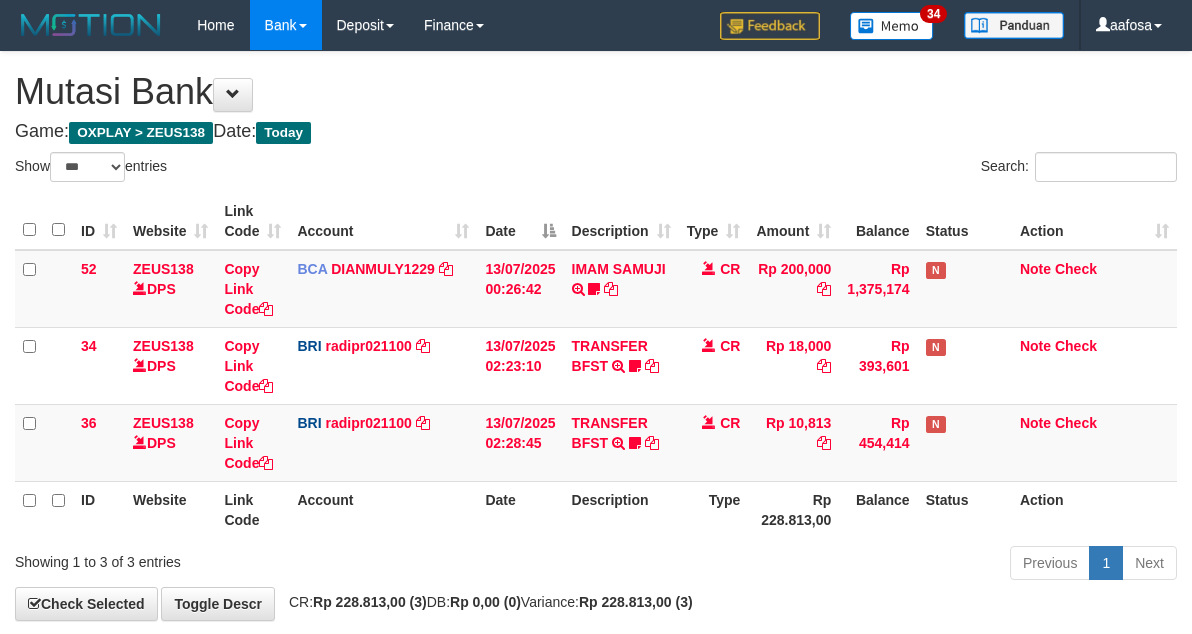 select on "***" 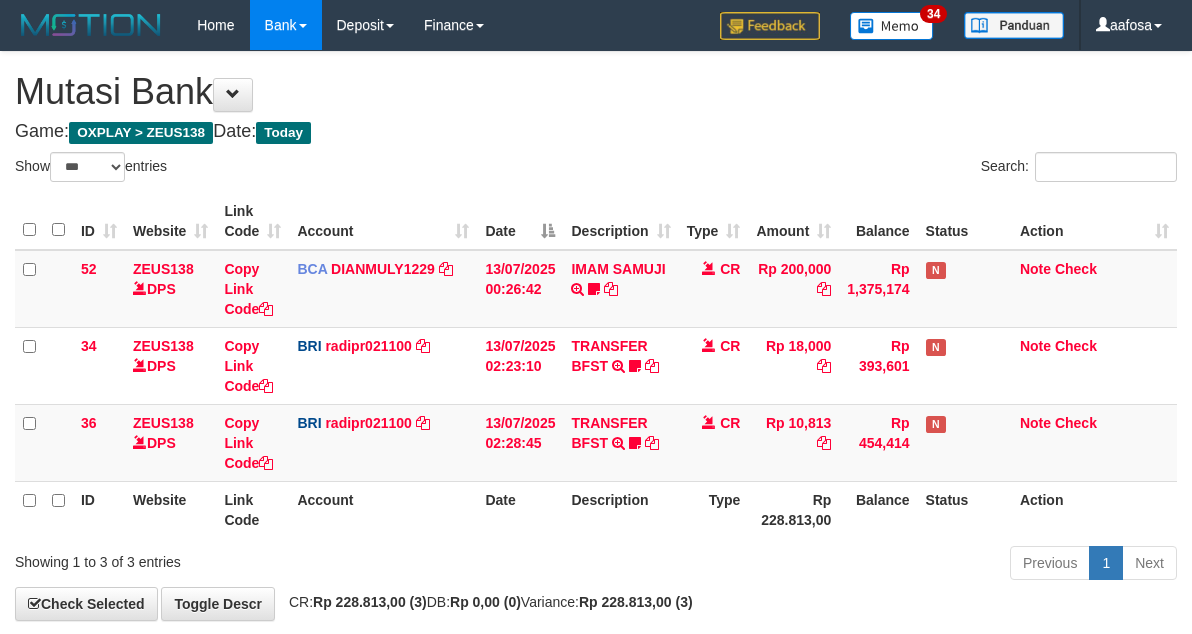 scroll, scrollTop: 98, scrollLeft: 0, axis: vertical 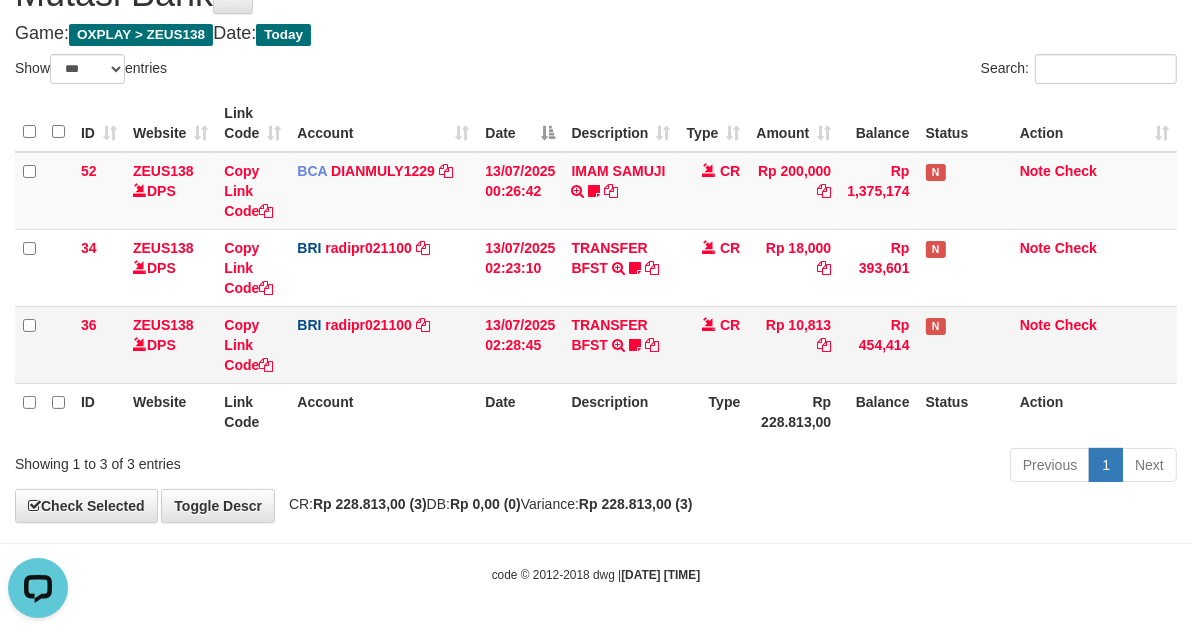 click on "CR" at bounding box center (714, 344) 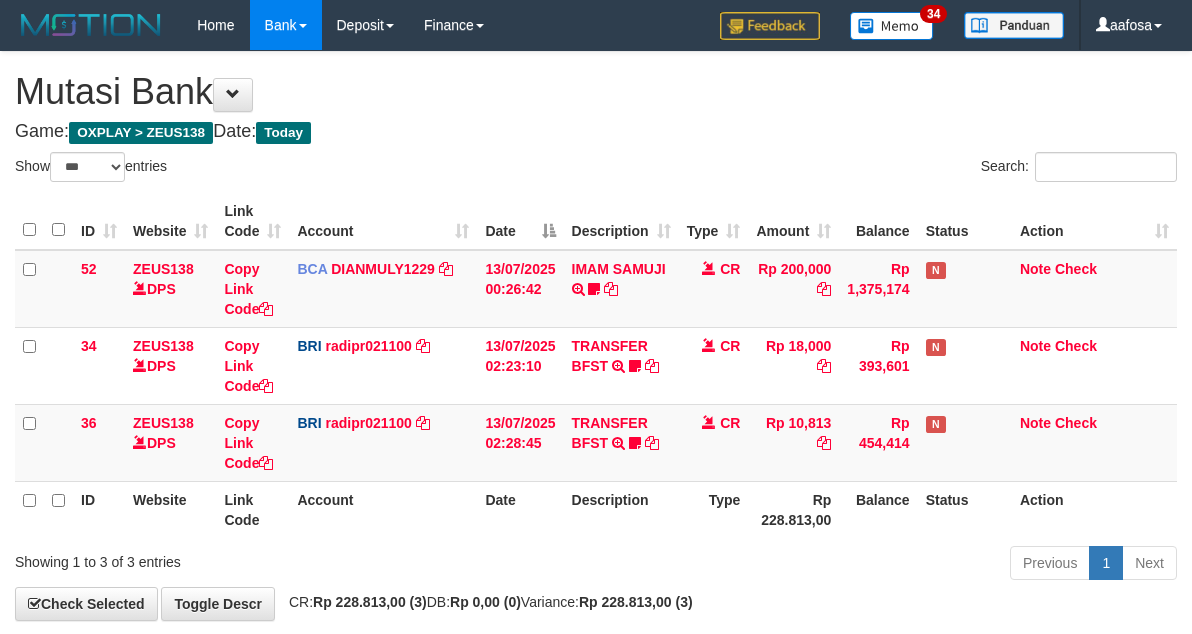 select on "***" 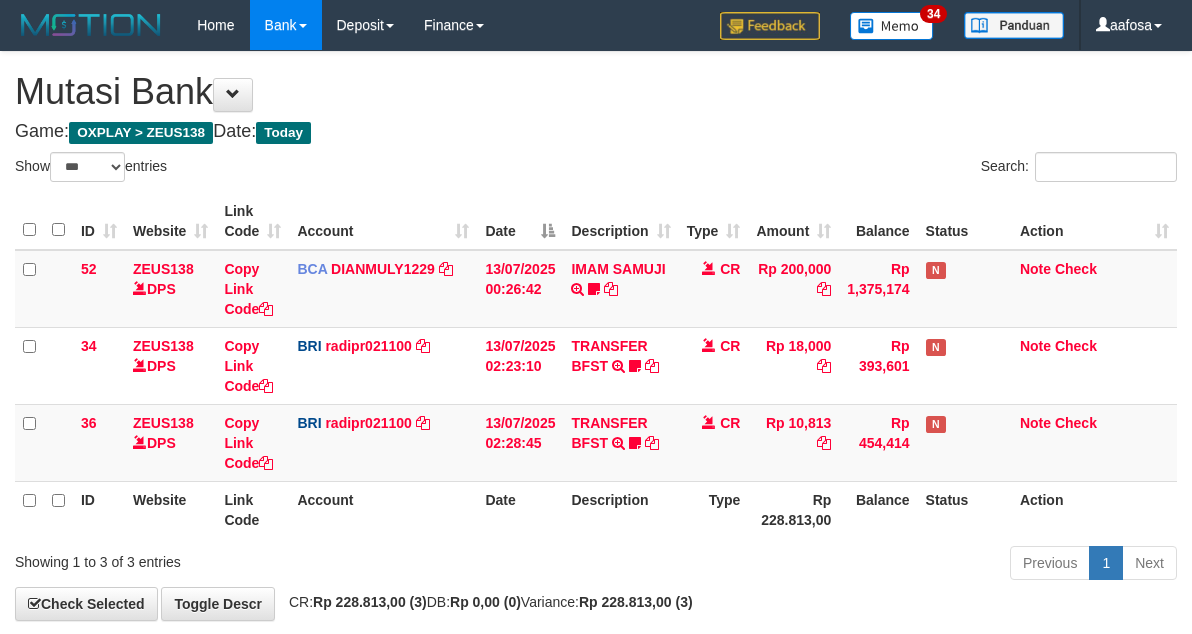scroll, scrollTop: 98, scrollLeft: 0, axis: vertical 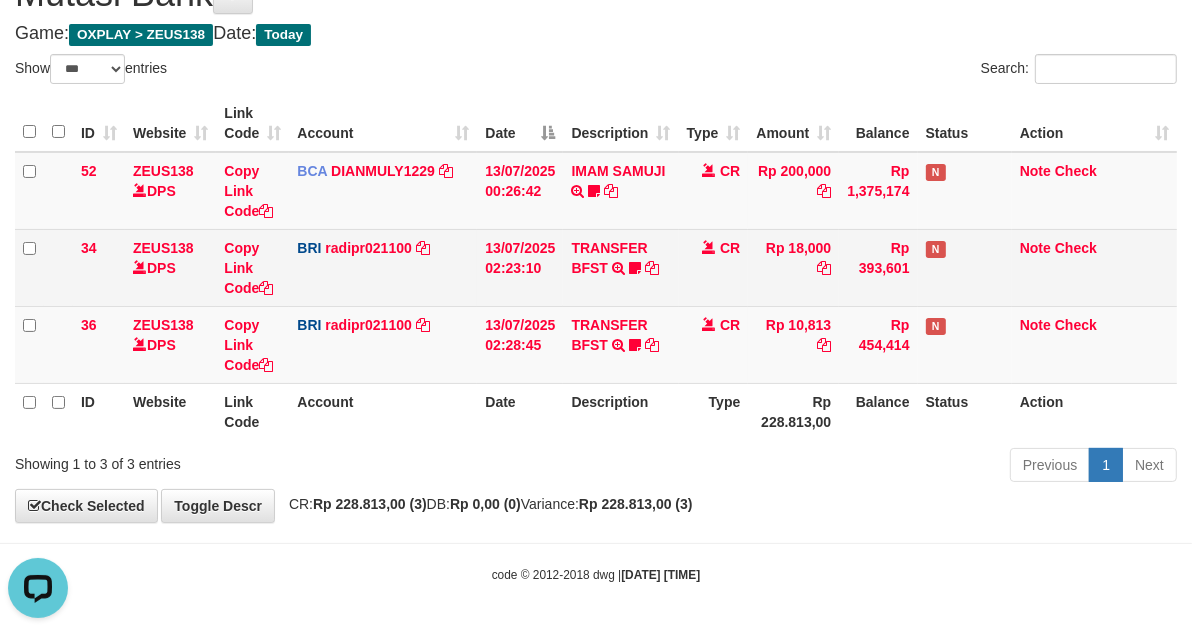 click on "CR" at bounding box center [714, 267] 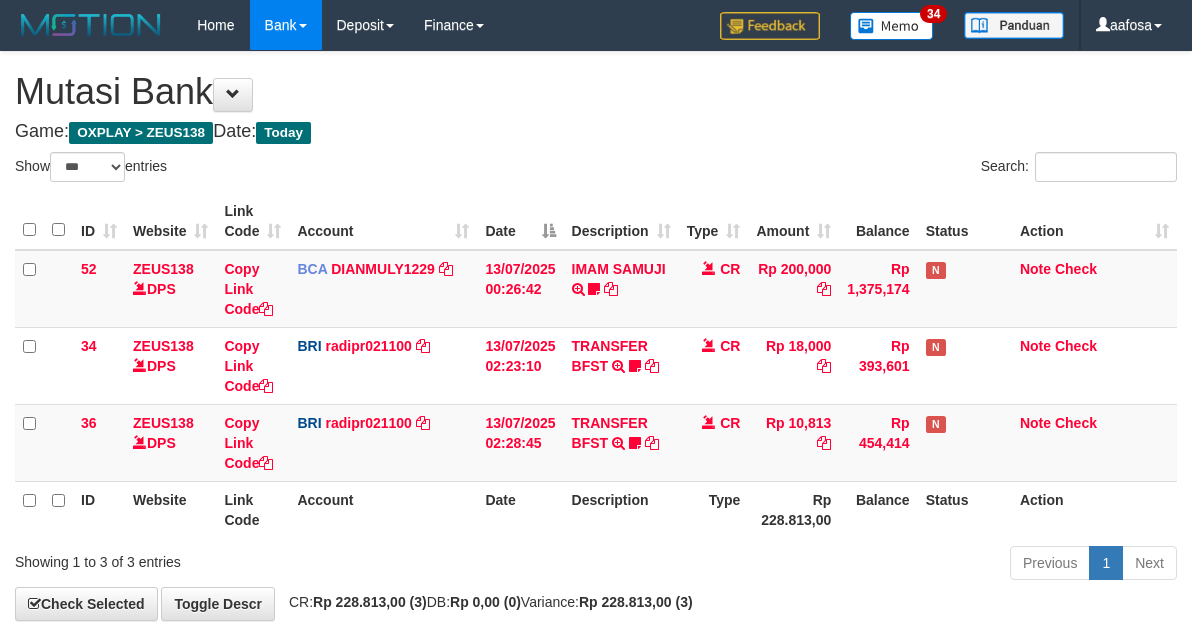 select on "***" 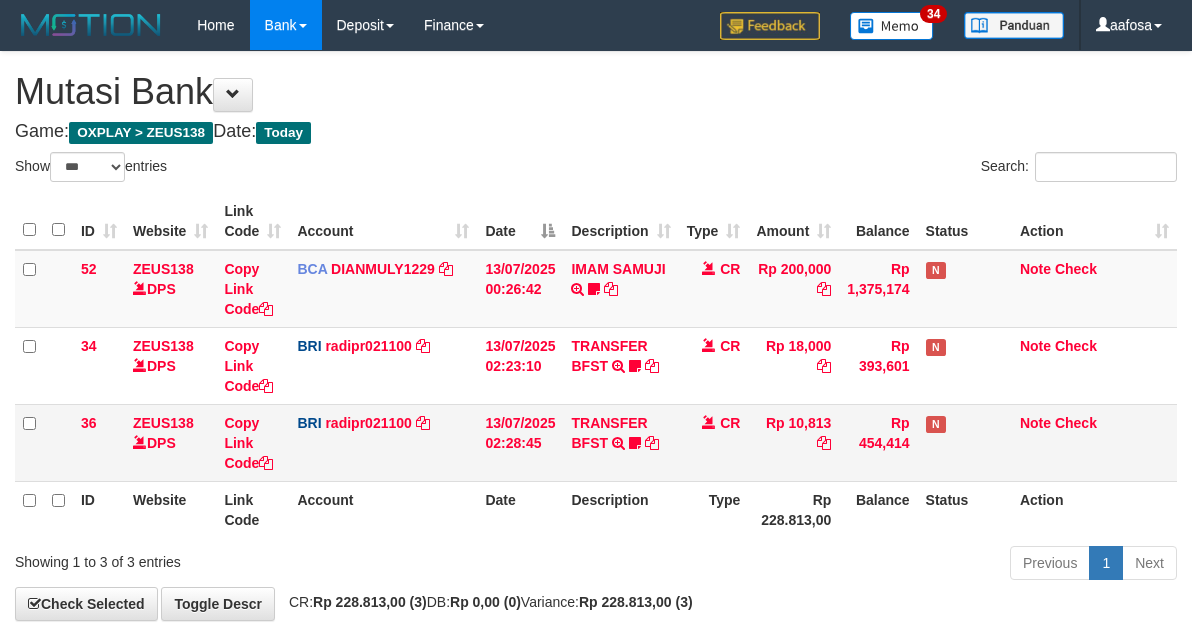scroll, scrollTop: 98, scrollLeft: 0, axis: vertical 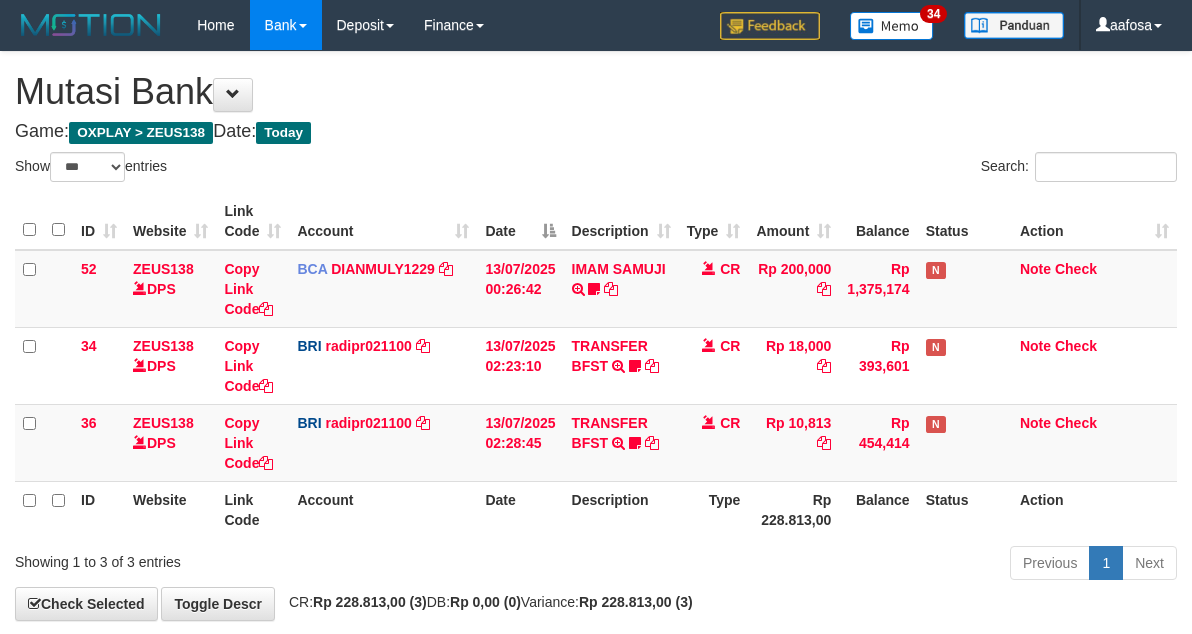 select on "***" 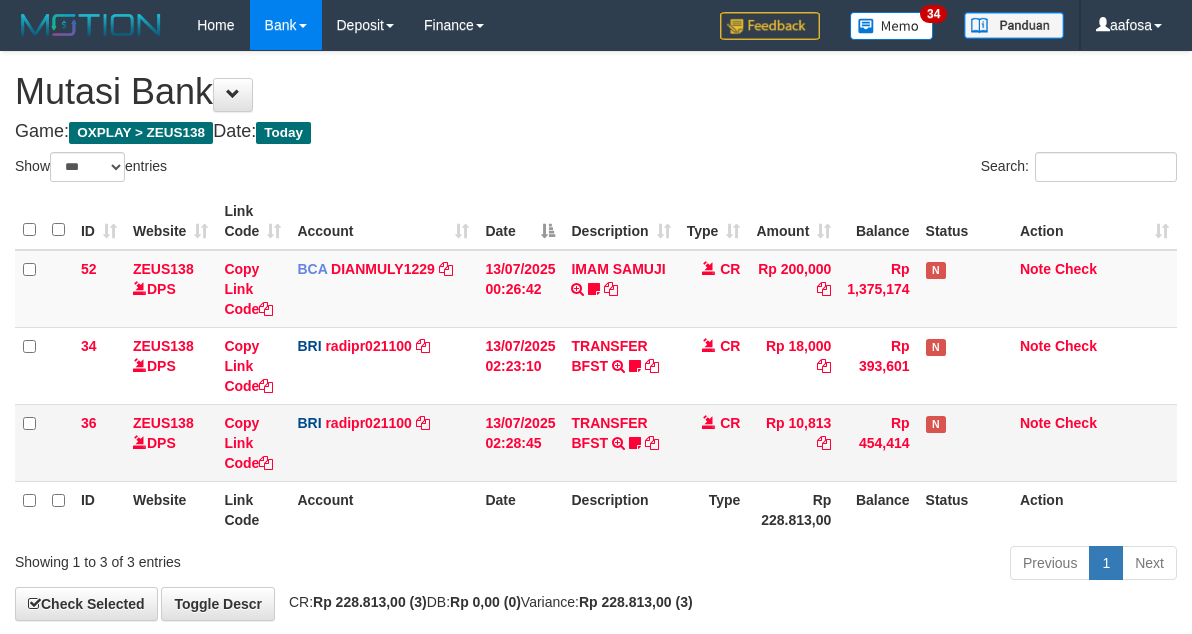 scroll, scrollTop: 98, scrollLeft: 0, axis: vertical 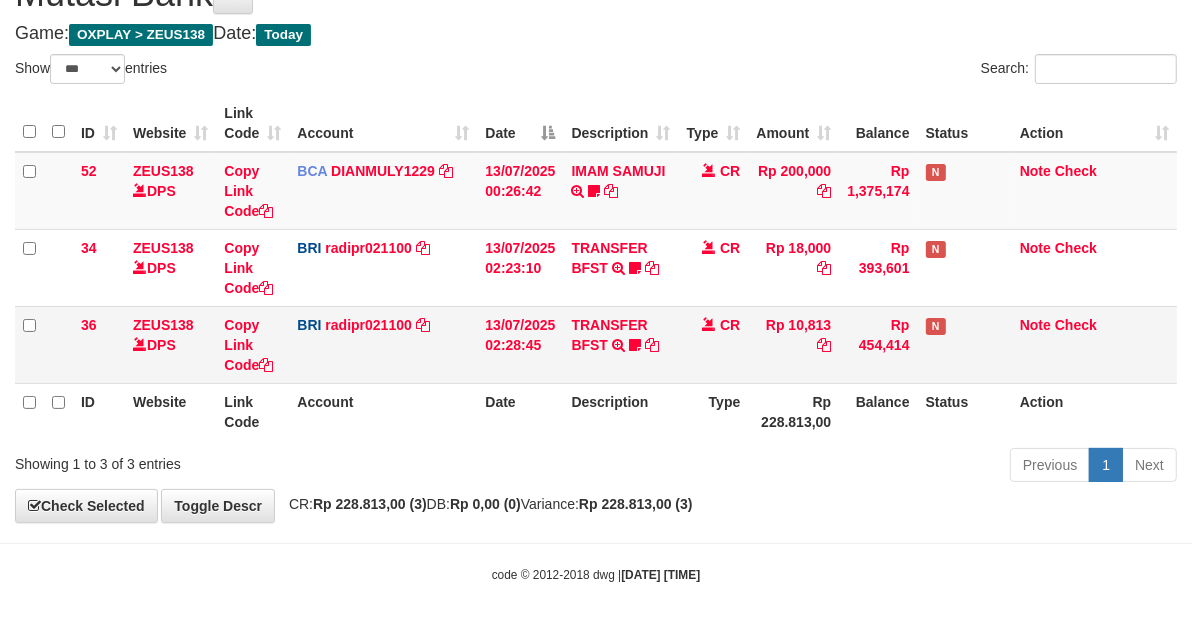 click at bounding box center [709, 324] 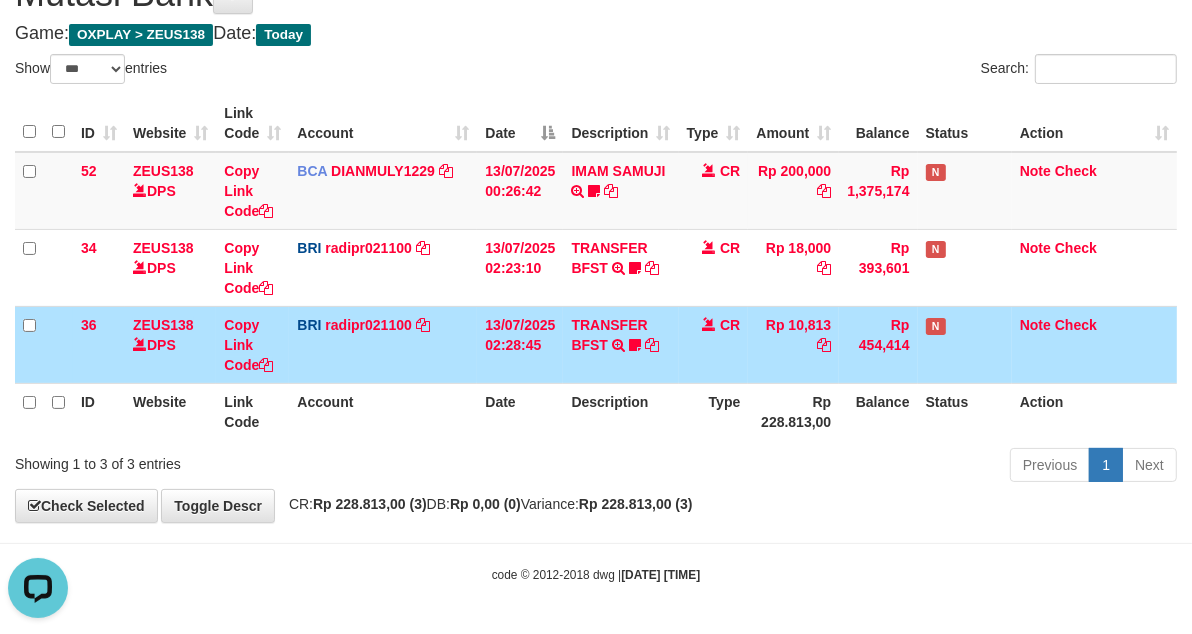 scroll, scrollTop: 0, scrollLeft: 0, axis: both 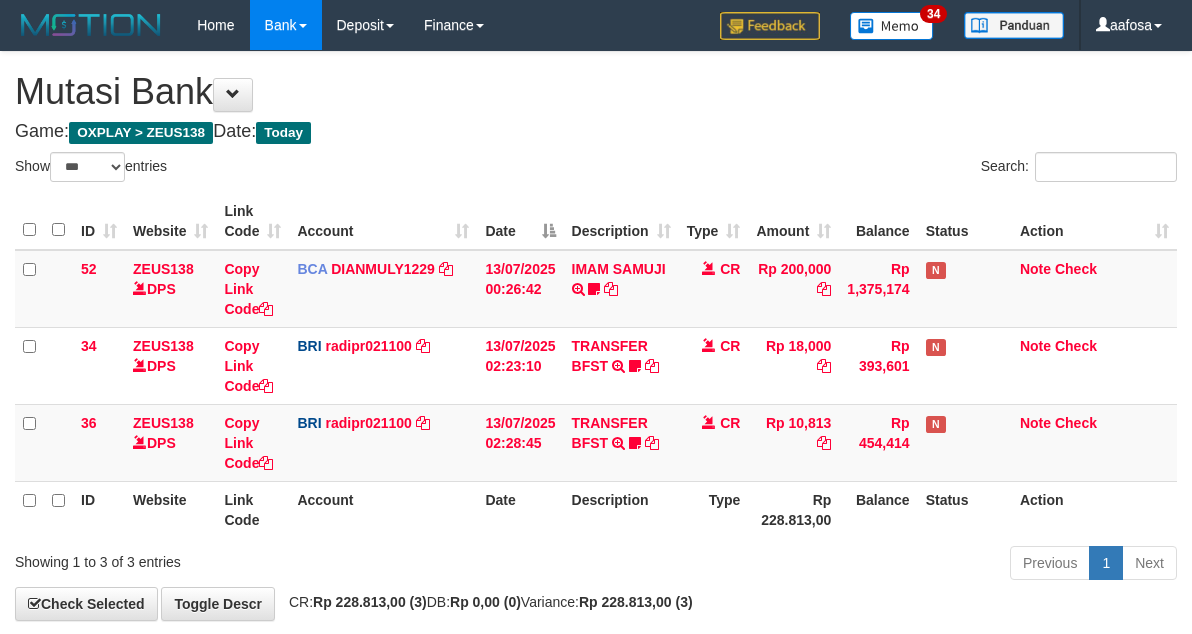 select on "***" 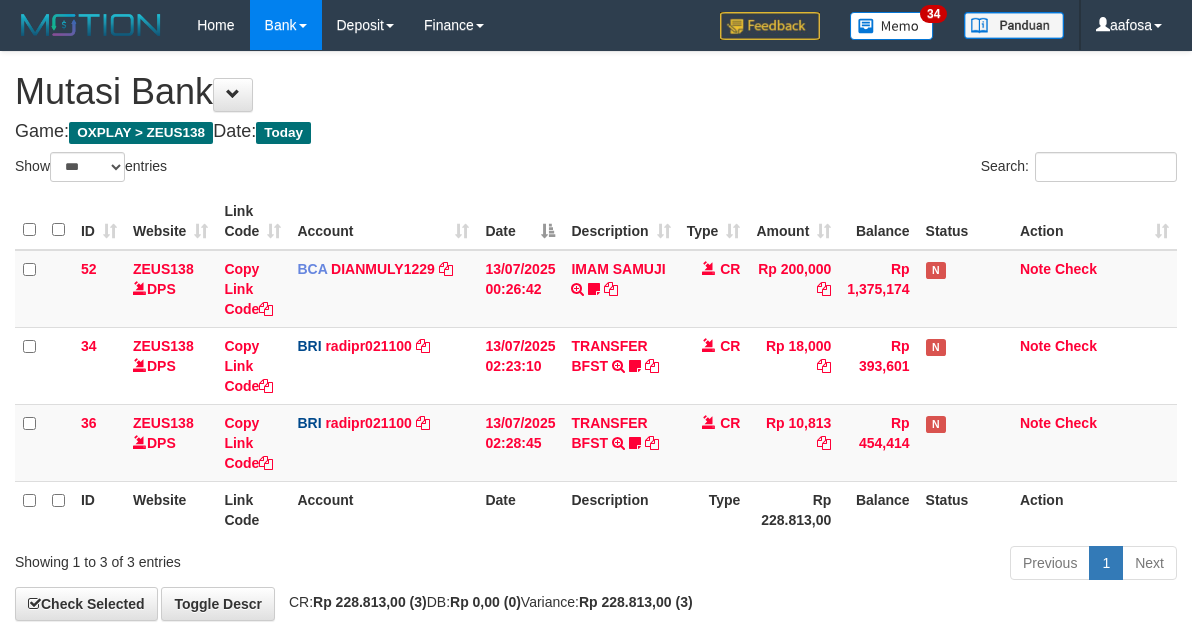 scroll, scrollTop: 98, scrollLeft: 0, axis: vertical 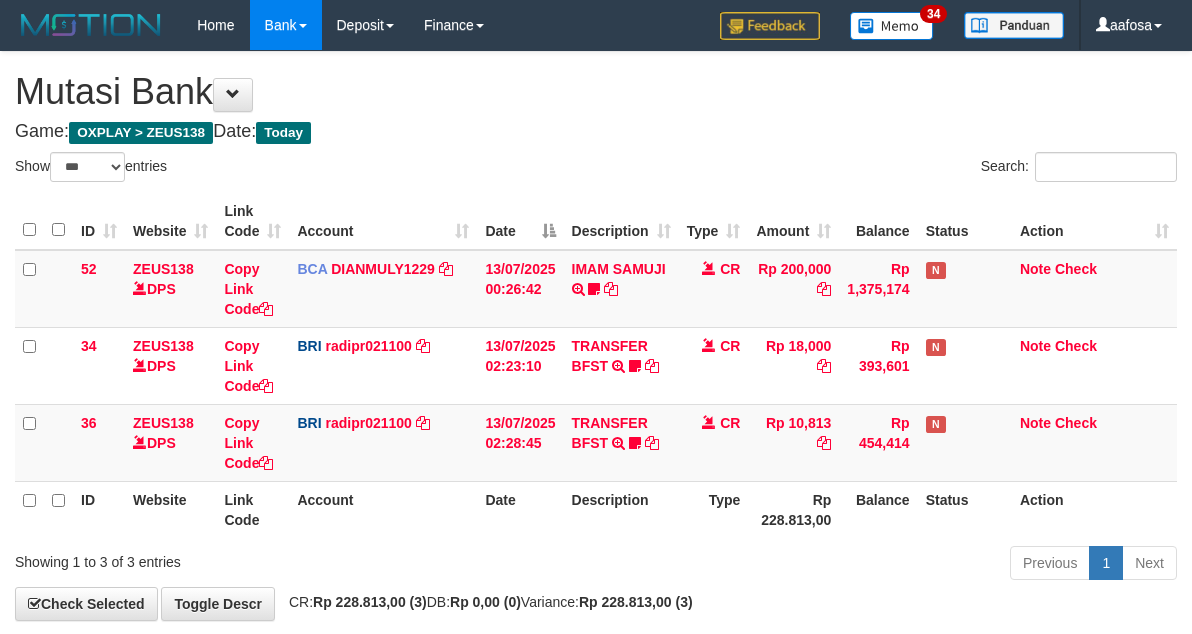 select on "***" 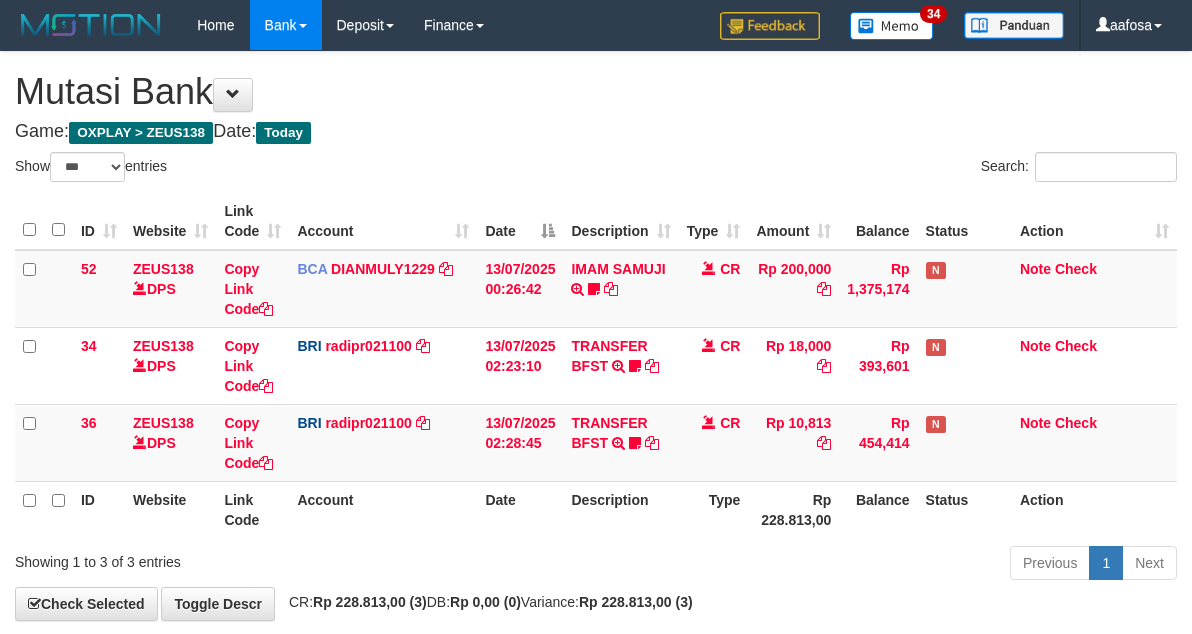 scroll, scrollTop: 98, scrollLeft: 0, axis: vertical 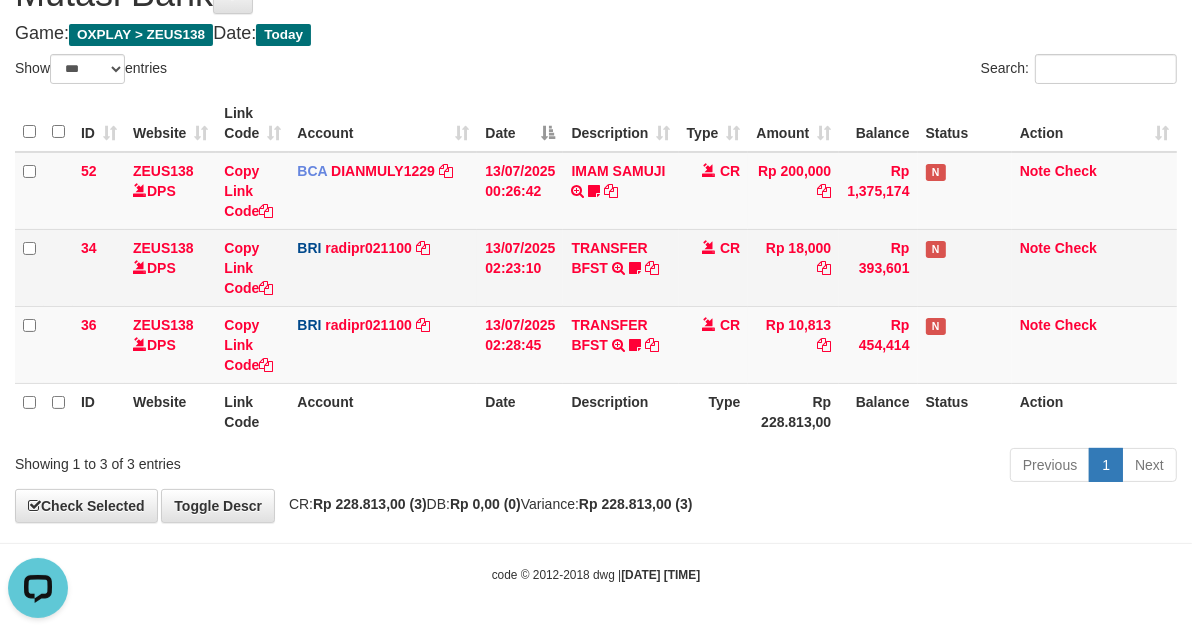 click on "TRANSFER BFST            TRANSFER BFST KHOIRULUMMA TO REYNALDI ADI PRATAMA    irulfdk" at bounding box center (620, 267) 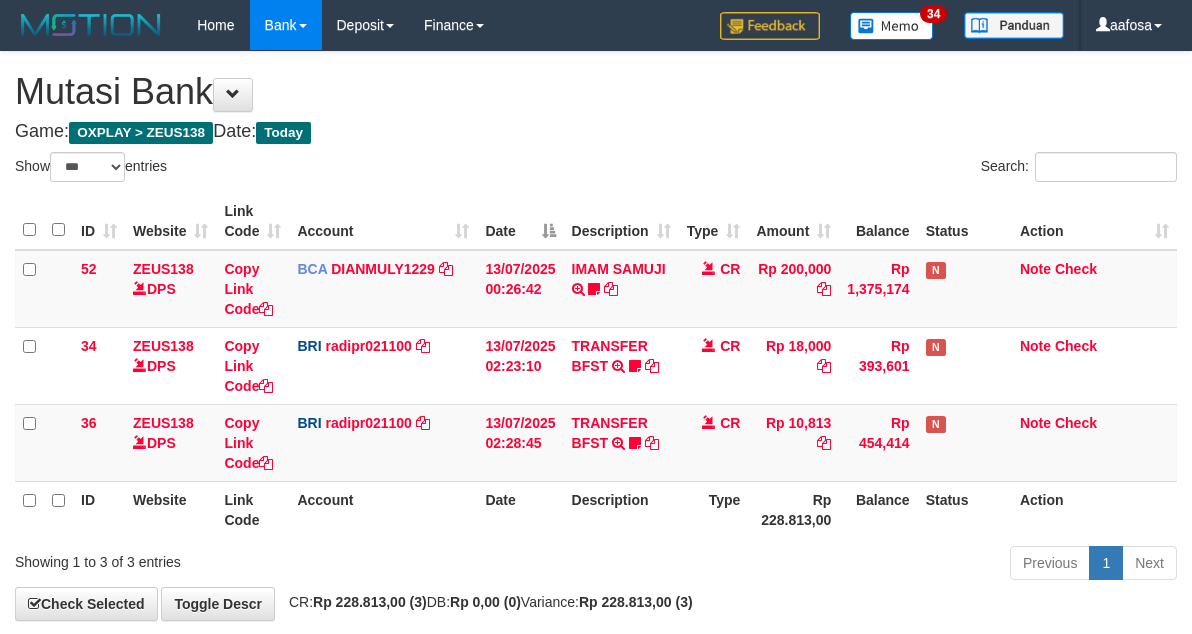 select on "***" 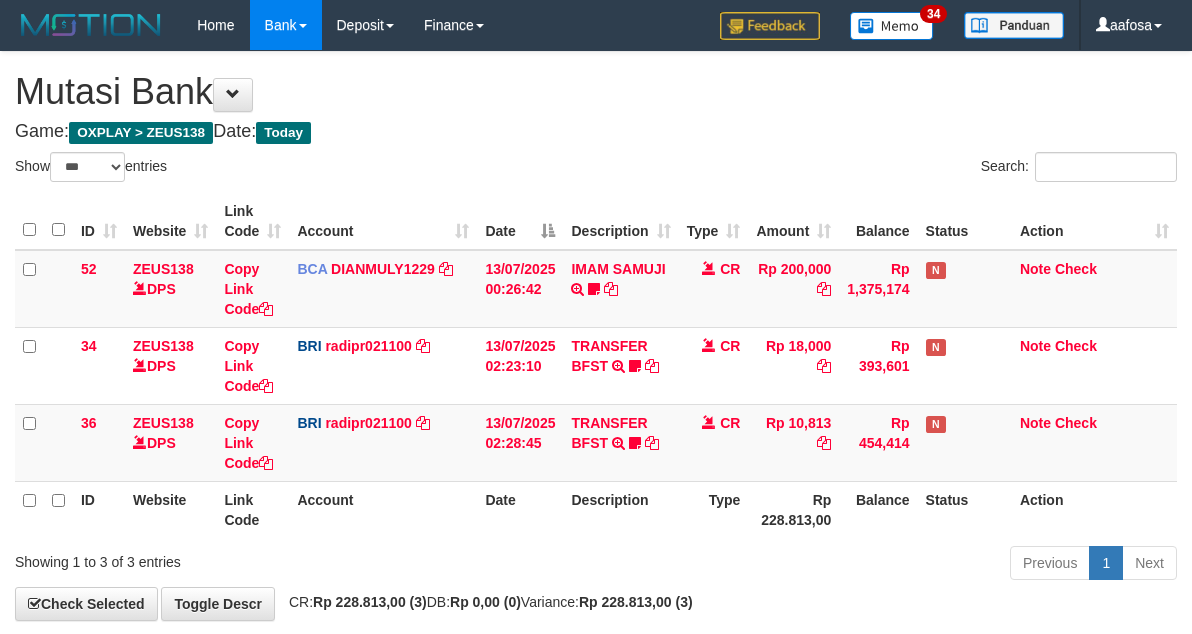 scroll, scrollTop: 98, scrollLeft: 0, axis: vertical 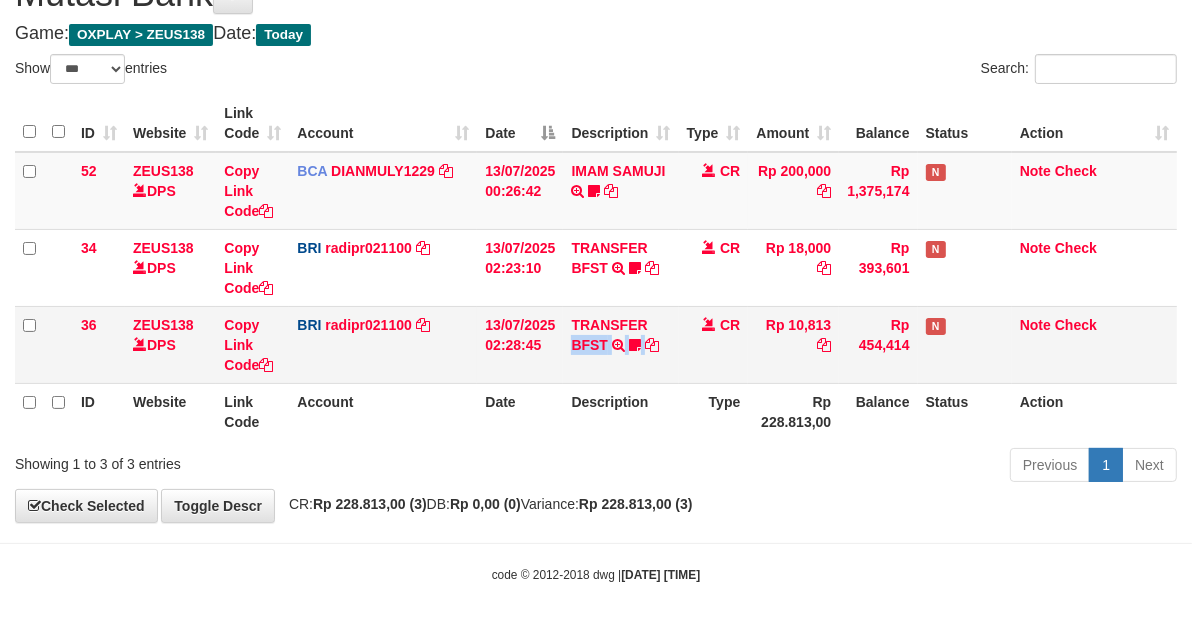 drag, startPoint x: 0, startPoint y: 0, endPoint x: 677, endPoint y: 332, distance: 754.02454 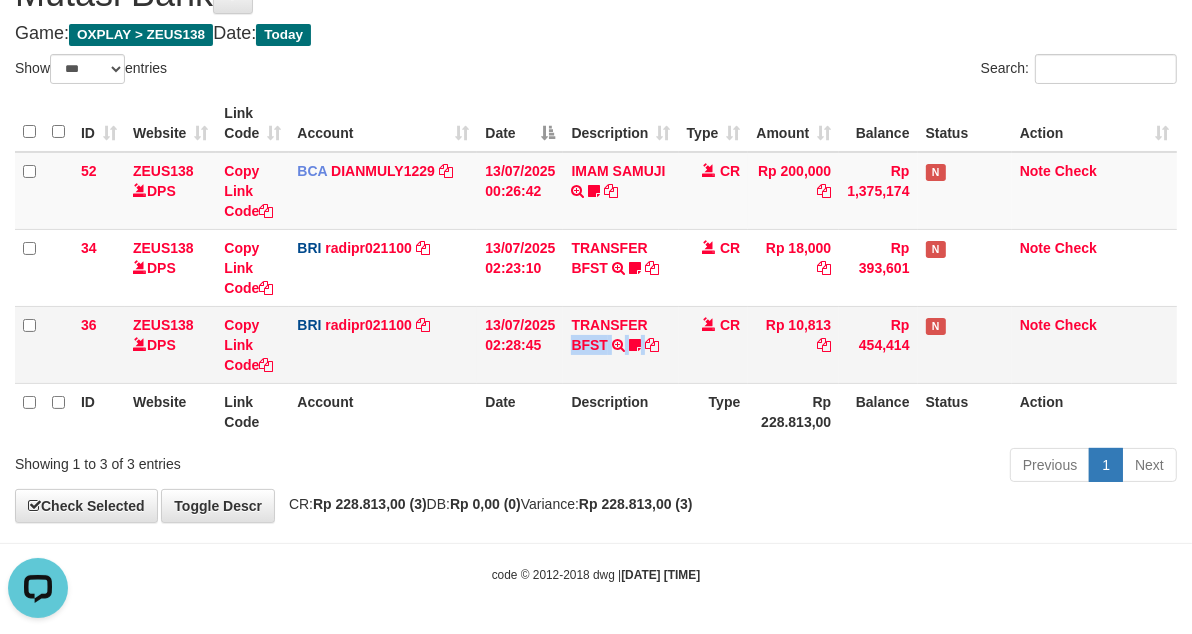 scroll, scrollTop: 0, scrollLeft: 0, axis: both 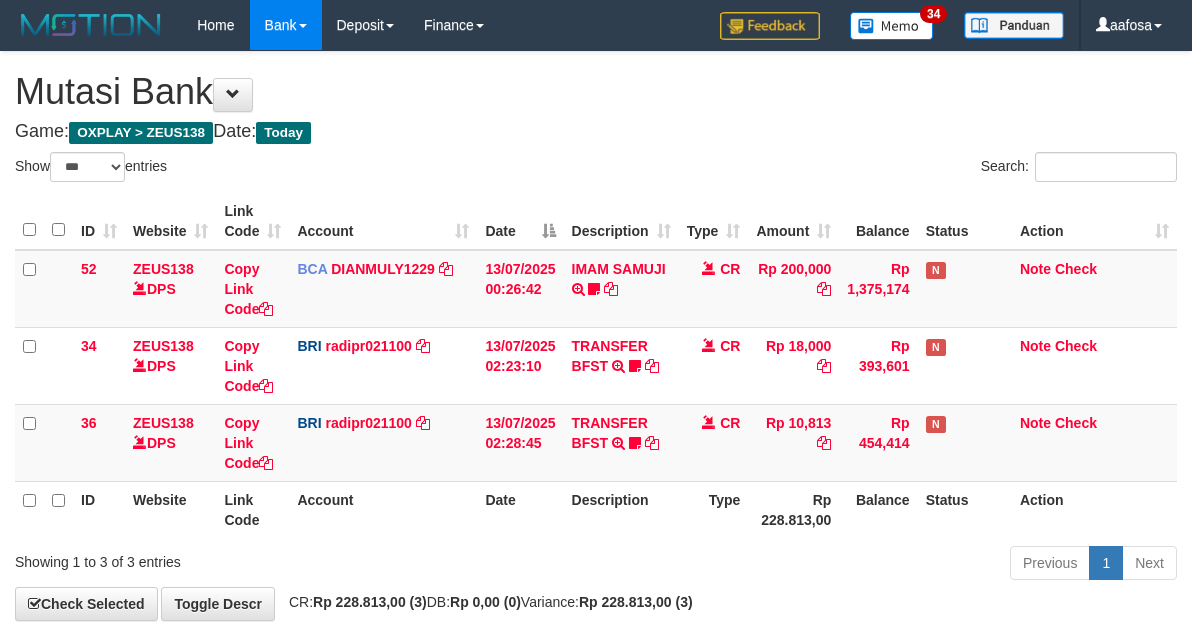 select on "***" 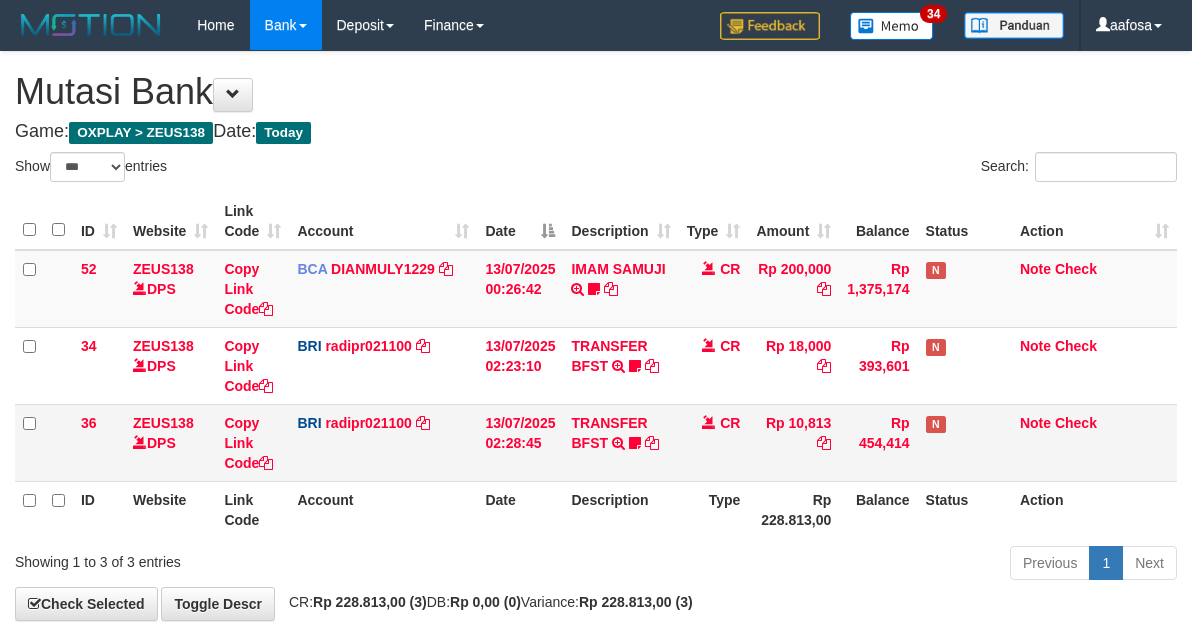 scroll, scrollTop: 98, scrollLeft: 0, axis: vertical 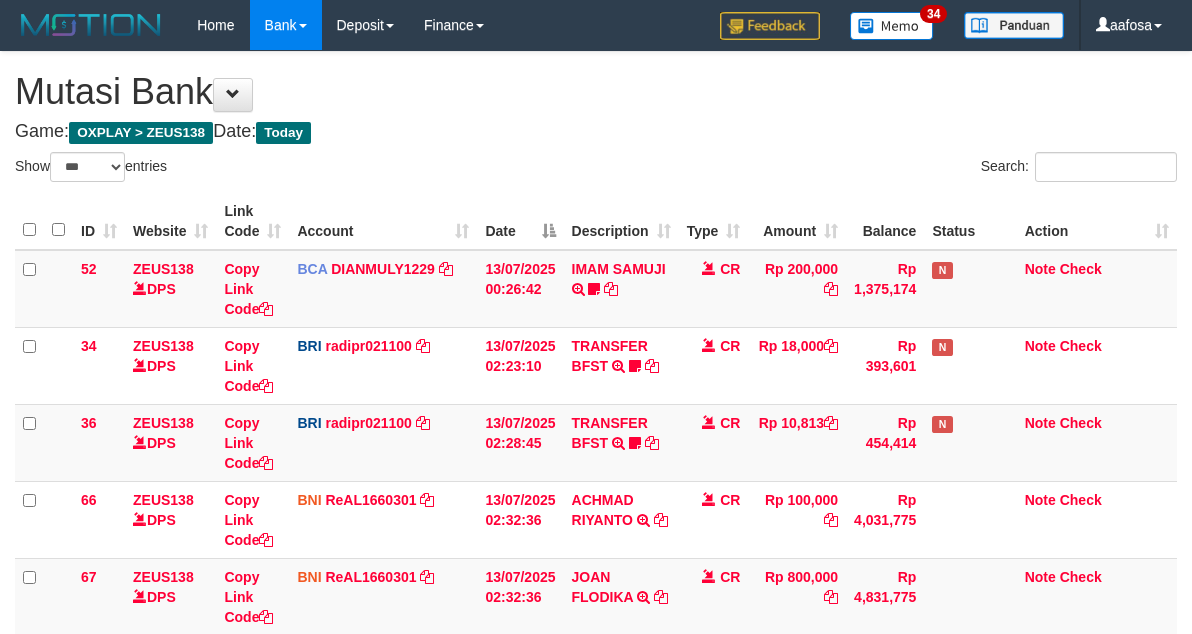 select on "***" 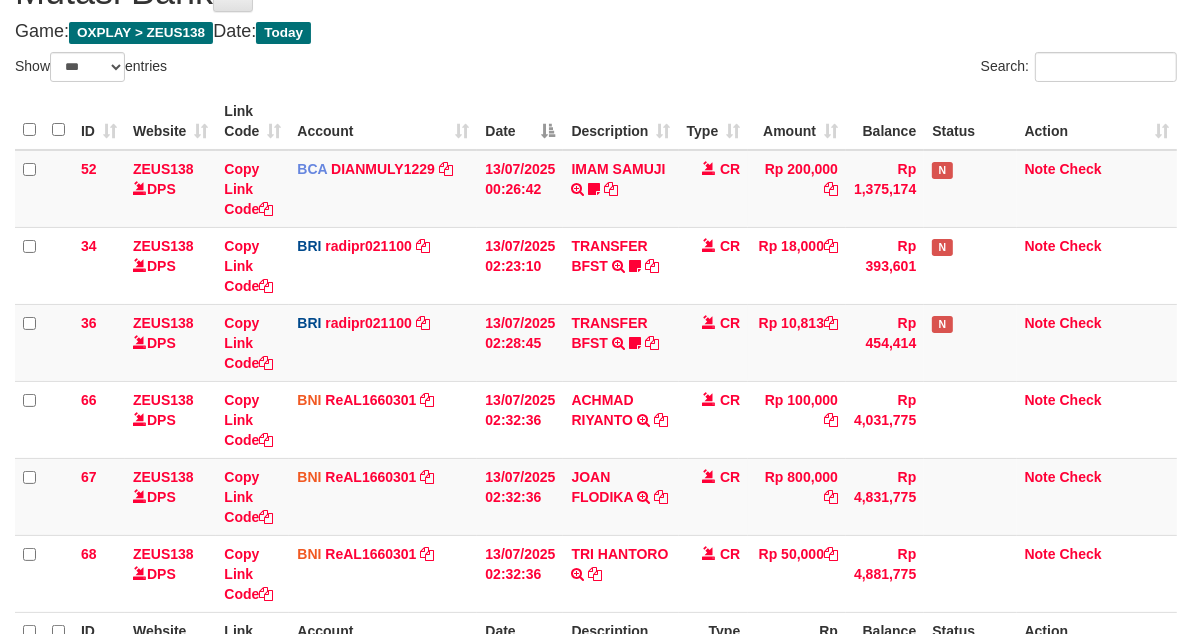 click on "TRANSFER BFST            TRANSFER BFST MUHAMADNURU TO REYNALDI ADI PRATAMA    Urul123" at bounding box center [620, 342] 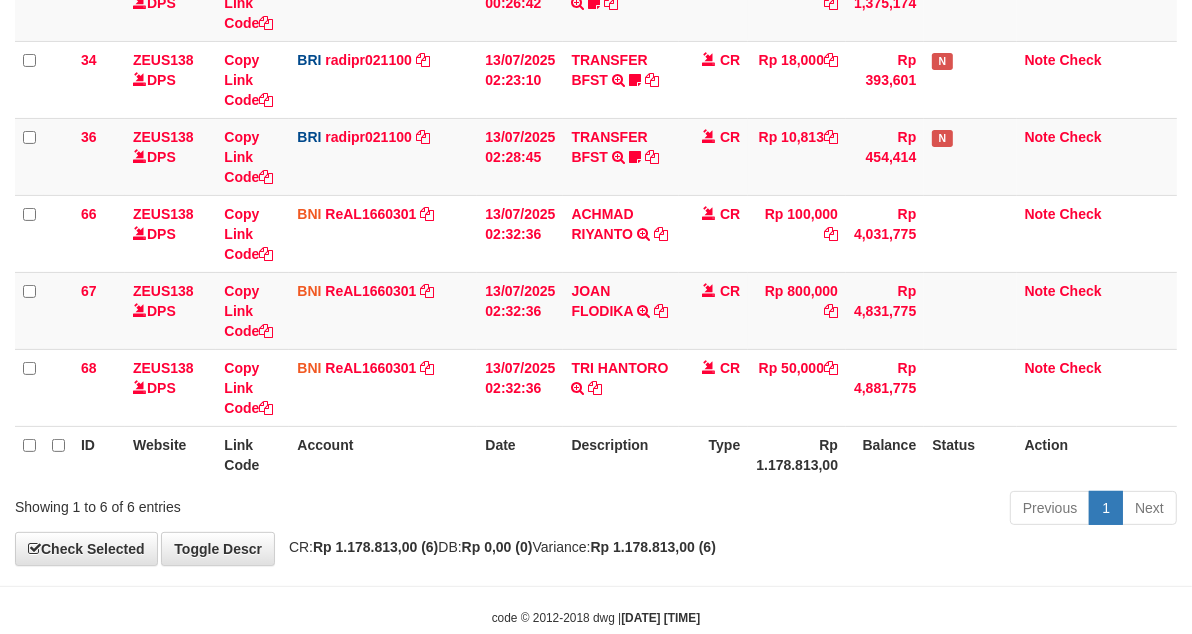 scroll, scrollTop: 322, scrollLeft: 0, axis: vertical 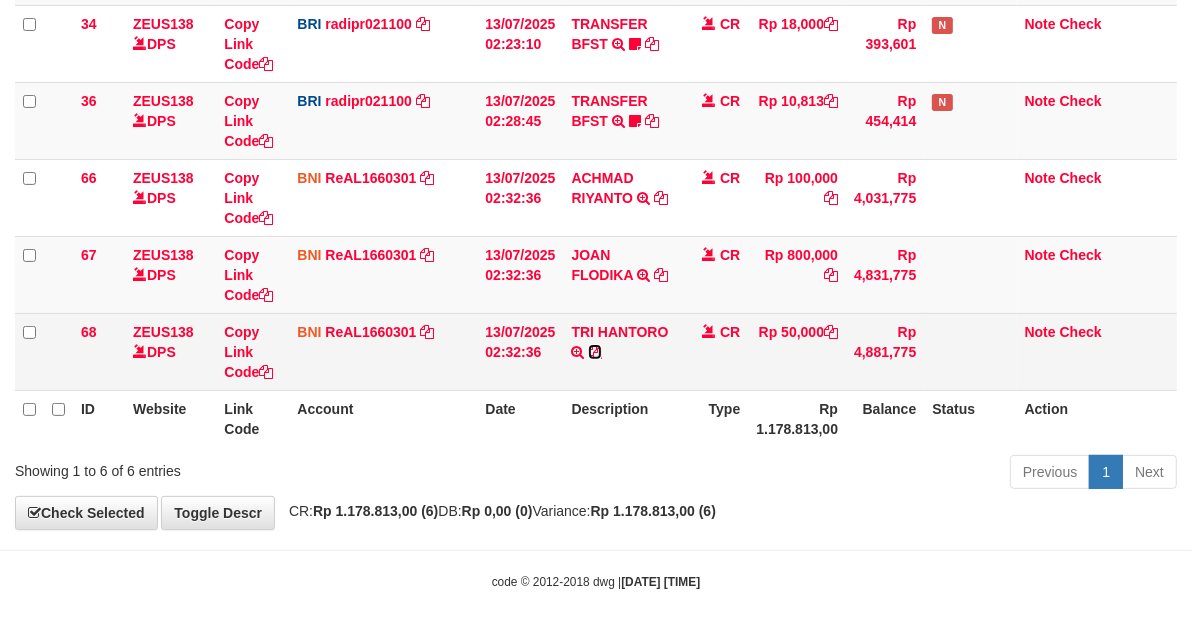 click at bounding box center [595, 352] 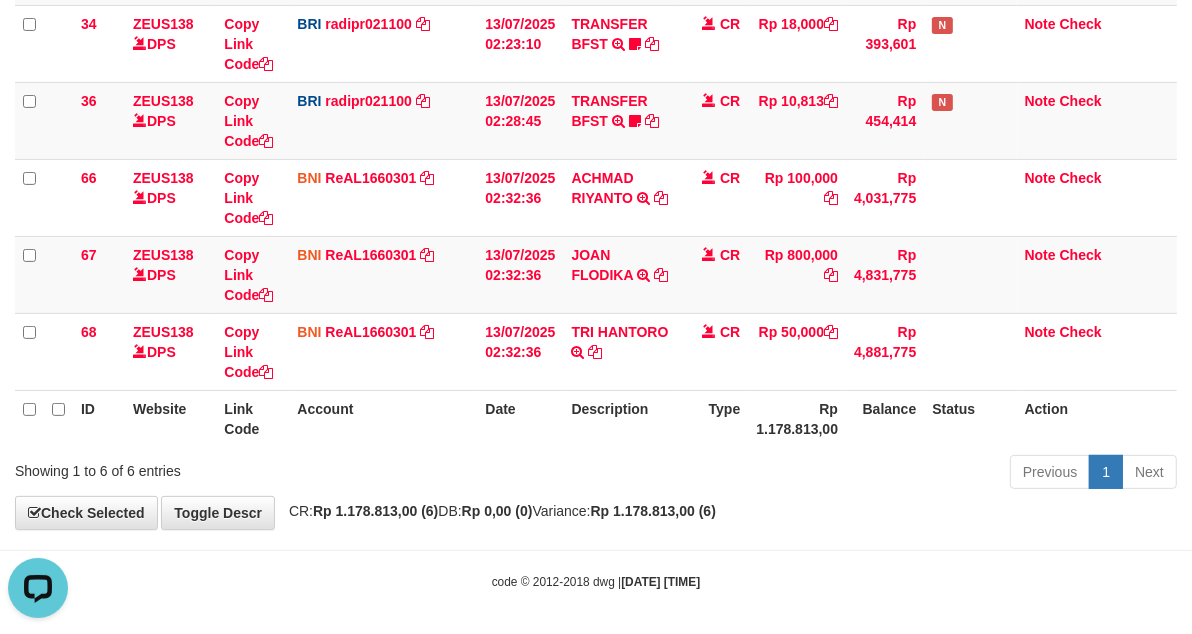 scroll, scrollTop: 0, scrollLeft: 0, axis: both 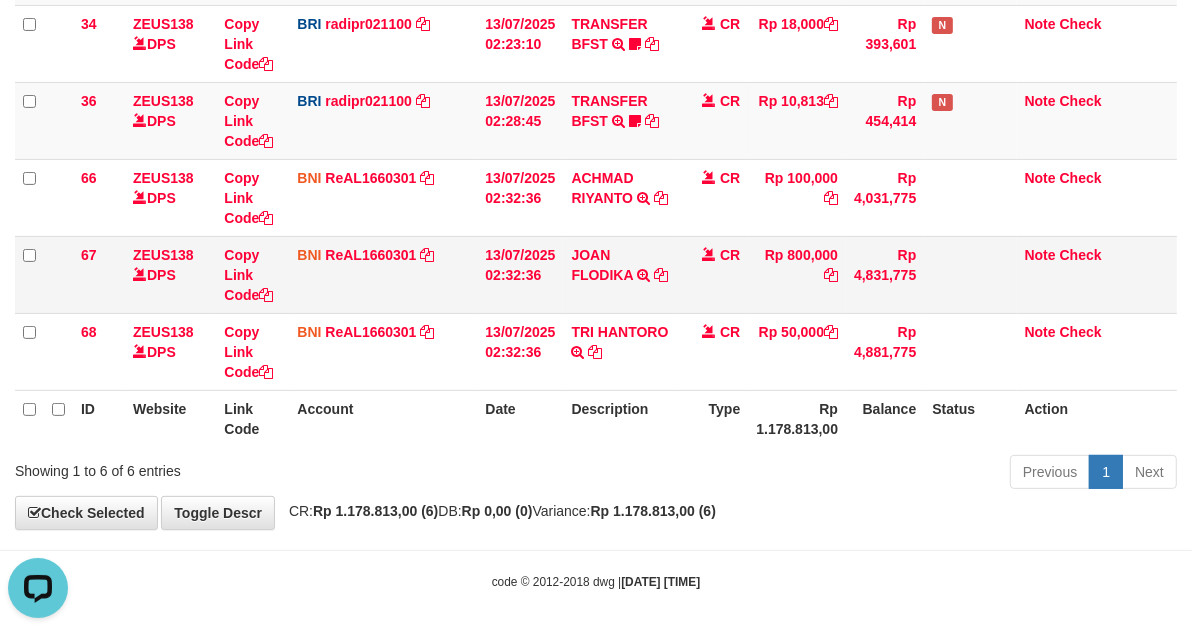 click on "BNI
ReAL1660301
DPS
REYHAN ALMANSYAH
mutasi_20250713_4647 | 68
mutasi_20250713_4647 | 68" at bounding box center [383, 351] 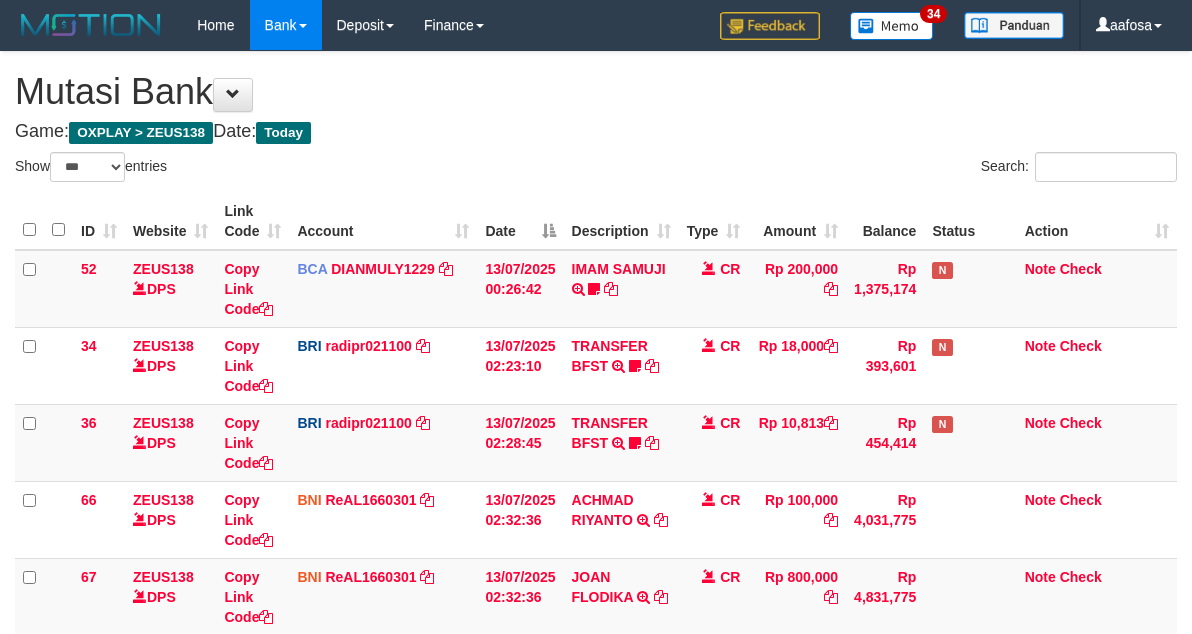 select on "***" 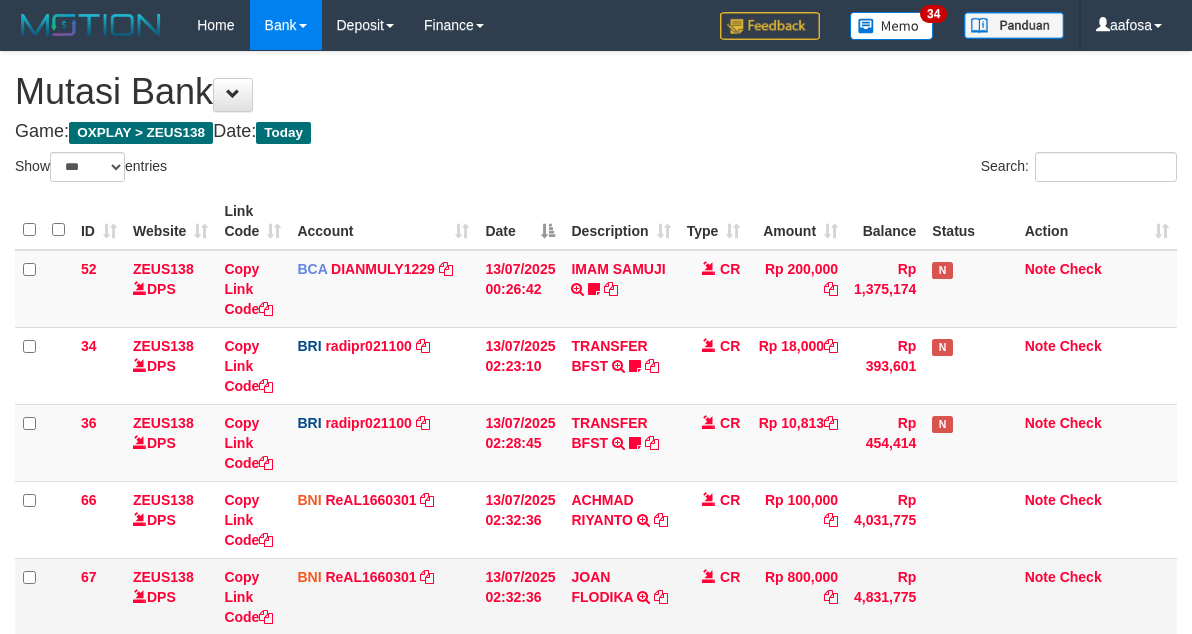scroll, scrollTop: 322, scrollLeft: 0, axis: vertical 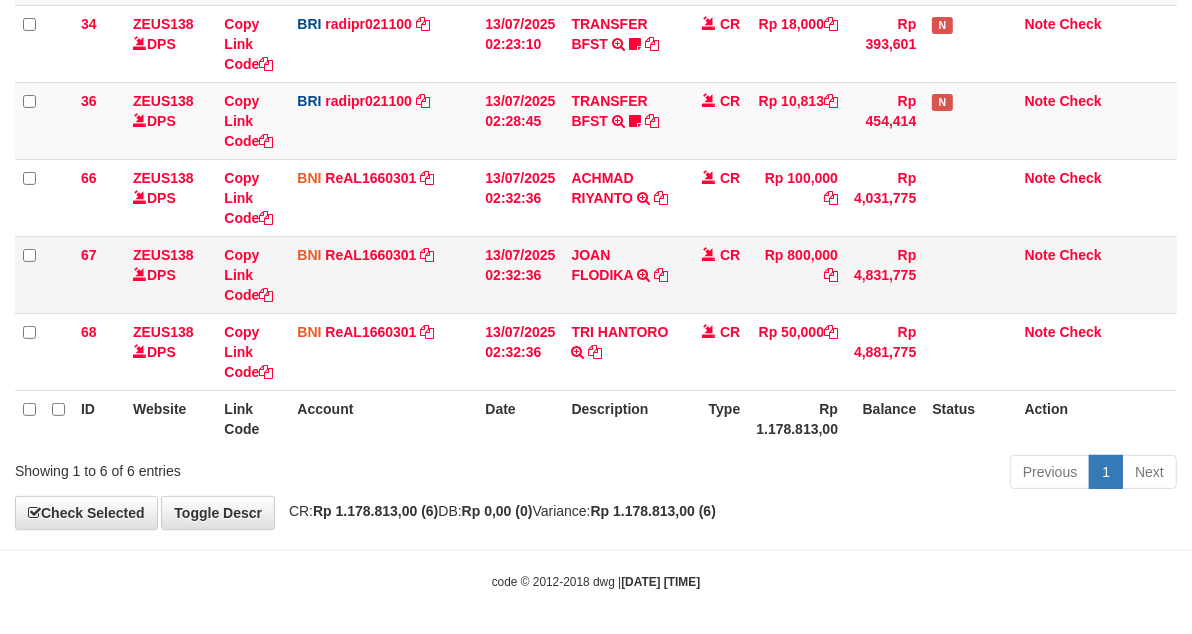 click on "13/07/2025 02:32:36" at bounding box center (520, 274) 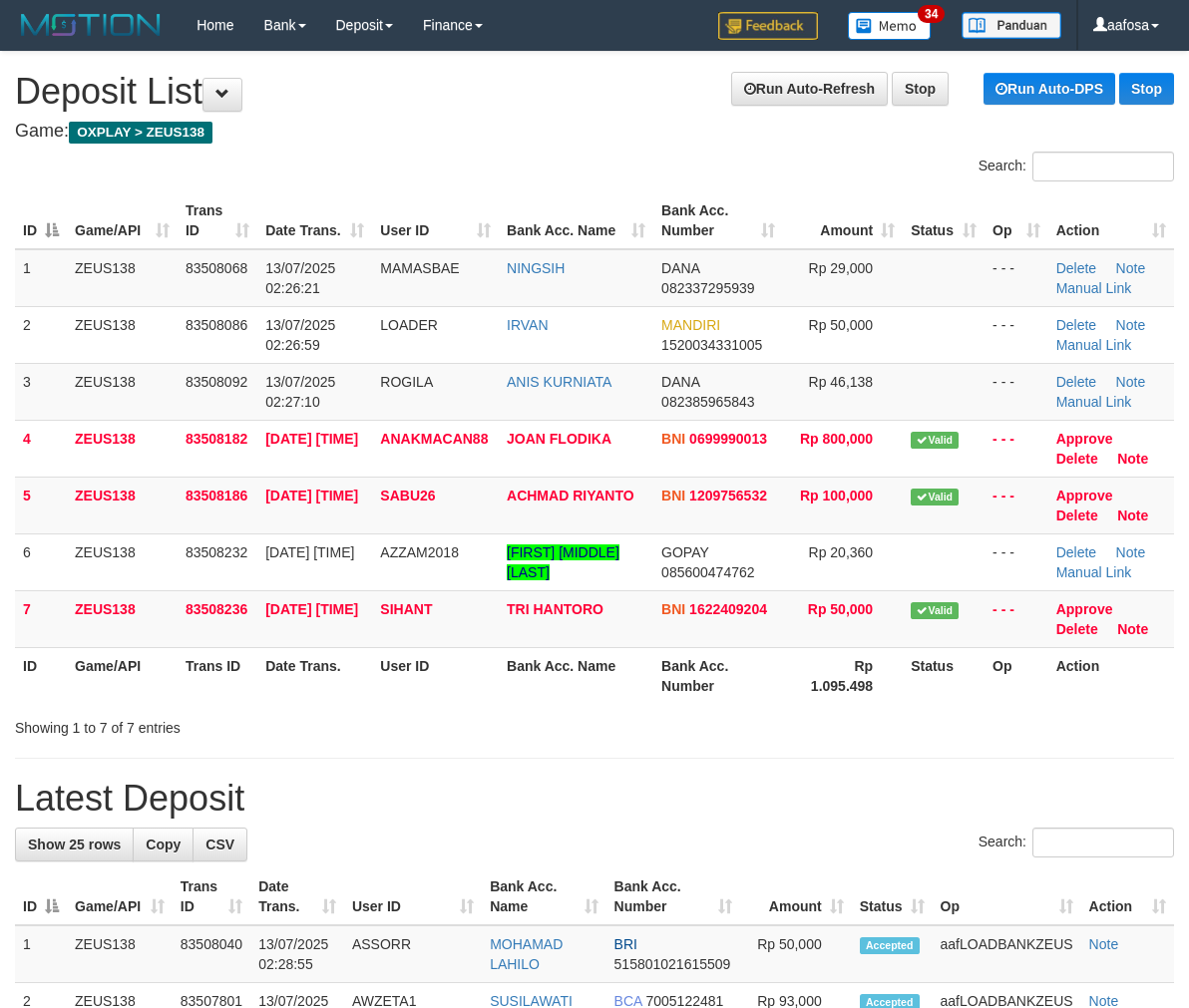 scroll, scrollTop: 0, scrollLeft: 0, axis: both 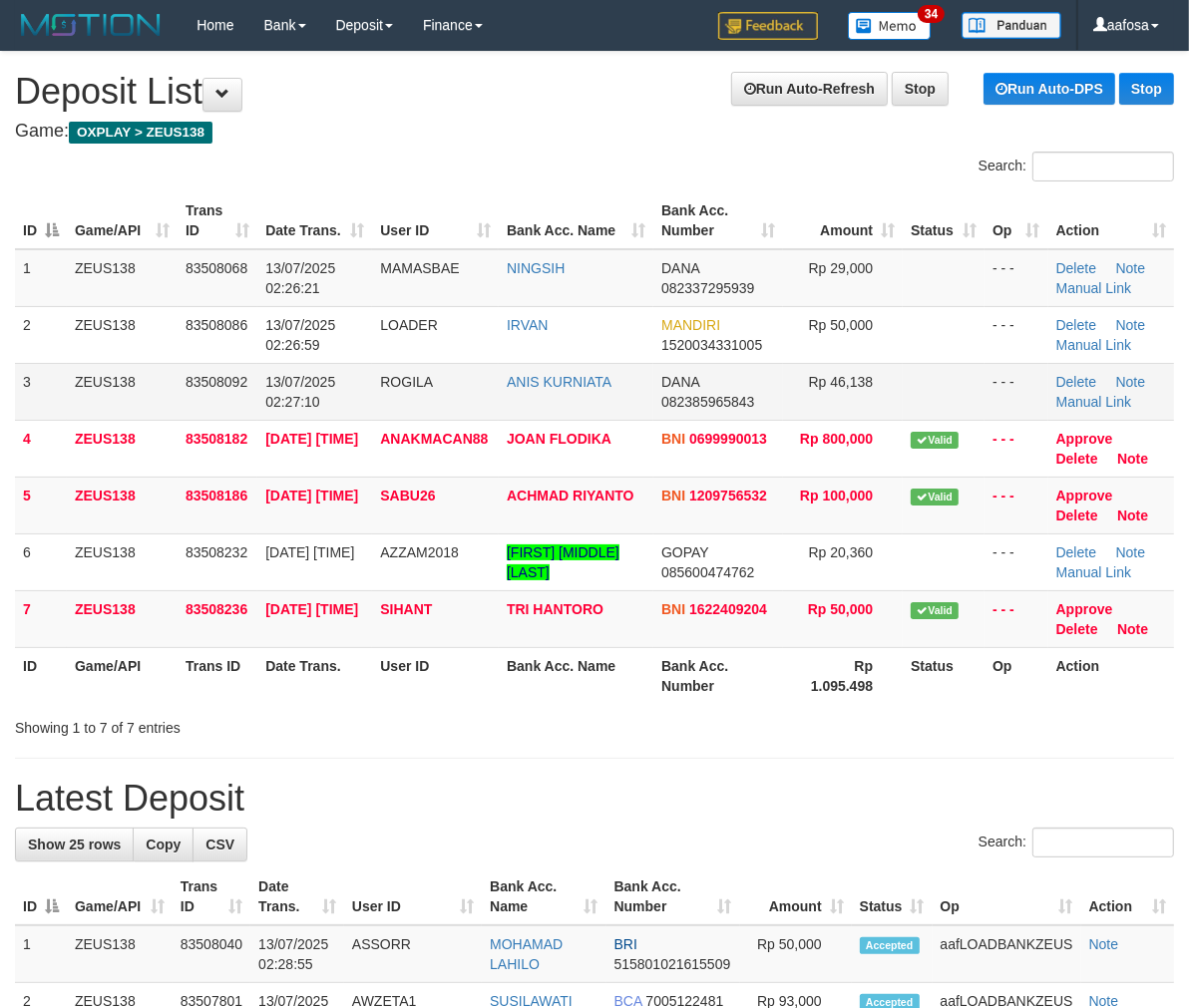 drag, startPoint x: 956, startPoint y: 369, endPoint x: 934, endPoint y: 365, distance: 22.36068 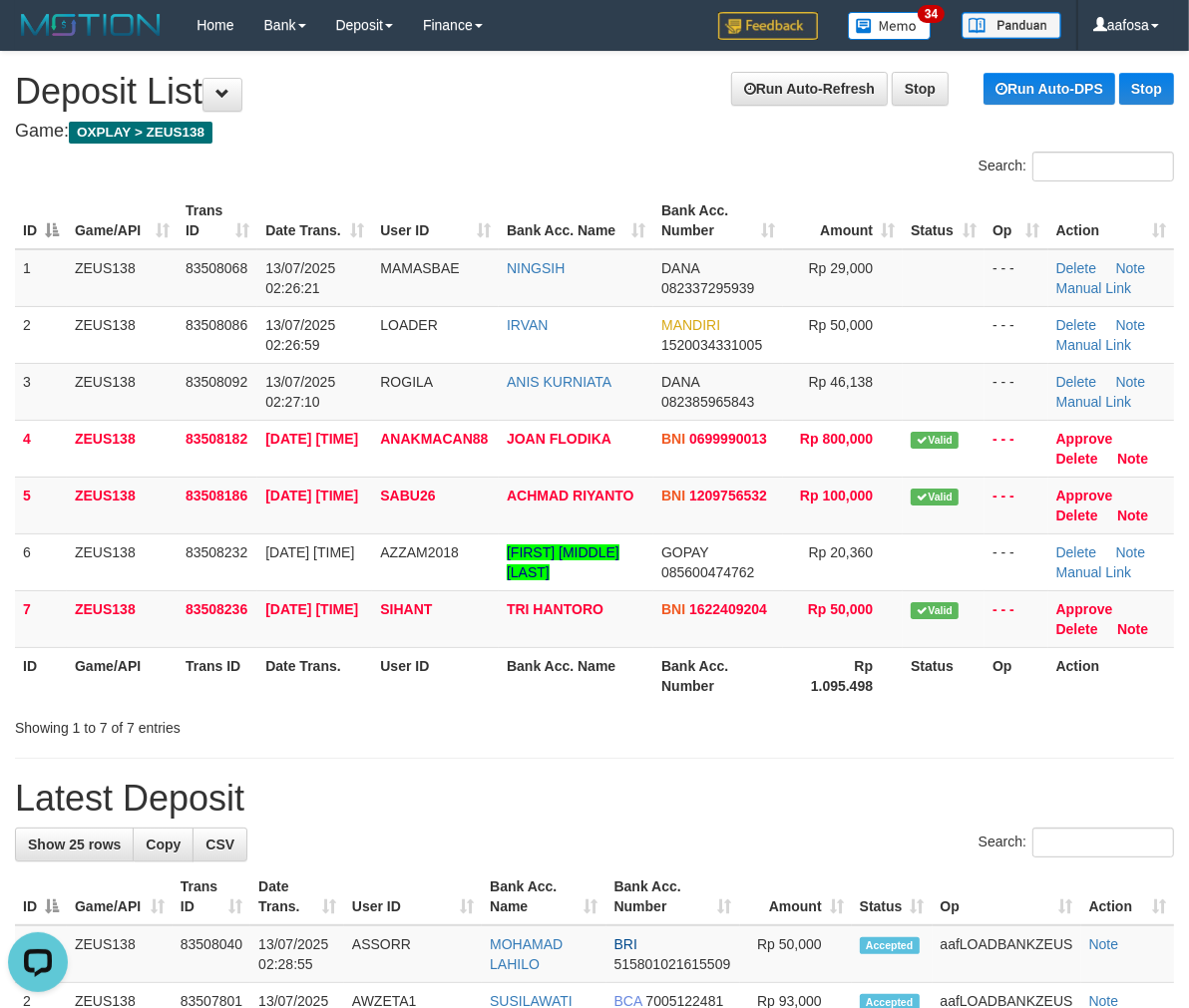 scroll, scrollTop: 0, scrollLeft: 0, axis: both 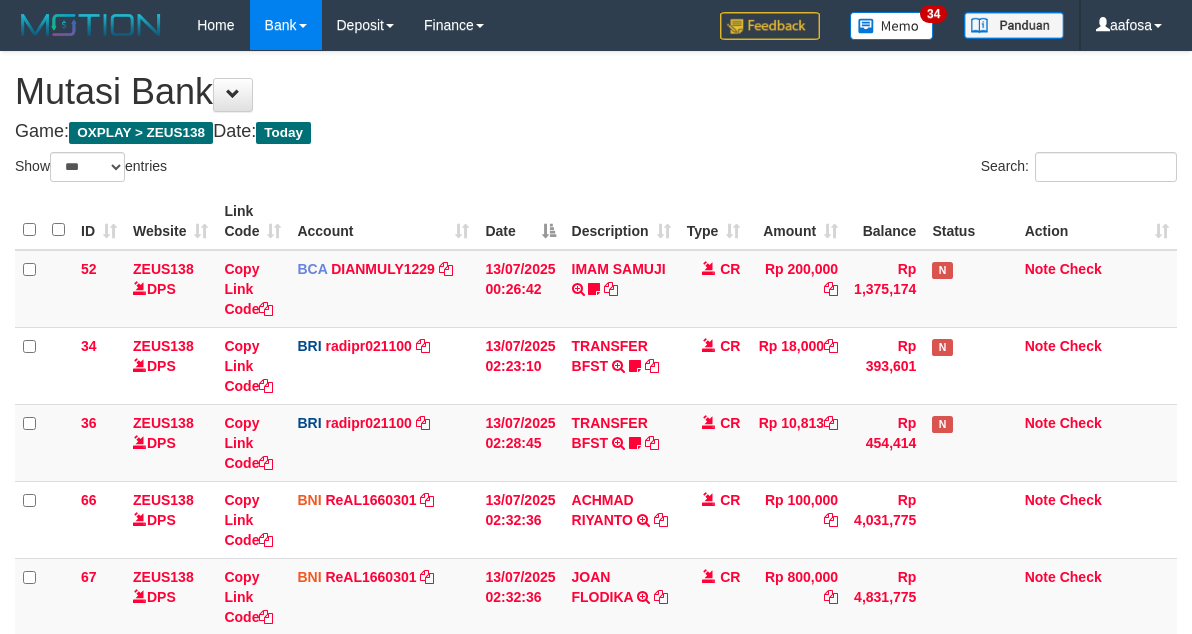 select on "***" 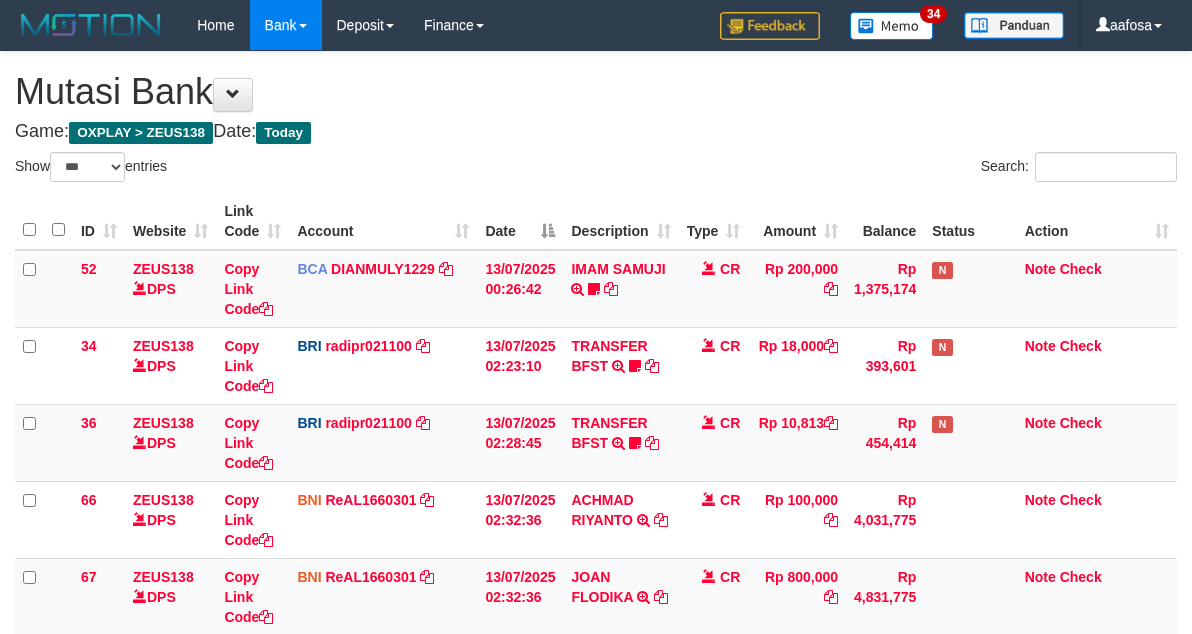scroll, scrollTop: 322, scrollLeft: 0, axis: vertical 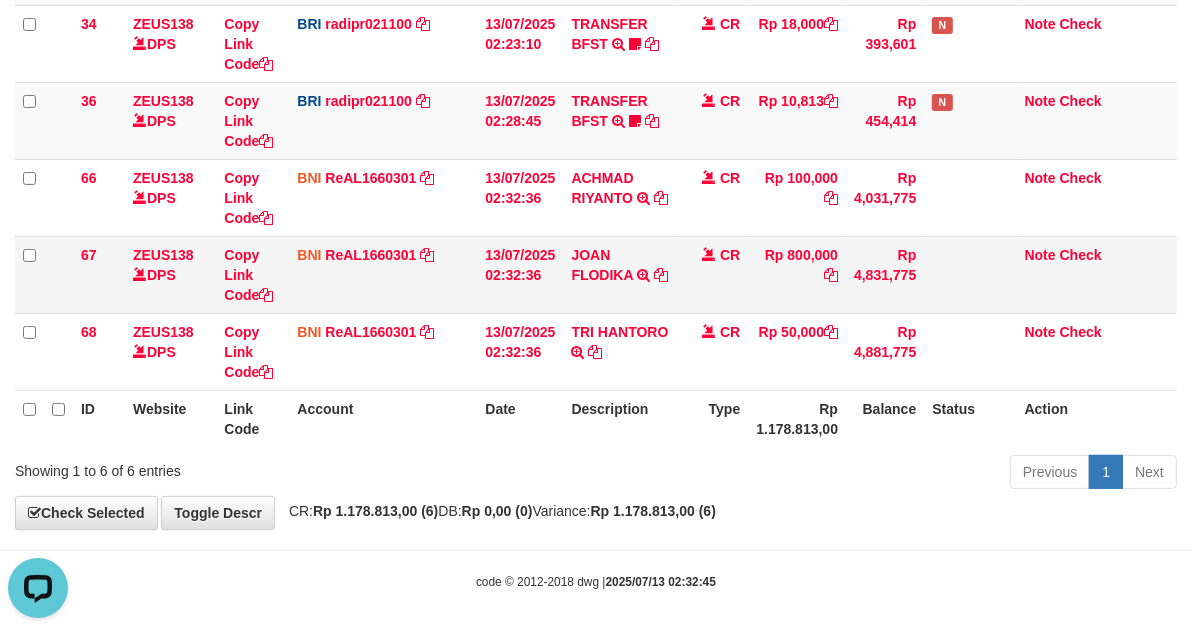 click on "CR" at bounding box center [714, 274] 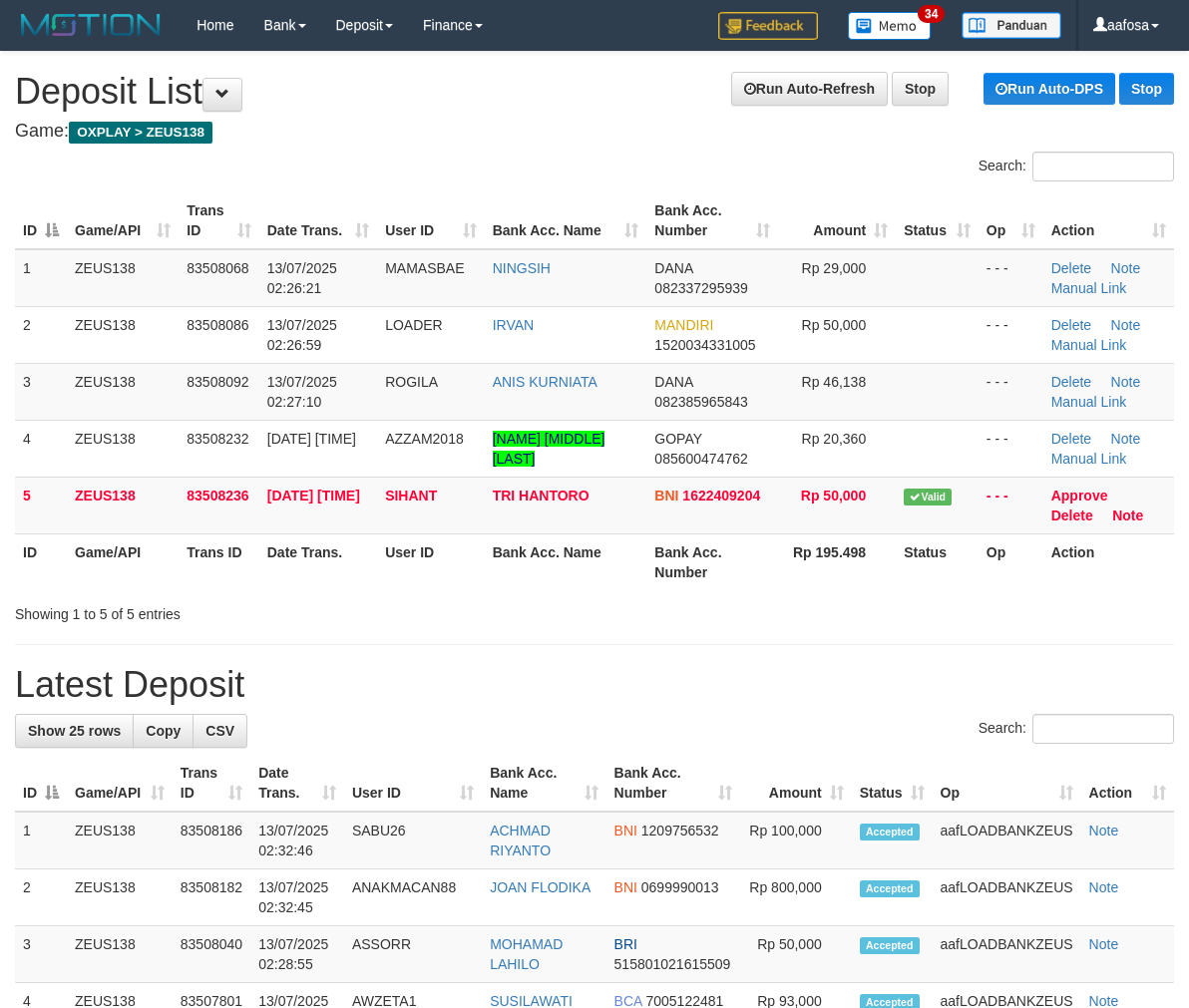 scroll, scrollTop: 0, scrollLeft: 0, axis: both 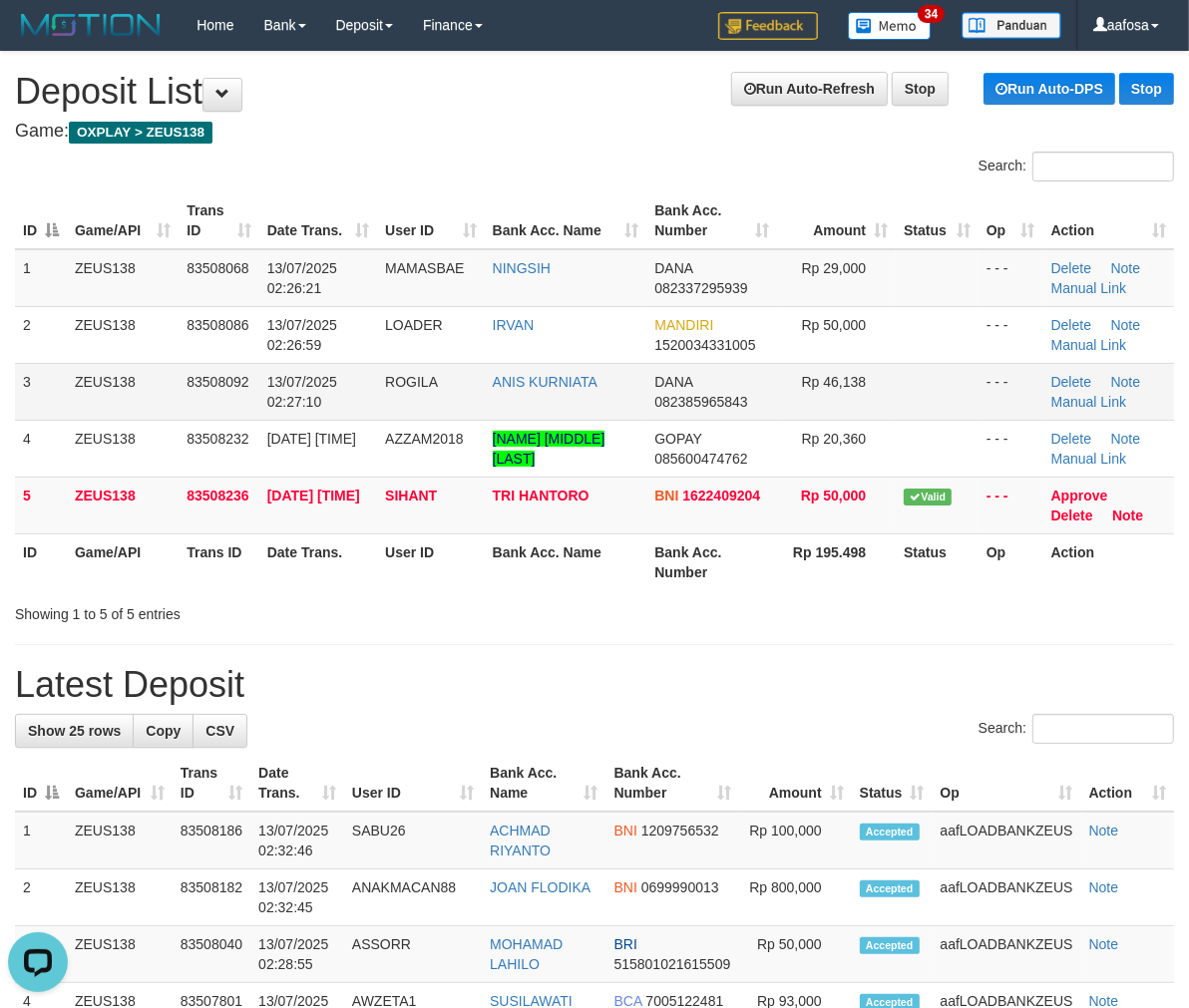 click on "Rp 46,138" at bounding box center (837, 391) 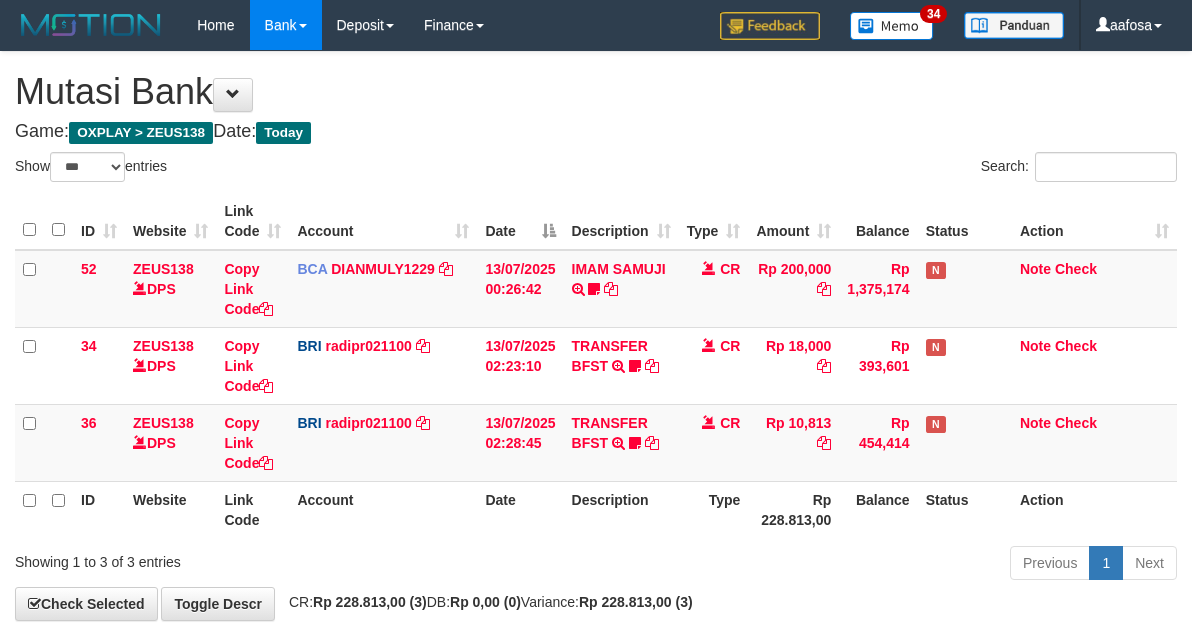 select on "***" 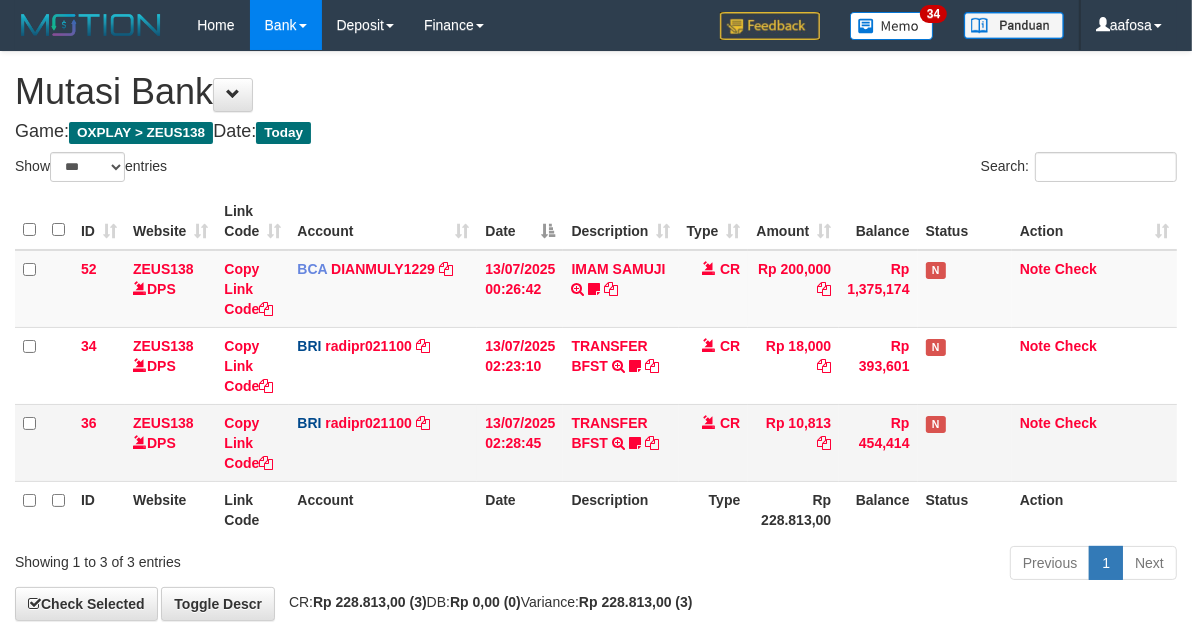 scroll, scrollTop: 98, scrollLeft: 0, axis: vertical 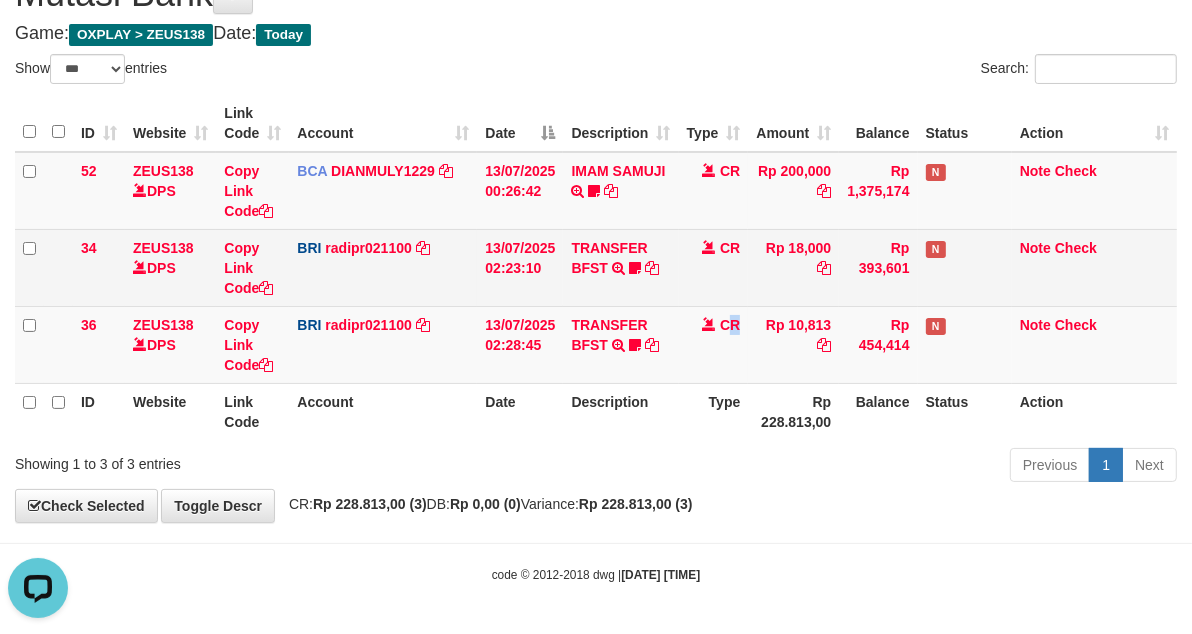 drag, startPoint x: 742, startPoint y: 308, endPoint x: 702, endPoint y: 298, distance: 41.231056 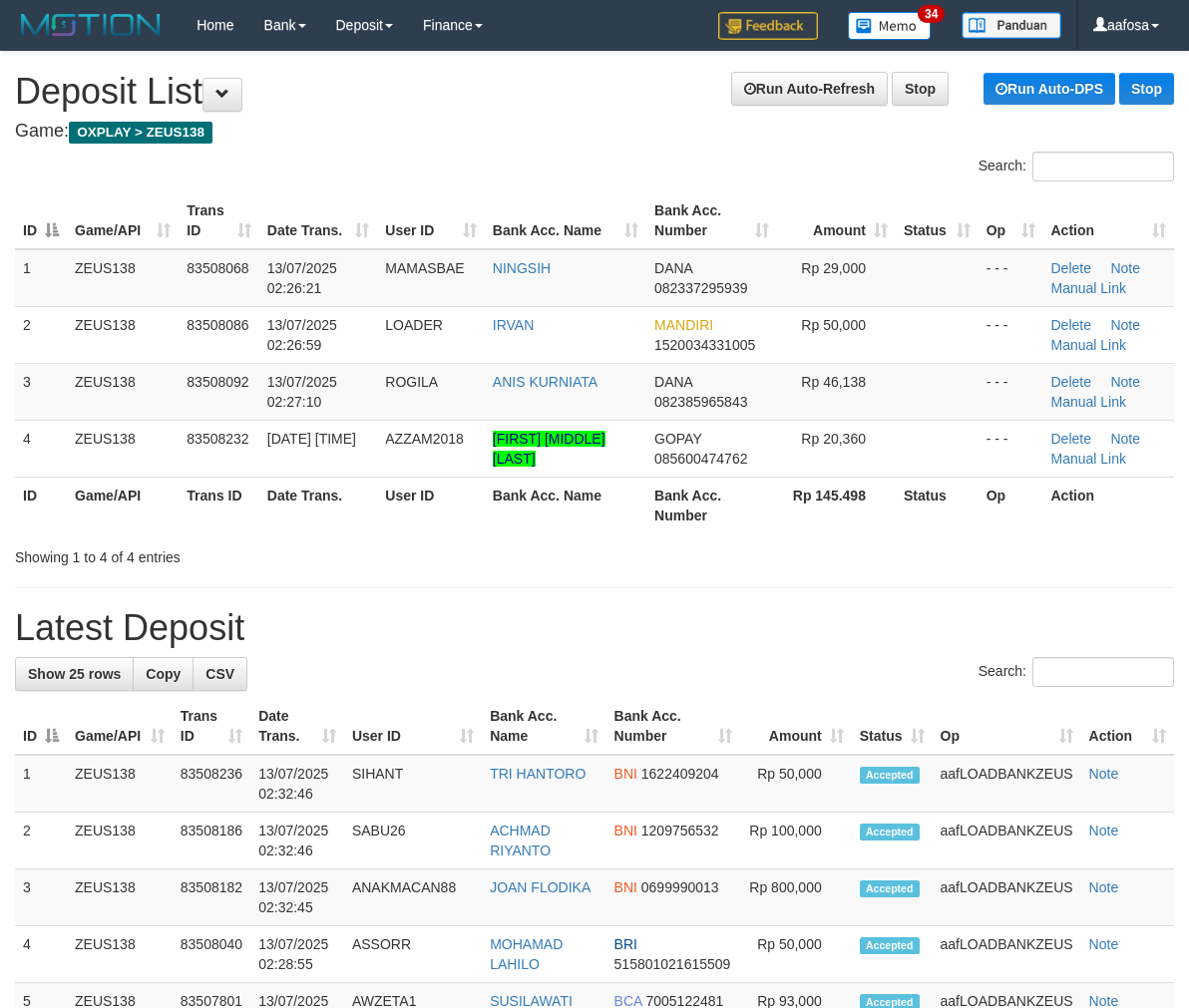 scroll, scrollTop: 0, scrollLeft: 0, axis: both 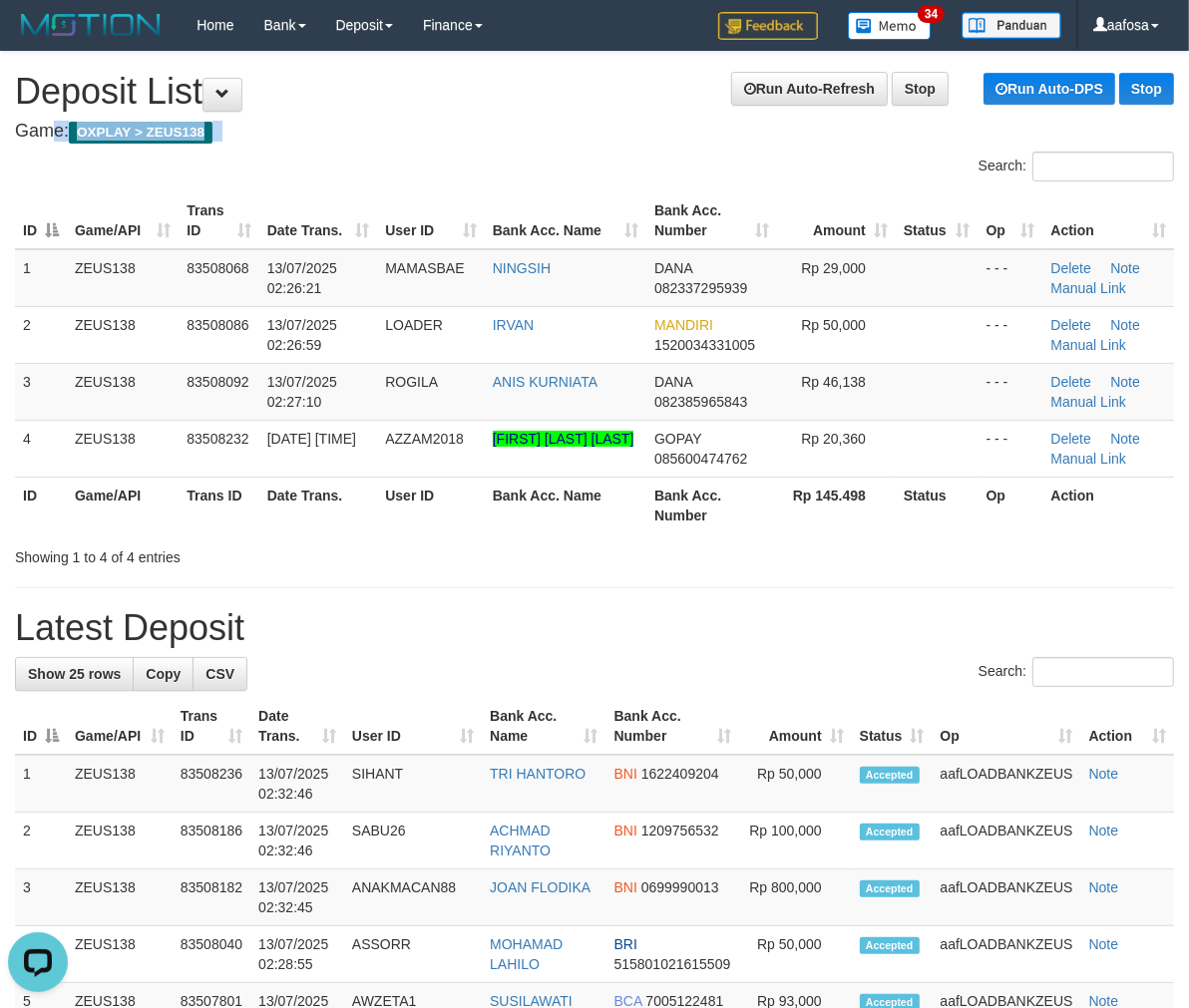 drag, startPoint x: 379, startPoint y: 111, endPoint x: 381, endPoint y: 122, distance: 11.18034 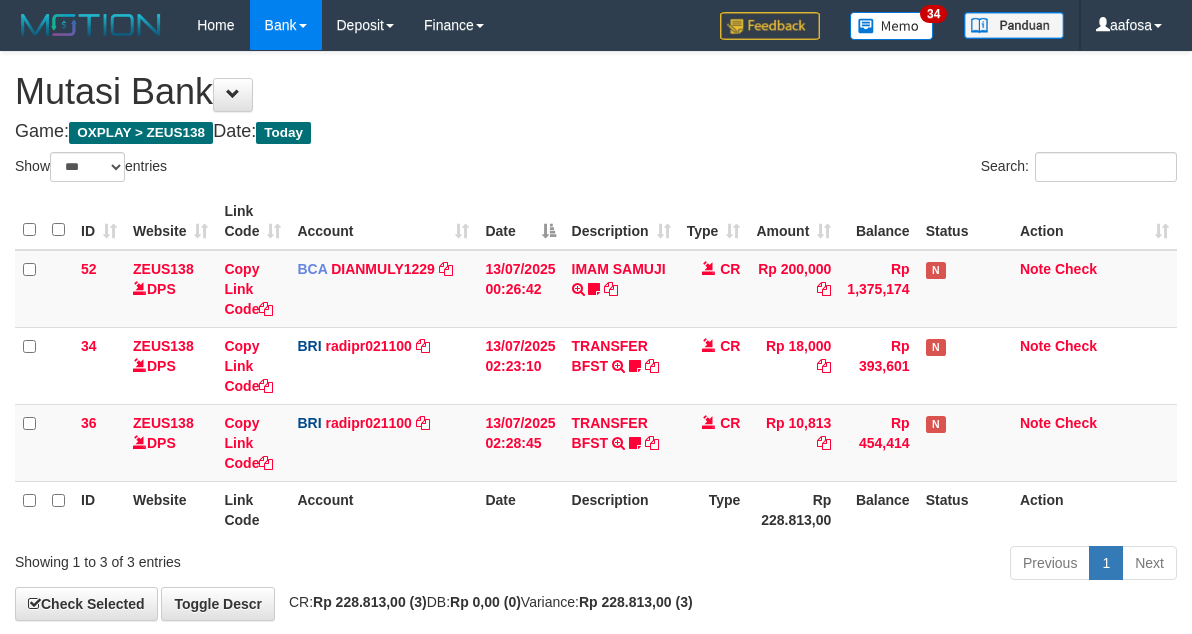 select on "***" 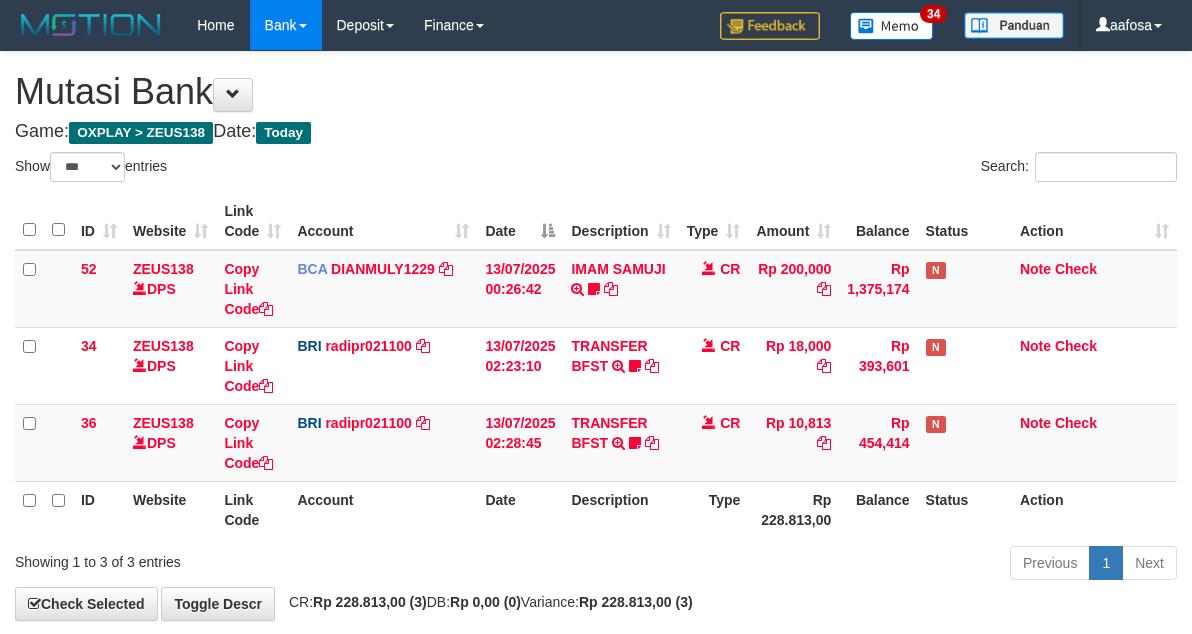 scroll, scrollTop: 98, scrollLeft: 0, axis: vertical 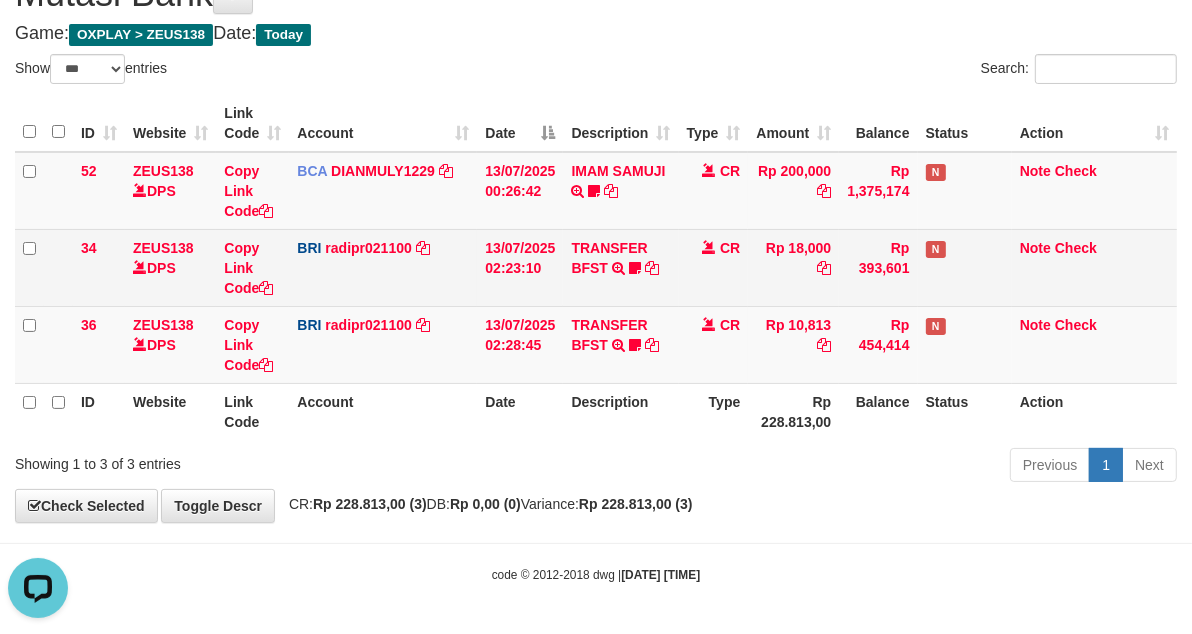 click on "13/07/2025 02:23:10" at bounding box center (520, 267) 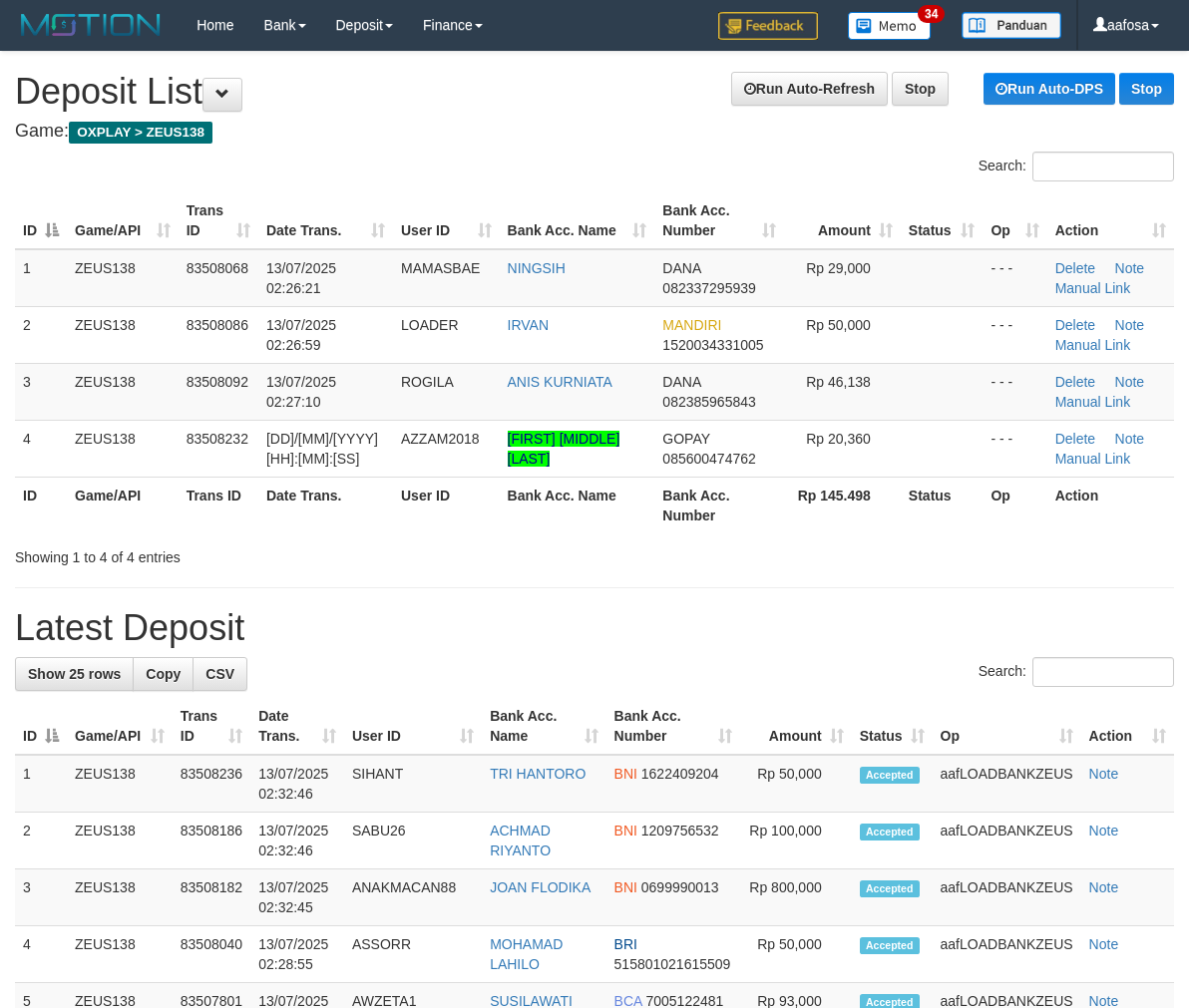 scroll, scrollTop: 0, scrollLeft: 0, axis: both 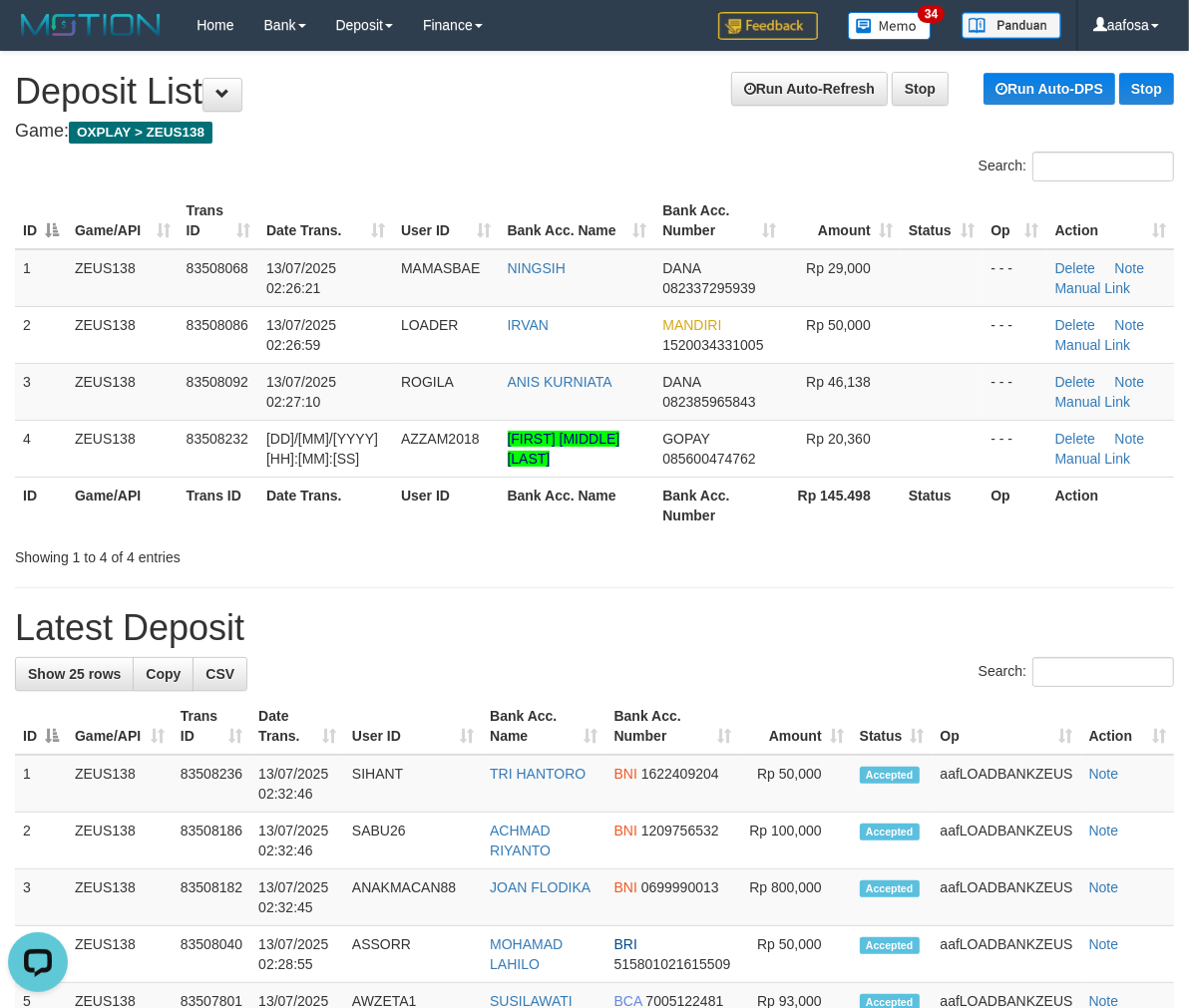 click on "Showing 1 to 4 of 4 entries" at bounding box center [594, 553] 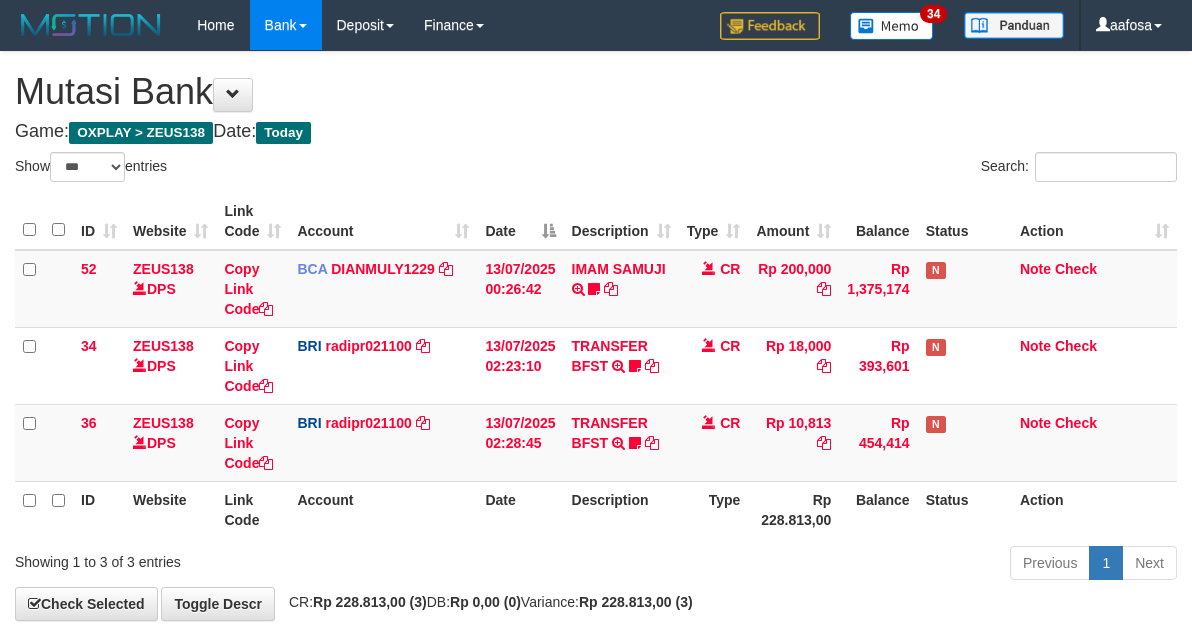 select on "***" 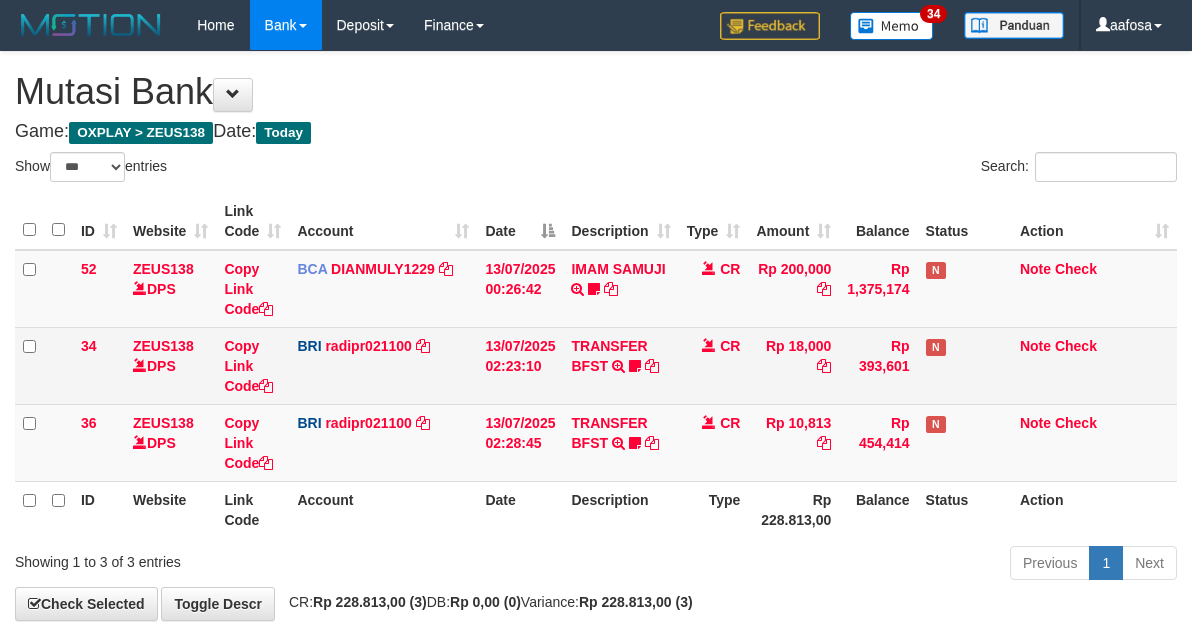 scroll, scrollTop: 98, scrollLeft: 0, axis: vertical 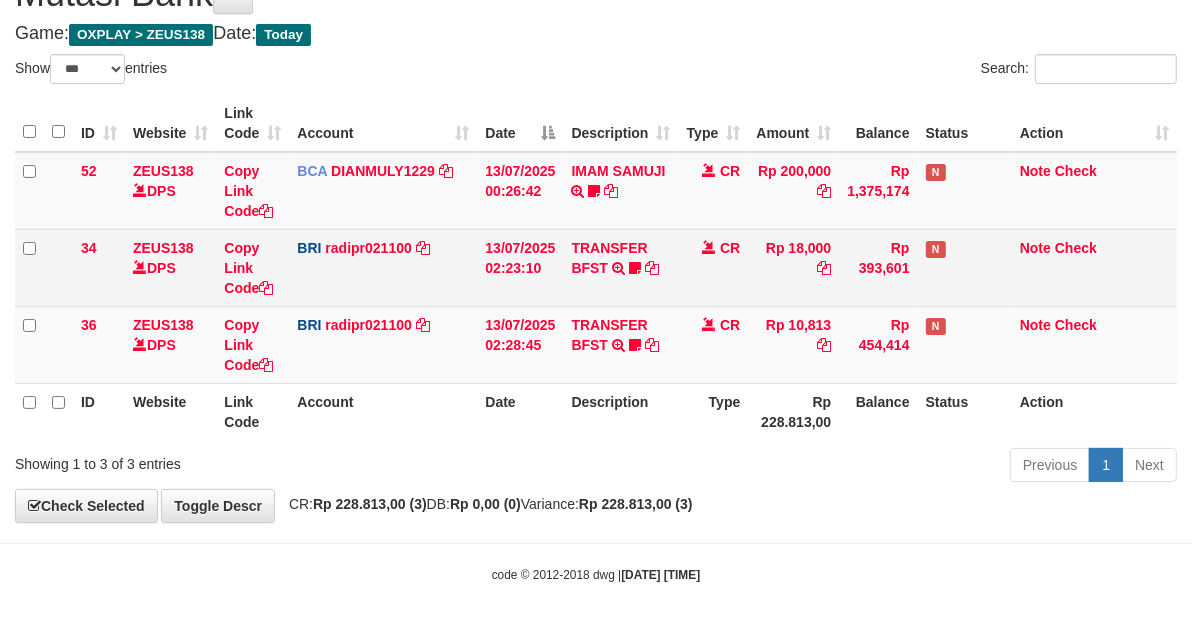 click on "CR" at bounding box center [714, 267] 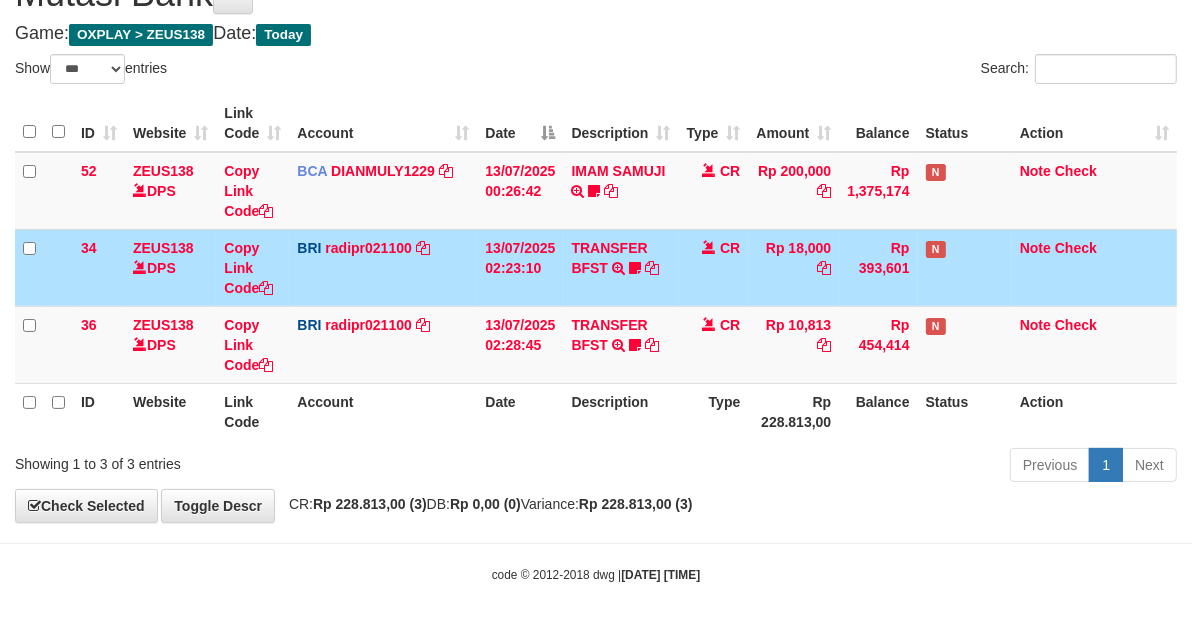 click on "CR" at bounding box center [714, 267] 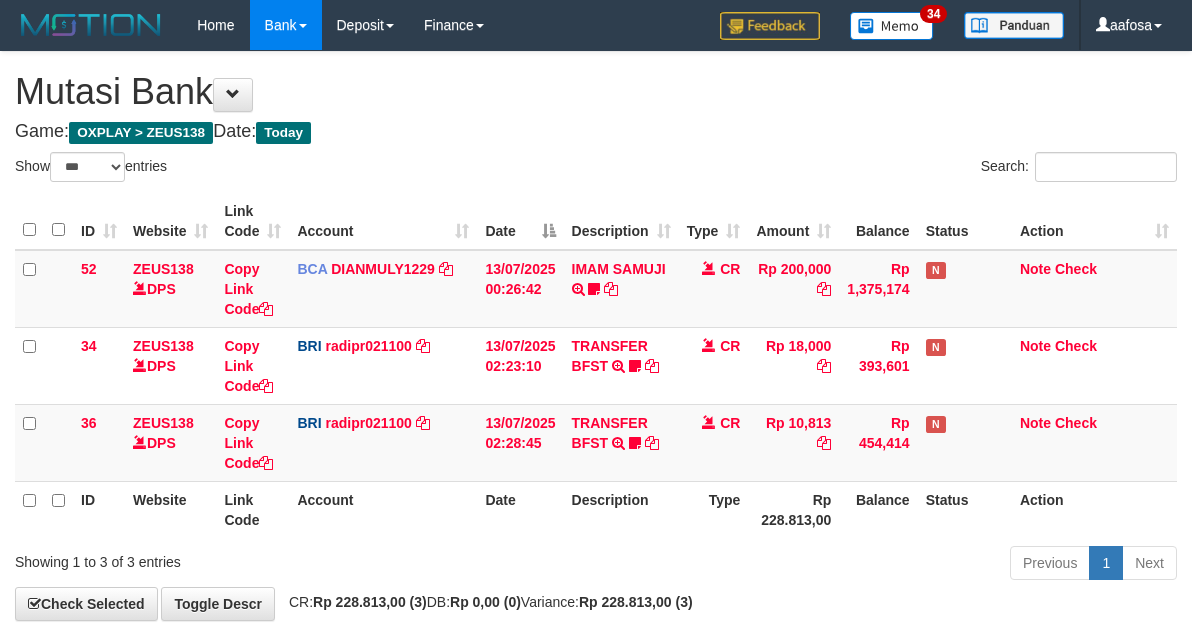 select on "***" 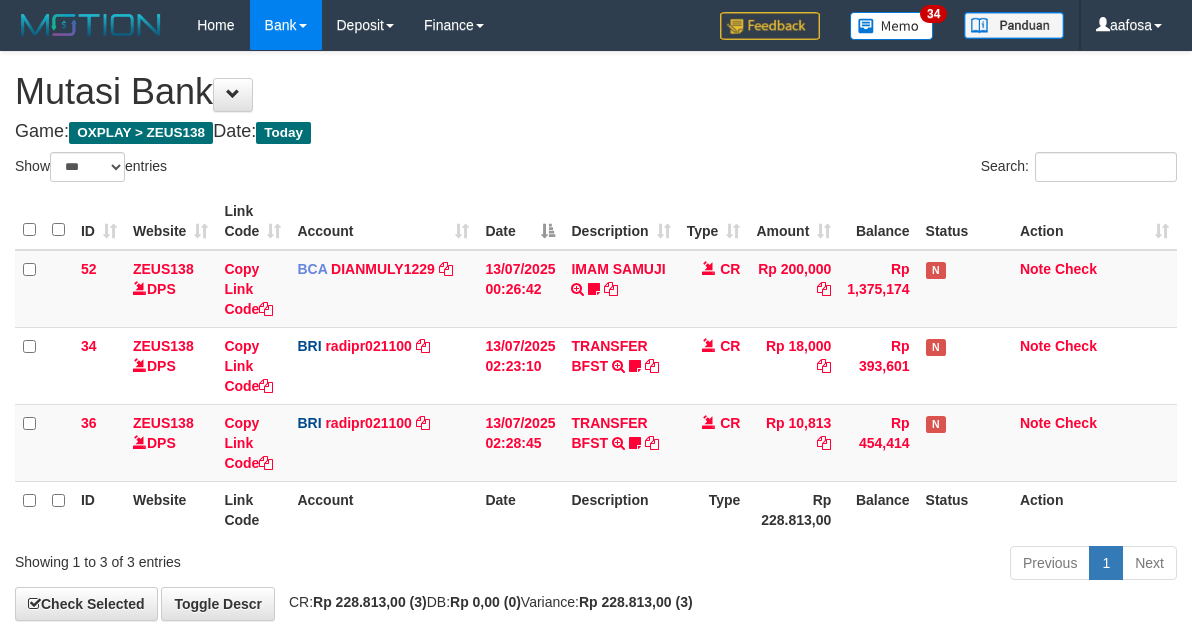 scroll, scrollTop: 98, scrollLeft: 0, axis: vertical 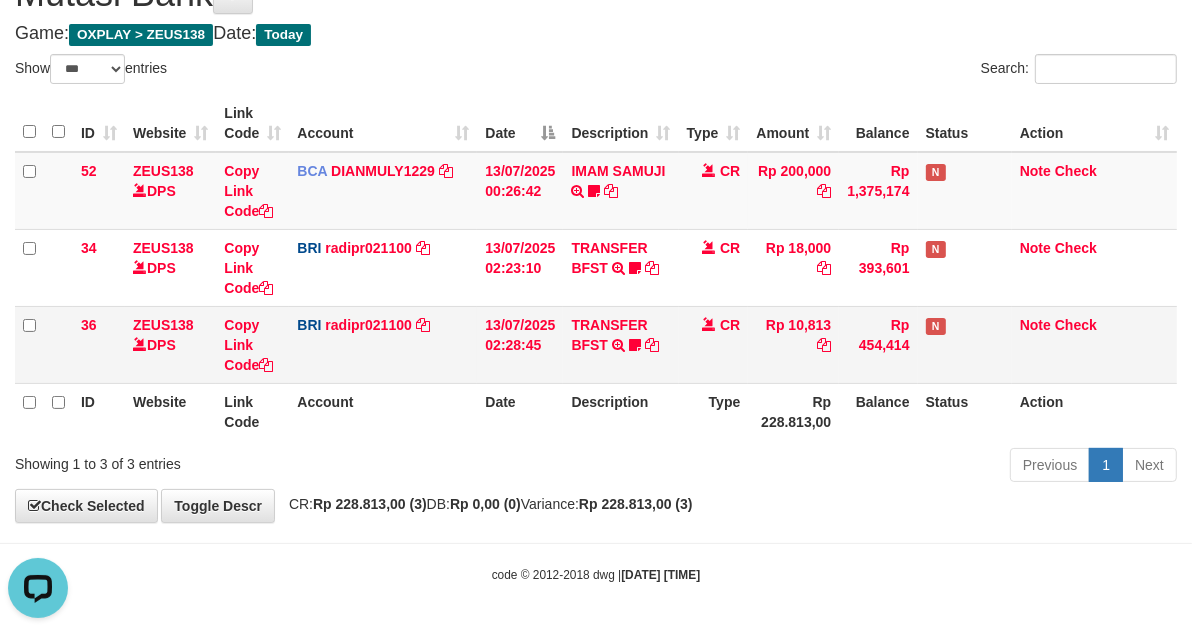 click on "CR" at bounding box center [714, 344] 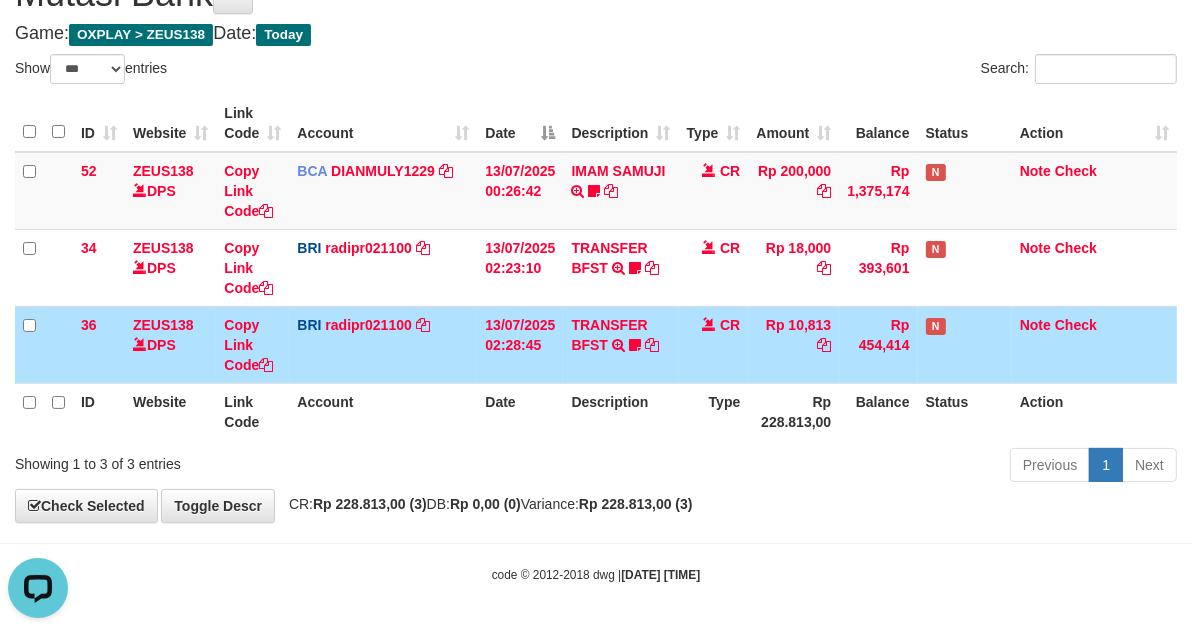 click on "CR" at bounding box center (714, 344) 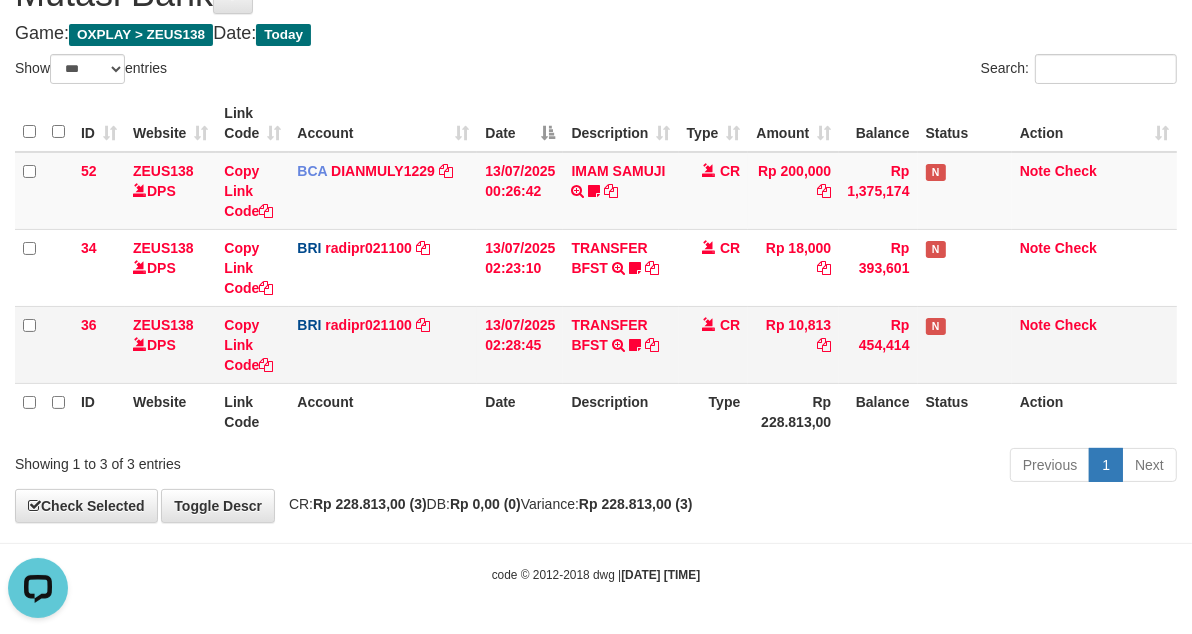 click on "CR" at bounding box center [714, 344] 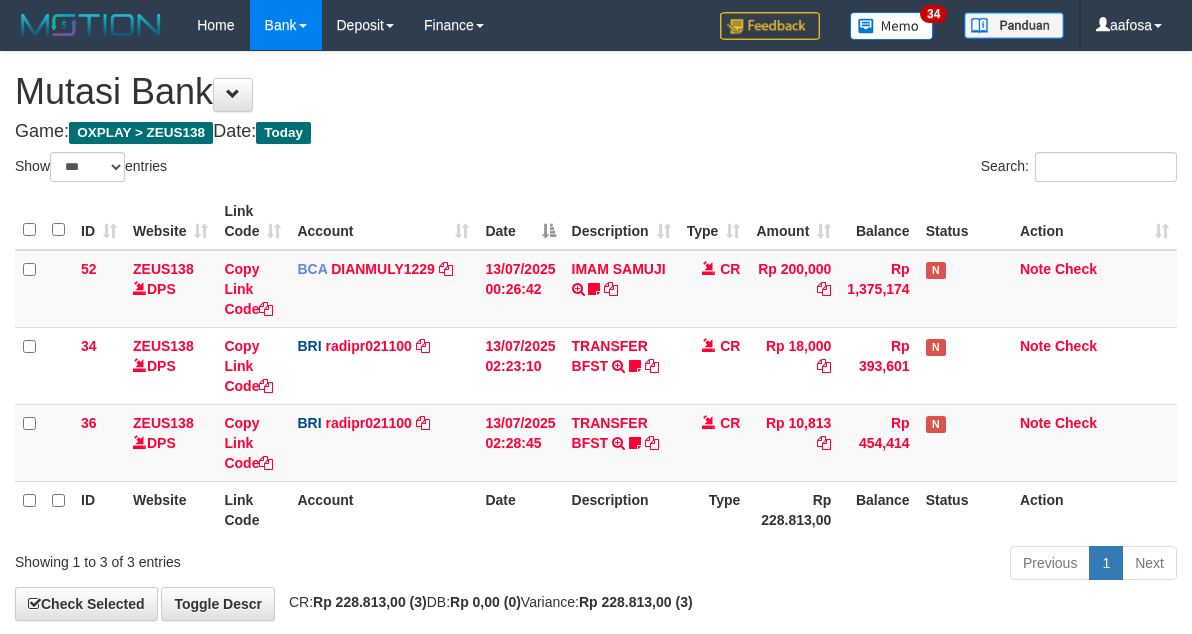 select on "***" 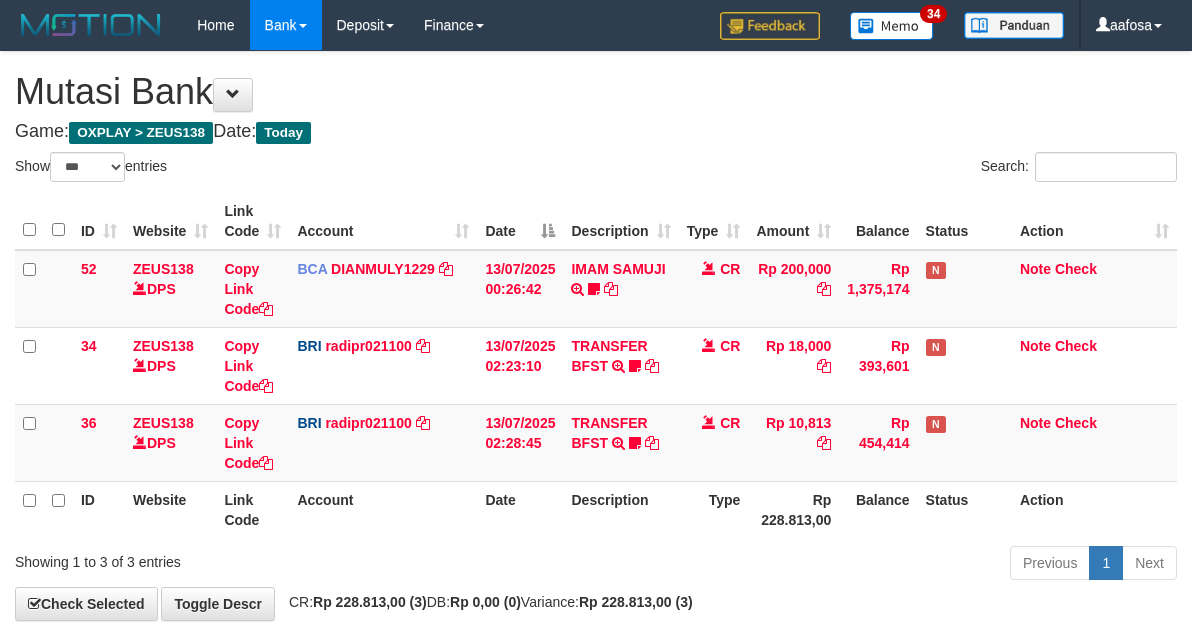 scroll, scrollTop: 98, scrollLeft: 0, axis: vertical 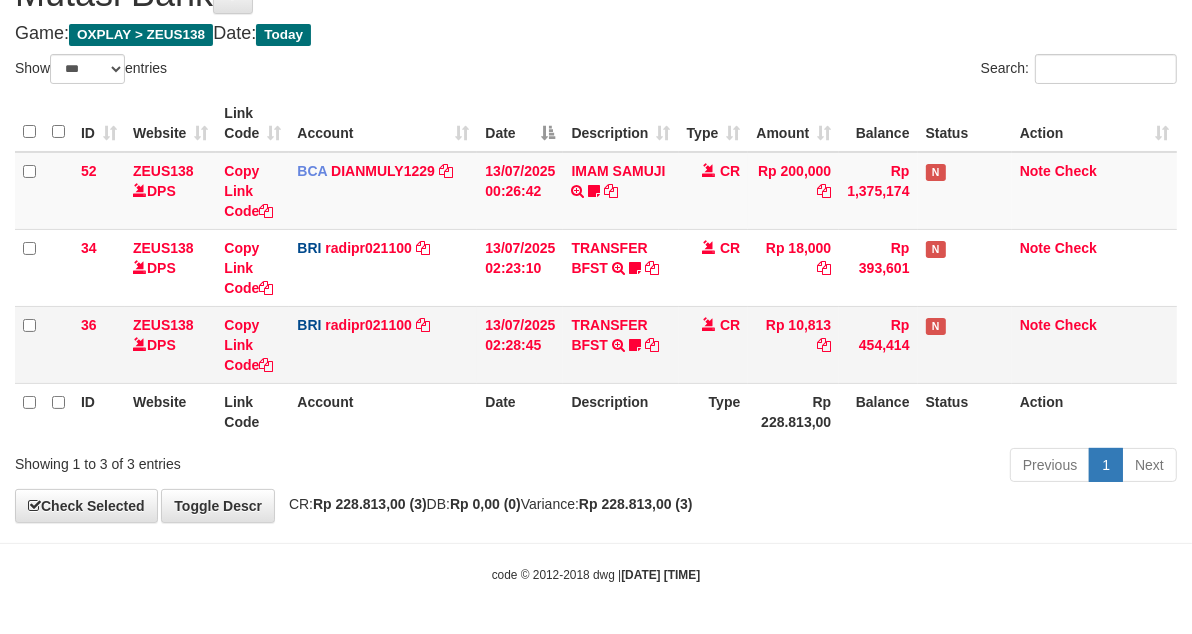 click on "CR" at bounding box center [714, 344] 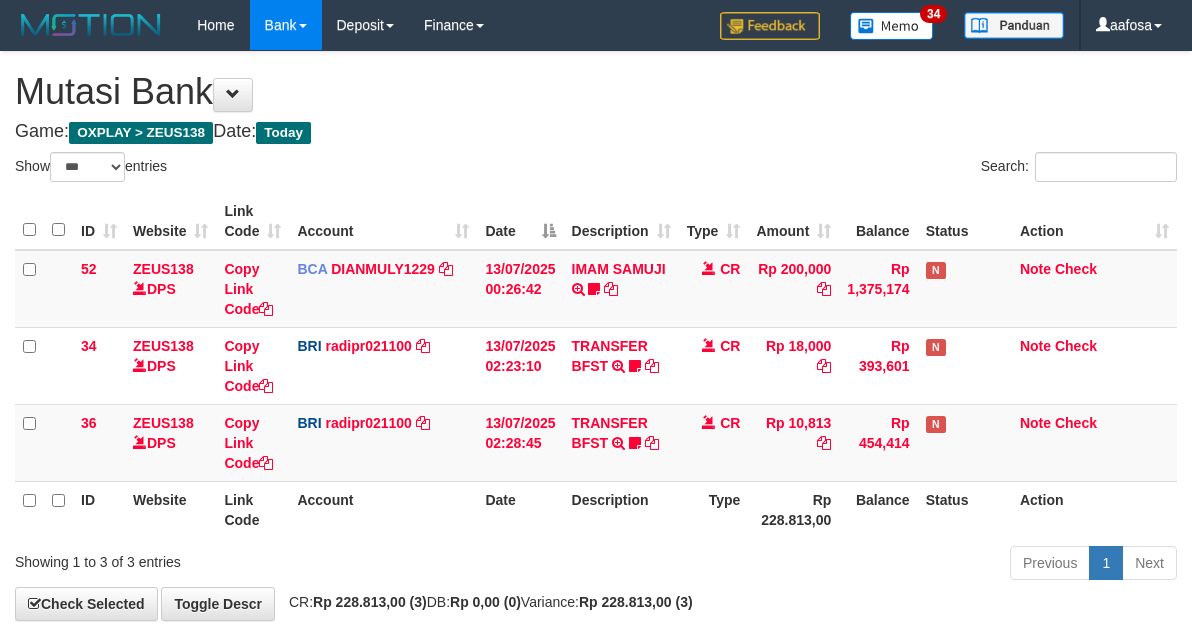 select on "***" 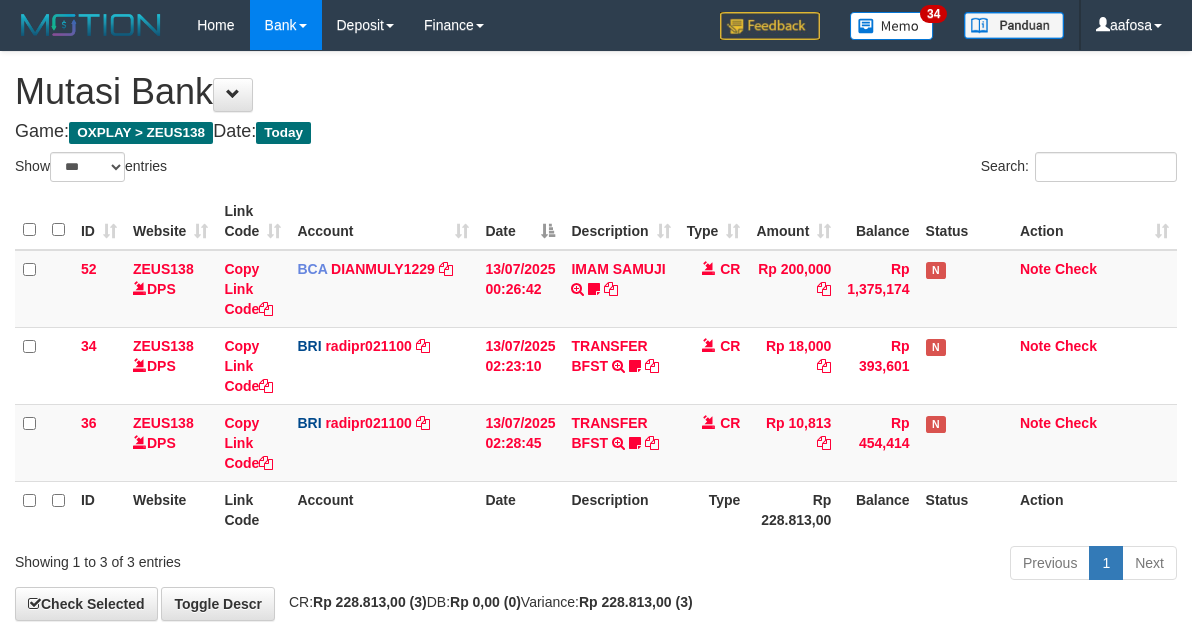 scroll, scrollTop: 98, scrollLeft: 0, axis: vertical 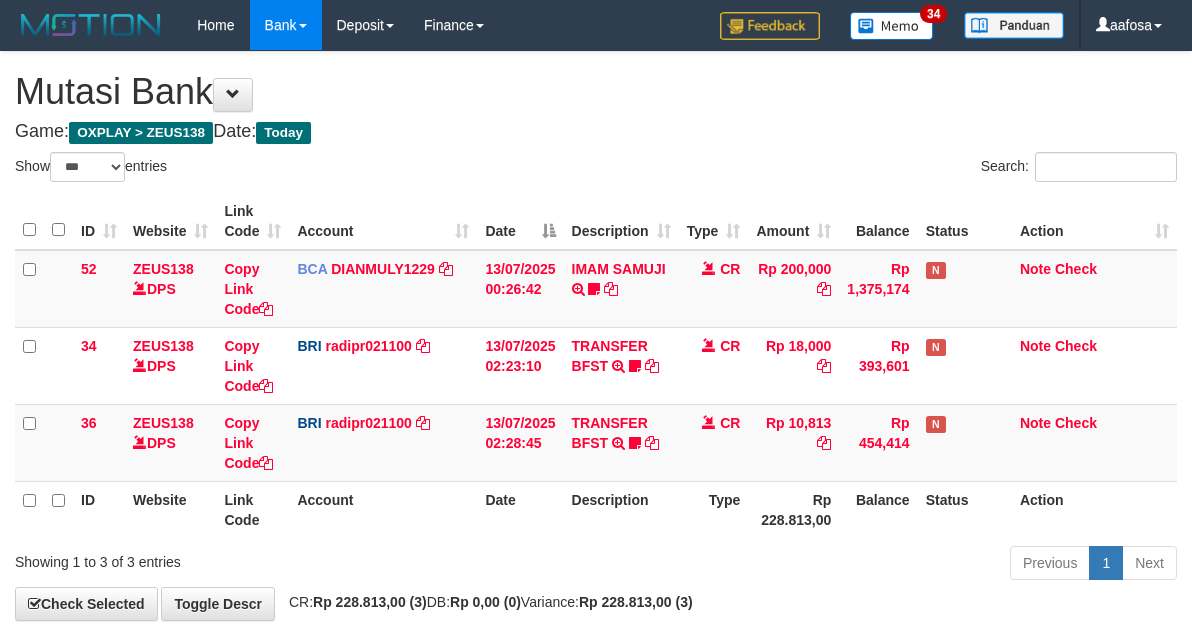 select on "***" 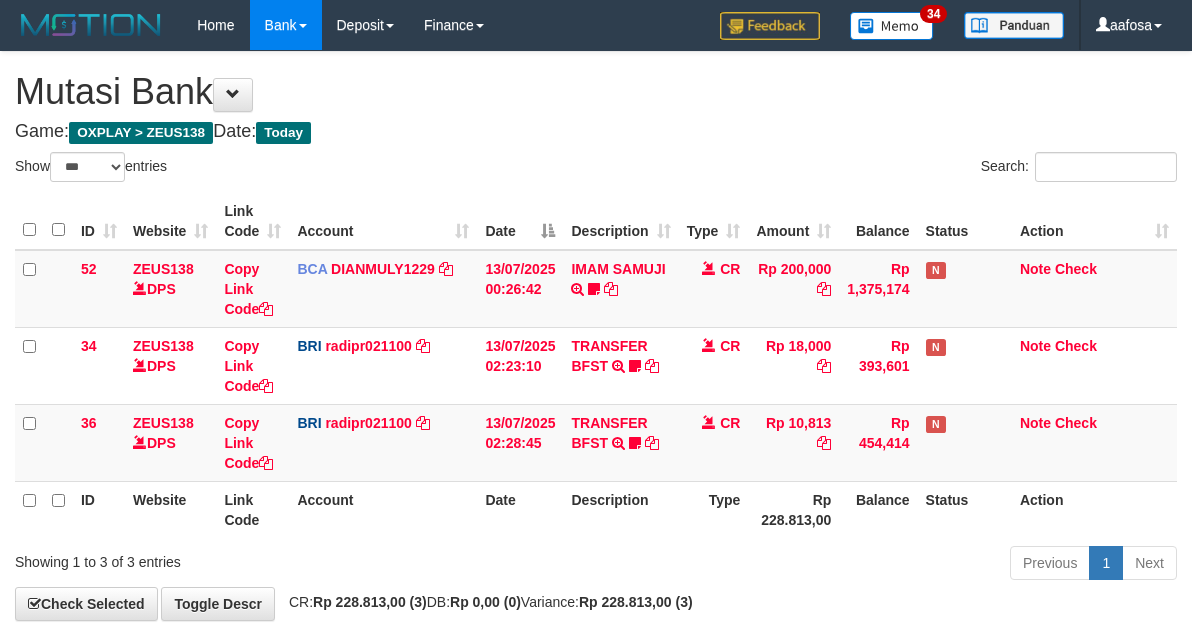 scroll, scrollTop: 98, scrollLeft: 0, axis: vertical 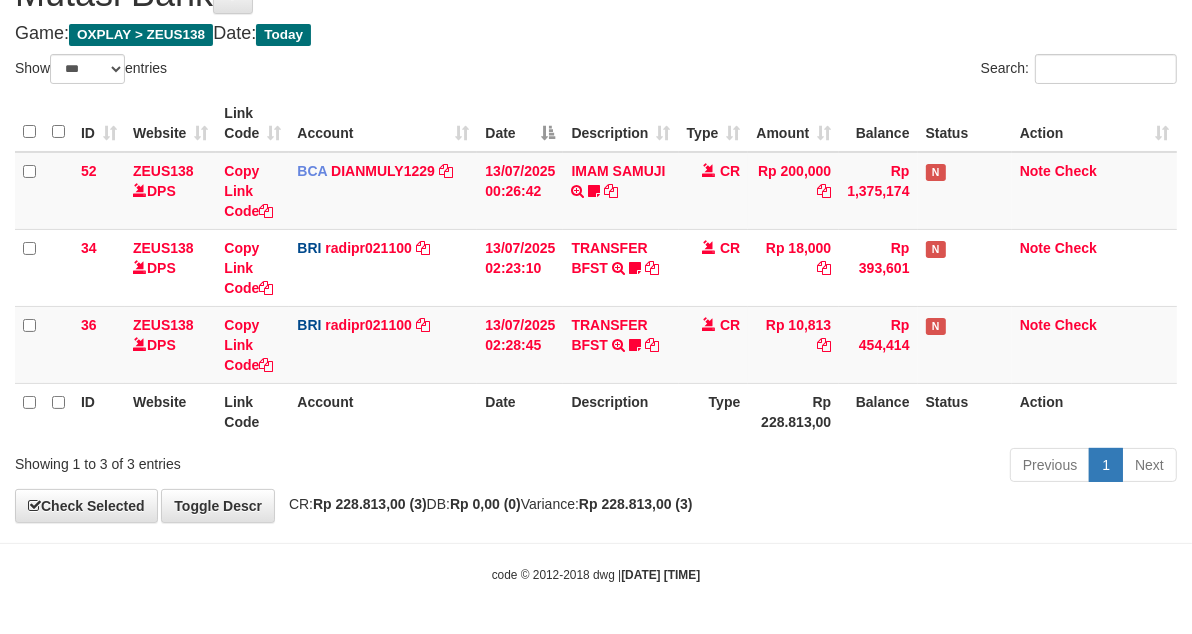 click at bounding box center [709, 247] 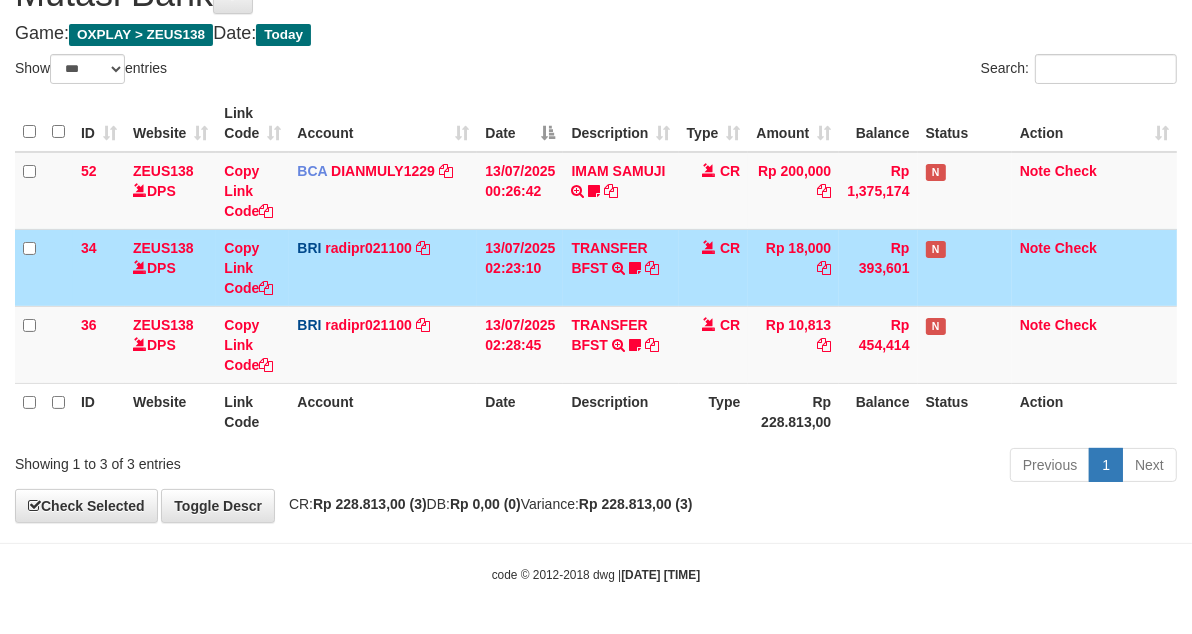 click on "CR" at bounding box center [714, 267] 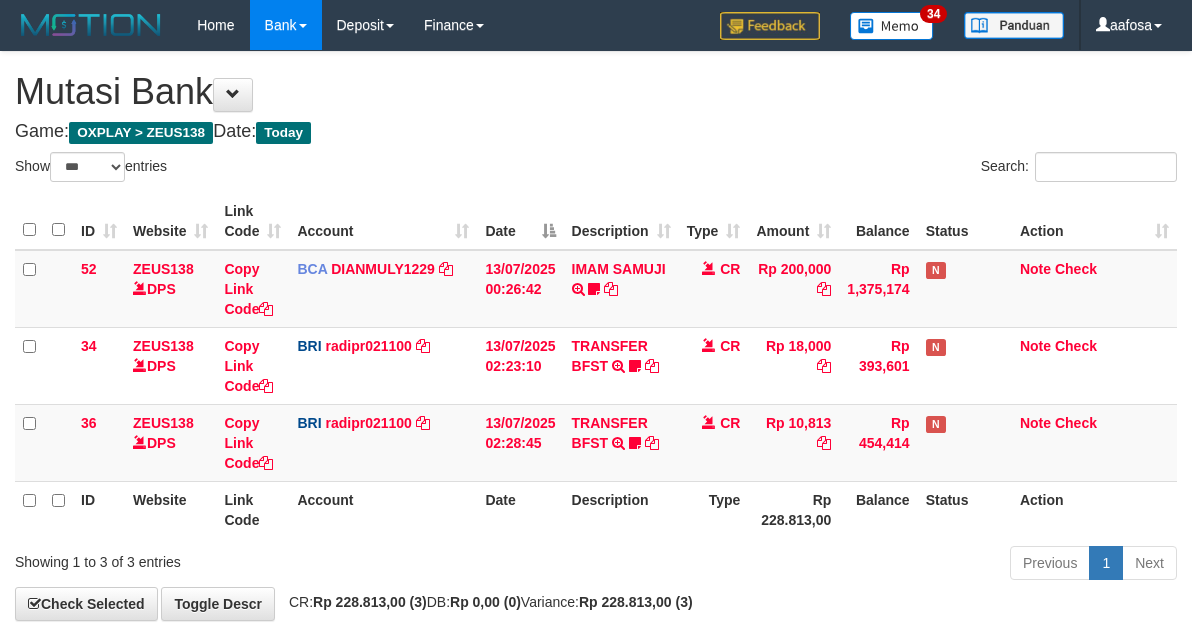 select on "***" 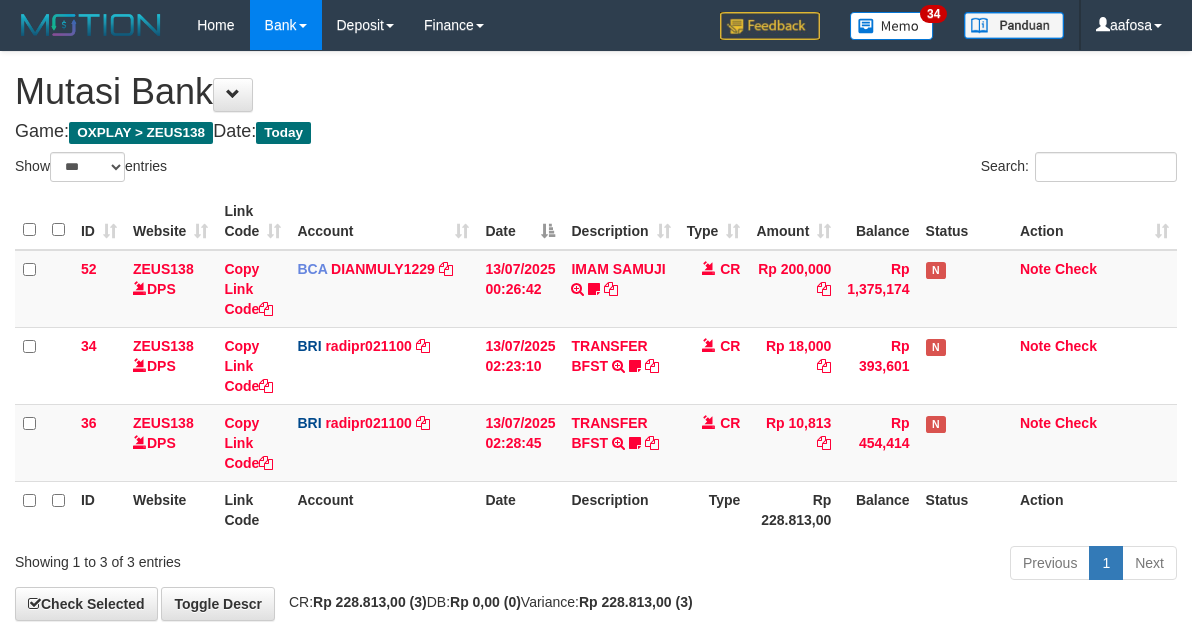 scroll, scrollTop: 98, scrollLeft: 0, axis: vertical 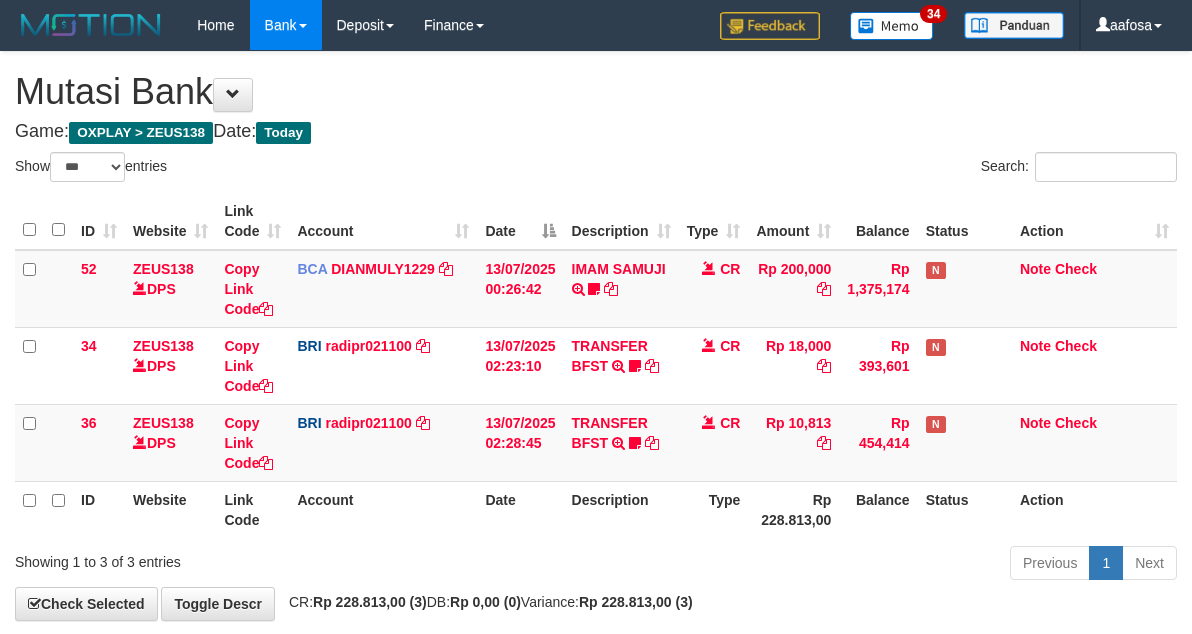select on "***" 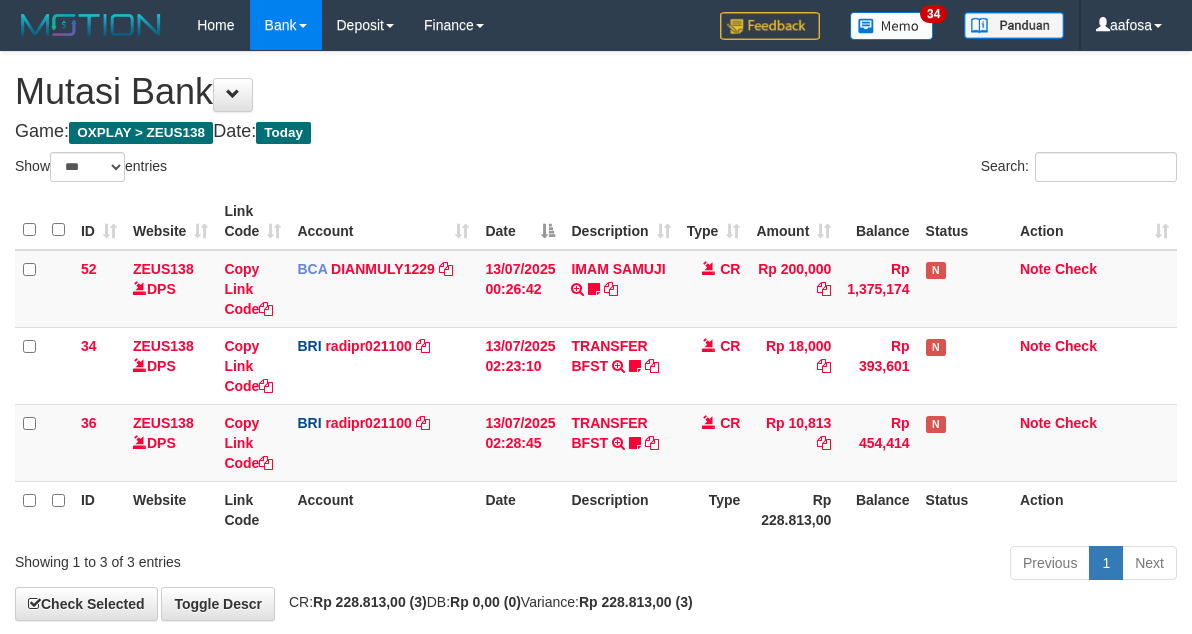 scroll, scrollTop: 98, scrollLeft: 0, axis: vertical 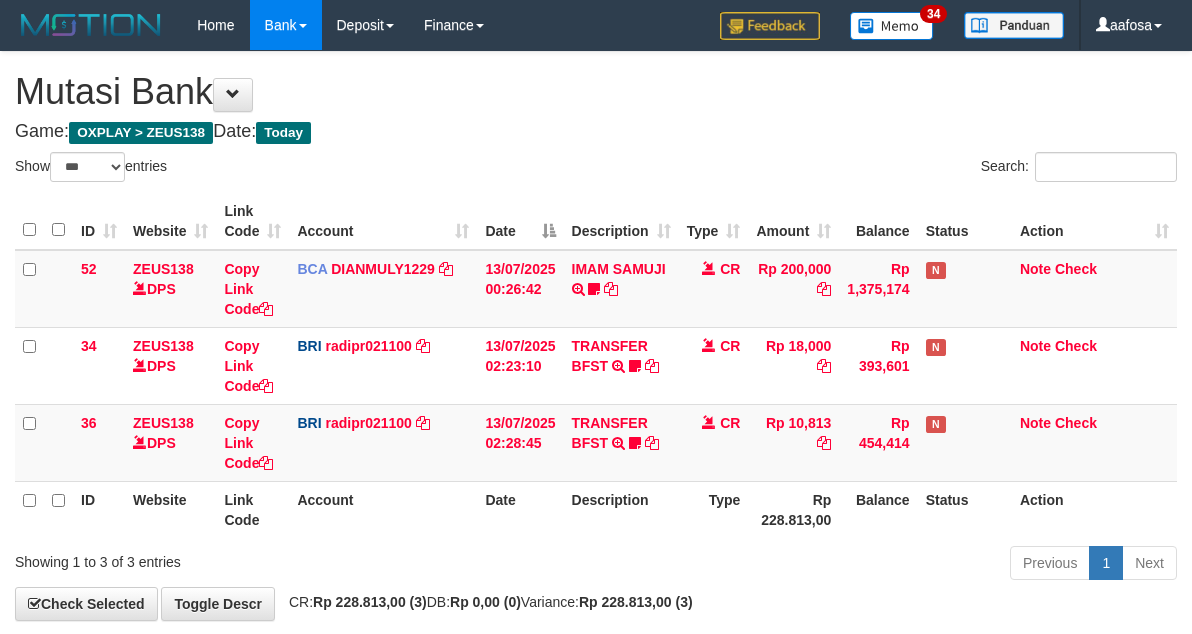 select on "***" 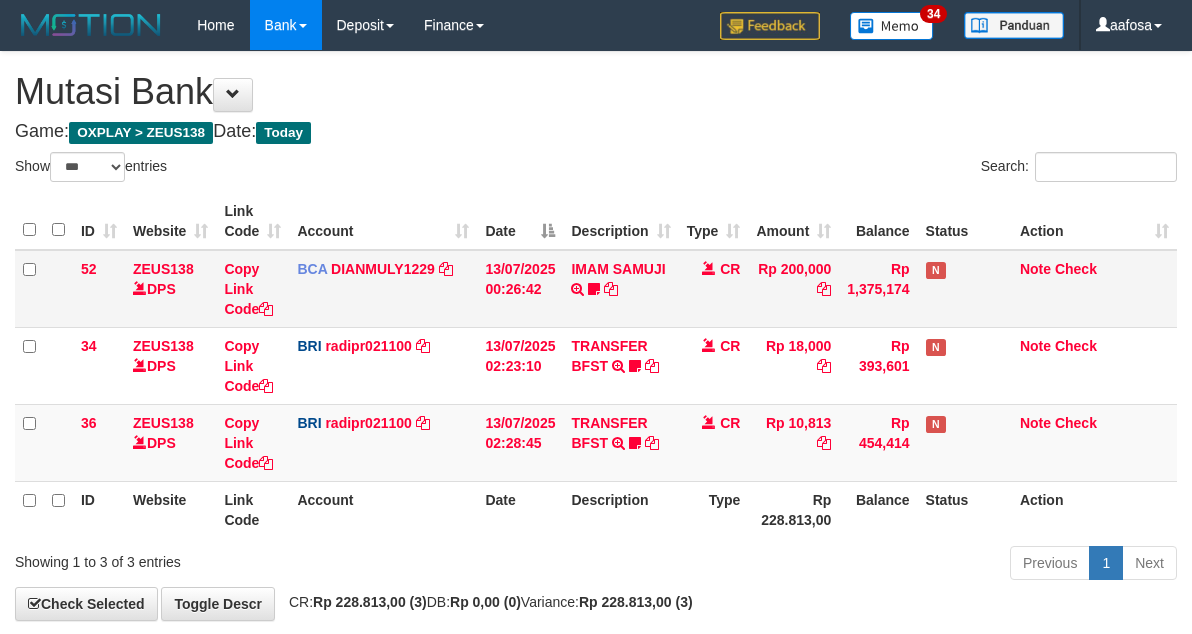 scroll, scrollTop: 98, scrollLeft: 0, axis: vertical 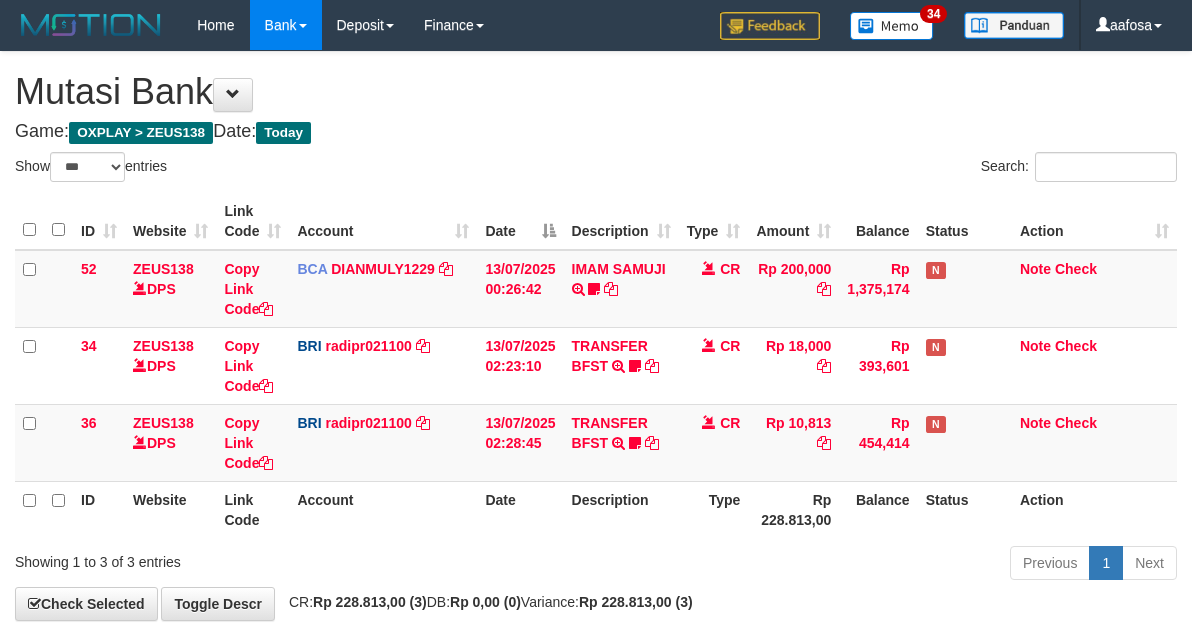 select on "***" 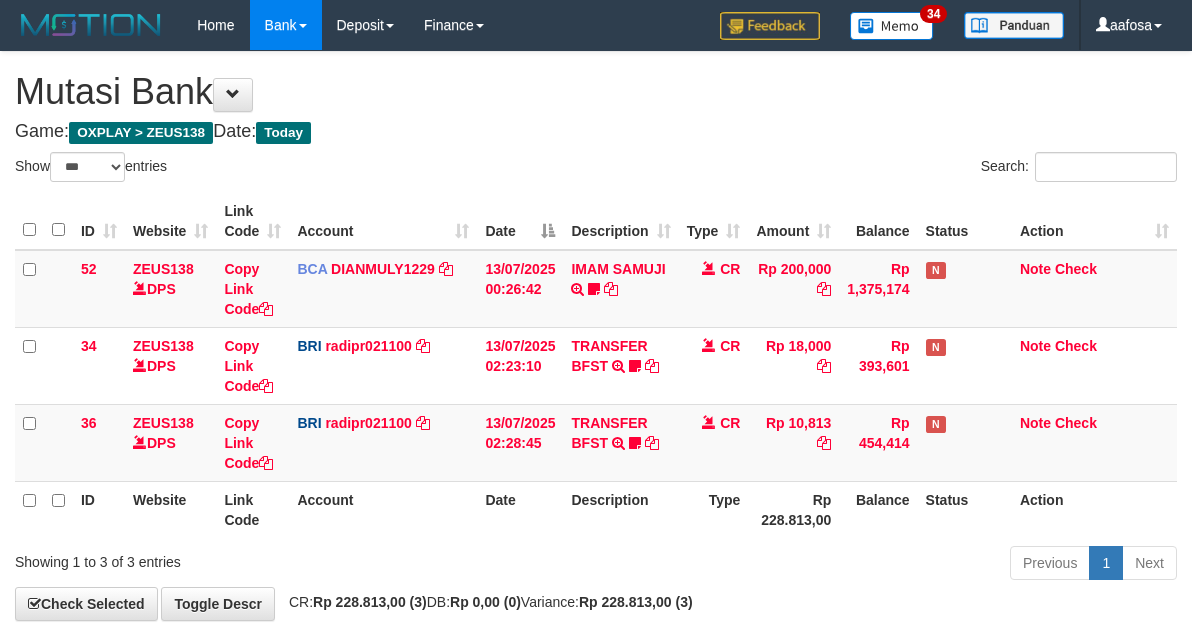 scroll, scrollTop: 98, scrollLeft: 0, axis: vertical 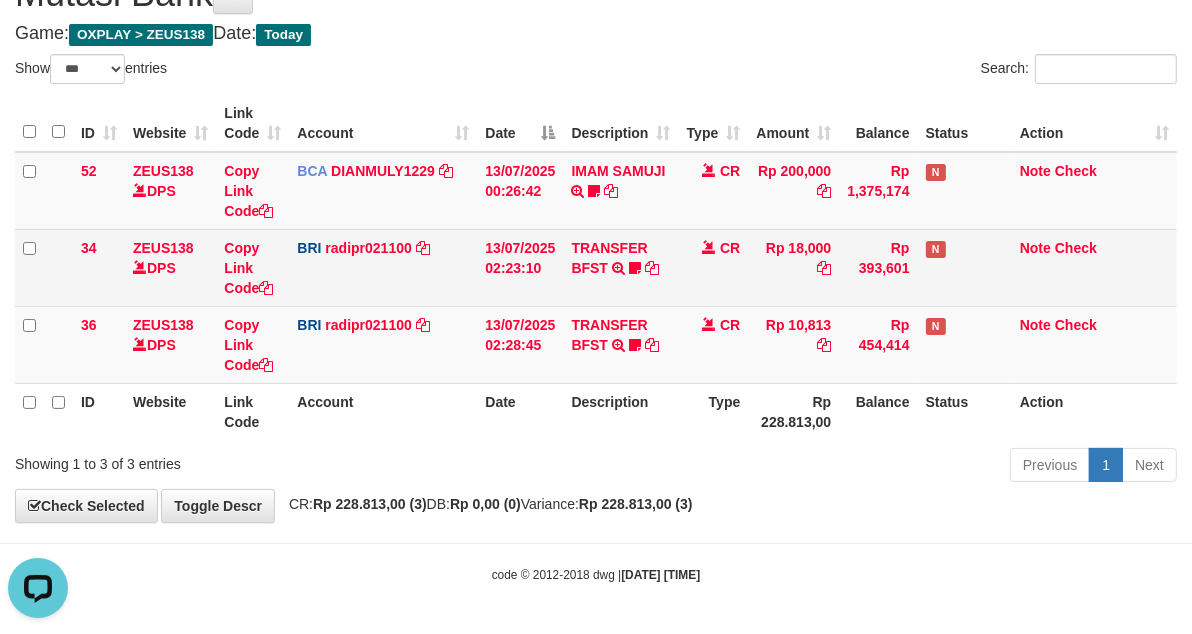 click on "CR" at bounding box center (714, 267) 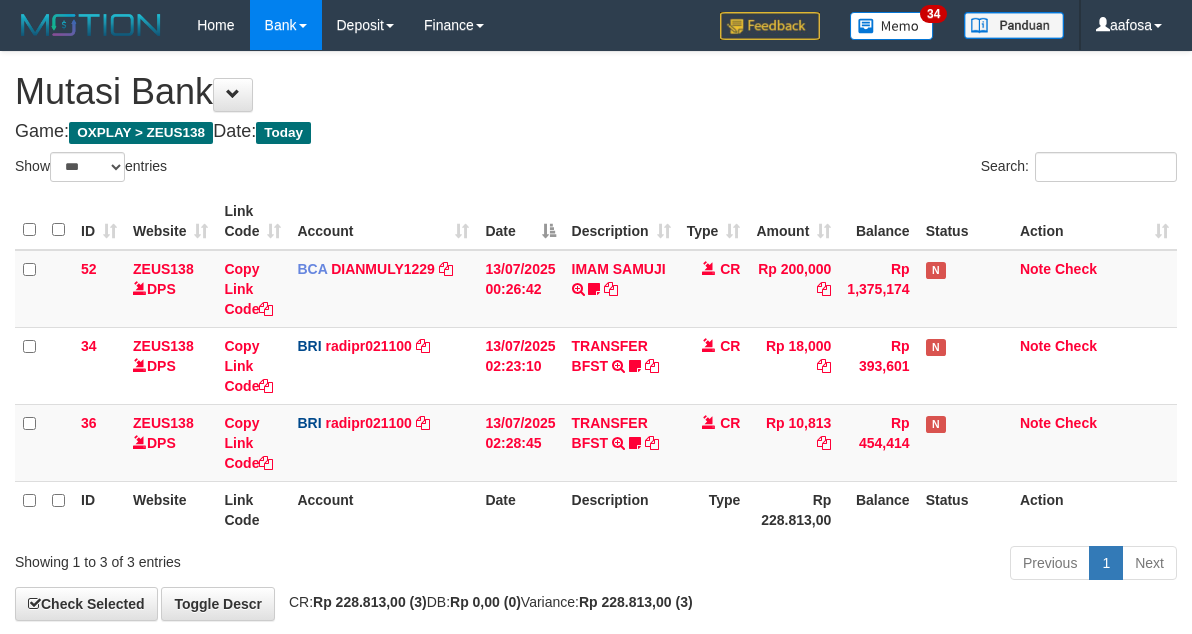 select on "***" 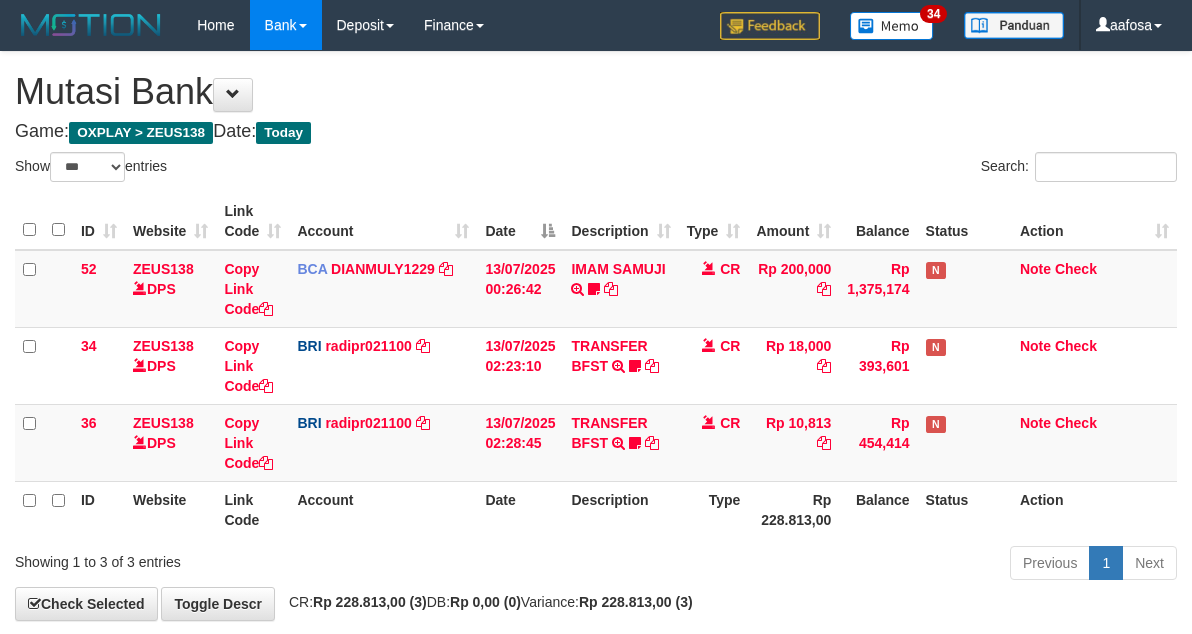 scroll, scrollTop: 98, scrollLeft: 0, axis: vertical 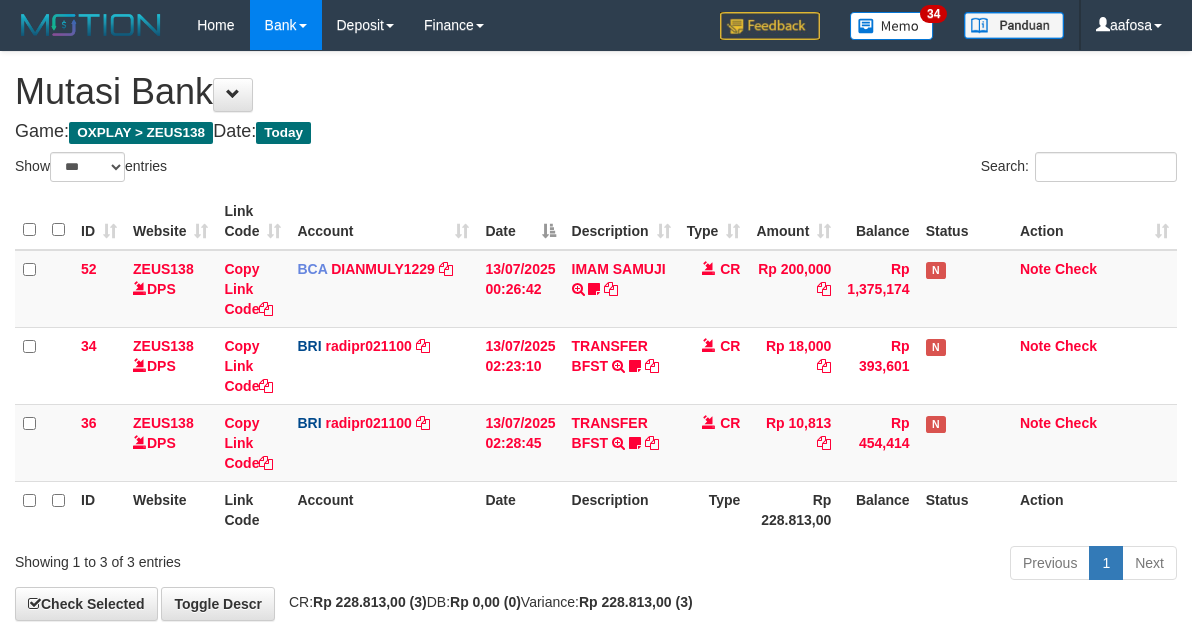 select on "***" 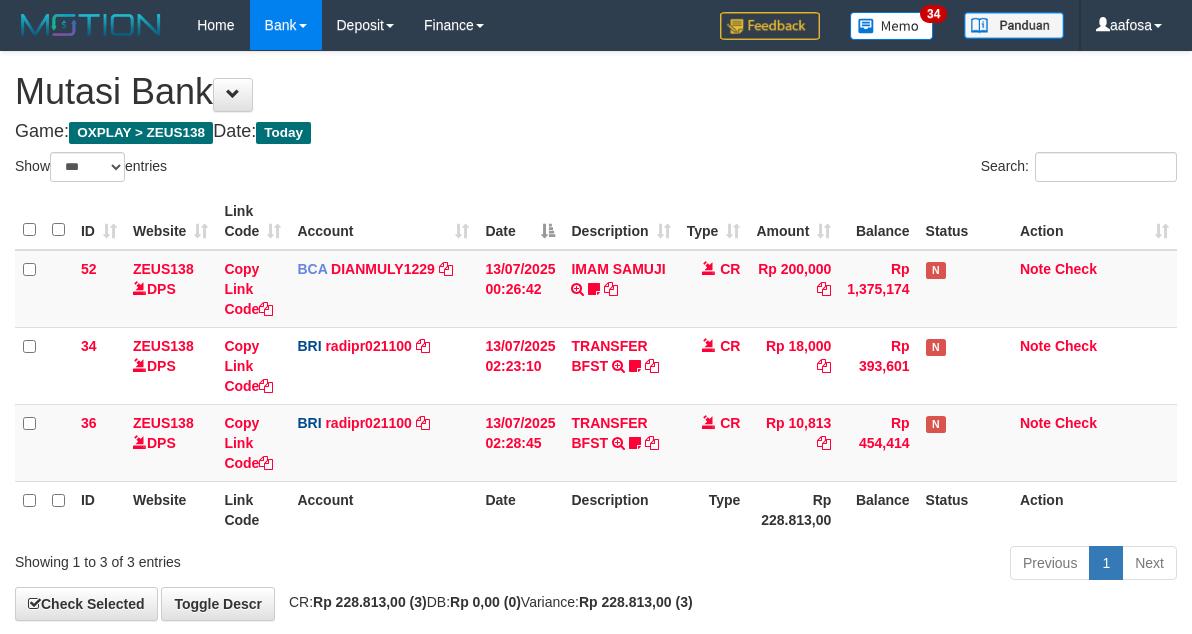 scroll, scrollTop: 98, scrollLeft: 0, axis: vertical 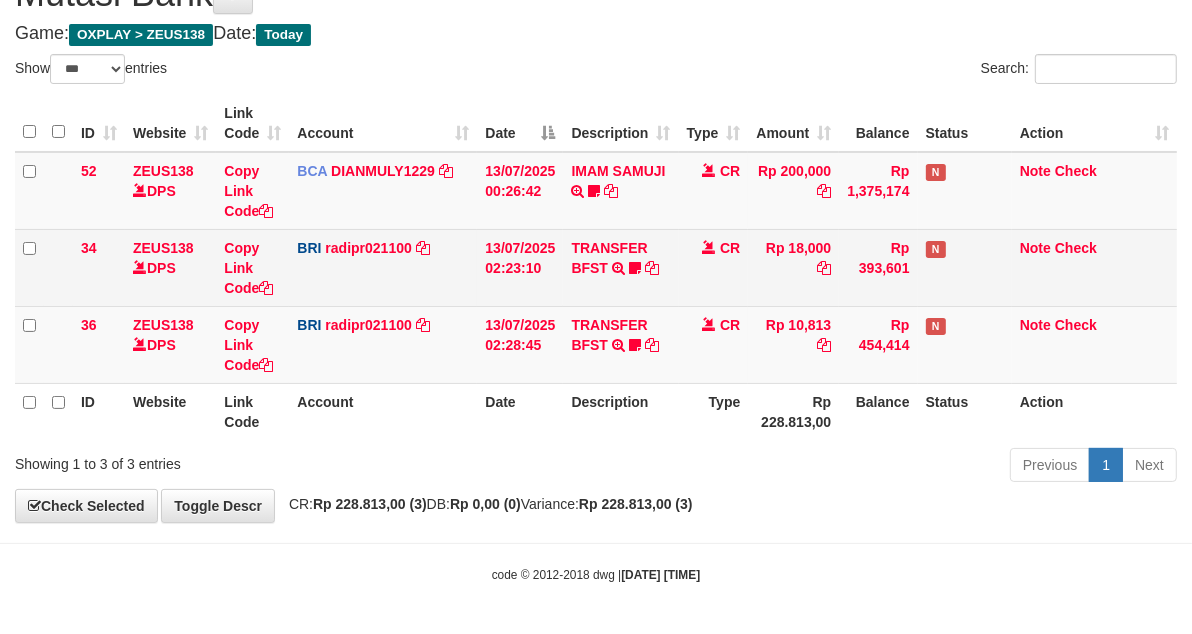 click on "TRANSFER BFST            TRANSFER BFST KHOIRULUMMA TO REYNALDI ADI PRATAMA    irulfdk" at bounding box center (620, 267) 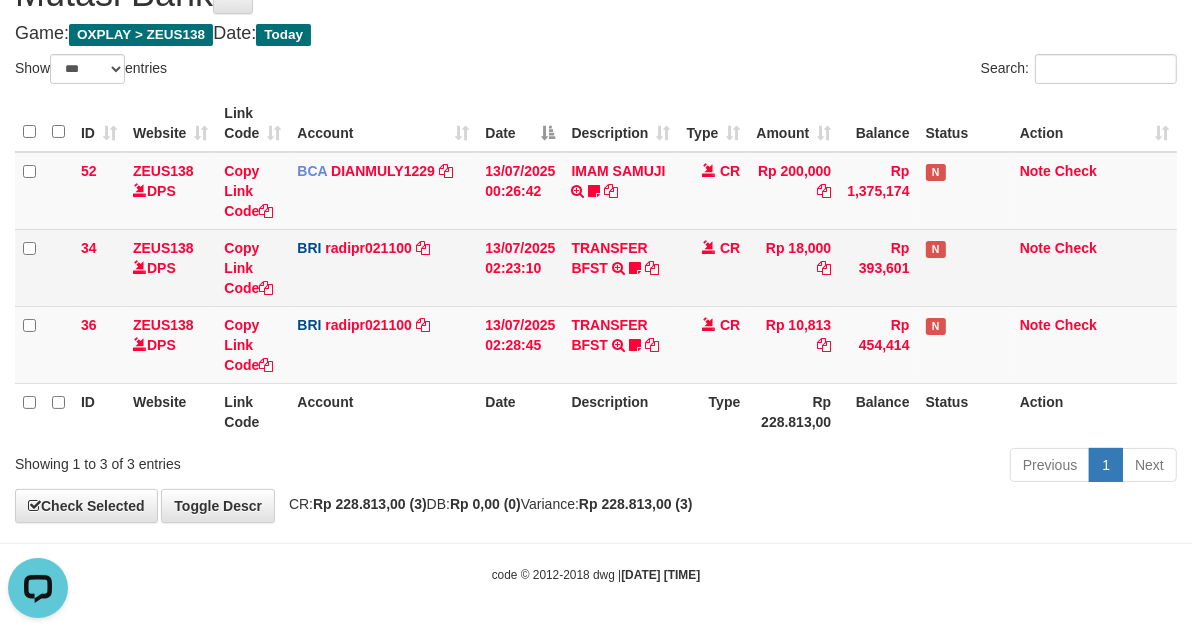 scroll, scrollTop: 0, scrollLeft: 0, axis: both 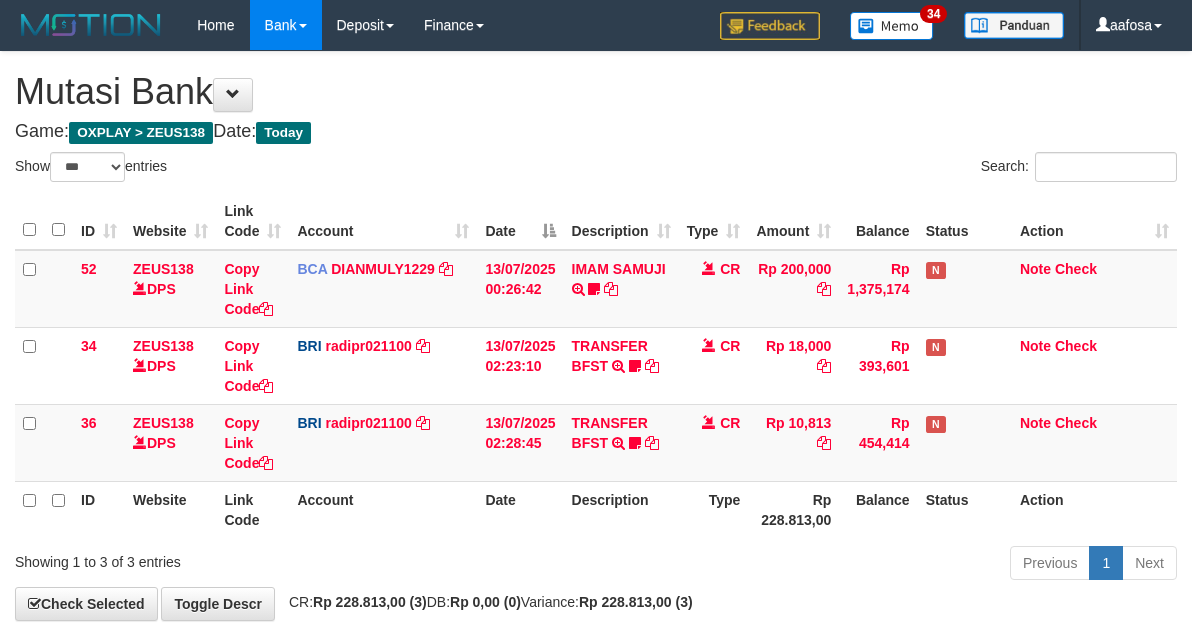 select on "***" 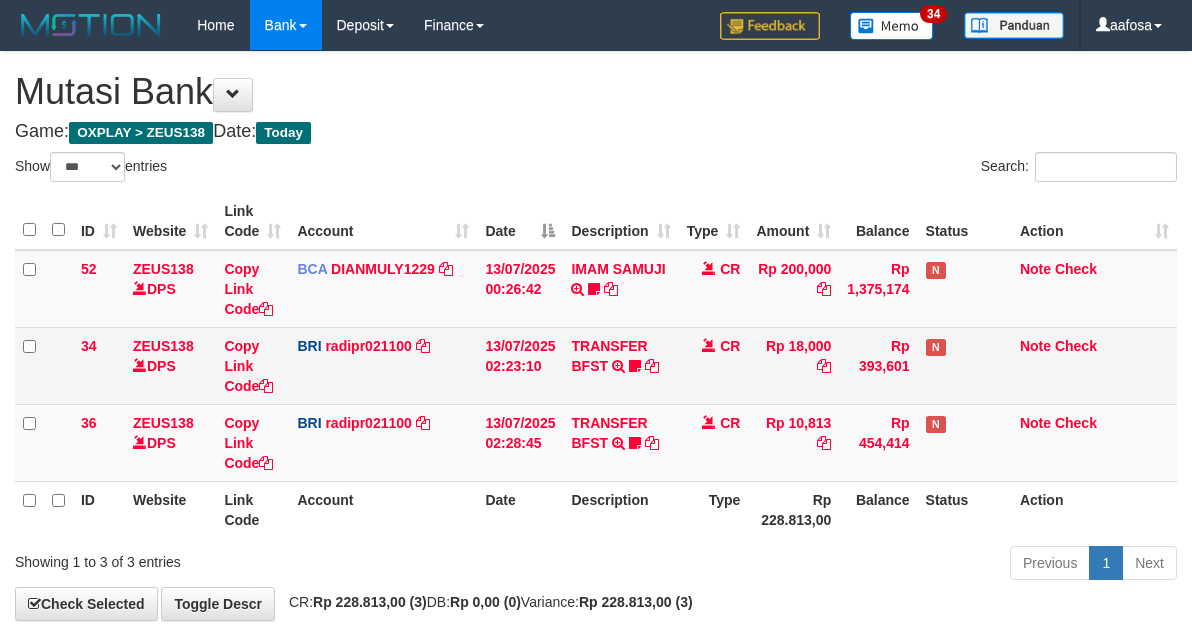 scroll, scrollTop: 98, scrollLeft: 0, axis: vertical 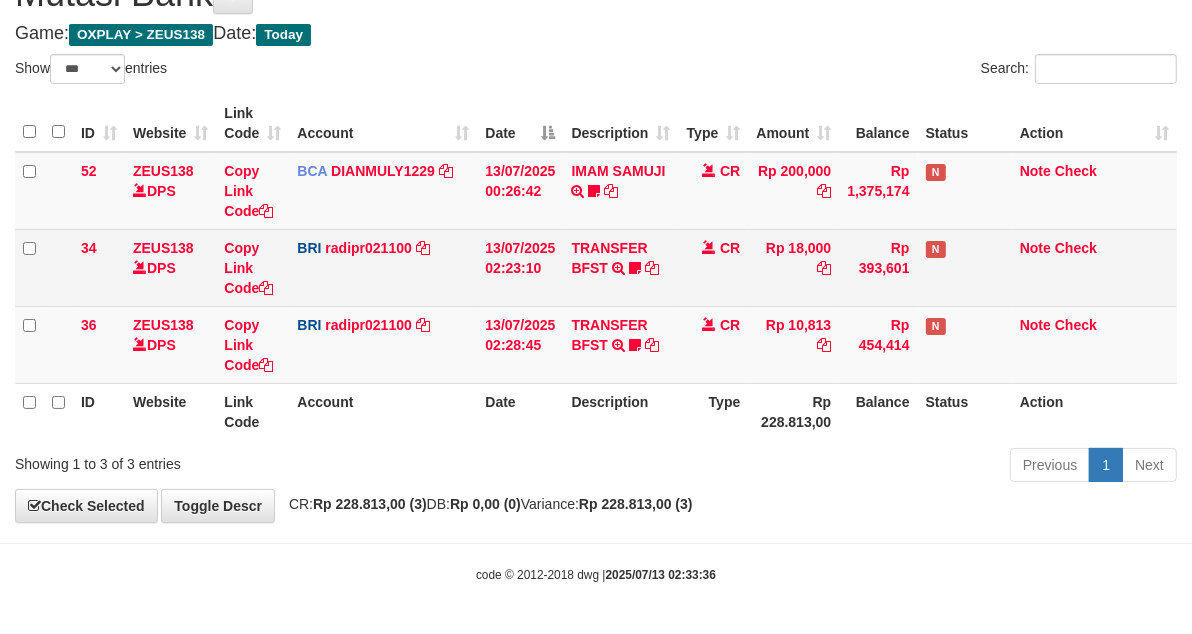 click on "TRANSFER BFST            TRANSFER BFST KHOIRULUMMA TO REYNALDI ADI PRATAMA    irulfdk" at bounding box center (620, 267) 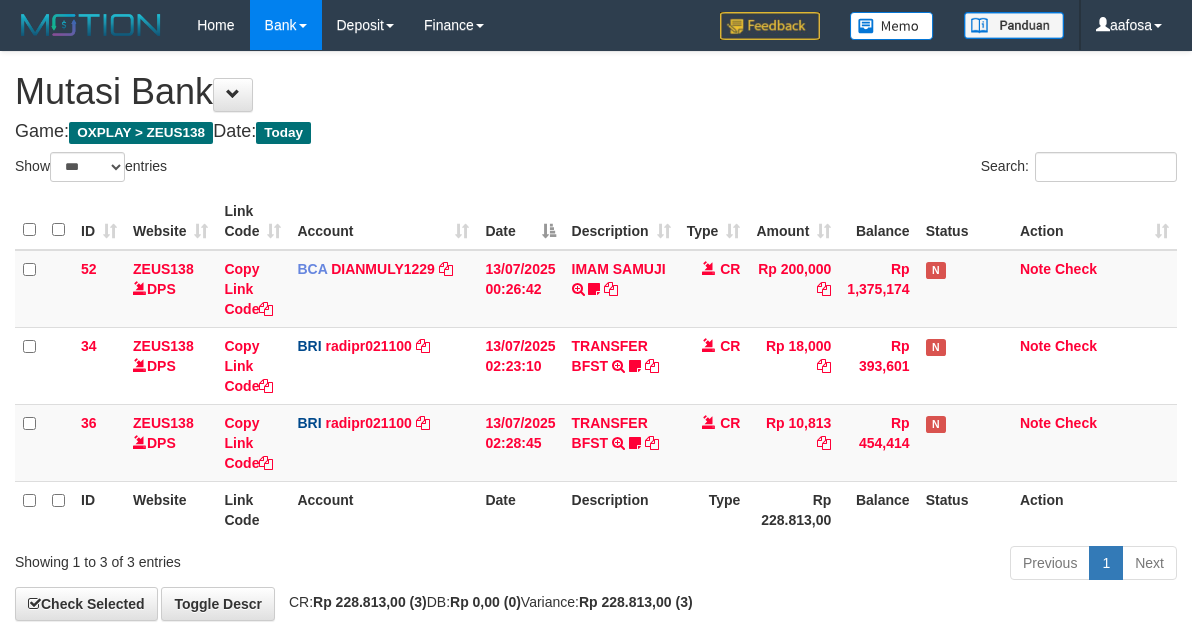 select on "***" 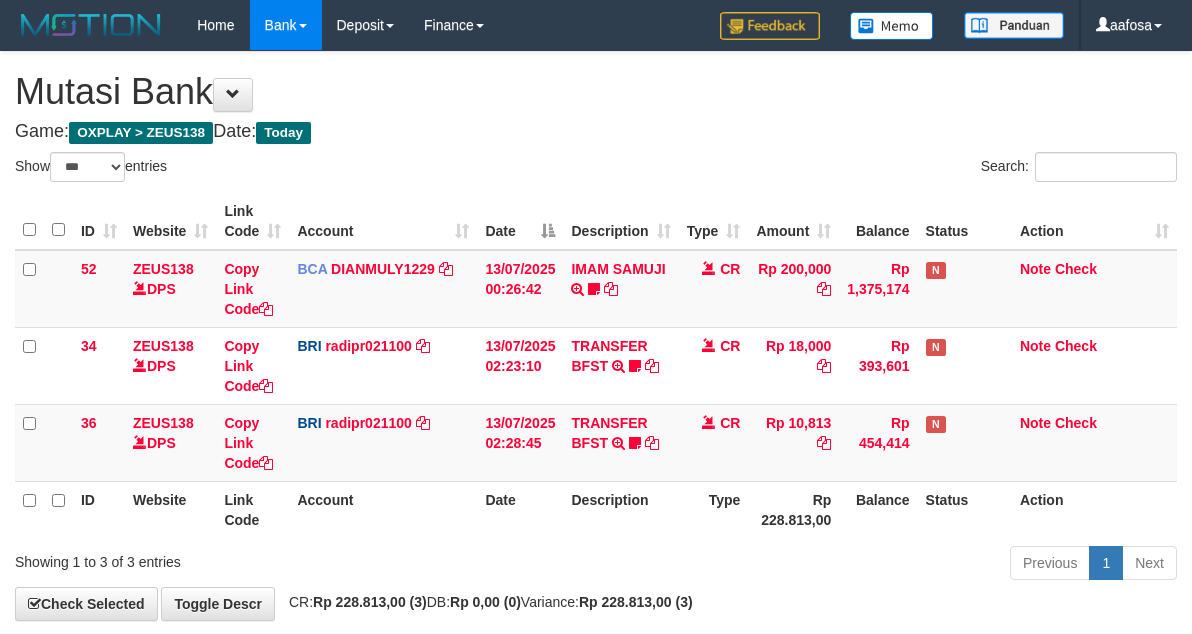 scroll, scrollTop: 98, scrollLeft: 0, axis: vertical 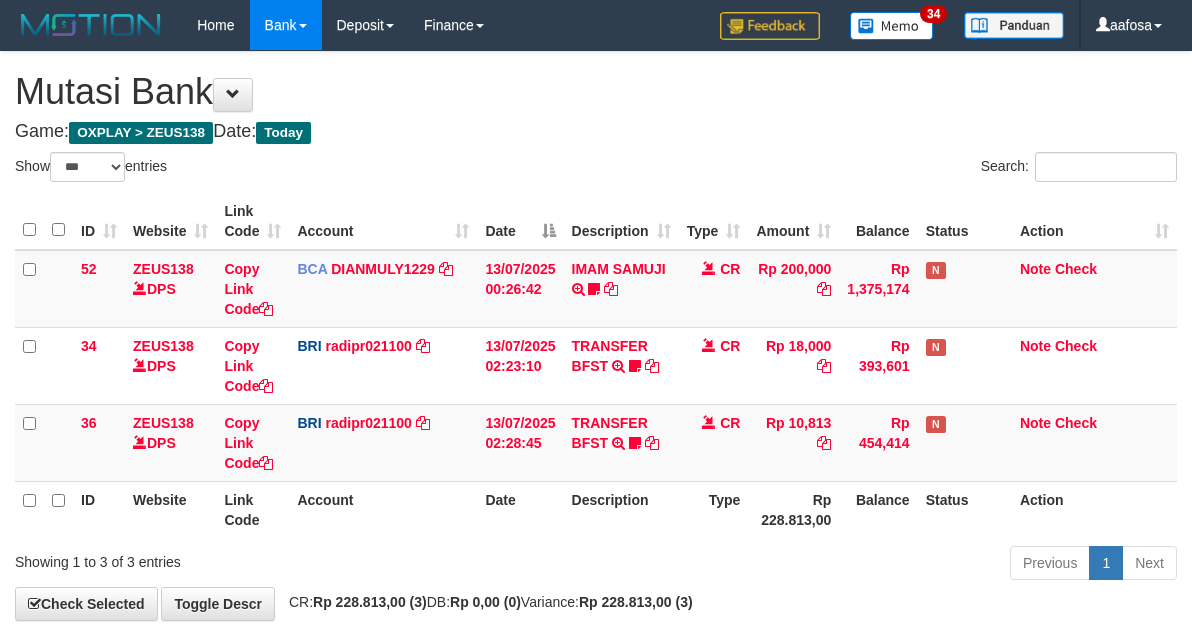 select on "***" 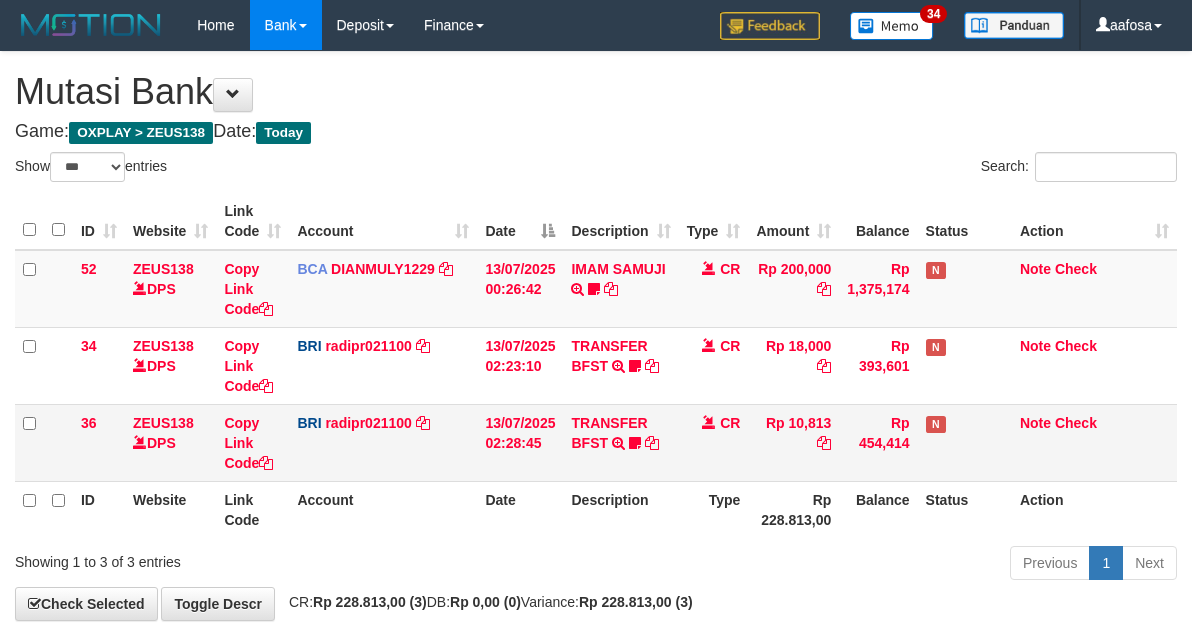 scroll, scrollTop: 98, scrollLeft: 0, axis: vertical 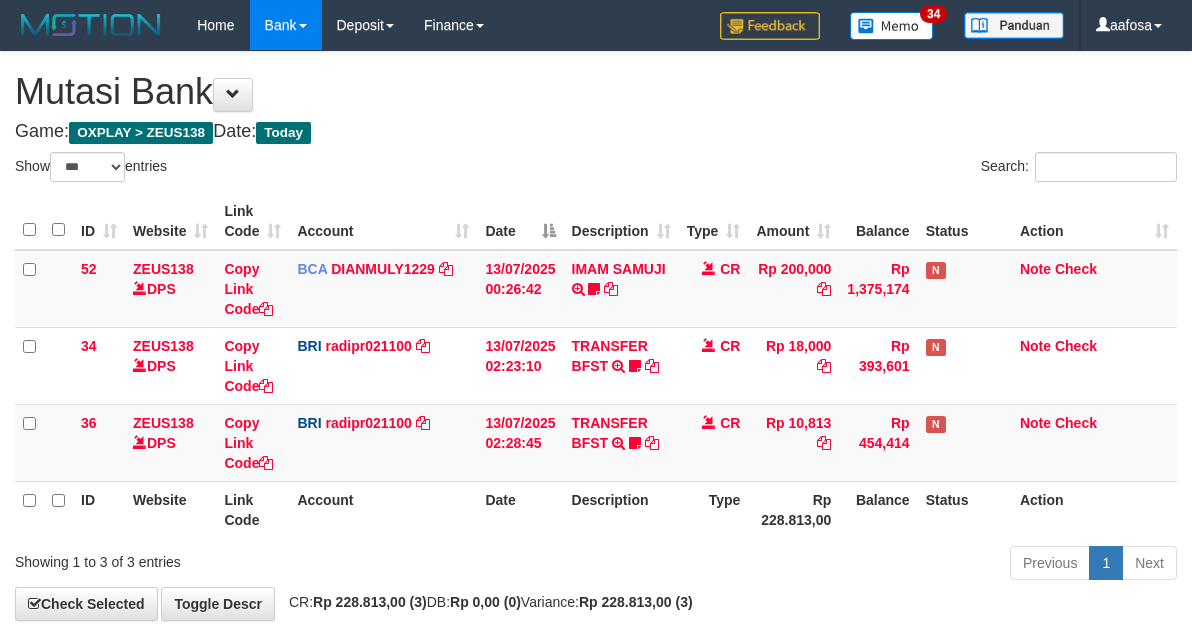 select on "***" 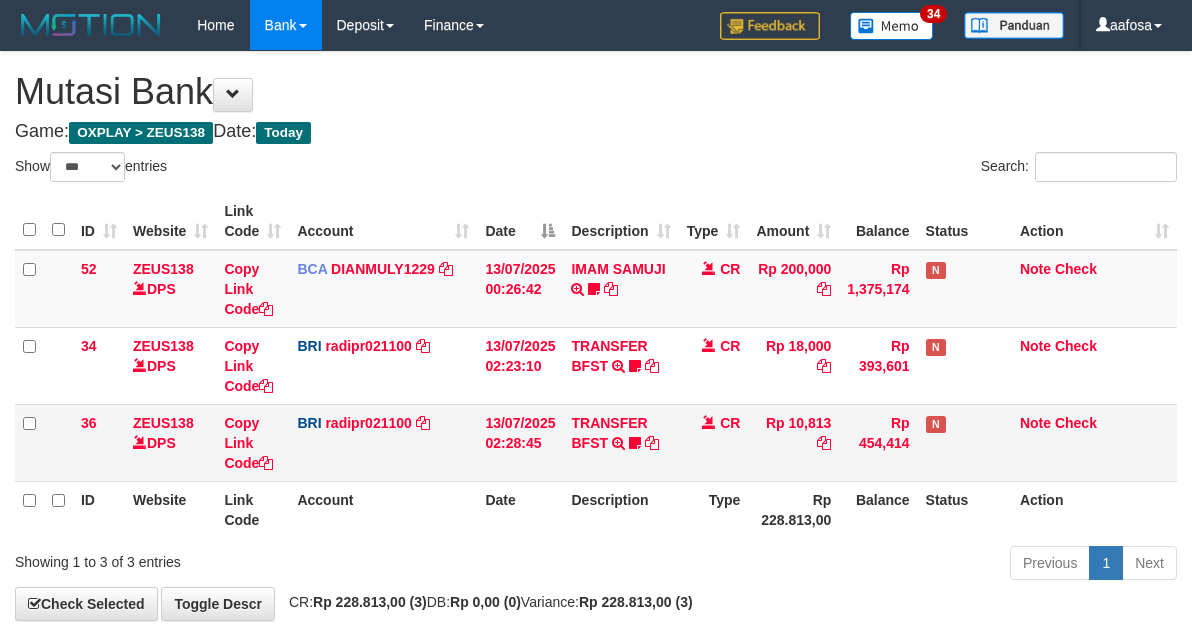 scroll, scrollTop: 98, scrollLeft: 0, axis: vertical 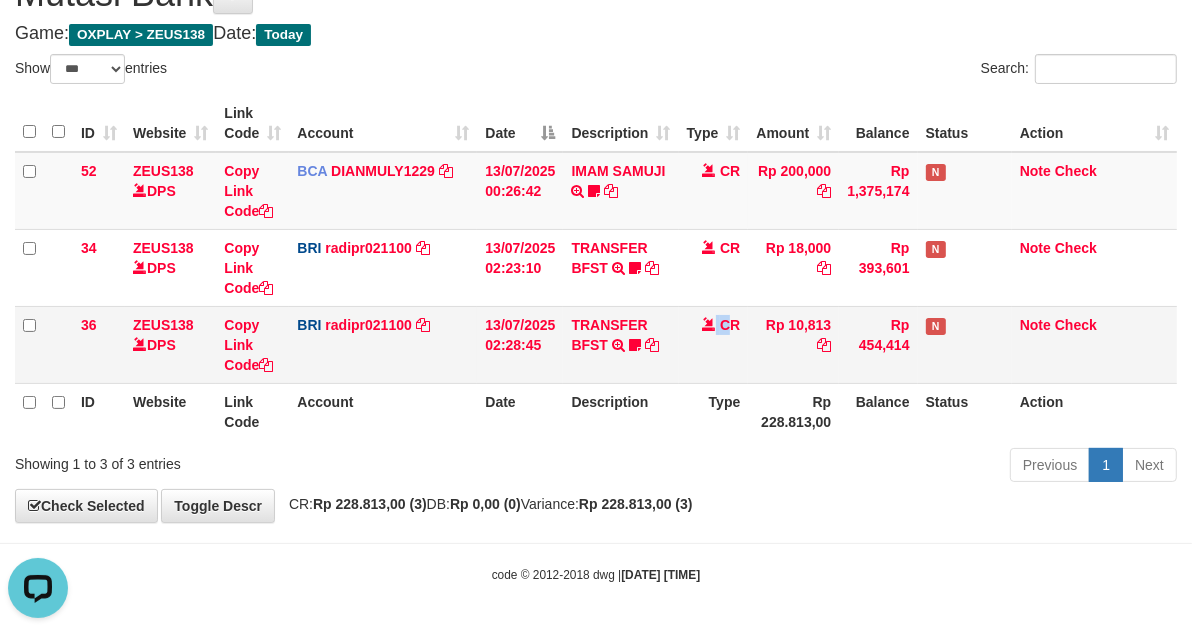 drag, startPoint x: 707, startPoint y: 341, endPoint x: 736, endPoint y: 366, distance: 38.28838 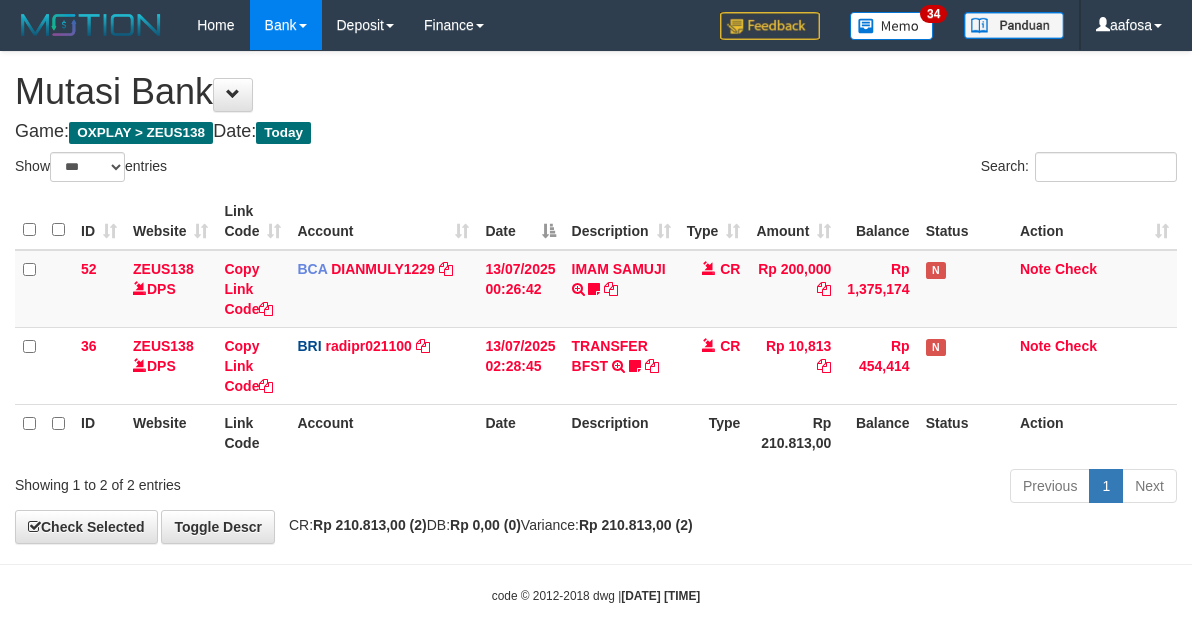 select on "***" 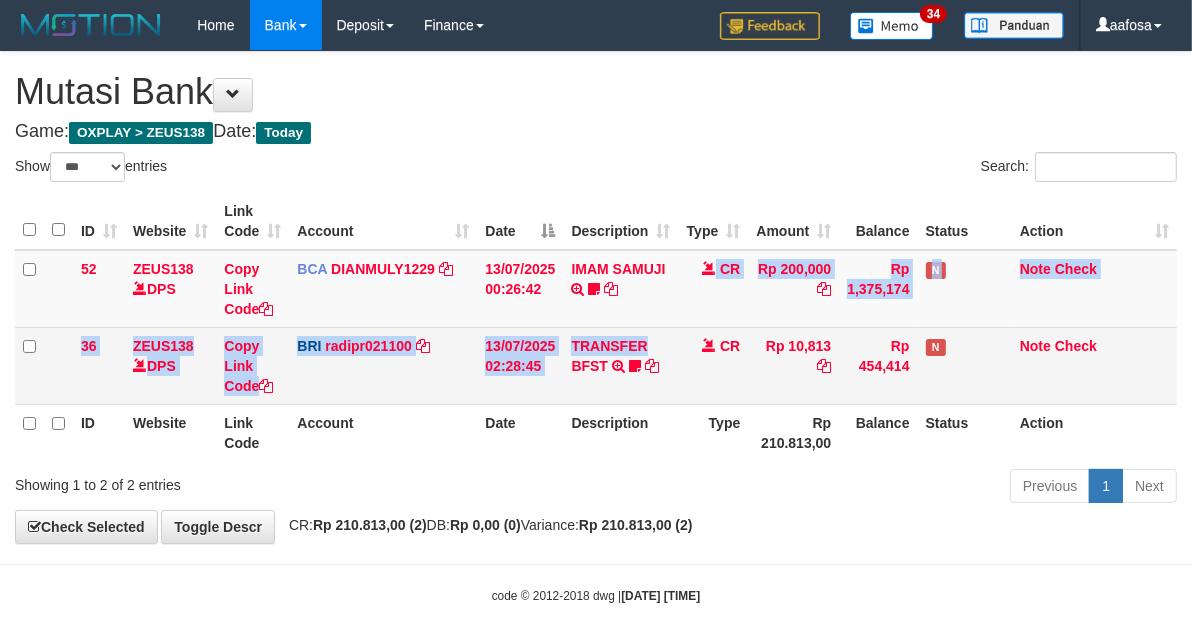 scroll, scrollTop: 21, scrollLeft: 0, axis: vertical 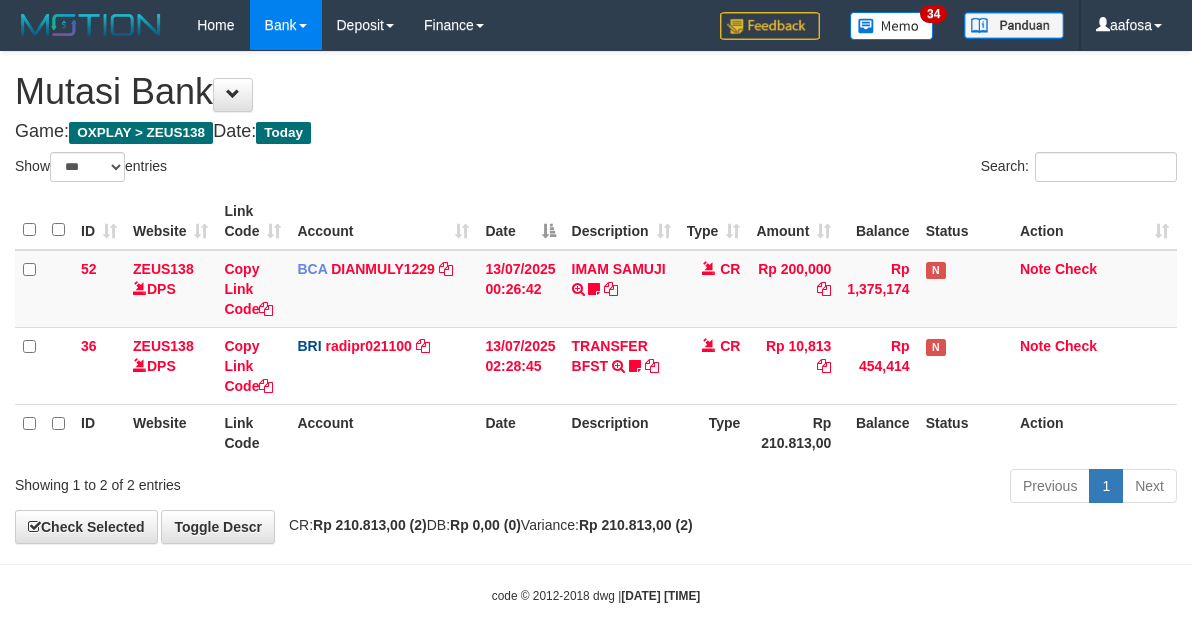 select on "***" 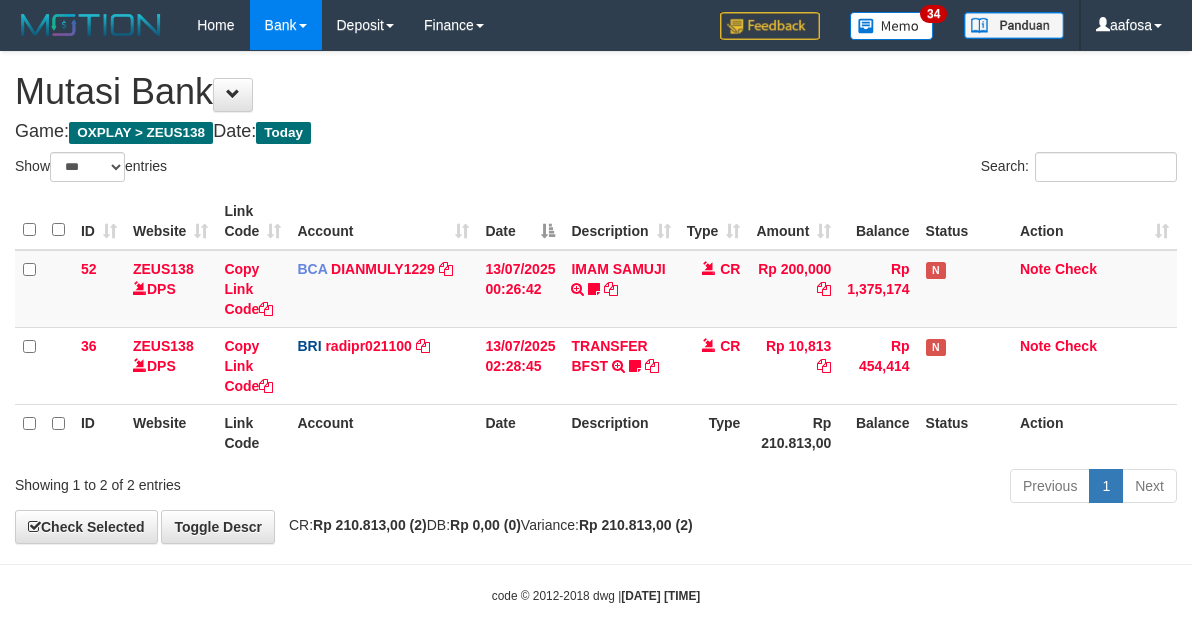 scroll, scrollTop: 21, scrollLeft: 0, axis: vertical 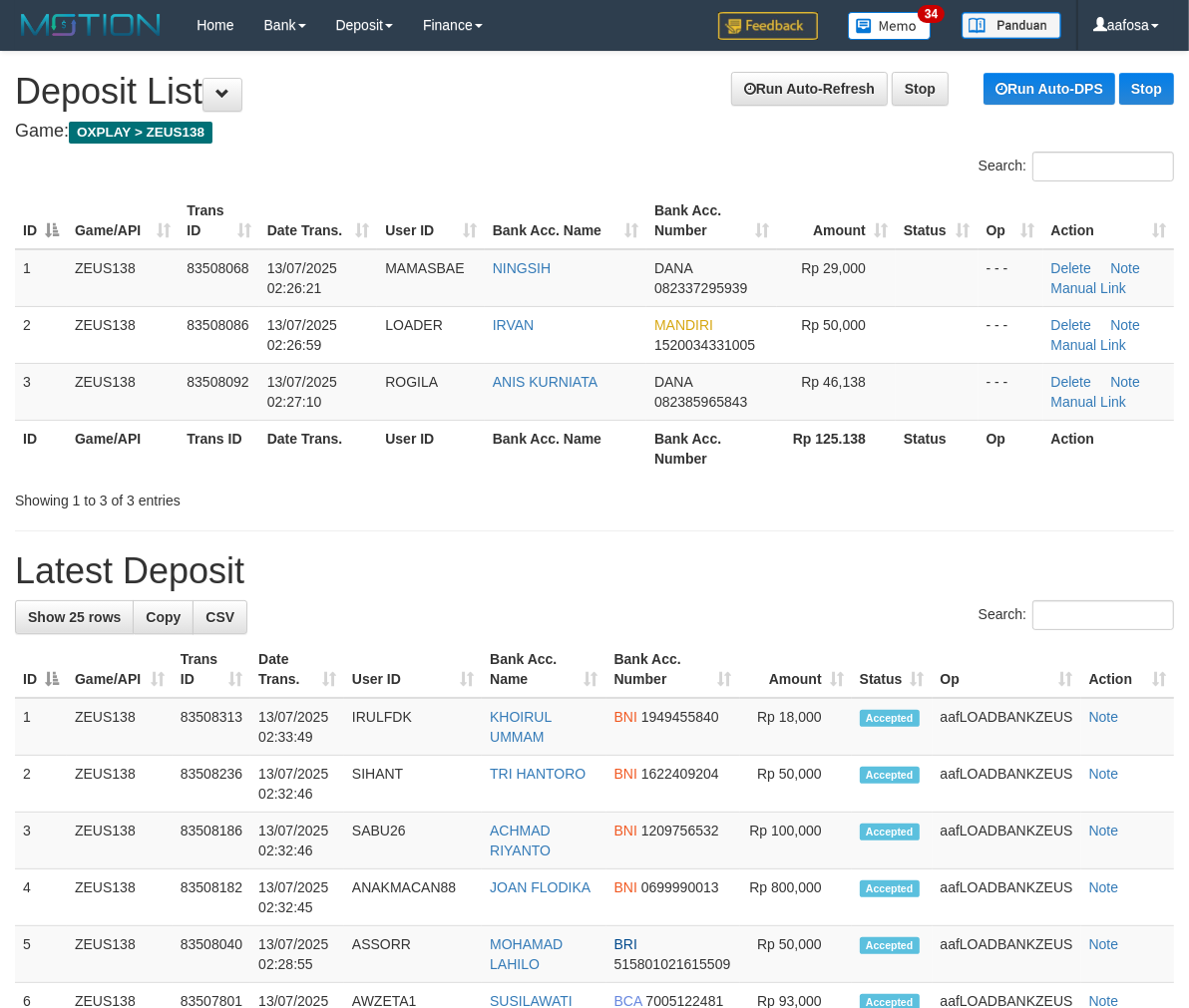 click on "Latest Deposit" at bounding box center [594, 571] 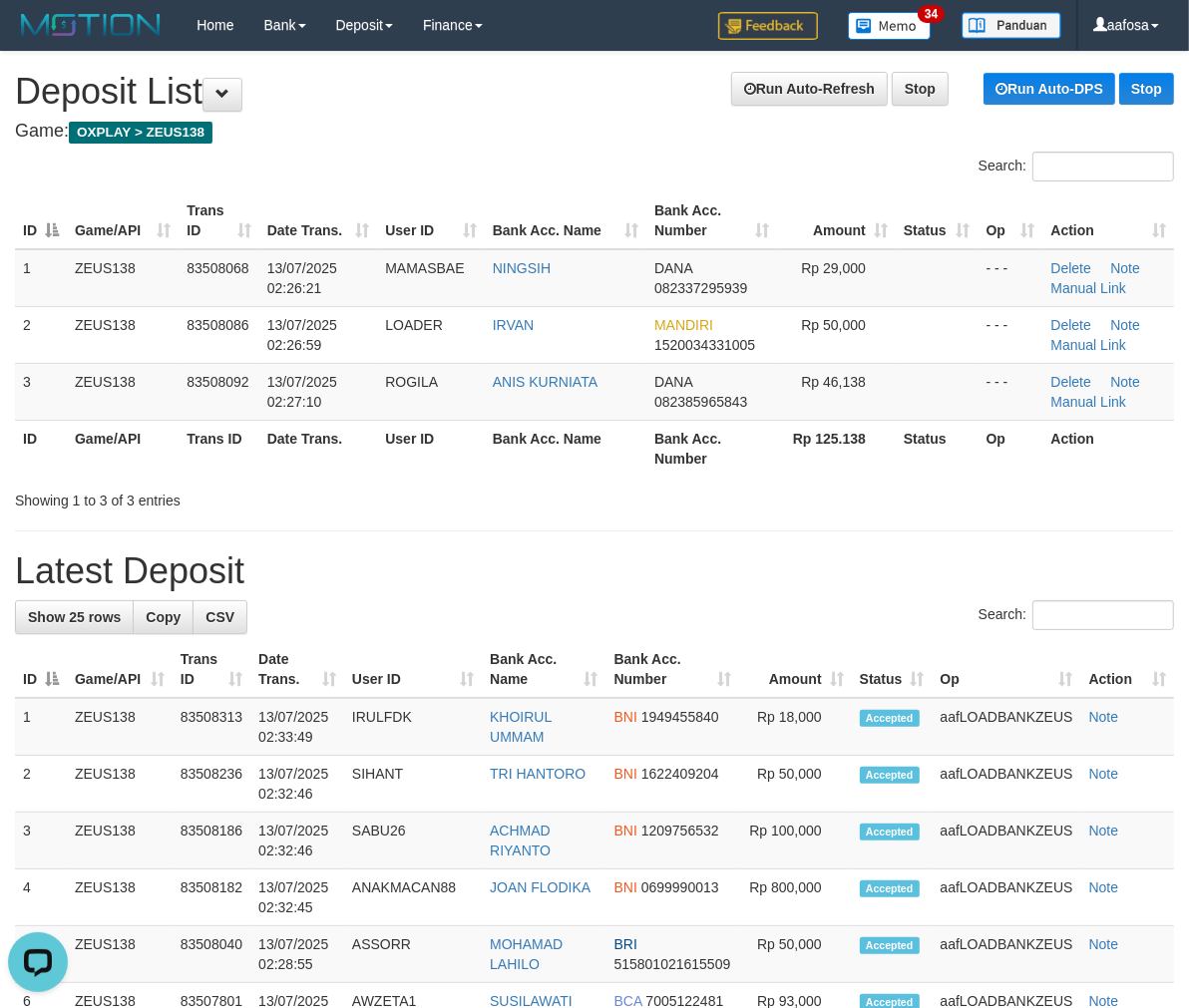 scroll, scrollTop: 0, scrollLeft: 0, axis: both 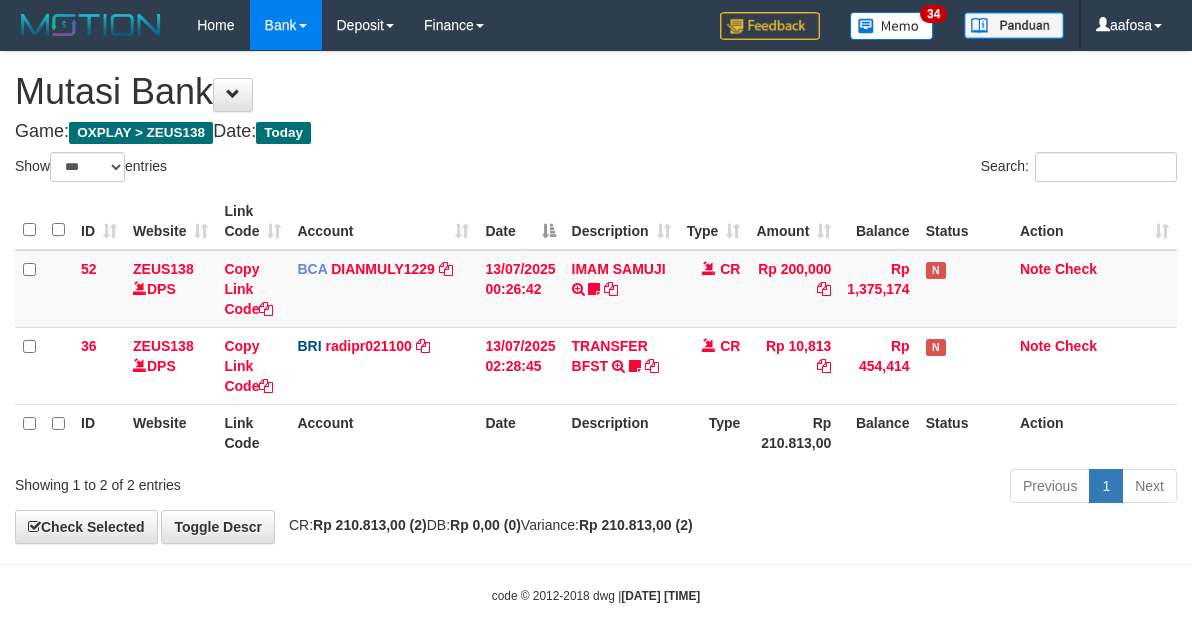 select on "***" 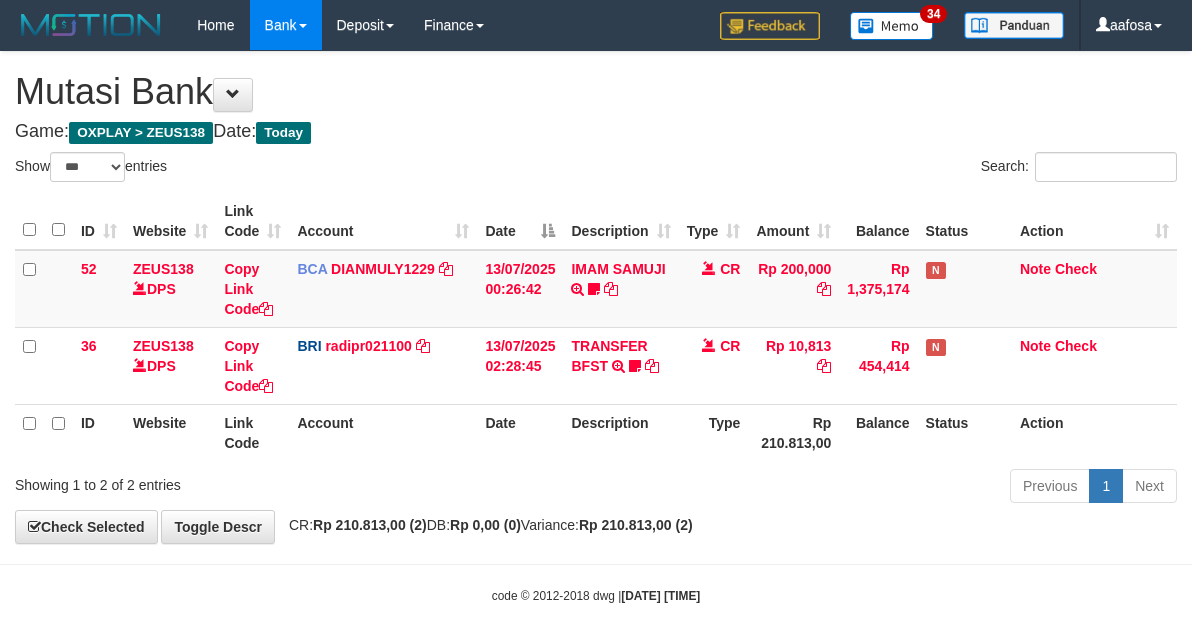 scroll, scrollTop: 21, scrollLeft: 0, axis: vertical 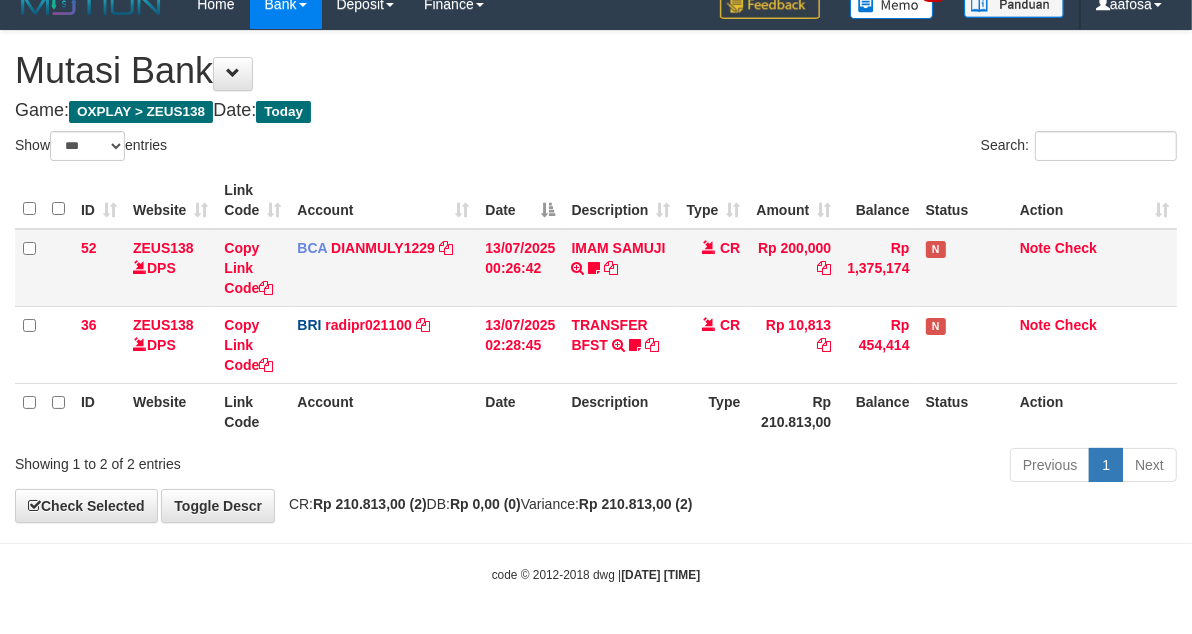 click on "CR" at bounding box center [714, 268] 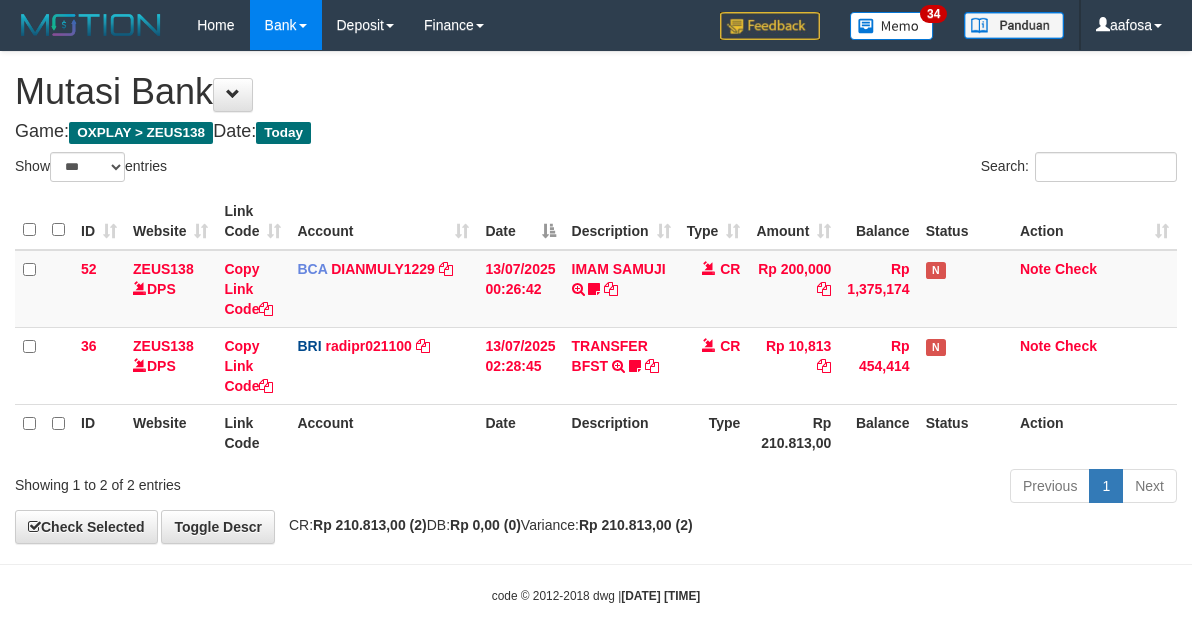select on "***" 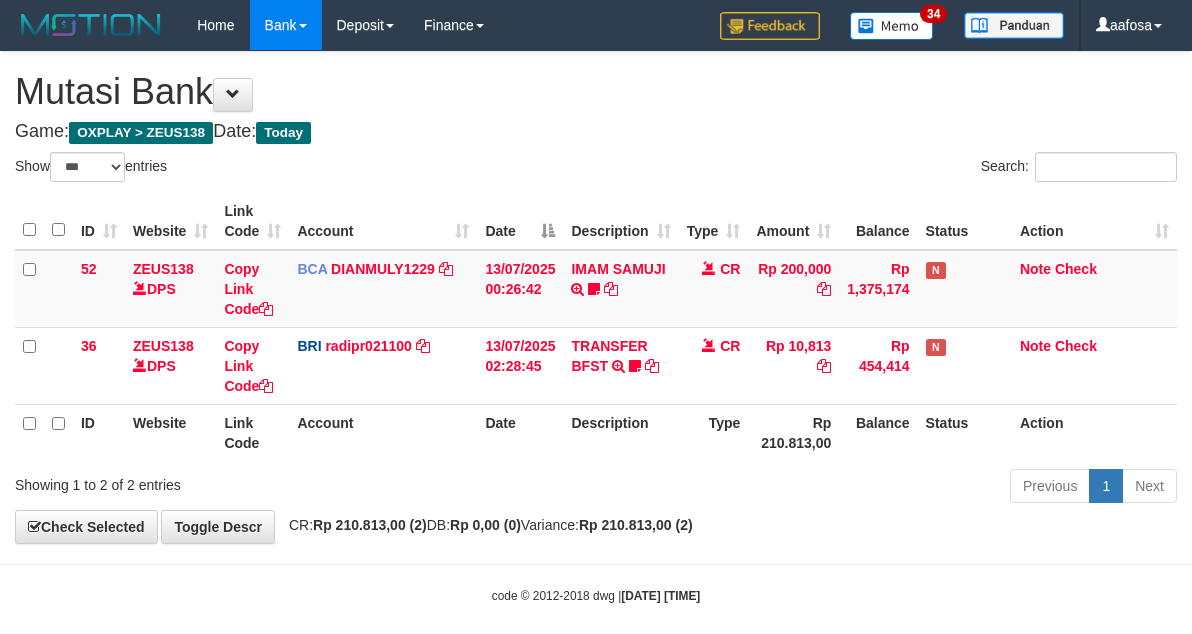 scroll, scrollTop: 21, scrollLeft: 0, axis: vertical 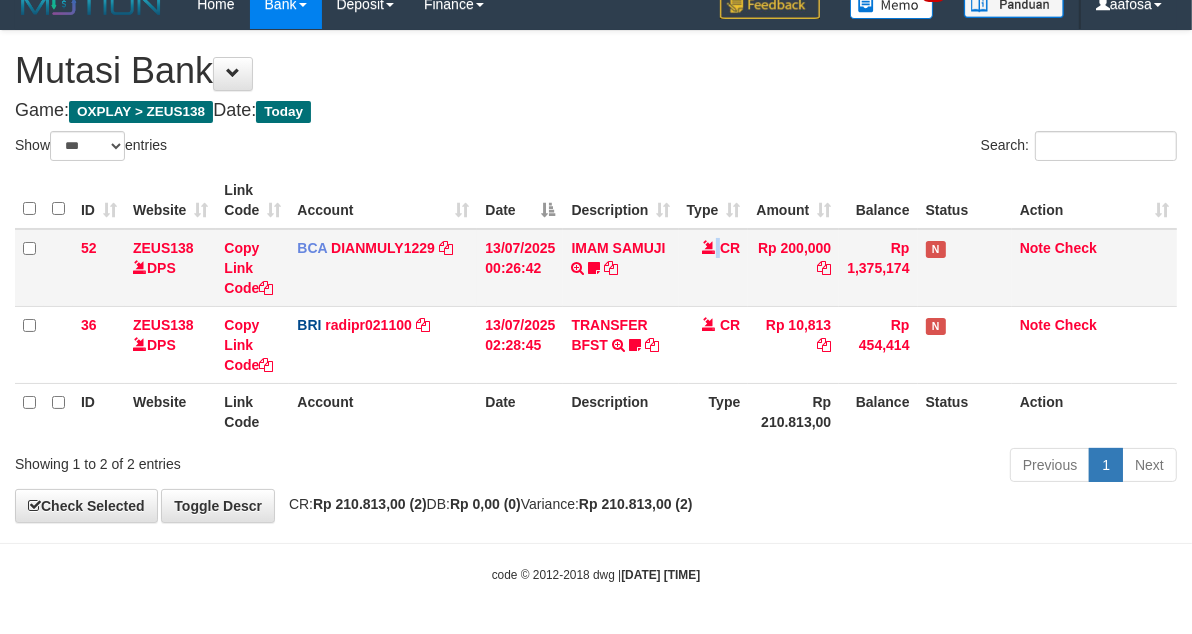 click on "CR" at bounding box center (714, 268) 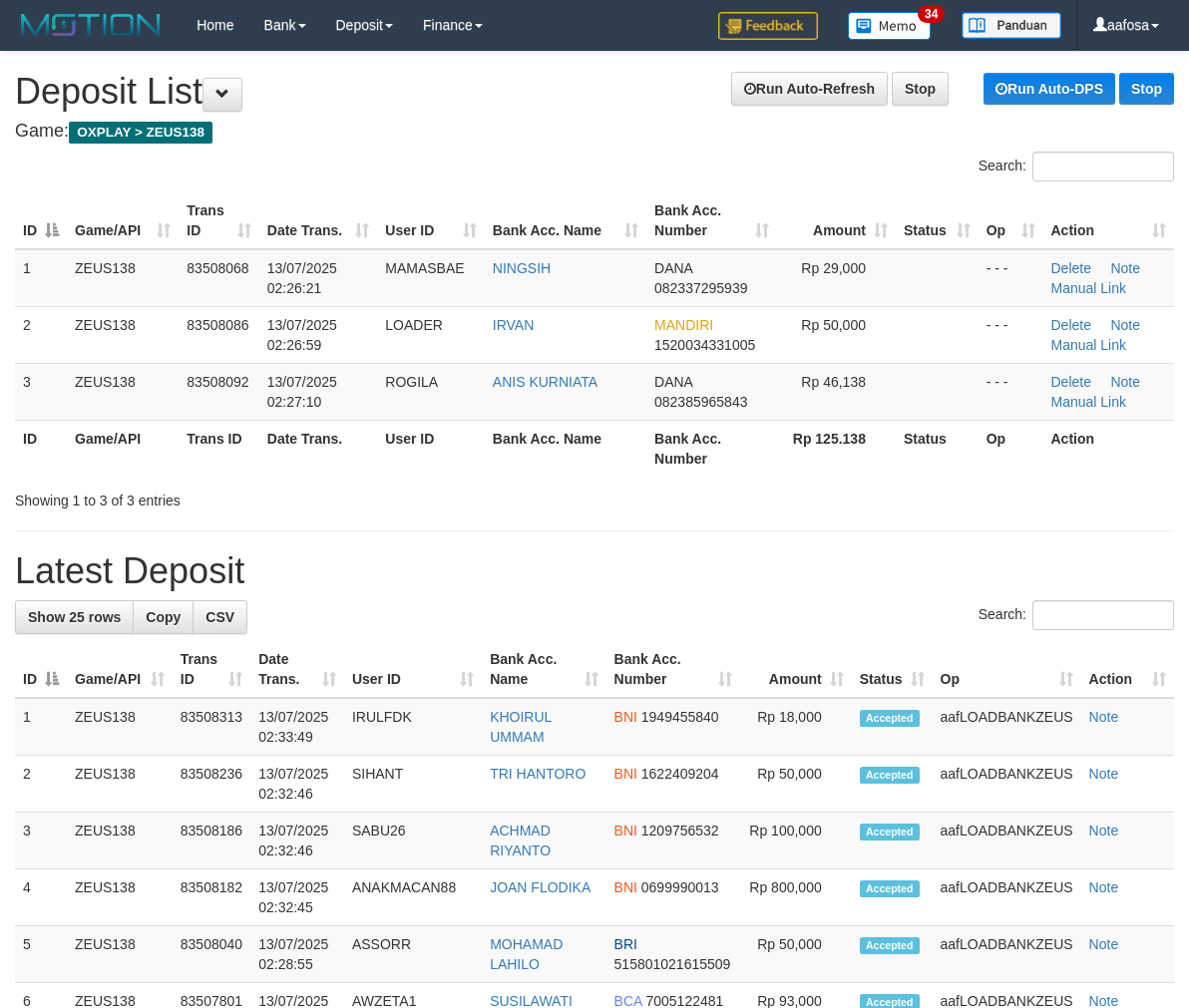 scroll, scrollTop: 0, scrollLeft: 0, axis: both 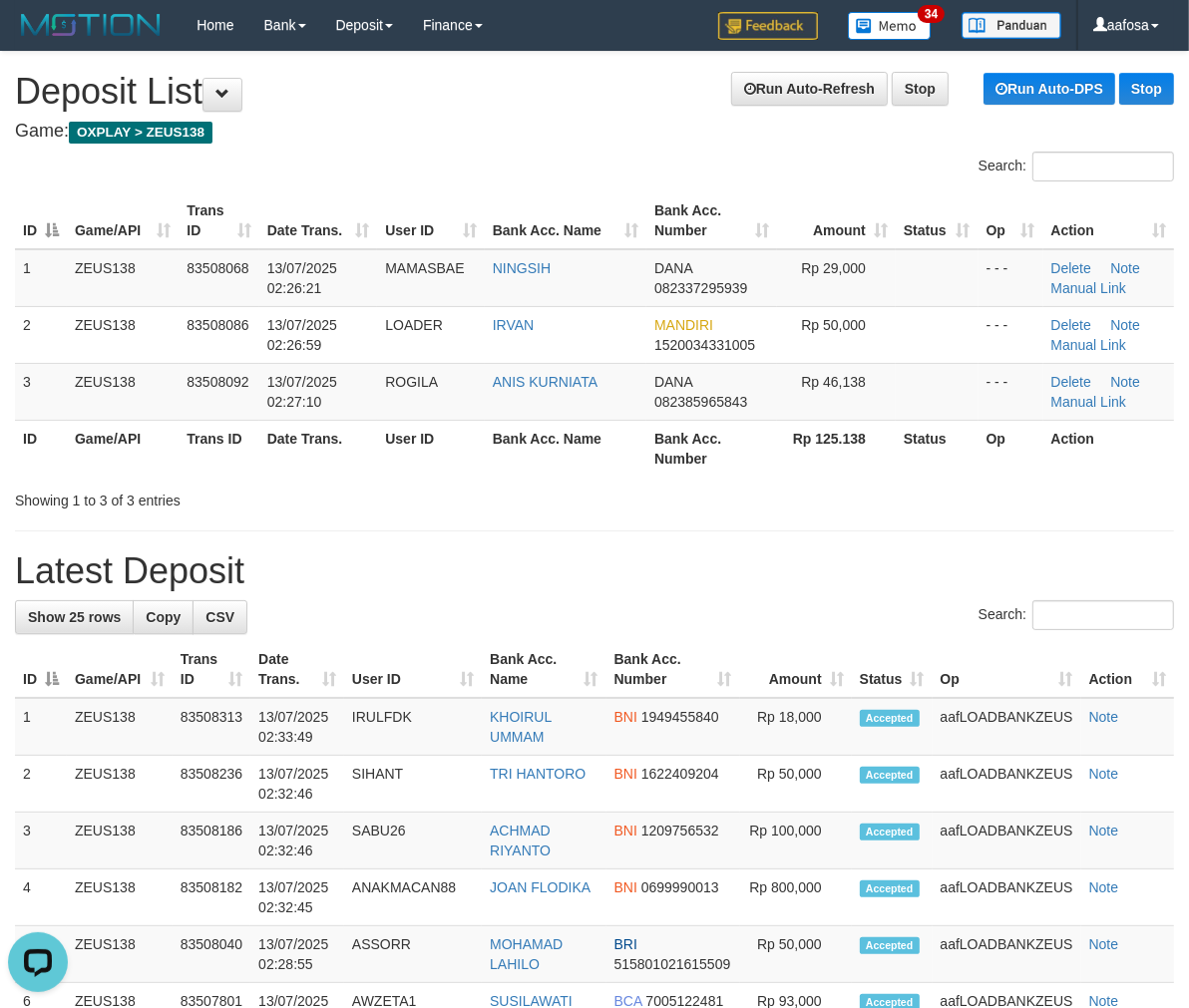 click on "Search:" at bounding box center (594, 168) 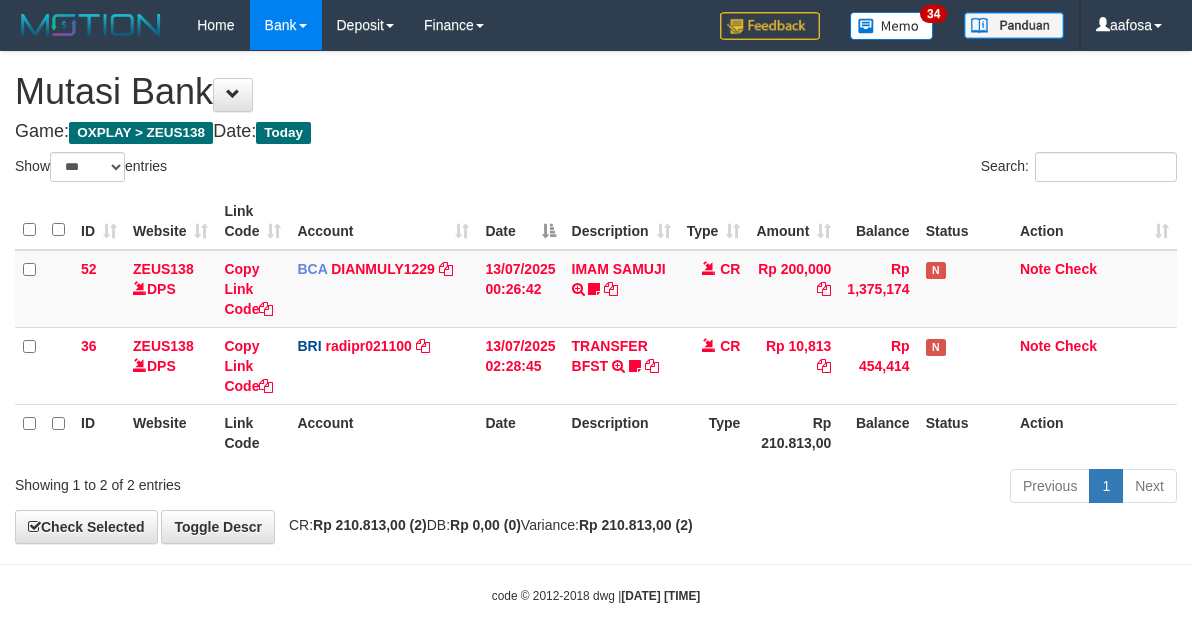 select on "***" 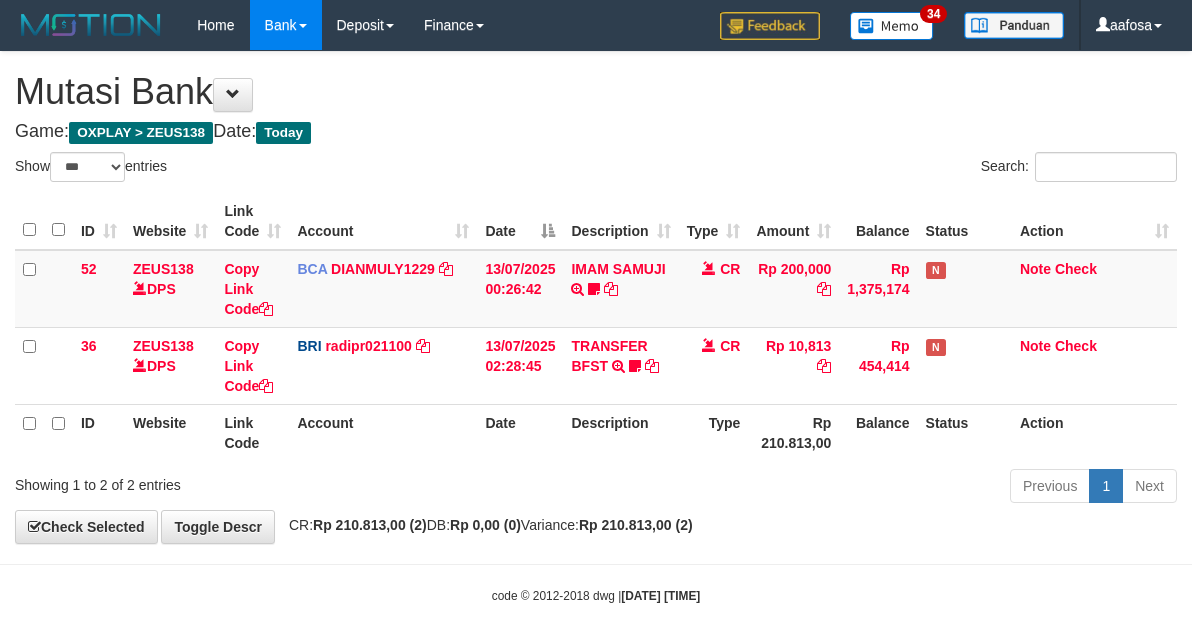 scroll, scrollTop: 21, scrollLeft: 0, axis: vertical 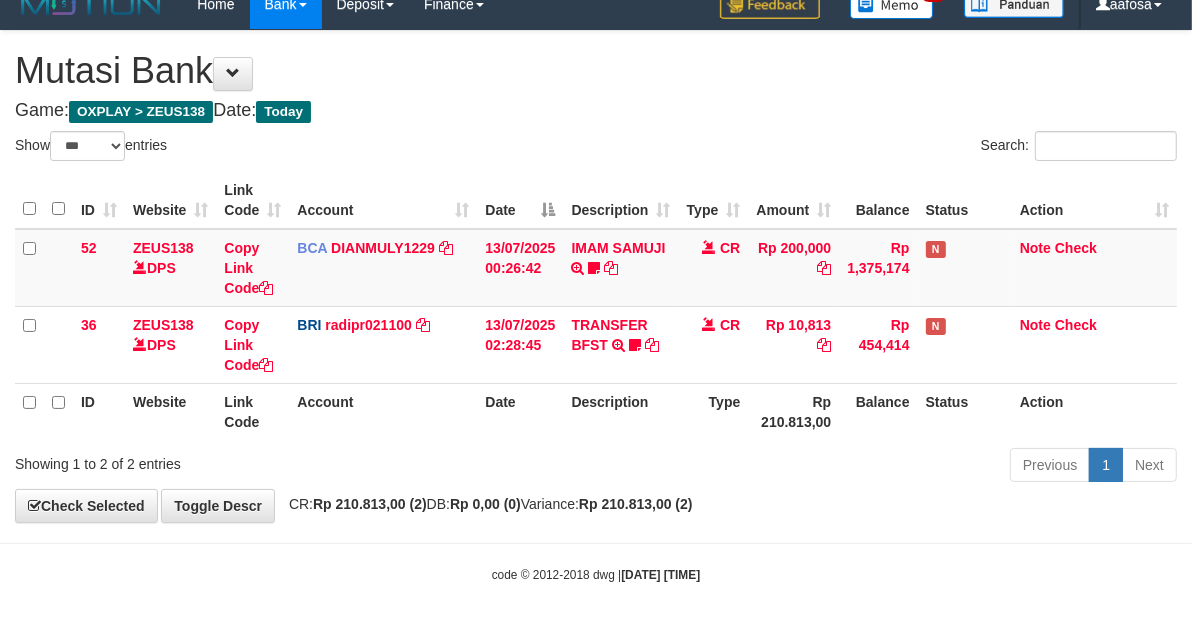 click on "Game:   OXPLAY > ZEUS138    				Date:  Today" at bounding box center (596, 111) 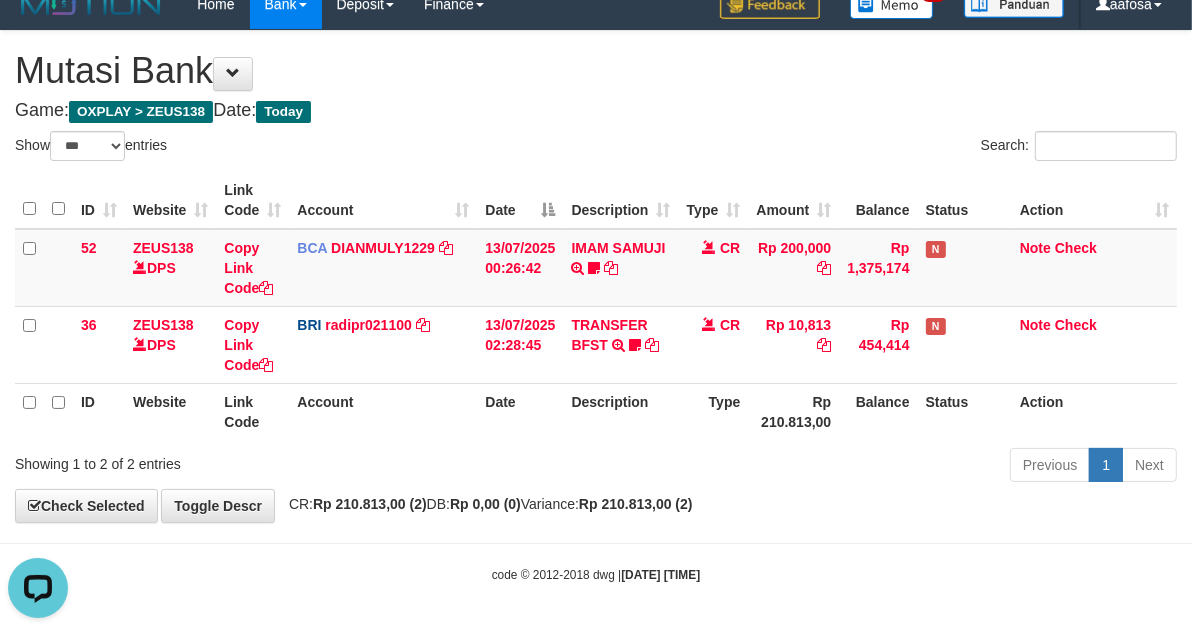 scroll, scrollTop: 0, scrollLeft: 0, axis: both 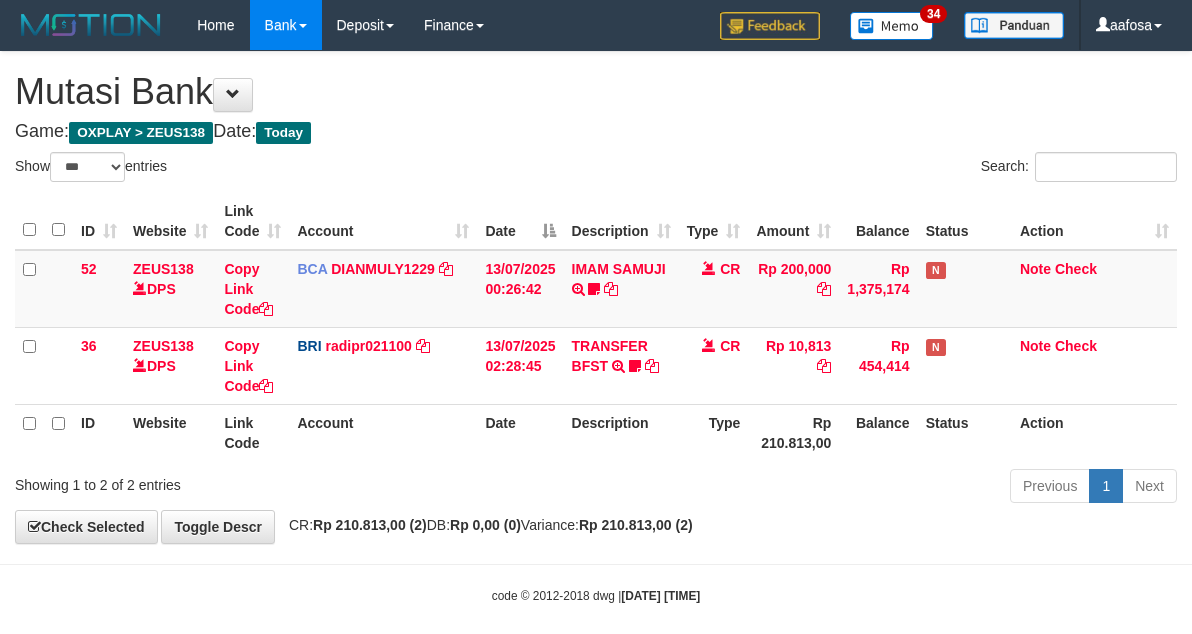 select on "***" 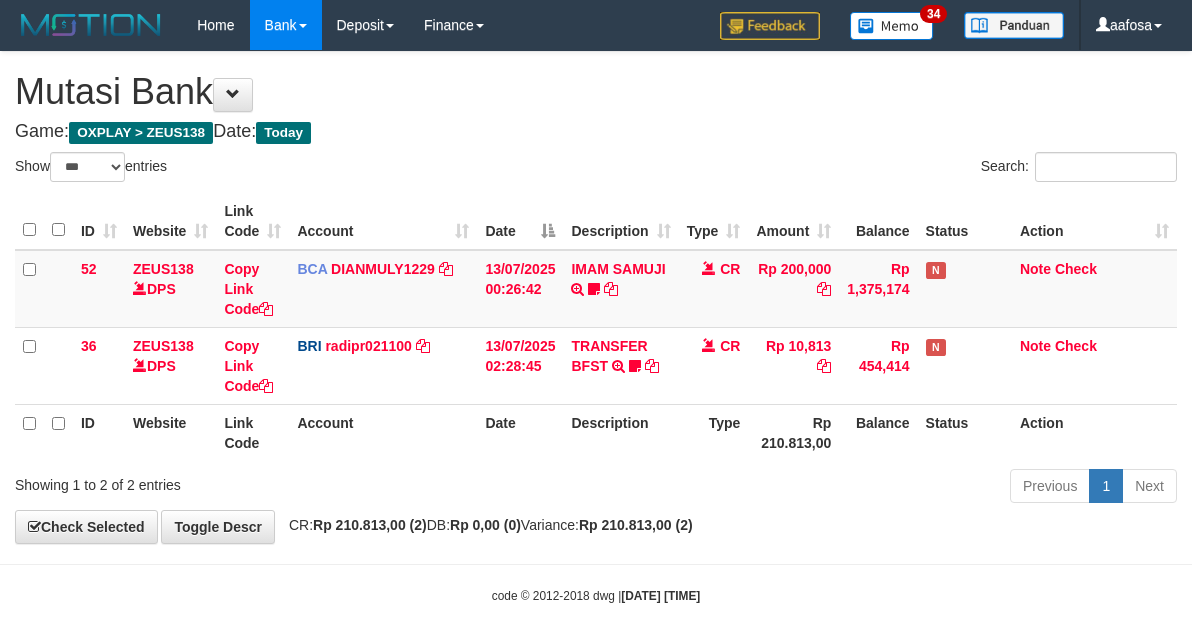 scroll, scrollTop: 21, scrollLeft: 0, axis: vertical 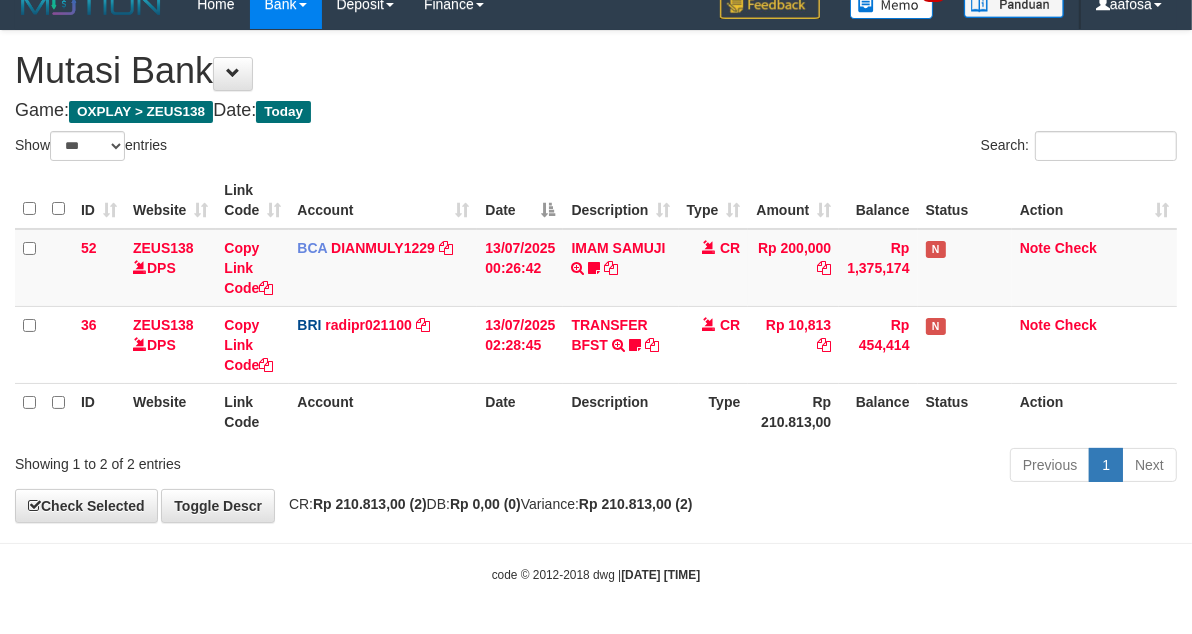 click on "Game:   OXPLAY > ZEUS138    				Date:  Today" at bounding box center (596, 111) 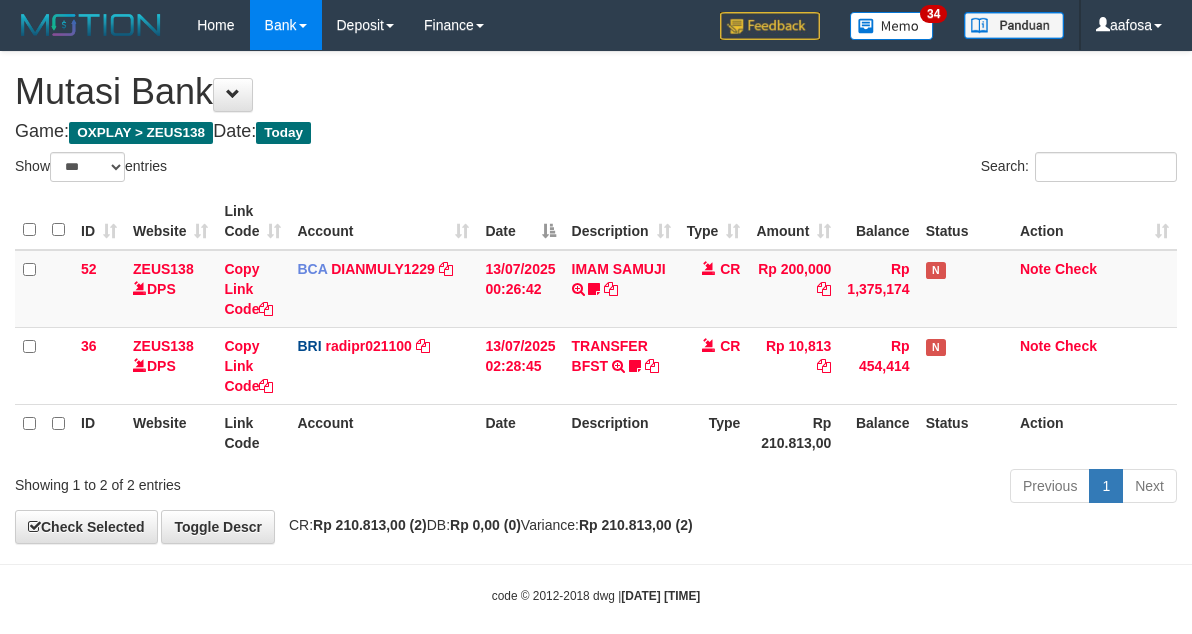 select on "***" 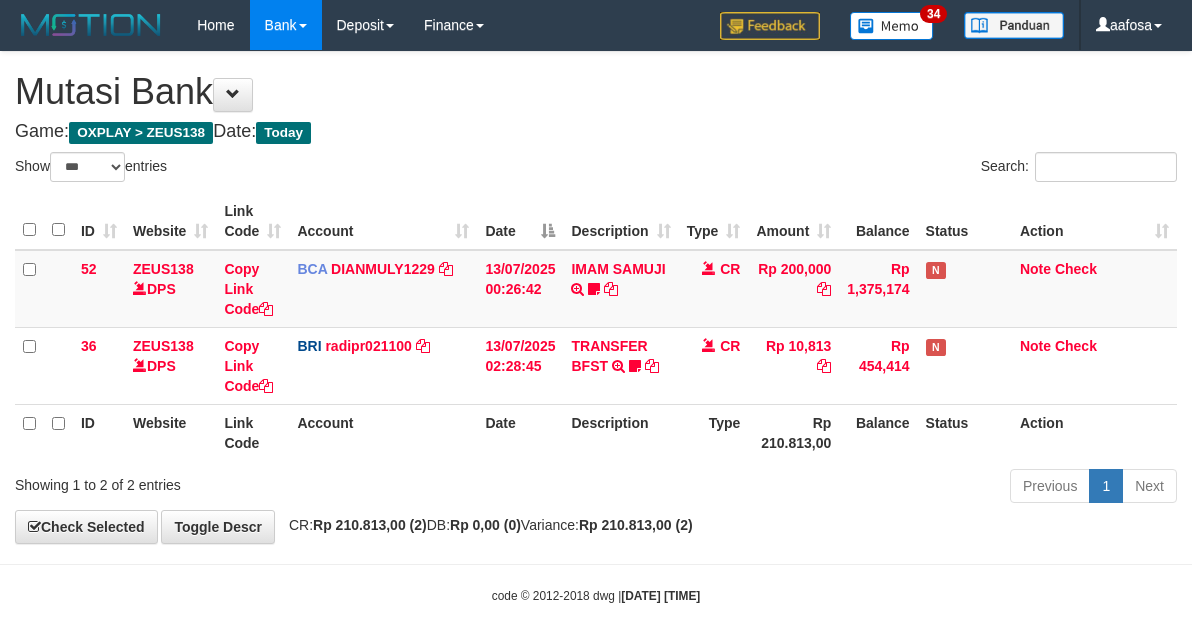 scroll, scrollTop: 21, scrollLeft: 0, axis: vertical 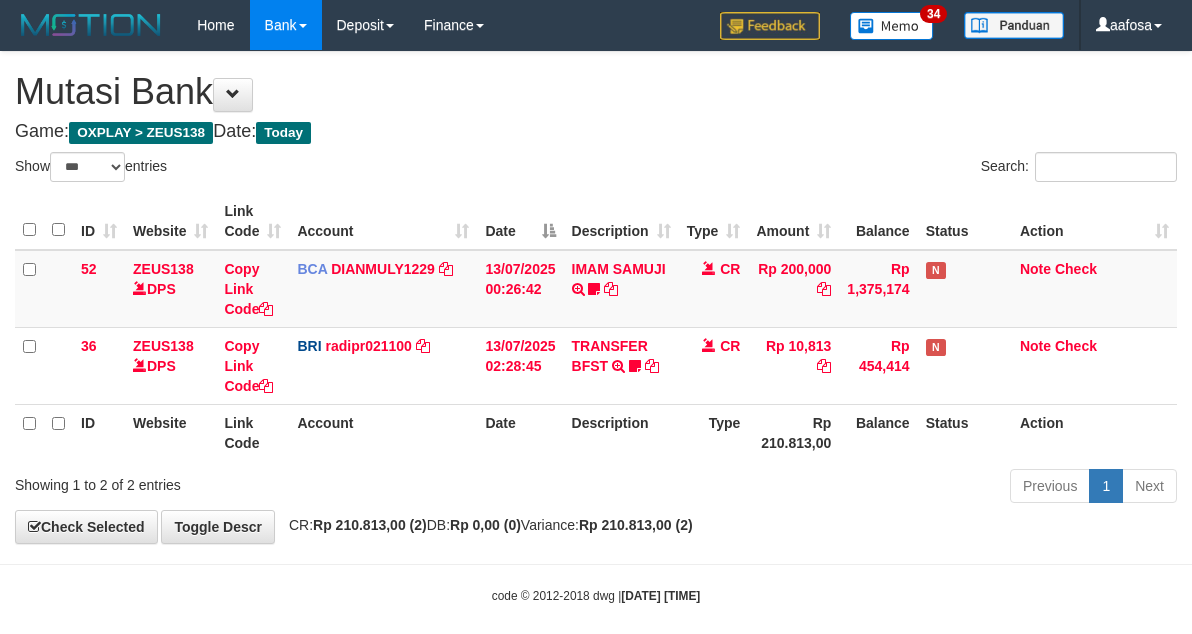 select on "***" 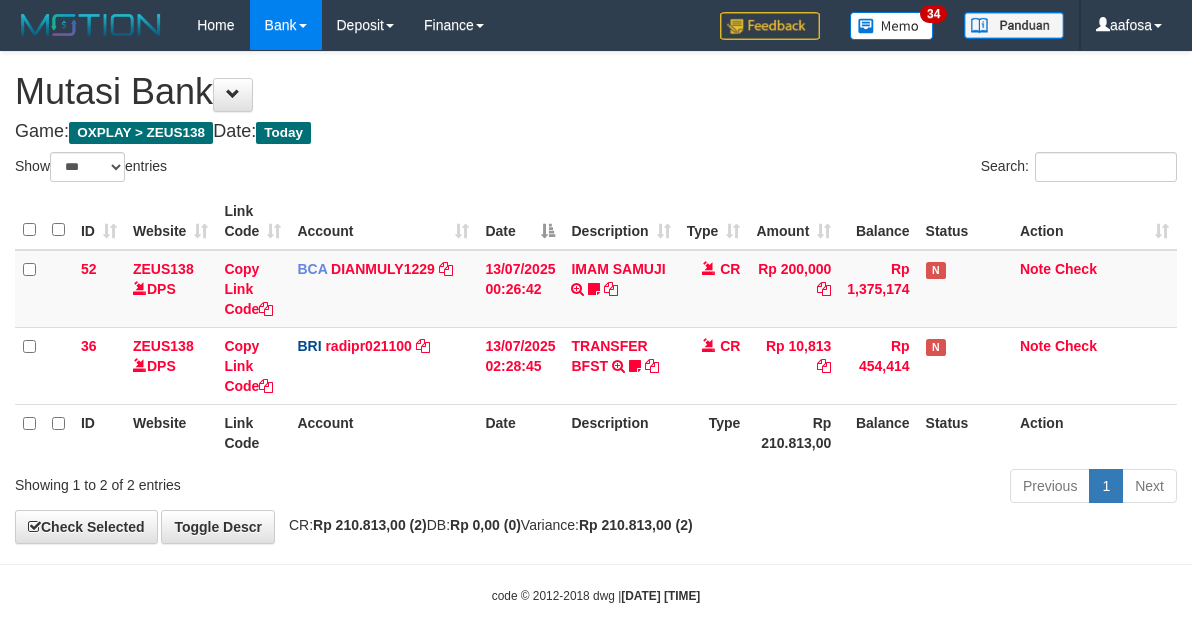 scroll, scrollTop: 21, scrollLeft: 0, axis: vertical 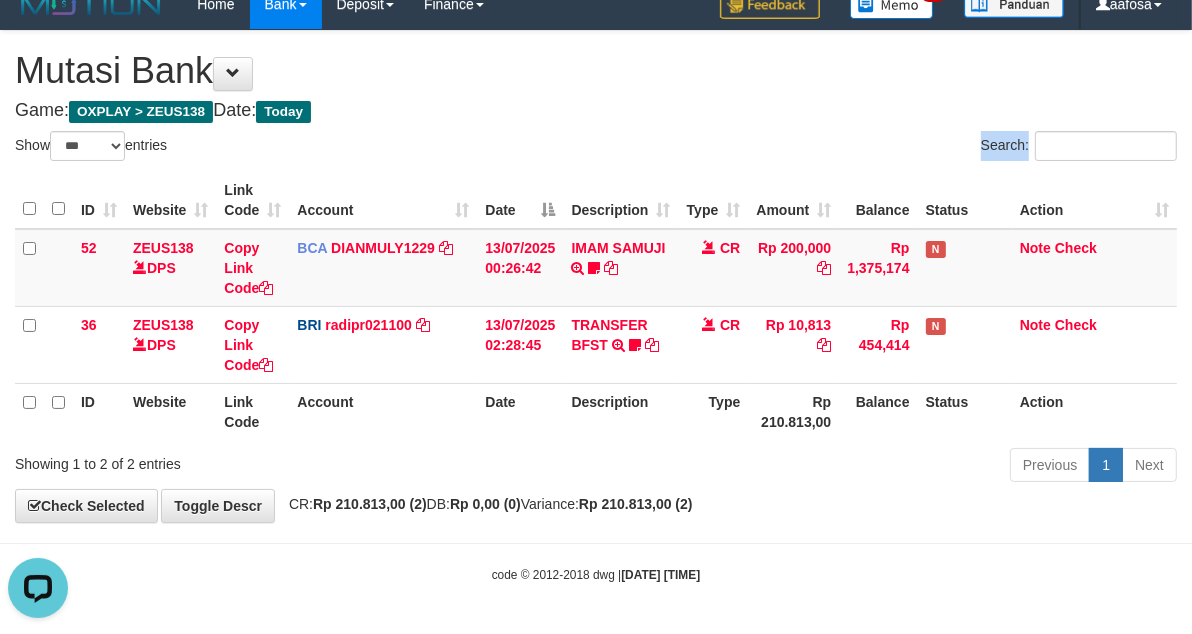 click on "Show  ** ** ** ***  entries Search:
ID Website Link Code Account Date Description Type Amount Balance Status Action
52
ZEUS138    DPS
Copy Link Code
BCA
DIANMULY1229
DPS
DIAN MULYADI
mutasi_20250713_3826 | 52
mutasi_20250713_3826 | 52
13/07/2025 00:26:42
IMAM SAMUJI            TRSF E-BANKING CR 1307/FTSCY/WS95031
200000.00IMAM SAMUJI    Mesbon99
CR
Rp 200,000
Rp 1,375,174
N
Note
Check
36
ZEUS138    DPS
Copy Link Code
BRI
radipr021100" at bounding box center [596, 310] 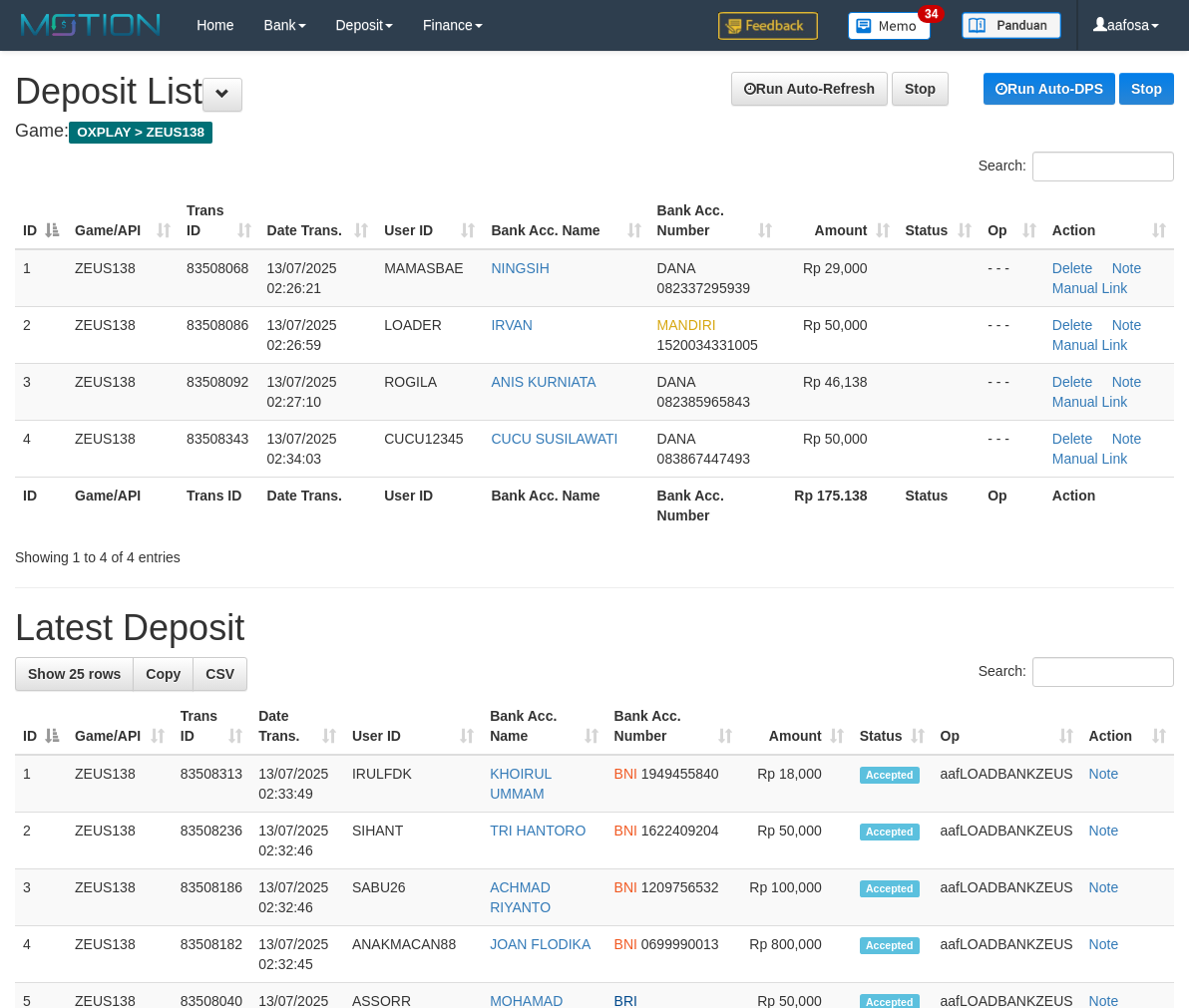 scroll, scrollTop: 0, scrollLeft: 0, axis: both 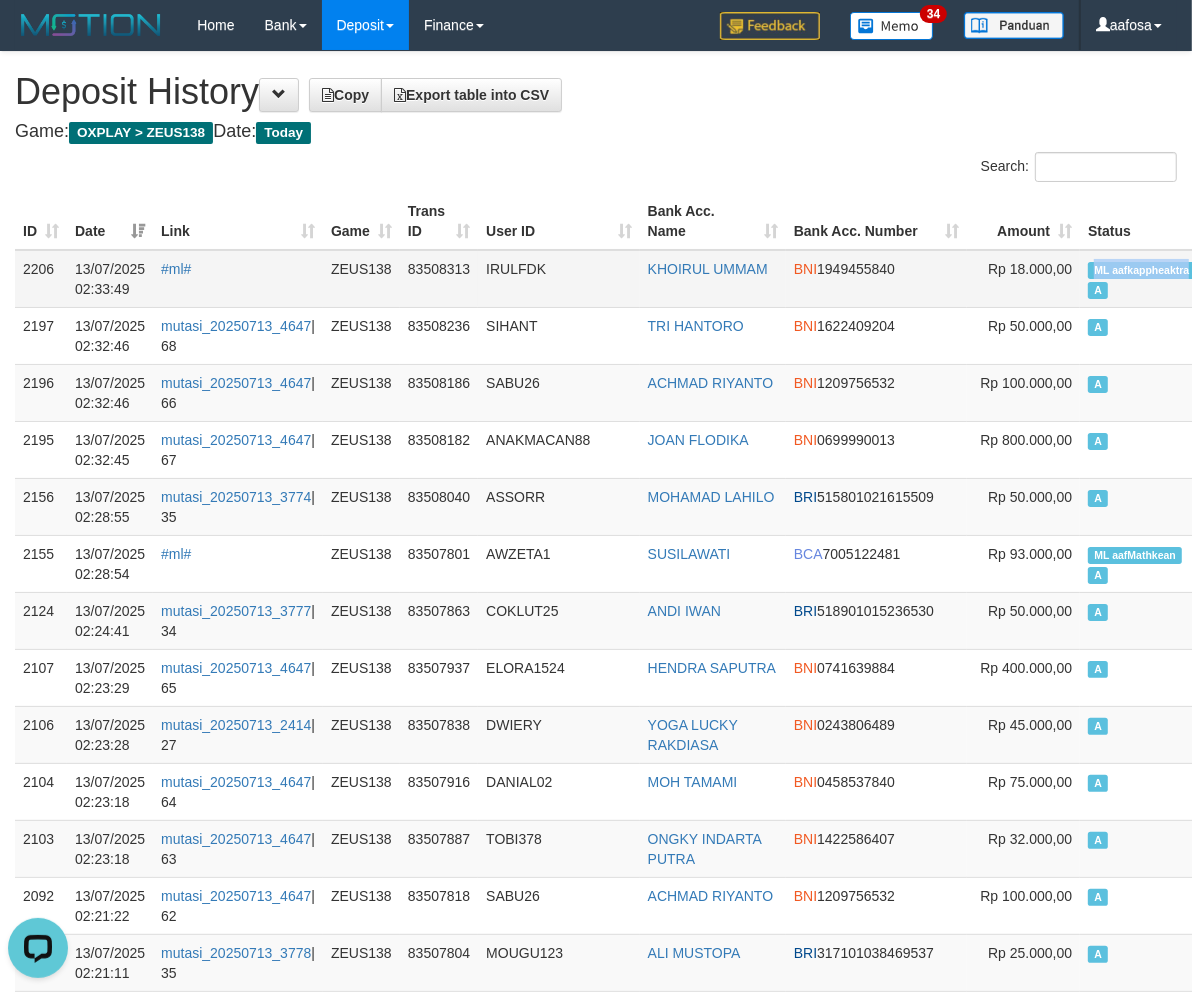 drag, startPoint x: 1086, startPoint y: 271, endPoint x: 1134, endPoint y: 275, distance: 48.166378 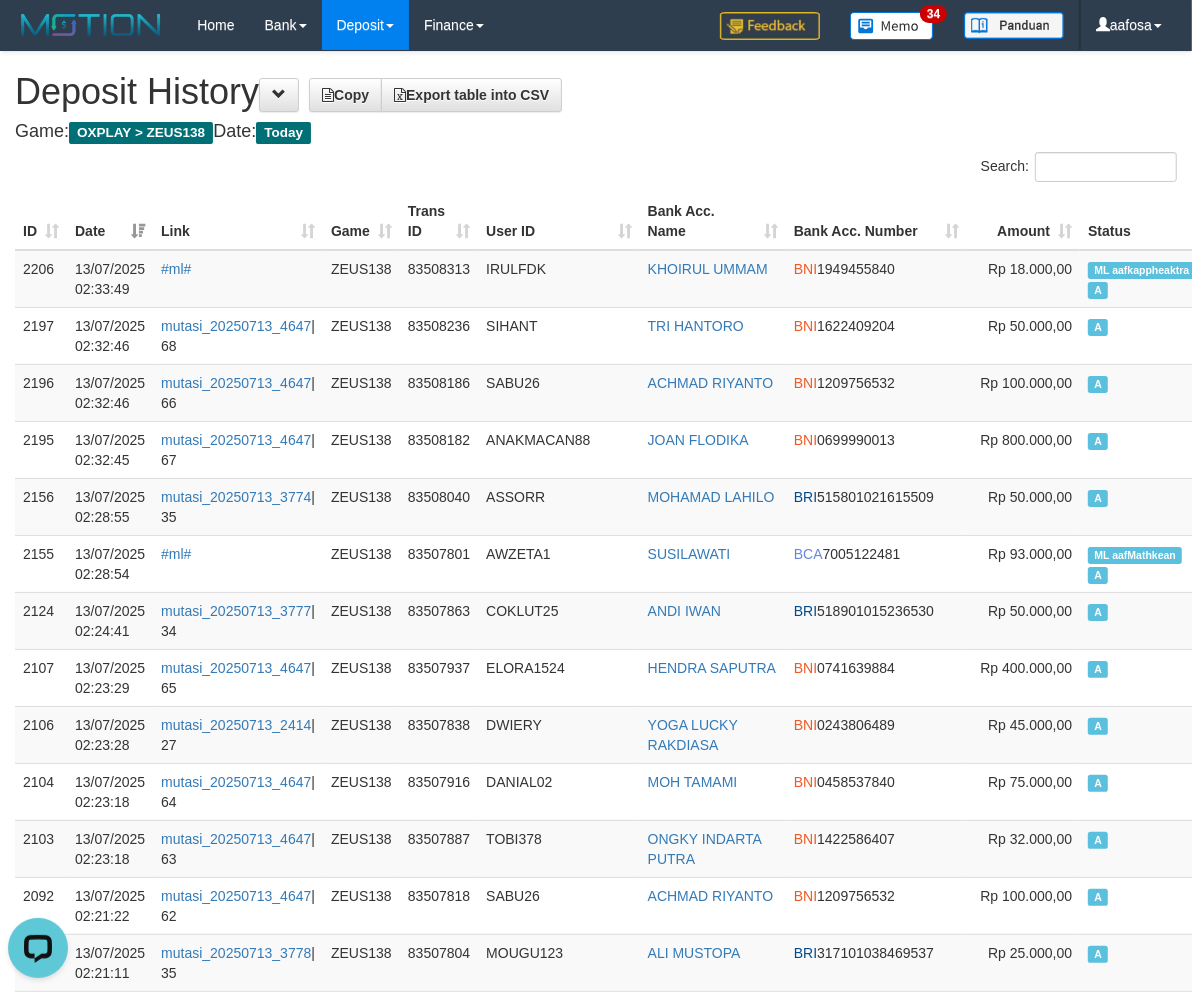 scroll, scrollTop: 1767, scrollLeft: 0, axis: vertical 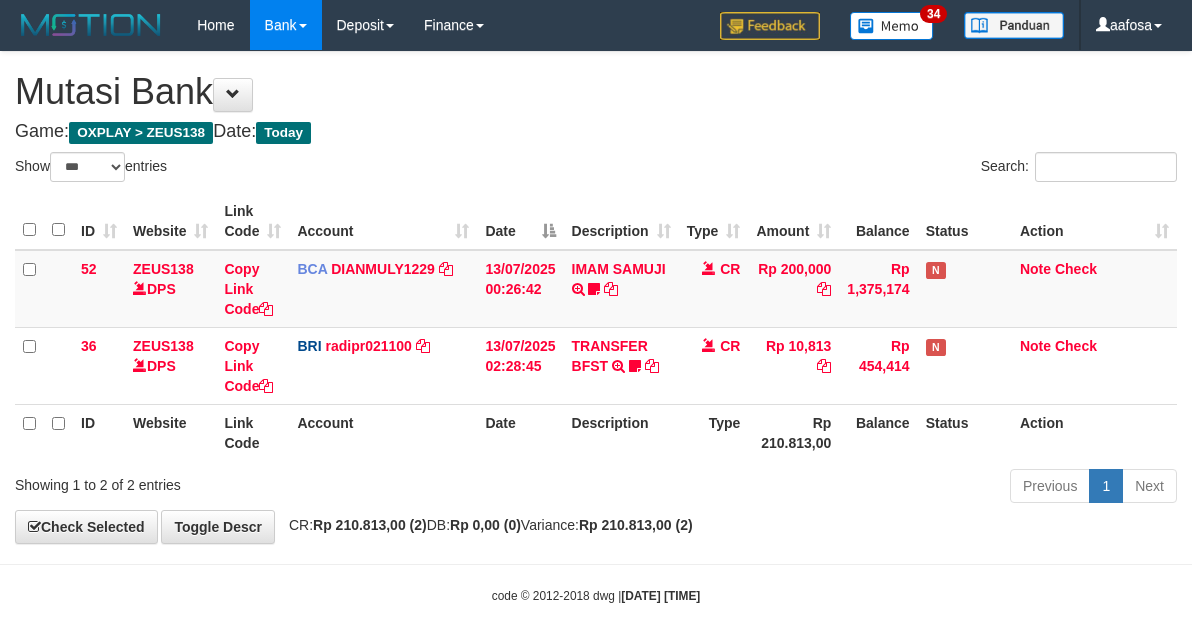 select on "***" 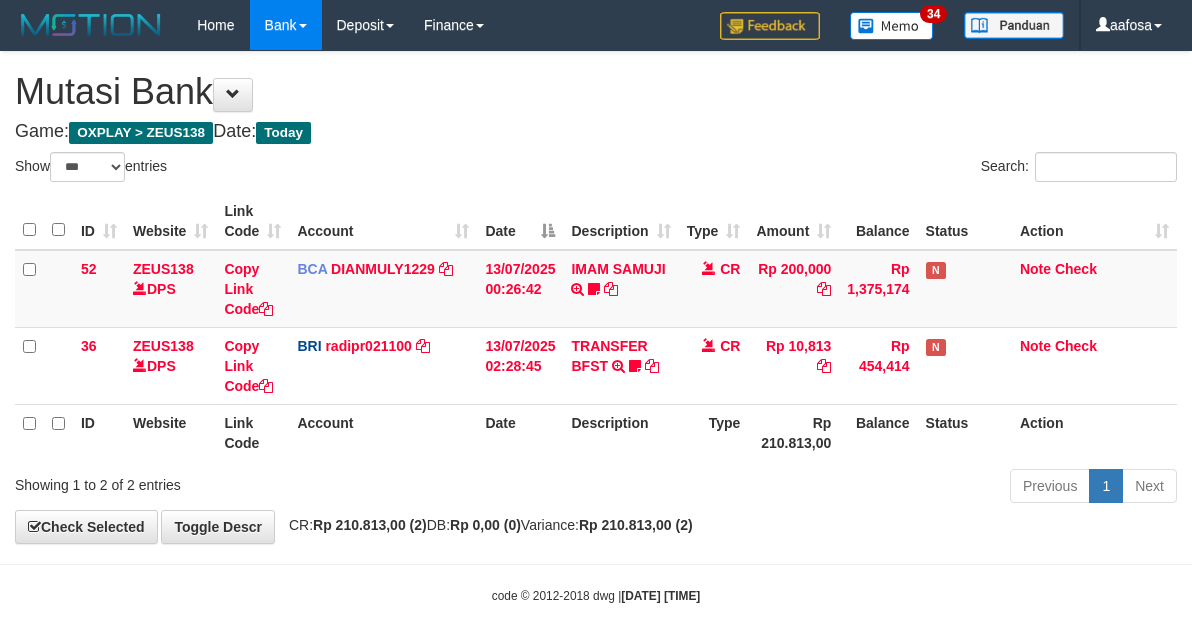 scroll, scrollTop: 21, scrollLeft: 0, axis: vertical 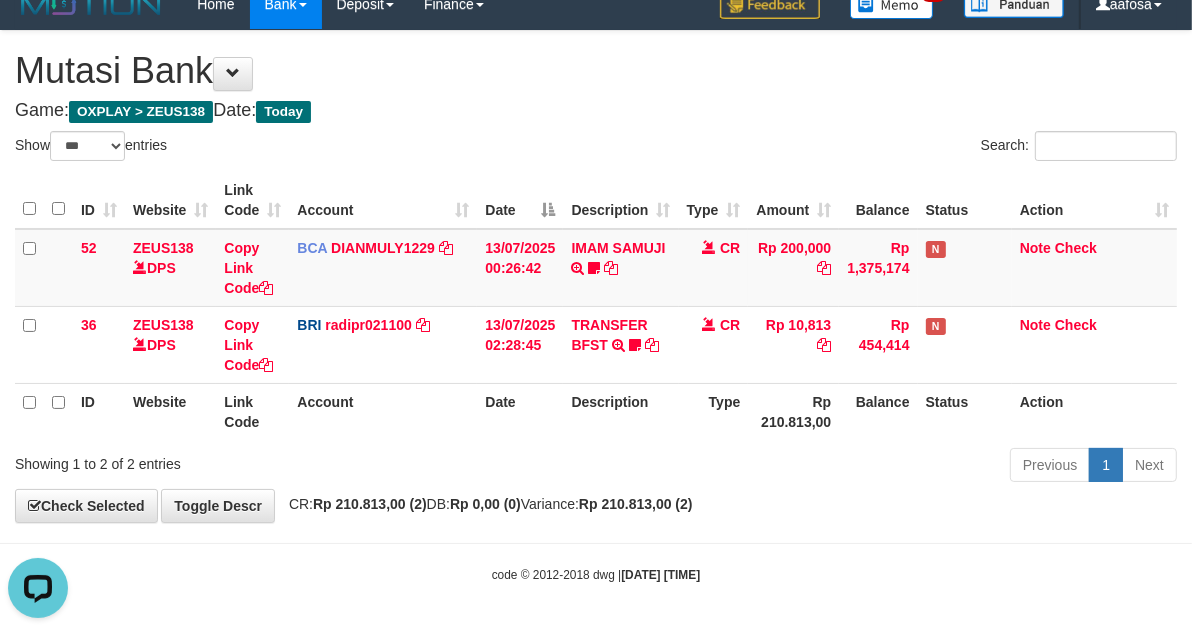 click on "Show  ** ** ** ***  entries" at bounding box center [298, 148] 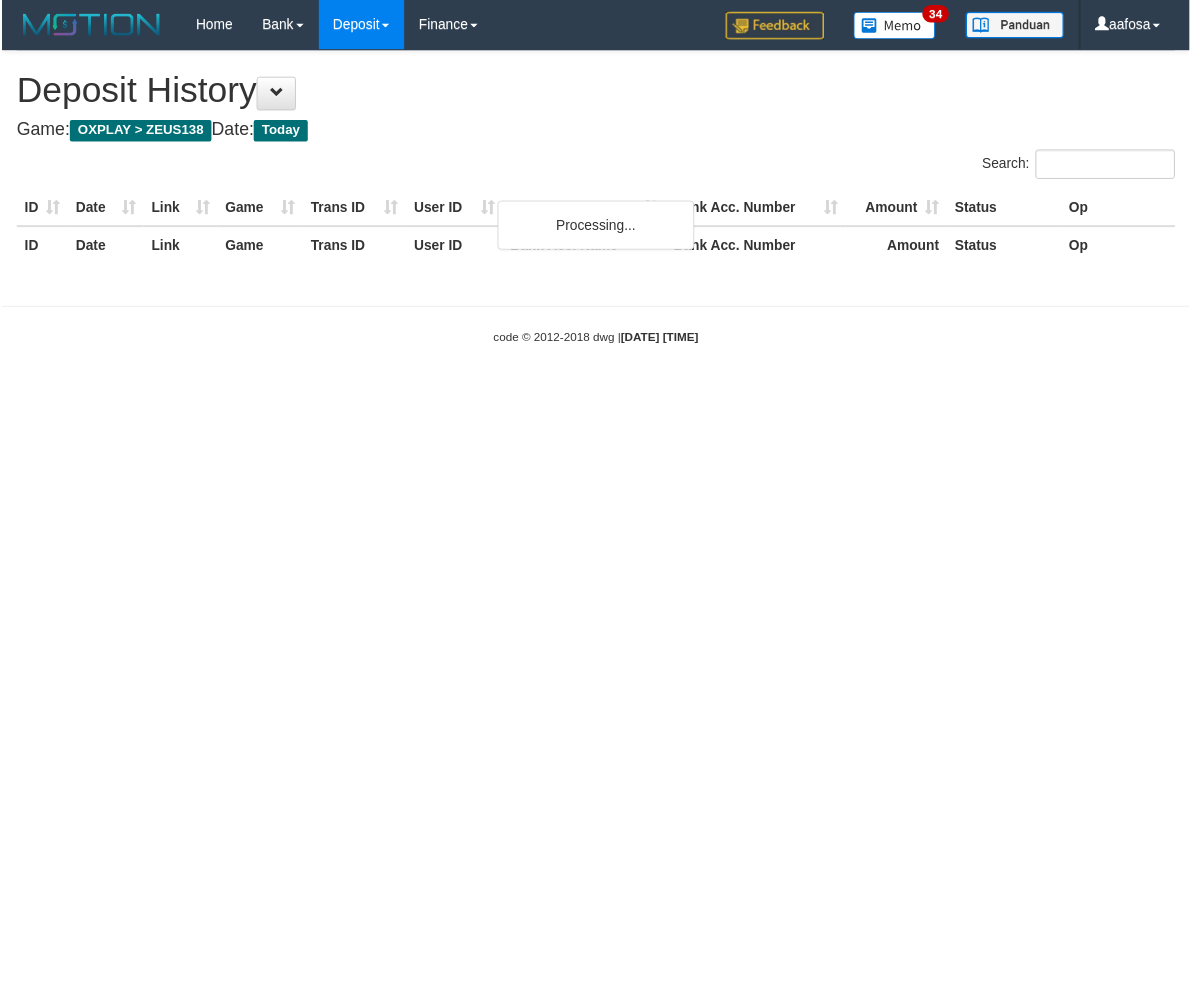 scroll, scrollTop: 1767, scrollLeft: 0, axis: vertical 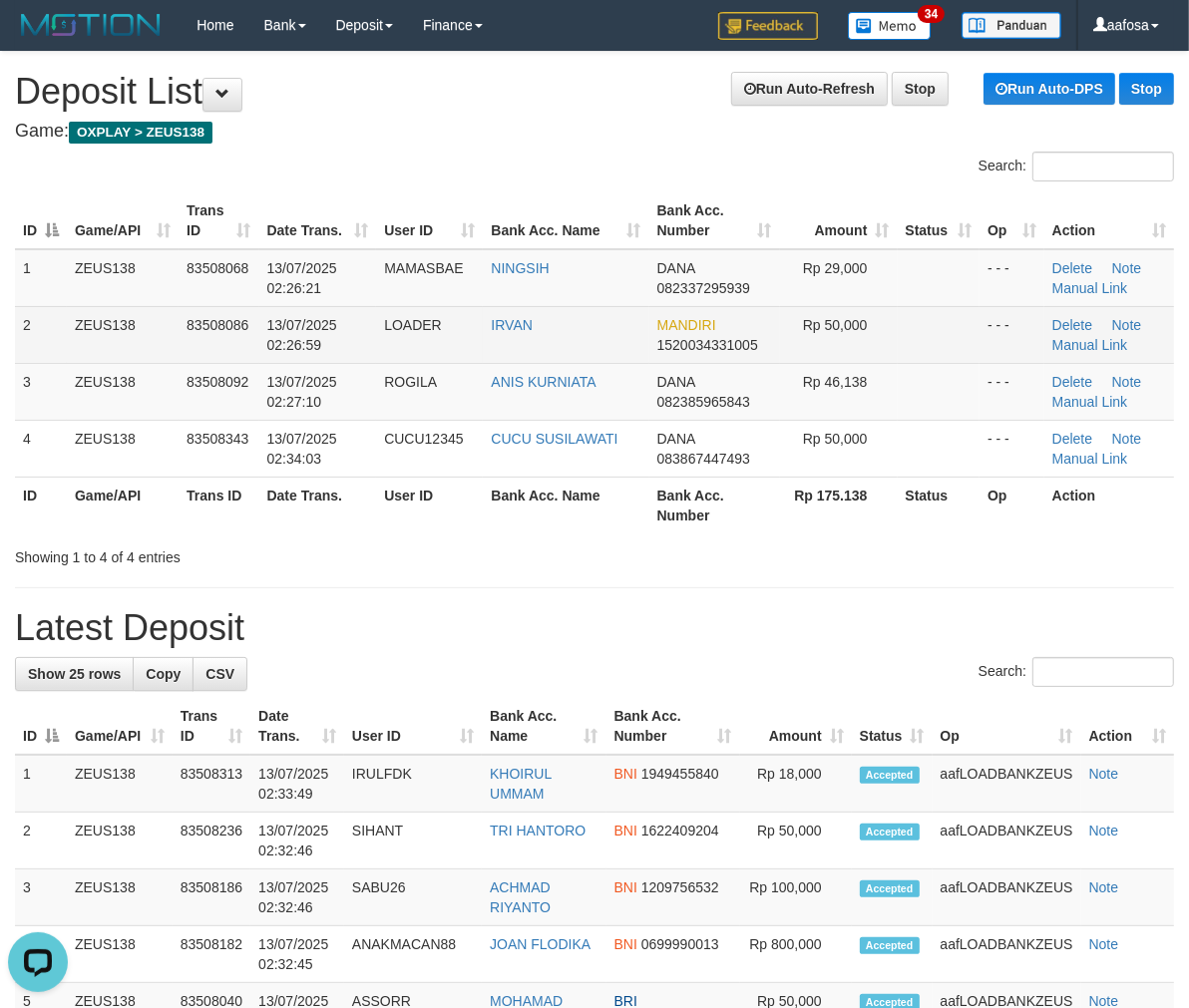 click at bounding box center (939, 334) 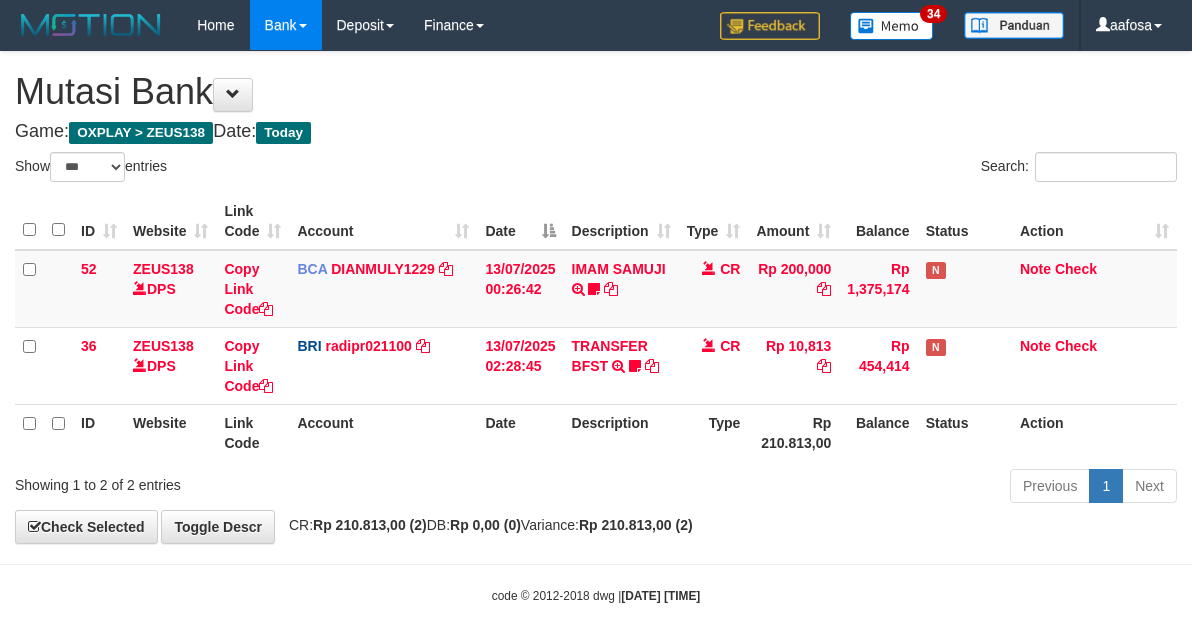select on "***" 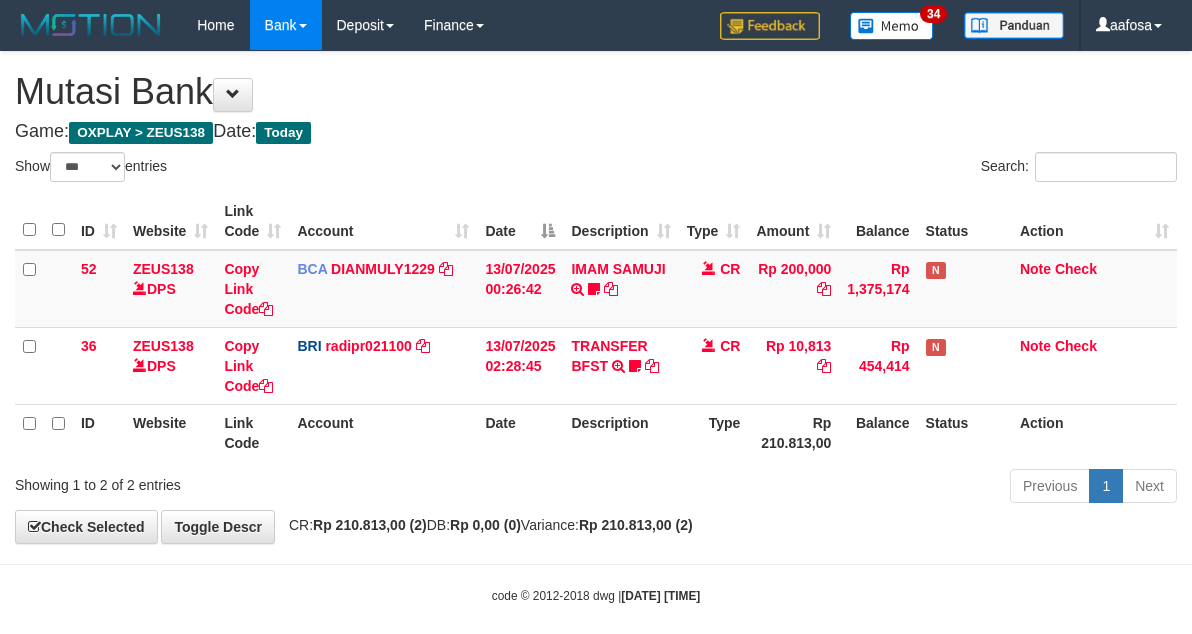 scroll, scrollTop: 21, scrollLeft: 0, axis: vertical 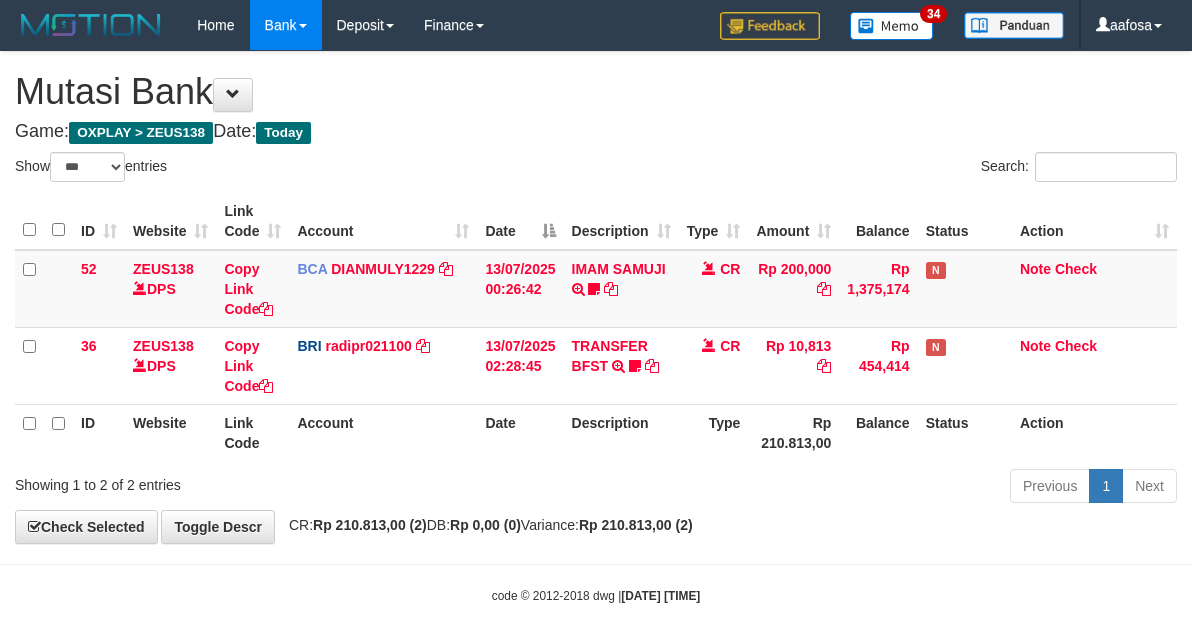select on "***" 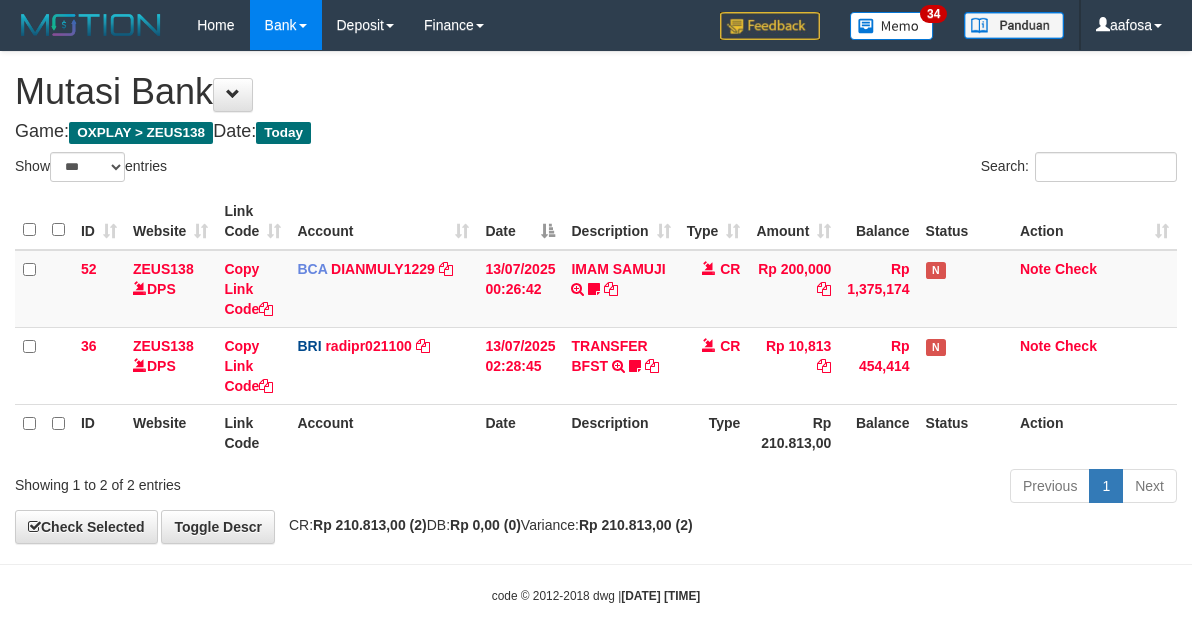scroll, scrollTop: 21, scrollLeft: 0, axis: vertical 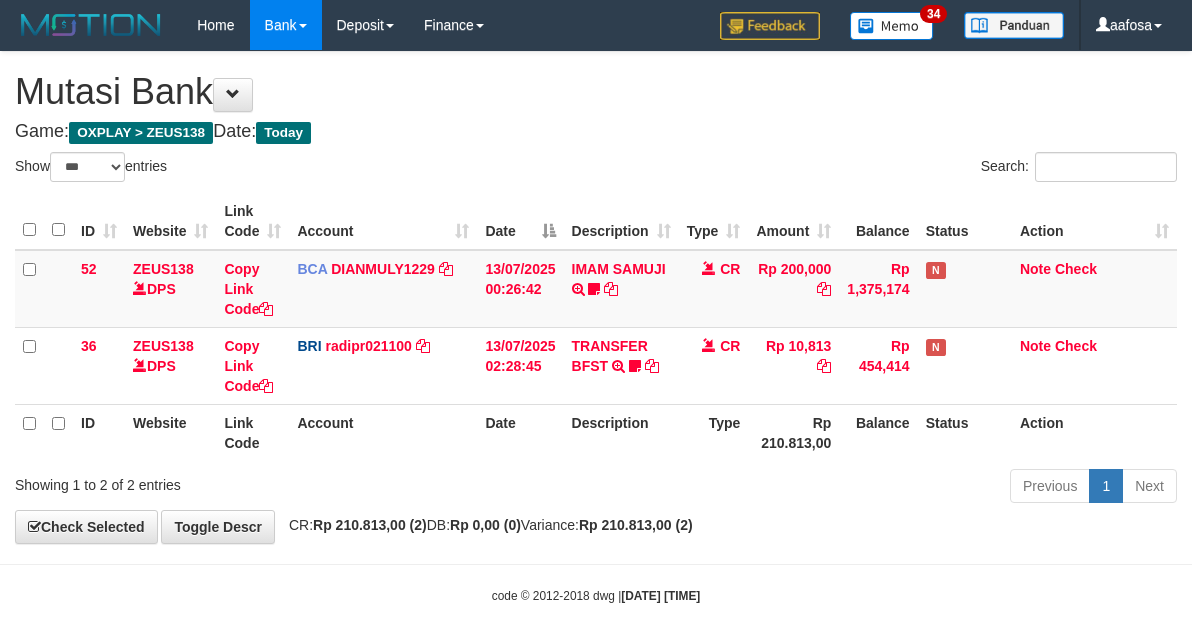 select on "***" 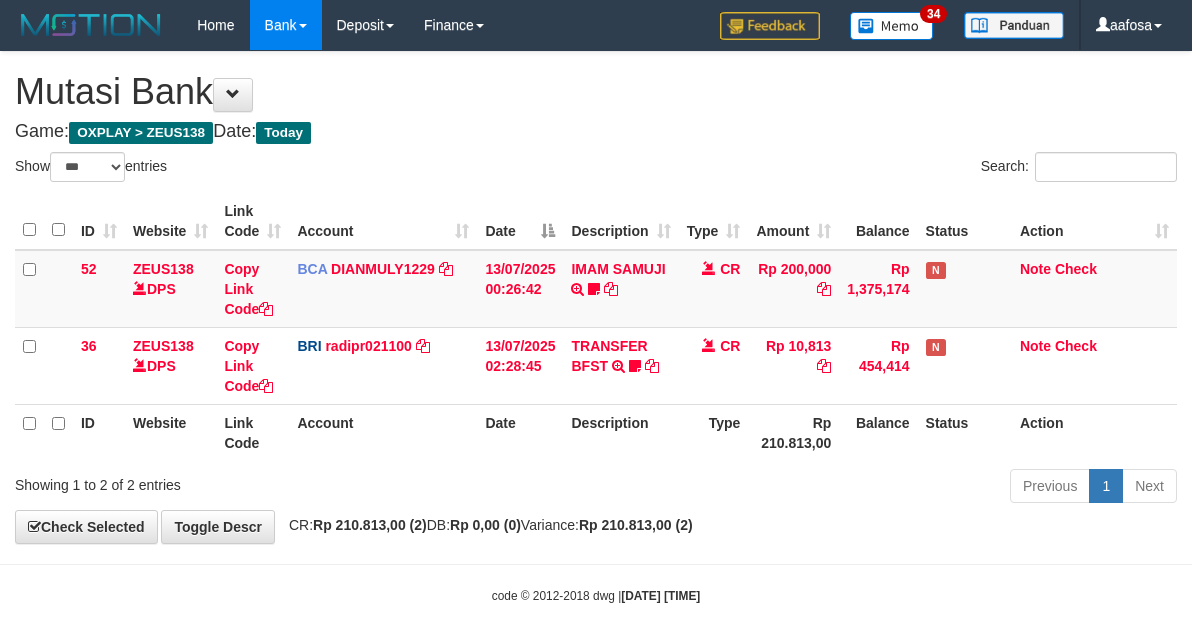 scroll, scrollTop: 21, scrollLeft: 0, axis: vertical 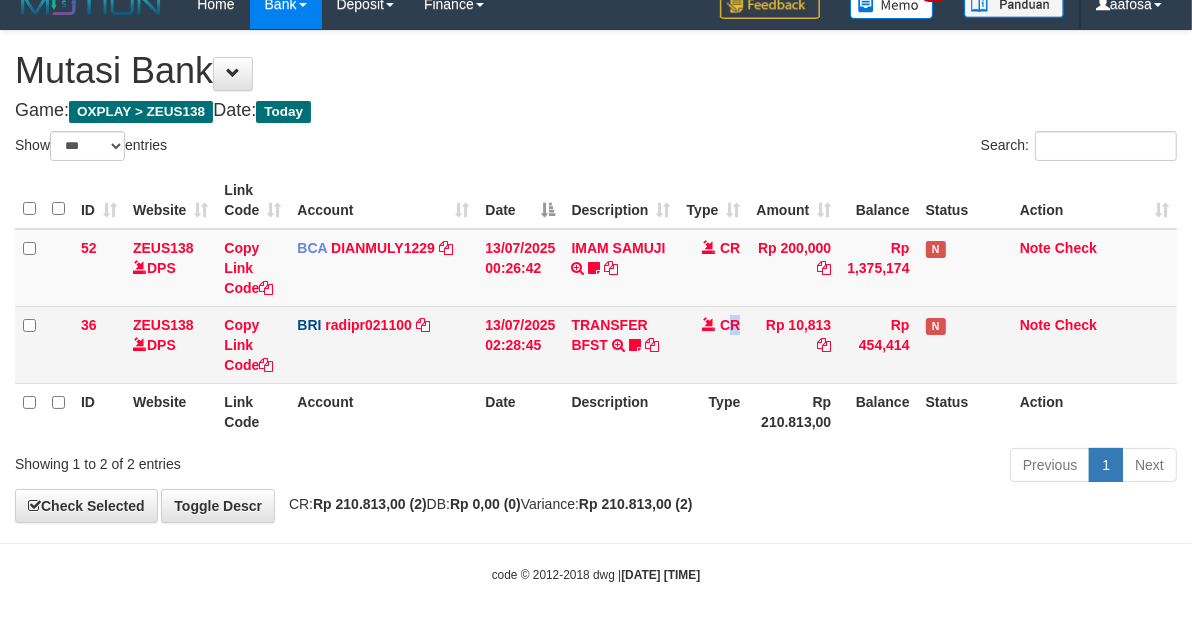 click on "CR" at bounding box center (714, 344) 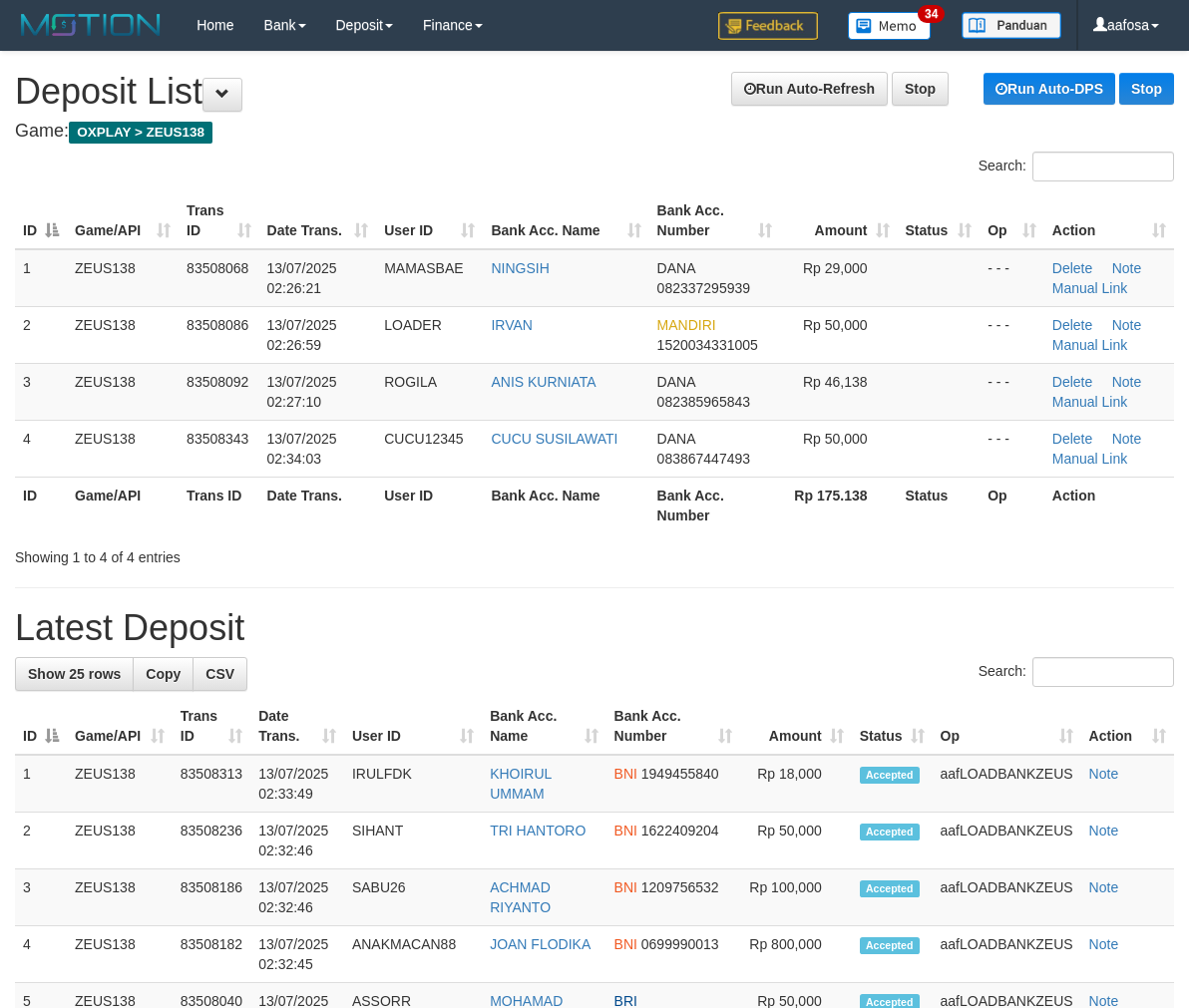 scroll, scrollTop: 0, scrollLeft: 0, axis: both 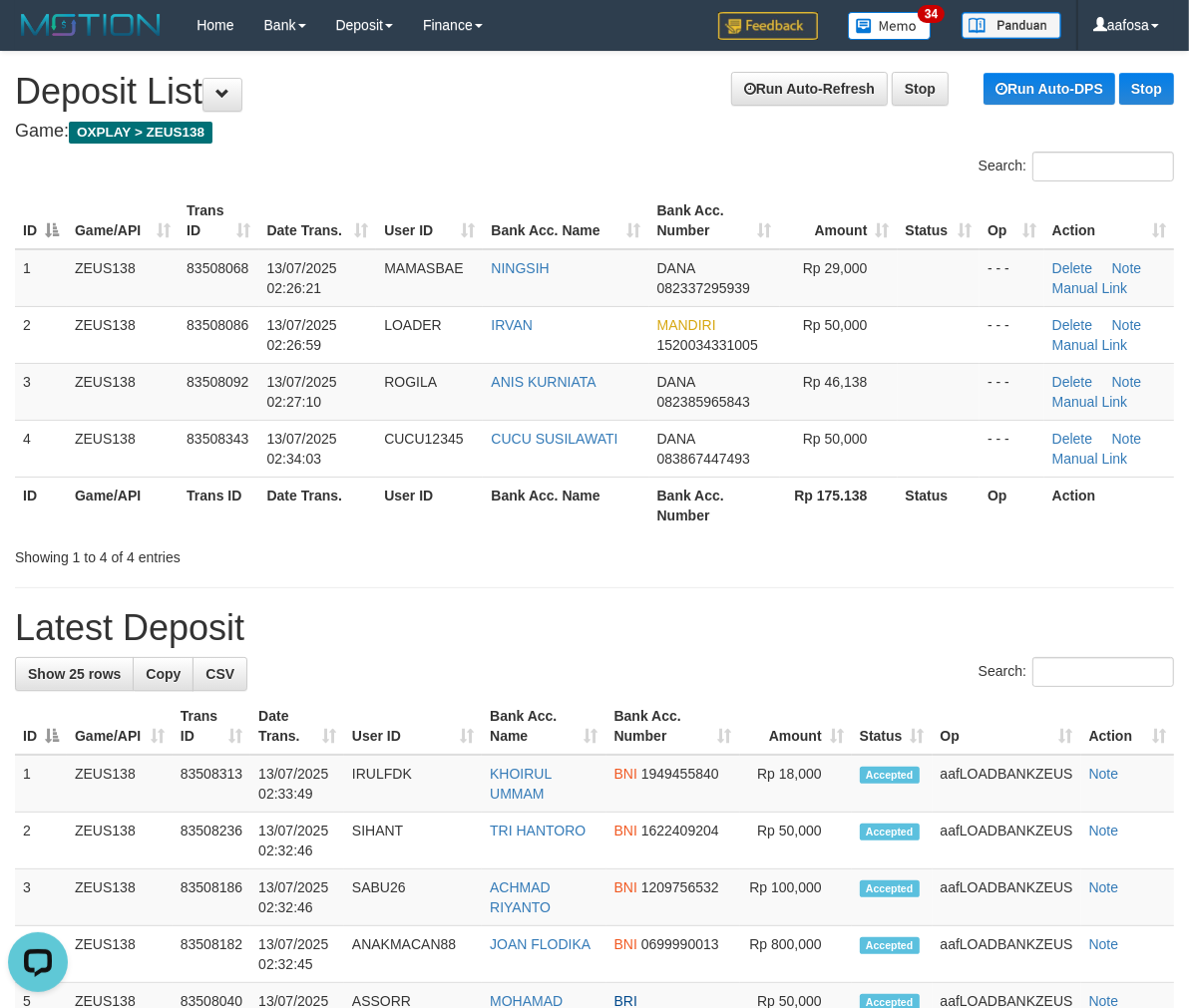 drag, startPoint x: 648, startPoint y: 161, endPoint x: 620, endPoint y: 165, distance: 28.284271 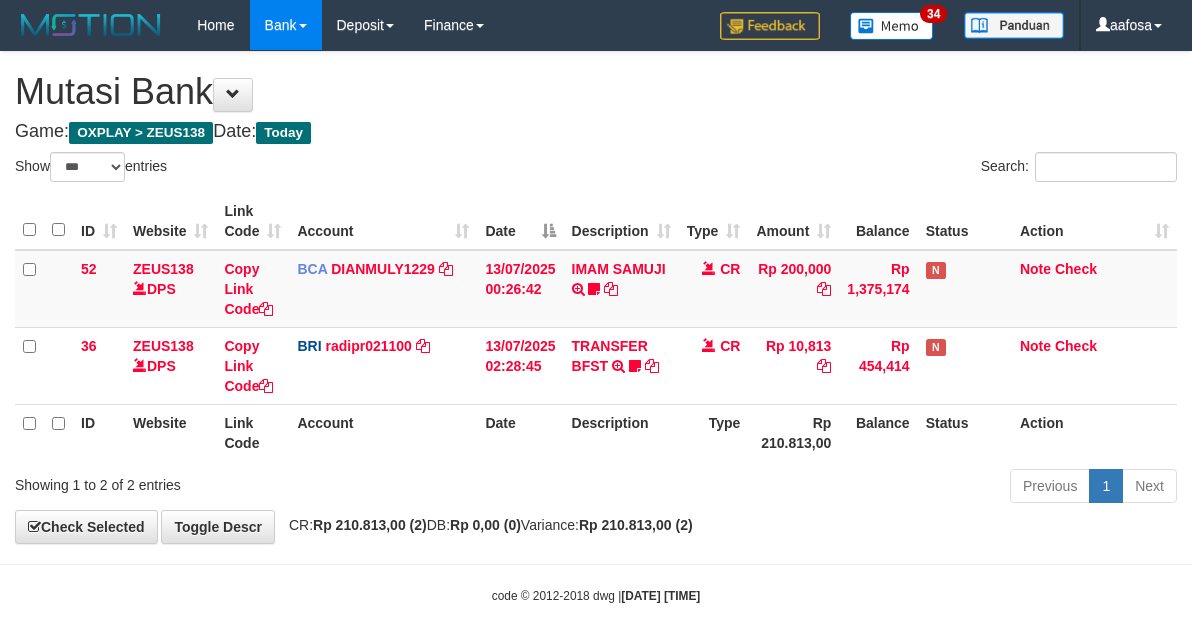 select on "***" 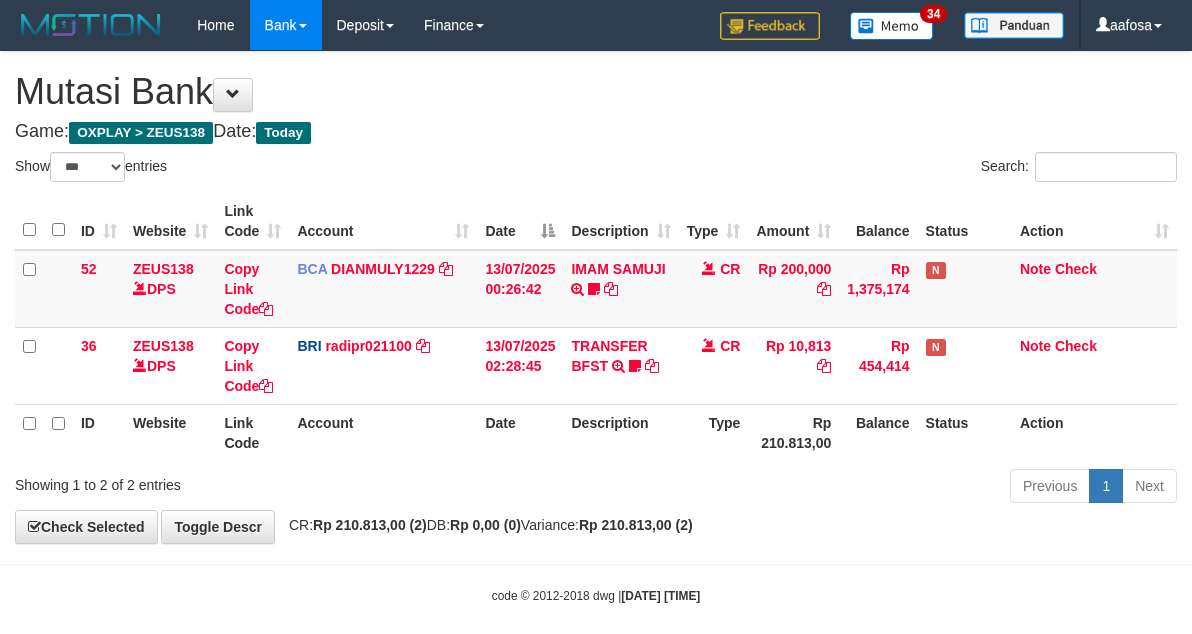 scroll, scrollTop: 21, scrollLeft: 0, axis: vertical 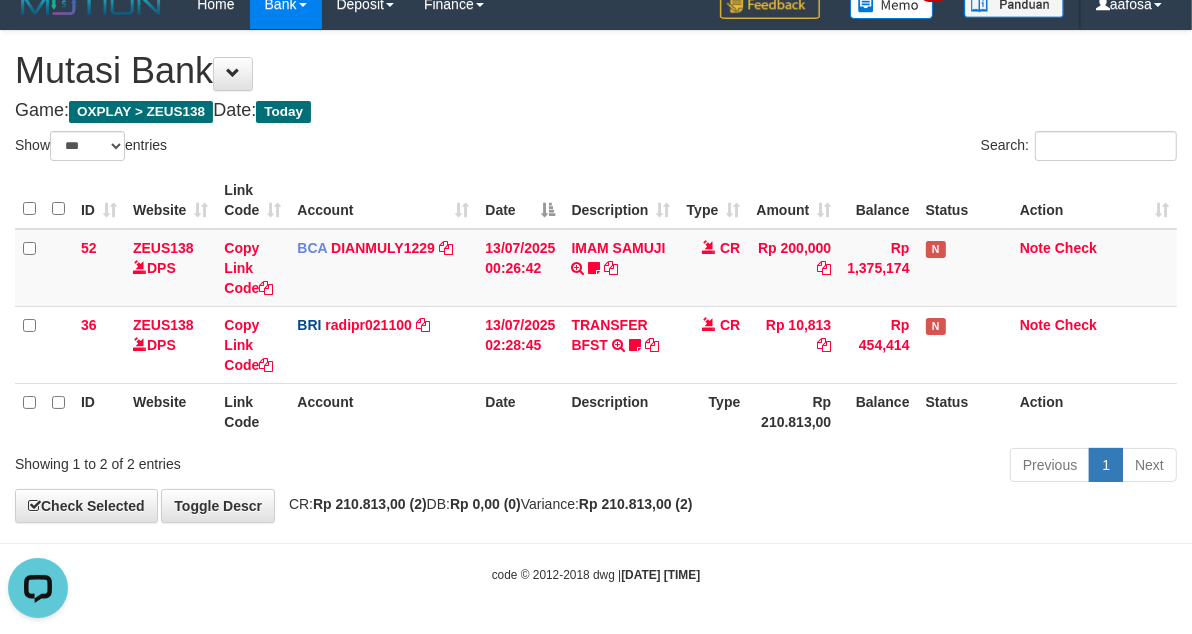 click on "Search:" at bounding box center [894, 148] 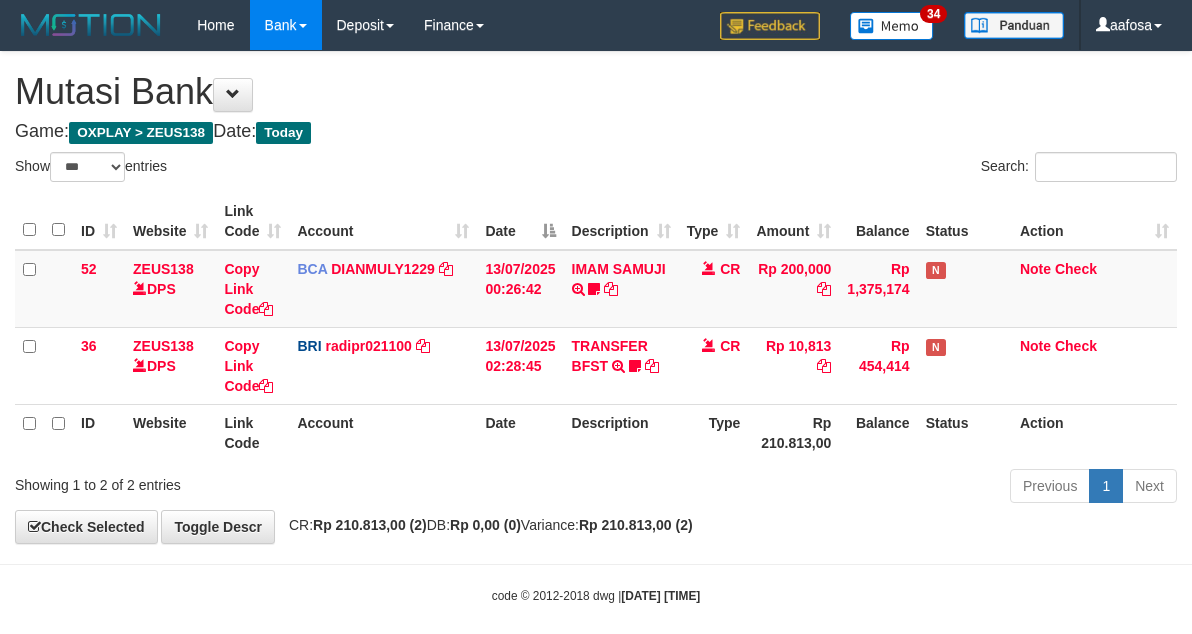 select on "***" 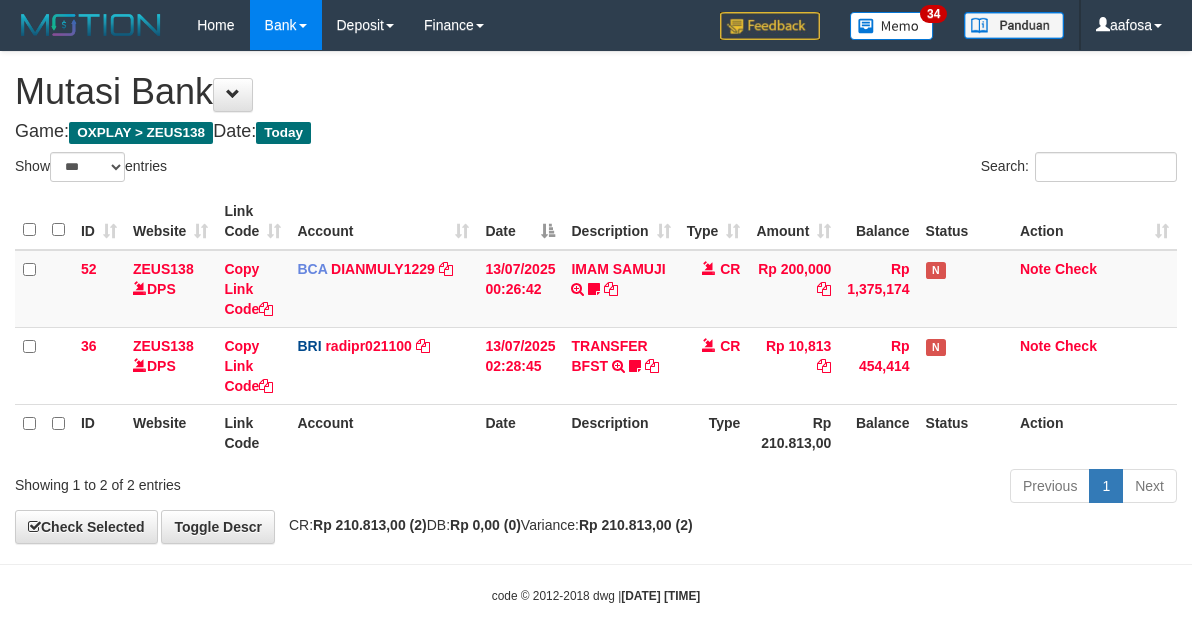 scroll, scrollTop: 21, scrollLeft: 0, axis: vertical 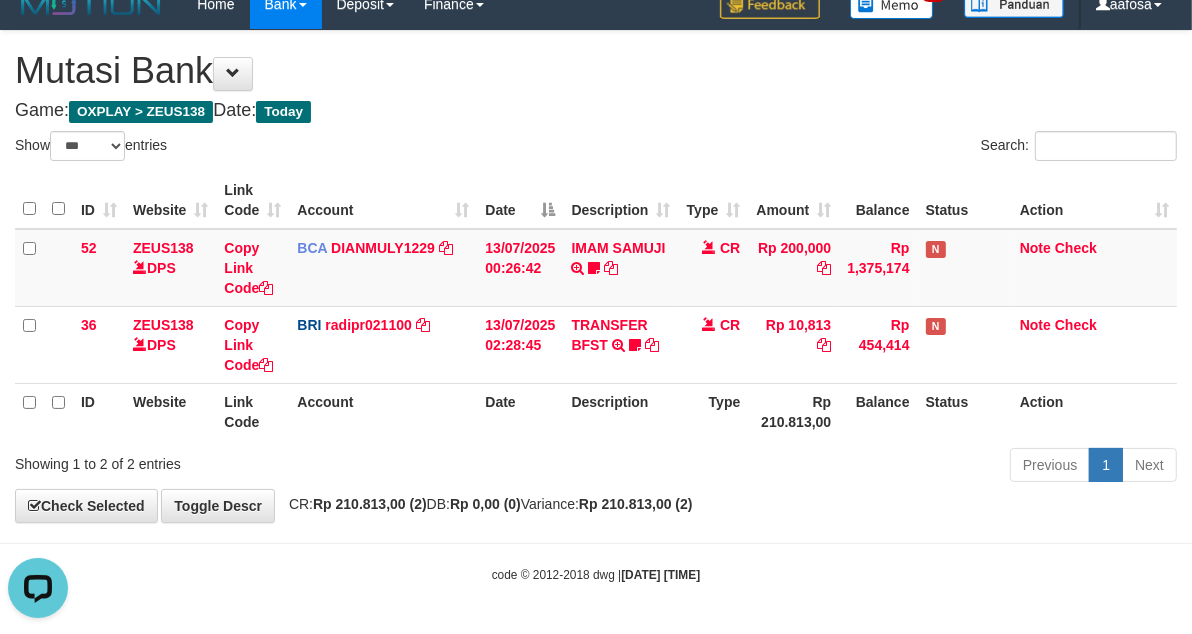 click on "Game:   OXPLAY > ZEUS138    				Date:  Today" at bounding box center (596, 111) 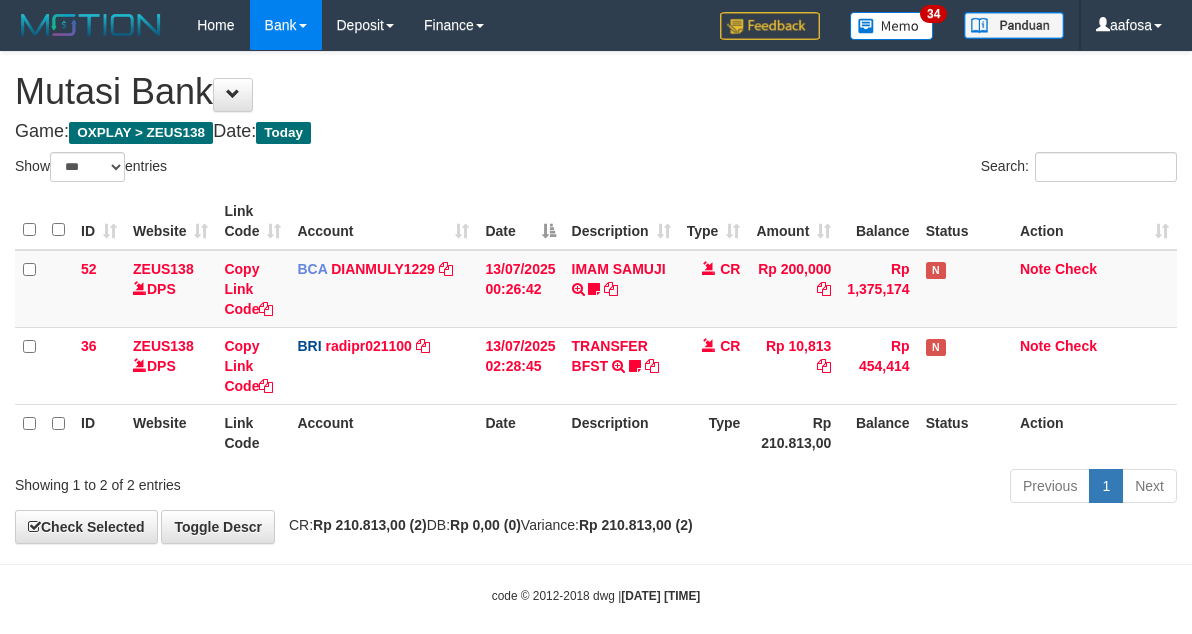 select on "***" 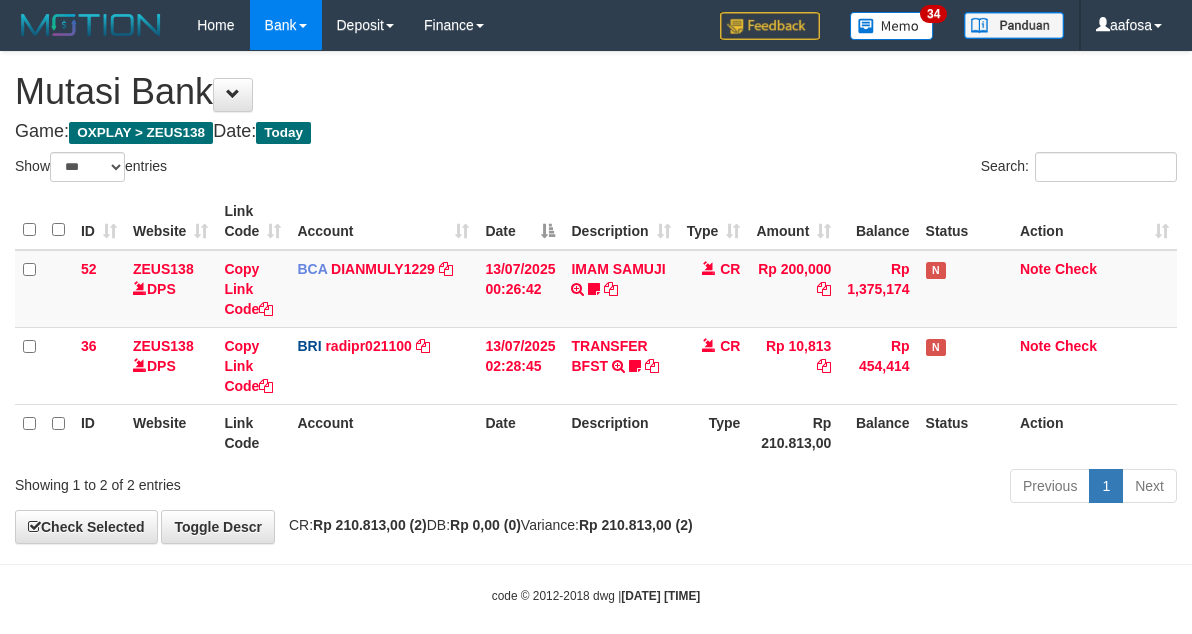 scroll, scrollTop: 21, scrollLeft: 0, axis: vertical 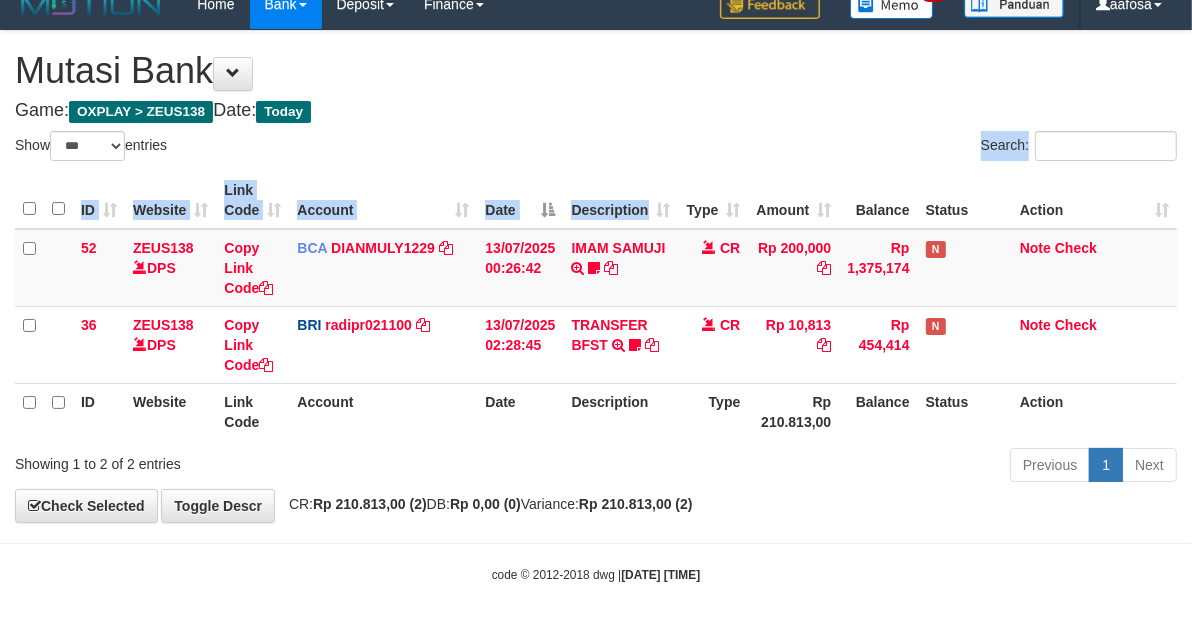 click on "Type" at bounding box center (714, 200) 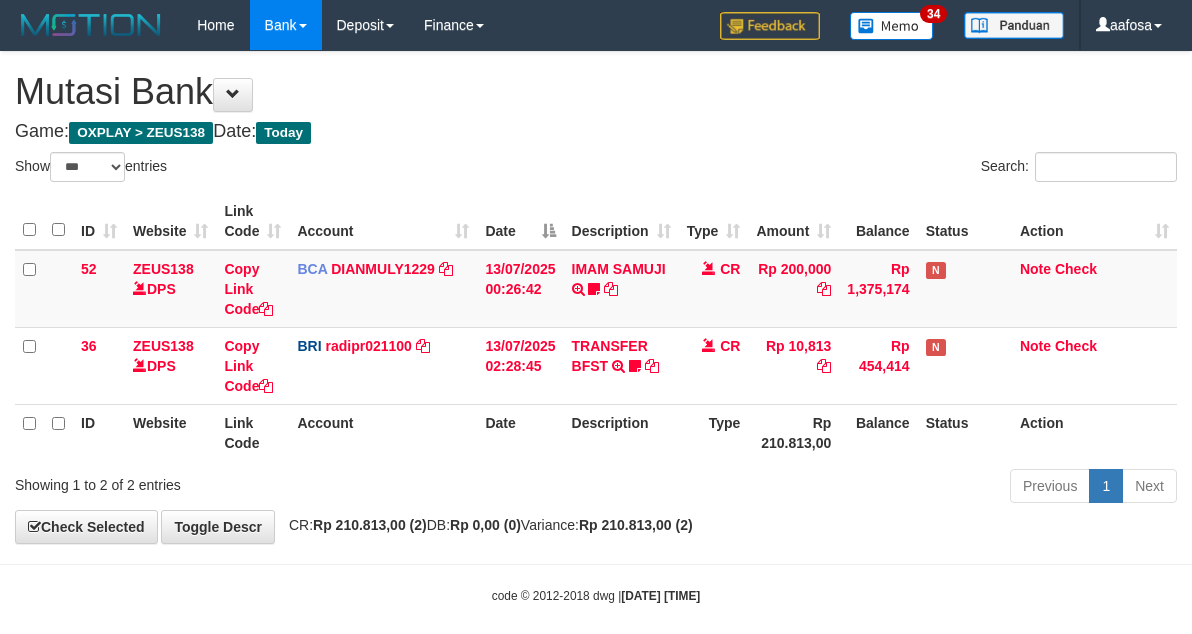 select on "***" 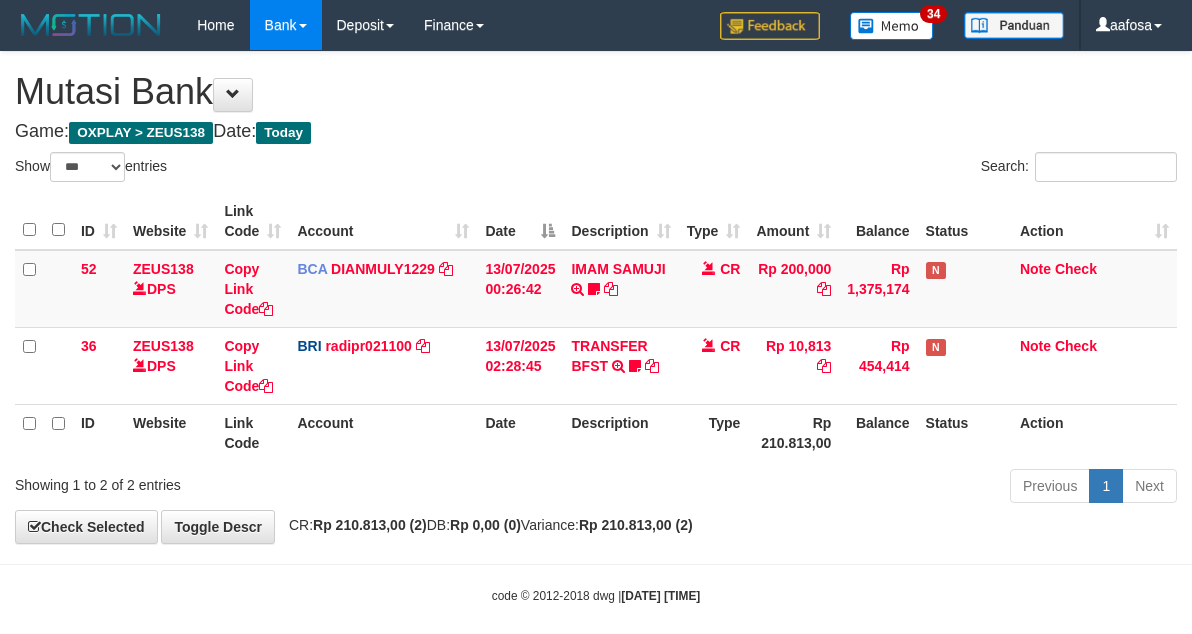 scroll, scrollTop: 21, scrollLeft: 0, axis: vertical 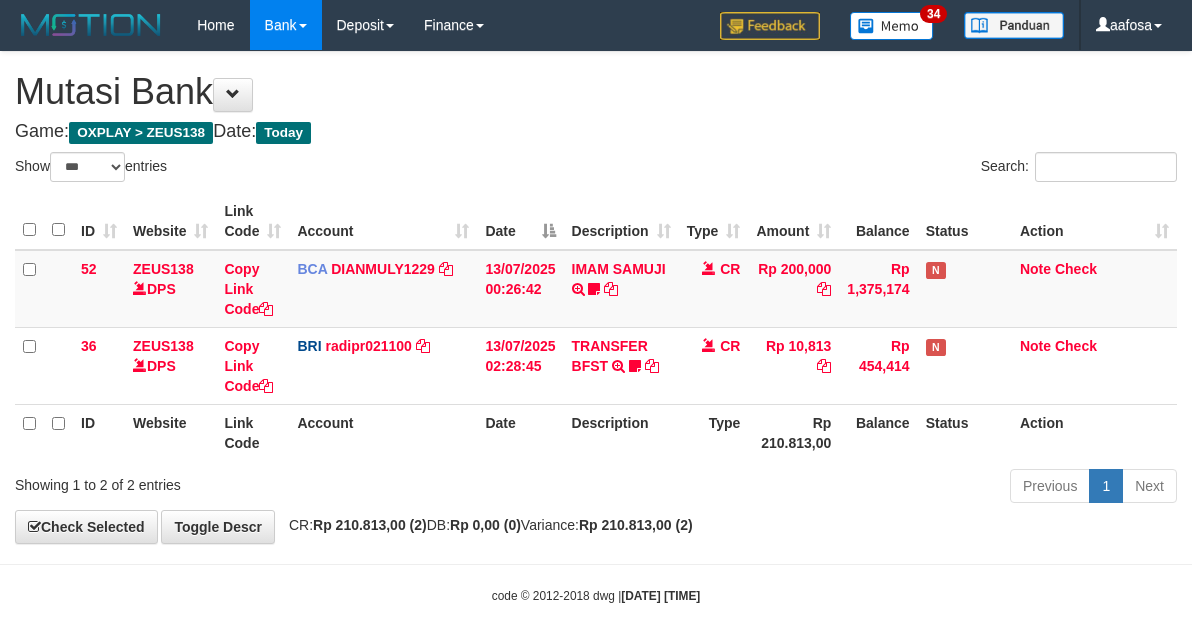 select on "***" 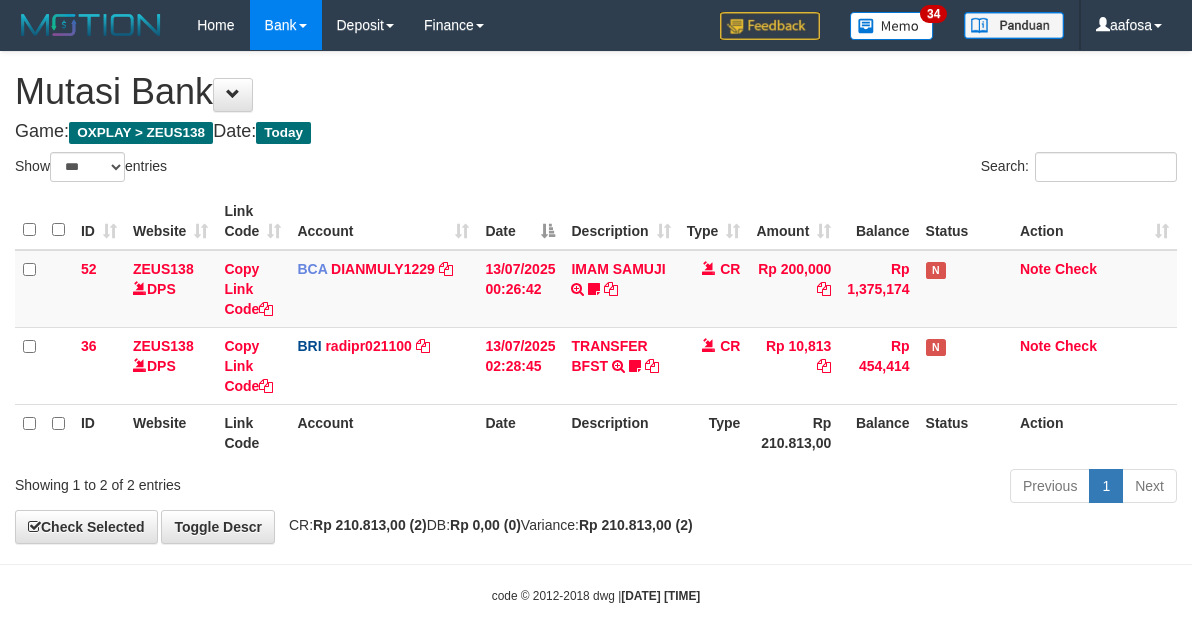 scroll, scrollTop: 21, scrollLeft: 0, axis: vertical 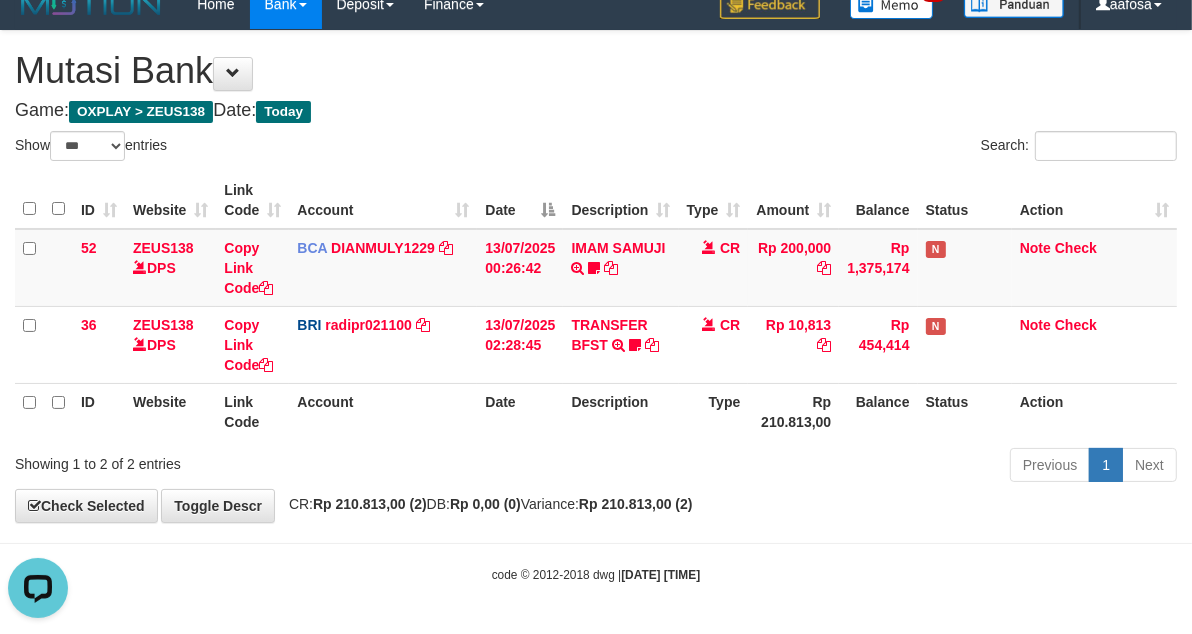 drag, startPoint x: 746, startPoint y: 150, endPoint x: 736, endPoint y: 147, distance: 10.440307 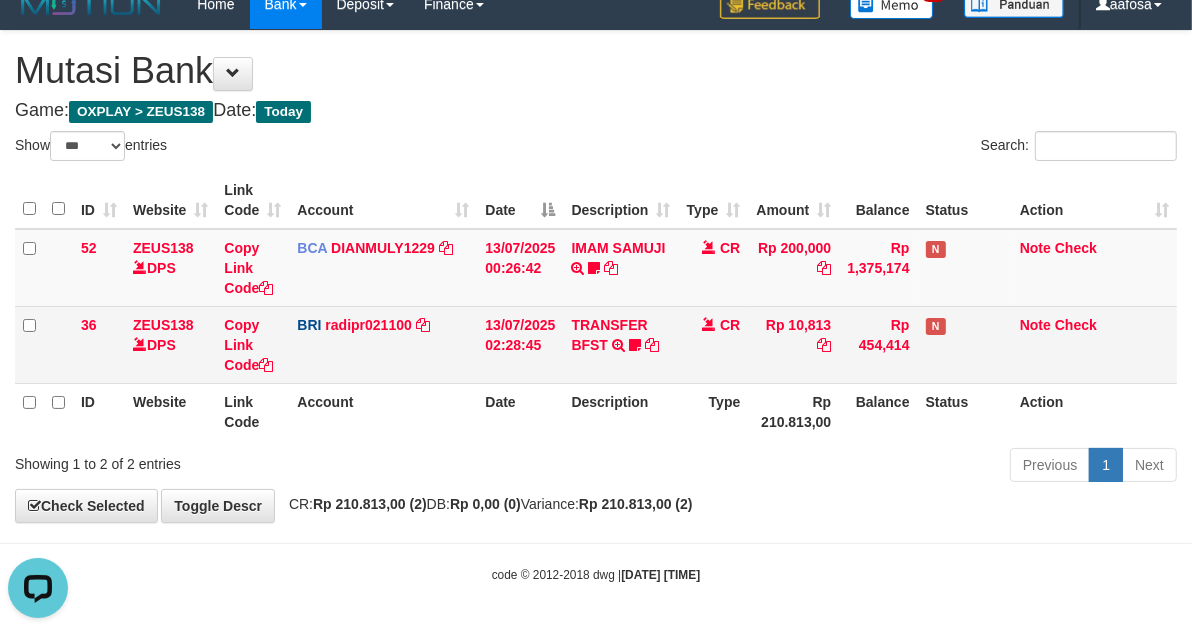 drag, startPoint x: 741, startPoint y: 368, endPoint x: 727, endPoint y: 367, distance: 14.035668 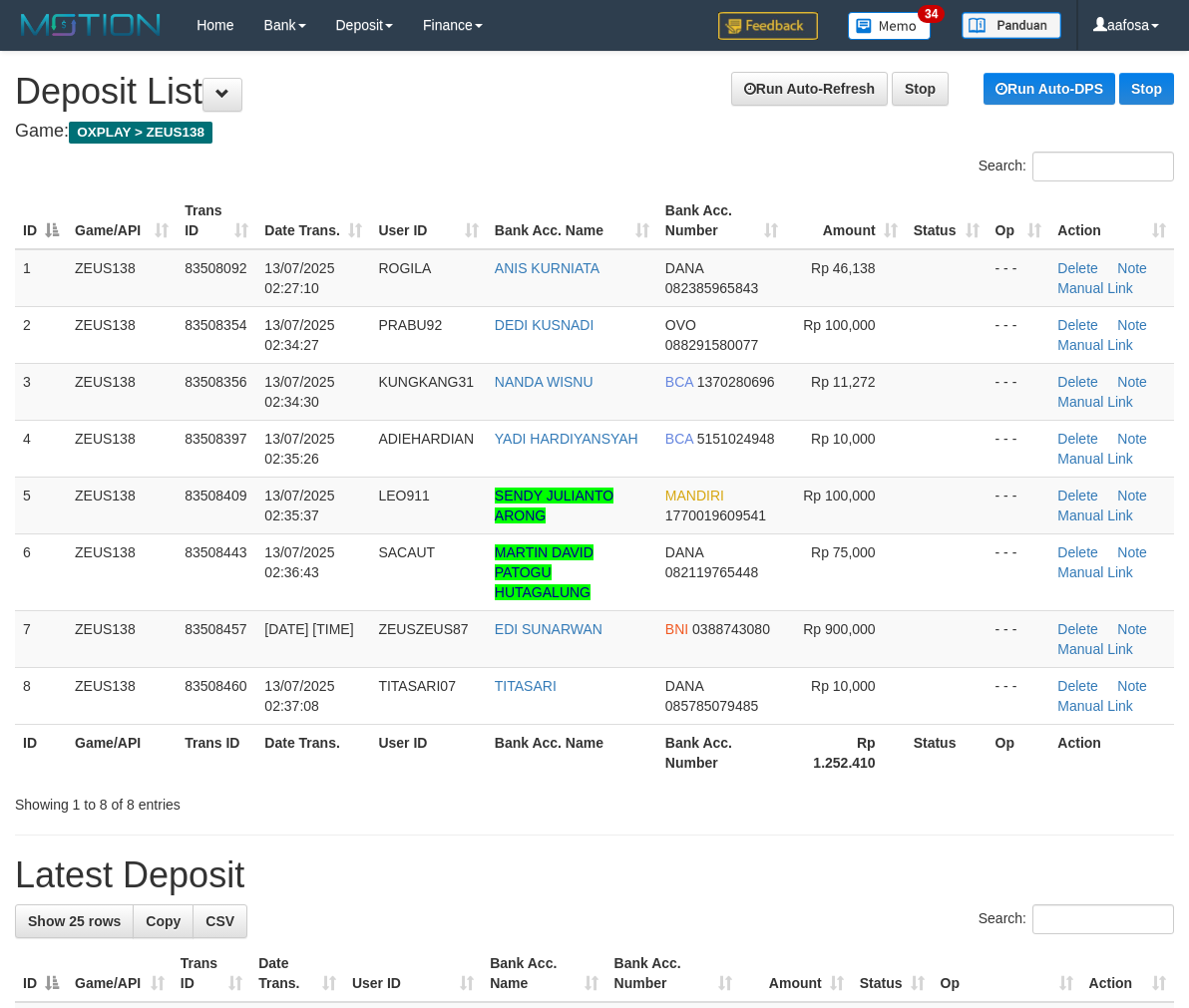 scroll, scrollTop: 0, scrollLeft: 0, axis: both 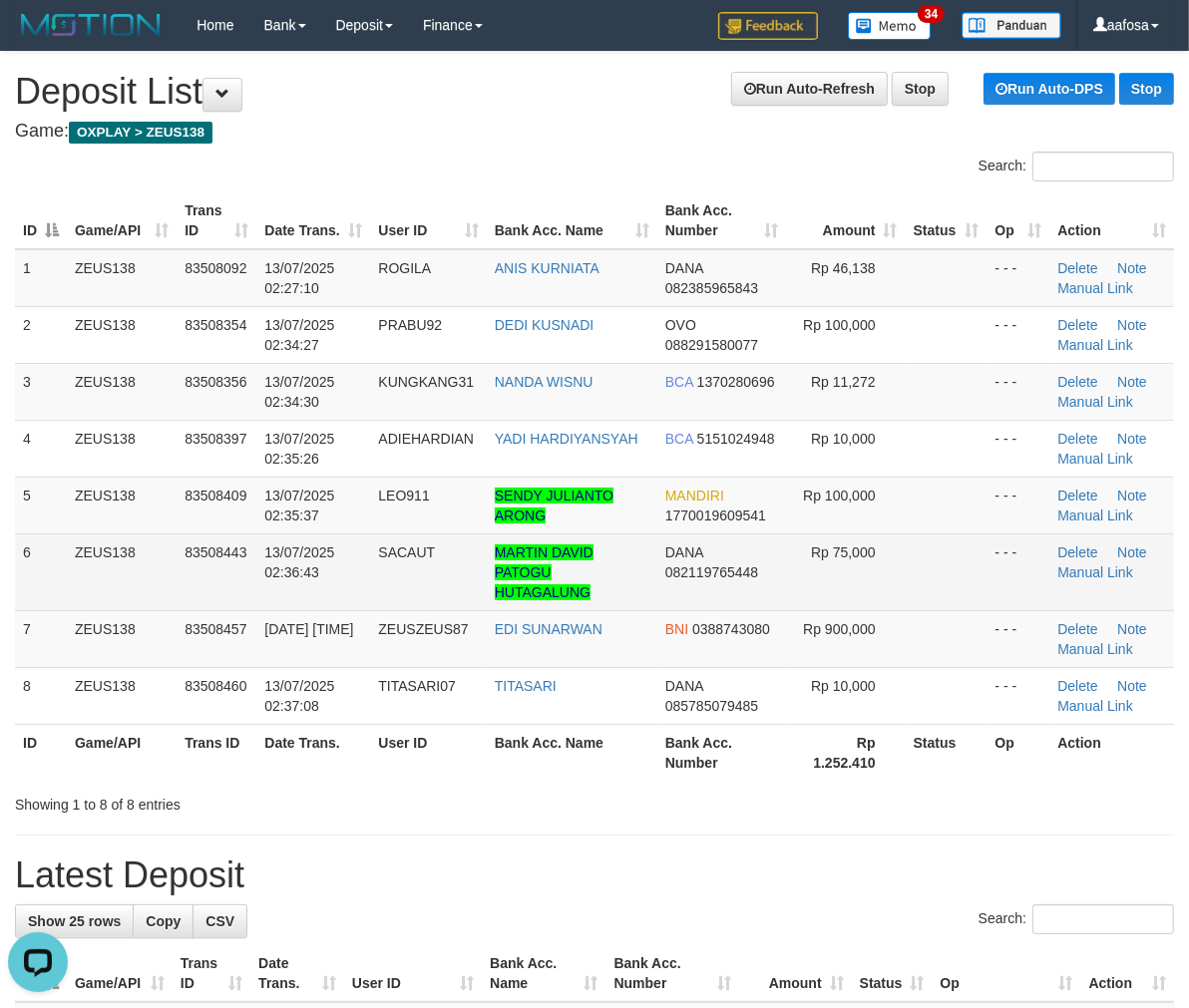 drag, startPoint x: 810, startPoint y: 575, endPoint x: 789, endPoint y: 572, distance: 21.213203 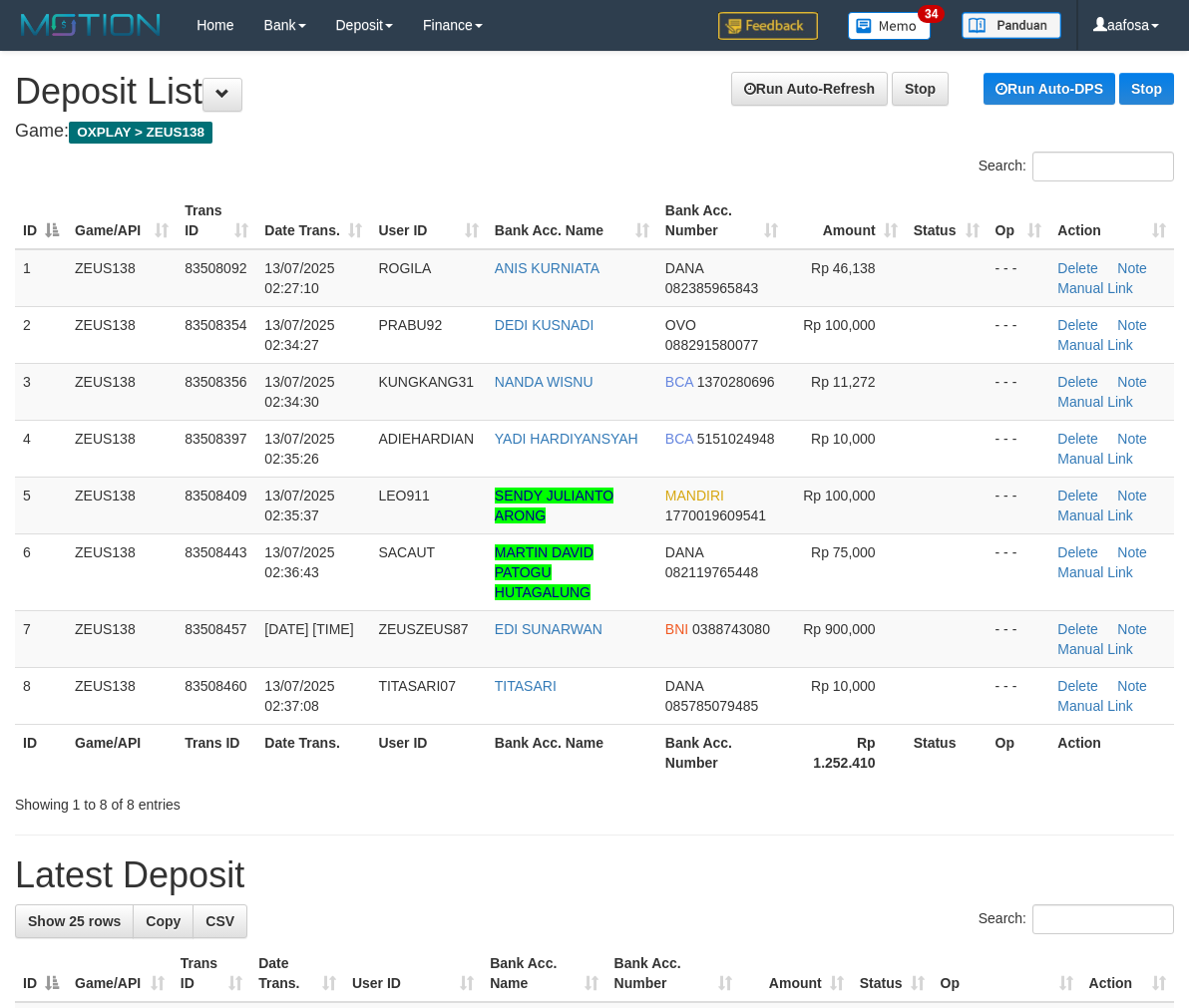 scroll, scrollTop: 0, scrollLeft: 0, axis: both 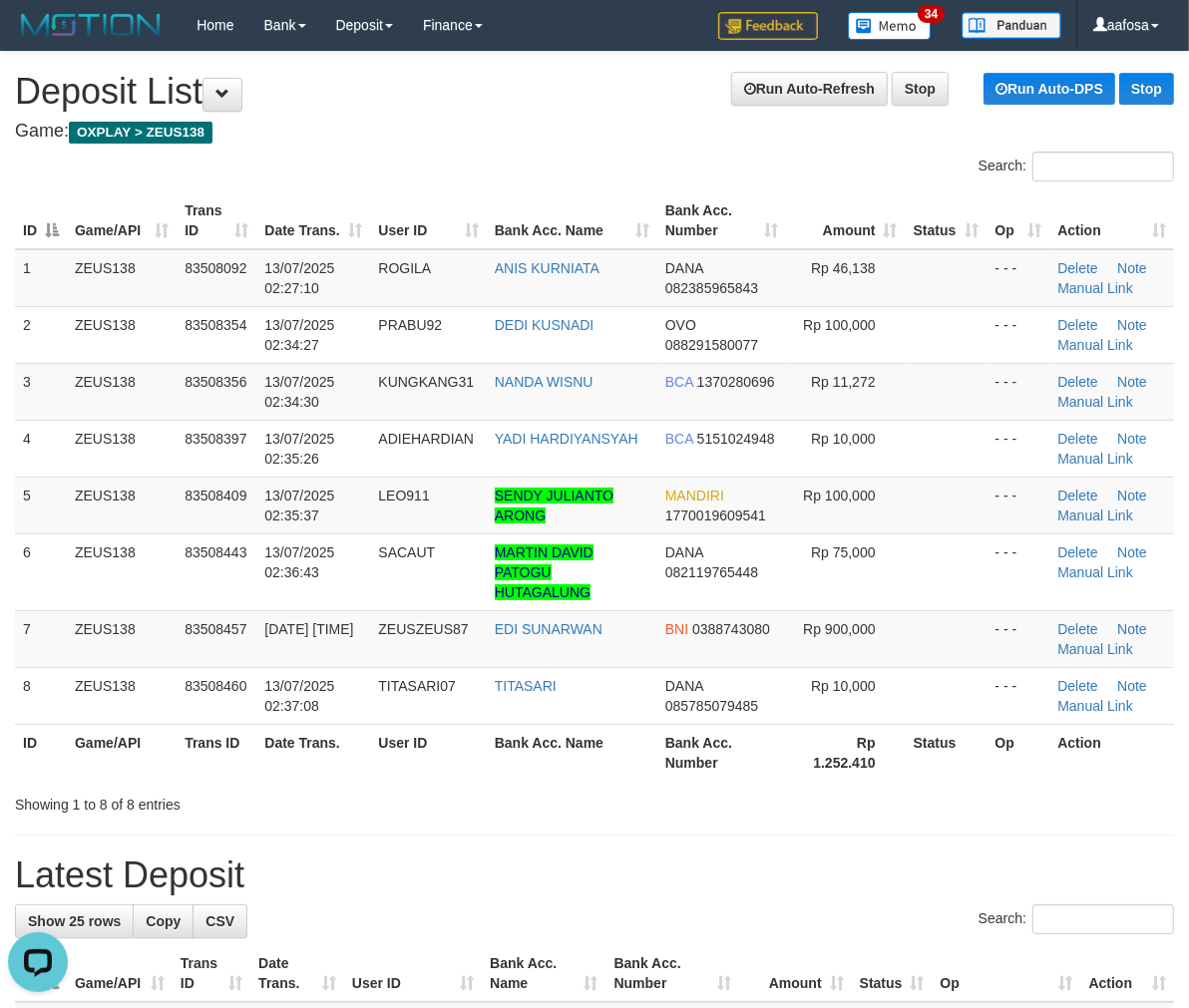 click on "Game:   OXPLAY > ZEUS138" at bounding box center [594, 132] 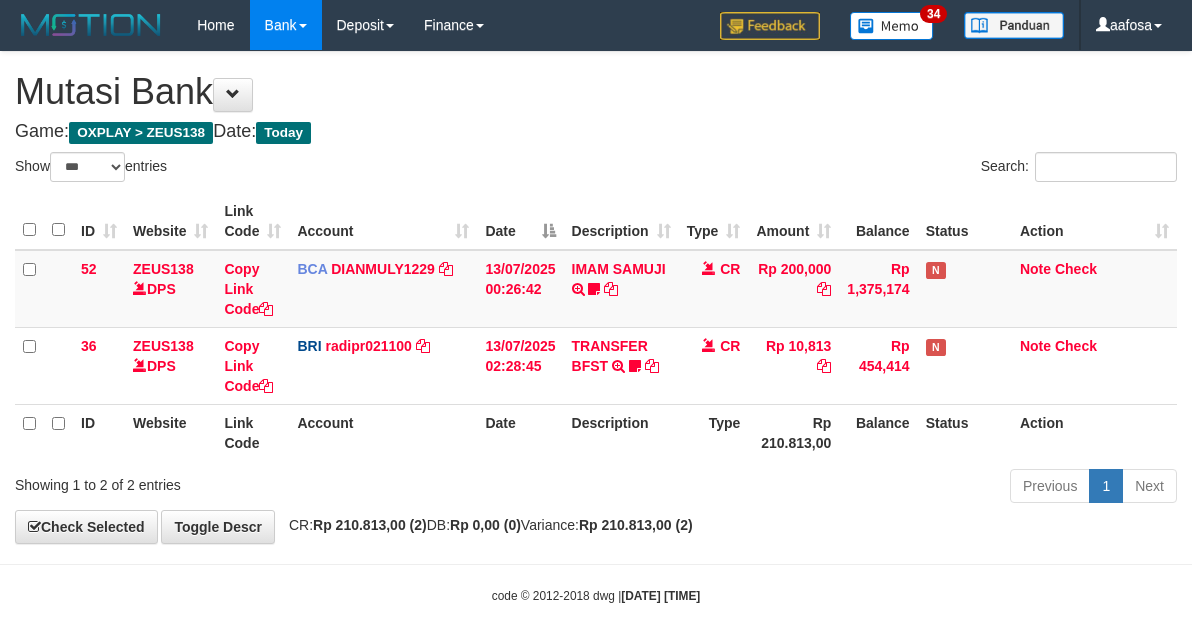 select on "***" 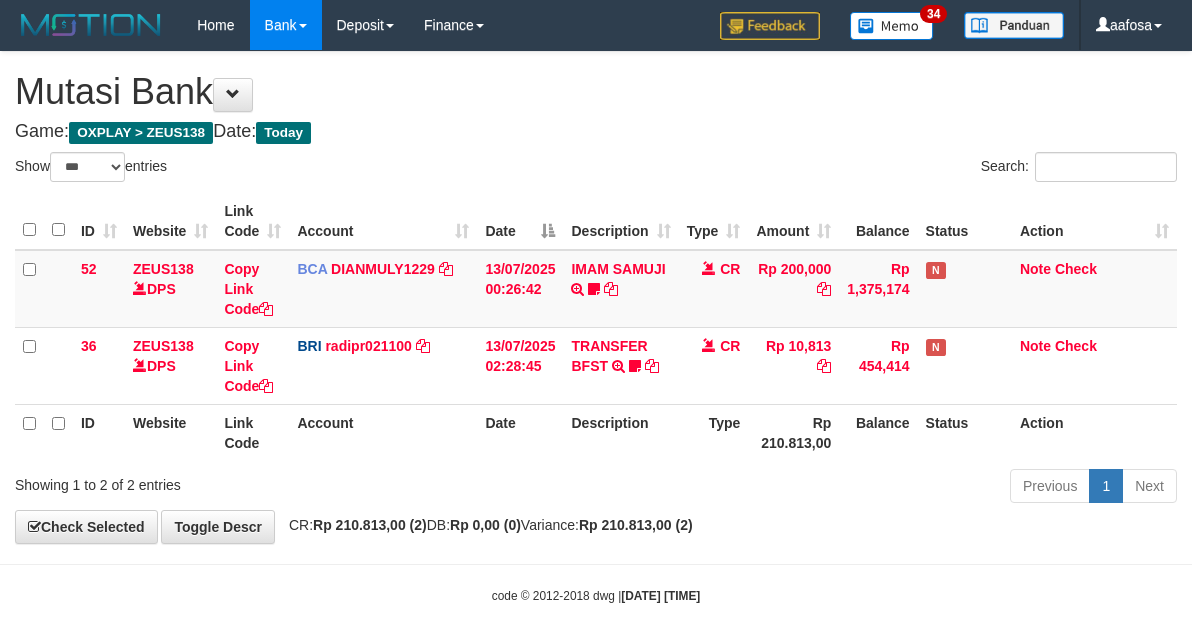 scroll, scrollTop: 21, scrollLeft: 0, axis: vertical 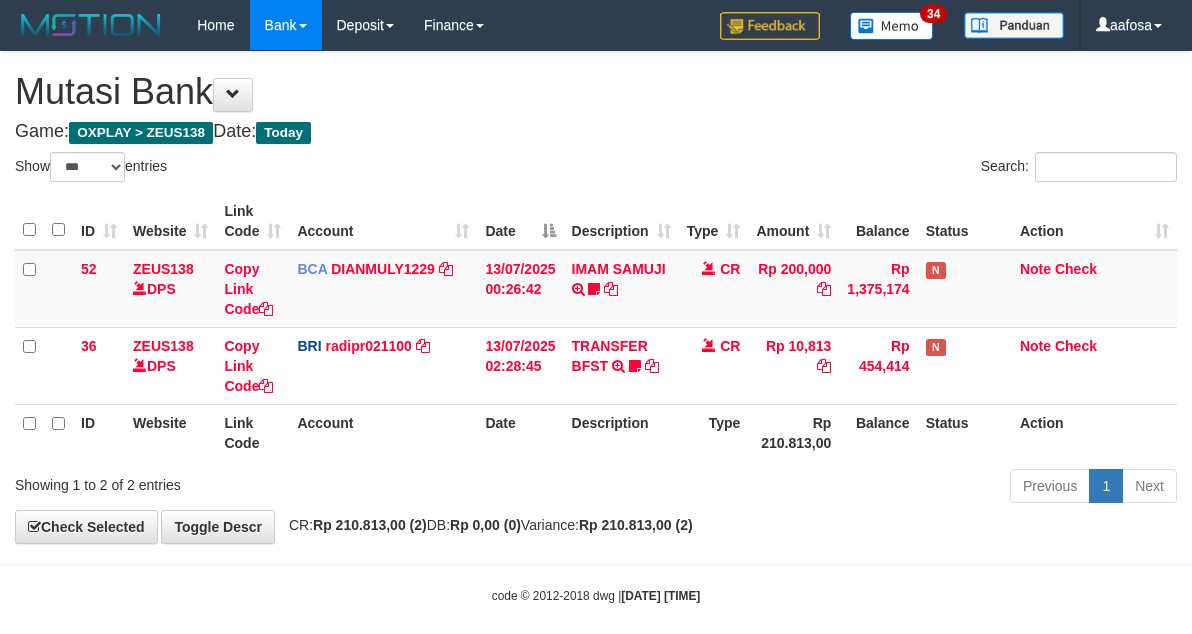 select on "***" 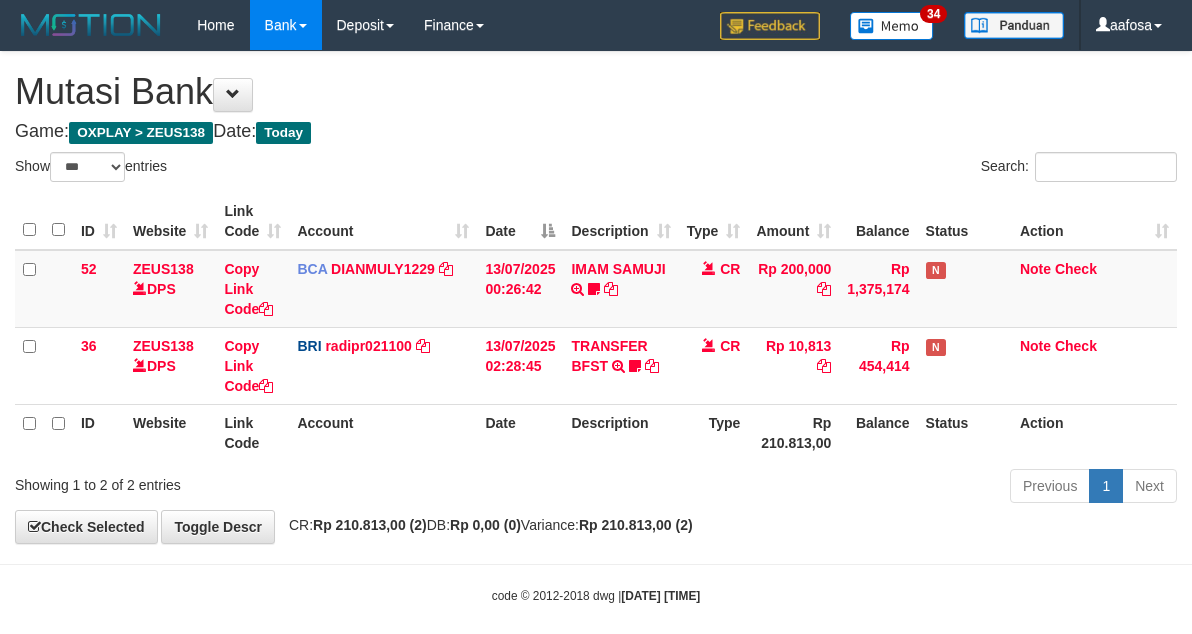 scroll, scrollTop: 21, scrollLeft: 0, axis: vertical 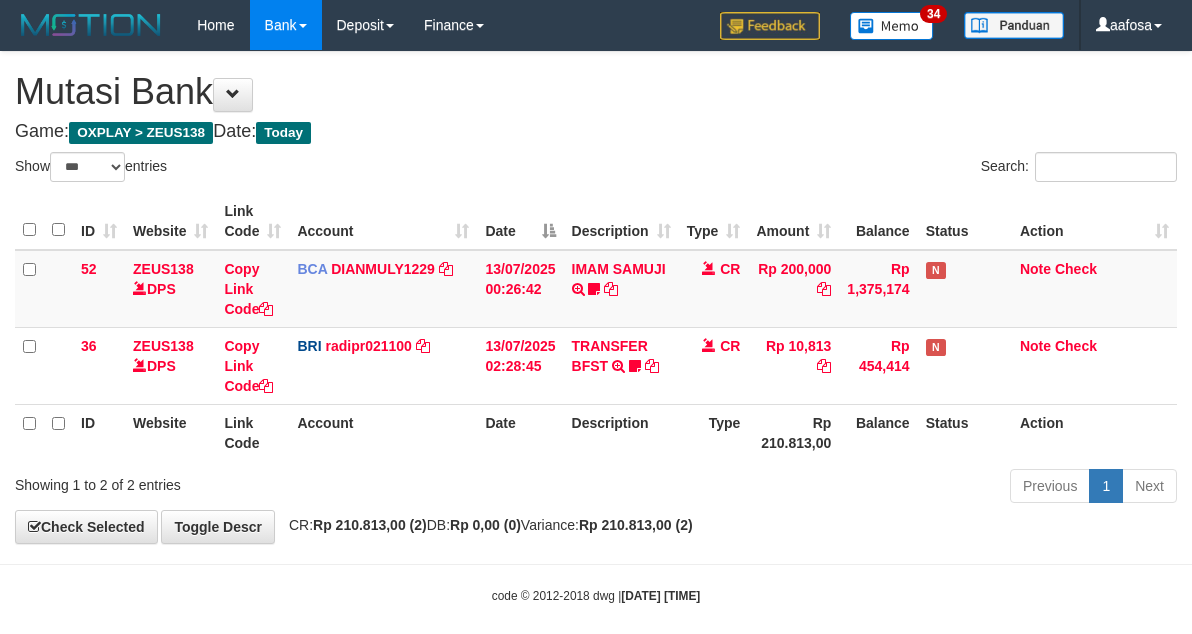 select on "***" 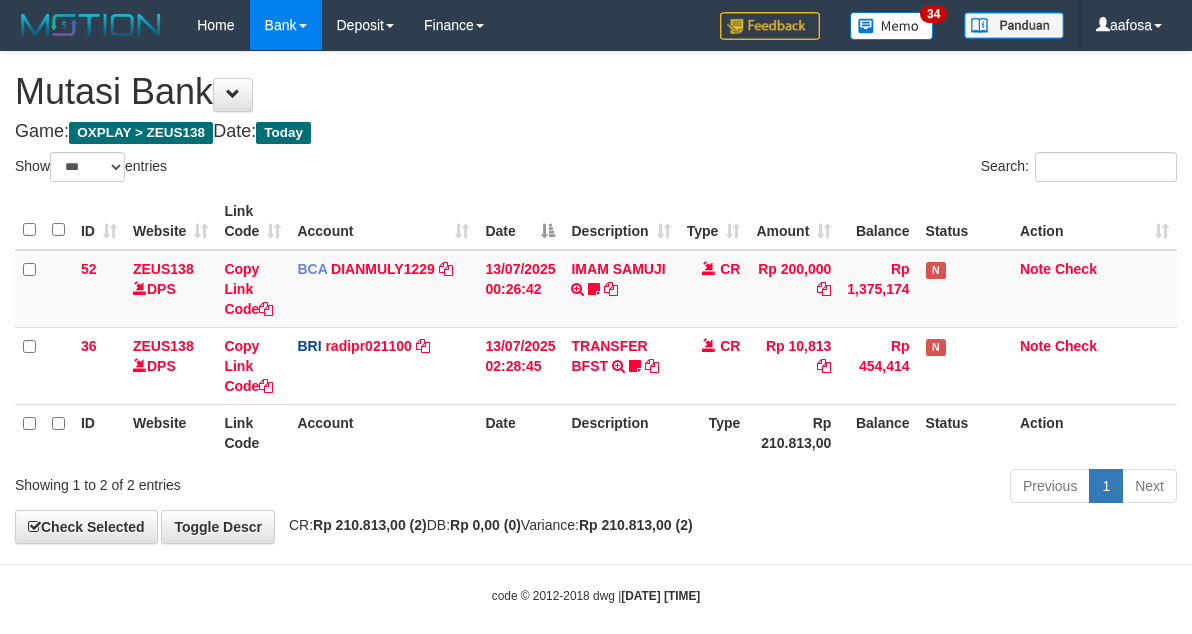 scroll, scrollTop: 21, scrollLeft: 0, axis: vertical 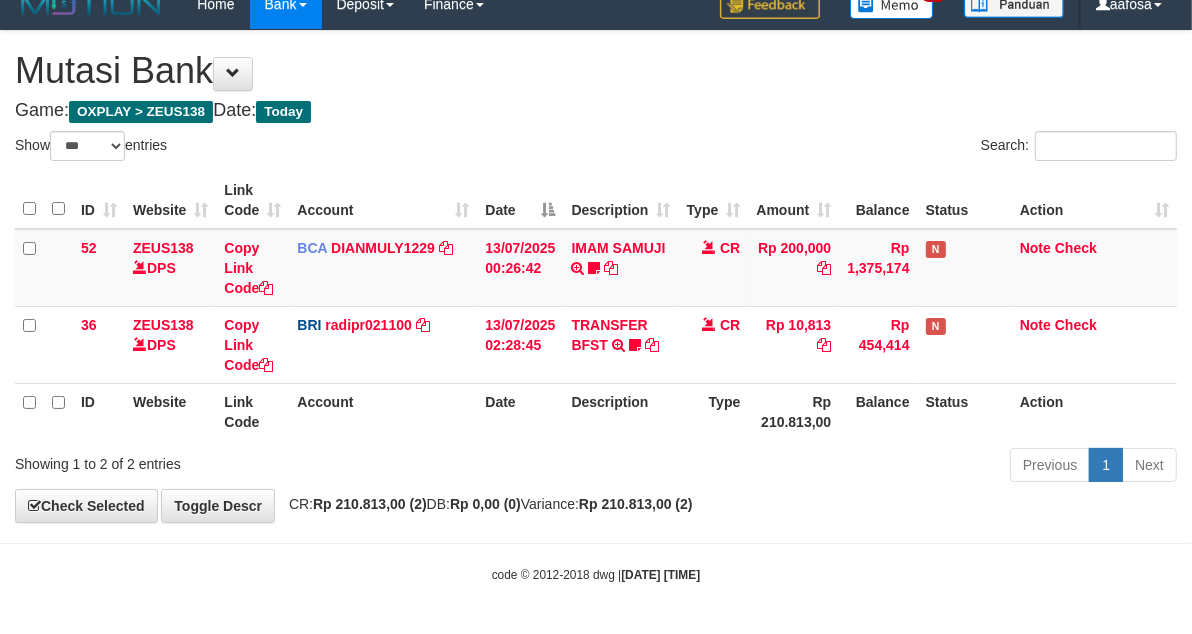 drag, startPoint x: 694, startPoint y: 395, endPoint x: 706, endPoint y: 394, distance: 12.0415945 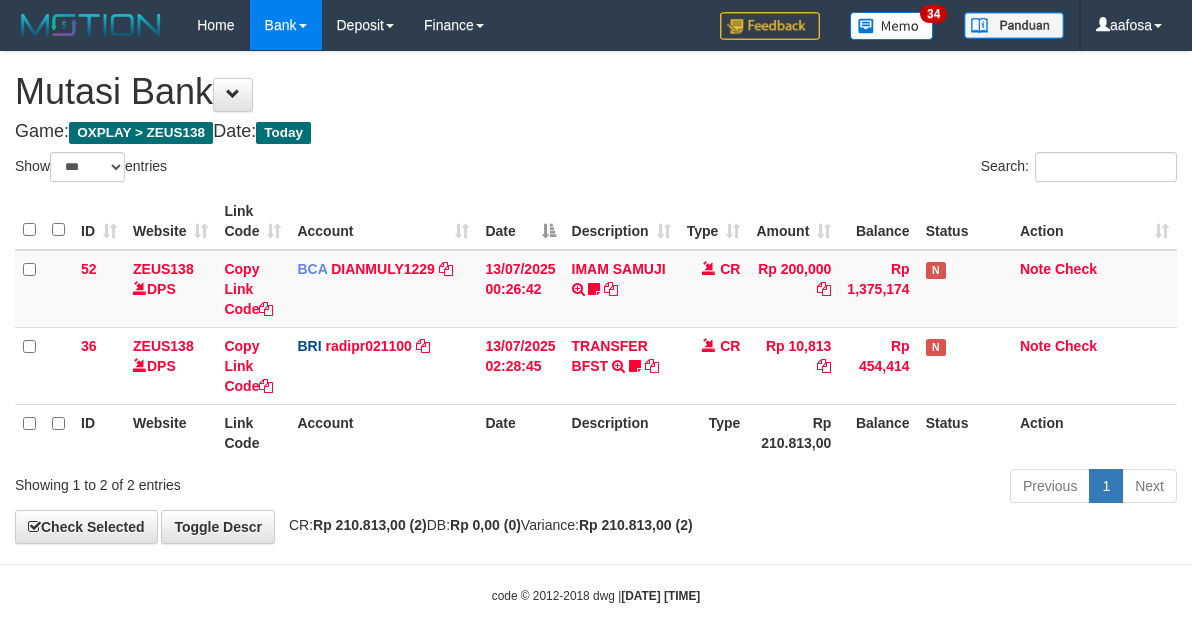 select on "***" 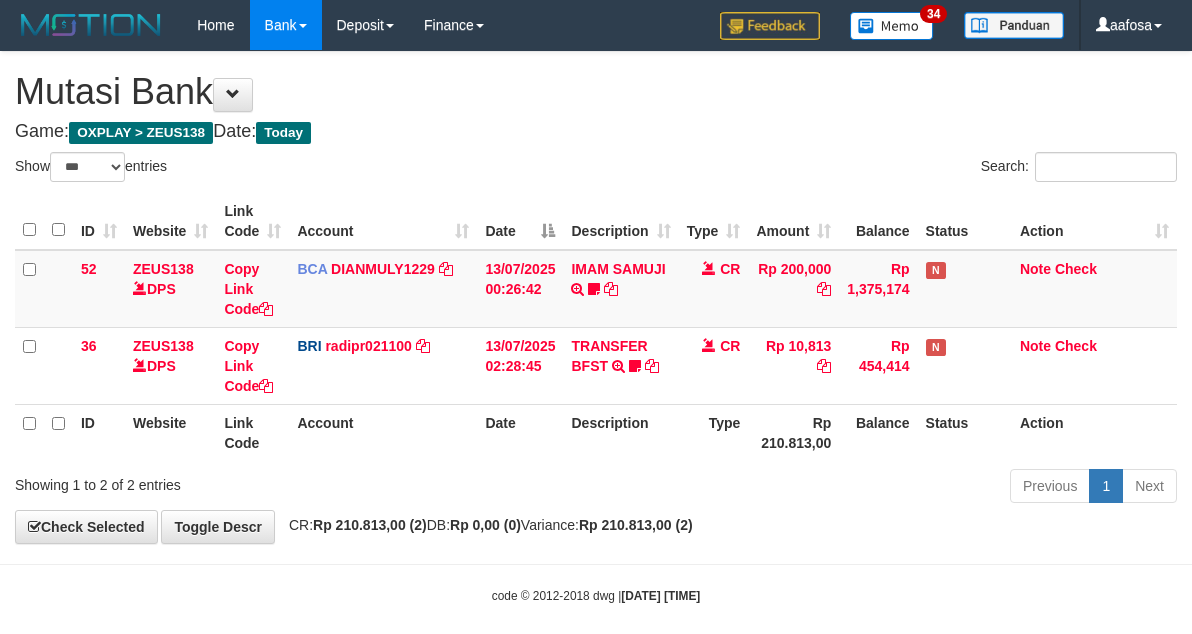 scroll, scrollTop: 21, scrollLeft: 0, axis: vertical 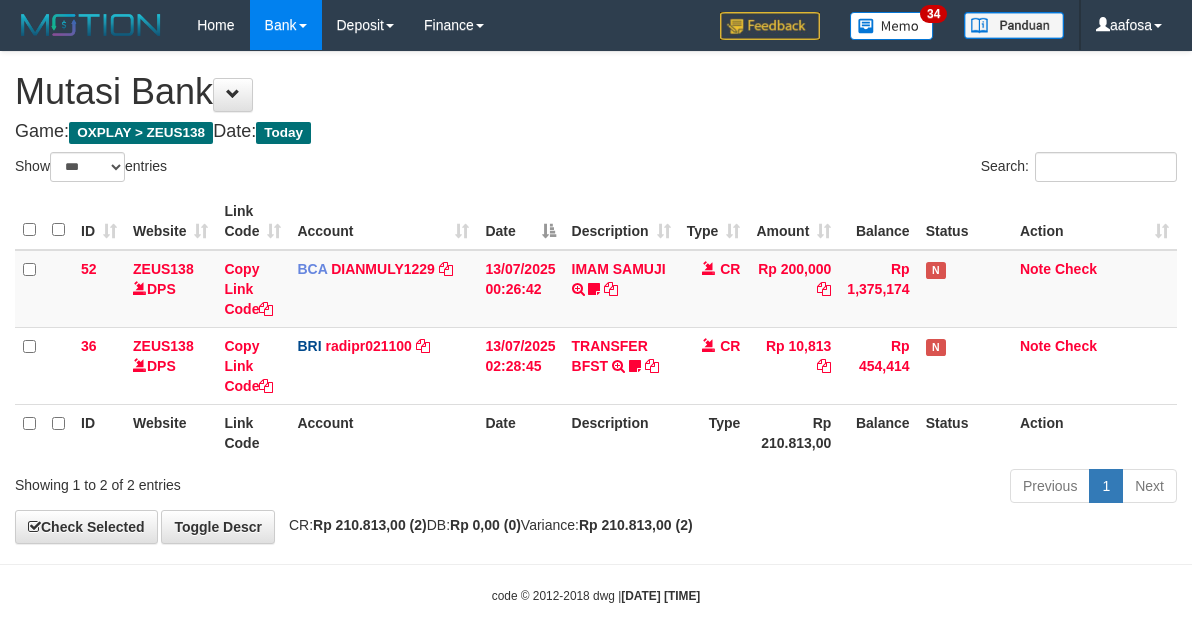 select on "***" 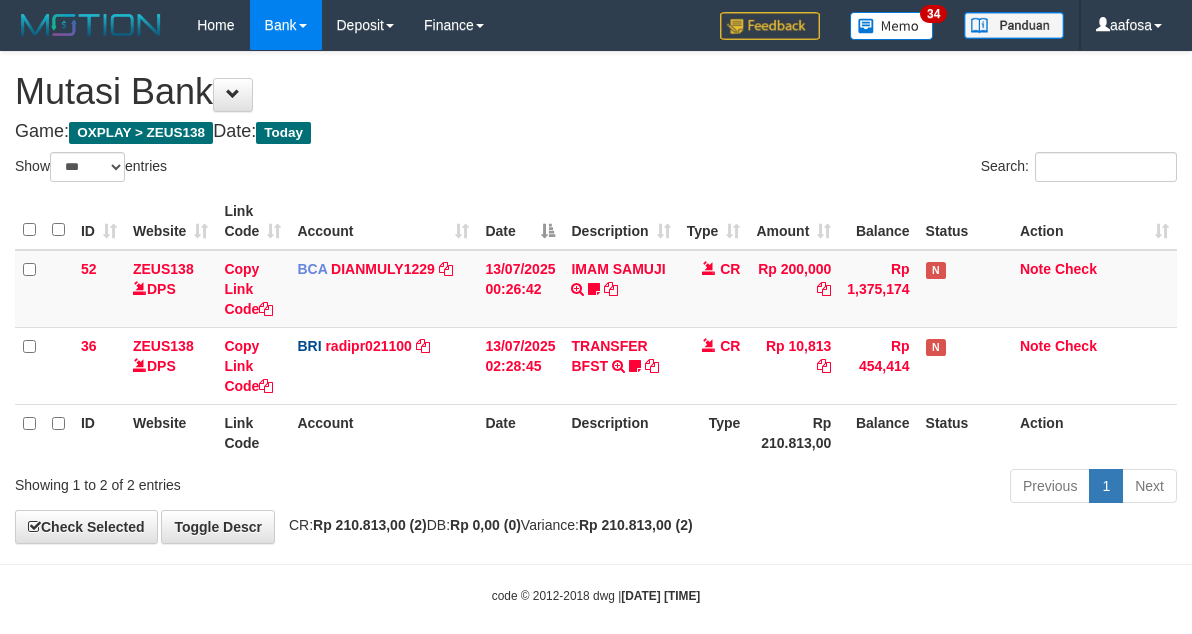 scroll, scrollTop: 21, scrollLeft: 0, axis: vertical 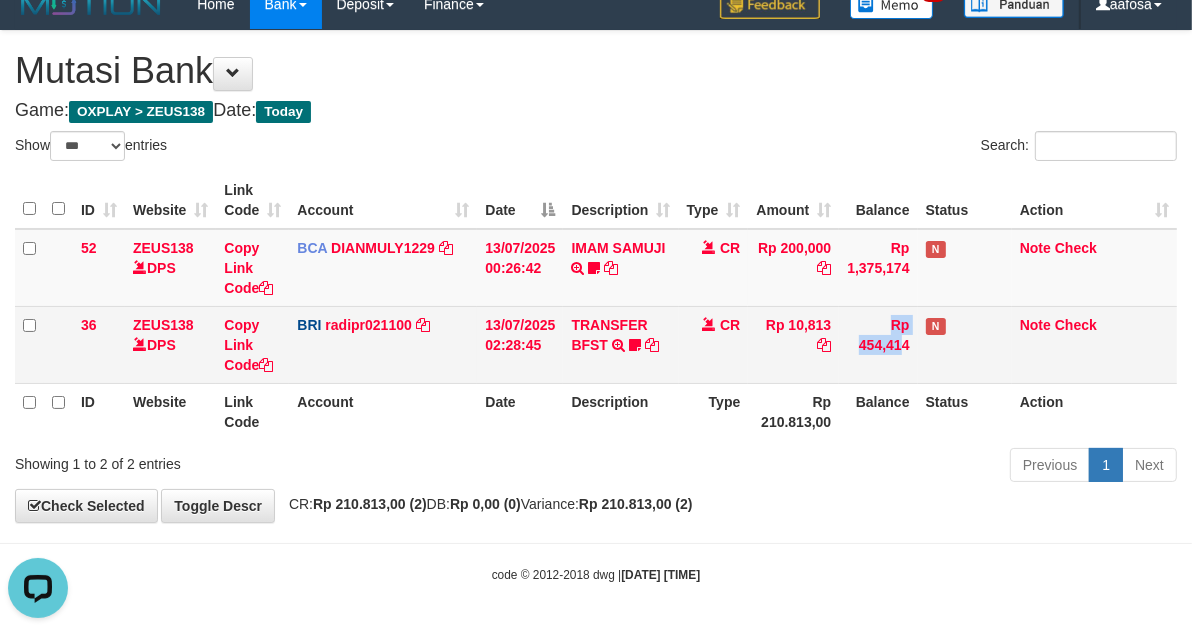 drag, startPoint x: 844, startPoint y: 363, endPoint x: 832, endPoint y: 363, distance: 12 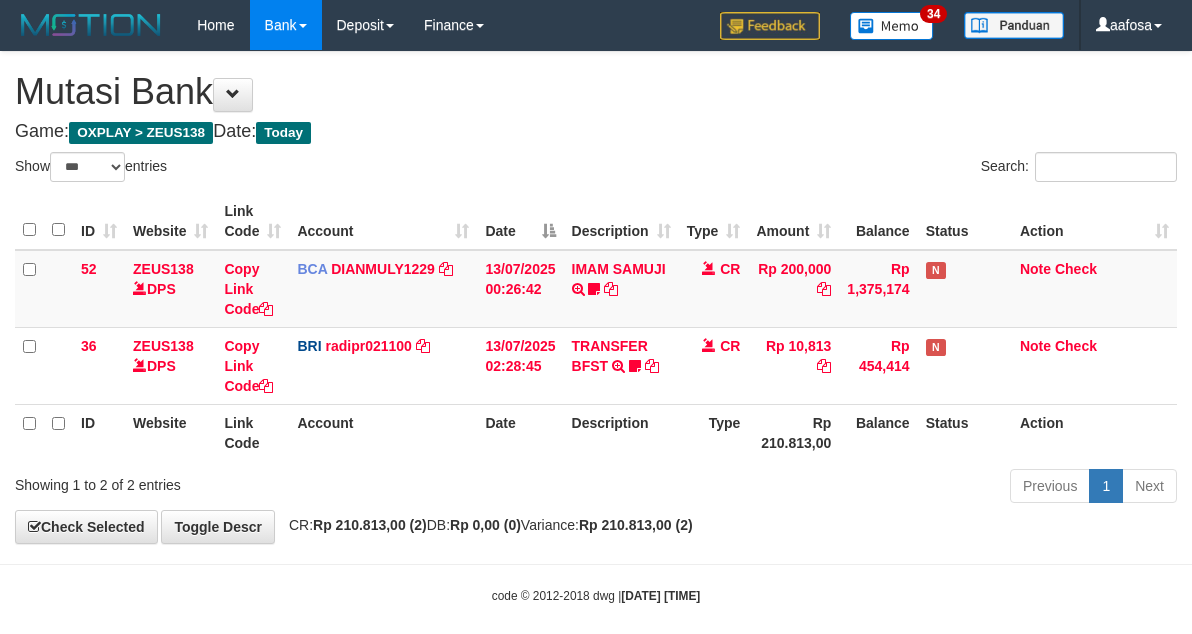 select on "***" 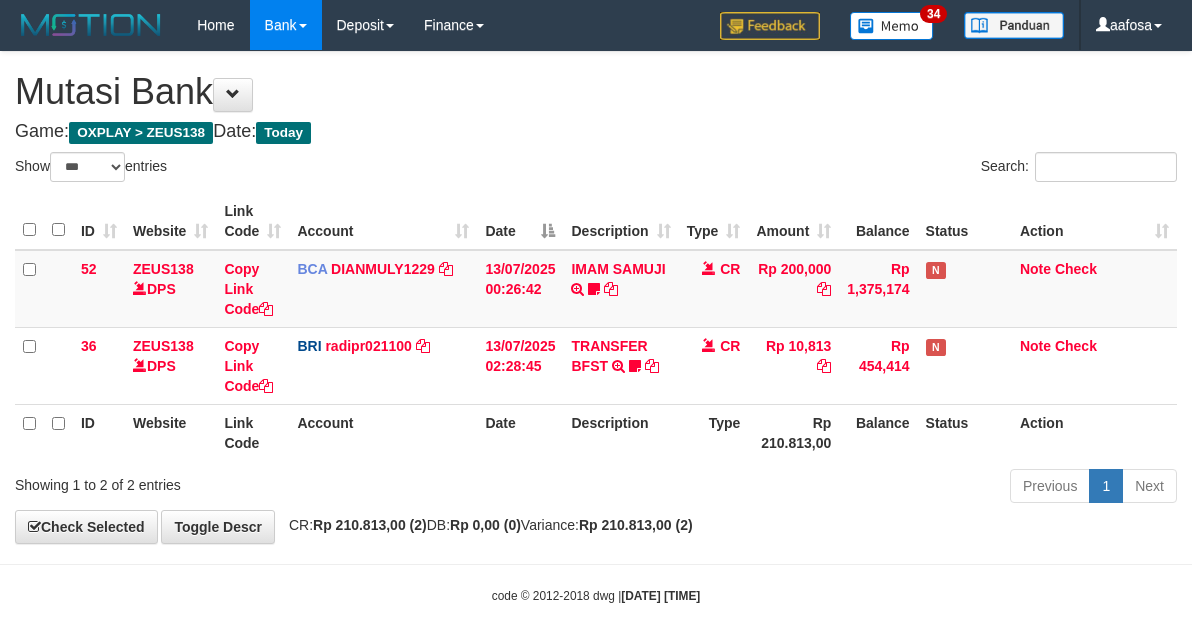 scroll, scrollTop: 21, scrollLeft: 0, axis: vertical 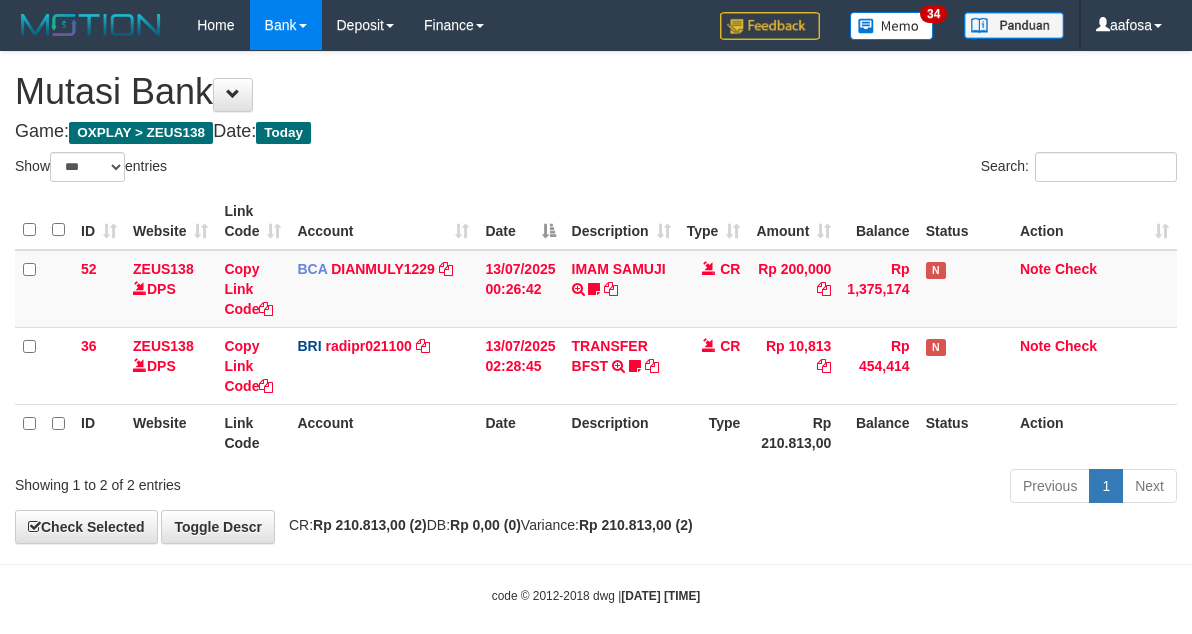 select on "***" 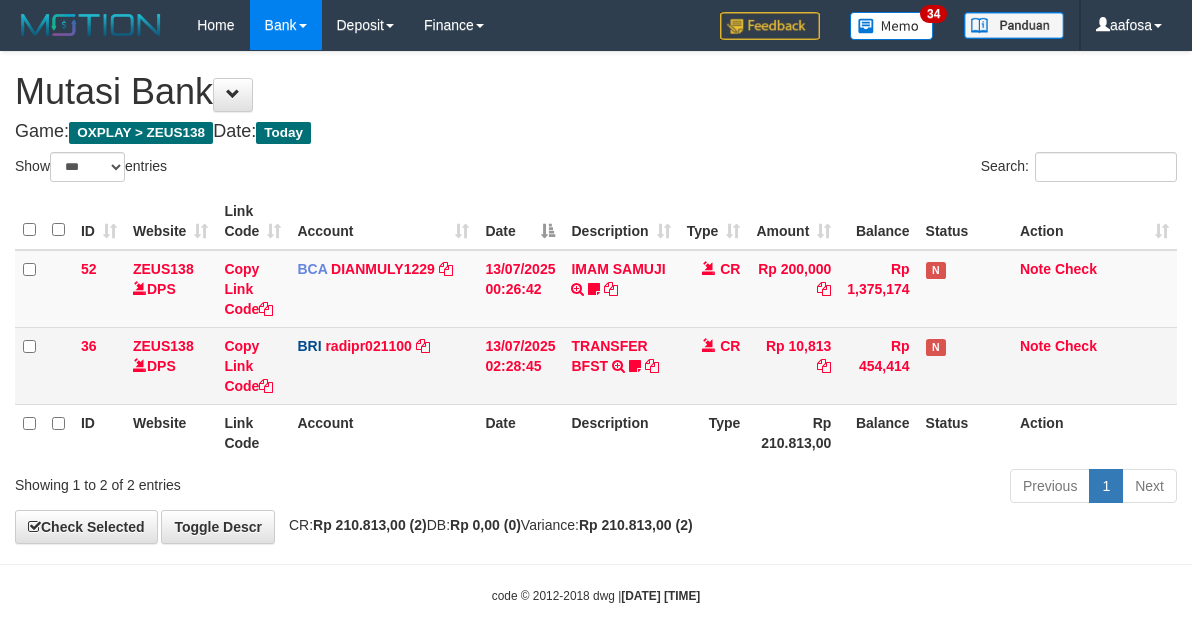 scroll, scrollTop: 21, scrollLeft: 0, axis: vertical 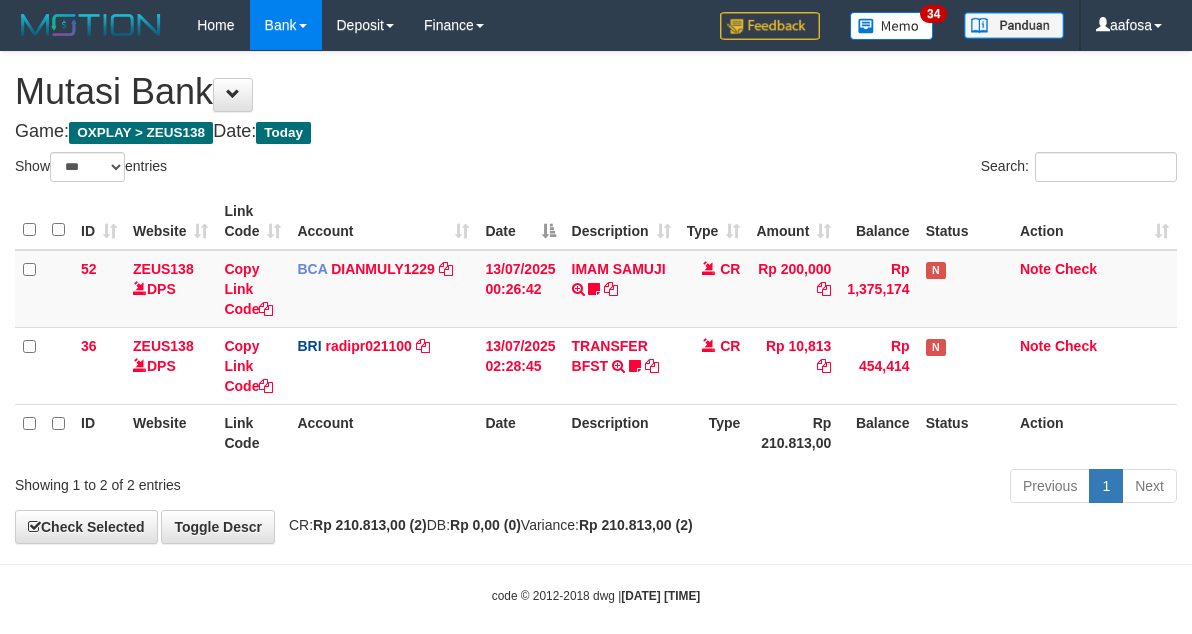 select on "***" 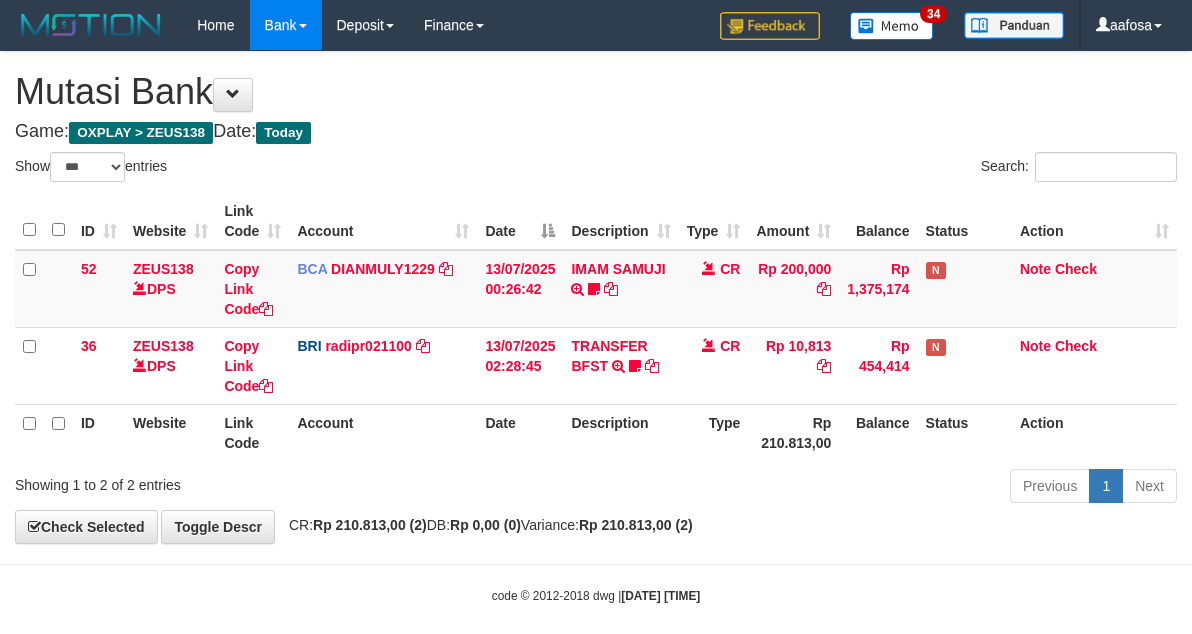 scroll, scrollTop: 21, scrollLeft: 0, axis: vertical 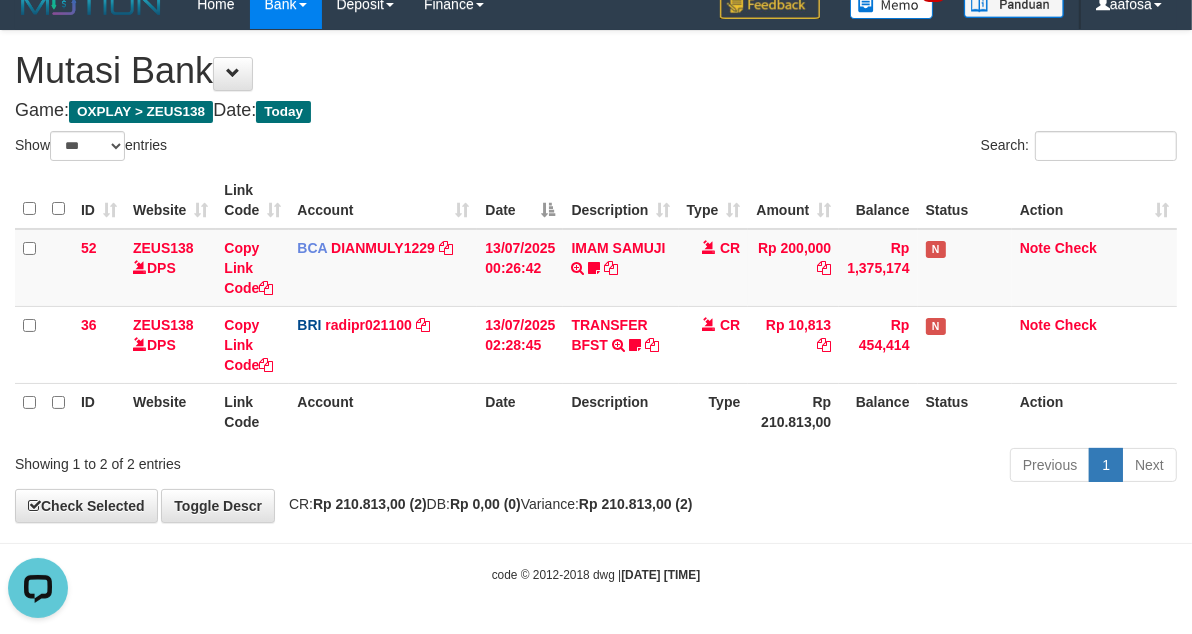 click on "Description" at bounding box center [620, 200] 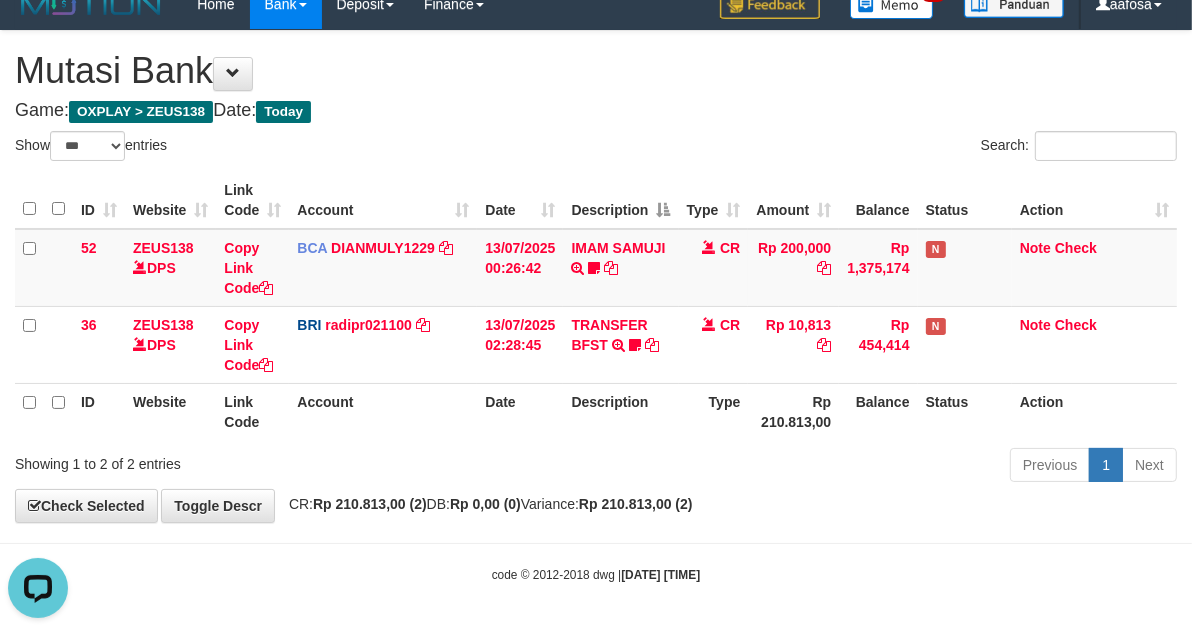 click on "Description" at bounding box center (620, 200) 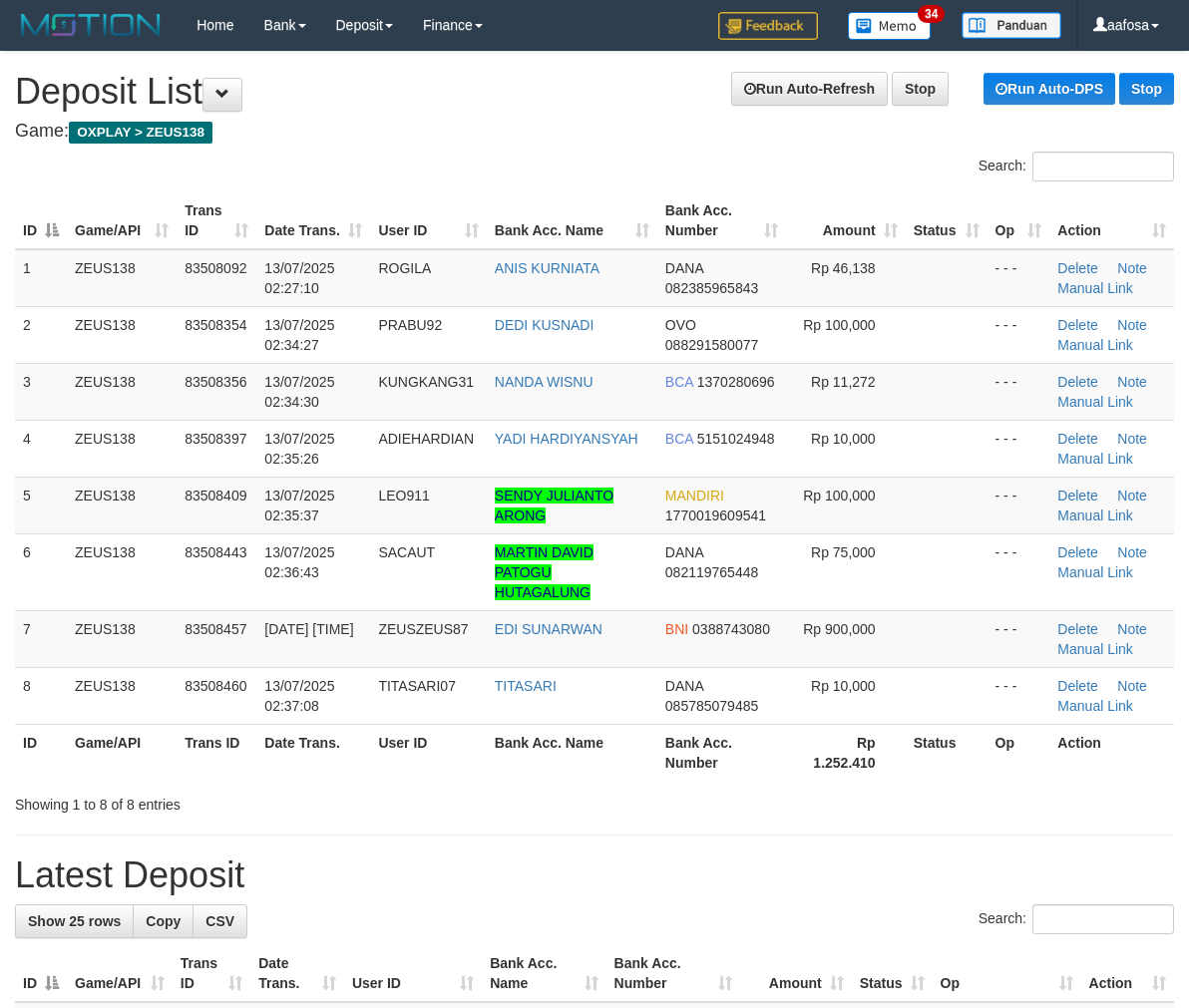 scroll, scrollTop: 0, scrollLeft: 0, axis: both 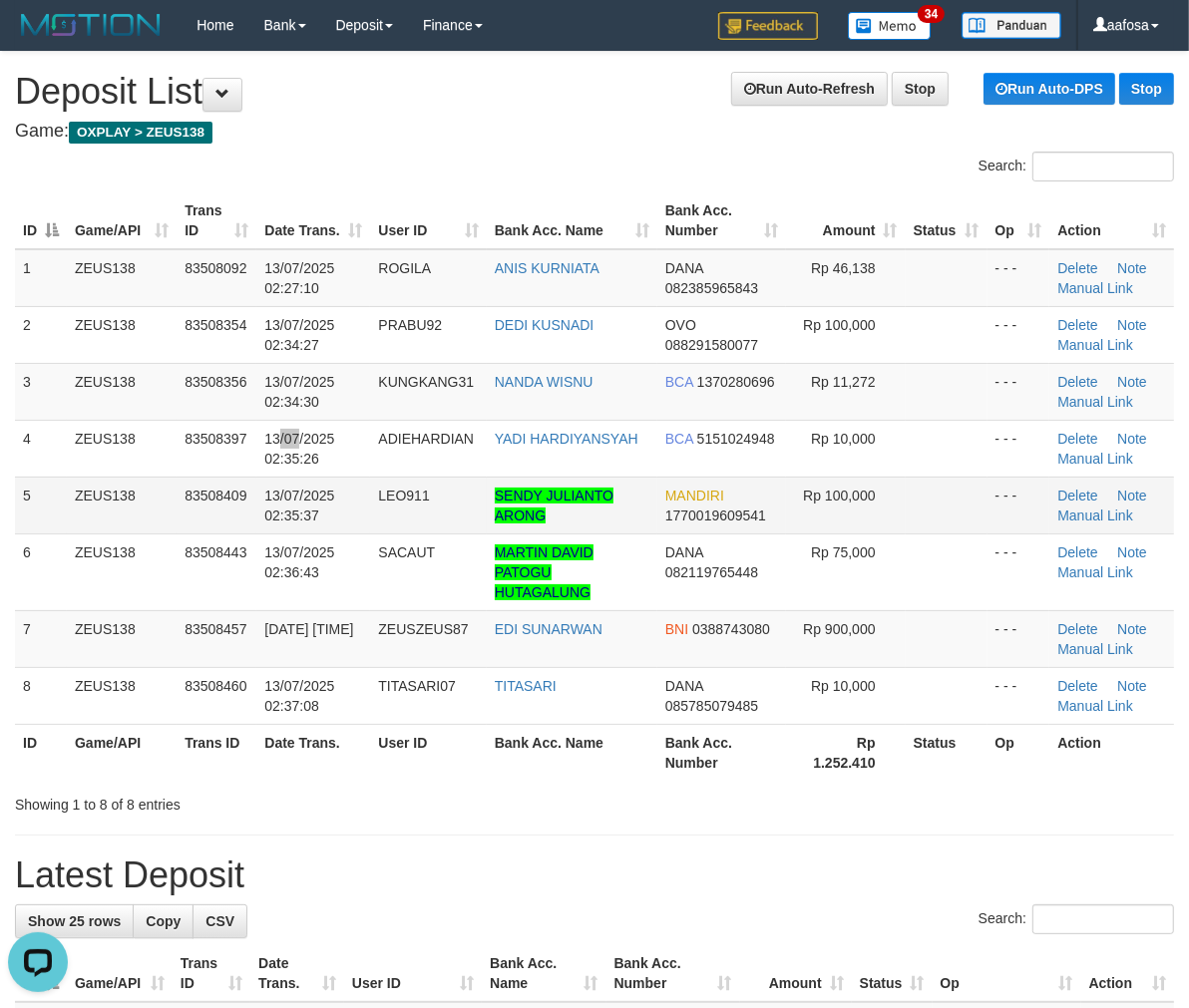 drag, startPoint x: 301, startPoint y: 435, endPoint x: 456, endPoint y: 500, distance: 168.07736 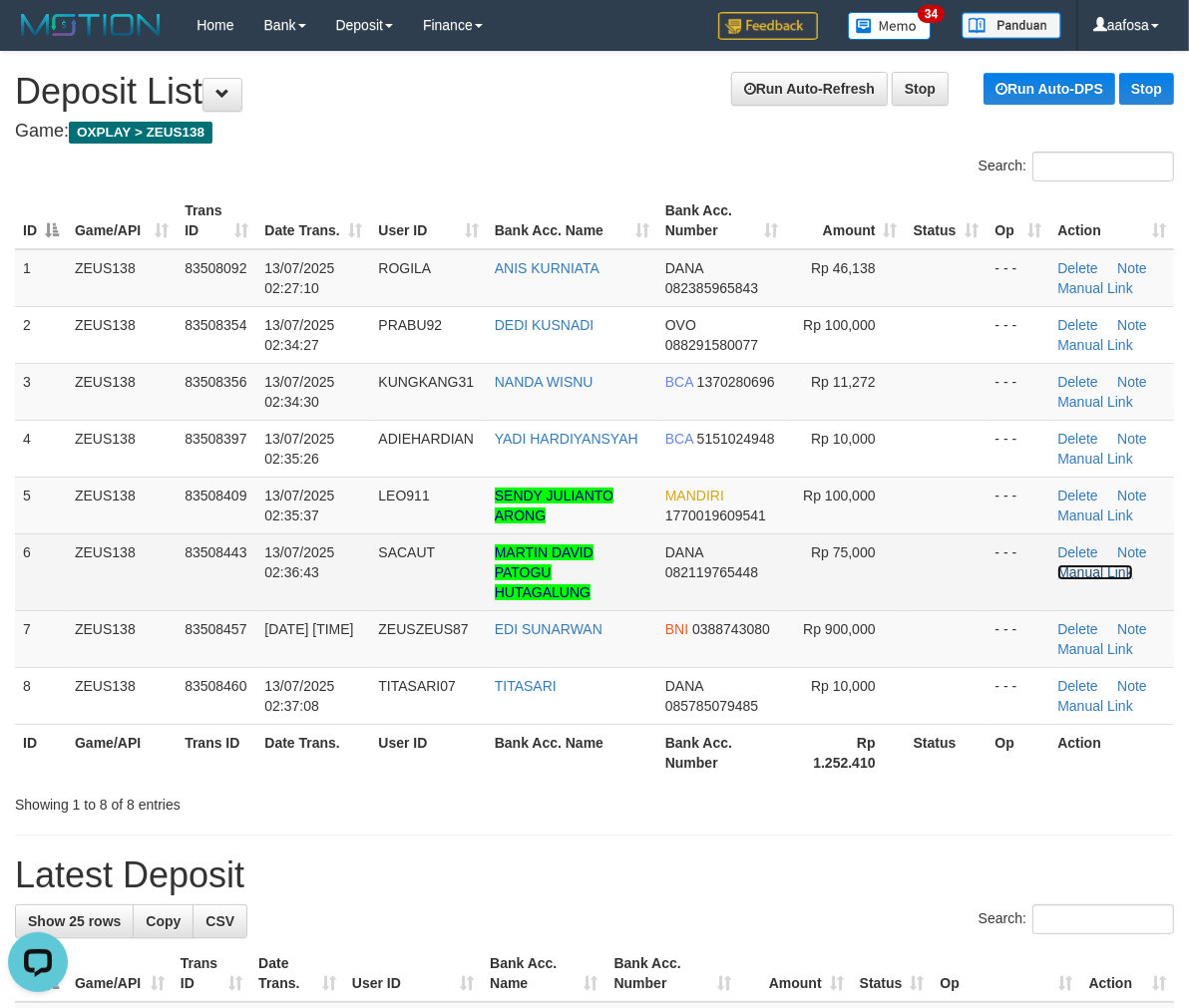 click on "Manual Link" at bounding box center (1095, 572) 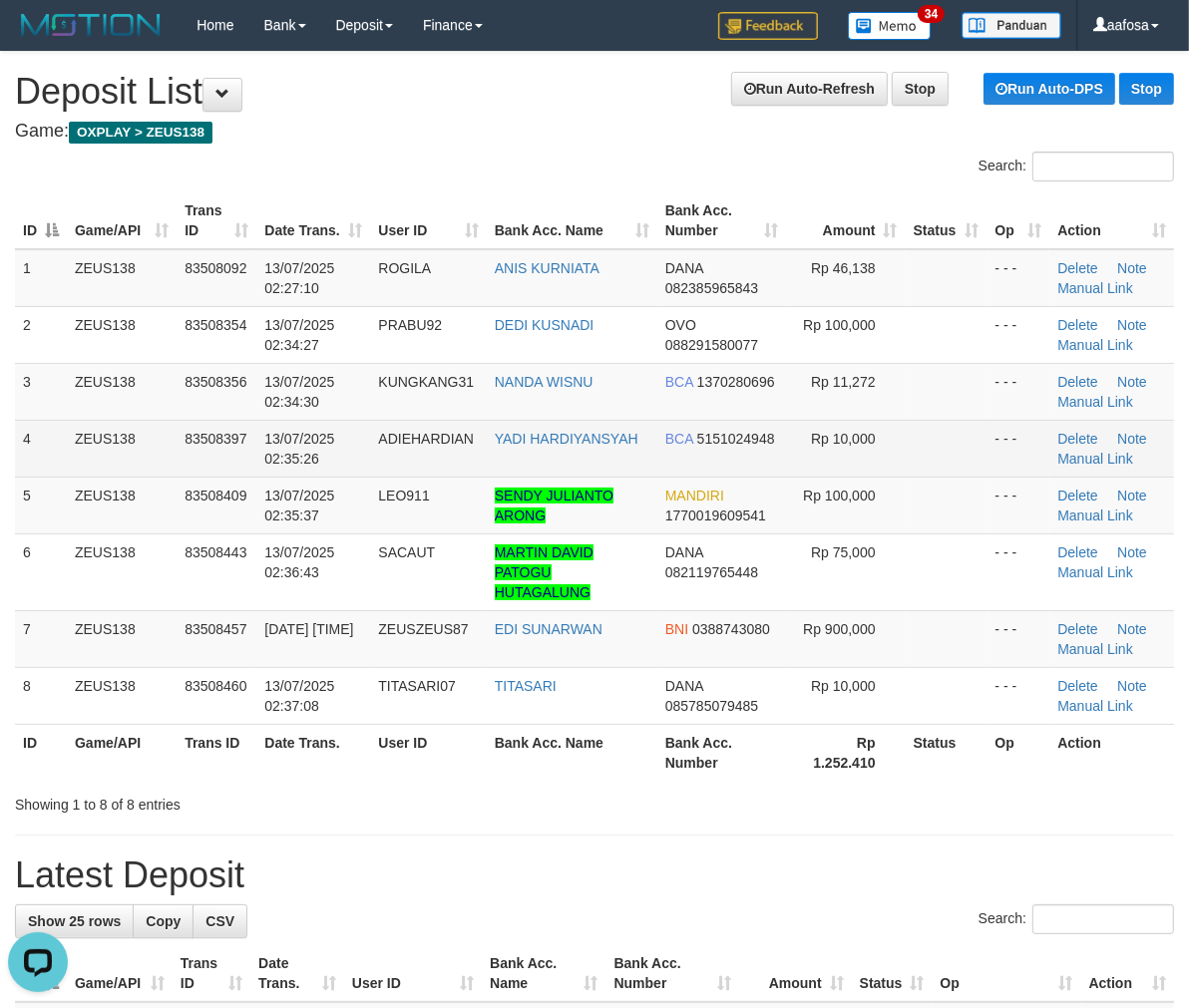 click on "Rp 10,000" at bounding box center [845, 448] 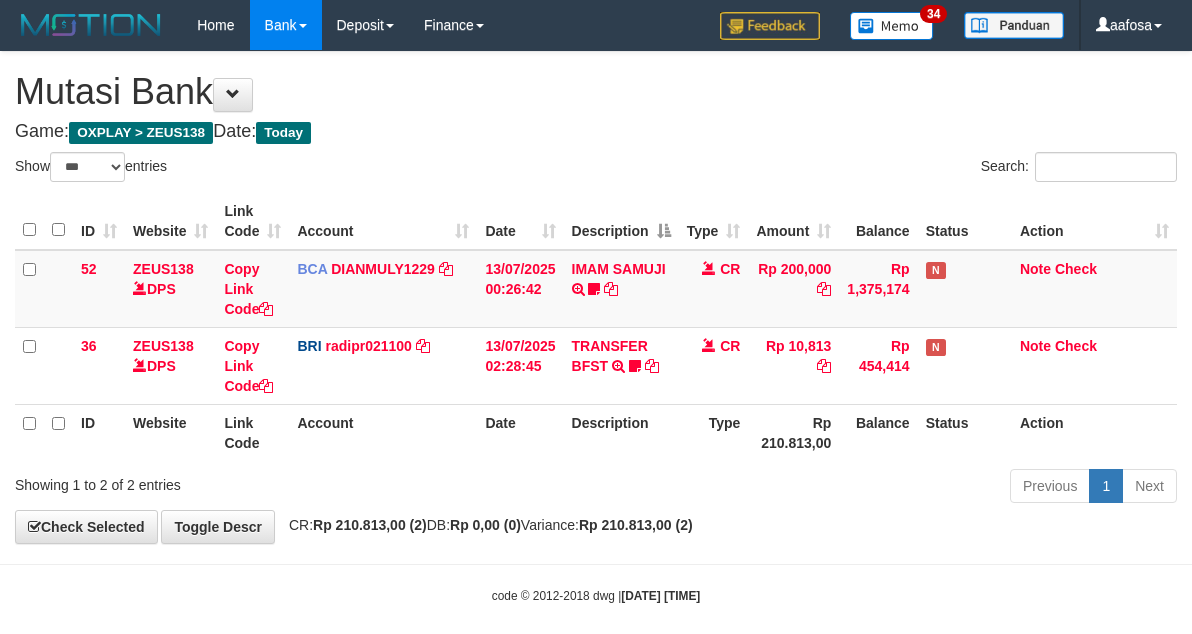 select on "***" 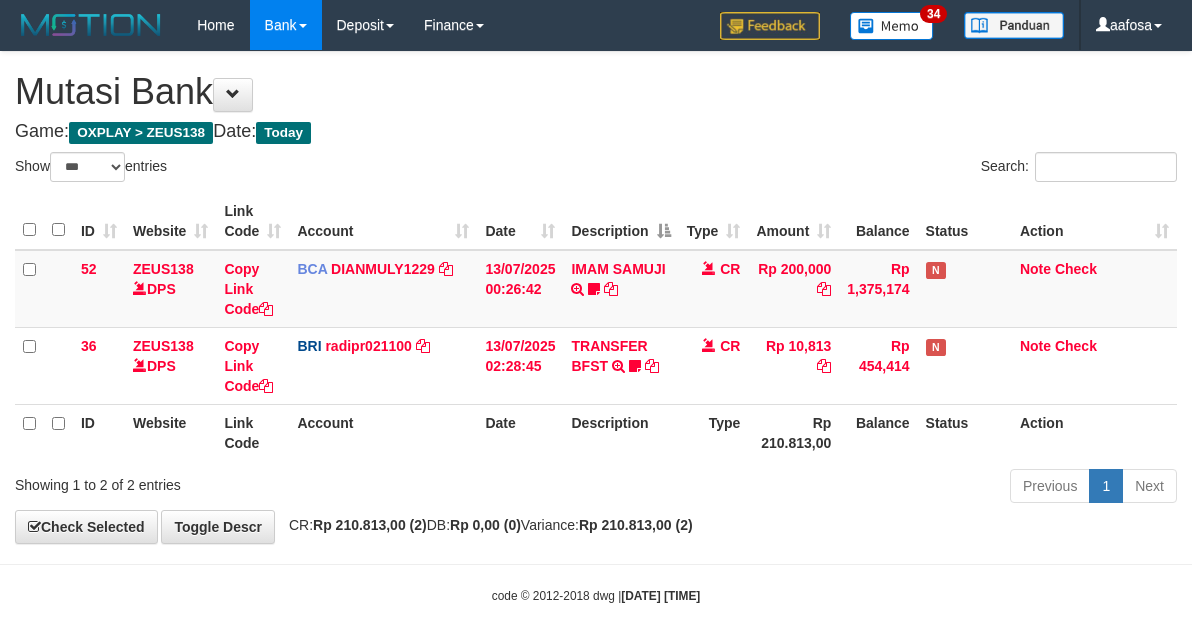 scroll, scrollTop: 21, scrollLeft: 0, axis: vertical 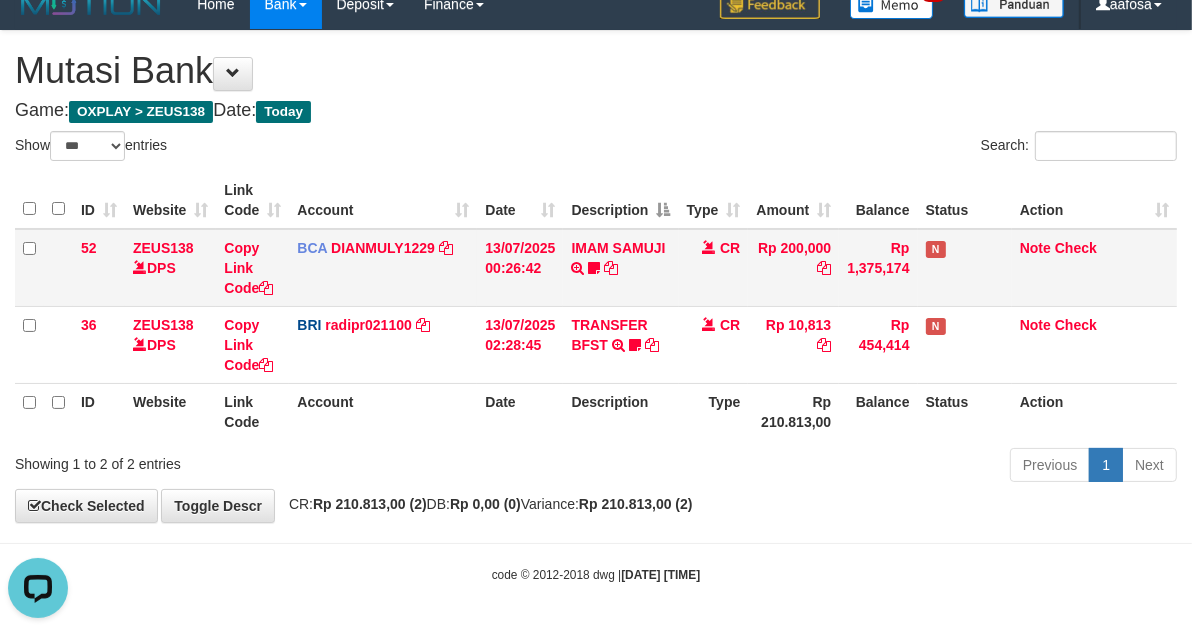 click on "CR" at bounding box center (714, 268) 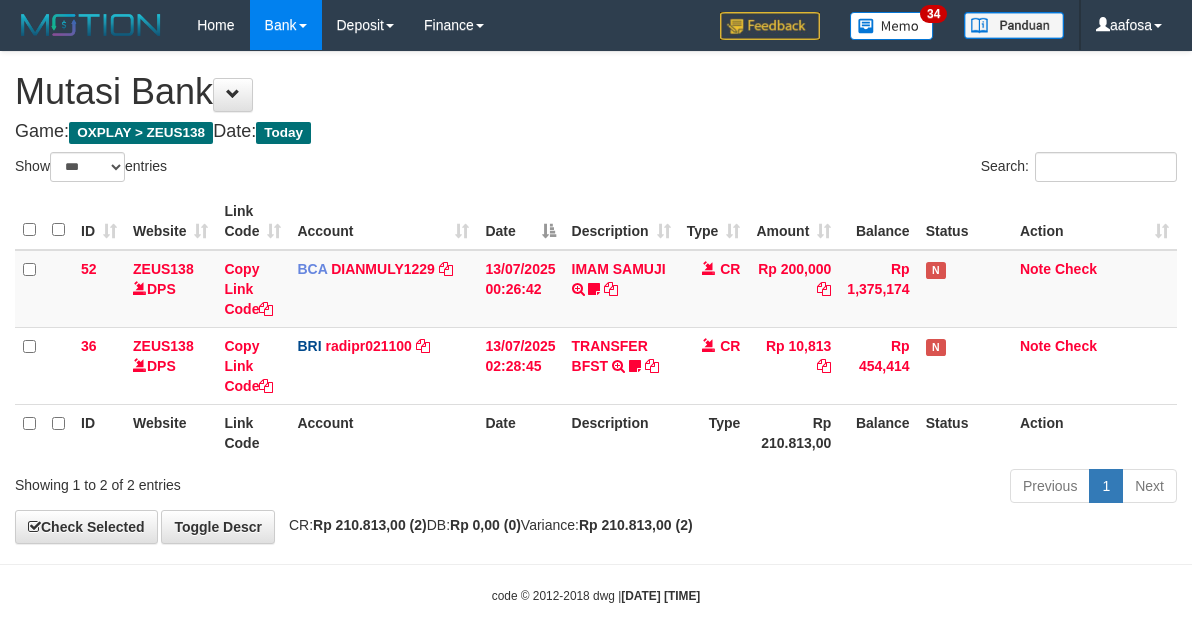 select on "***" 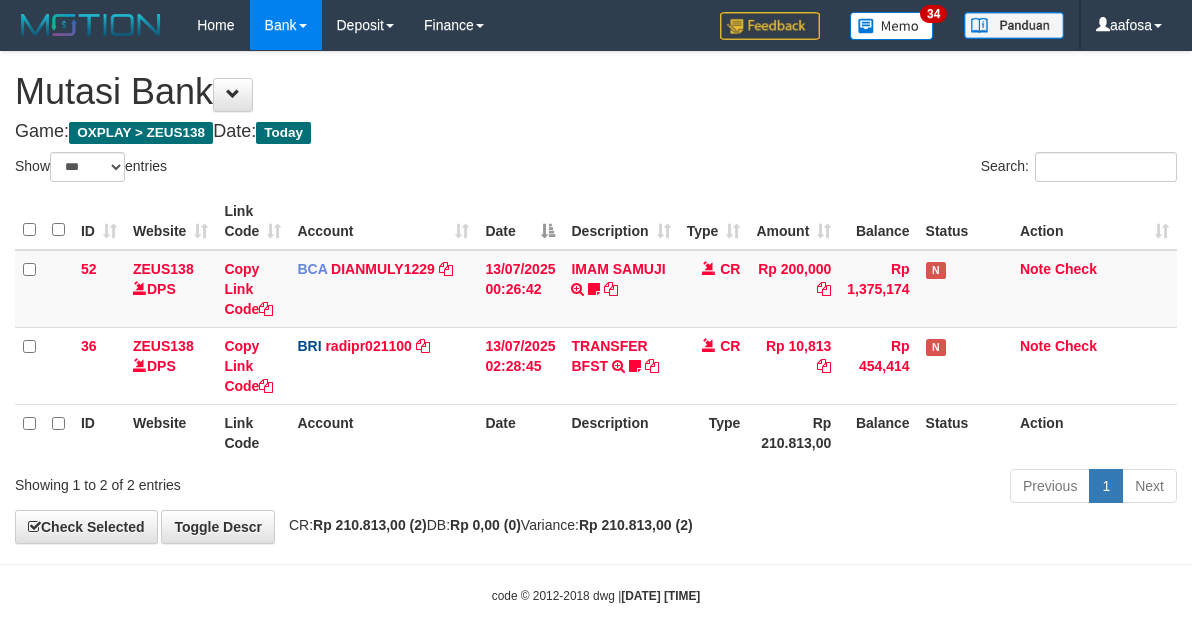 scroll, scrollTop: 21, scrollLeft: 0, axis: vertical 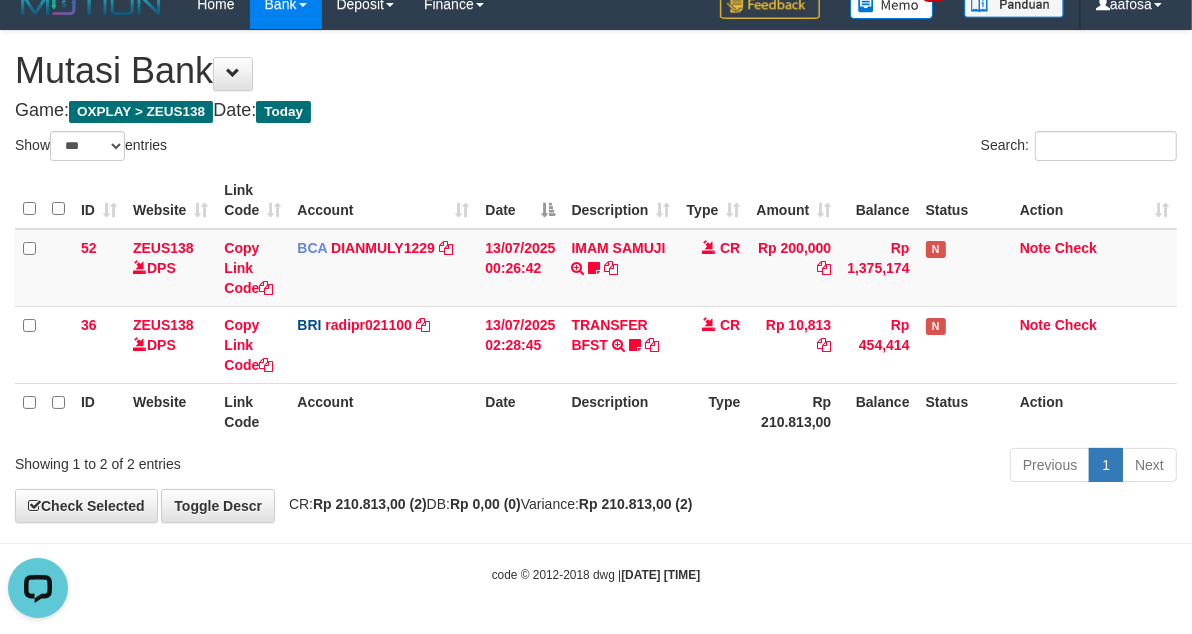 click on "Game:   OXPLAY > ZEUS138    				Date:  Today" at bounding box center (596, 111) 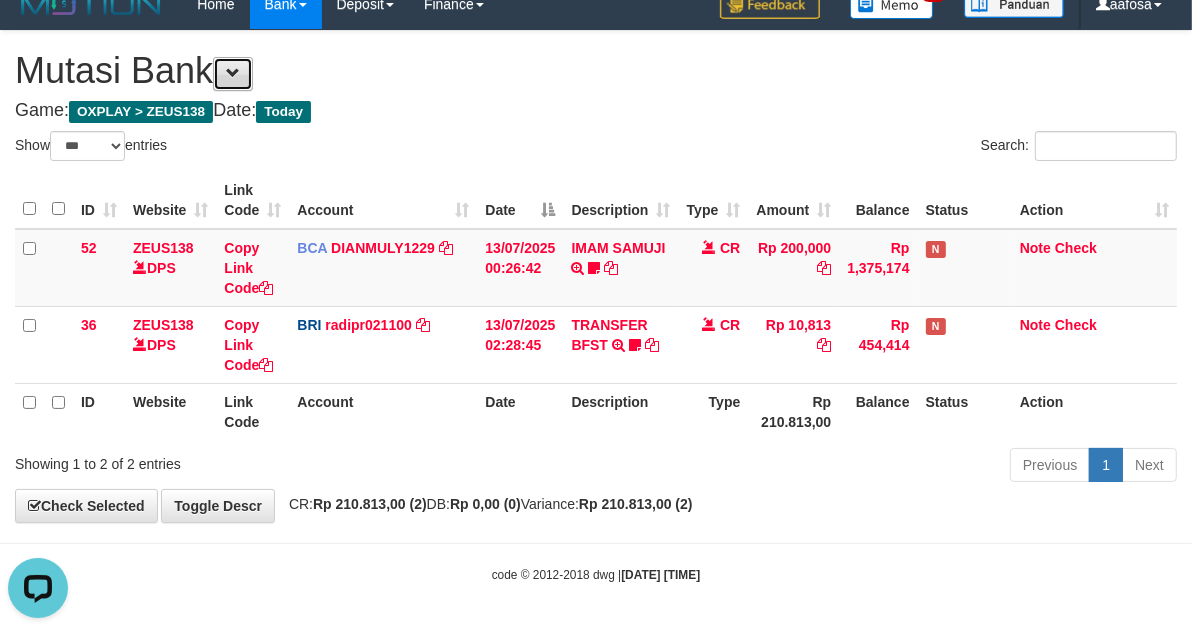 click at bounding box center (233, 74) 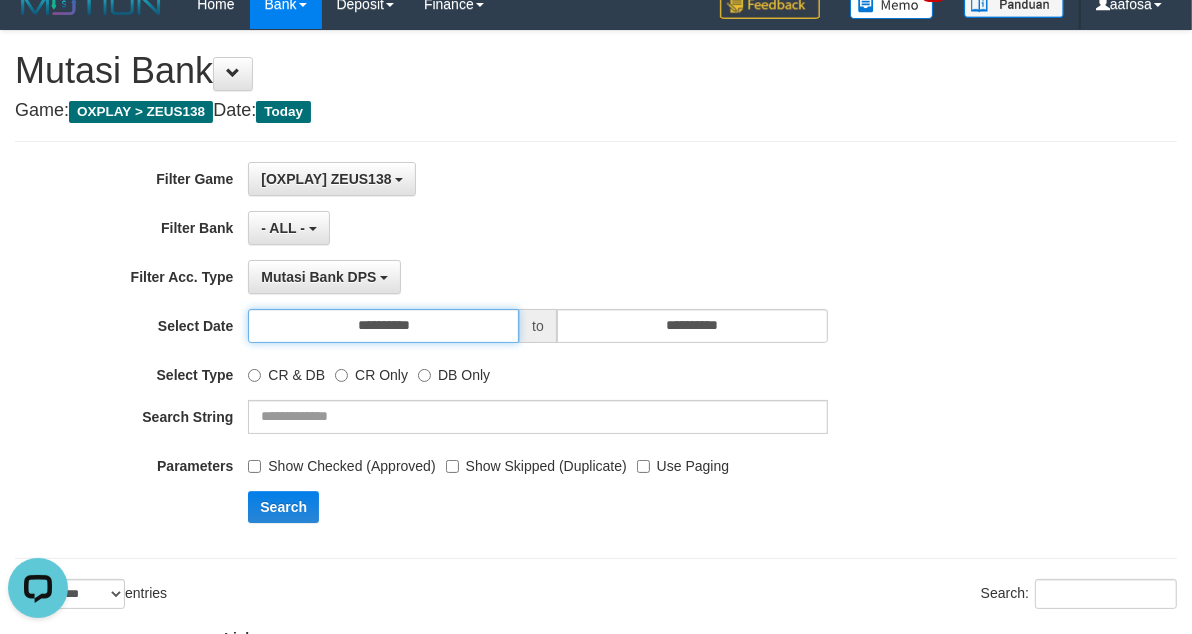 click on "**********" at bounding box center [383, 326] 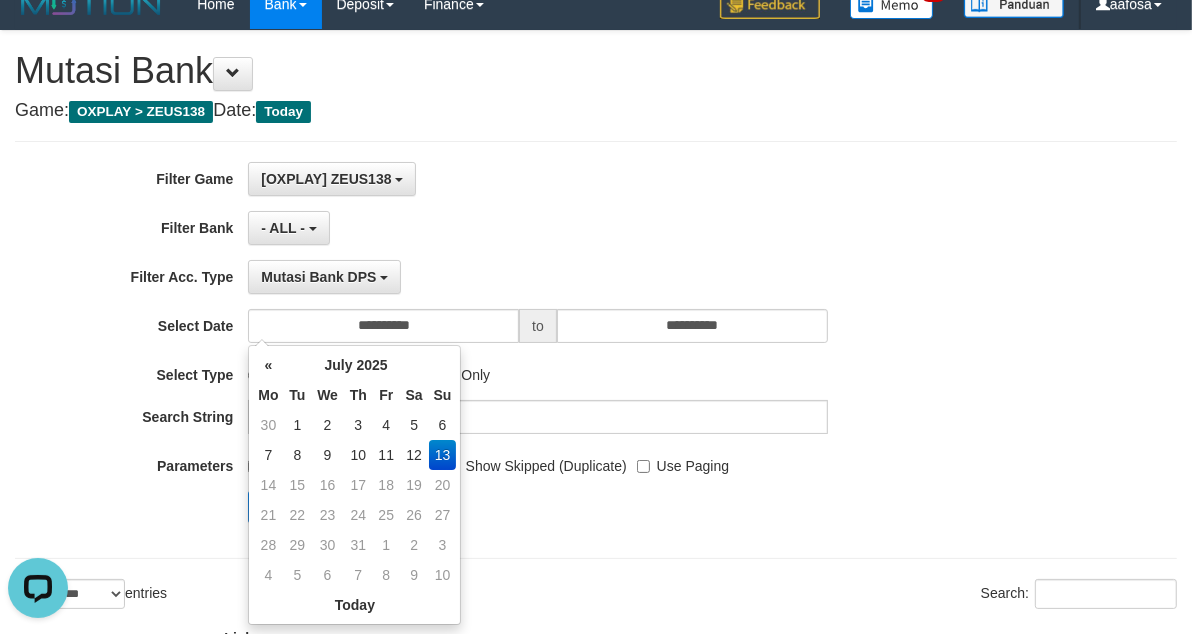click on "13" at bounding box center (443, 455) 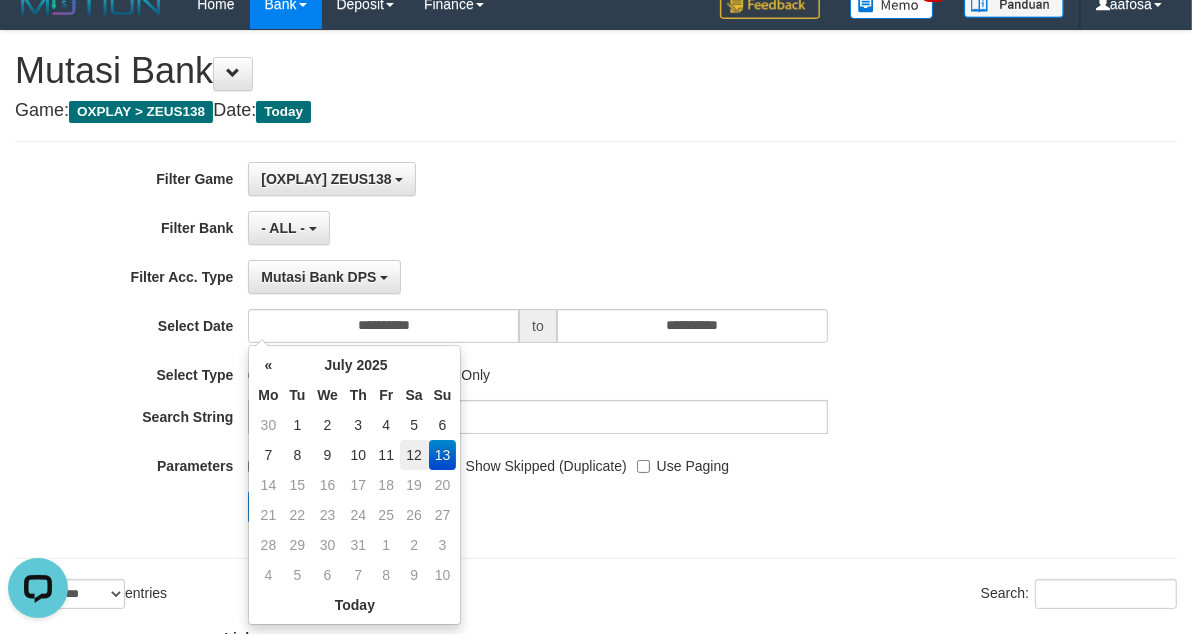 click on "12" at bounding box center [414, 455] 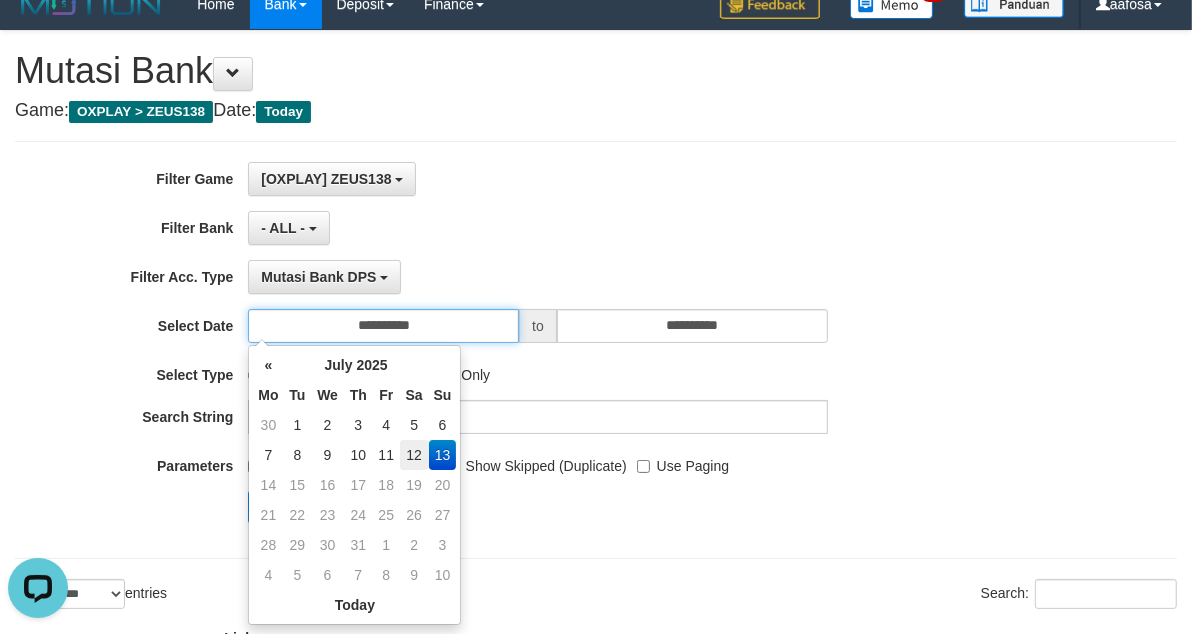 type on "**********" 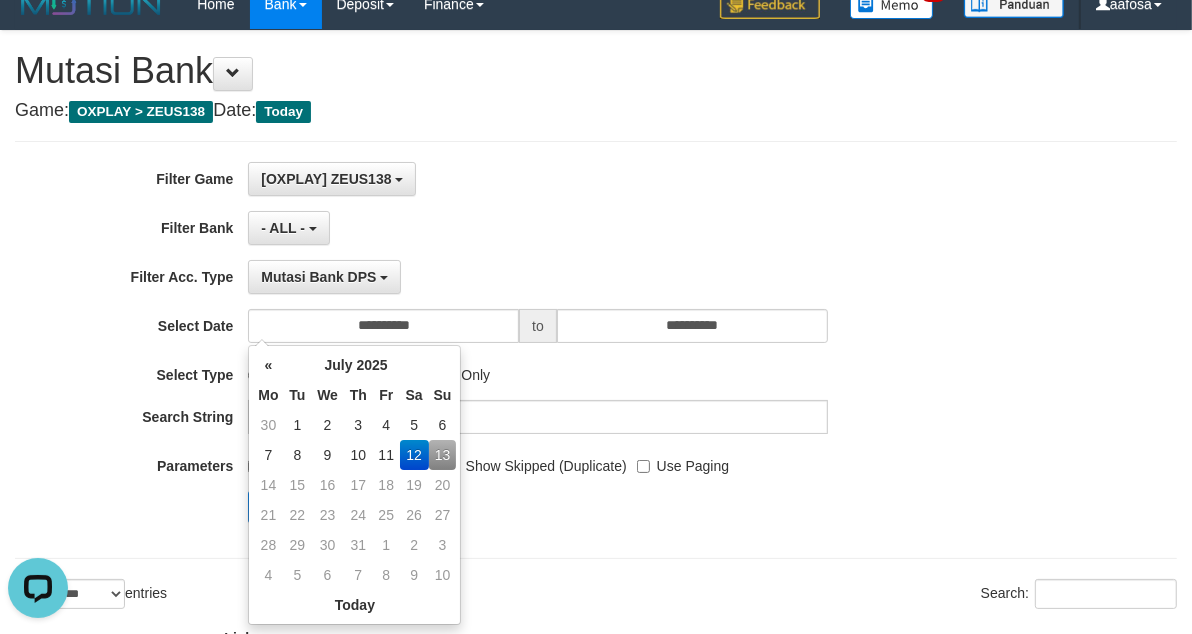 click on "**********" at bounding box center (496, 350) 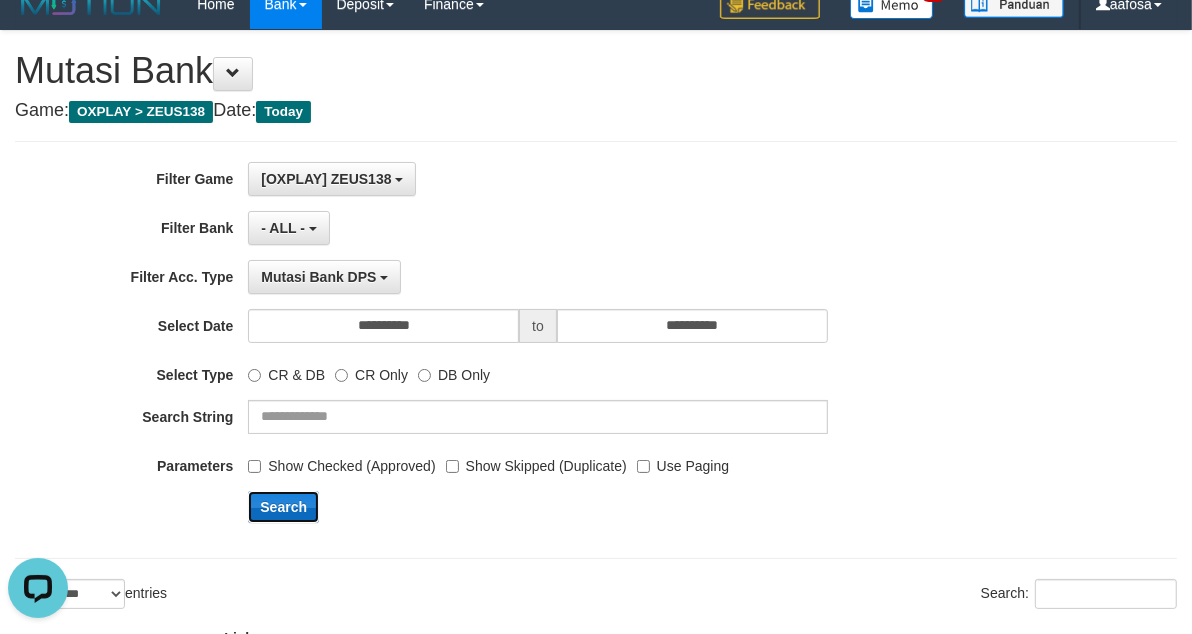 click on "Search" at bounding box center (283, 507) 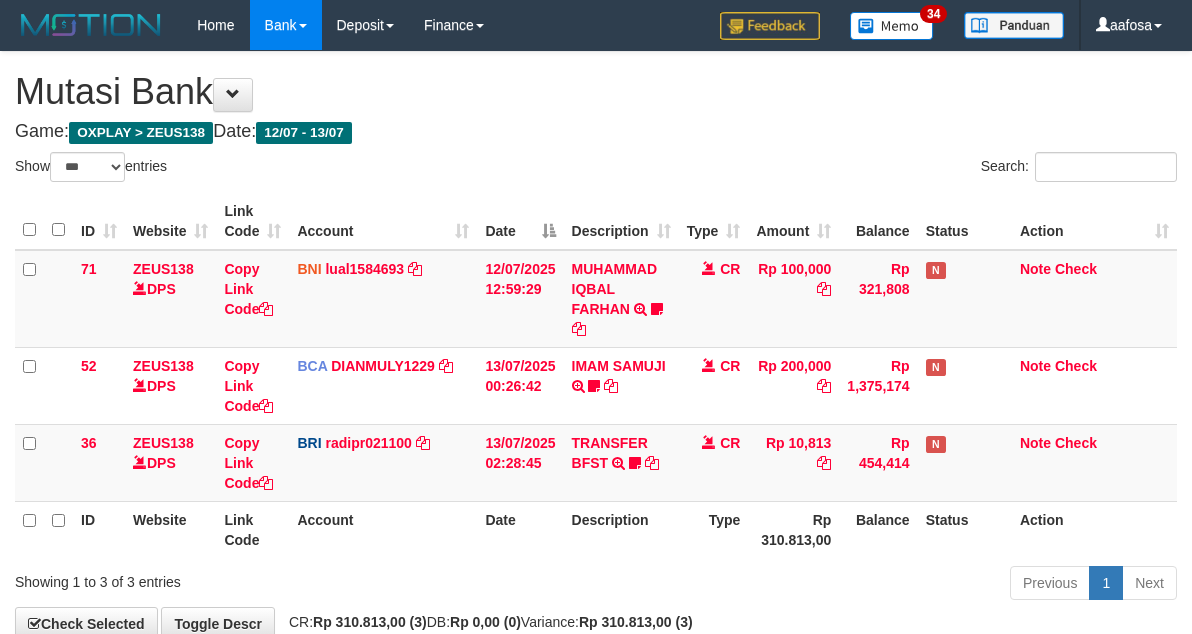 select on "***" 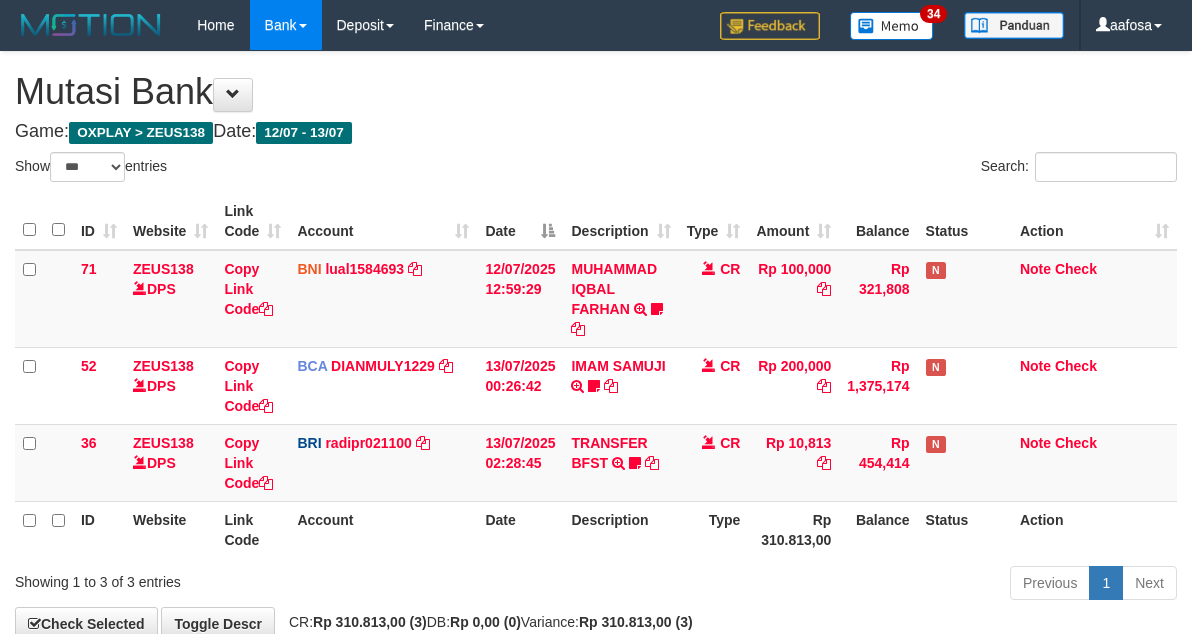 scroll, scrollTop: 0, scrollLeft: 0, axis: both 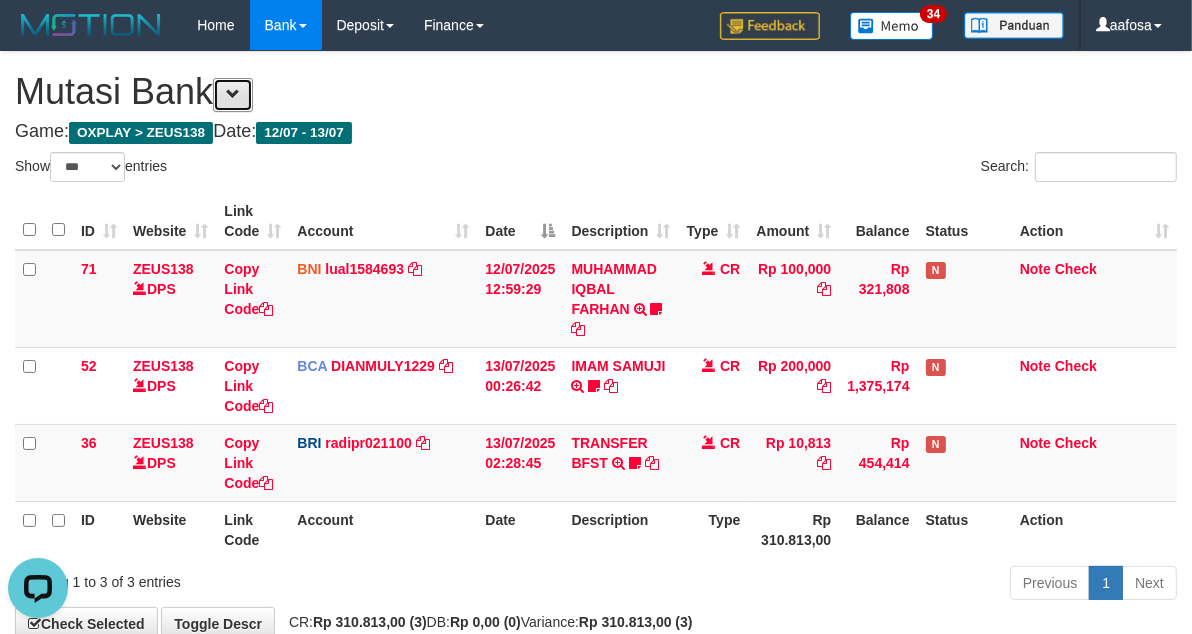 drag, startPoint x: 253, startPoint y: 102, endPoint x: 312, endPoint y: 153, distance: 77.987175 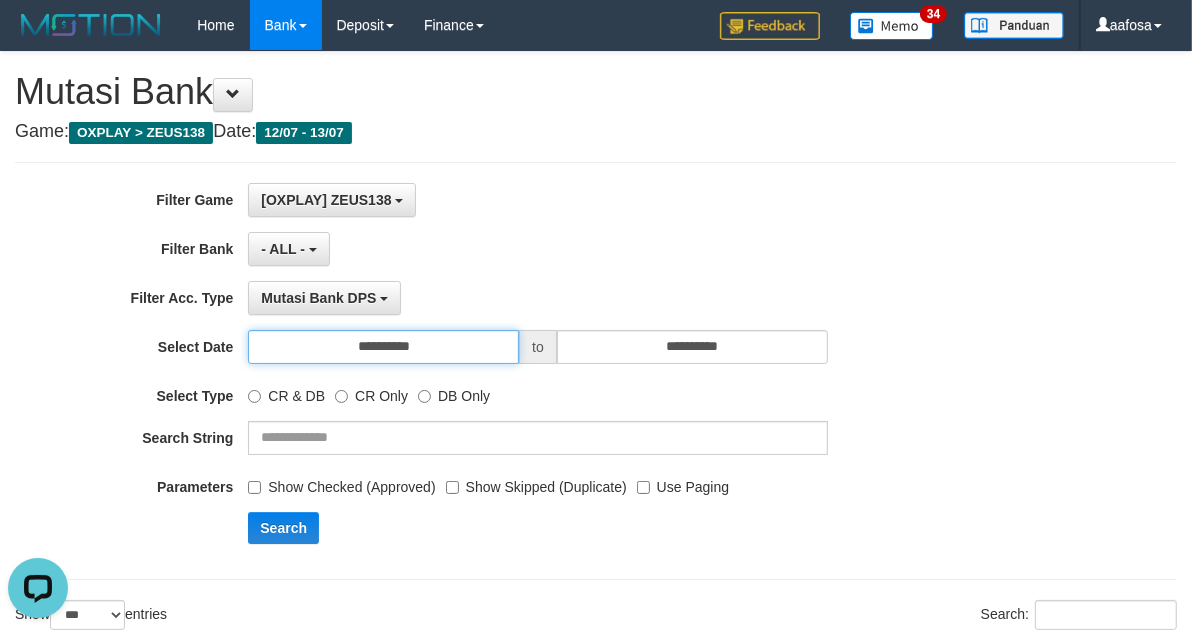 click on "**********" at bounding box center [383, 347] 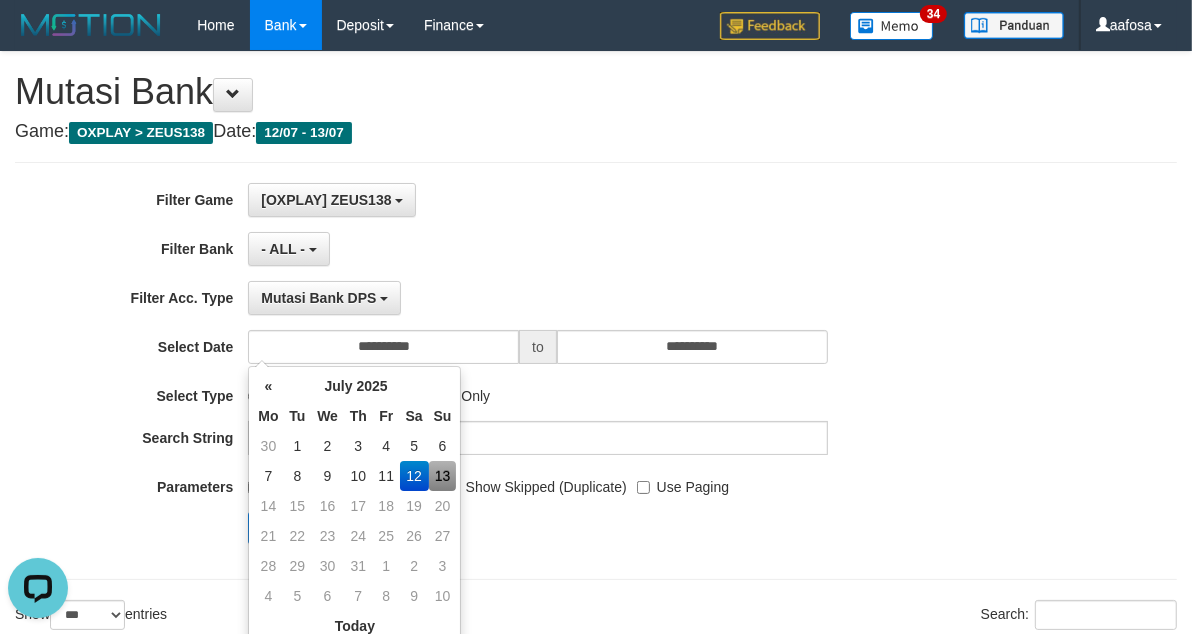click on "13" at bounding box center [443, 476] 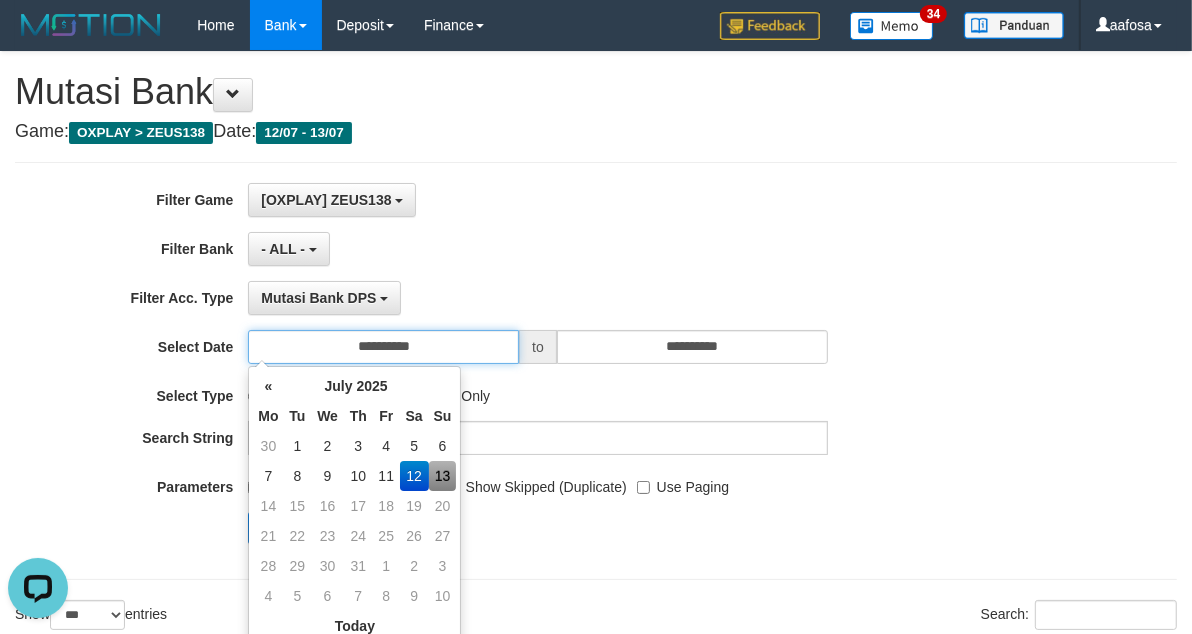 type on "**********" 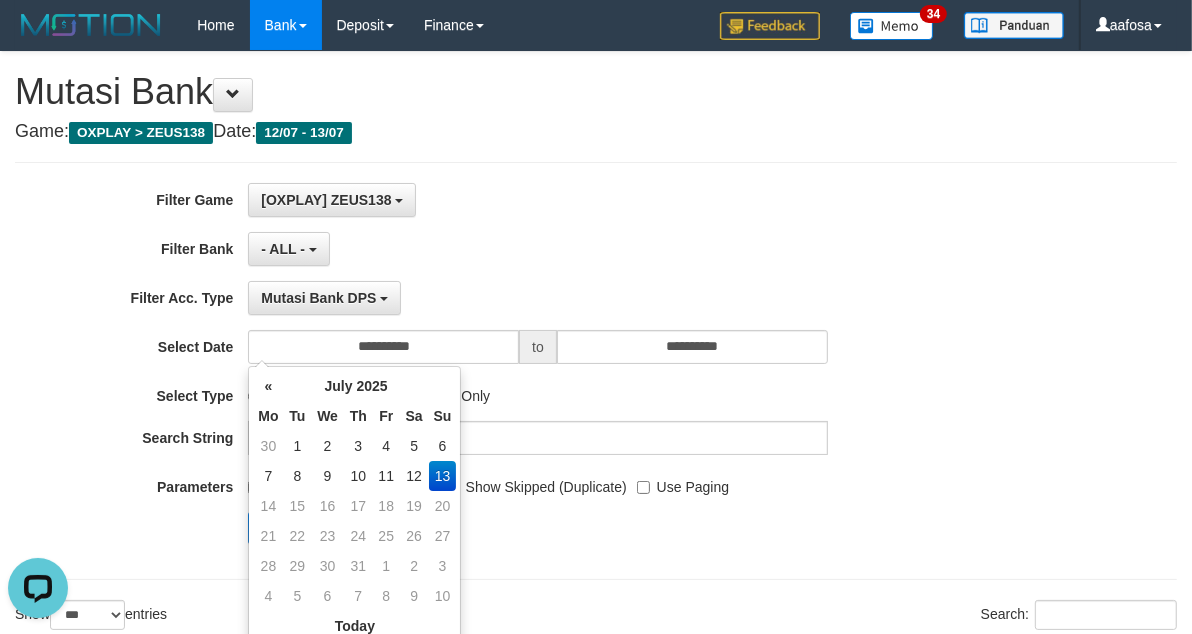 click on "**********" at bounding box center [596, 371] 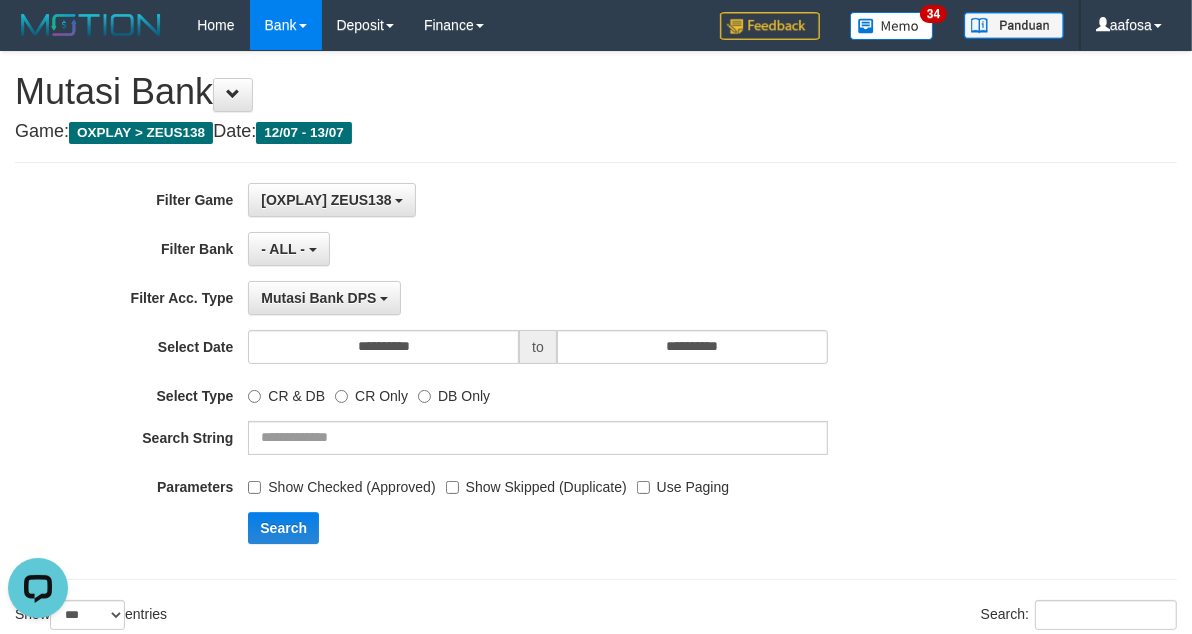 click on "Search" at bounding box center [620, 528] 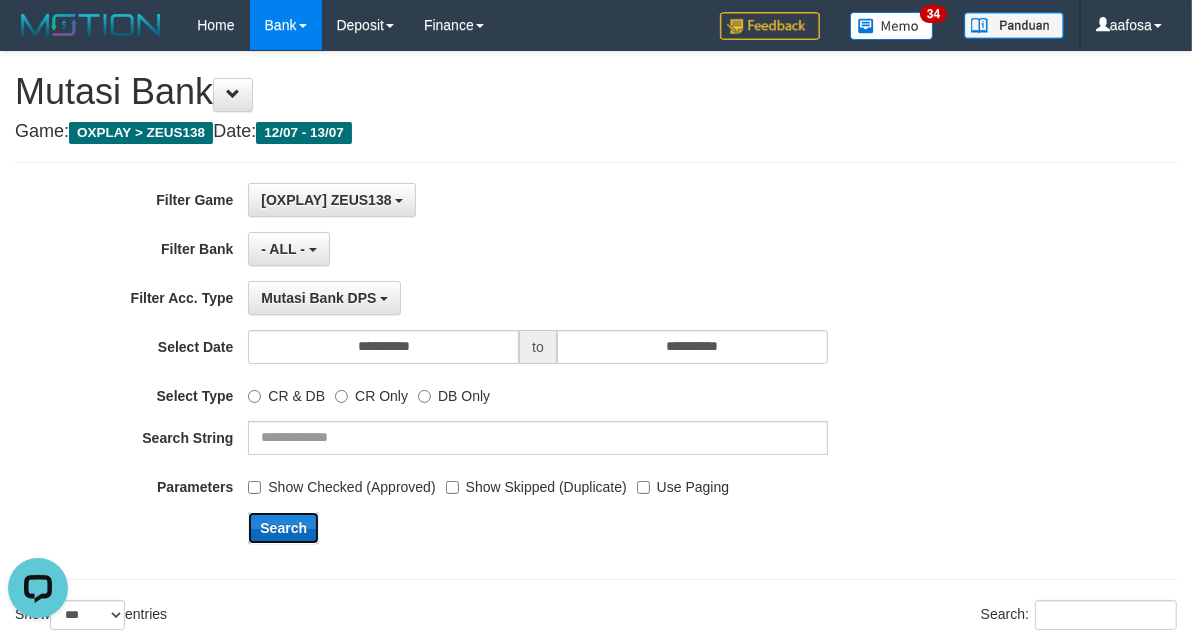 click on "Search" at bounding box center (283, 528) 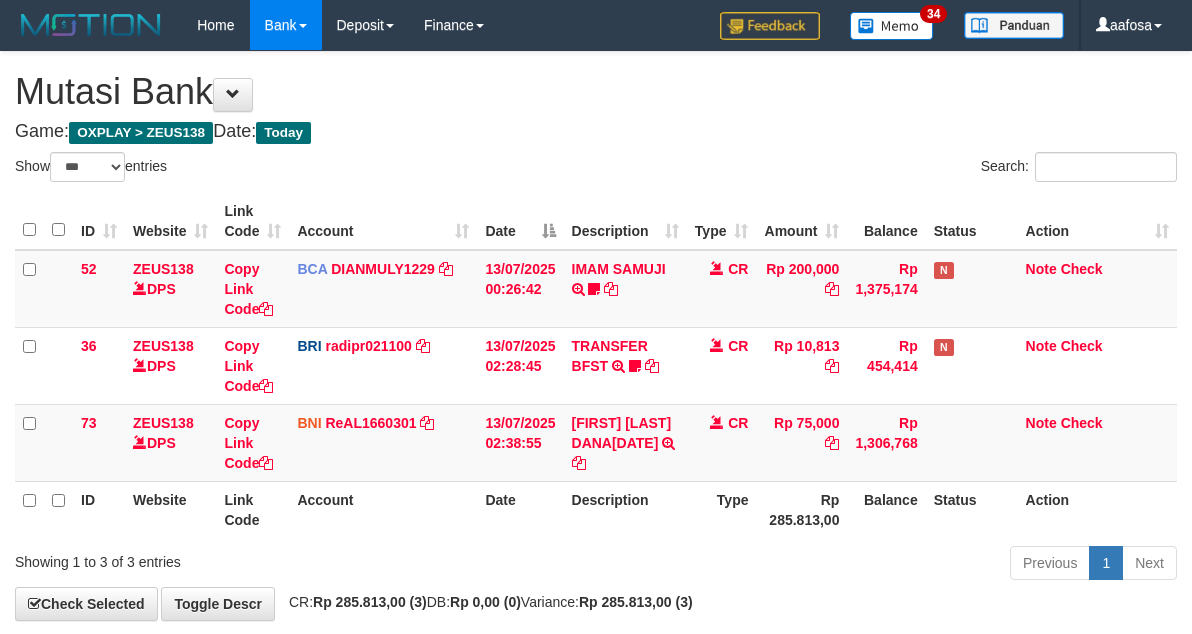 select on "***" 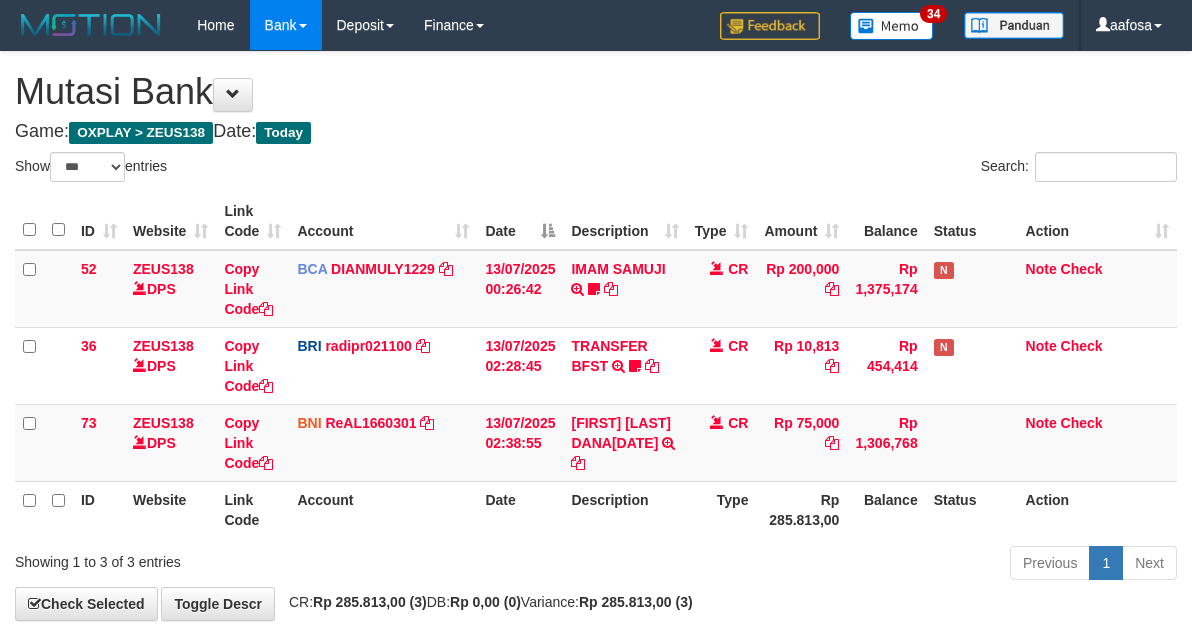 scroll, scrollTop: 0, scrollLeft: 0, axis: both 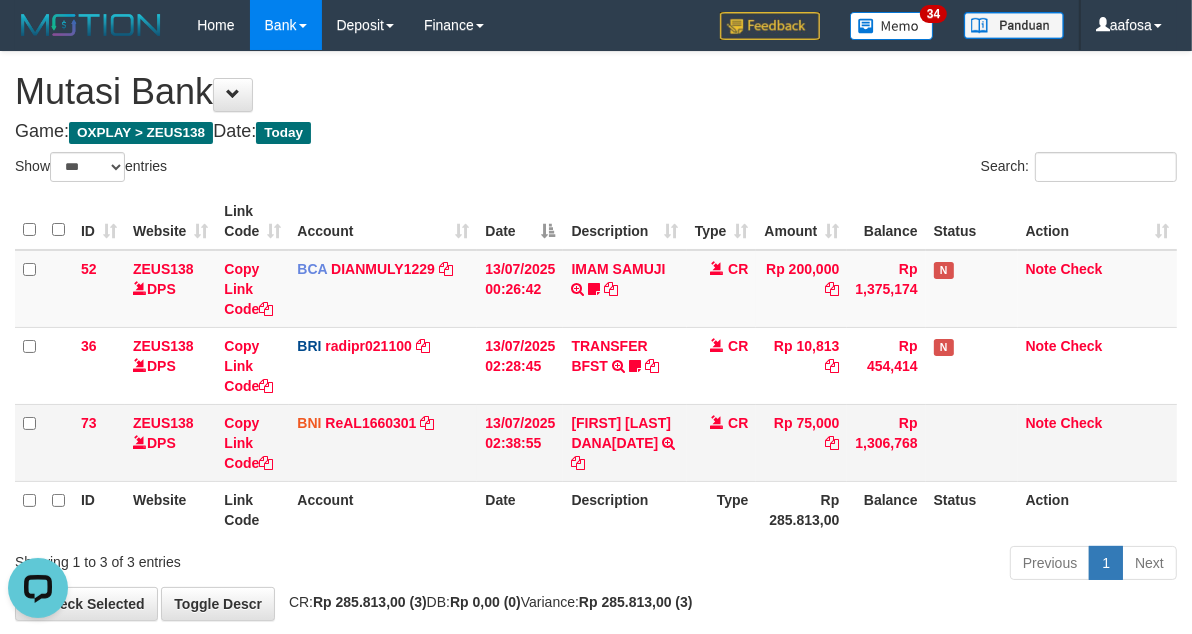 copy on "MARTIN DAVID PATOGU HUTAGALUNG" 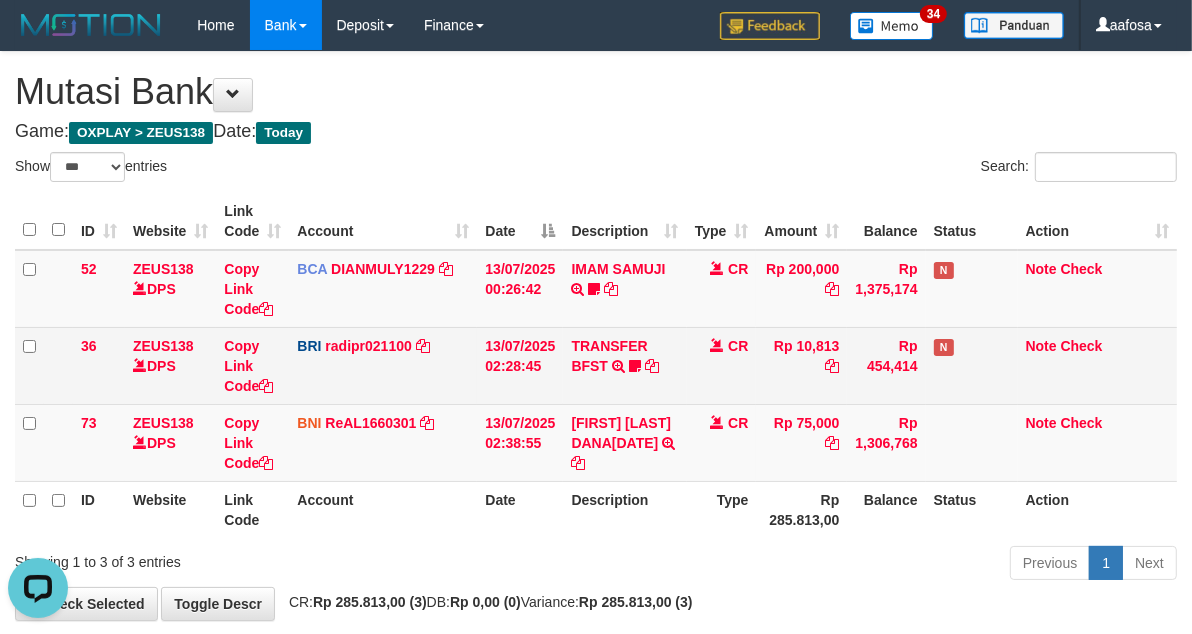 click on "TRANSFER BFST            TRANSFER BFST MUHAMADNURU TO REYNALDI ADI PRATAMA    Urul123" at bounding box center (624, 365) 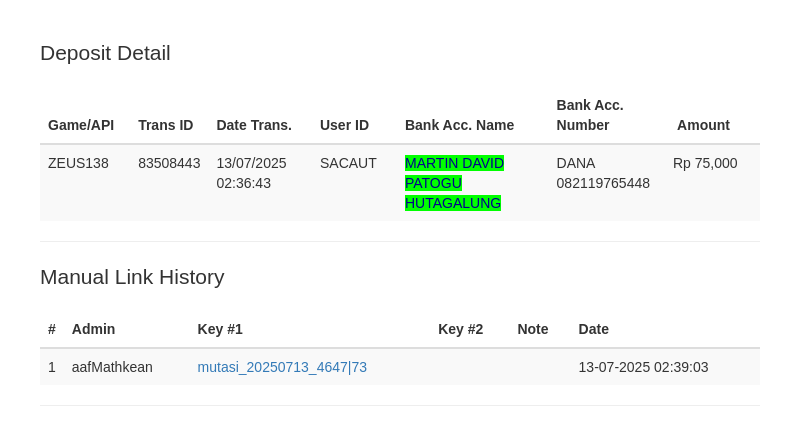 scroll, scrollTop: 0, scrollLeft: 0, axis: both 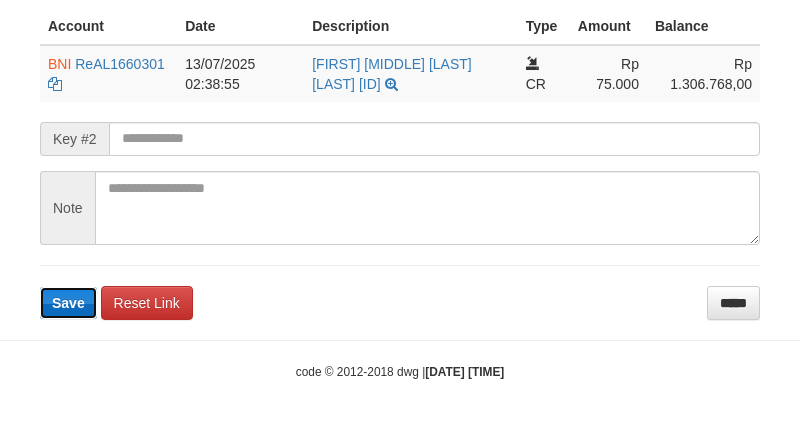 click on "Save" at bounding box center [68, 303] 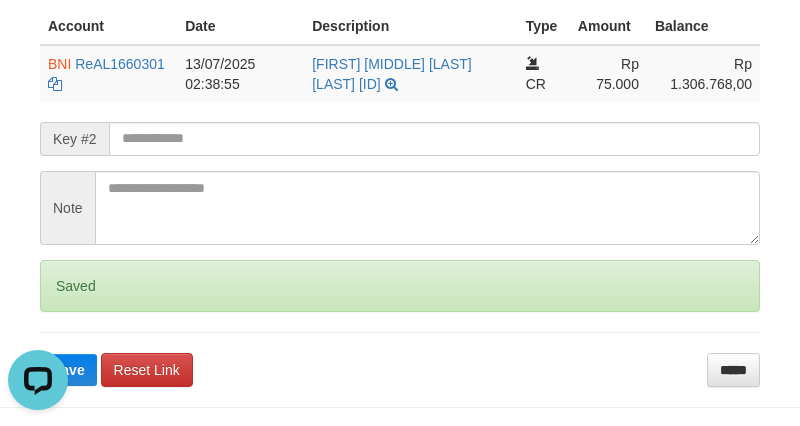 scroll, scrollTop: 0, scrollLeft: 0, axis: both 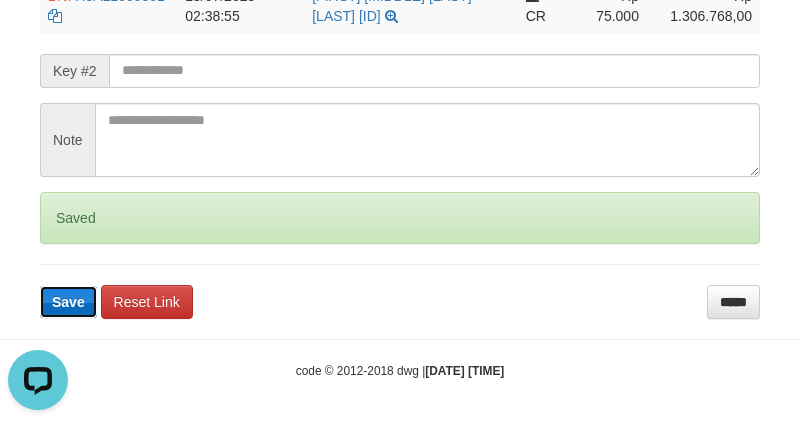 click on "Save" at bounding box center [68, 302] 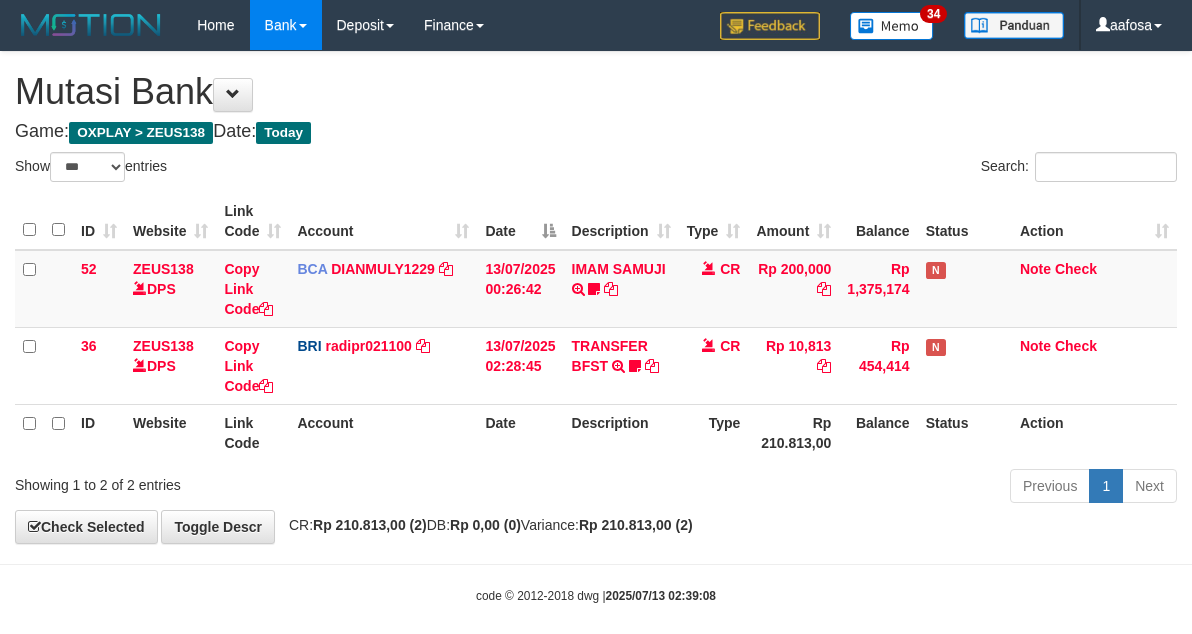 select on "***" 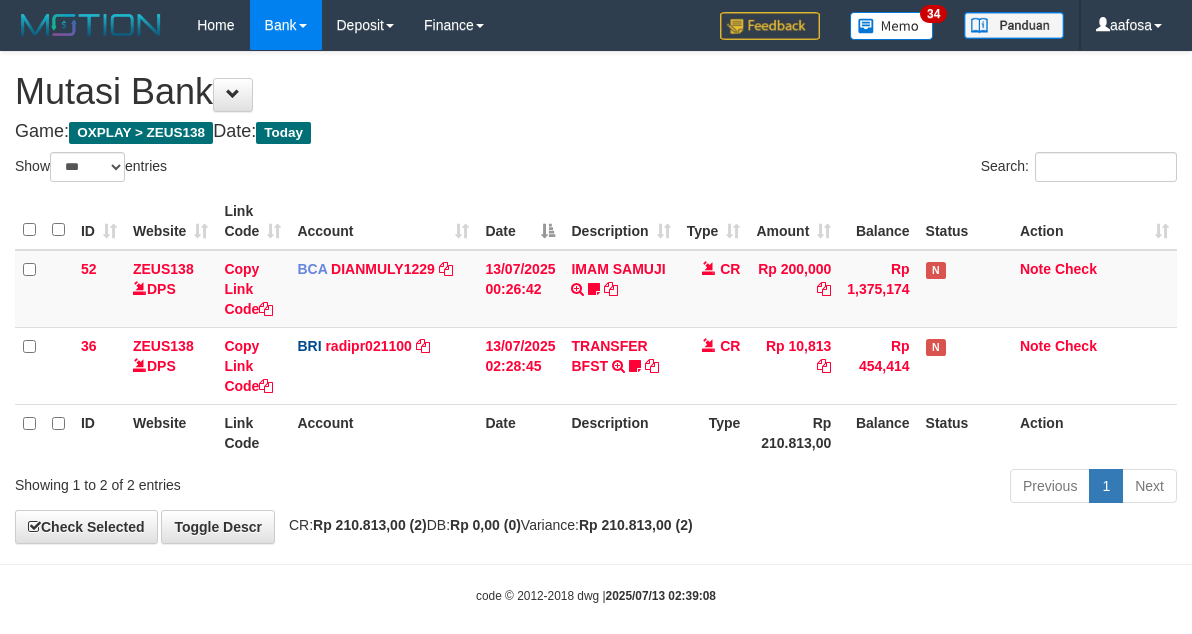scroll, scrollTop: 0, scrollLeft: 0, axis: both 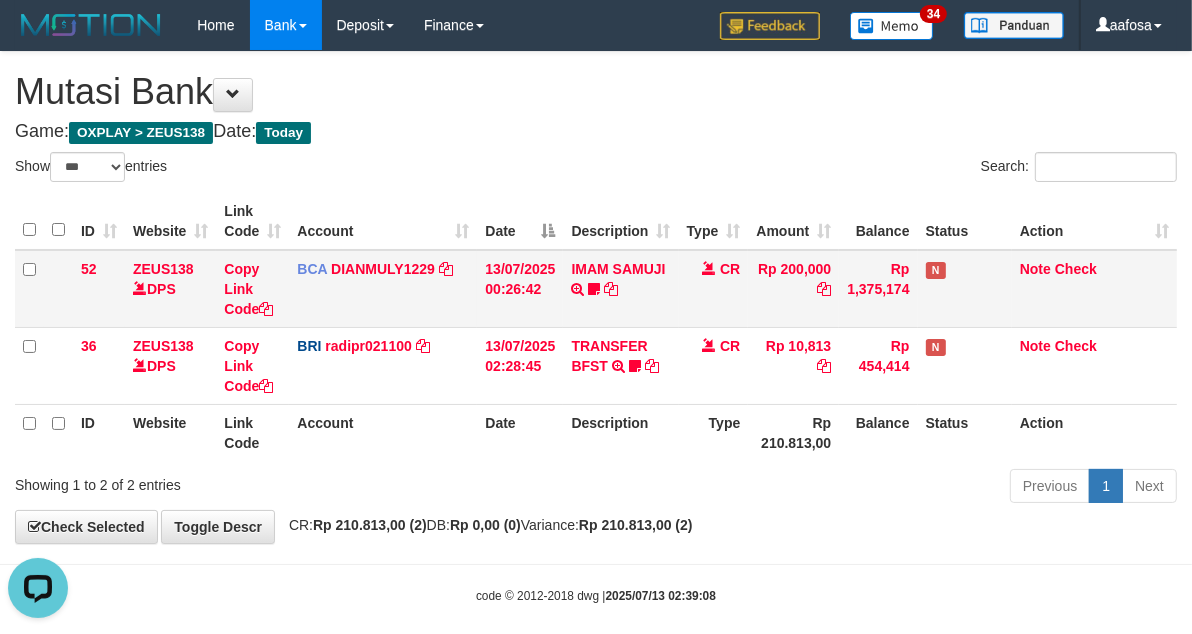 click on "CR" at bounding box center (714, 289) 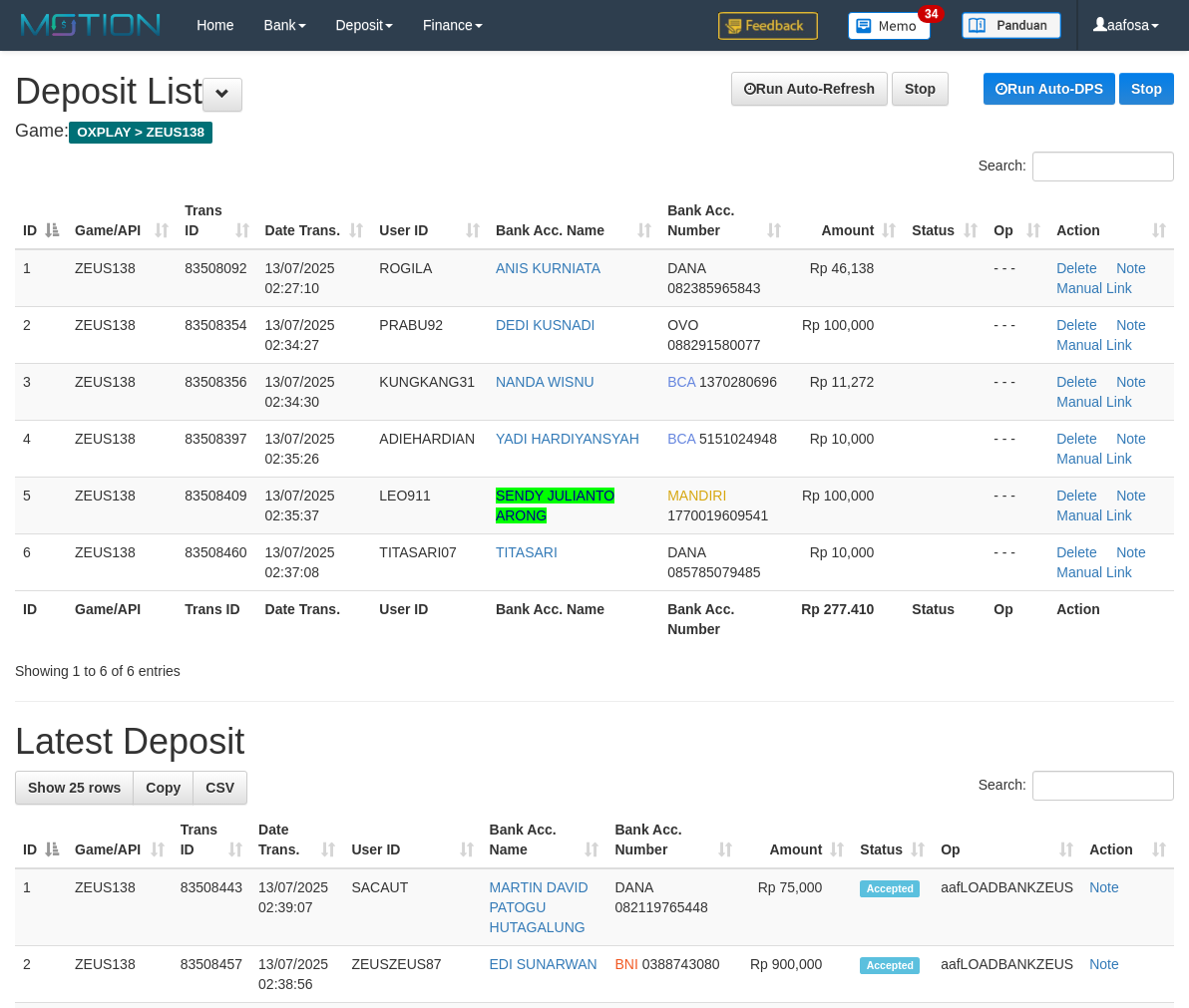 scroll, scrollTop: 0, scrollLeft: 0, axis: both 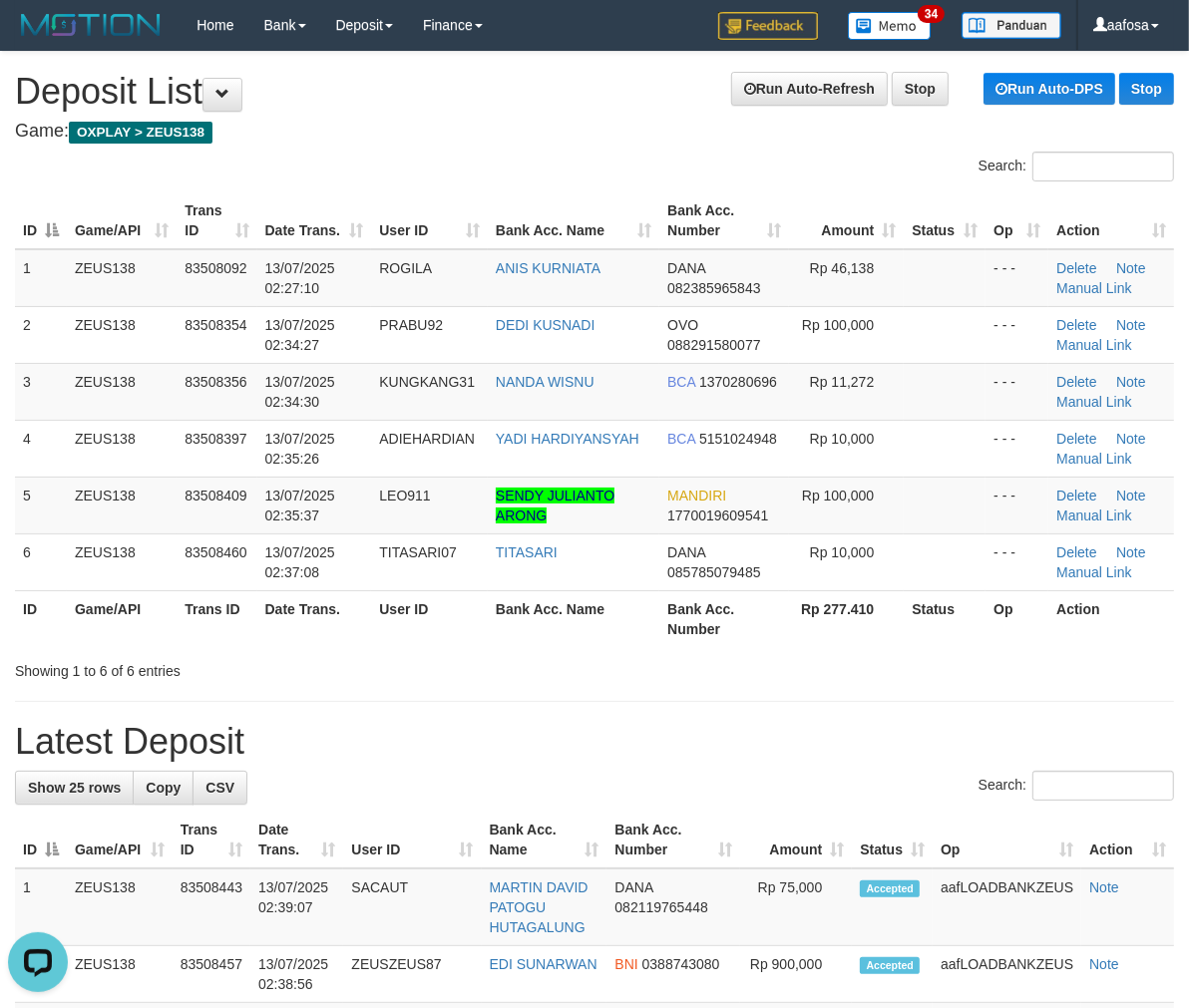 drag, startPoint x: 629, startPoint y: 118, endPoint x: 477, endPoint y: 169, distance: 160.32779 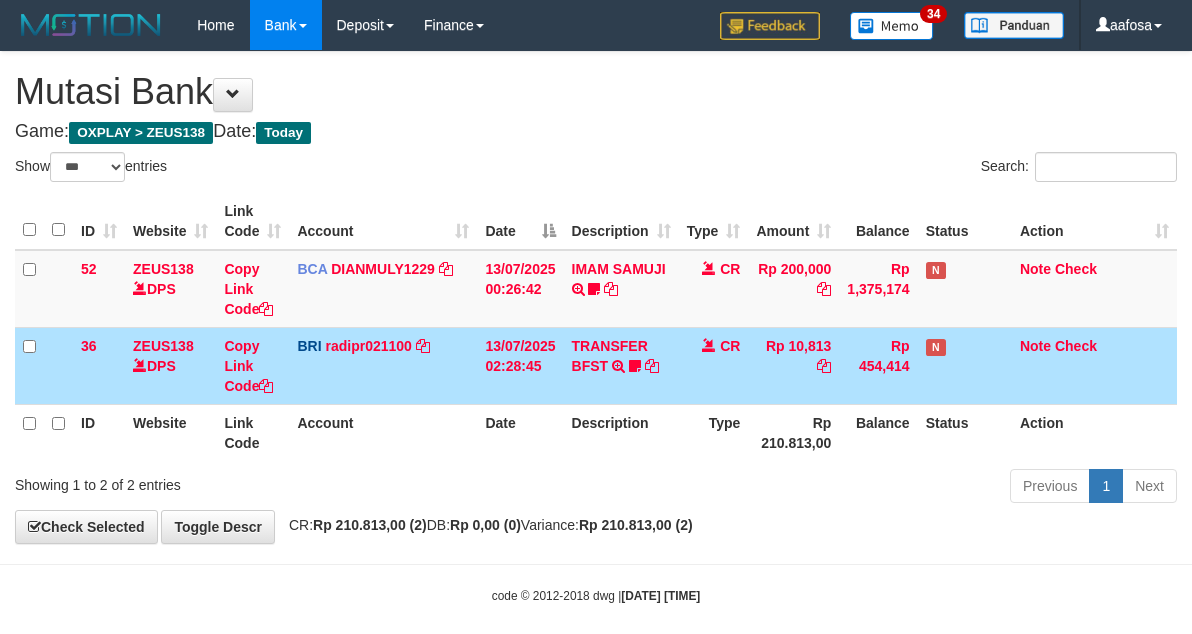 select on "***" 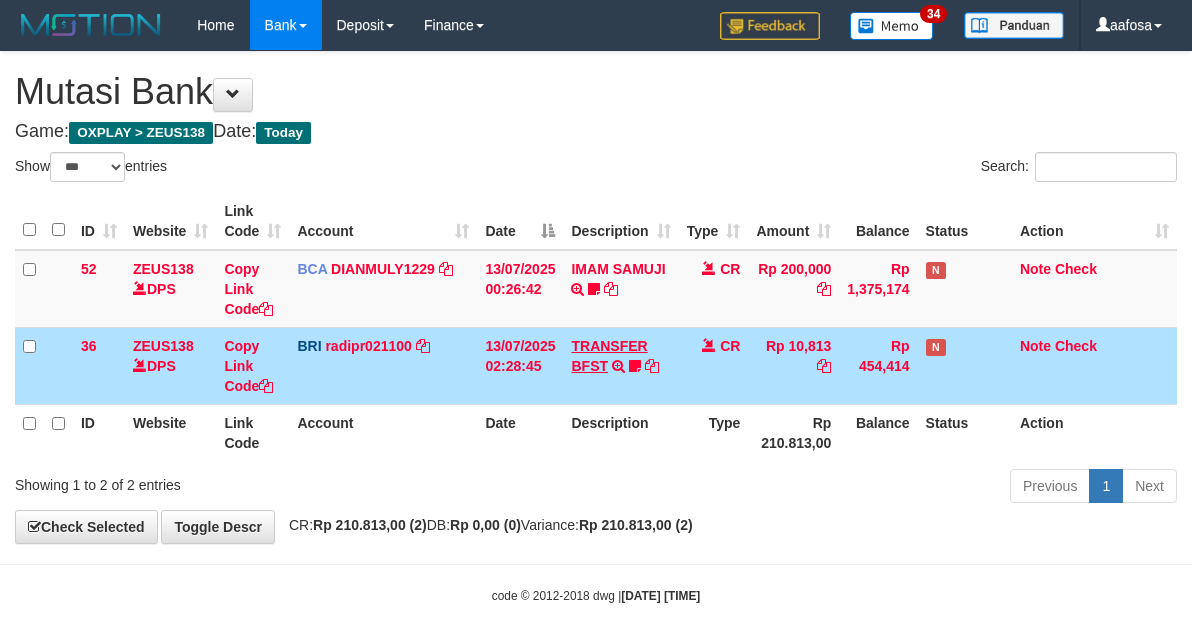 scroll, scrollTop: 0, scrollLeft: 0, axis: both 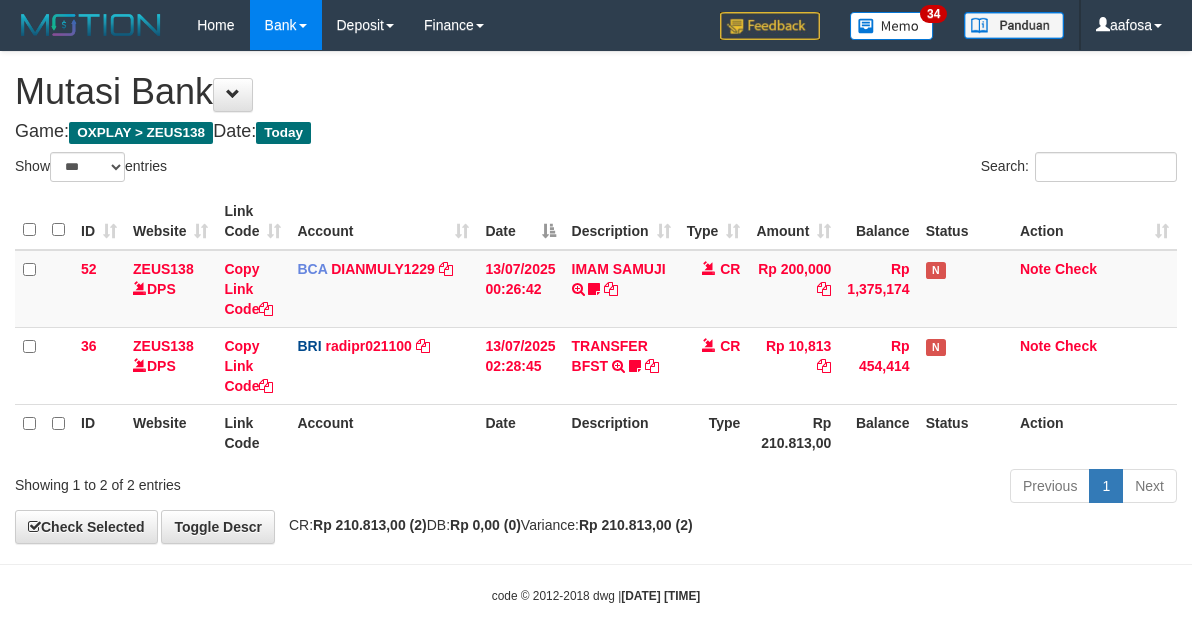 select on "***" 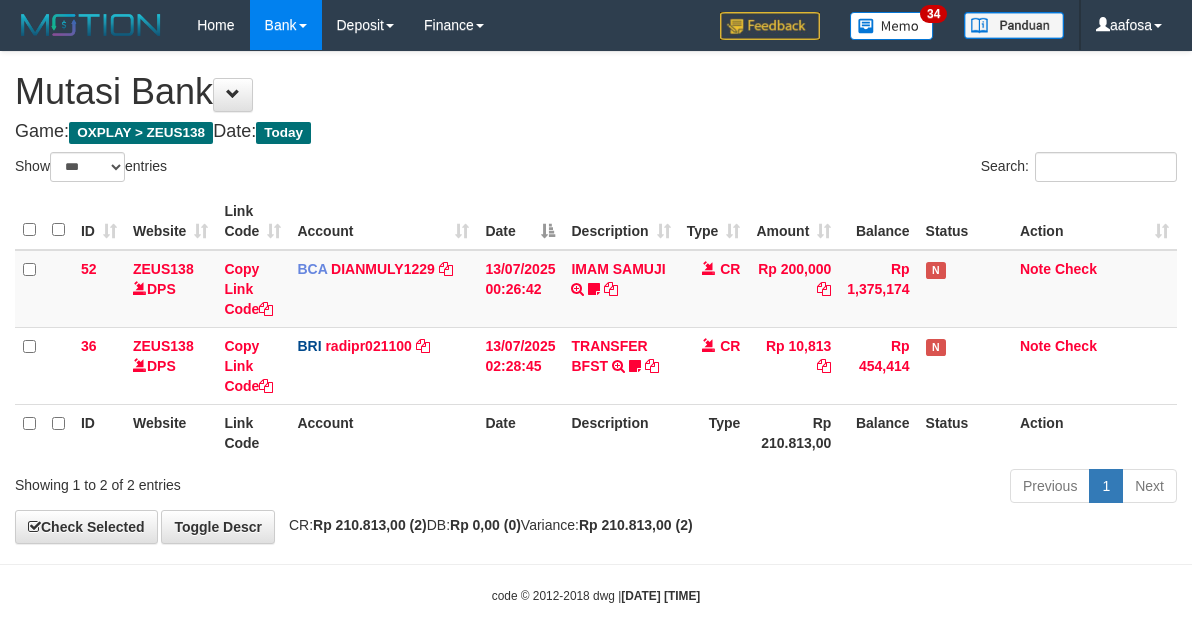 scroll, scrollTop: 0, scrollLeft: 0, axis: both 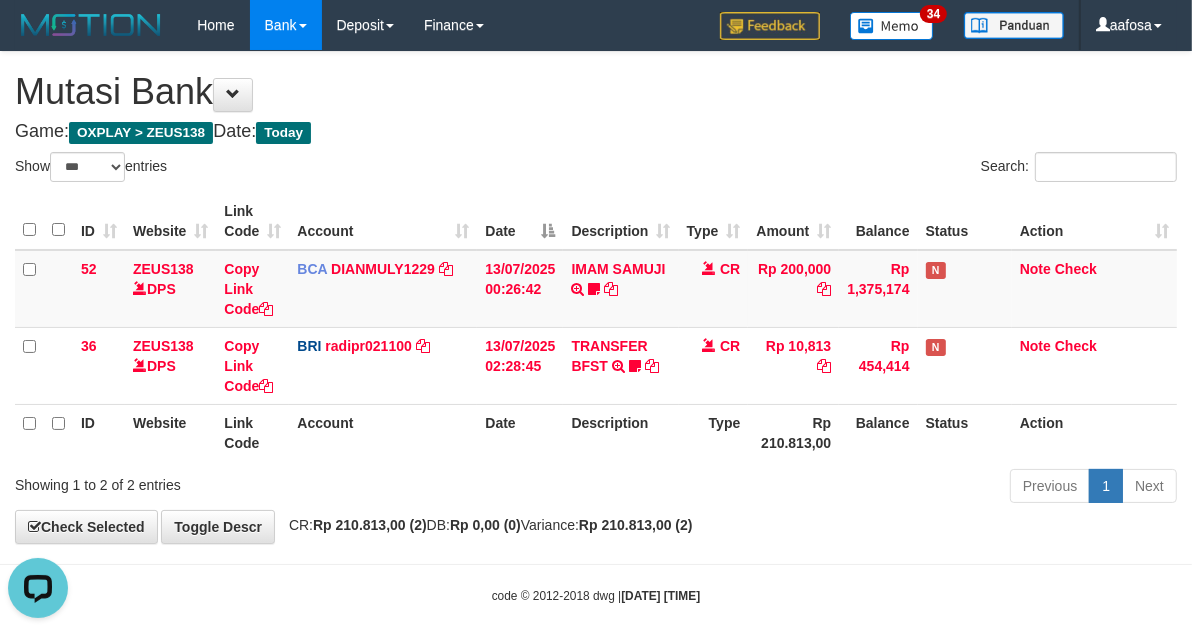 click on "Game:   OXPLAY > ZEUS138    				Date:  Today" at bounding box center [596, 132] 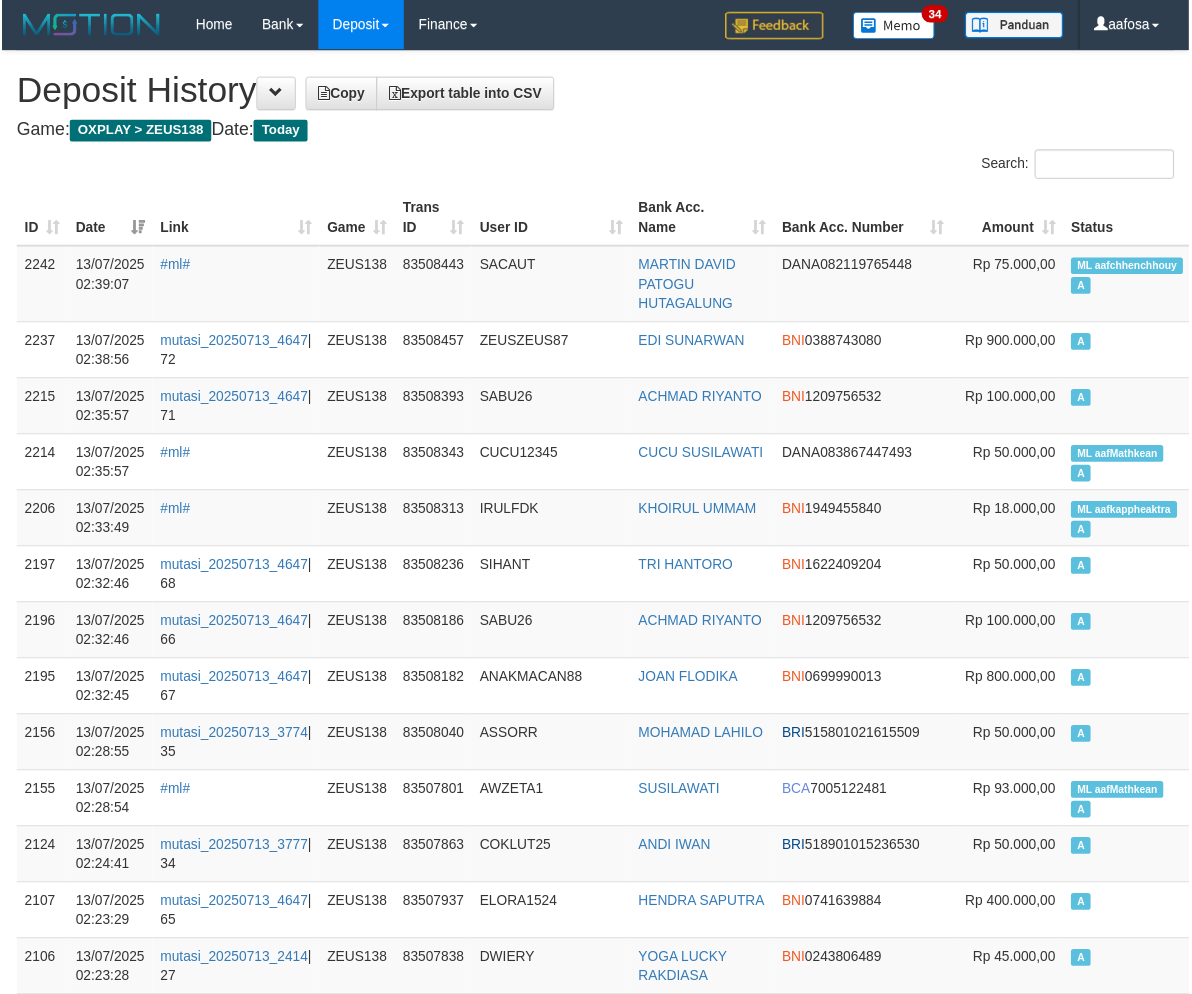 scroll, scrollTop: 1787, scrollLeft: 0, axis: vertical 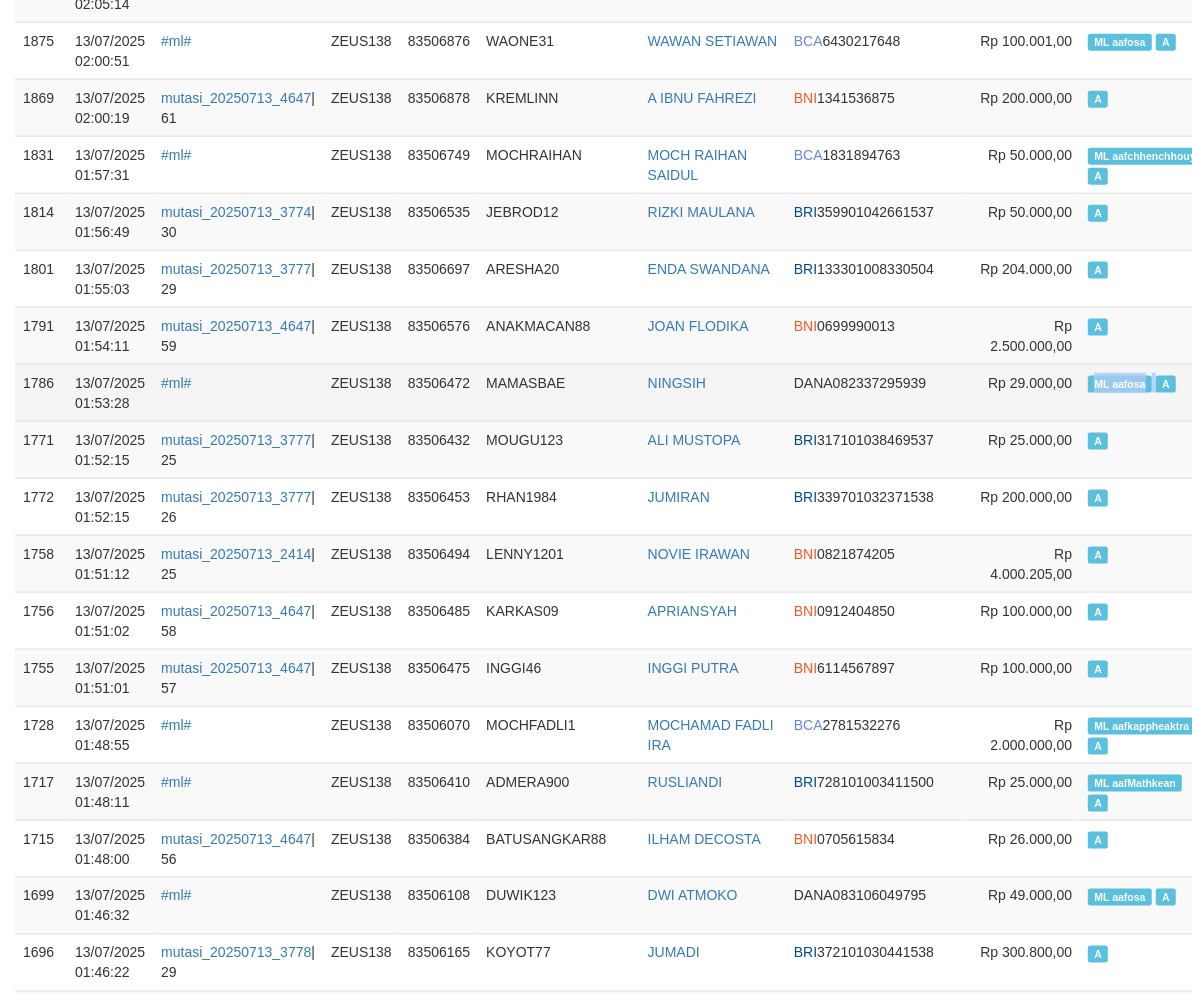 click on "1786 13/07/2025 01:53:28 #ml# ZEUS138 83506472 MAMASBAE NINGSIH   DANA  082337295939 Rp 29.000,00 ML aafosa   A   aafLOADBANKZEUS" at bounding box center (687, 392) 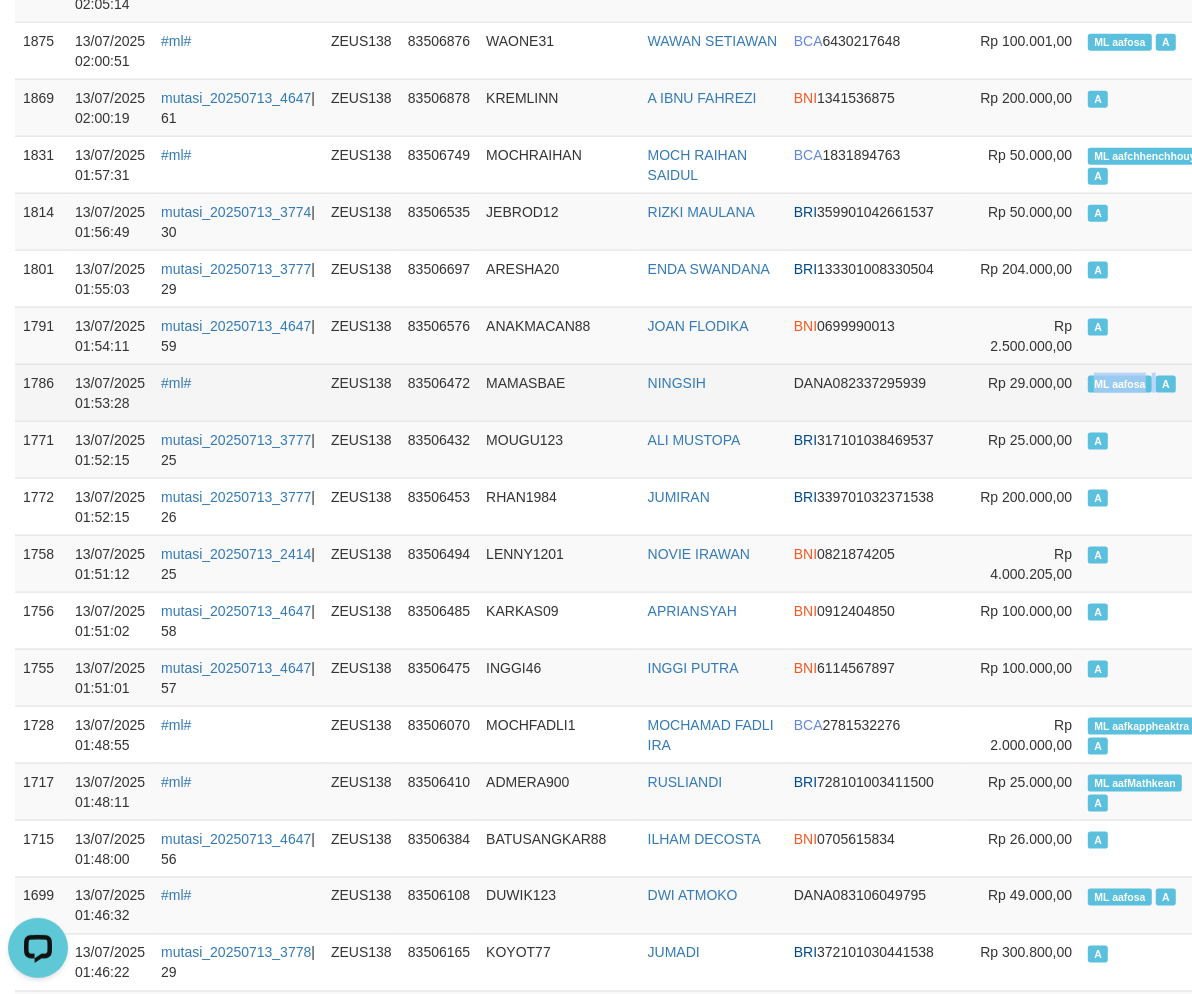scroll, scrollTop: 0, scrollLeft: 0, axis: both 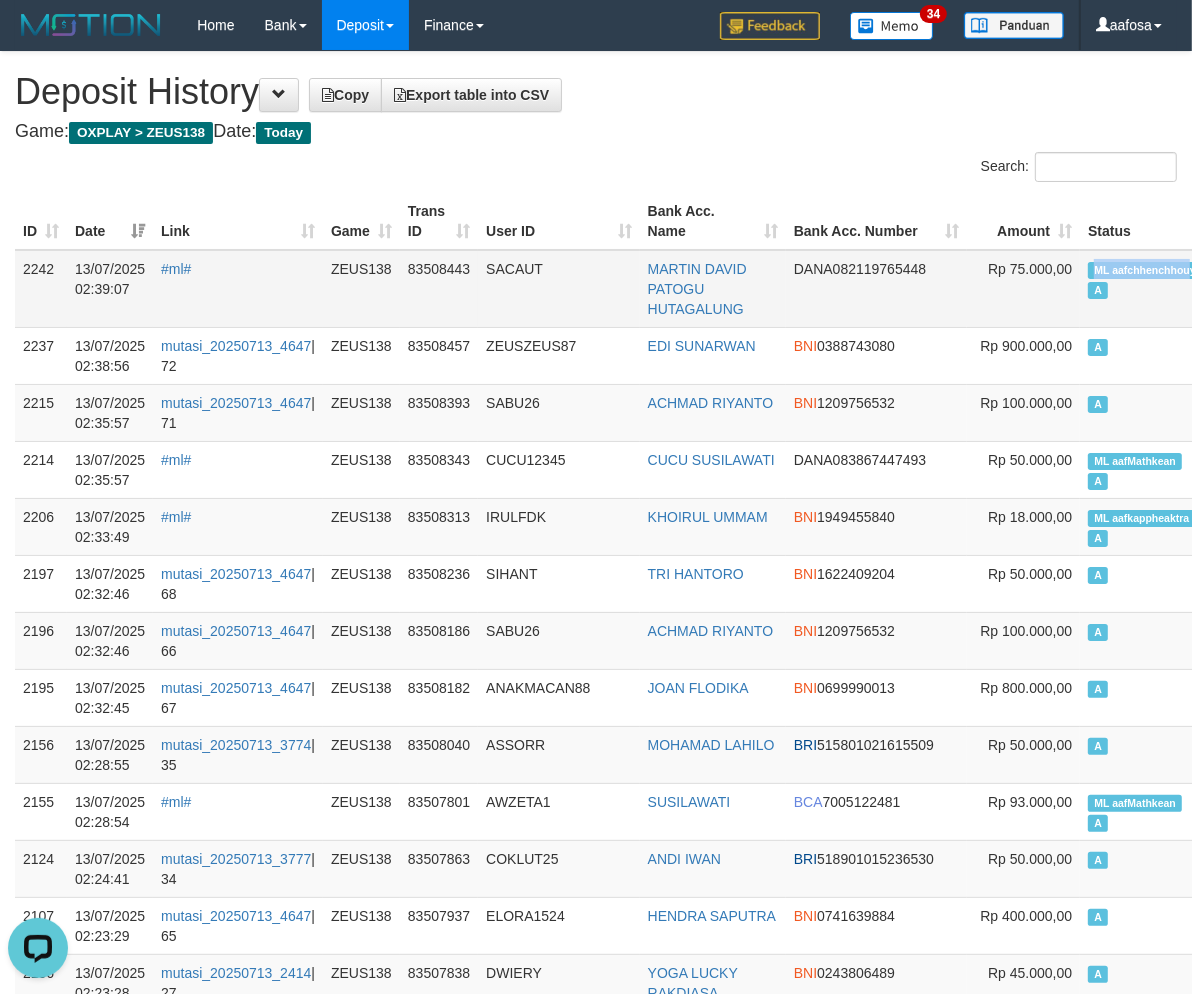 copy on "ML aafchhenchhou" 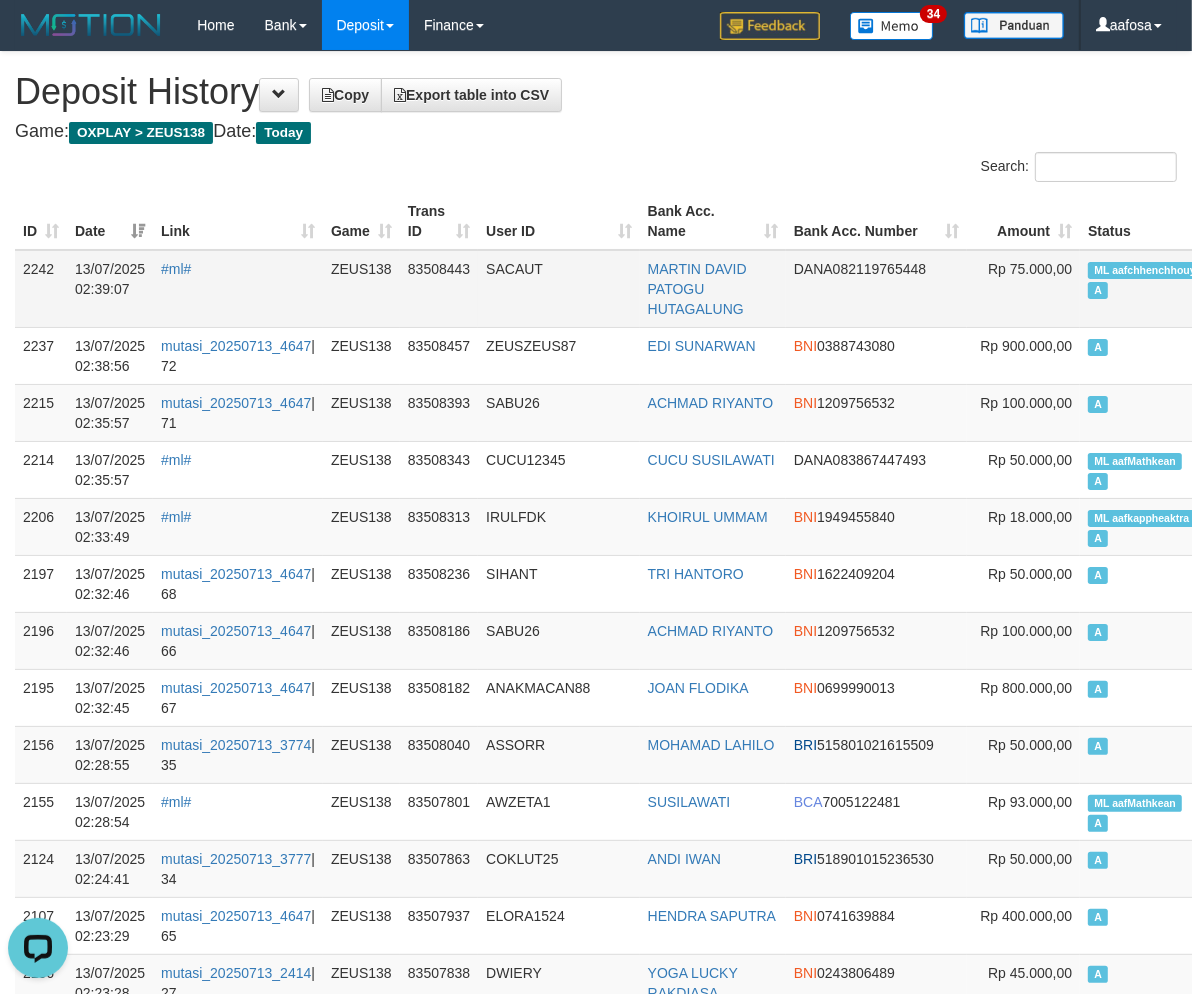 scroll, scrollTop: 874, scrollLeft: 0, axis: vertical 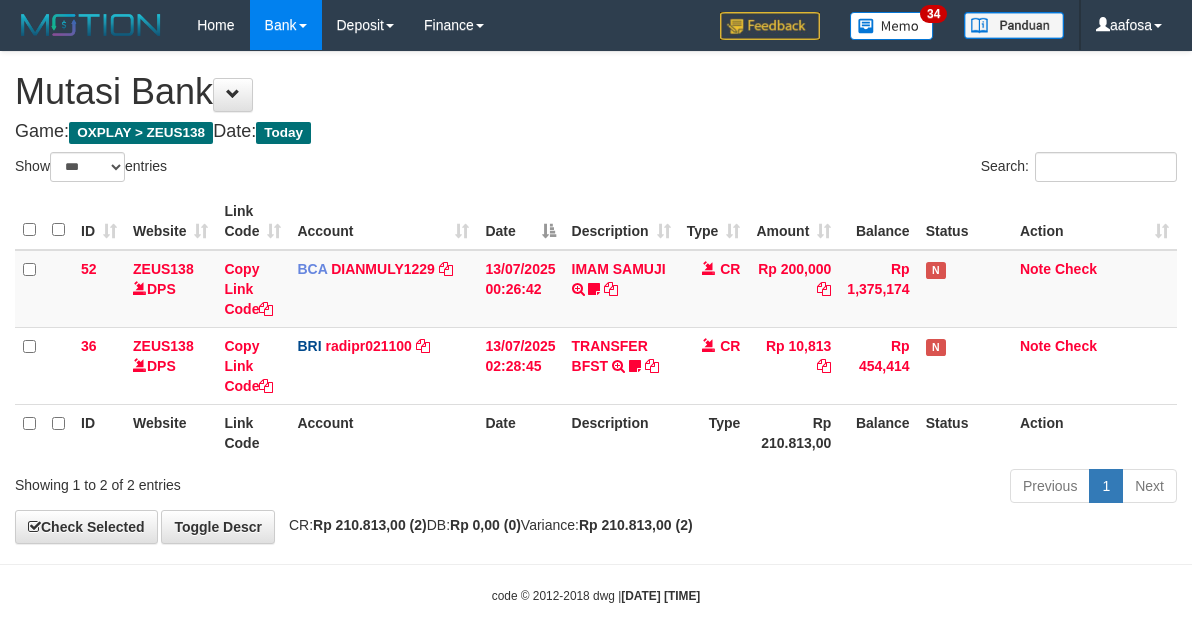 select on "***" 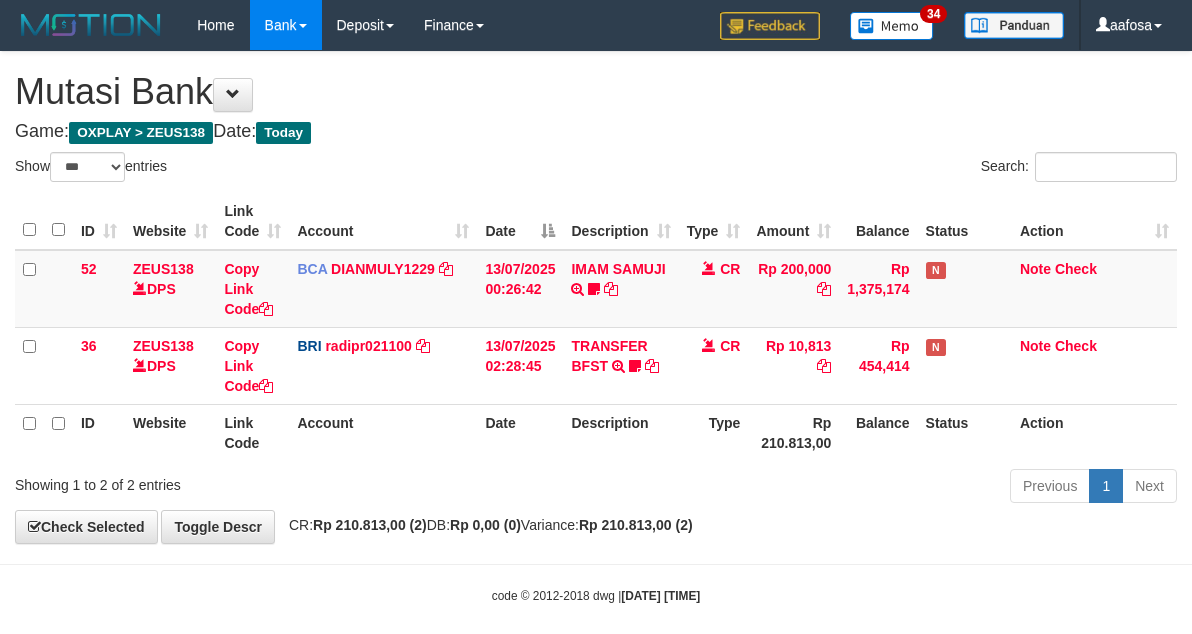 scroll, scrollTop: 0, scrollLeft: 0, axis: both 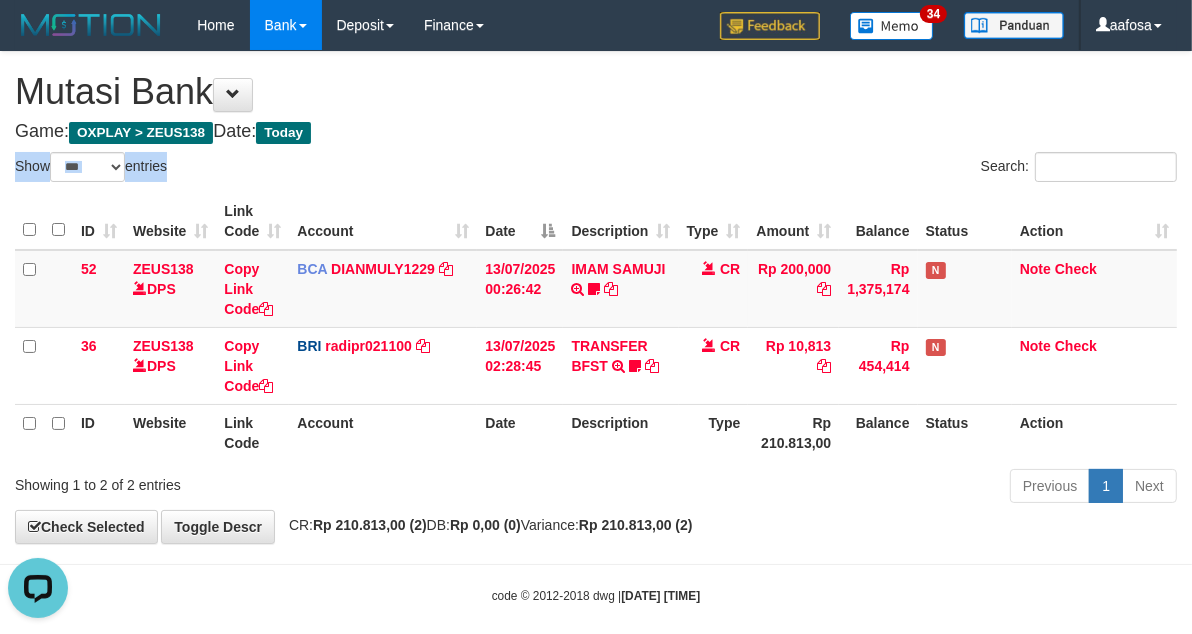 click on "**********" at bounding box center [596, 297] 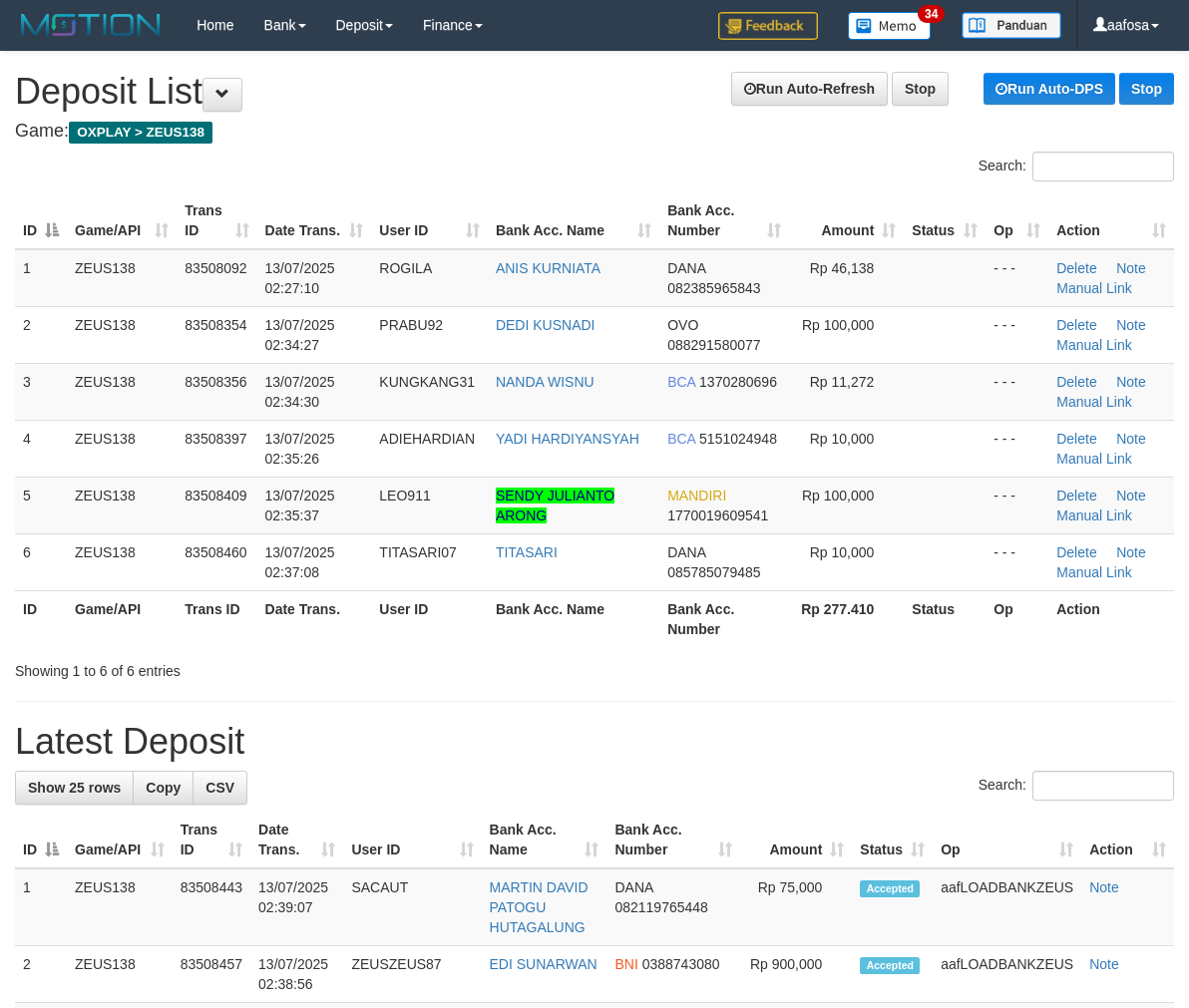 scroll, scrollTop: 0, scrollLeft: 0, axis: both 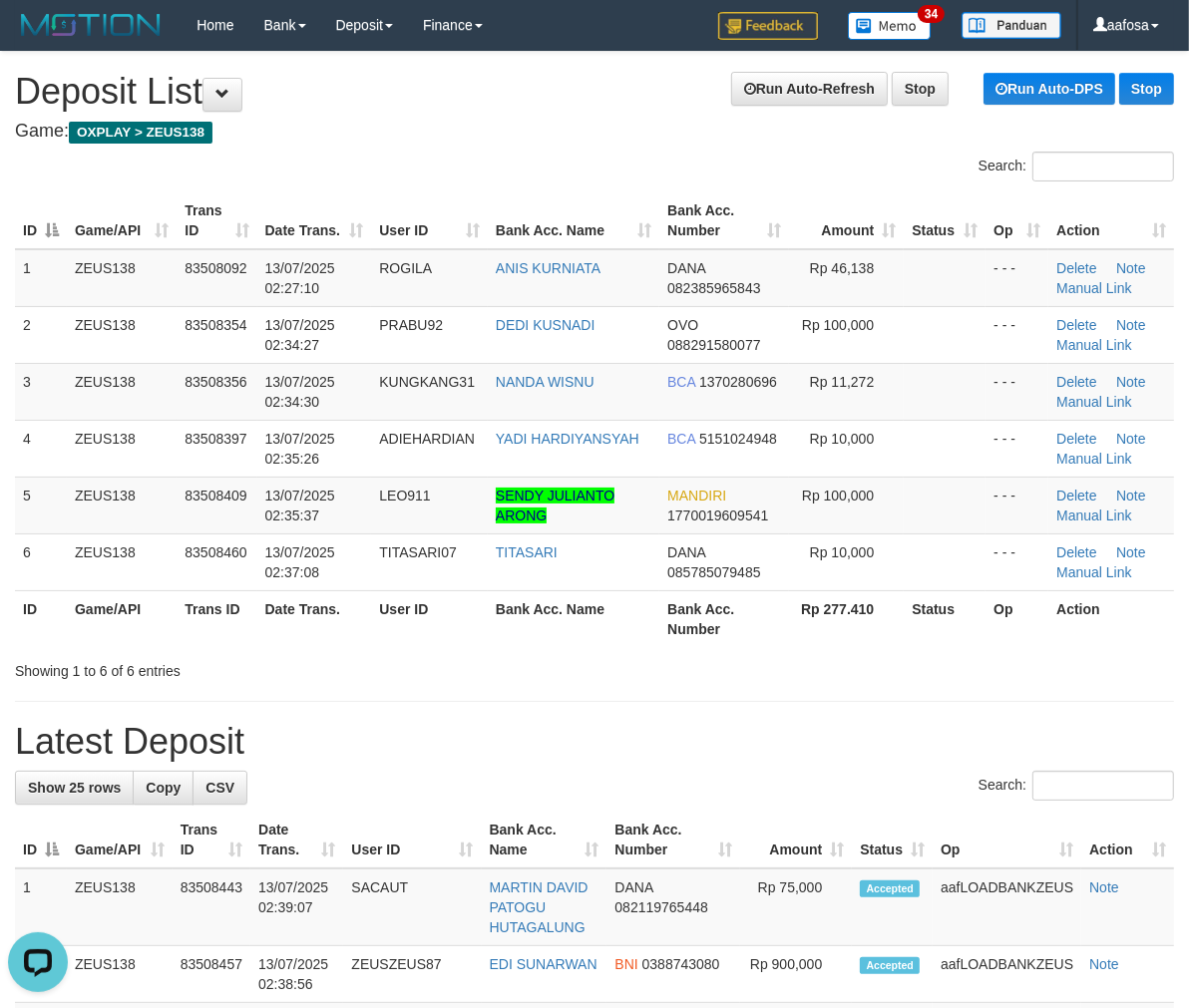 drag, startPoint x: 466, startPoint y: 150, endPoint x: 391, endPoint y: 158, distance: 75.42546 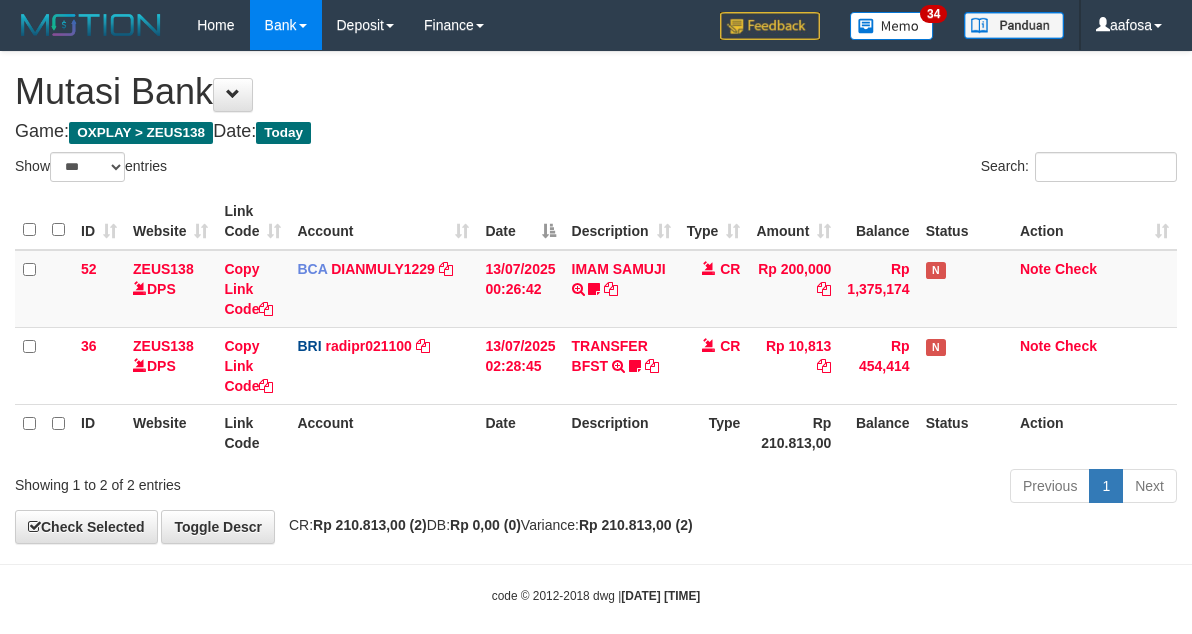 select on "***" 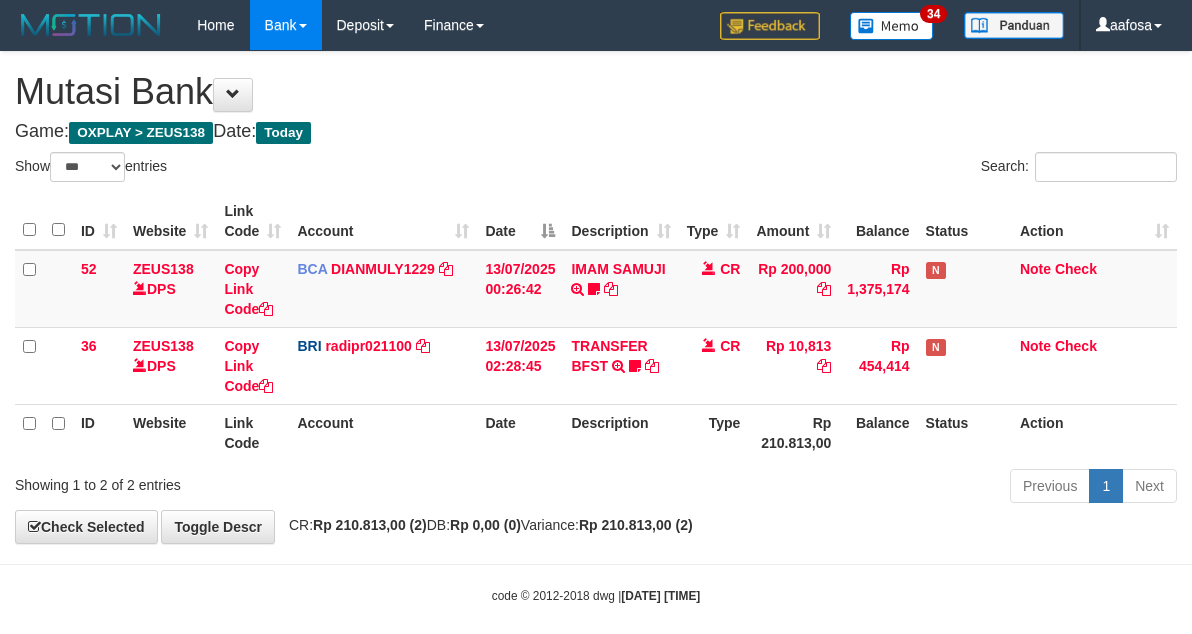 scroll, scrollTop: 0, scrollLeft: 0, axis: both 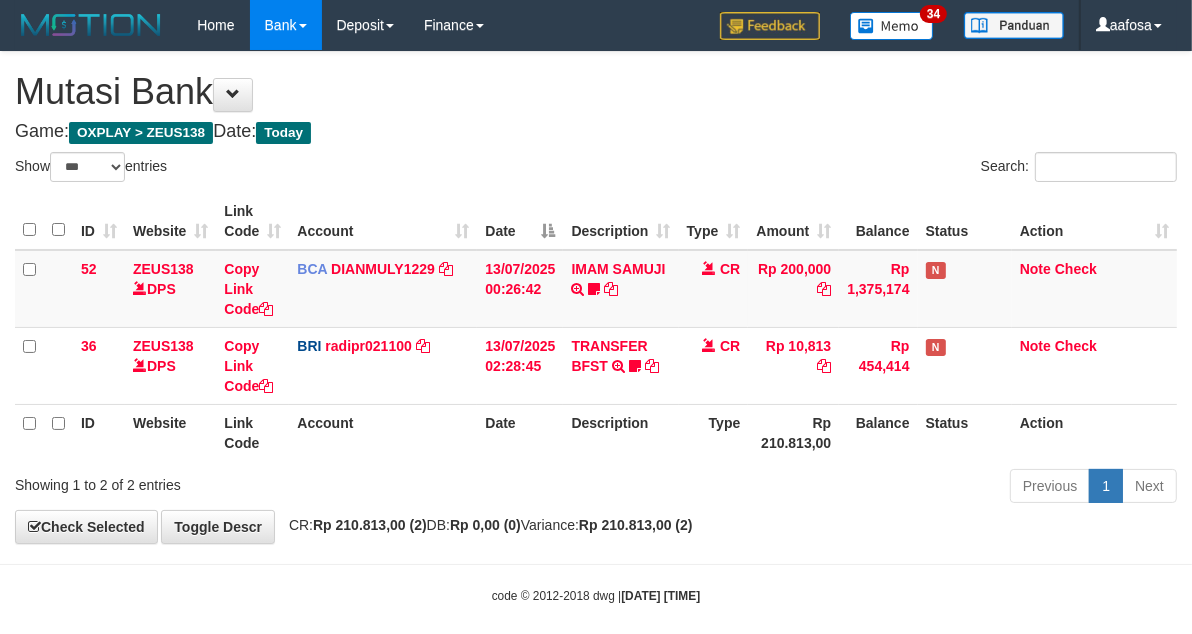 click on "Search:" at bounding box center (894, 169) 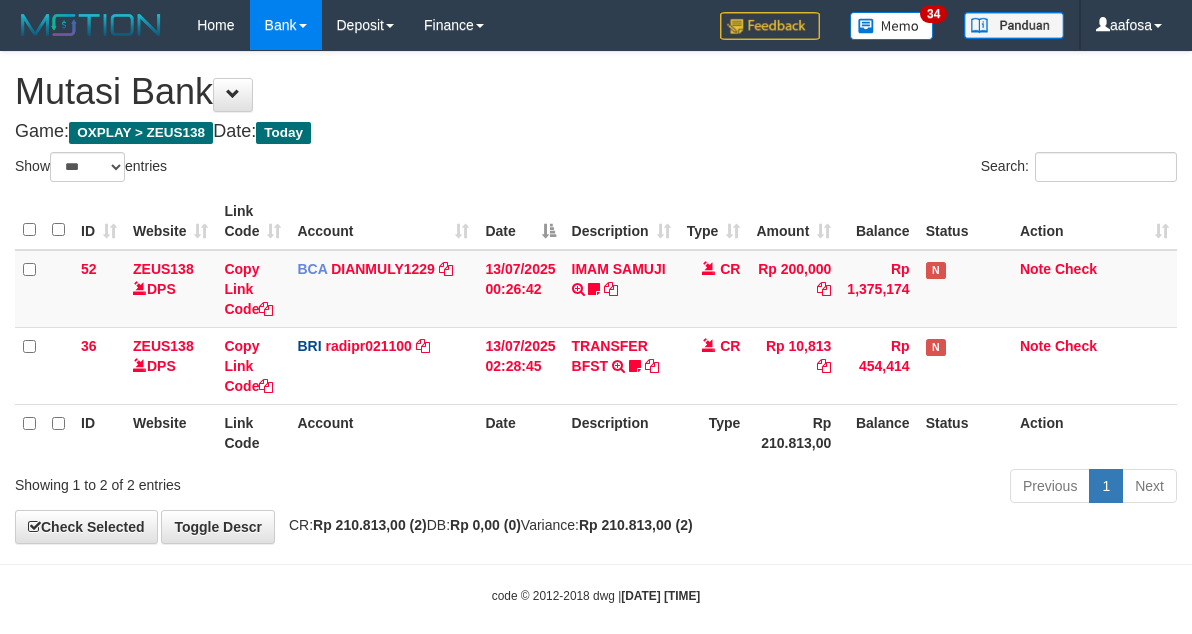 select on "***" 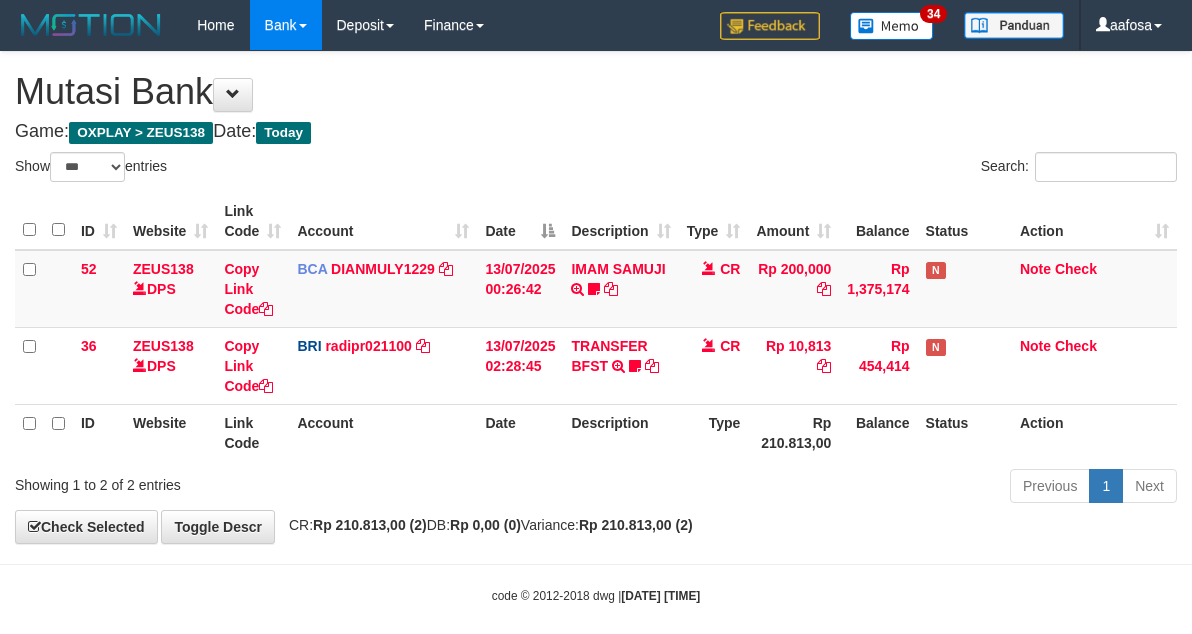 scroll, scrollTop: 0, scrollLeft: 0, axis: both 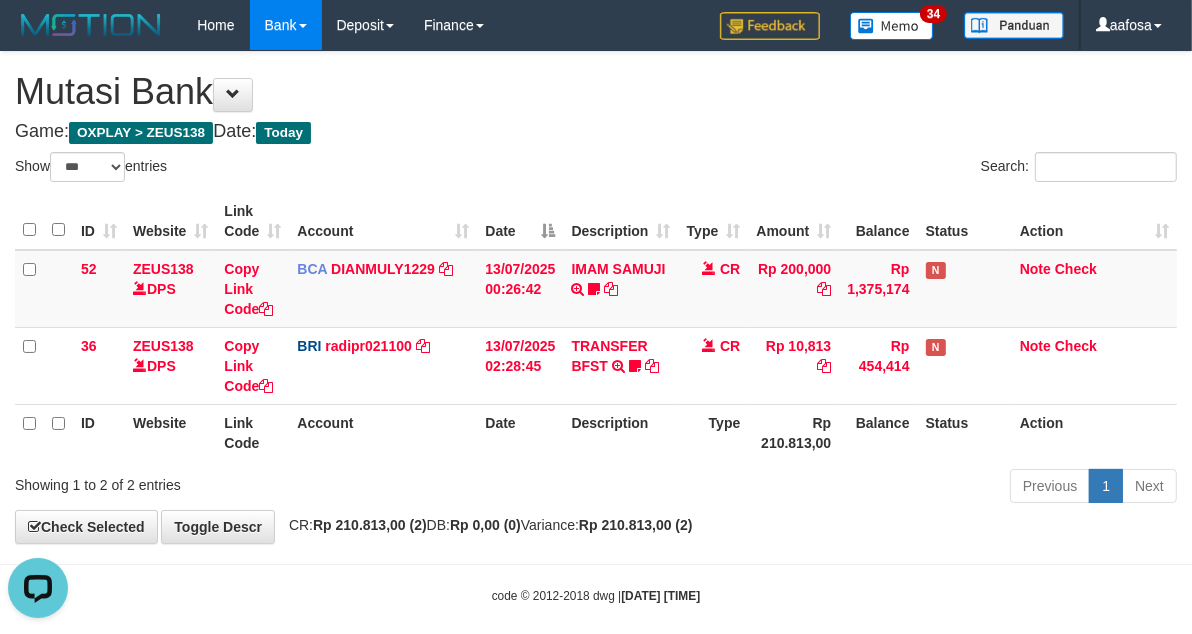 click on "**********" at bounding box center [596, 297] 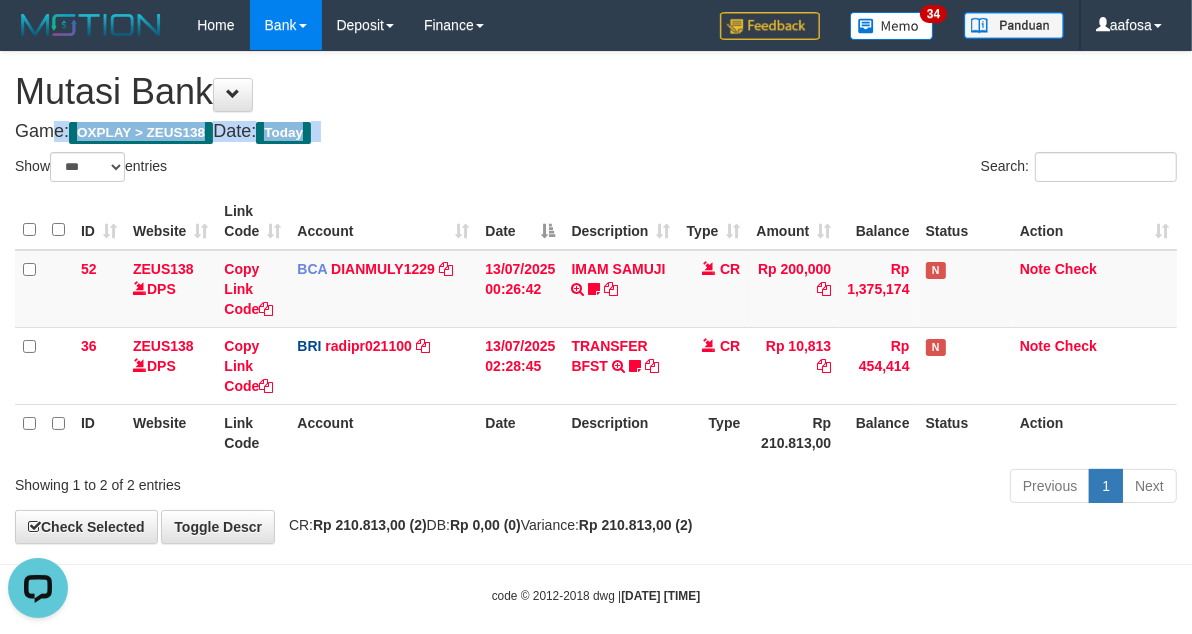 click on "**********" at bounding box center [596, 297] 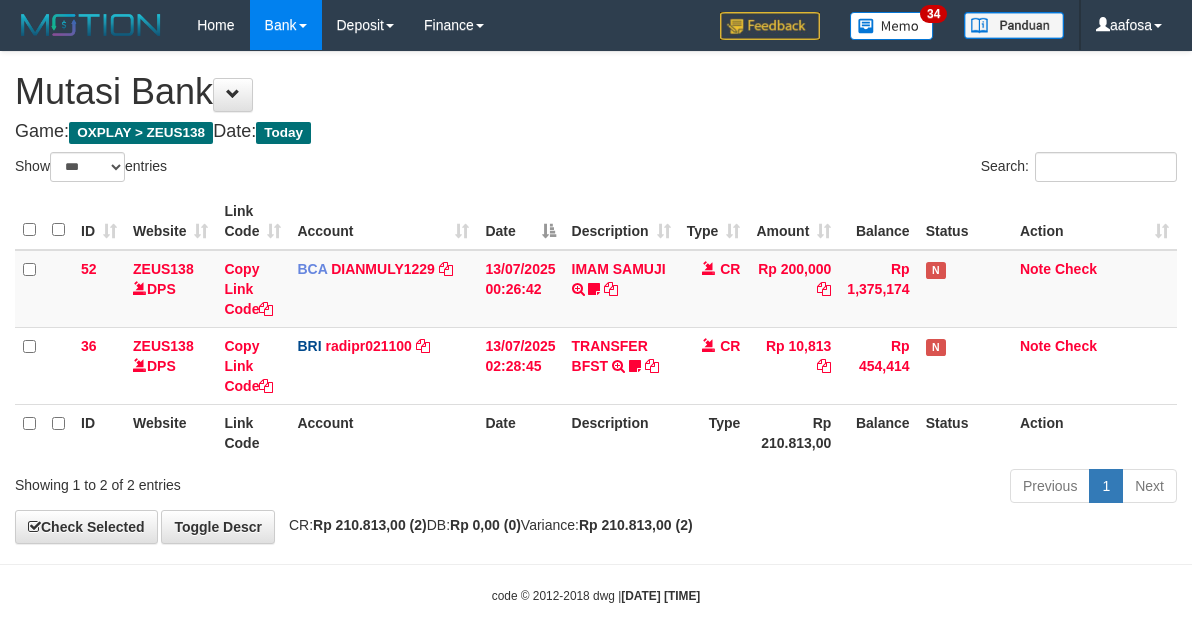 select on "***" 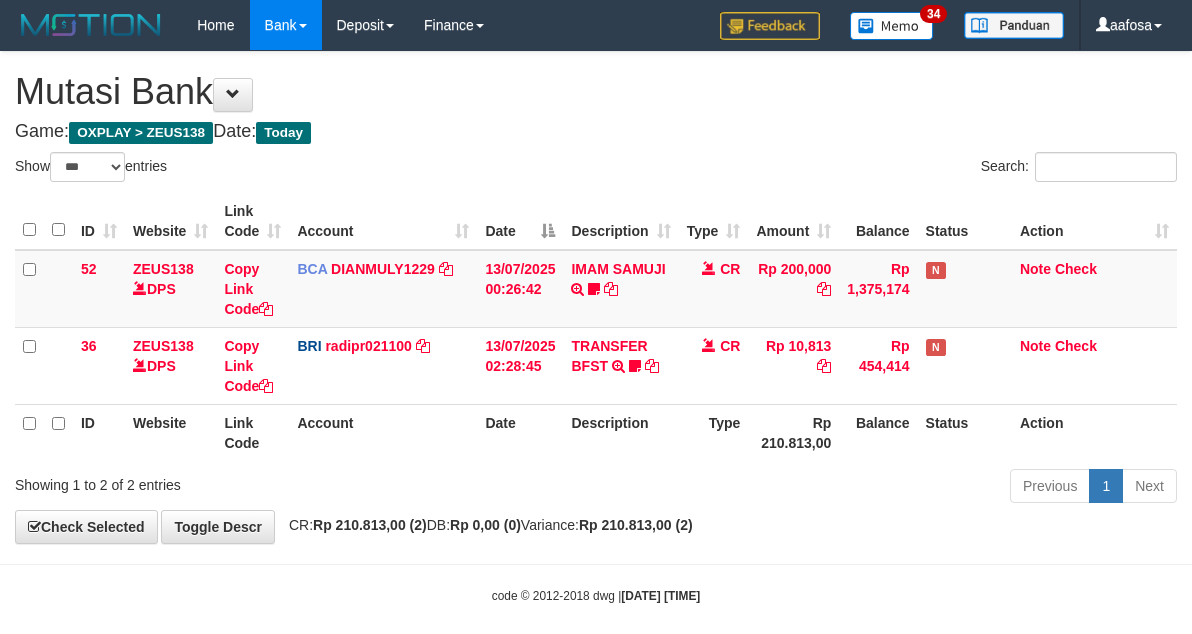 scroll, scrollTop: 0, scrollLeft: 0, axis: both 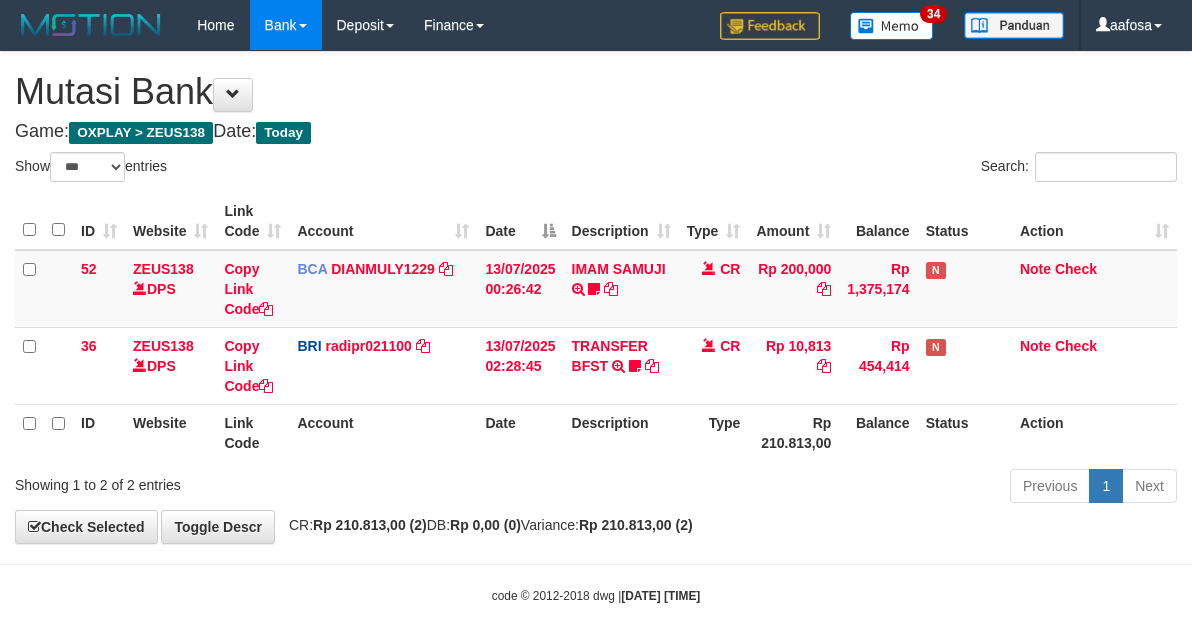 select on "***" 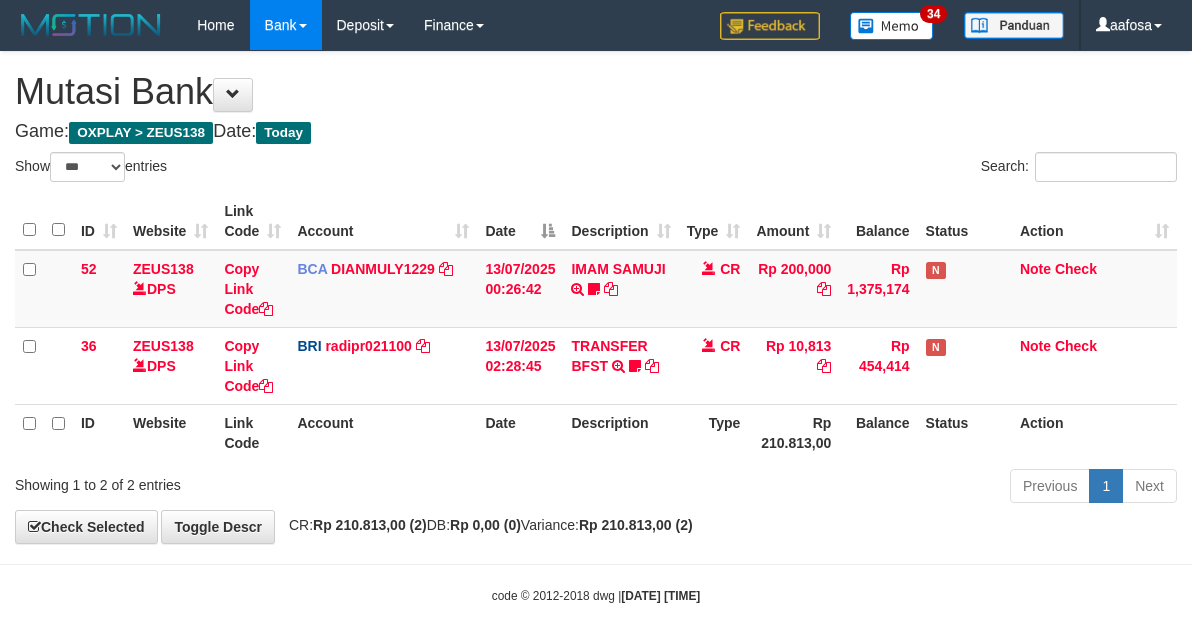 scroll, scrollTop: 0, scrollLeft: 0, axis: both 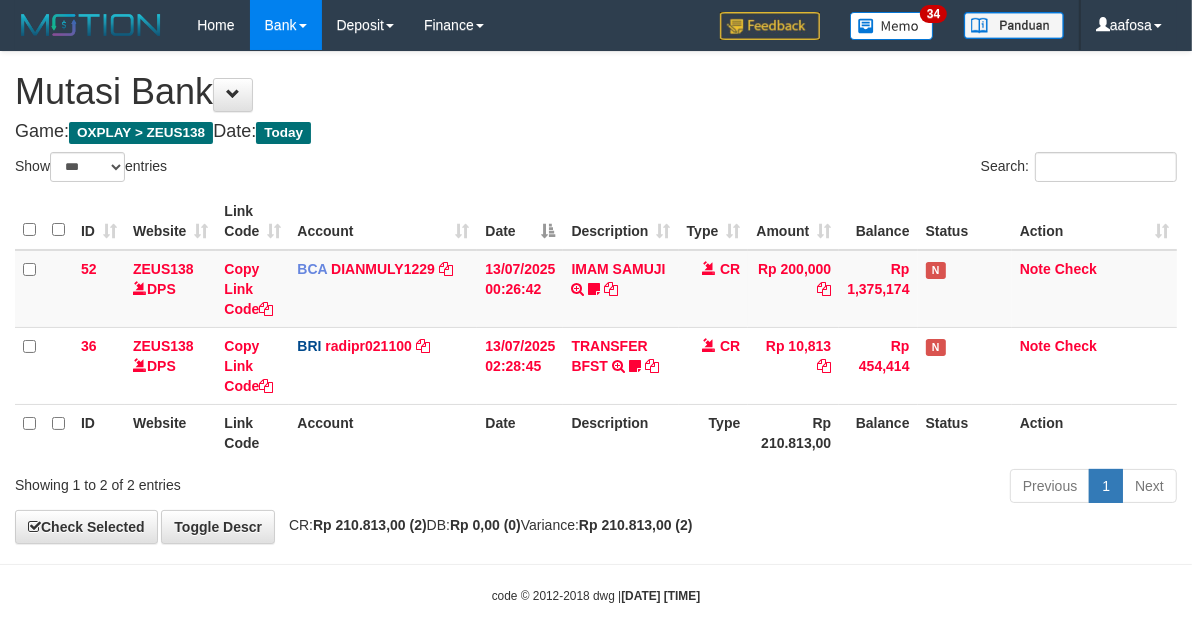 click on "**********" at bounding box center (596, 297) 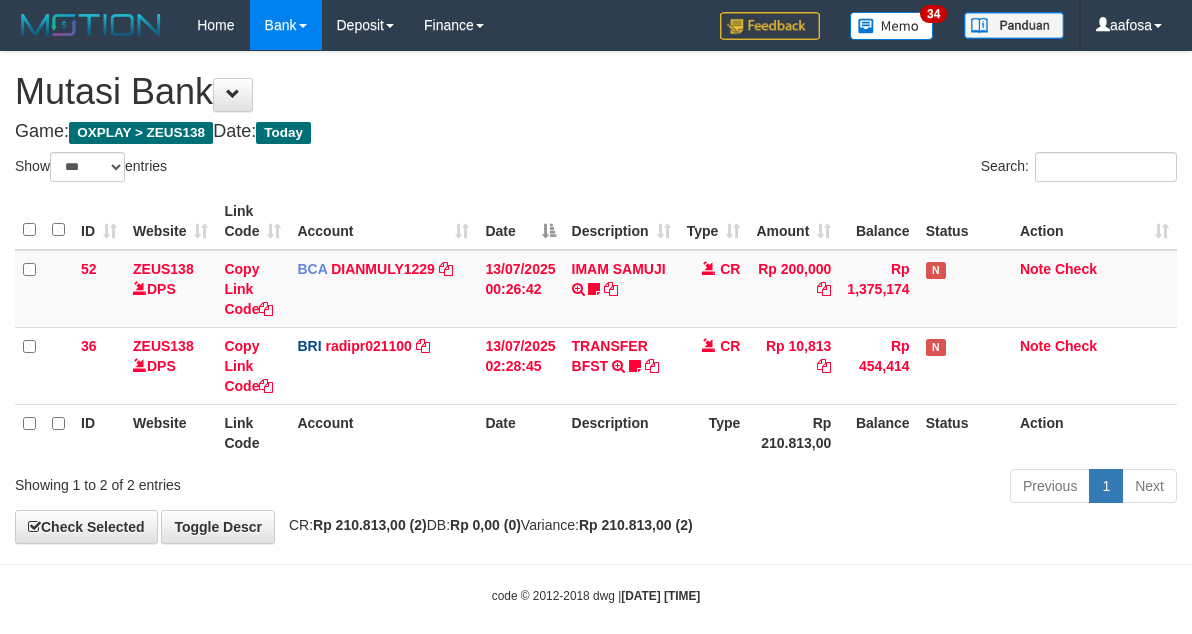 select on "***" 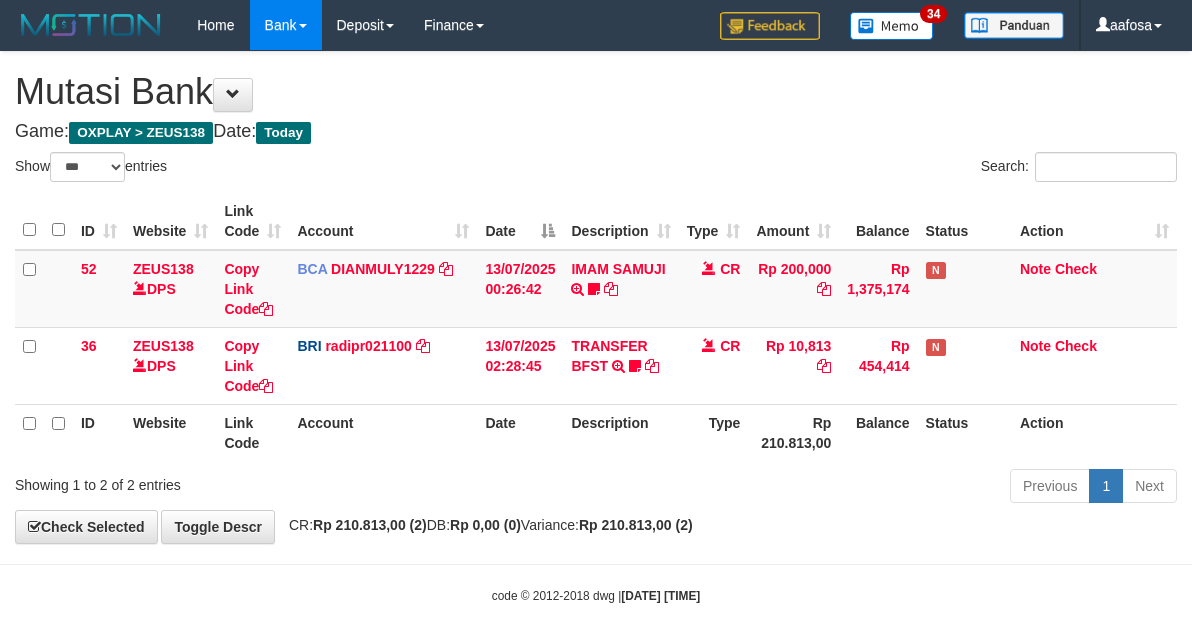 scroll, scrollTop: 0, scrollLeft: 0, axis: both 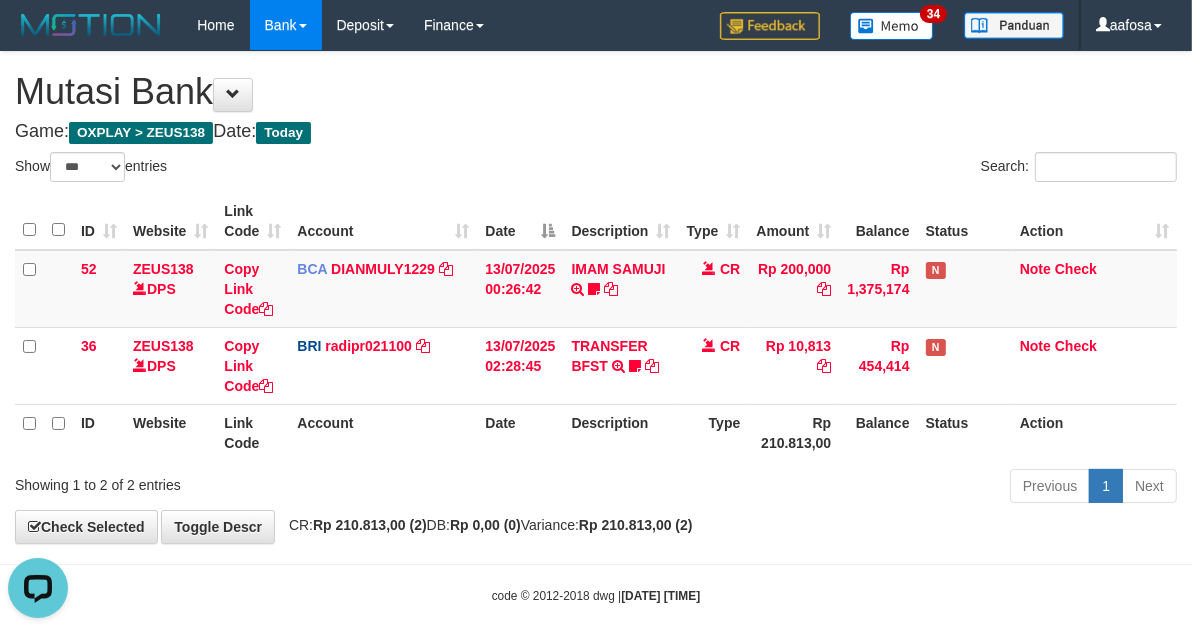 click on "**********" at bounding box center (596, 297) 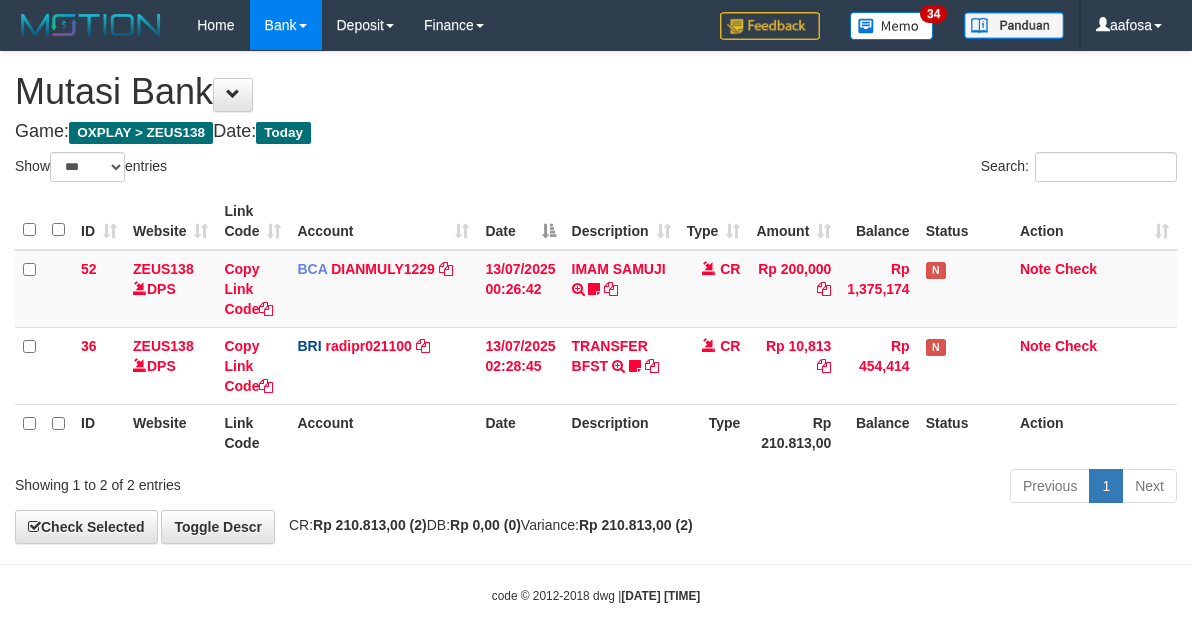 select on "***" 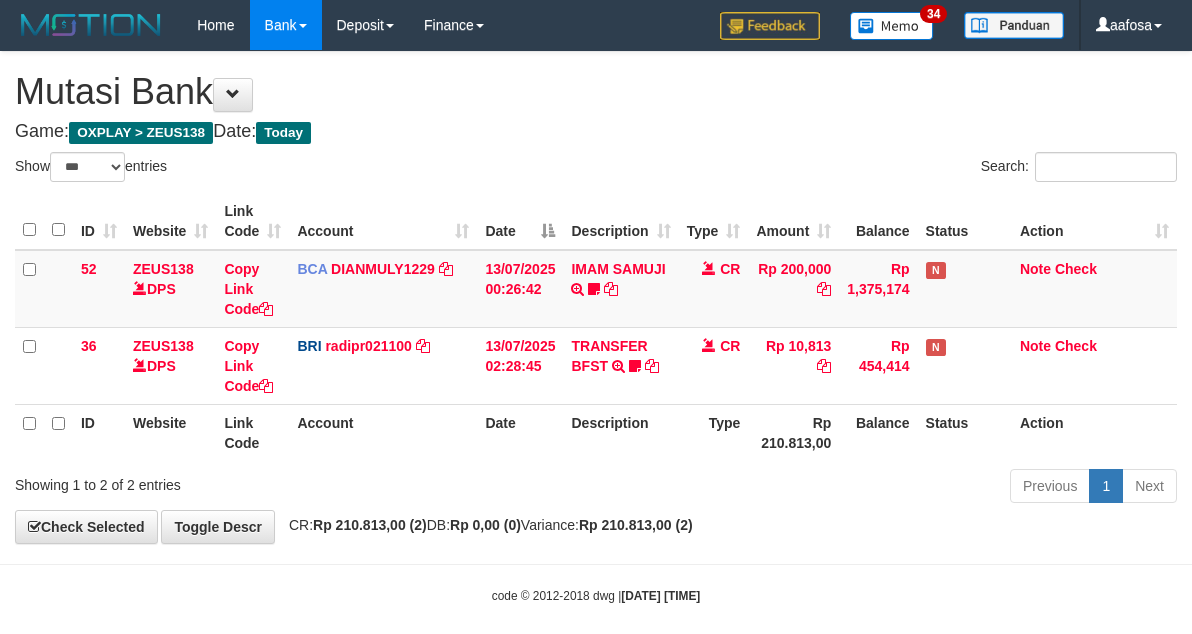 scroll, scrollTop: 0, scrollLeft: 0, axis: both 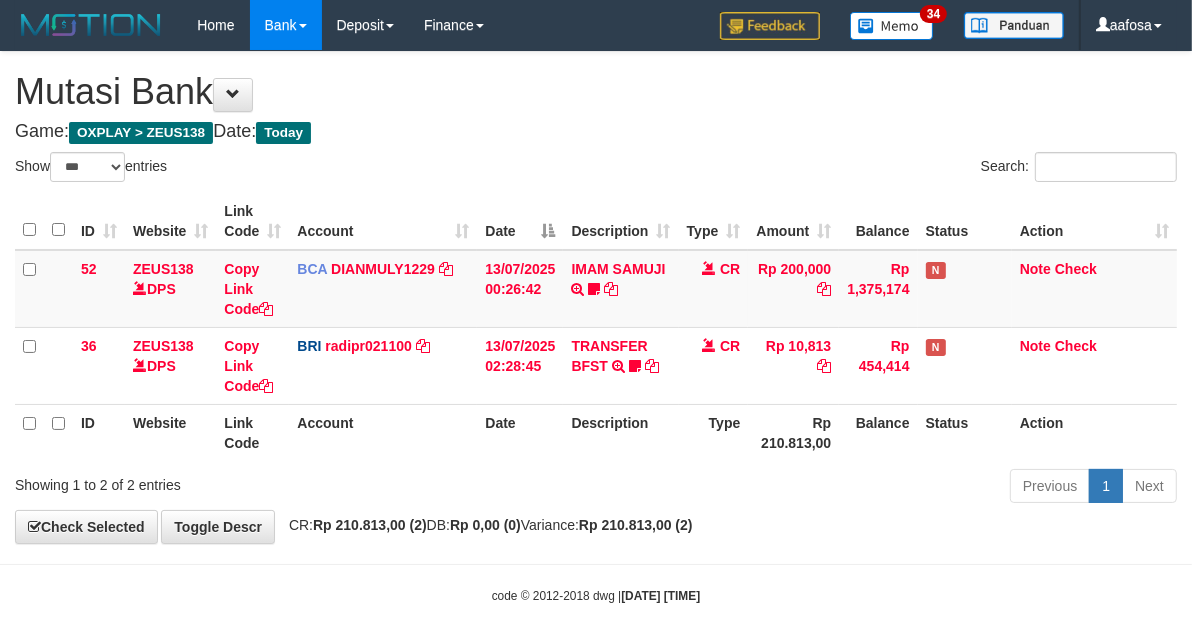click on "Game:   OXPLAY > ZEUS138    				Date:  Today" at bounding box center [596, 132] 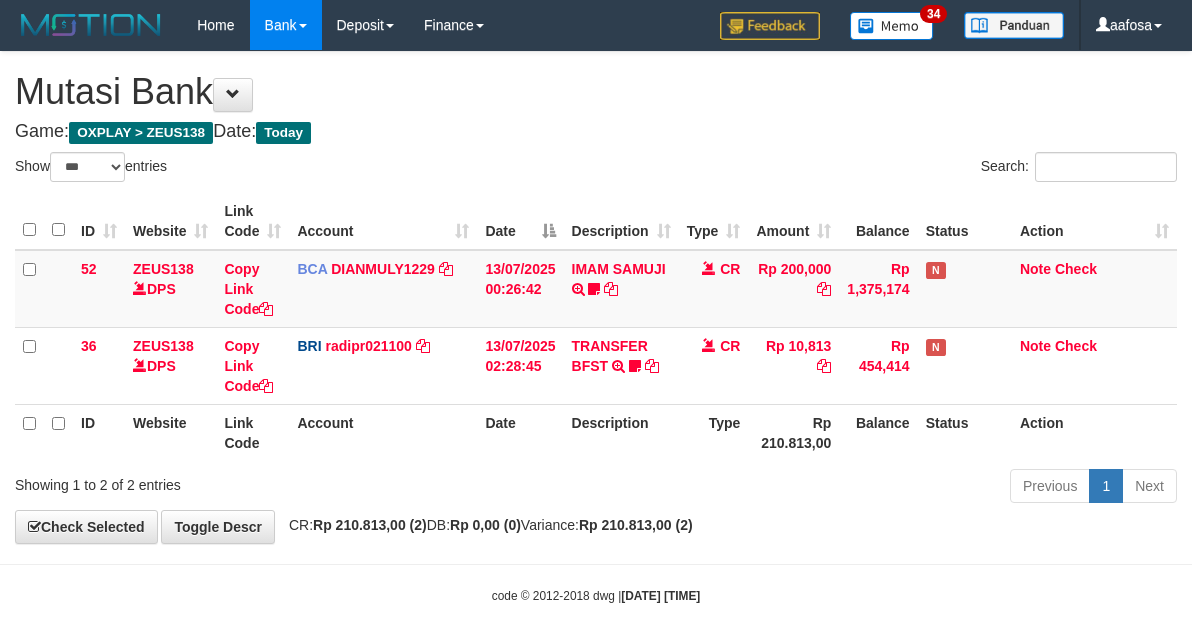 select on "***" 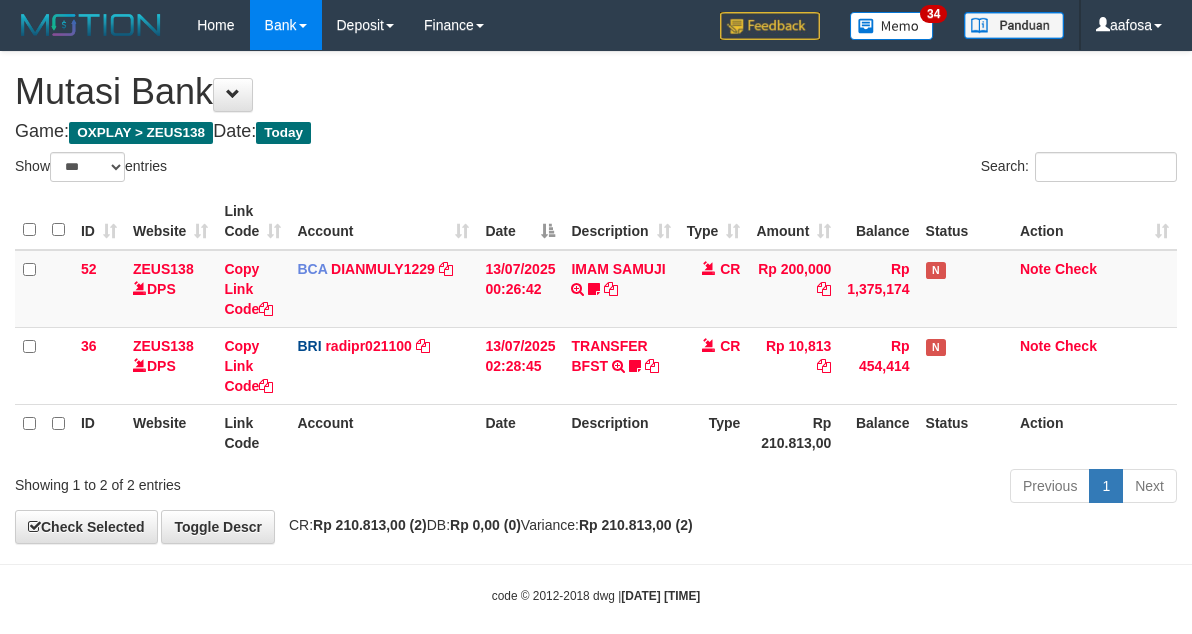 scroll, scrollTop: 0, scrollLeft: 0, axis: both 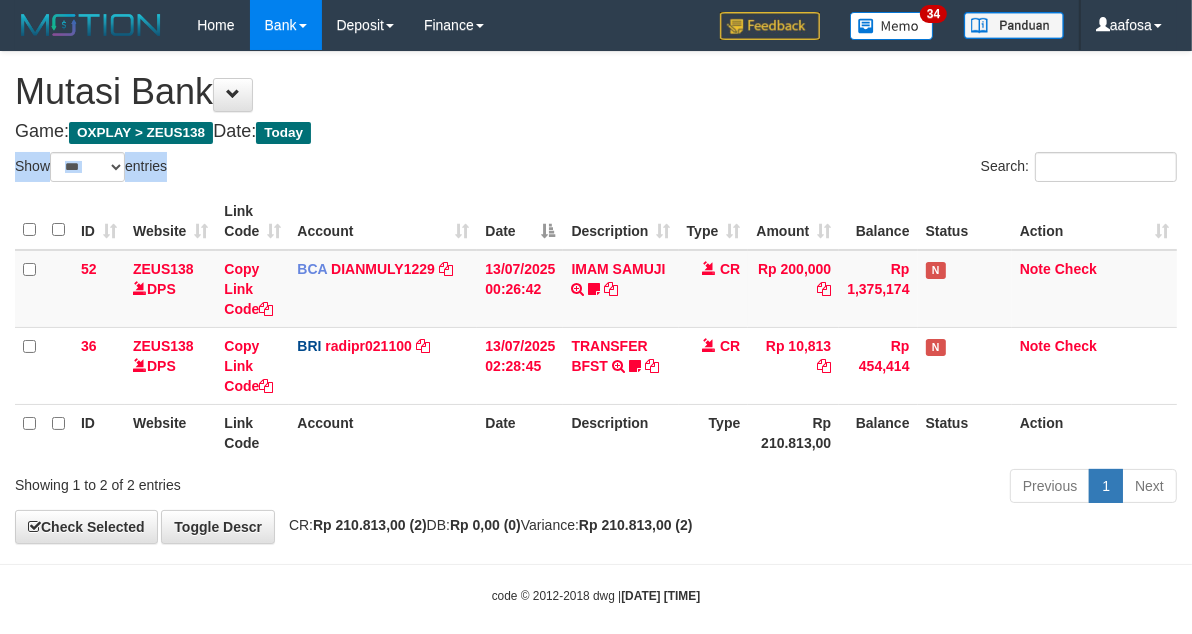 click on "**********" at bounding box center [596, 297] 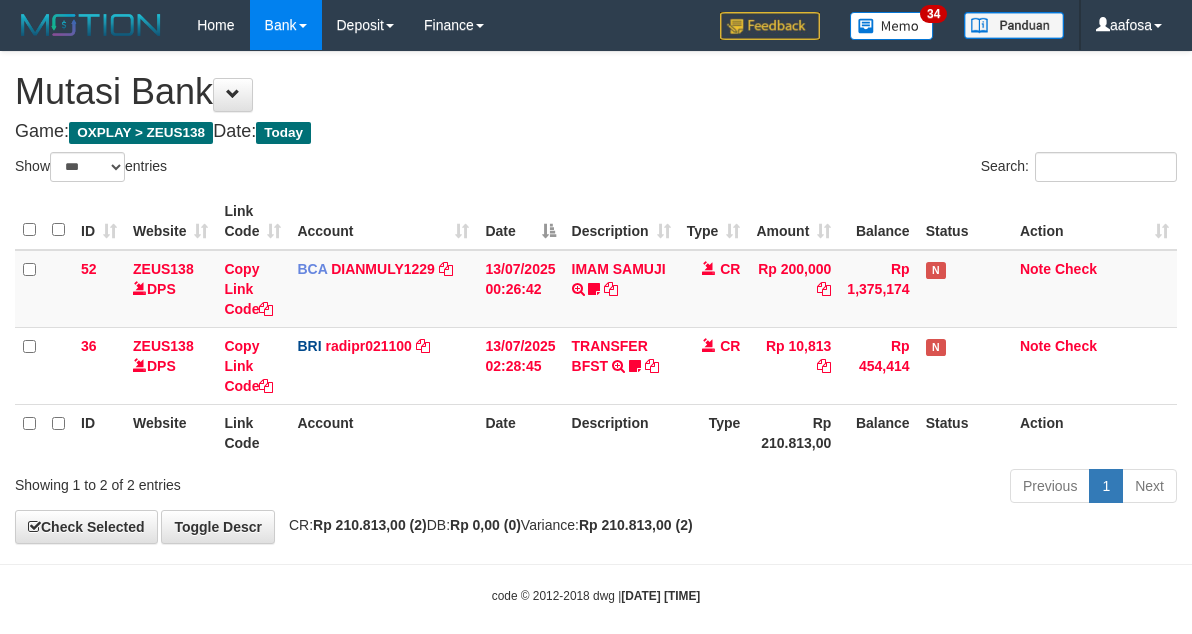 select on "***" 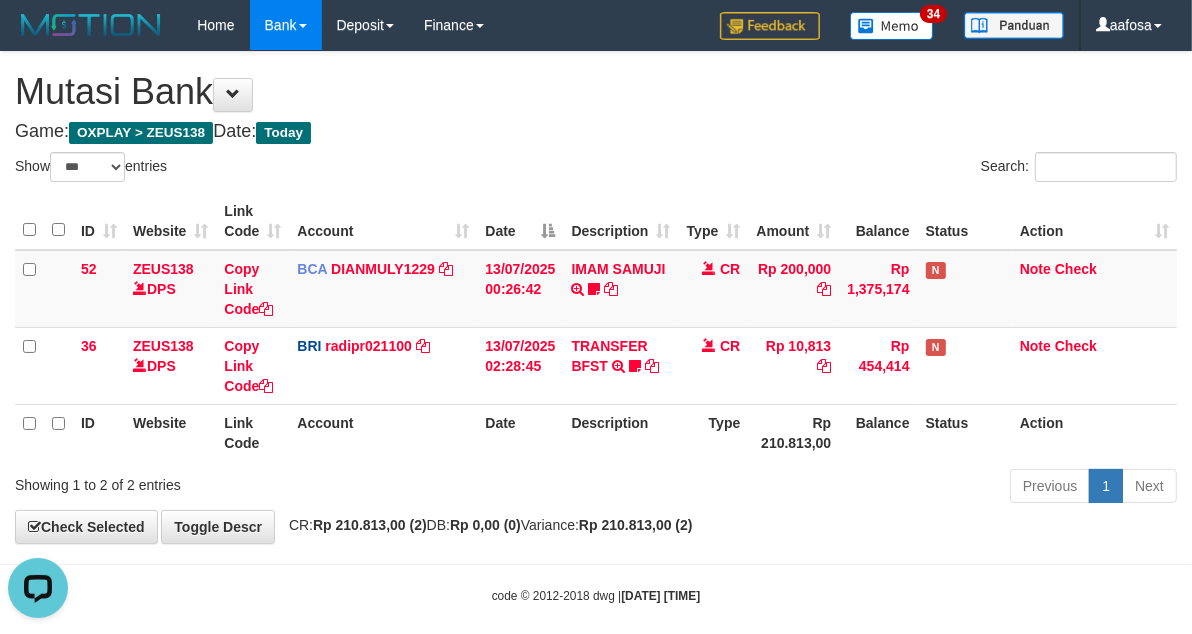 scroll, scrollTop: 0, scrollLeft: 0, axis: both 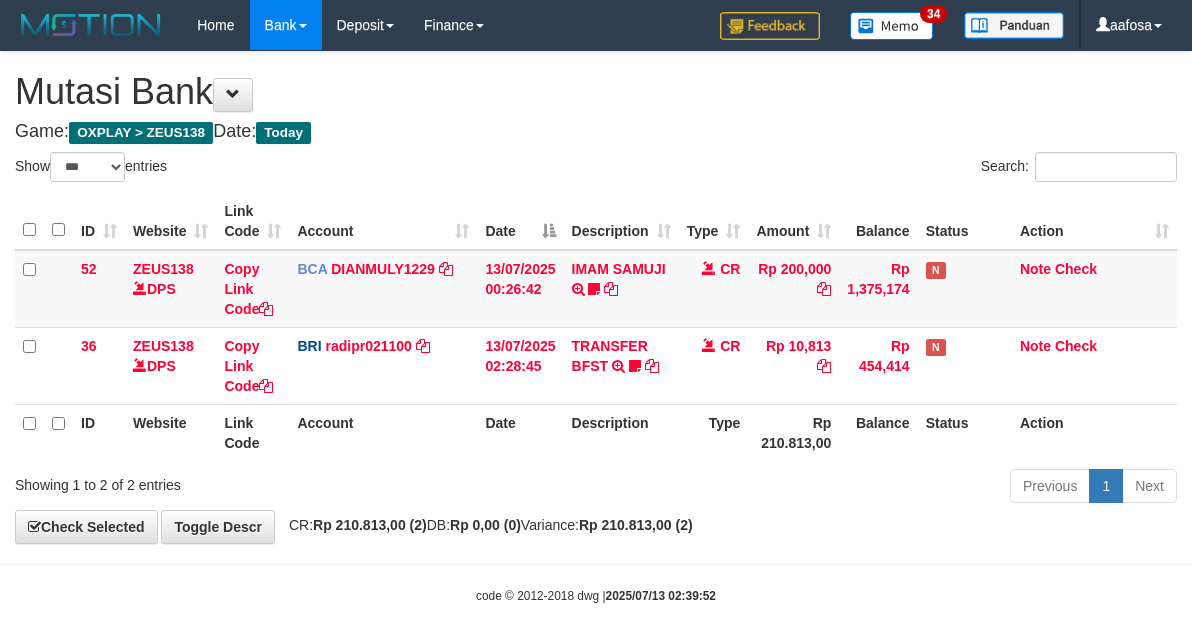 select on "***" 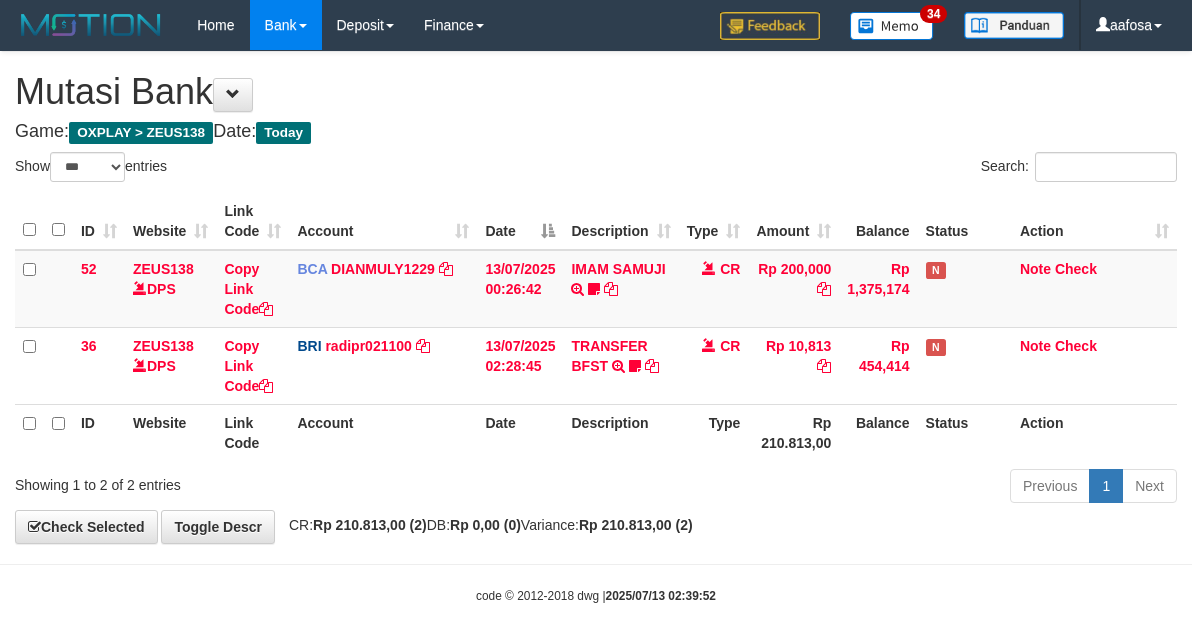 scroll, scrollTop: 0, scrollLeft: 0, axis: both 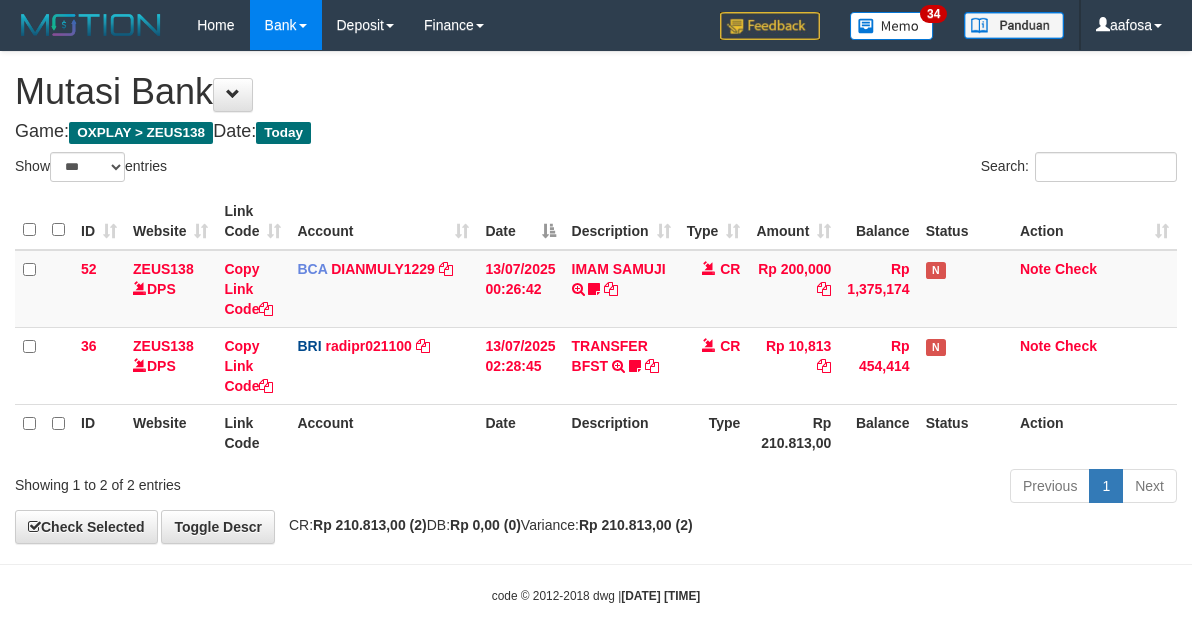 select on "***" 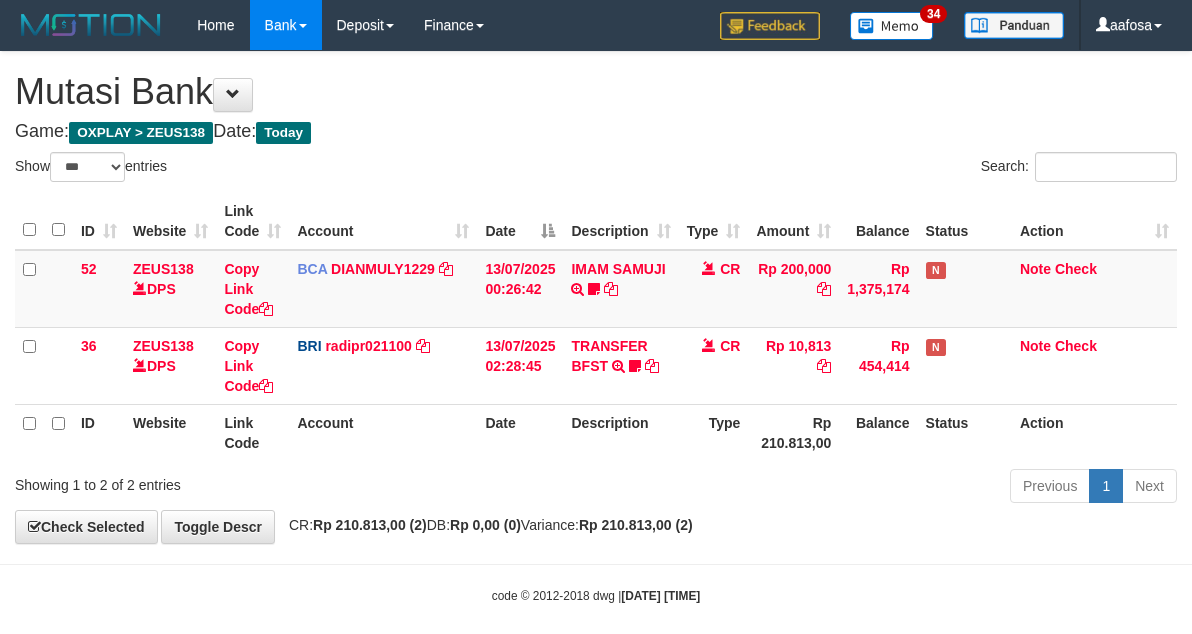 scroll, scrollTop: 0, scrollLeft: 0, axis: both 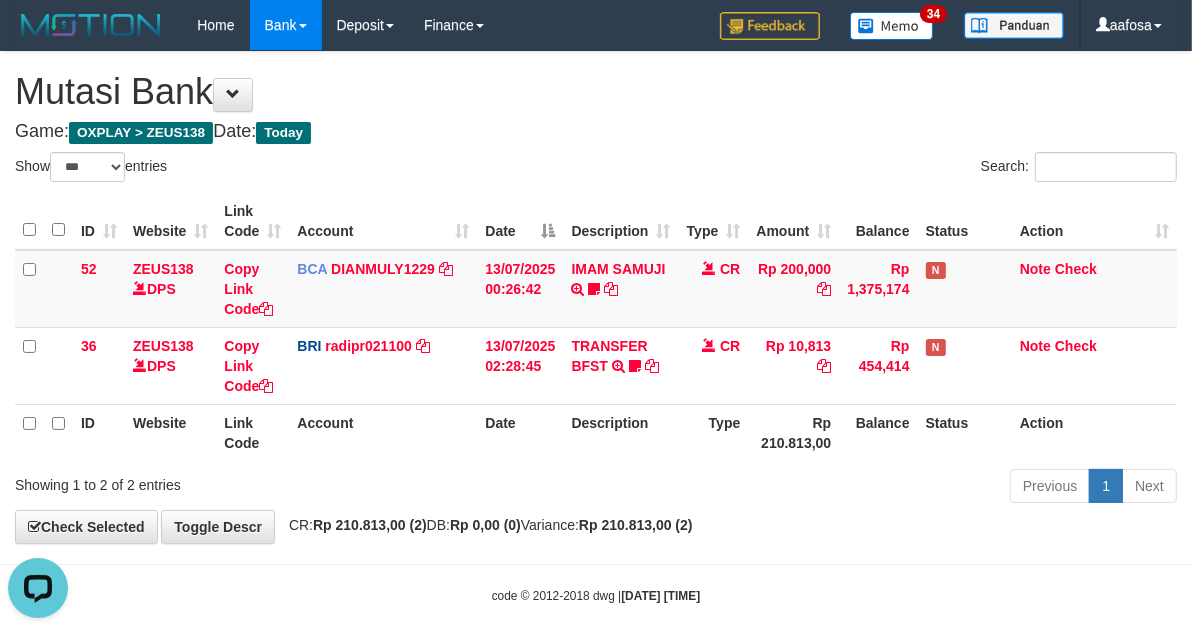 drag, startPoint x: 731, startPoint y: 160, endPoint x: 753, endPoint y: 158, distance: 22.090721 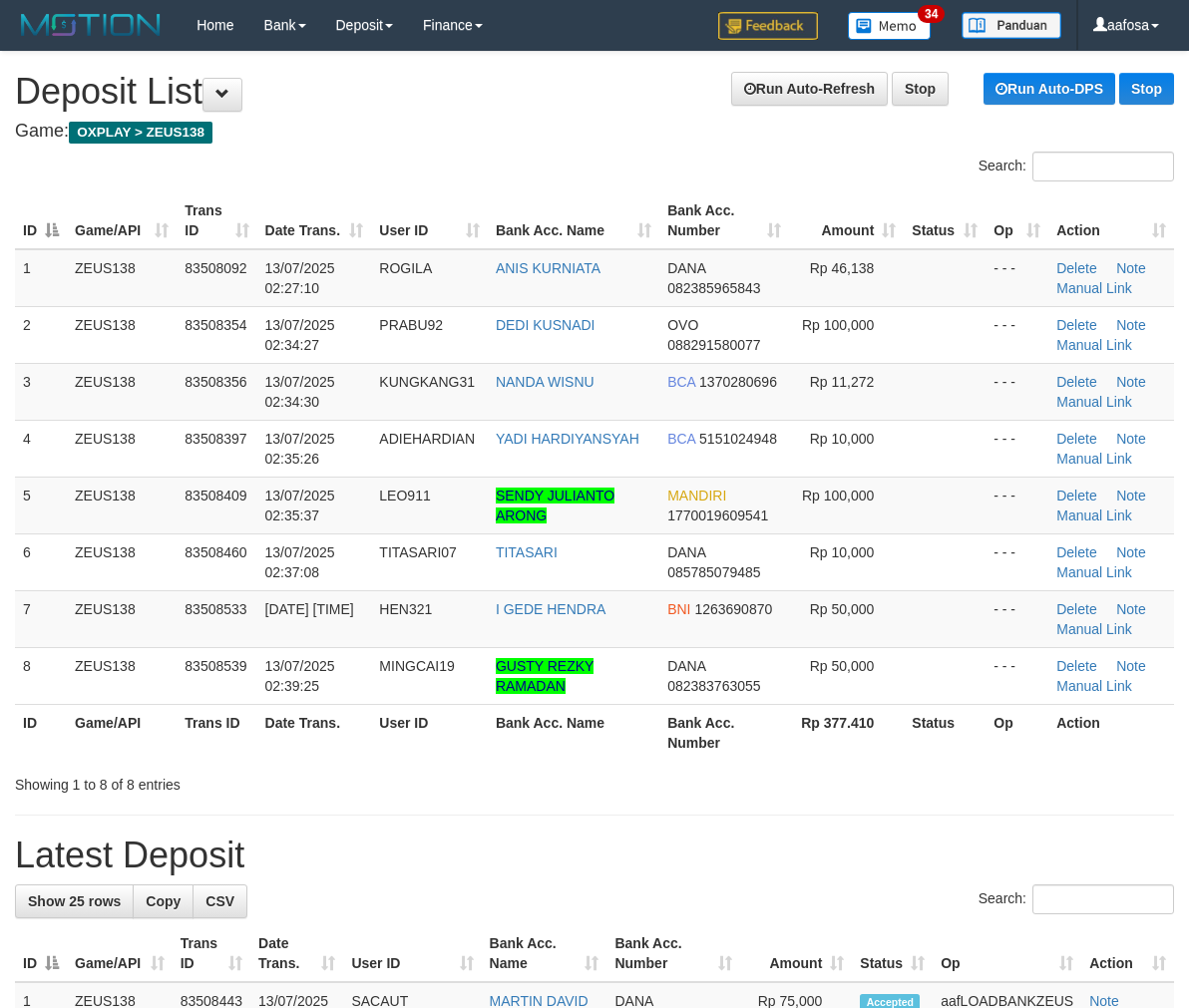 scroll, scrollTop: 0, scrollLeft: 0, axis: both 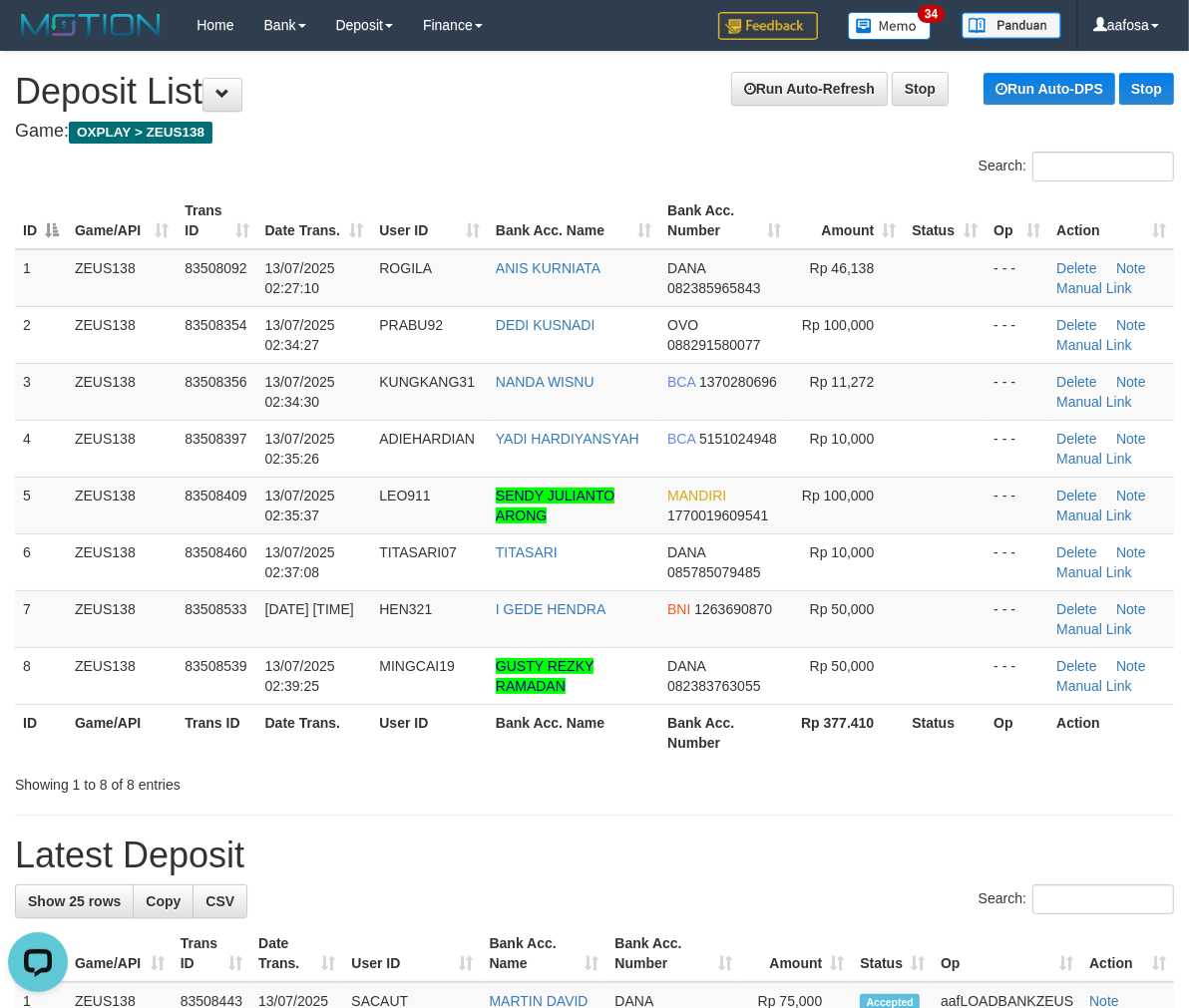 click on "Game:   OXPLAY > ZEUS138" at bounding box center (594, 132) 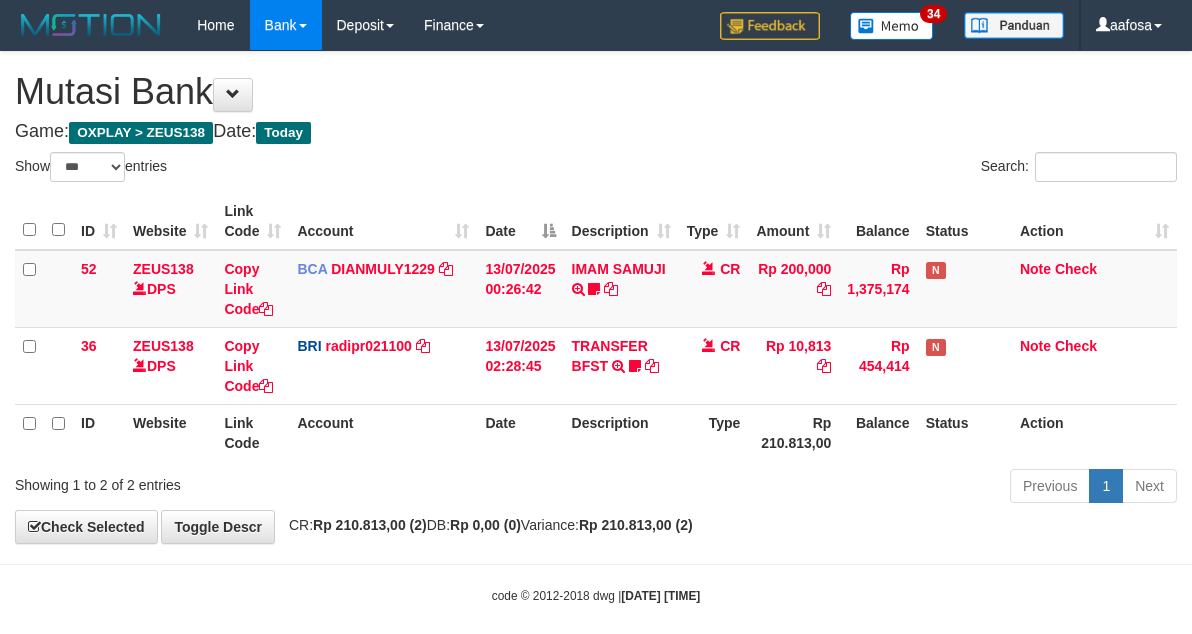 select on "***" 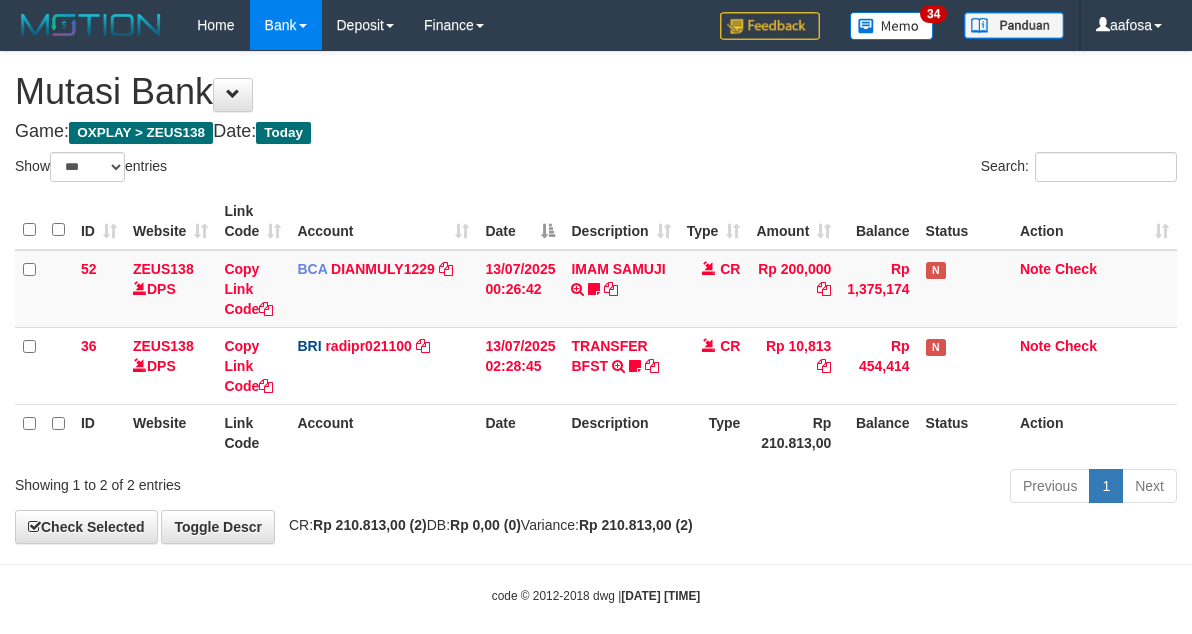 scroll, scrollTop: 0, scrollLeft: 0, axis: both 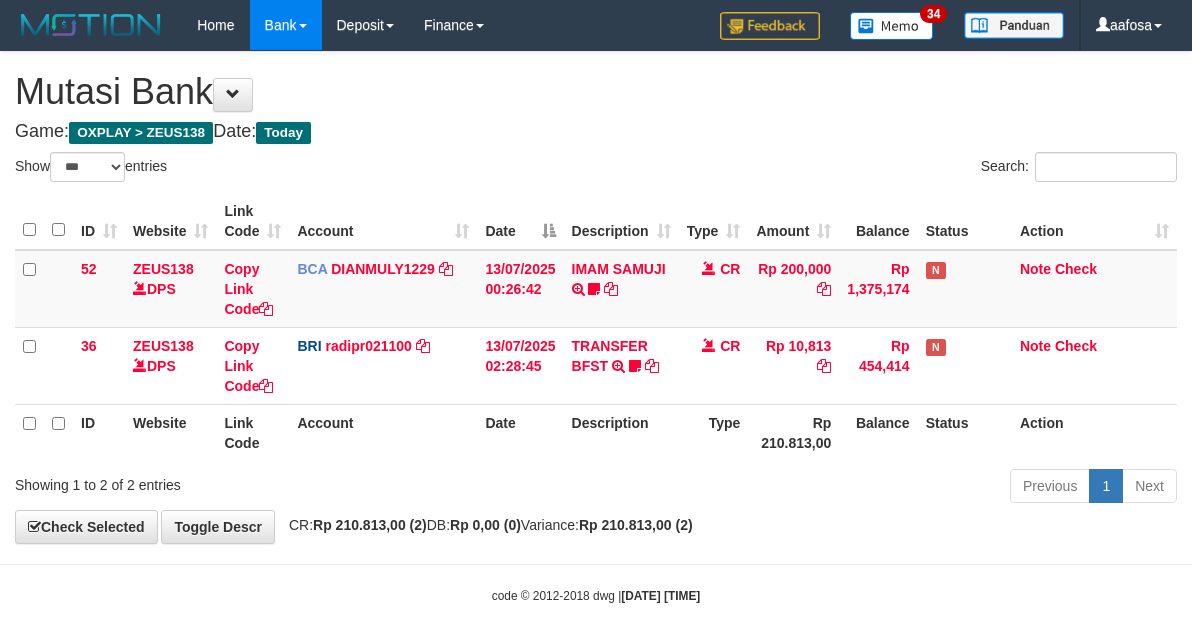 select on "***" 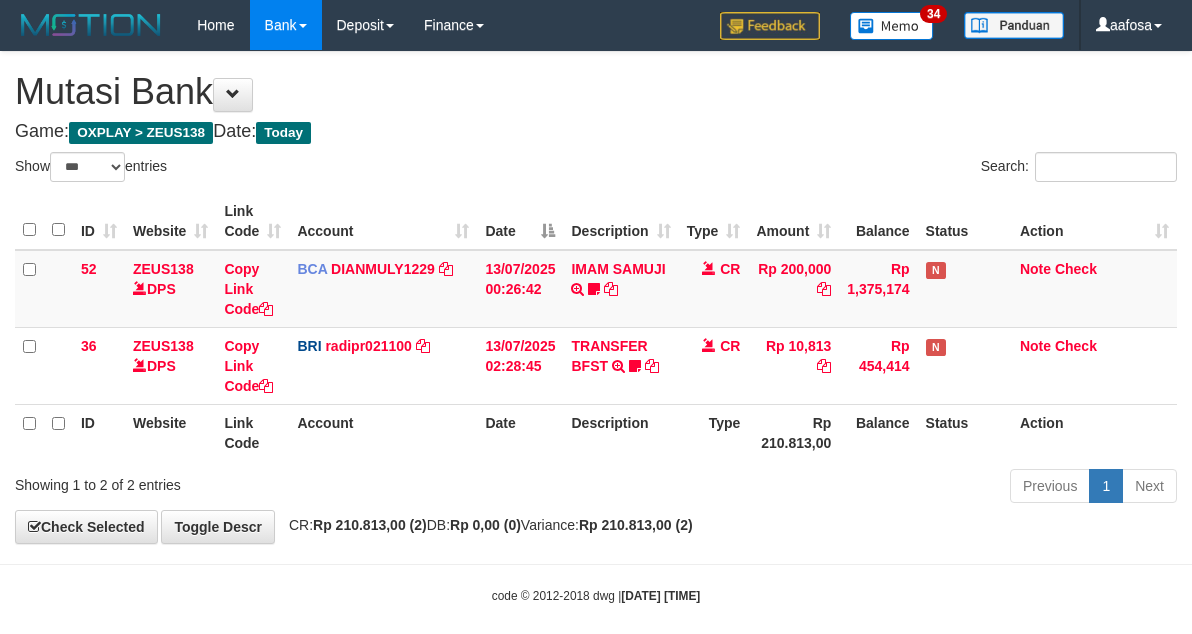 scroll, scrollTop: 0, scrollLeft: 0, axis: both 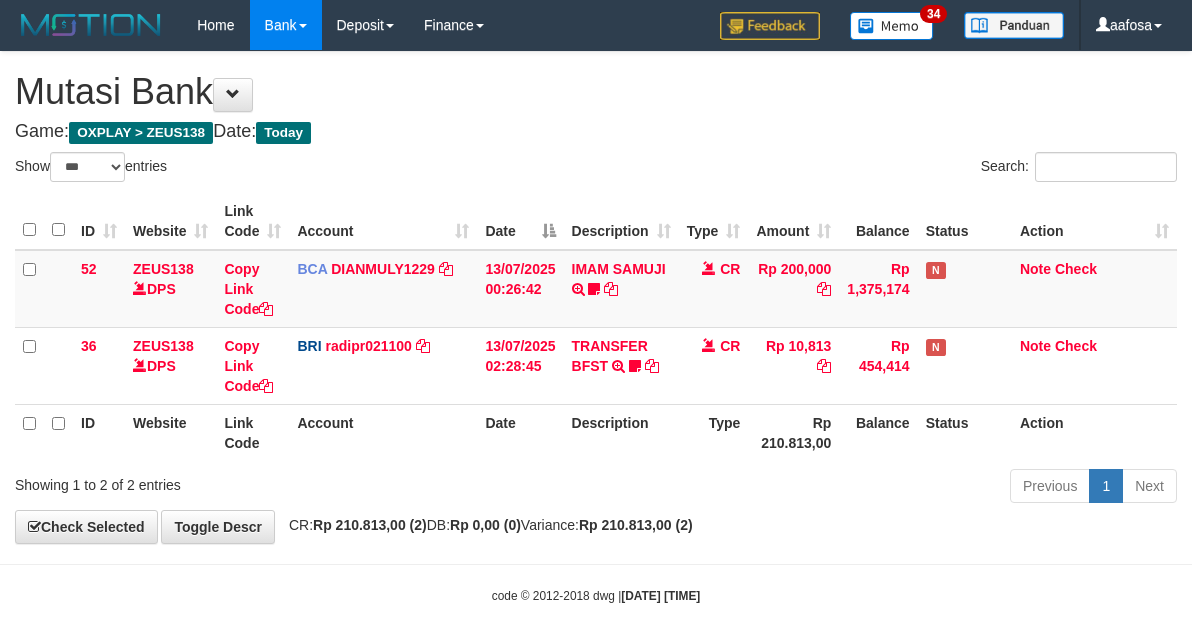 select on "***" 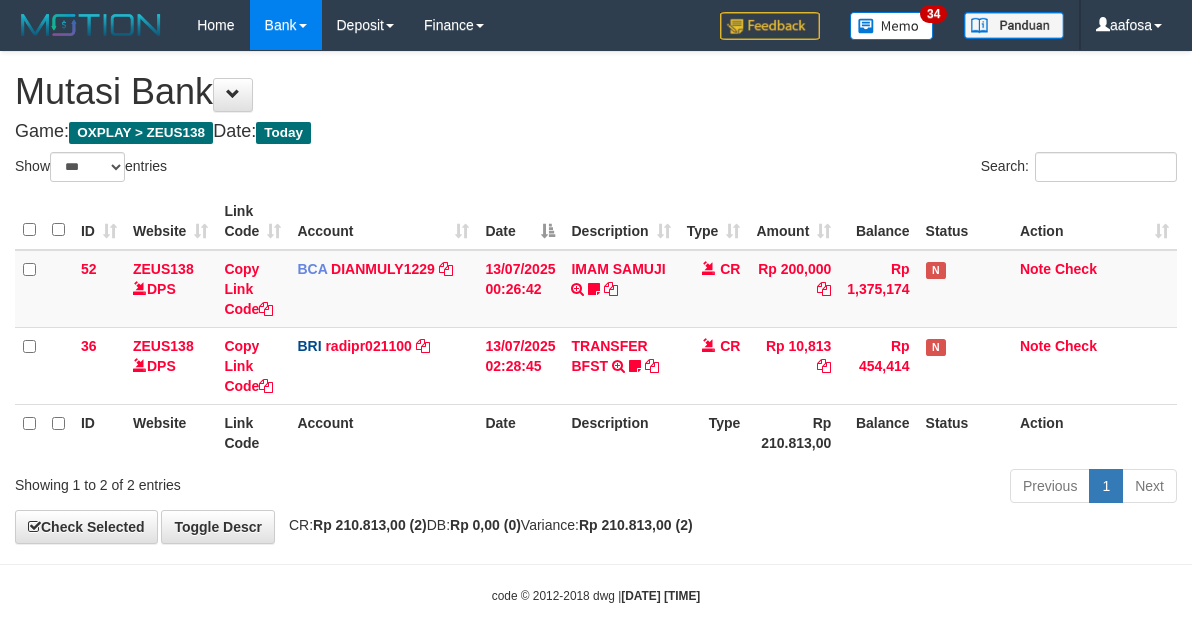 scroll, scrollTop: 0, scrollLeft: 0, axis: both 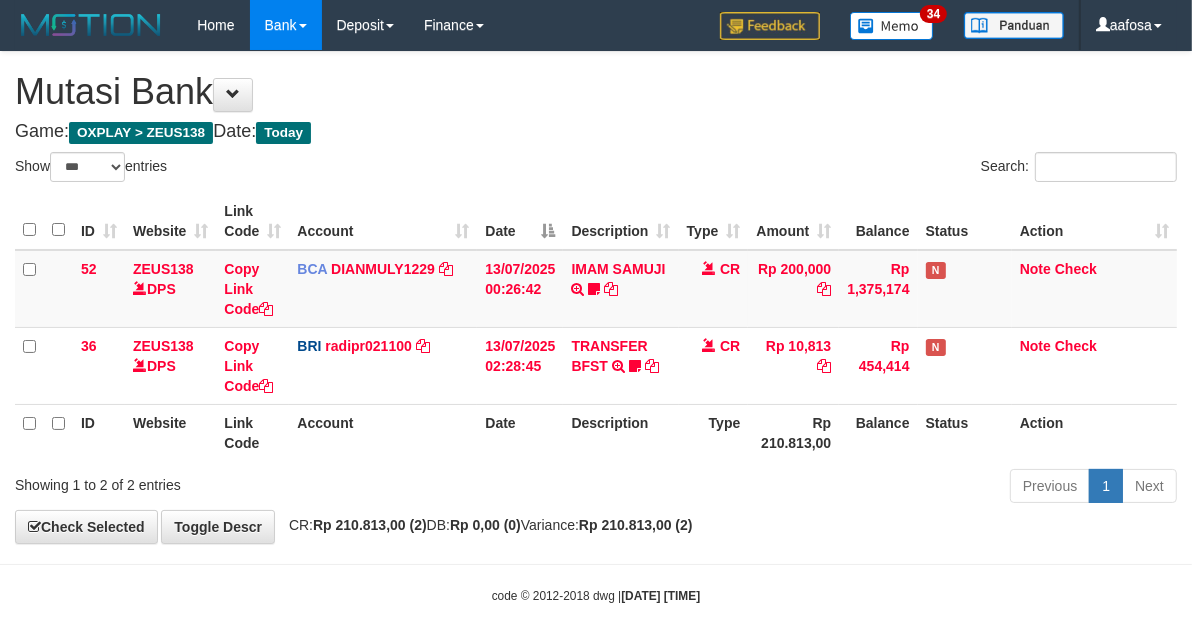 click on "Game:   OXPLAY > ZEUS138    				Date:  Today" at bounding box center [596, 132] 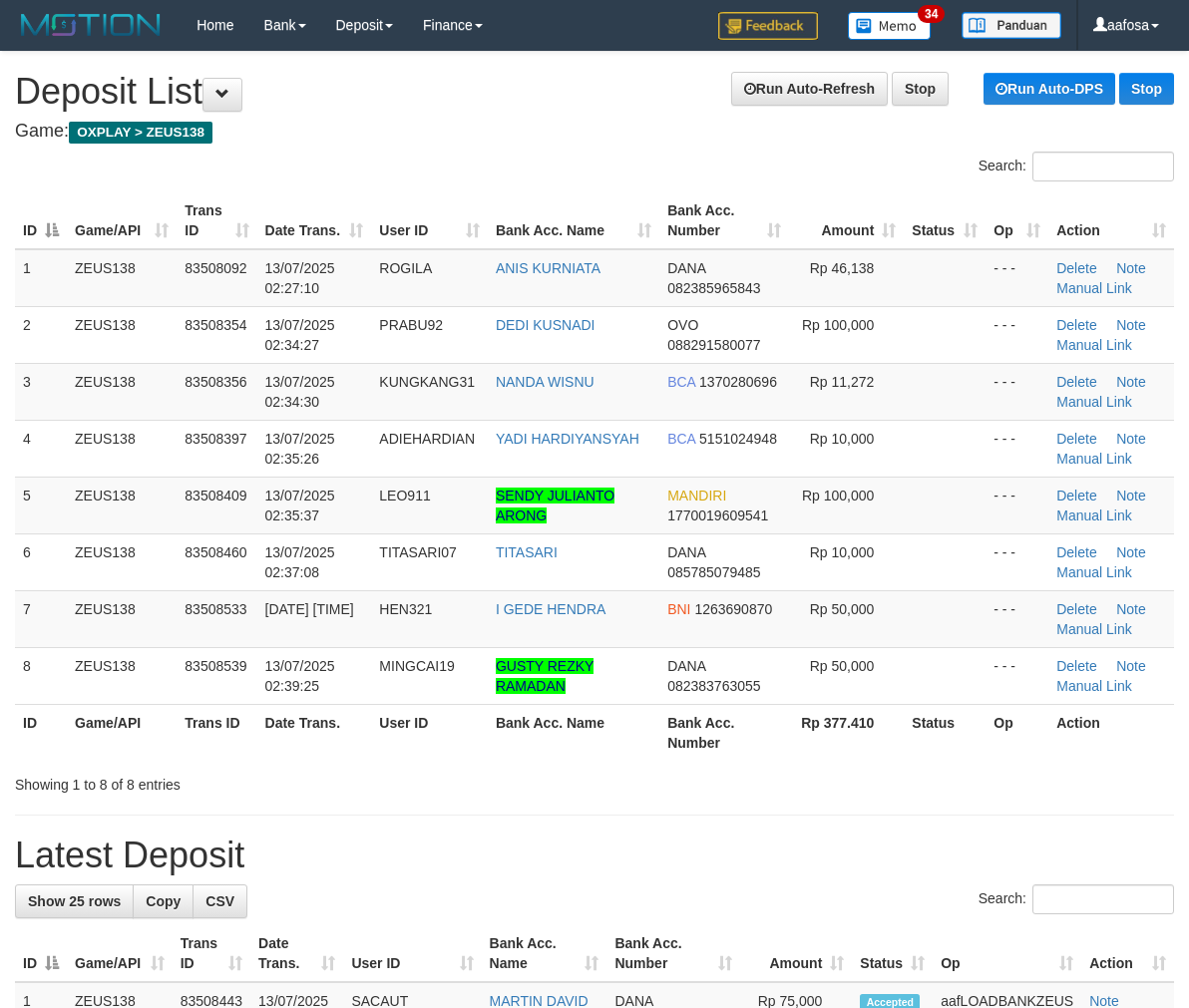 scroll, scrollTop: 0, scrollLeft: 0, axis: both 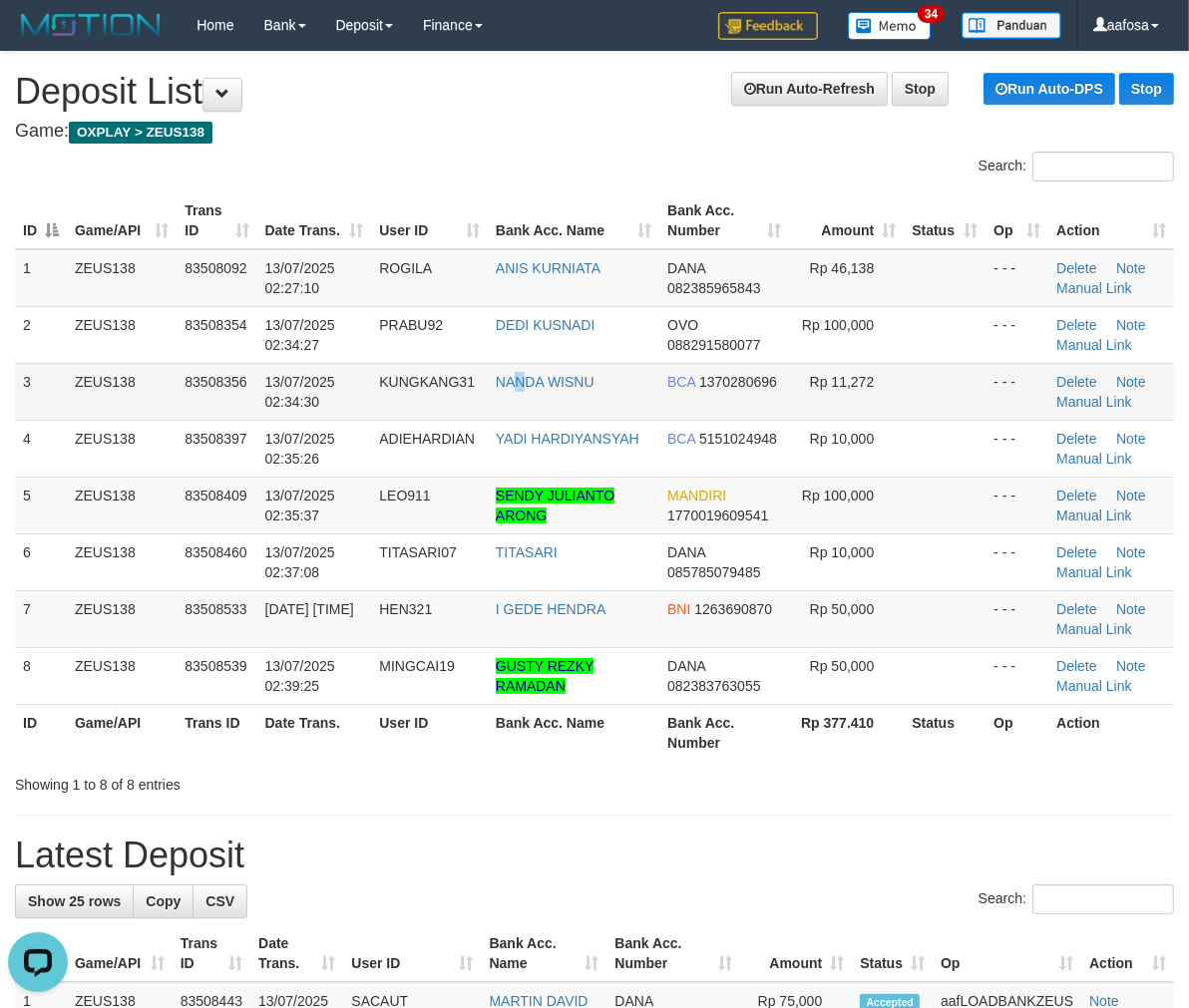 click on "NANDA WISNU" at bounding box center (574, 391) 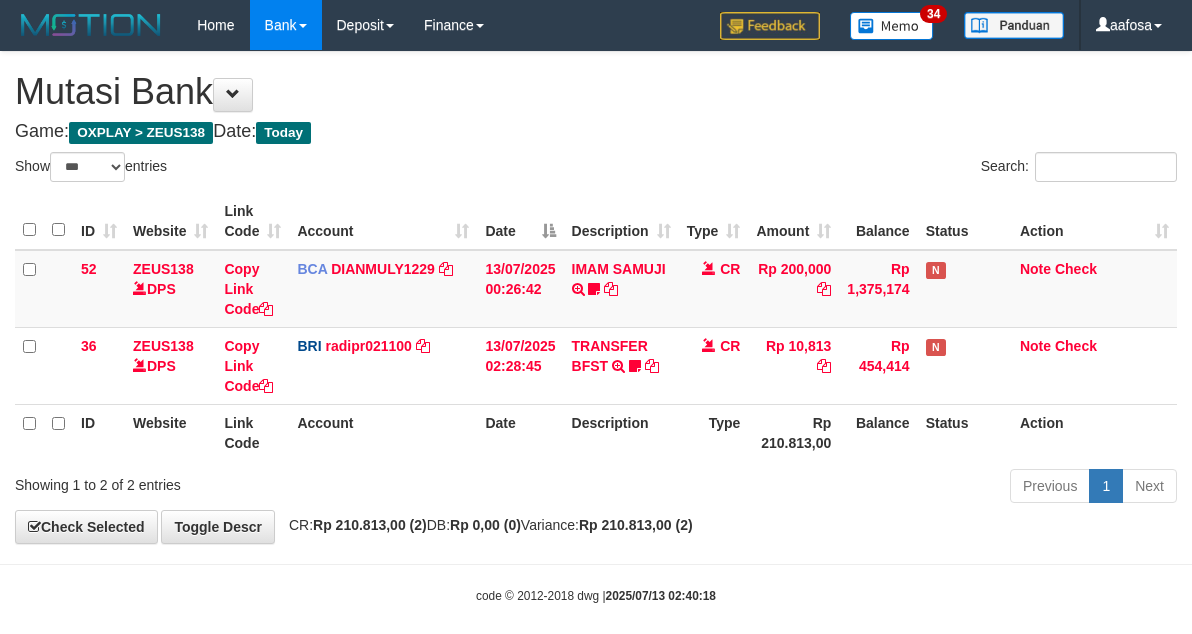 select on "***" 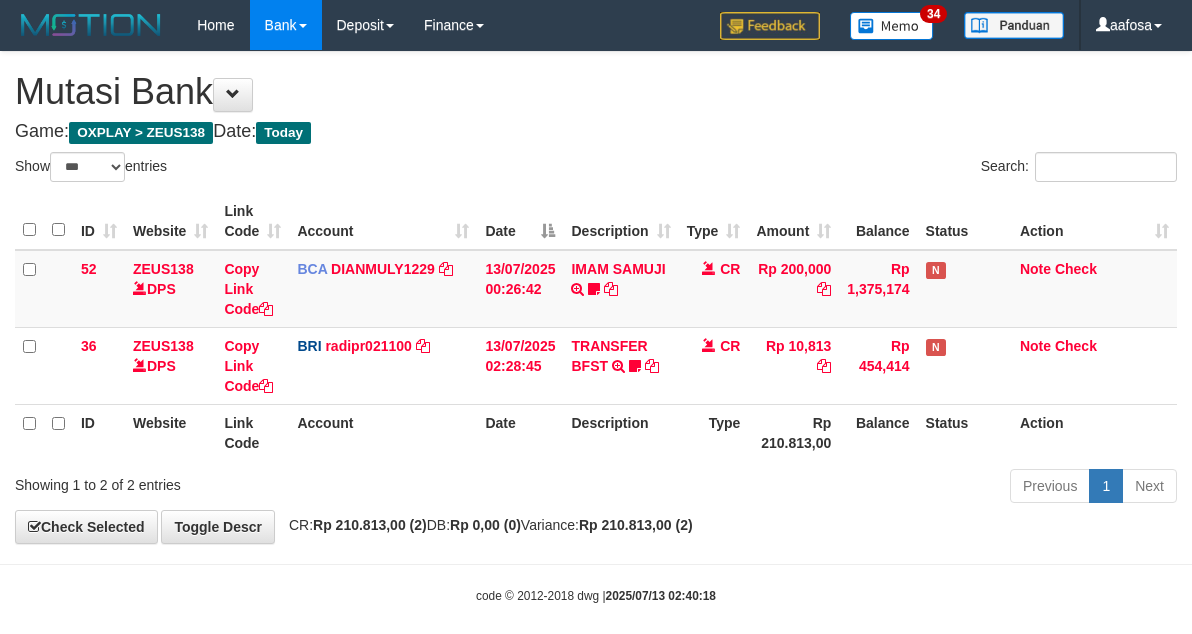 scroll, scrollTop: 0, scrollLeft: 0, axis: both 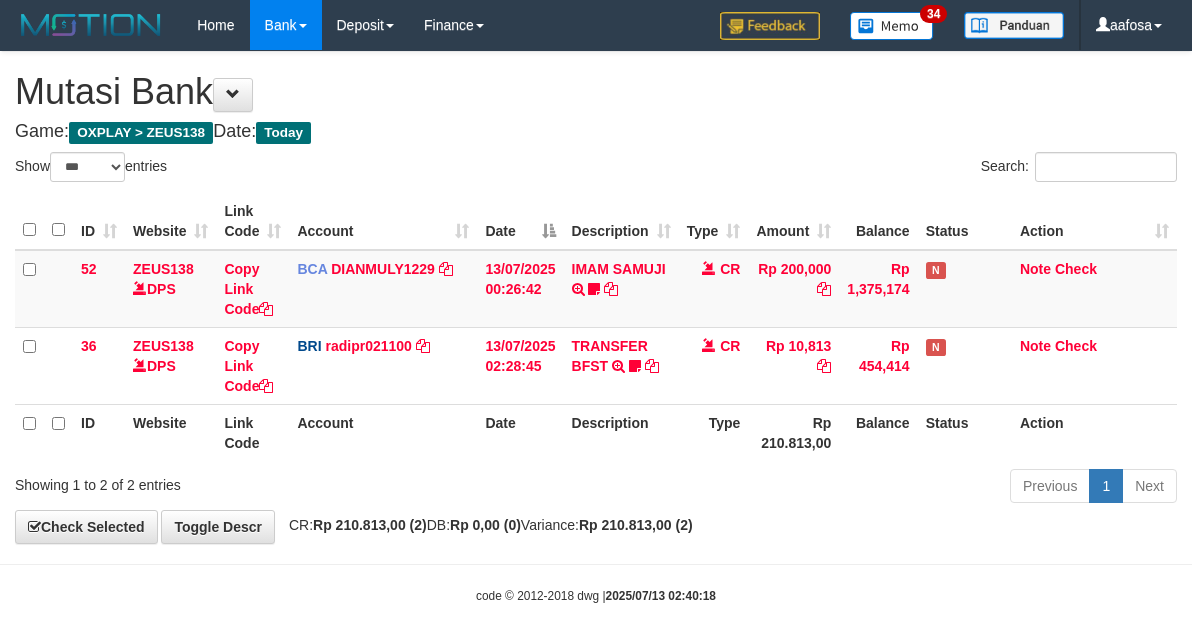 select on "***" 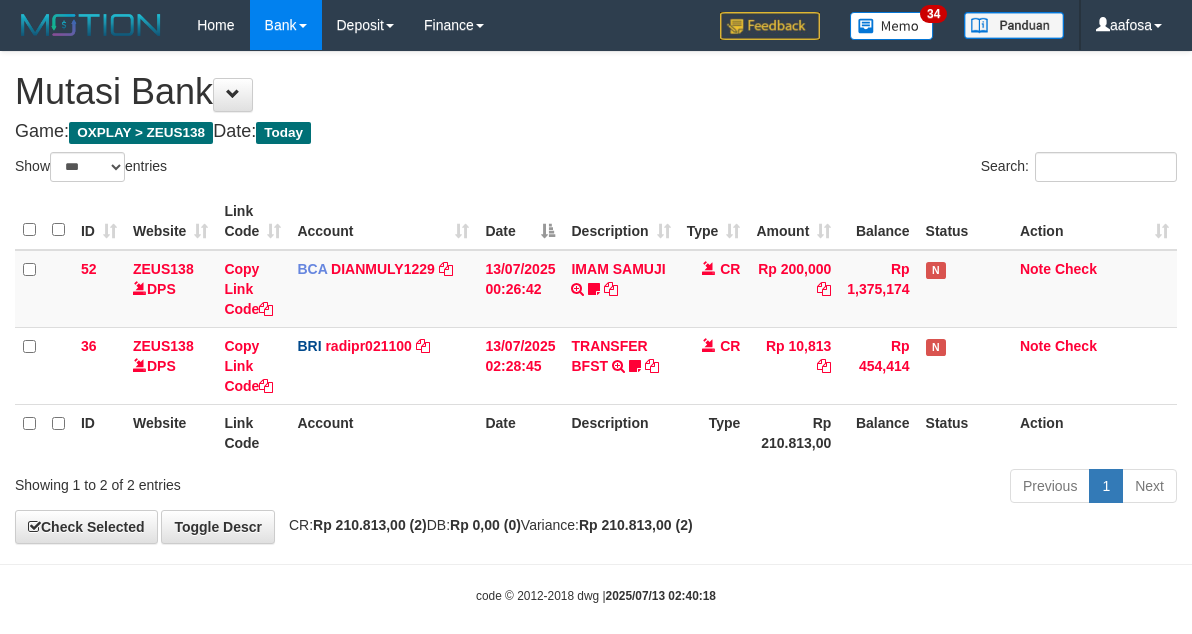 scroll, scrollTop: 0, scrollLeft: 0, axis: both 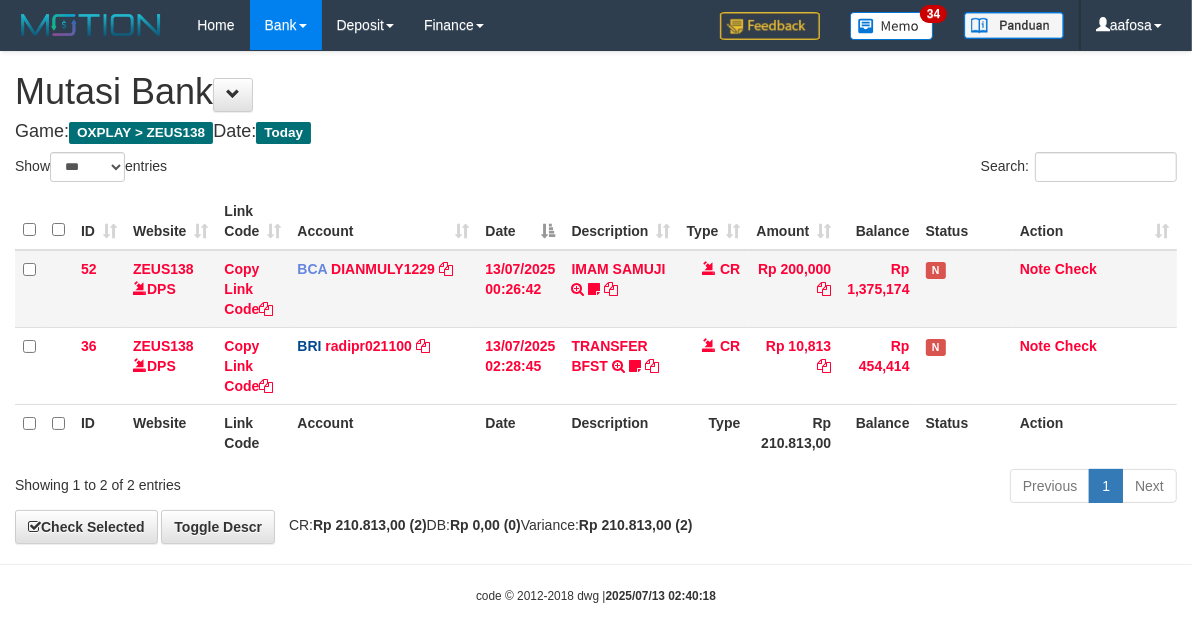 click on "CR" at bounding box center [714, 289] 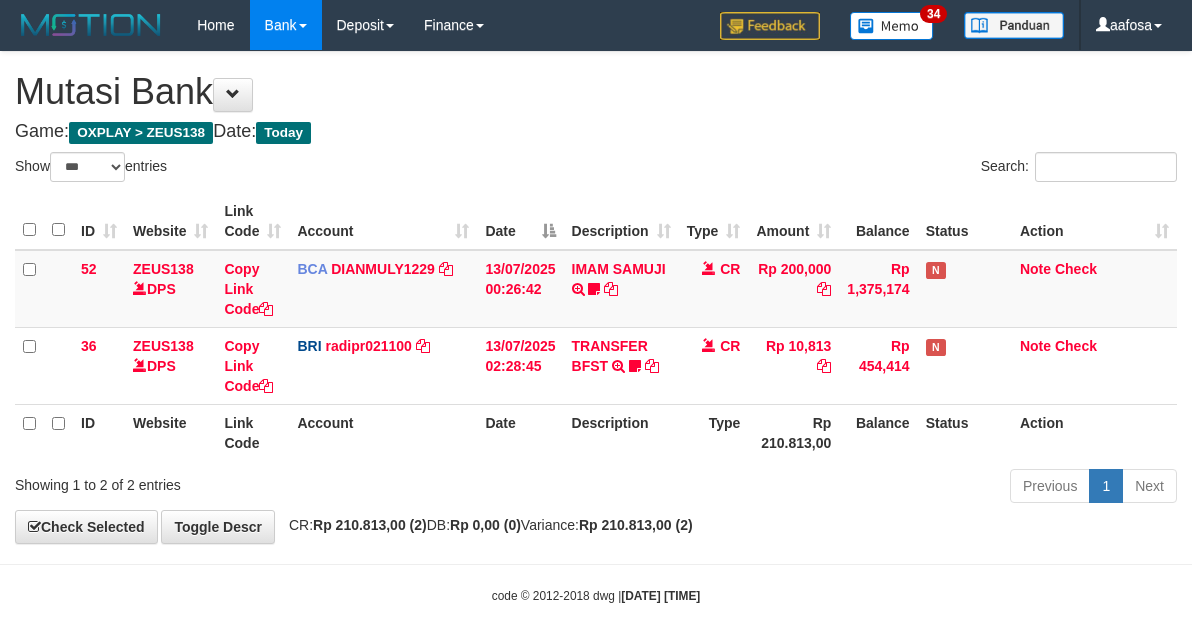 select on "***" 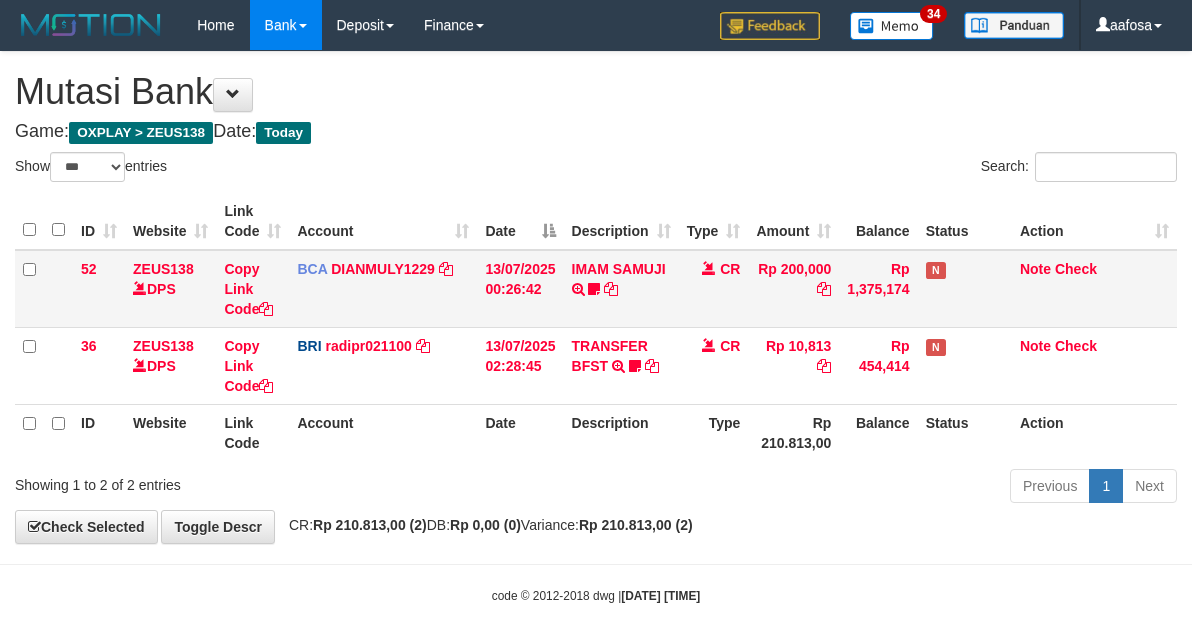 scroll, scrollTop: 0, scrollLeft: 0, axis: both 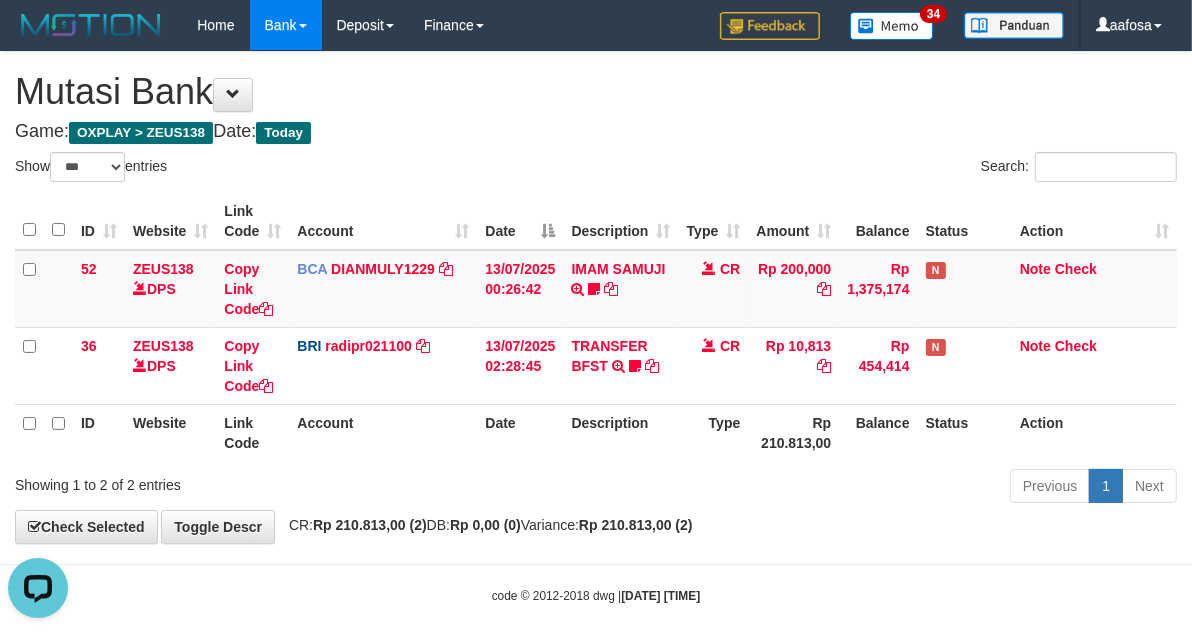 drag, startPoint x: 688, startPoint y: 123, endPoint x: 690, endPoint y: 142, distance: 19.104973 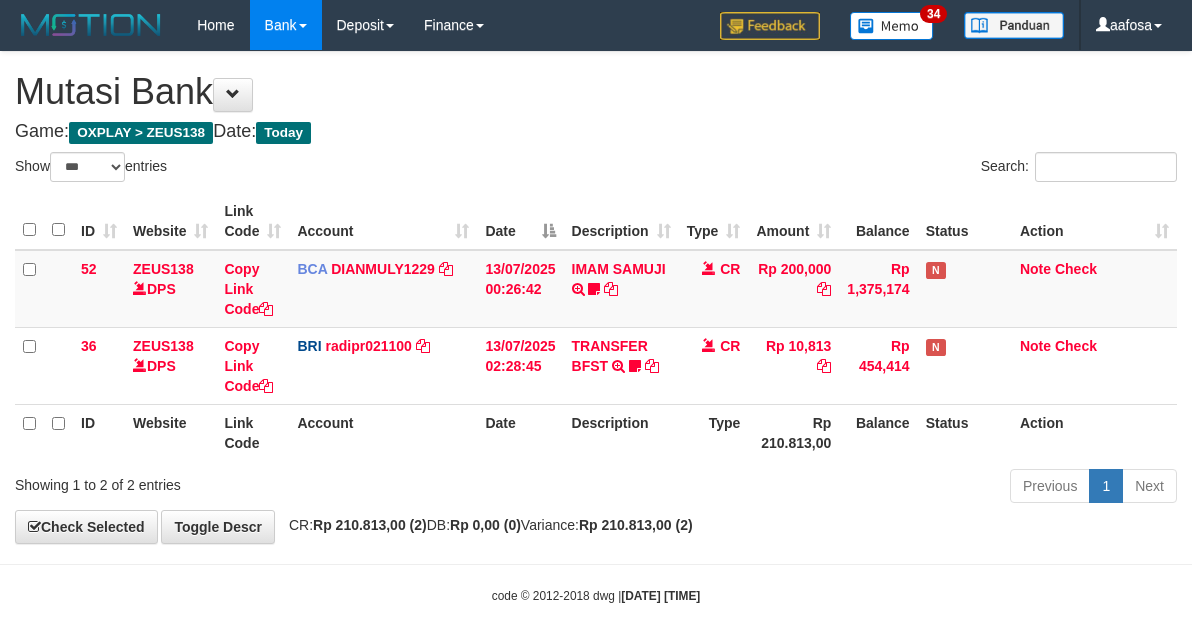 select on "***" 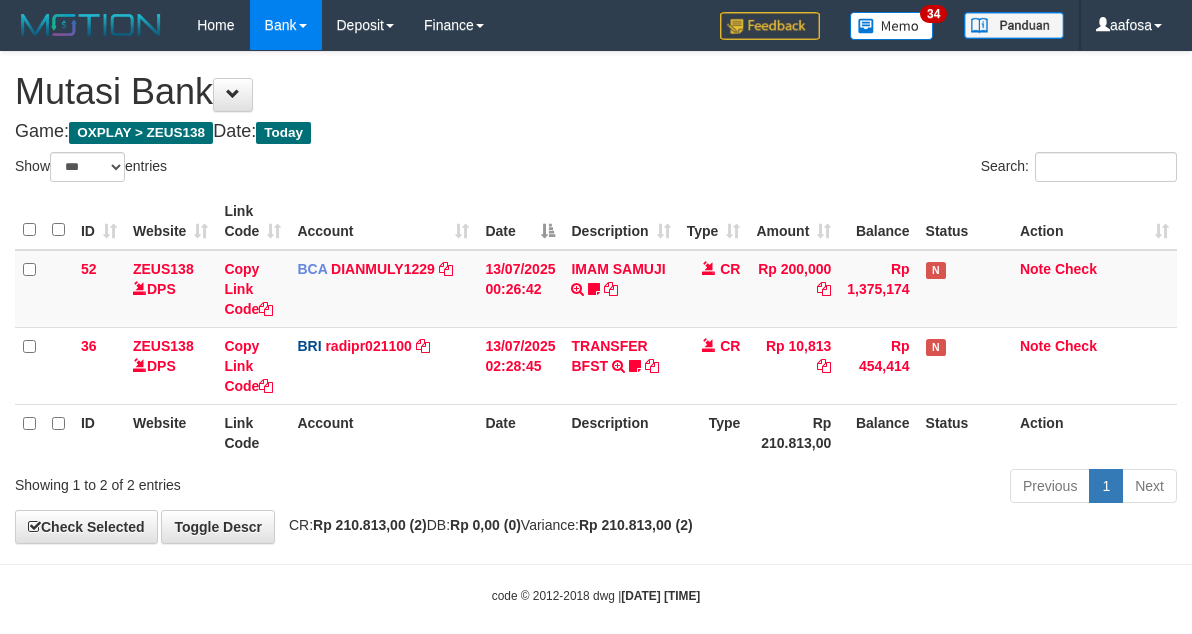 scroll, scrollTop: 0, scrollLeft: 0, axis: both 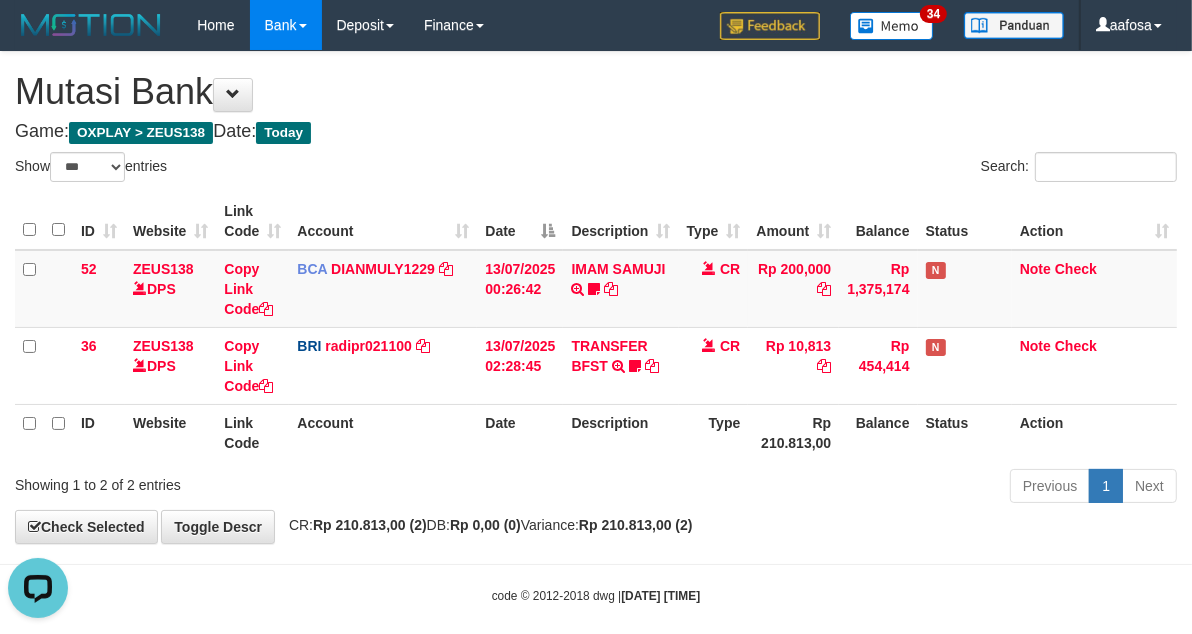 click on "Search:" at bounding box center [894, 169] 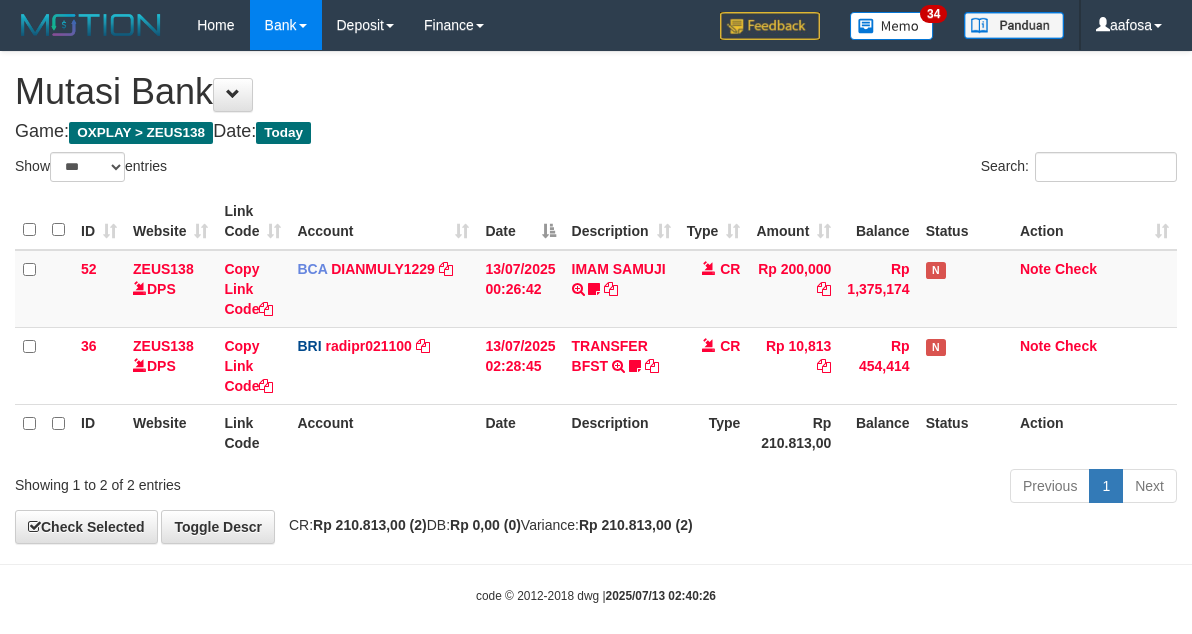 select on "***" 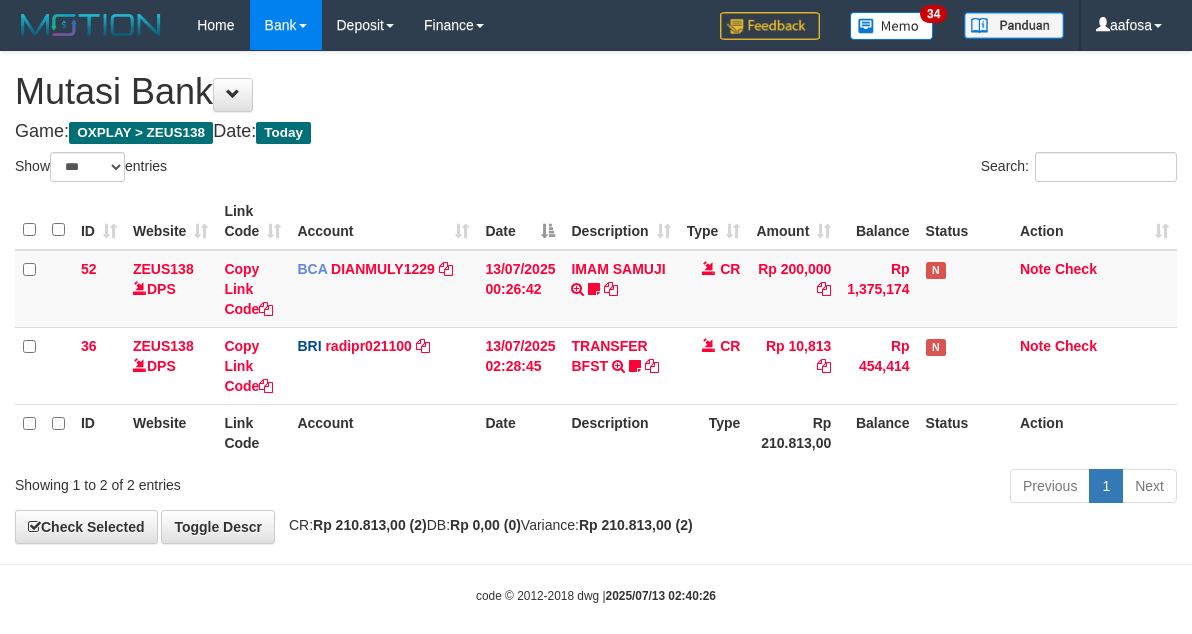 scroll, scrollTop: 0, scrollLeft: 0, axis: both 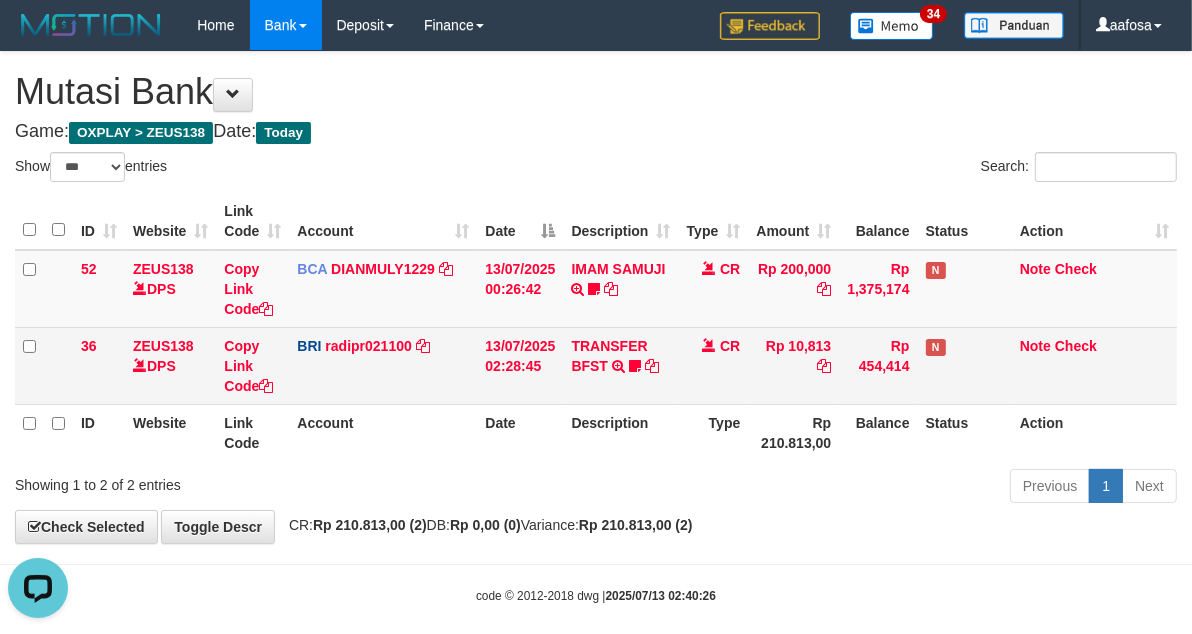 click on "13/07/2025 02:28:45" at bounding box center [520, 365] 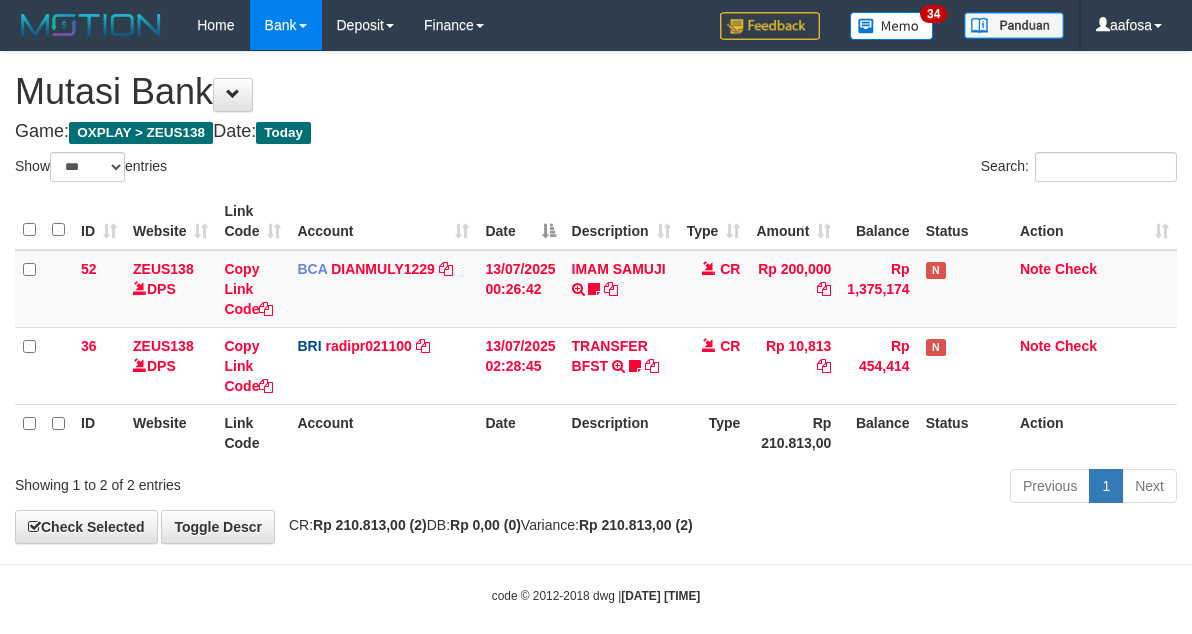 select on "***" 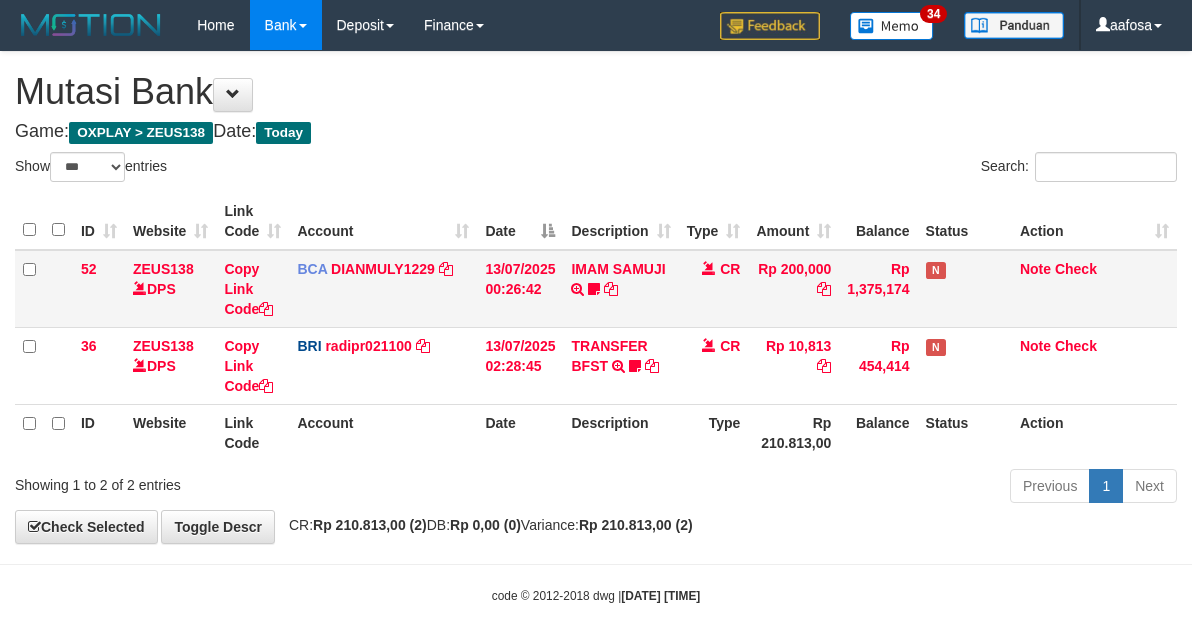 scroll, scrollTop: 0, scrollLeft: 0, axis: both 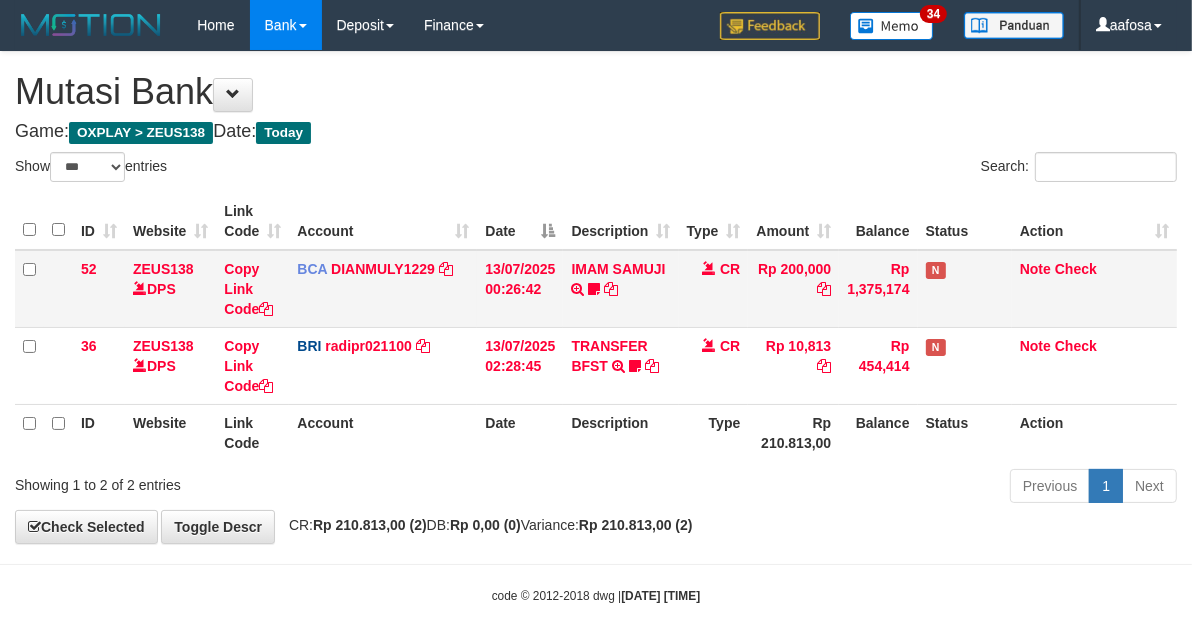 drag, startPoint x: 710, startPoint y: 288, endPoint x: 682, endPoint y: 308, distance: 34.4093 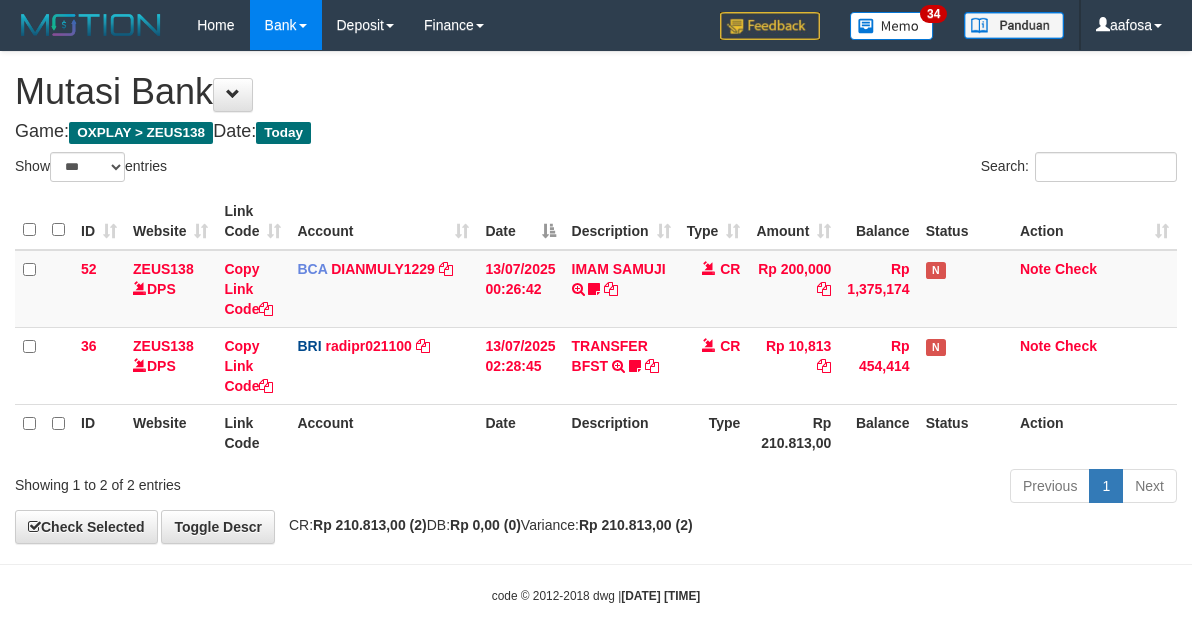 select on "***" 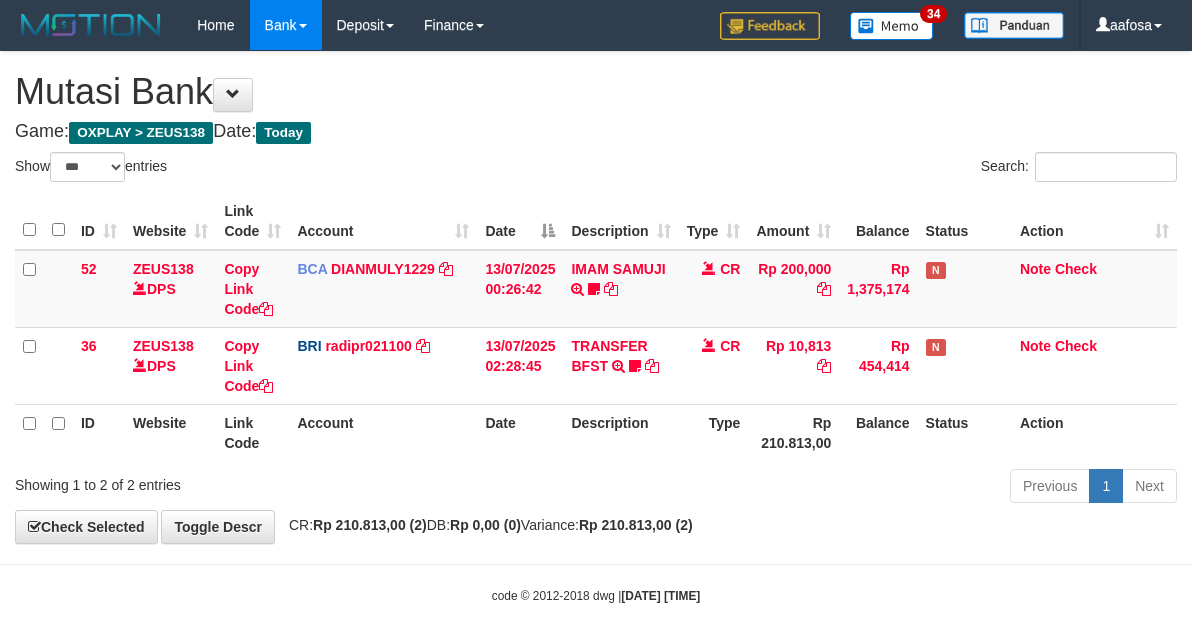 scroll, scrollTop: 0, scrollLeft: 0, axis: both 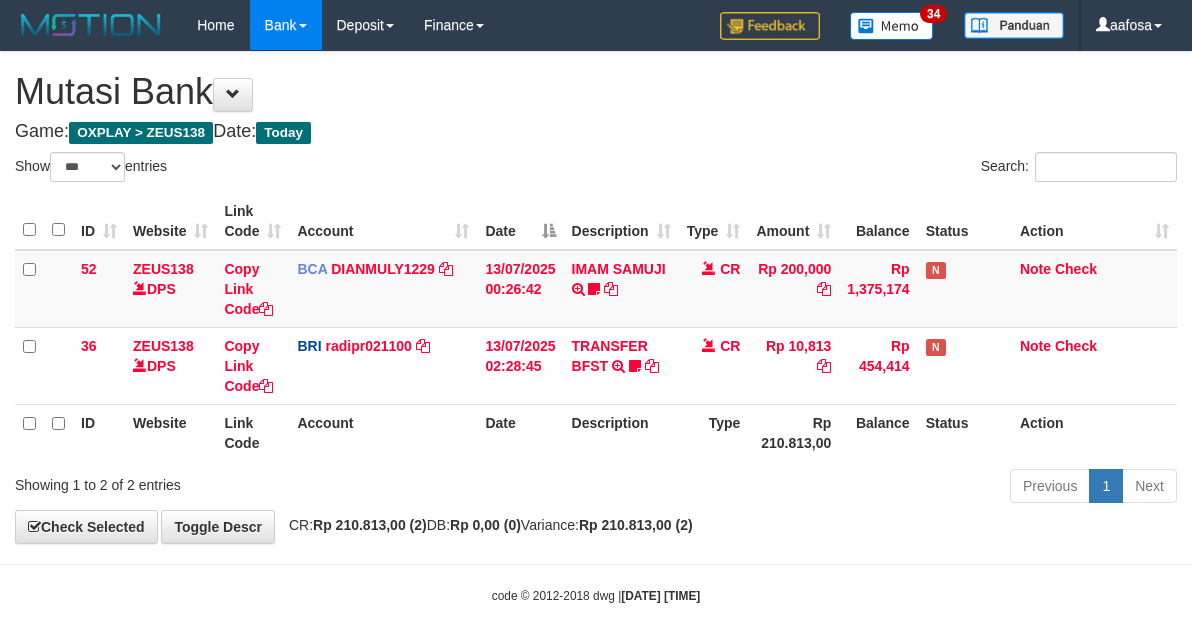 select on "***" 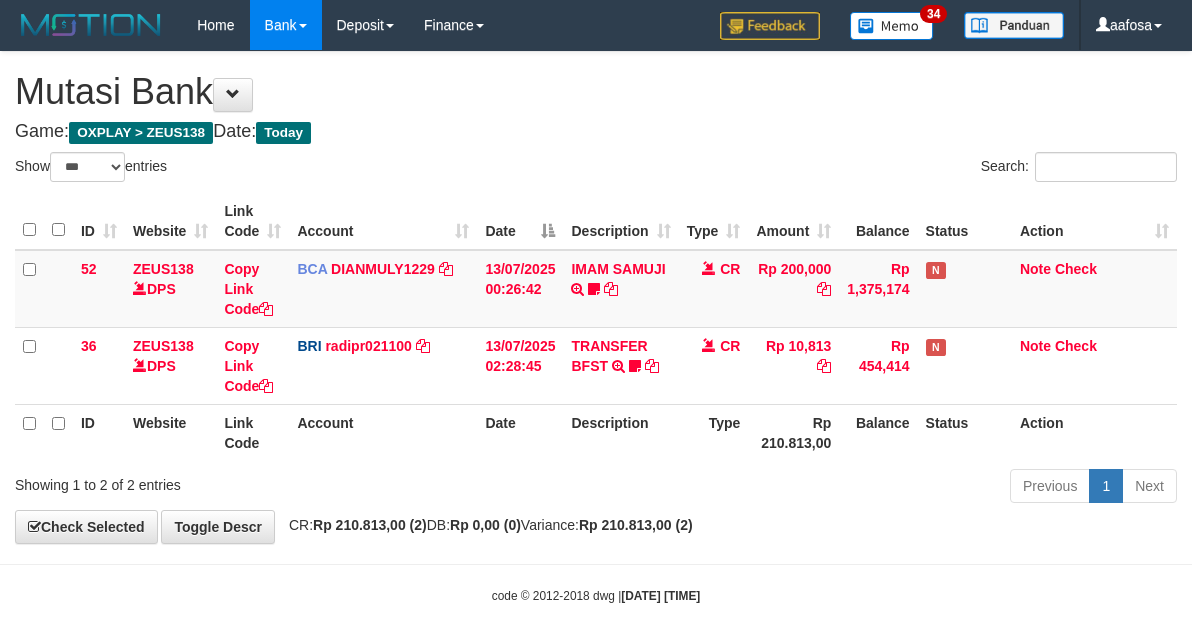 scroll, scrollTop: 0, scrollLeft: 0, axis: both 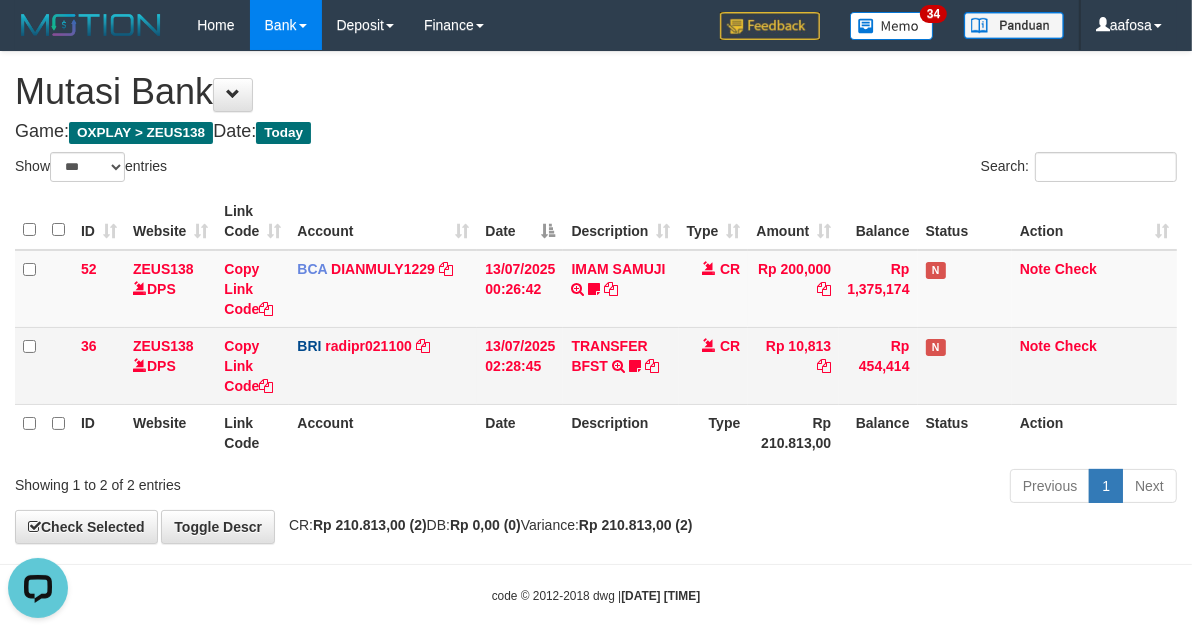 click on "TRANSFER BFST            TRANSFER BFST MUHAMADNURU TO REYNALDI ADI PRATAMA    Urul123" at bounding box center (620, 365) 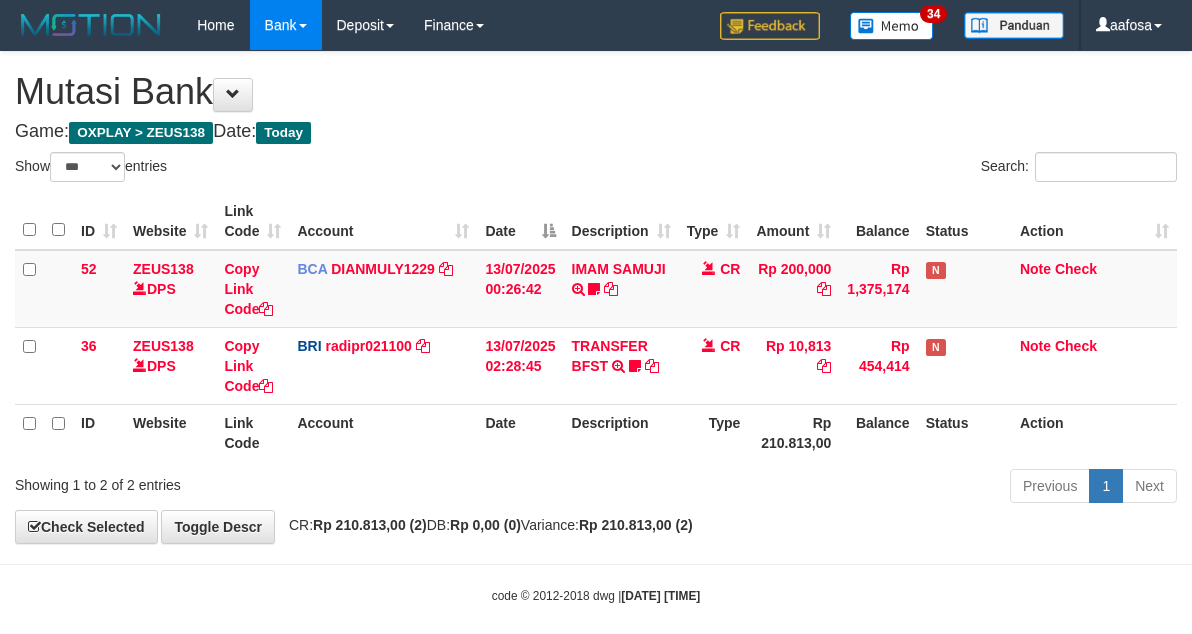 select on "***" 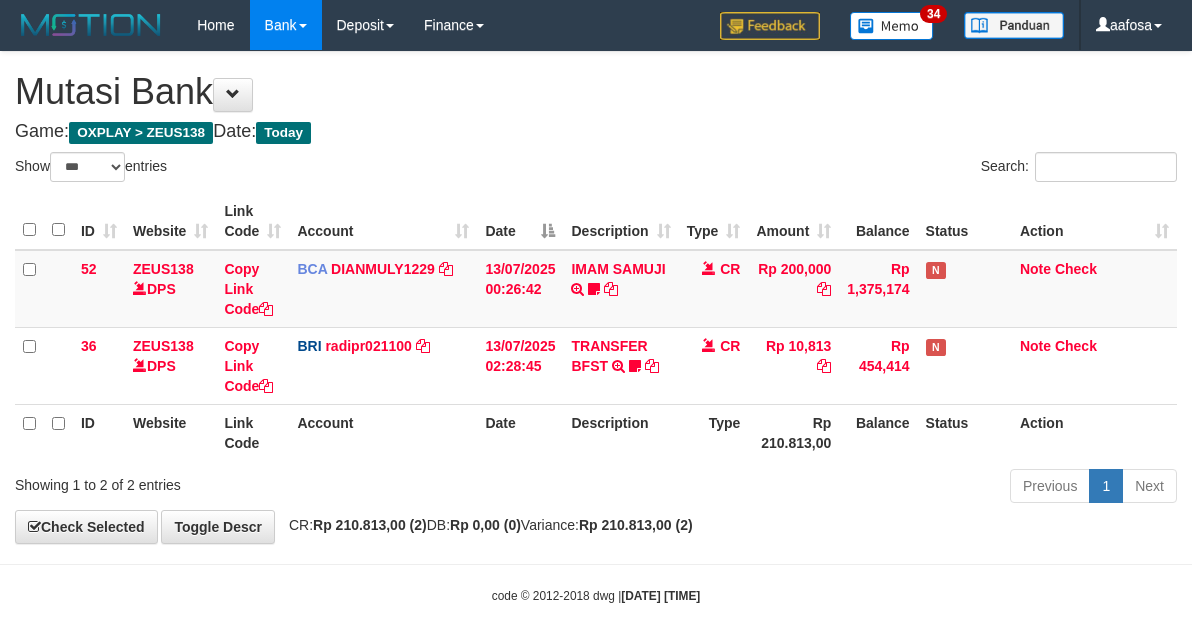 scroll, scrollTop: 0, scrollLeft: 0, axis: both 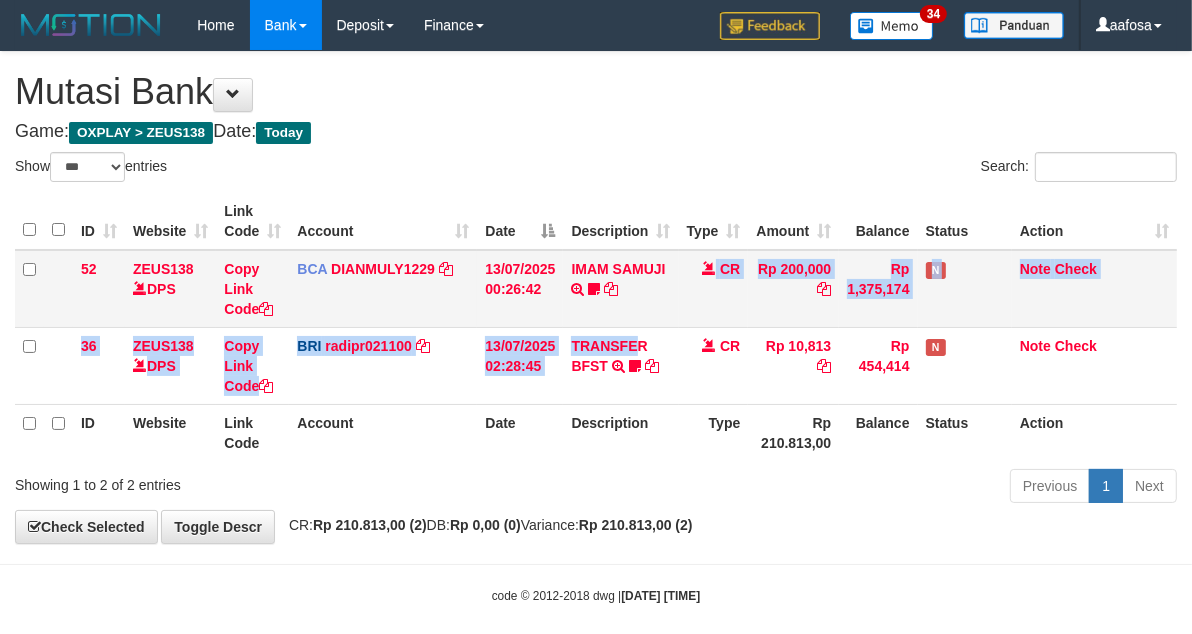 drag, startPoint x: 636, startPoint y: 320, endPoint x: 640, endPoint y: 306, distance: 14.56022 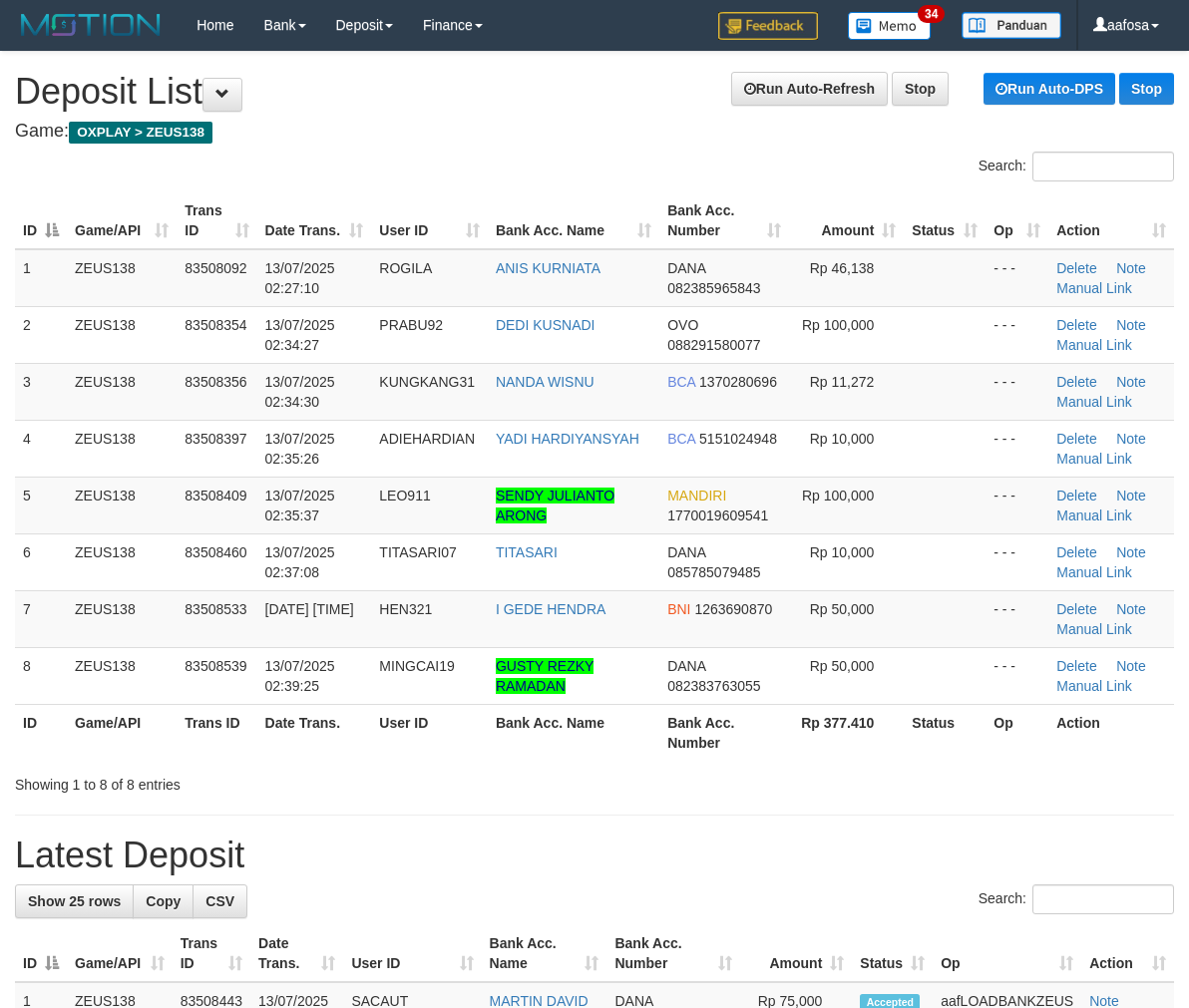 scroll, scrollTop: 0, scrollLeft: 0, axis: both 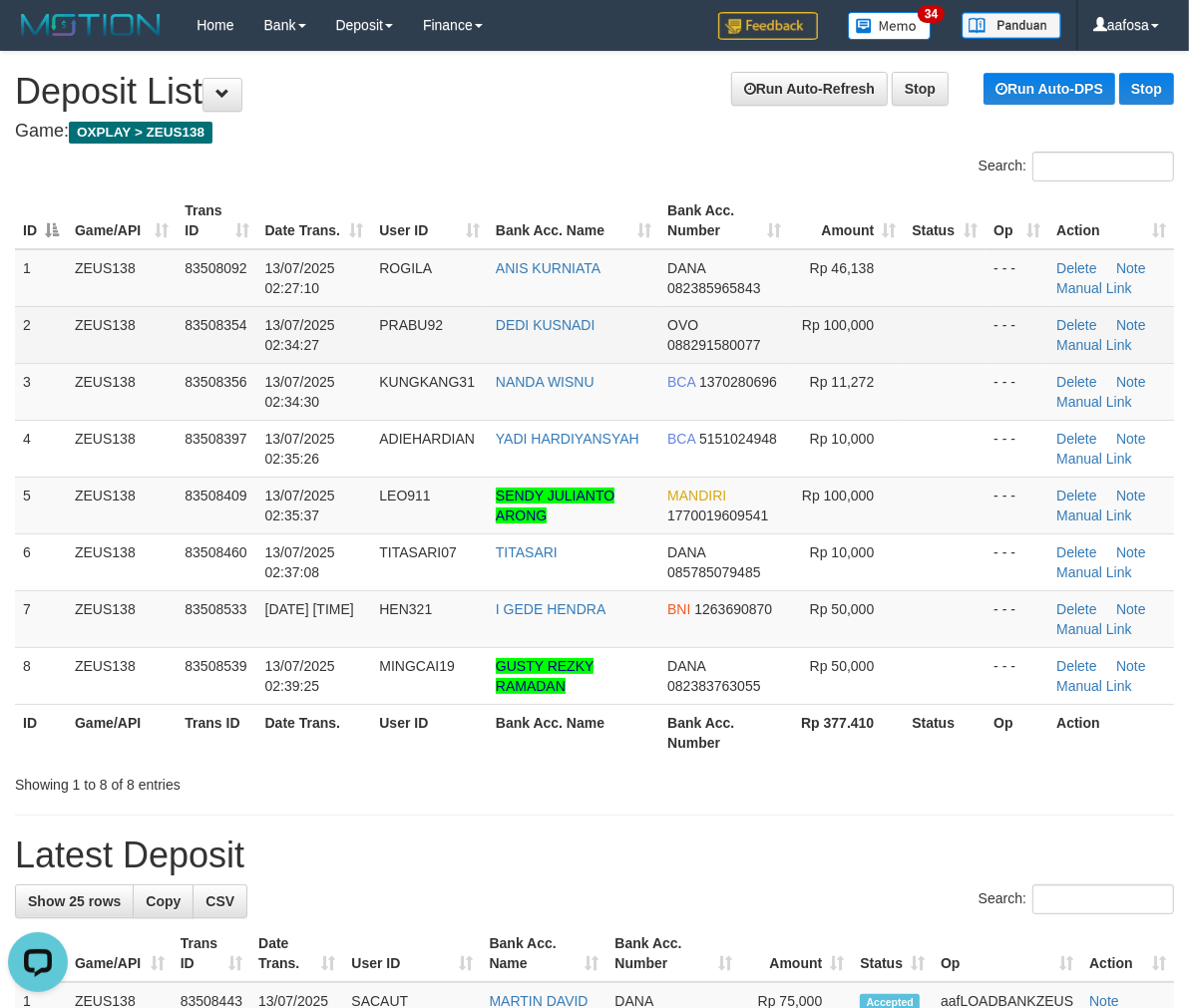 drag, startPoint x: 950, startPoint y: 345, endPoint x: 839, endPoint y: 332, distance: 111.75867 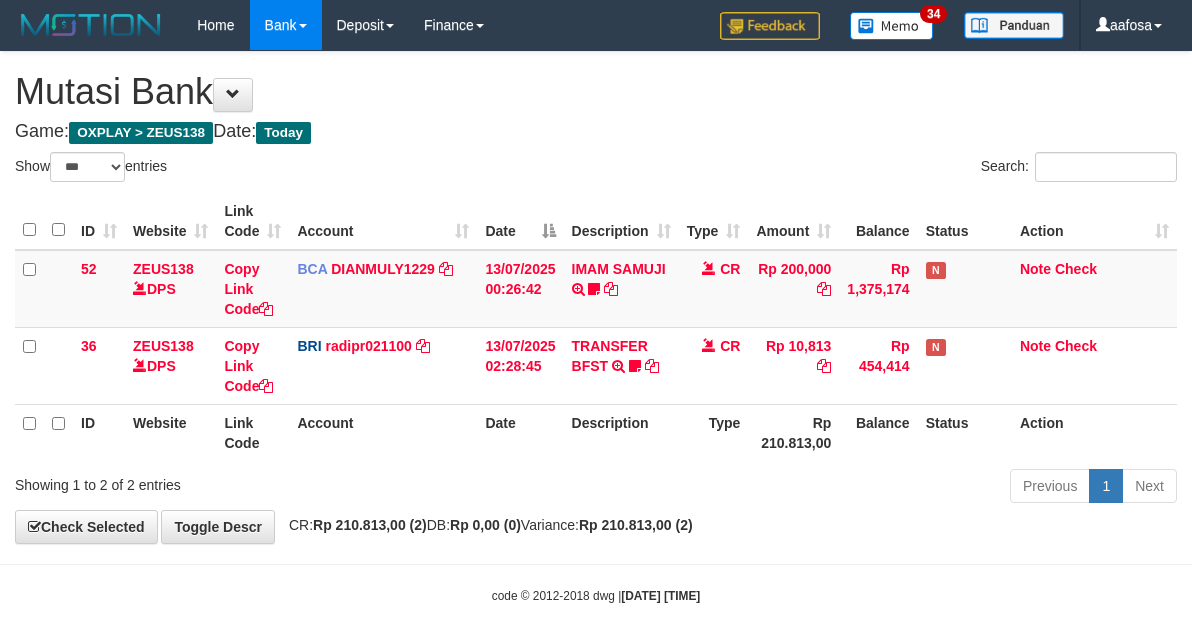 select on "***" 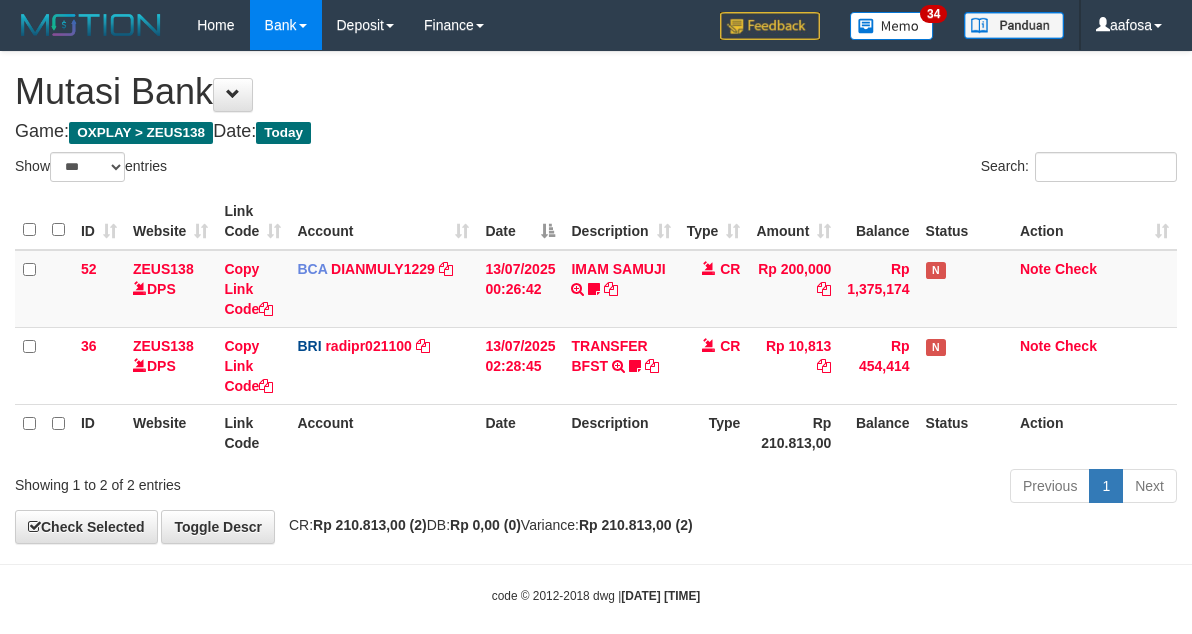 scroll, scrollTop: 0, scrollLeft: 0, axis: both 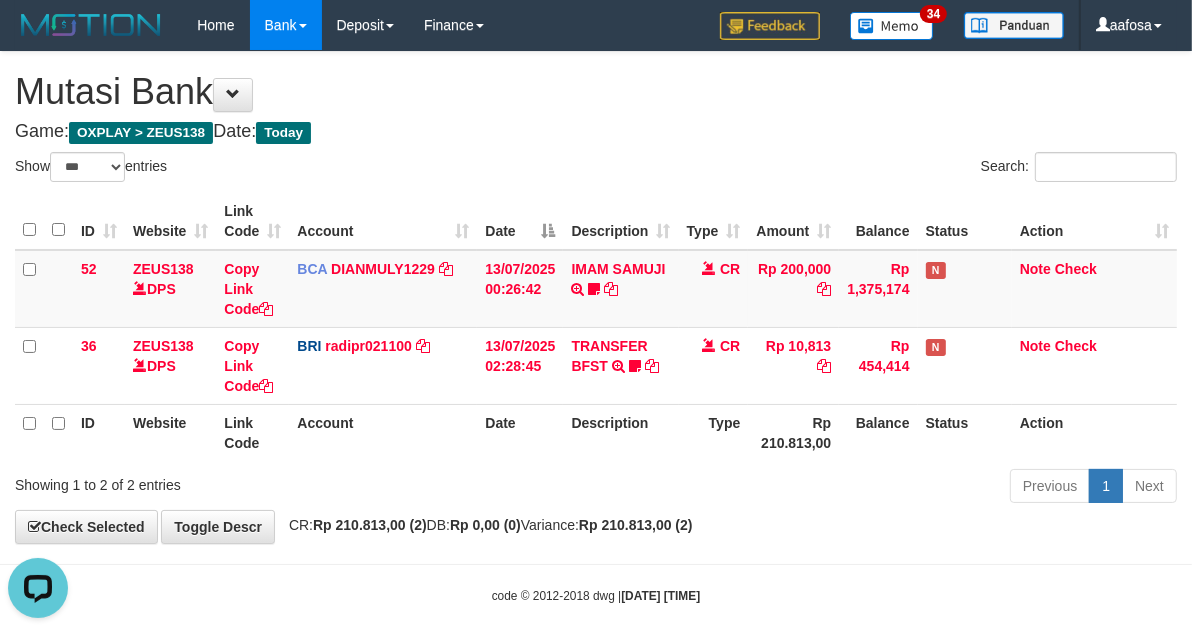 click on "Mutasi Bank" at bounding box center (596, 92) 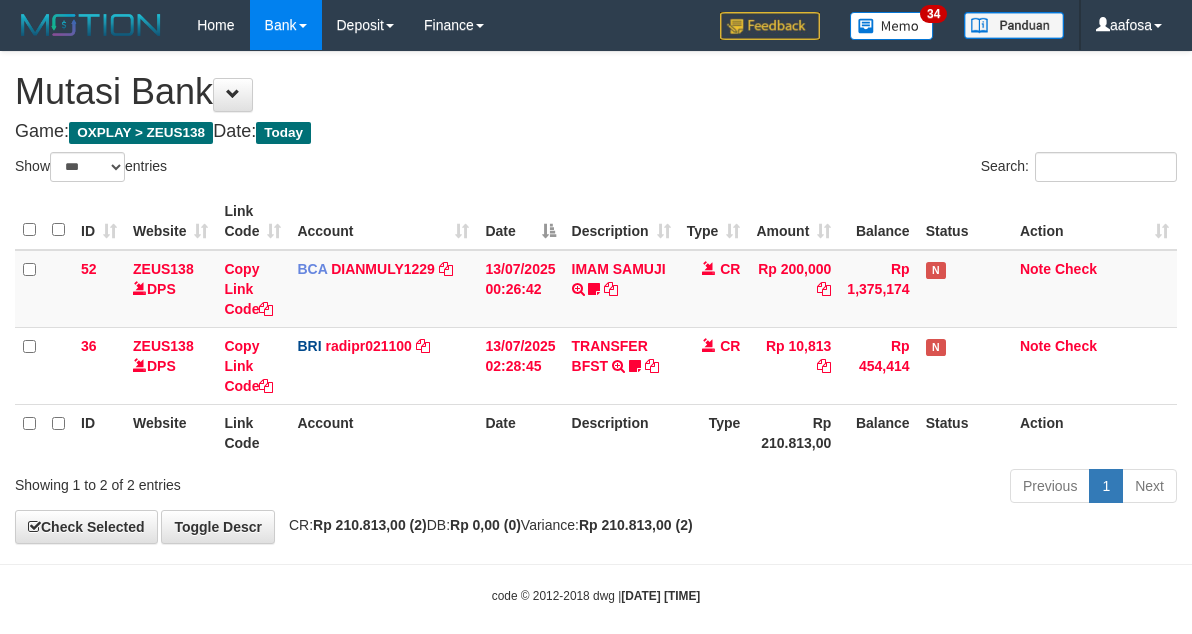select on "***" 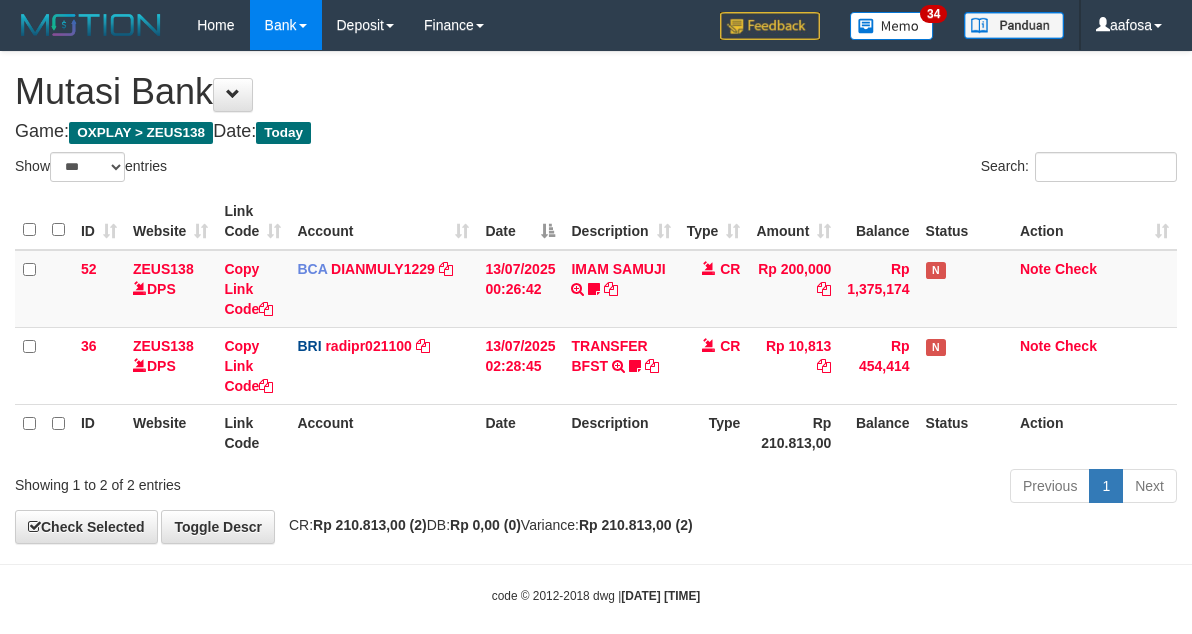 scroll, scrollTop: 0, scrollLeft: 0, axis: both 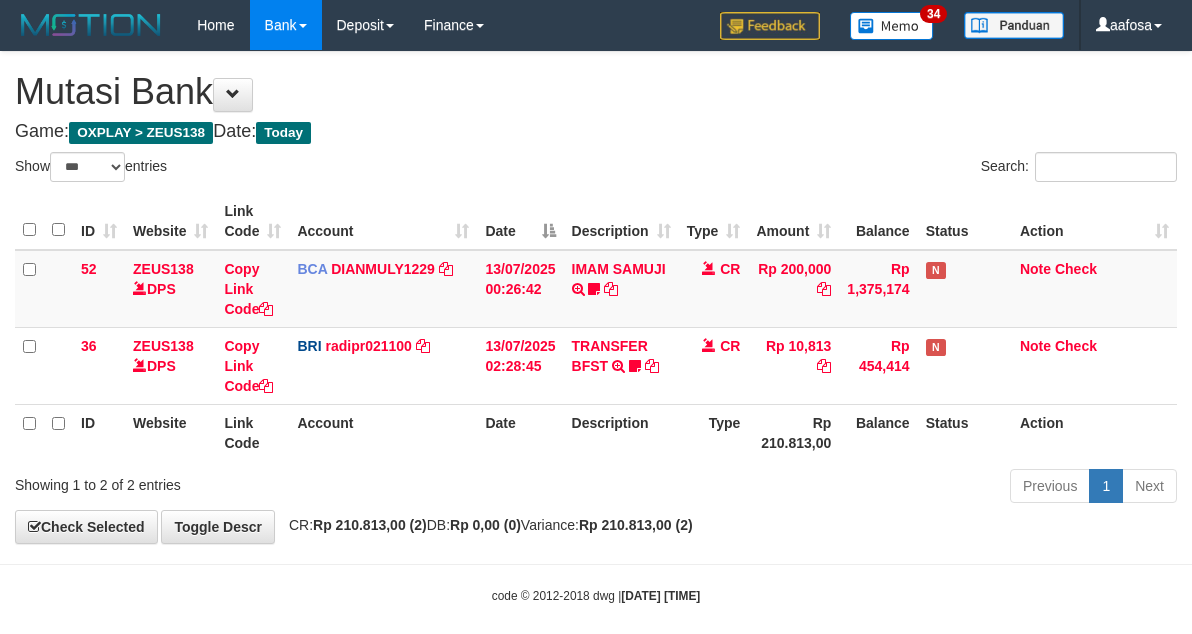 select on "***" 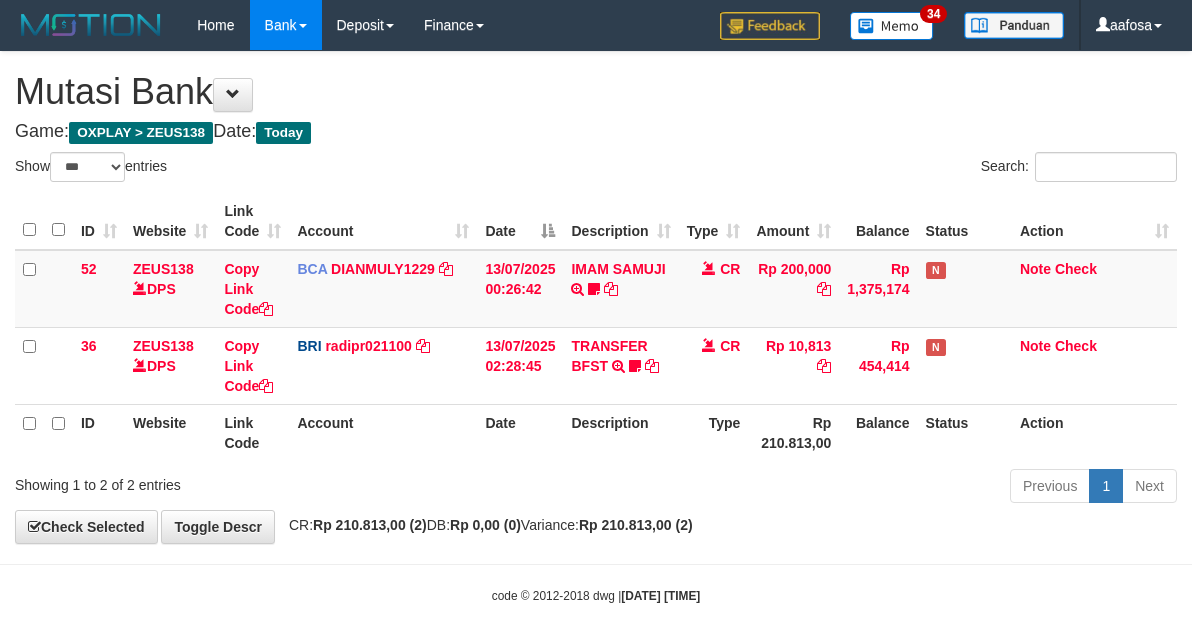 scroll, scrollTop: 0, scrollLeft: 0, axis: both 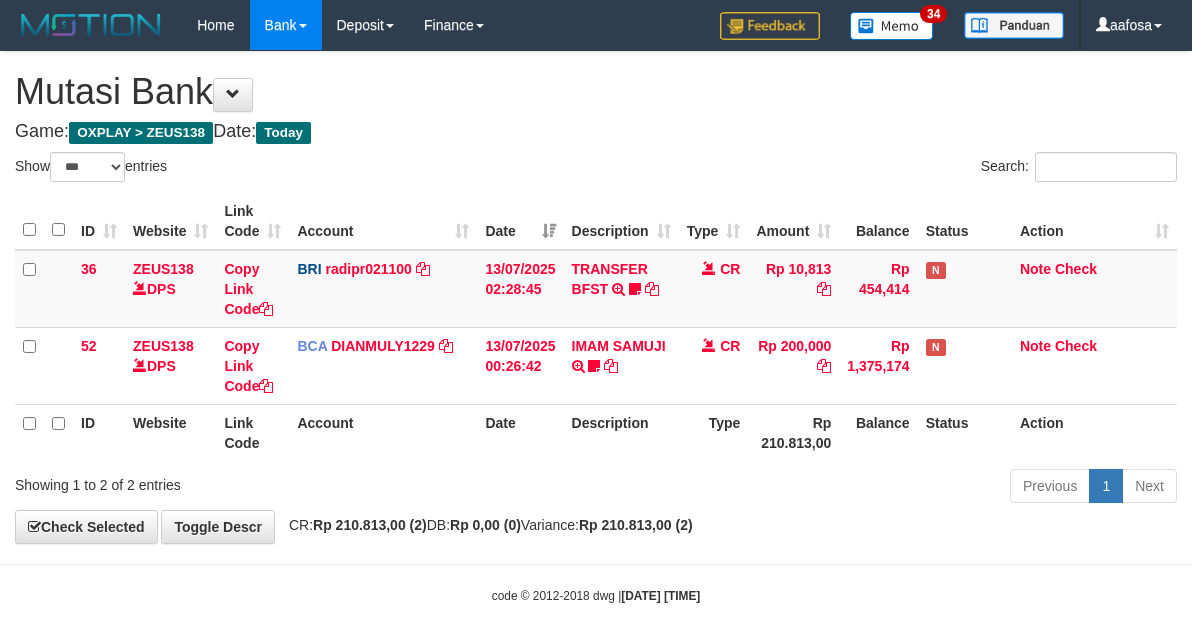 select on "***" 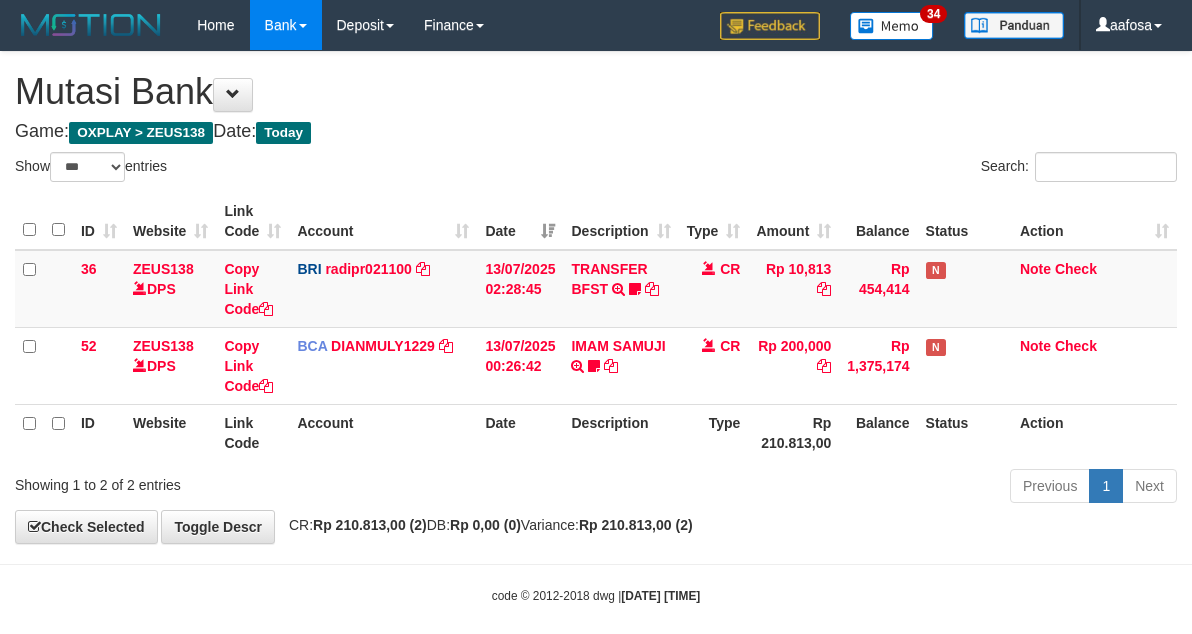 scroll, scrollTop: 0, scrollLeft: 0, axis: both 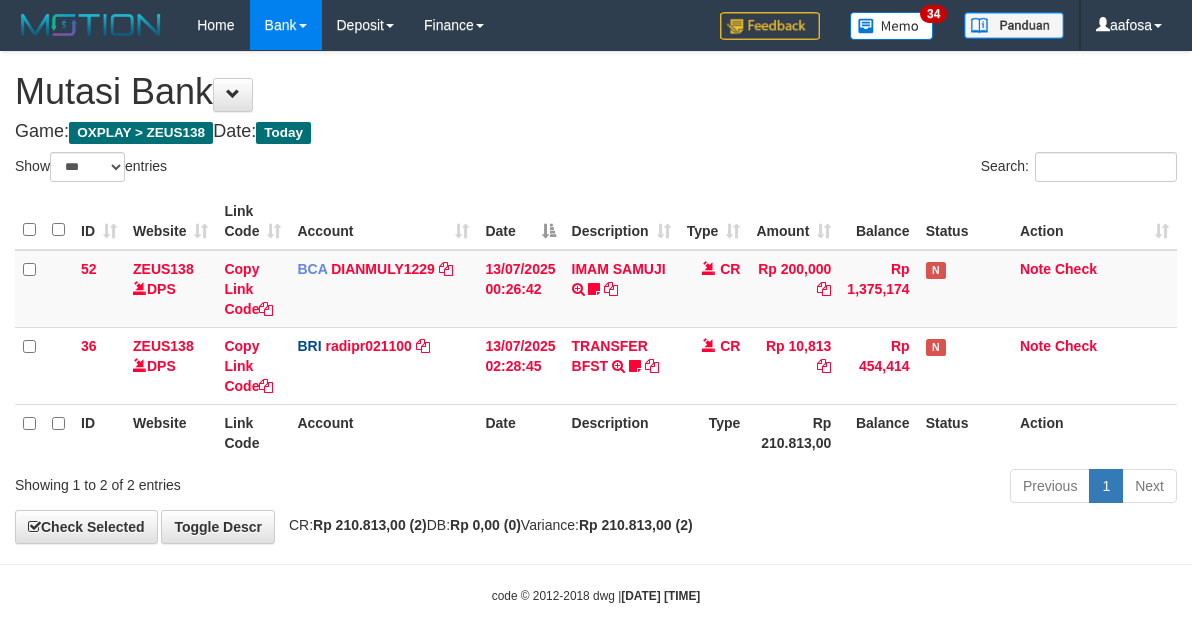 select on "***" 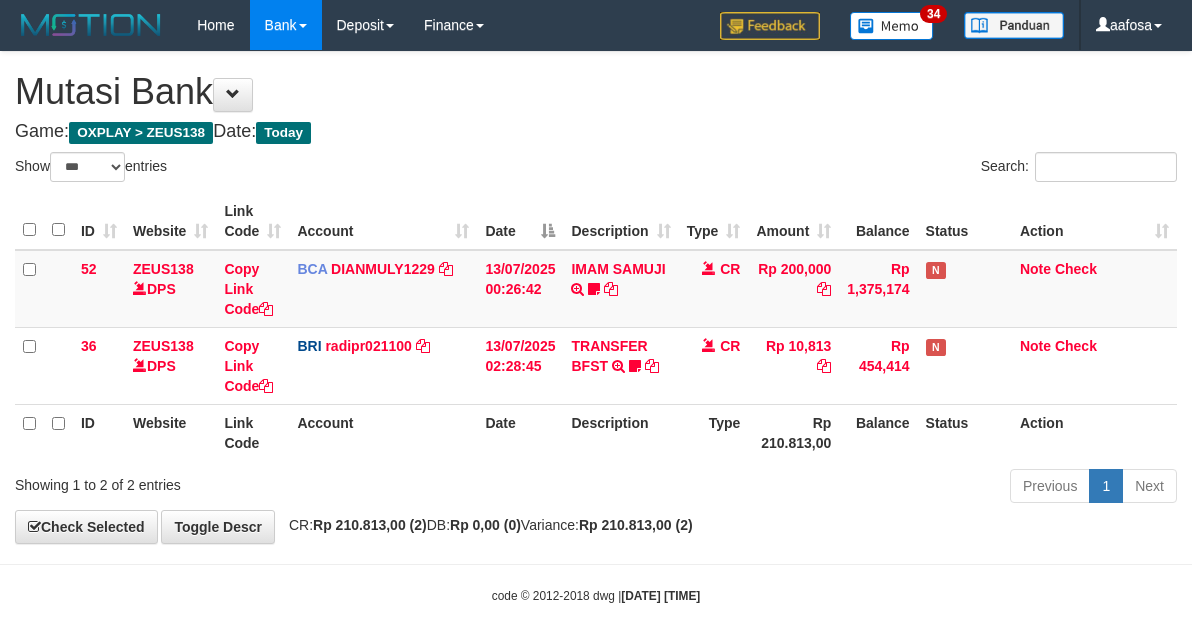 scroll, scrollTop: 0, scrollLeft: 0, axis: both 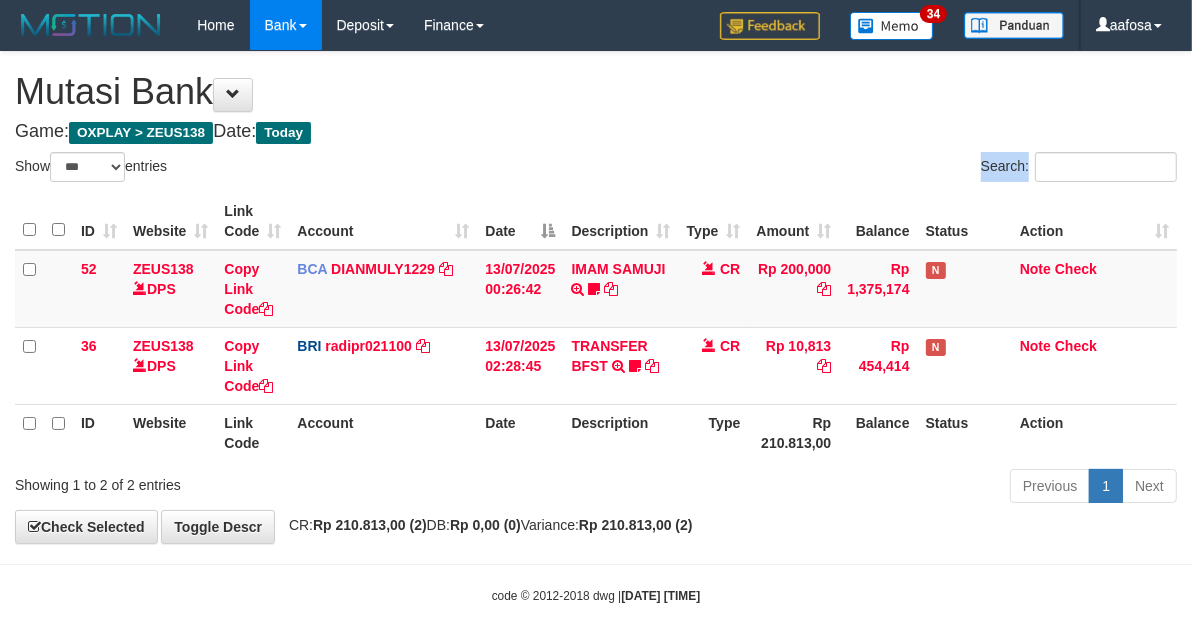 drag, startPoint x: 627, startPoint y: 176, endPoint x: 615, endPoint y: 153, distance: 25.942244 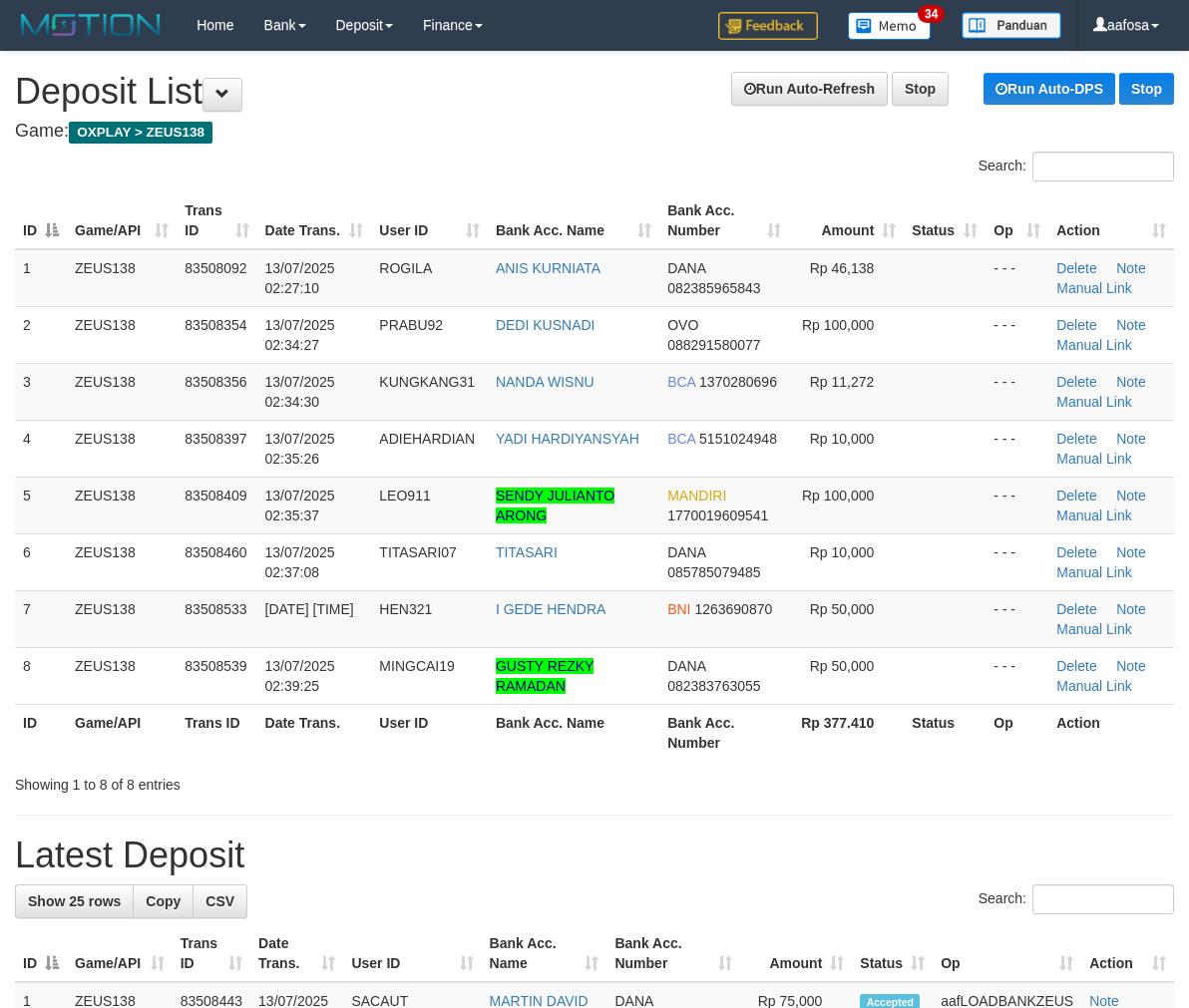 scroll, scrollTop: 0, scrollLeft: 0, axis: both 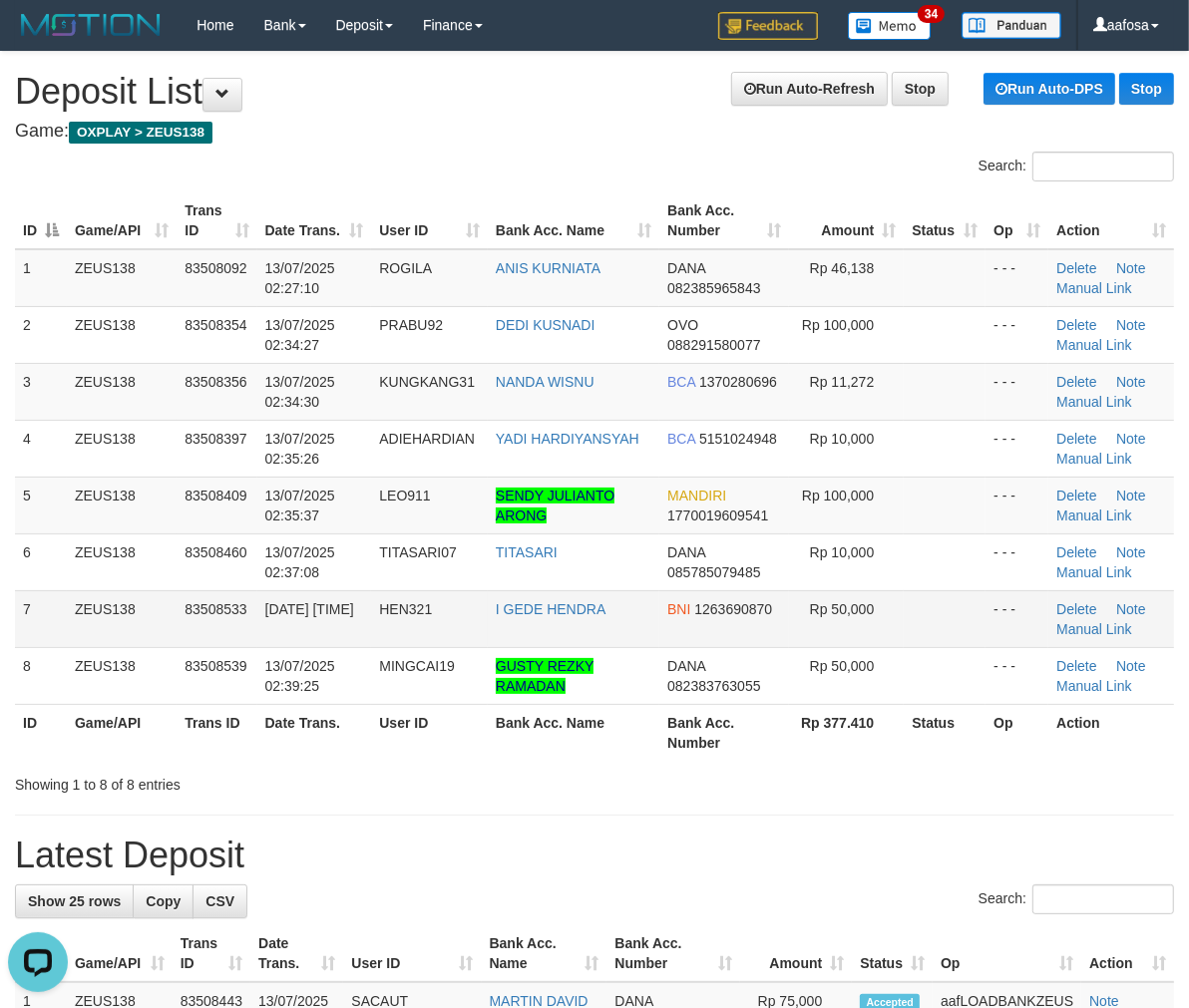 drag, startPoint x: 941, startPoint y: 604, endPoint x: 925, endPoint y: 605, distance: 16.03122 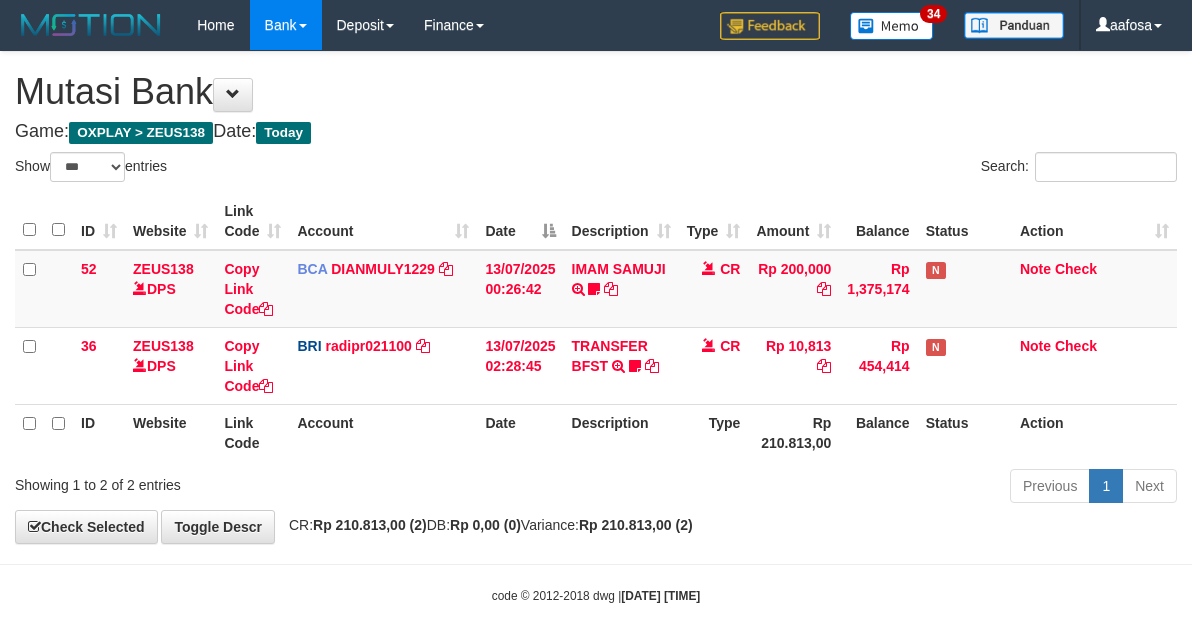 select on "***" 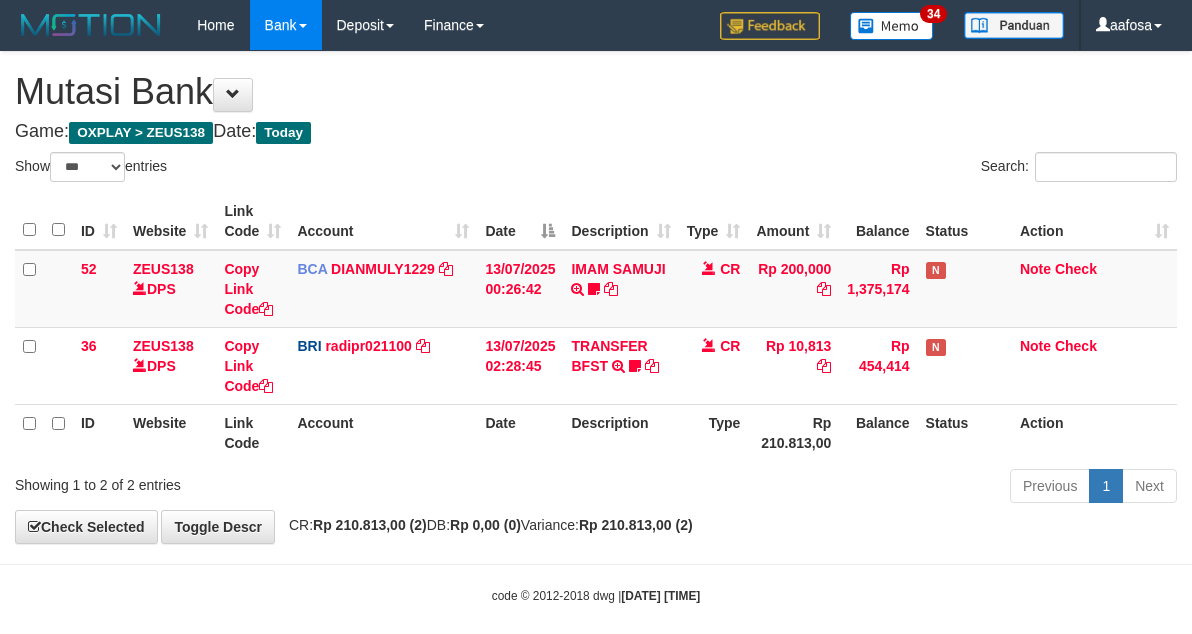scroll, scrollTop: 0, scrollLeft: 0, axis: both 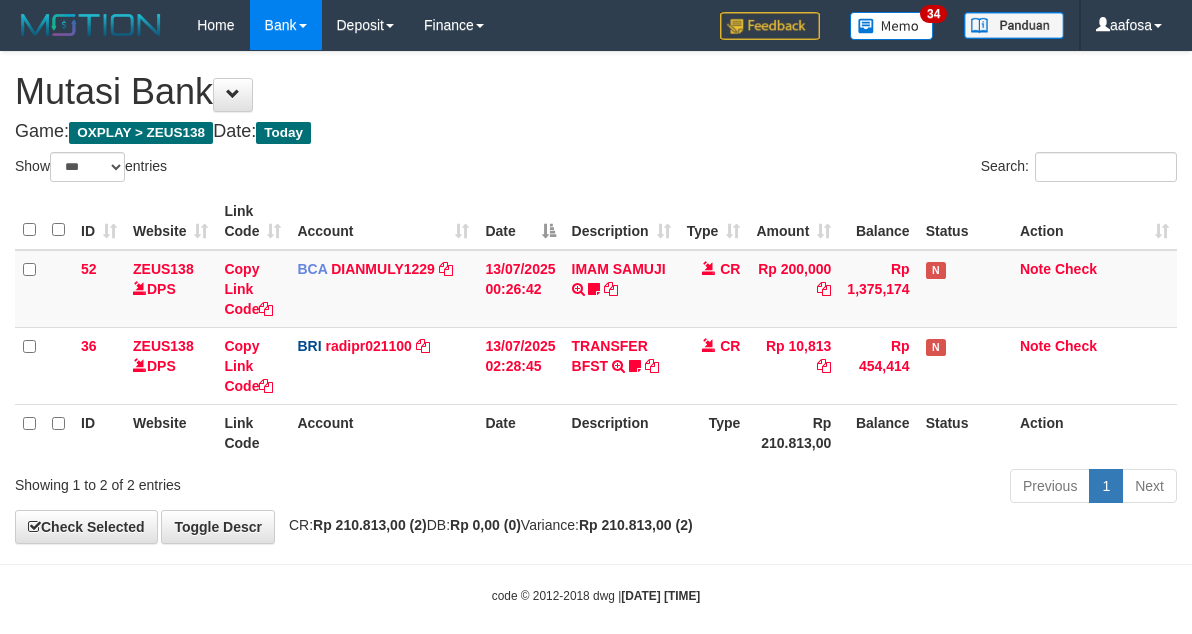 select on "***" 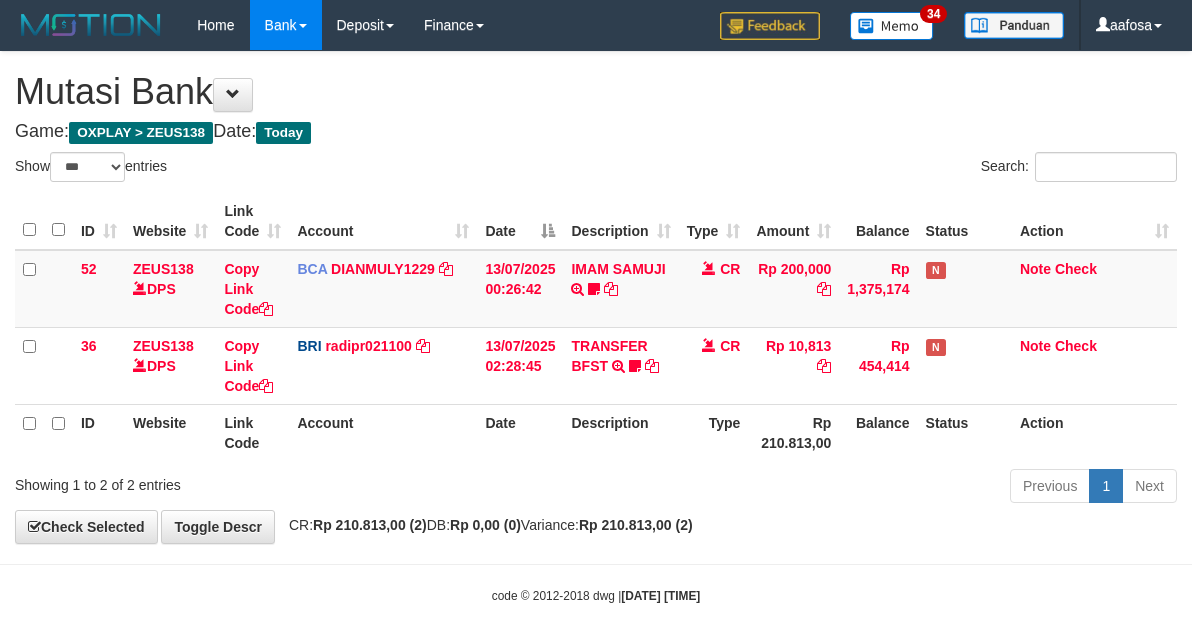 scroll, scrollTop: 0, scrollLeft: 0, axis: both 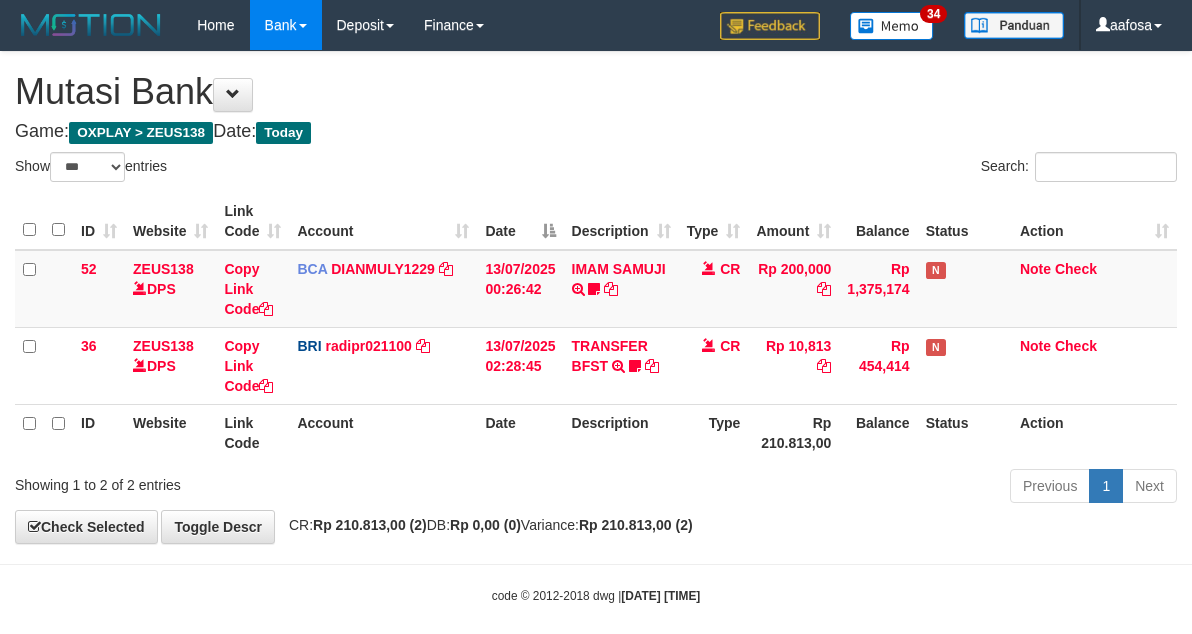 select on "***" 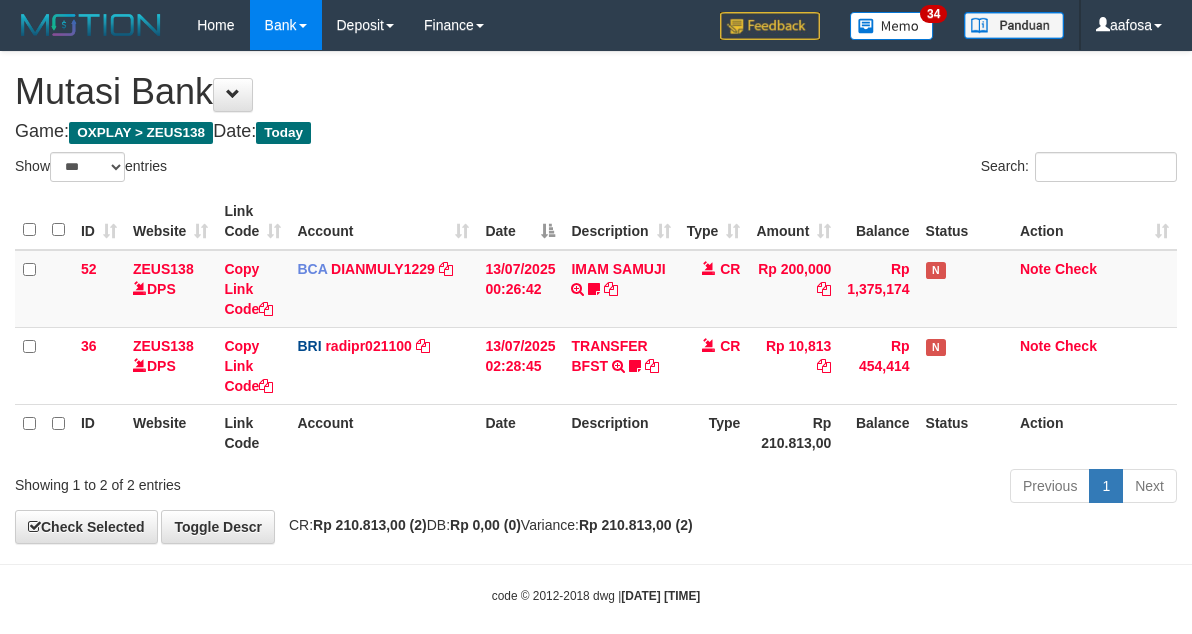 scroll, scrollTop: 0, scrollLeft: 0, axis: both 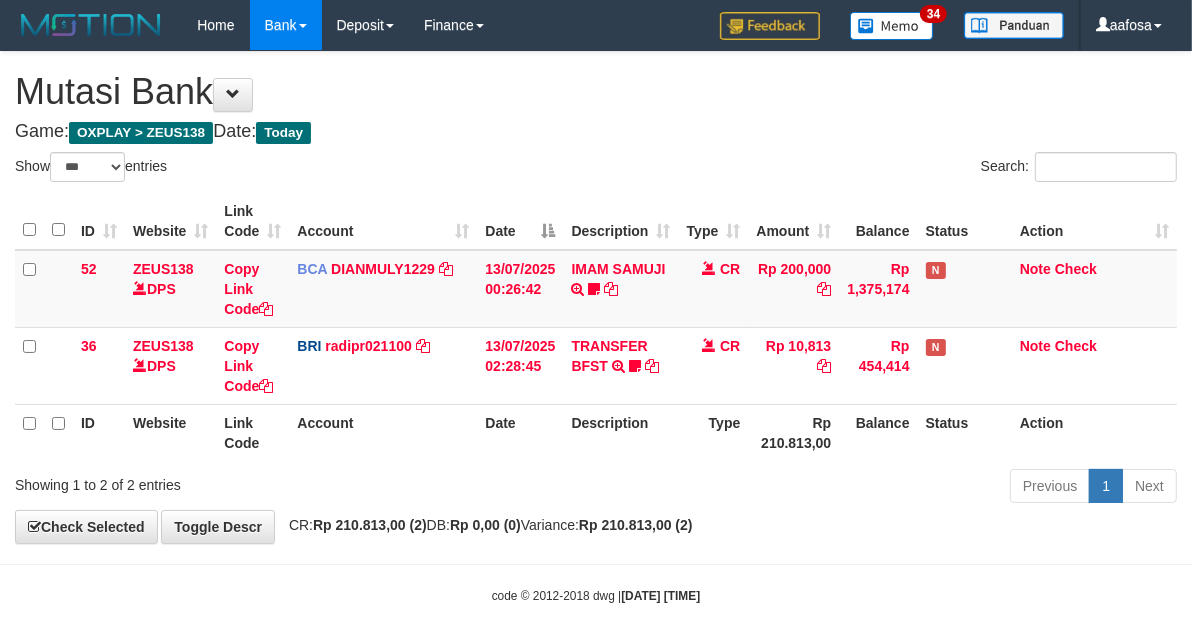 click on "**********" at bounding box center (596, 297) 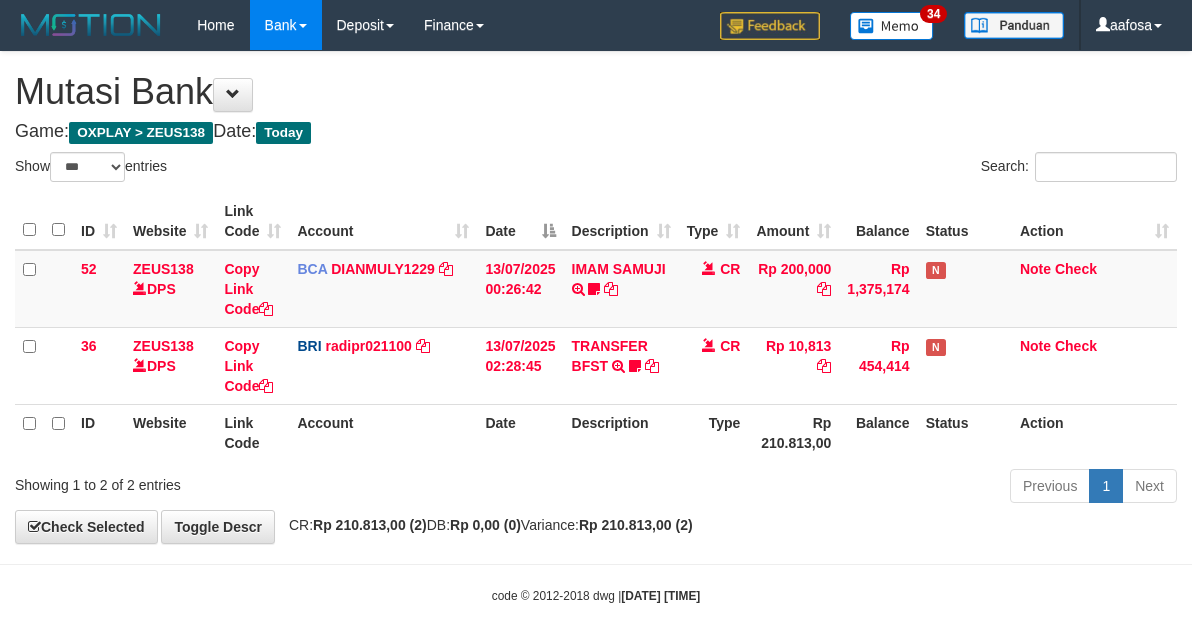 select on "***" 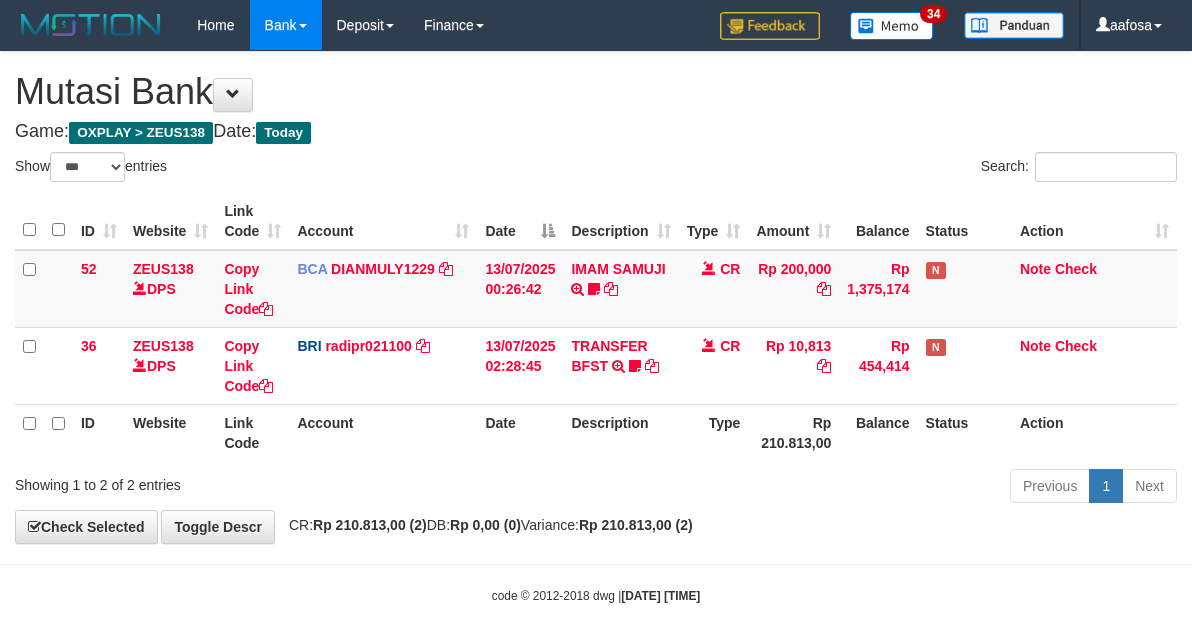 scroll, scrollTop: 0, scrollLeft: 0, axis: both 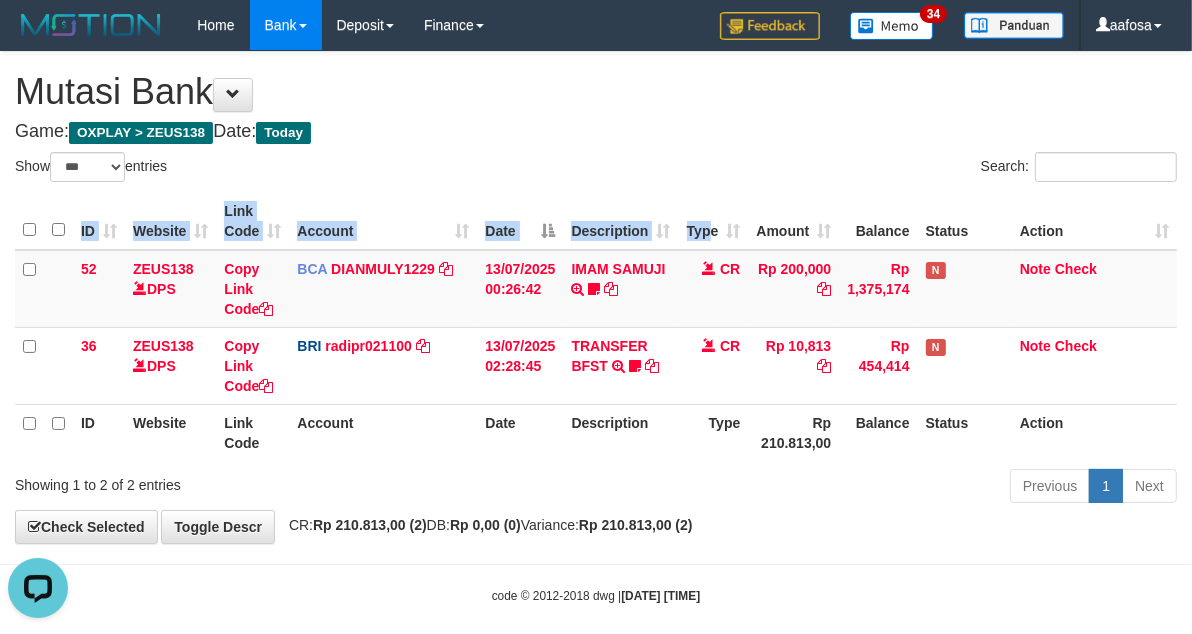 click on "ID Website Link Code Account Date Description Type Amount Balance Status Action
52
ZEUS138    DPS
Copy Link Code
BCA
DIANMULY1229
DPS
[NAME]
mutasi_20250713_3826 | 52
mutasi_20250713_3826 | 52
13/07/2025 00:26:42
[NAME]            TRSF E-BANKING CR 1307/FTSCY/WS95031
200000.00[NAME]    Mesbon99
CR
Rp 200,000
Rp 1,375,174
N
Note
Check
36
ZEUS138    DPS
Copy Link Code
BRI
radipr021100
DPS																		 mutasi_20250713_3774 | 36" at bounding box center [596, 327] 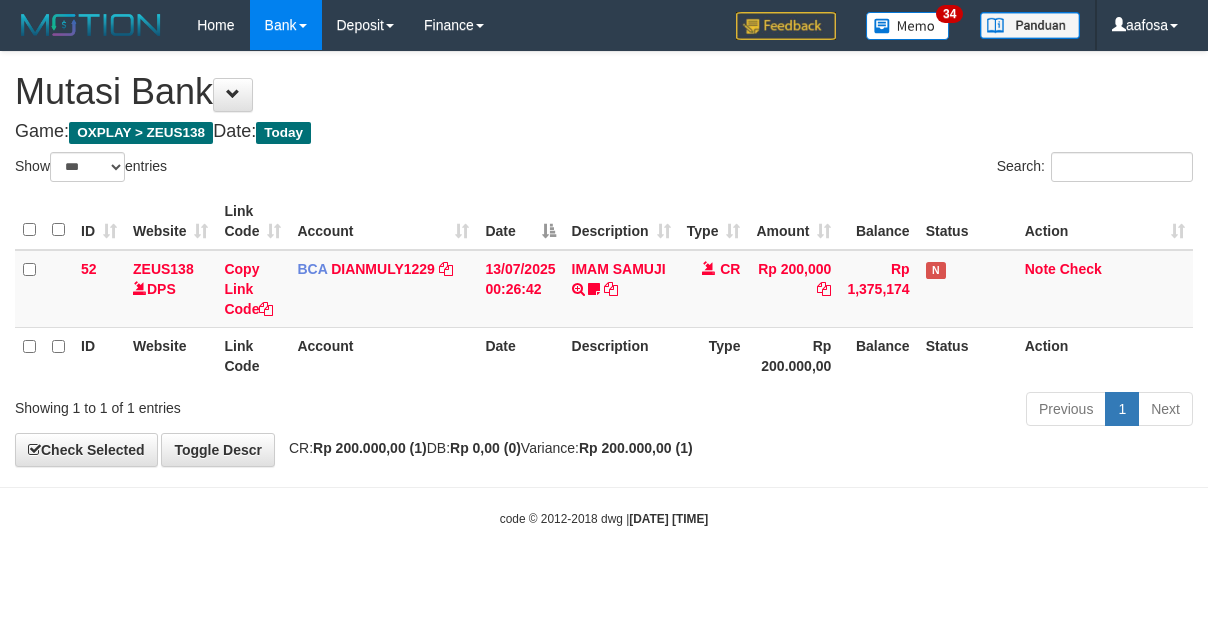 select on "***" 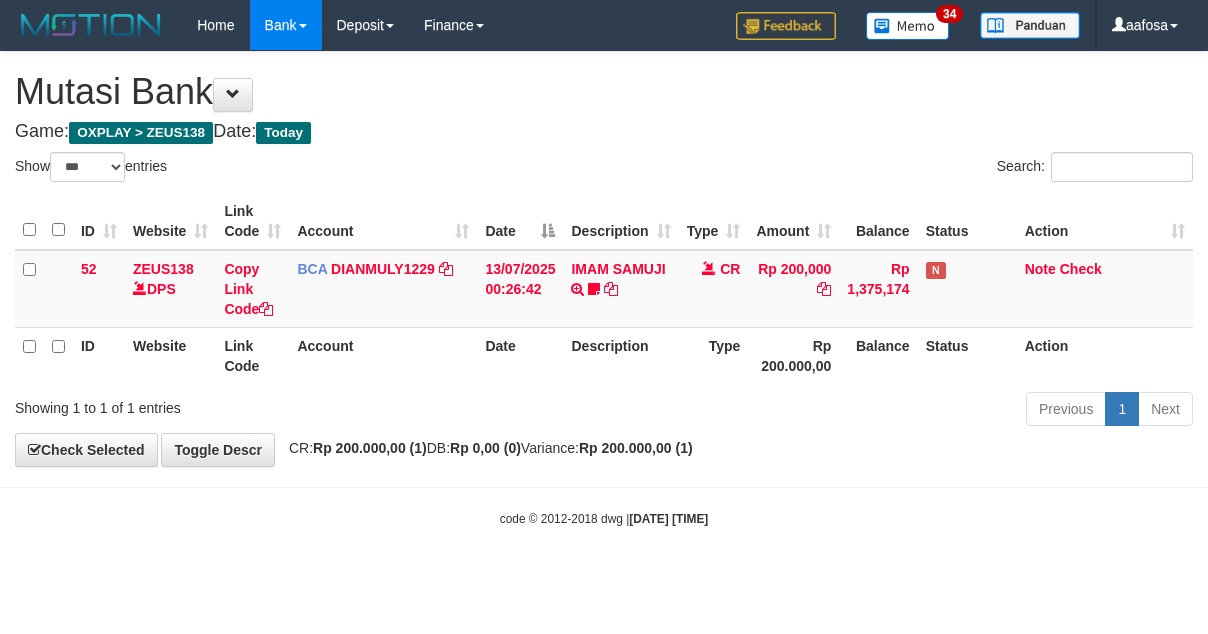 scroll, scrollTop: 0, scrollLeft: 0, axis: both 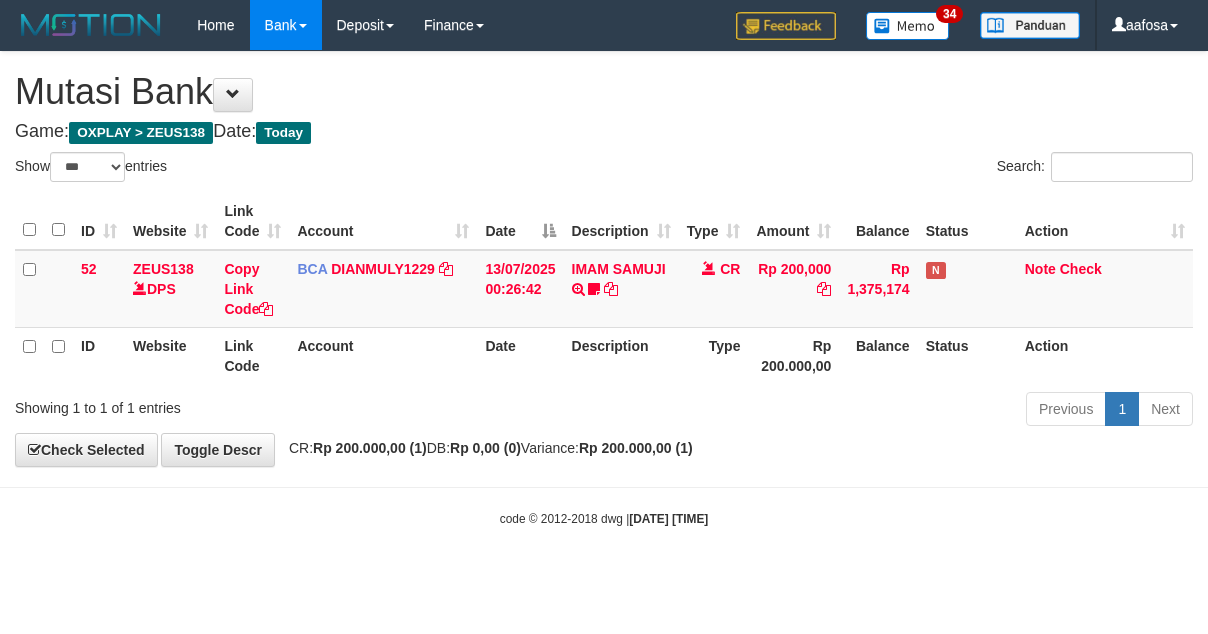 select on "***" 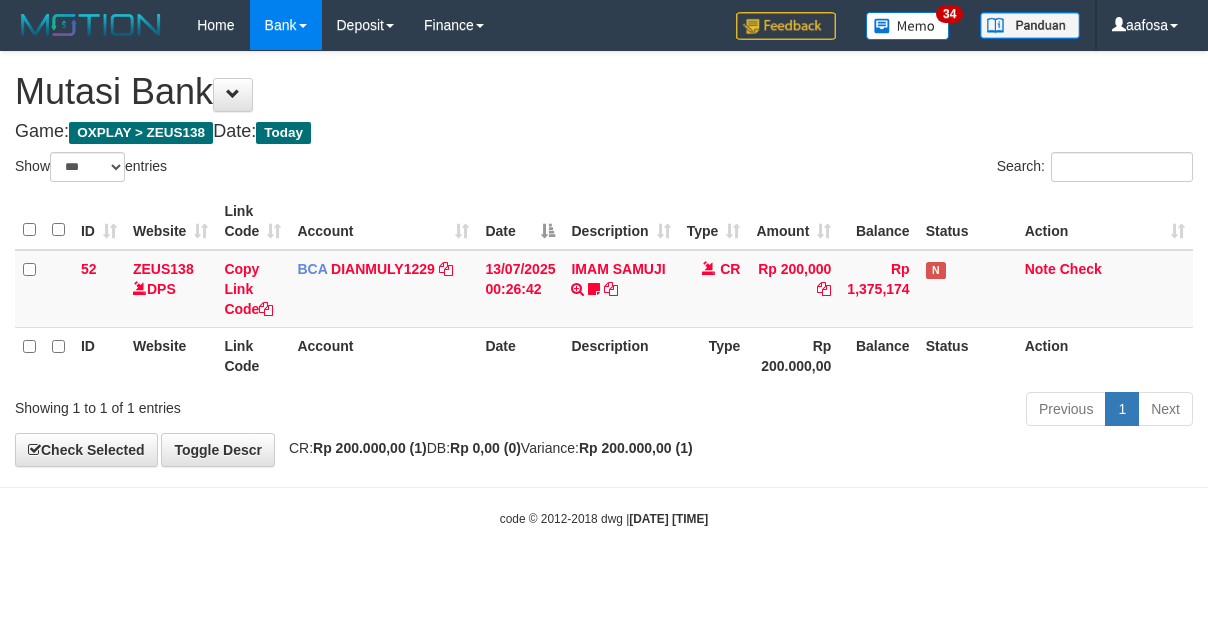 scroll, scrollTop: 0, scrollLeft: 0, axis: both 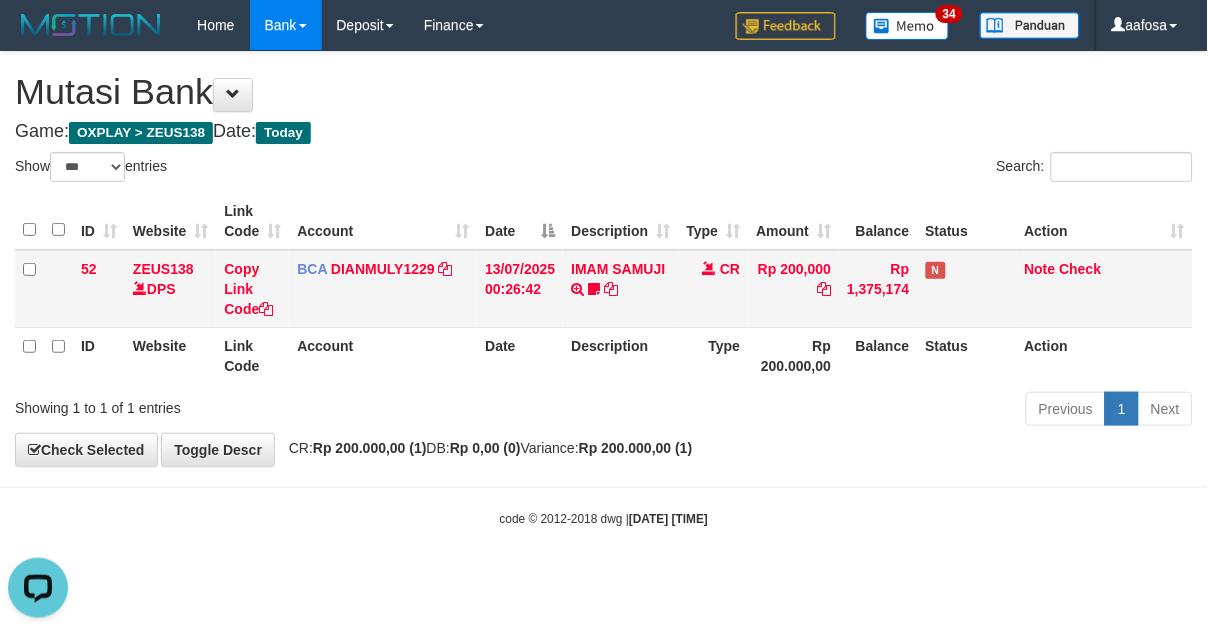 drag, startPoint x: 601, startPoint y: 288, endPoint x: 648, endPoint y: 293, distance: 47.26521 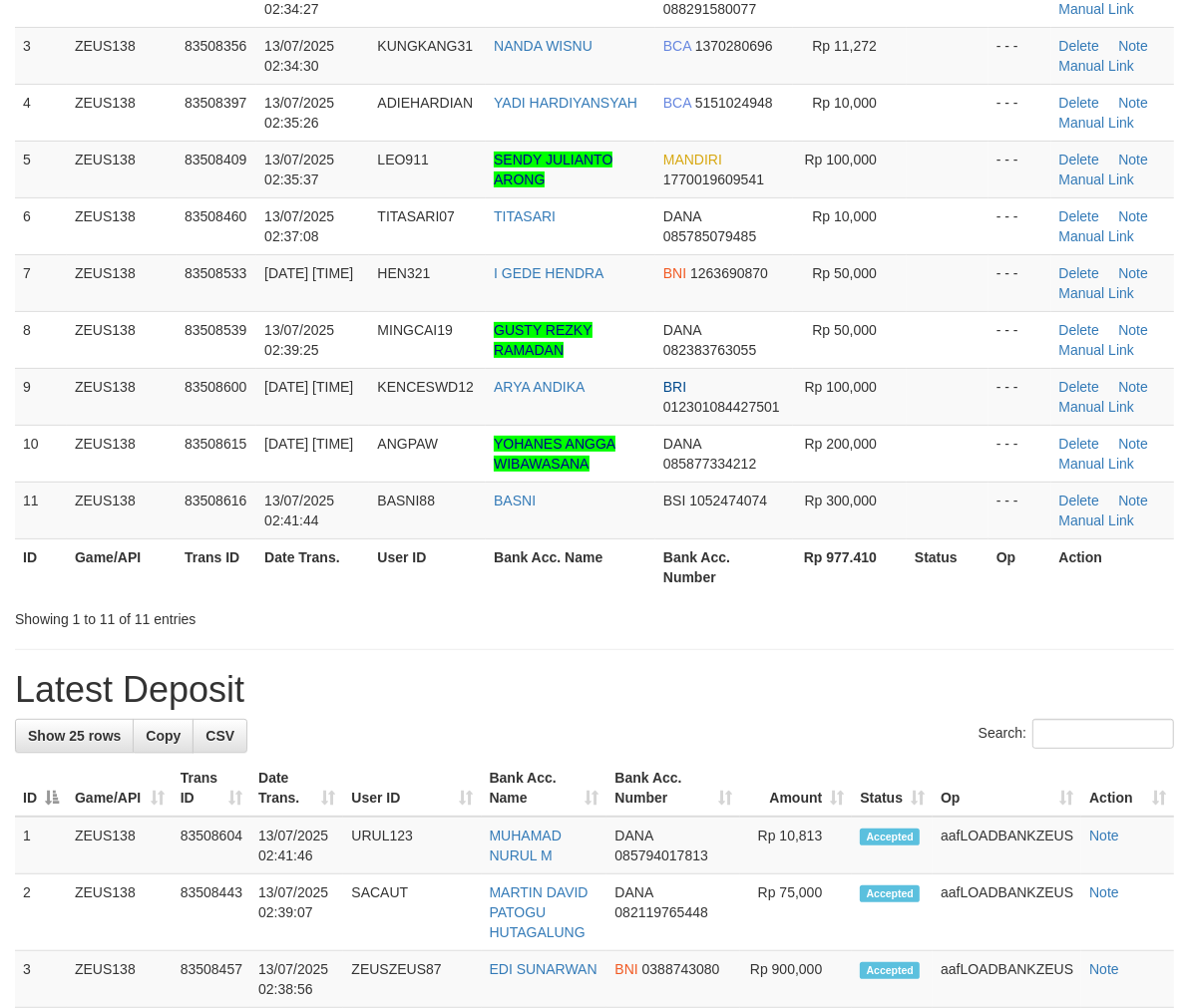 scroll, scrollTop: 443, scrollLeft: 0, axis: vertical 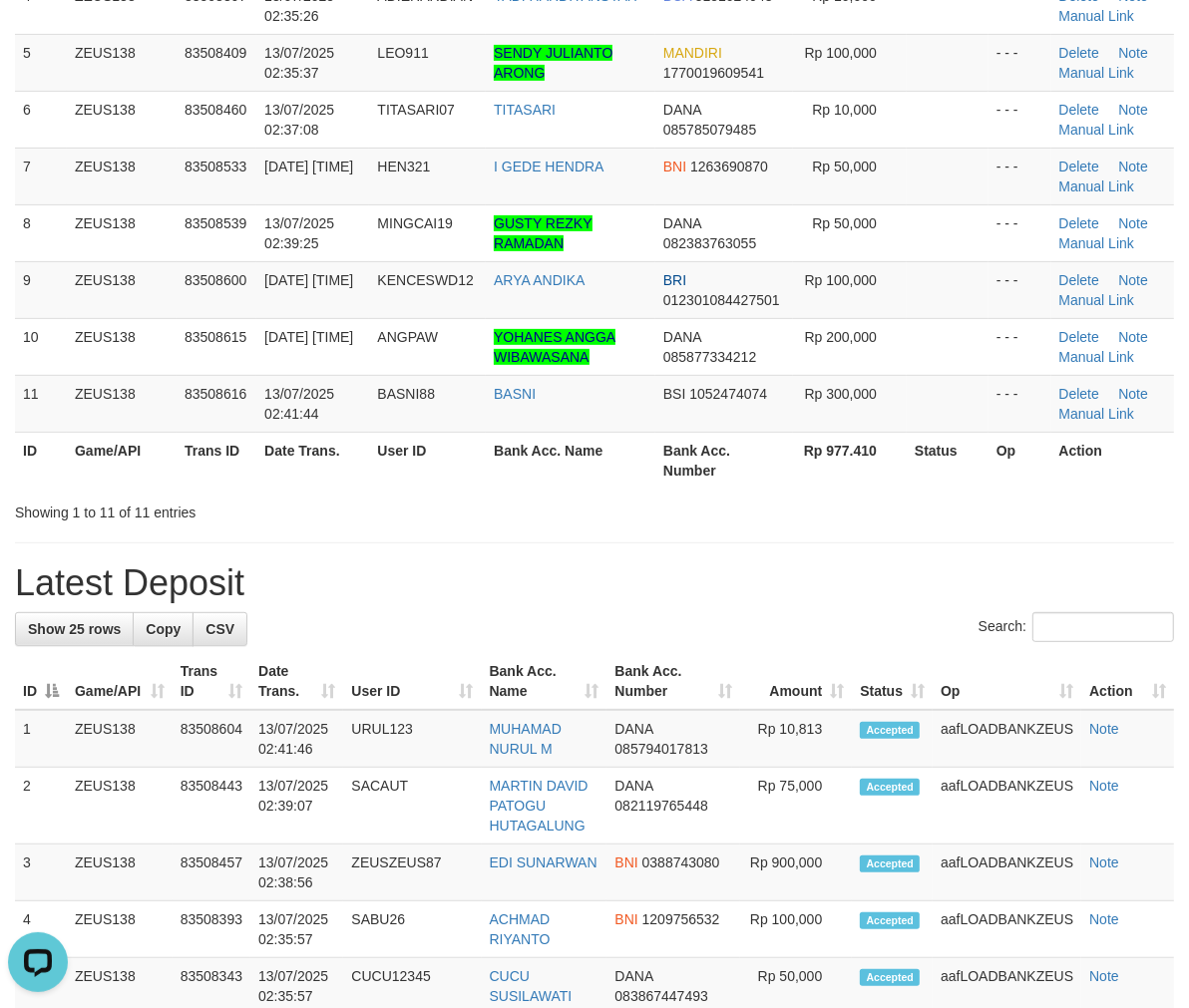 click on "**********" at bounding box center (594, 956) 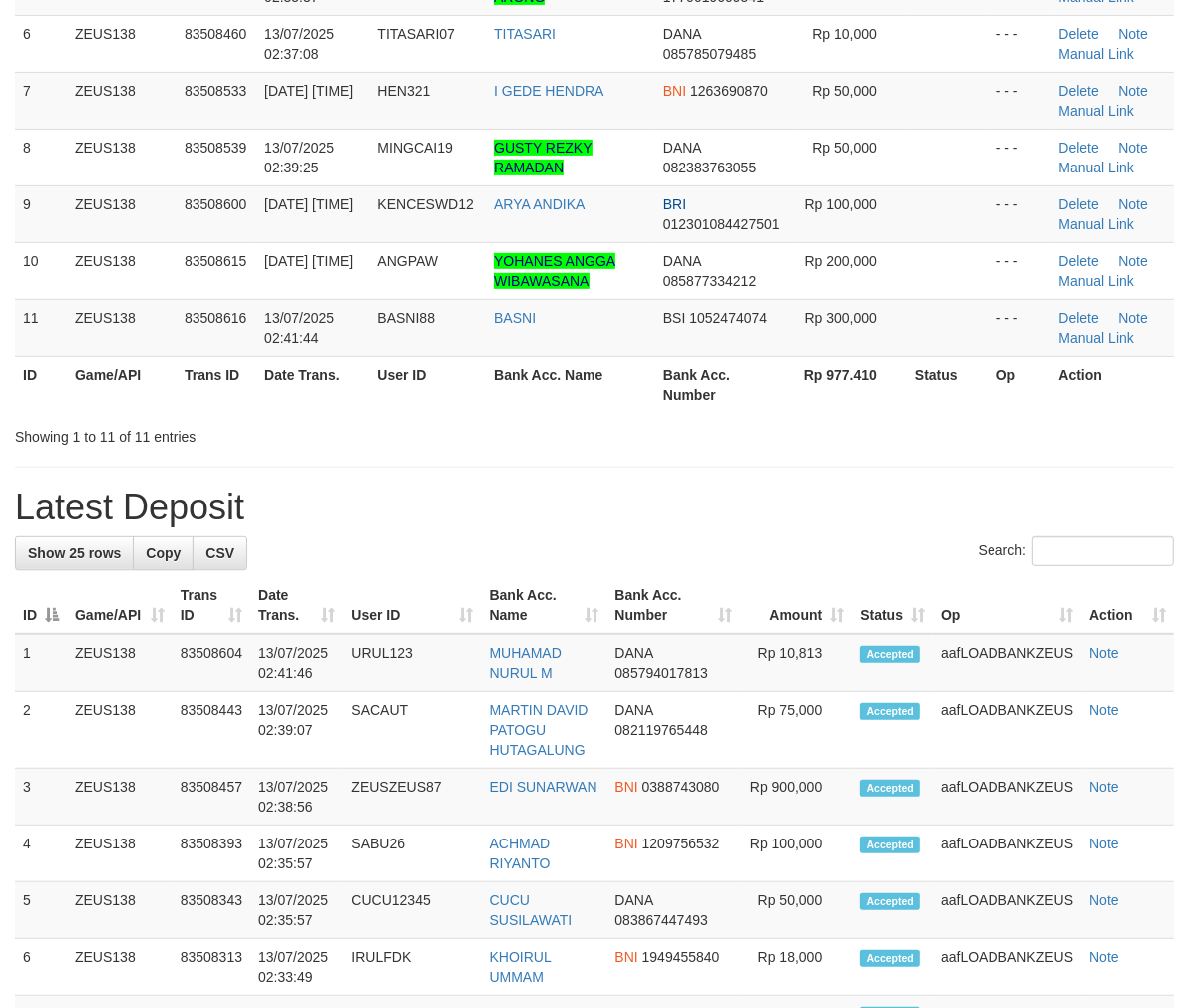scroll, scrollTop: 443, scrollLeft: 0, axis: vertical 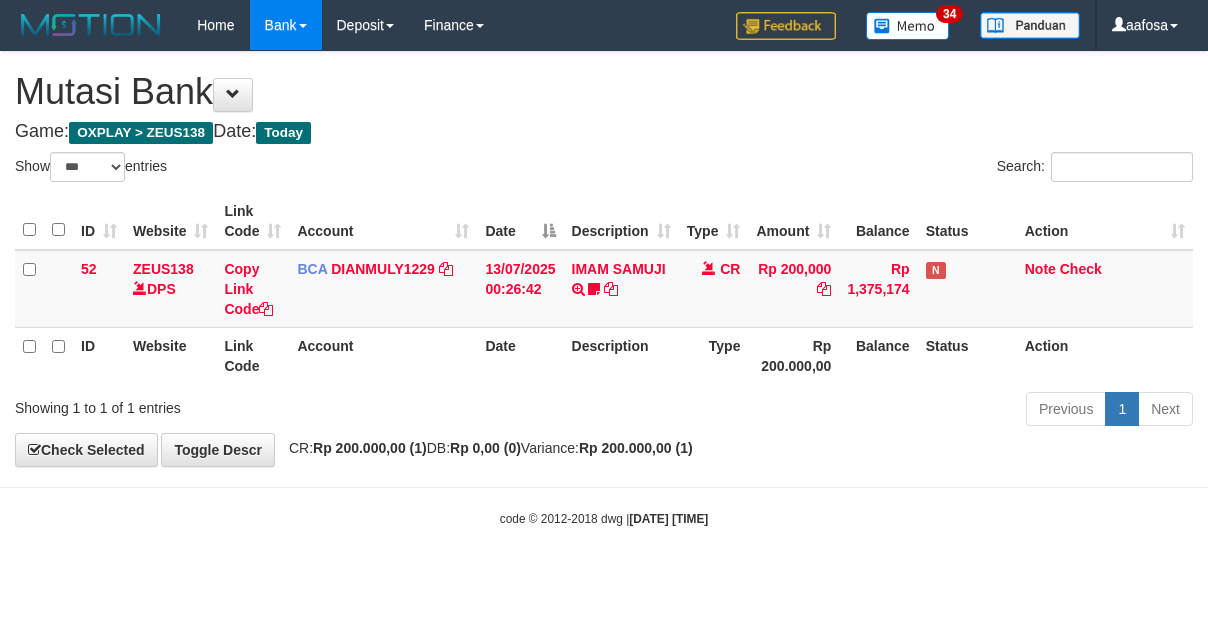 select on "***" 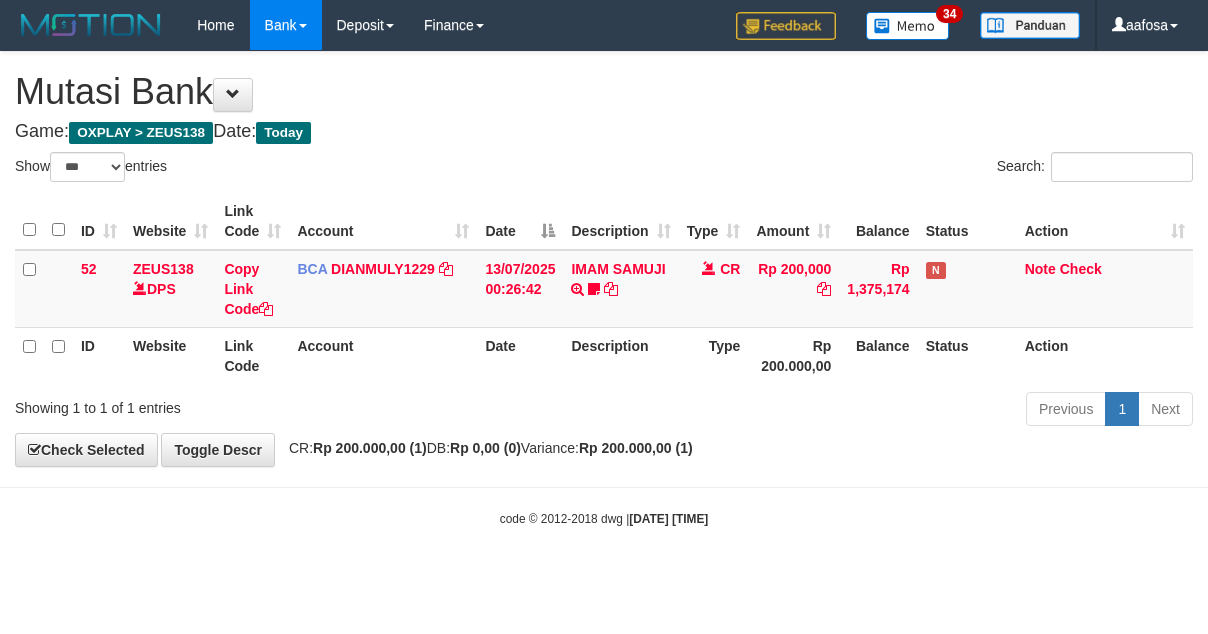 scroll, scrollTop: 0, scrollLeft: 0, axis: both 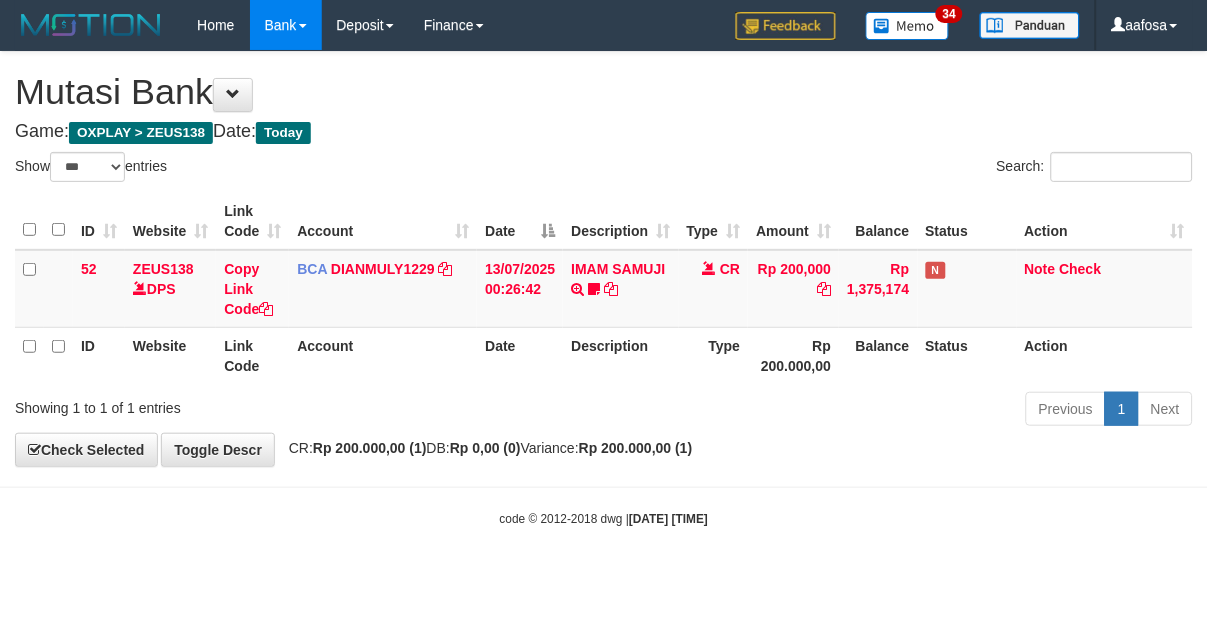 drag, startPoint x: 546, startPoint y: 344, endPoint x: 573, endPoint y: 336, distance: 28.160255 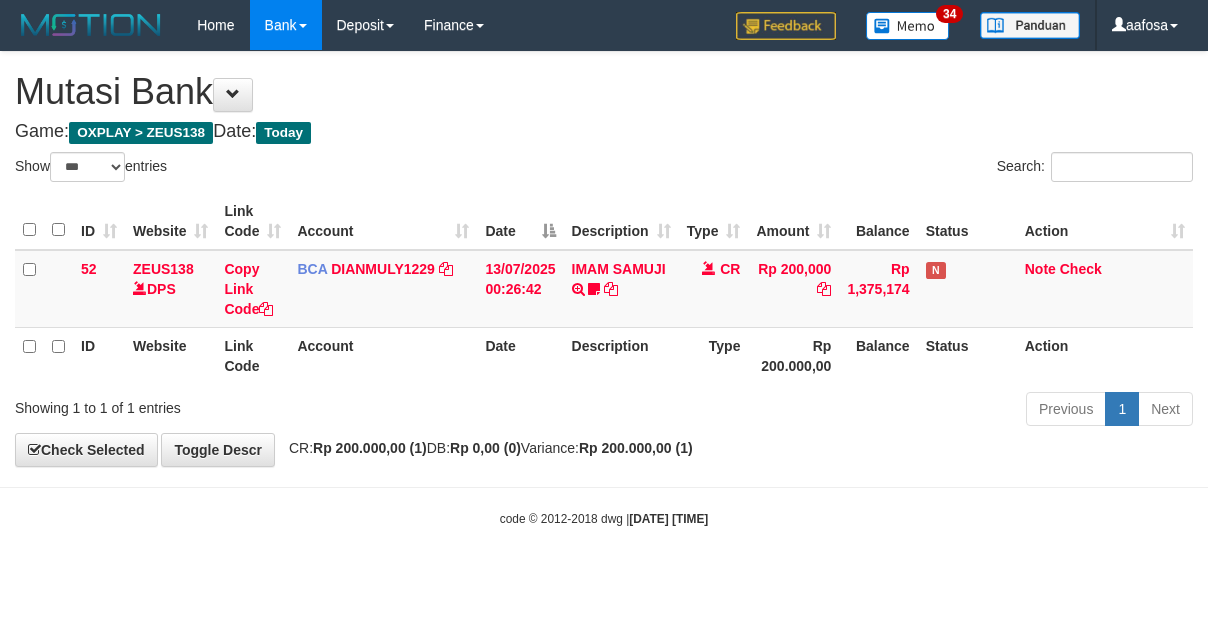 select on "***" 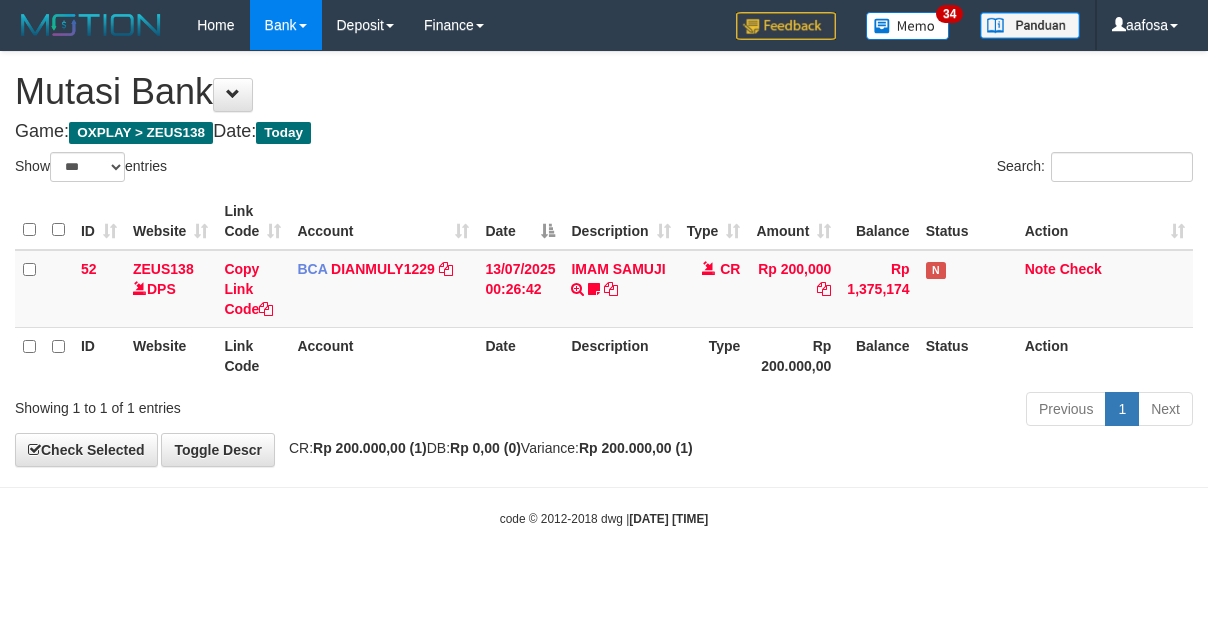 scroll, scrollTop: 0, scrollLeft: 0, axis: both 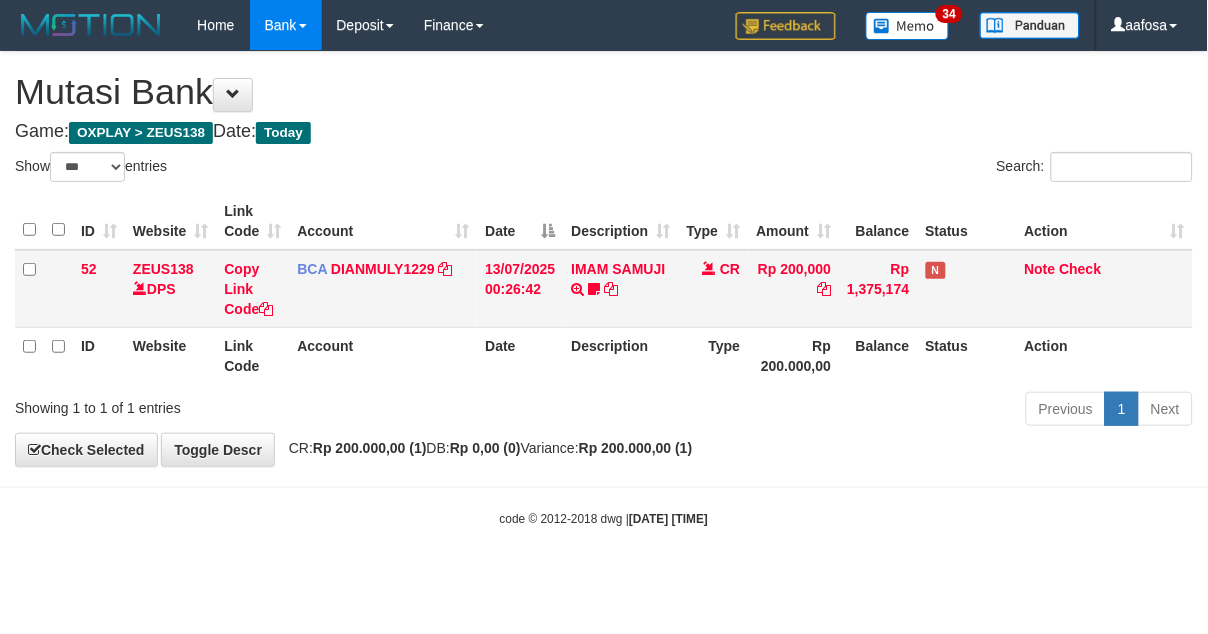 click on "13/07/2025 00:26:42" at bounding box center [520, 289] 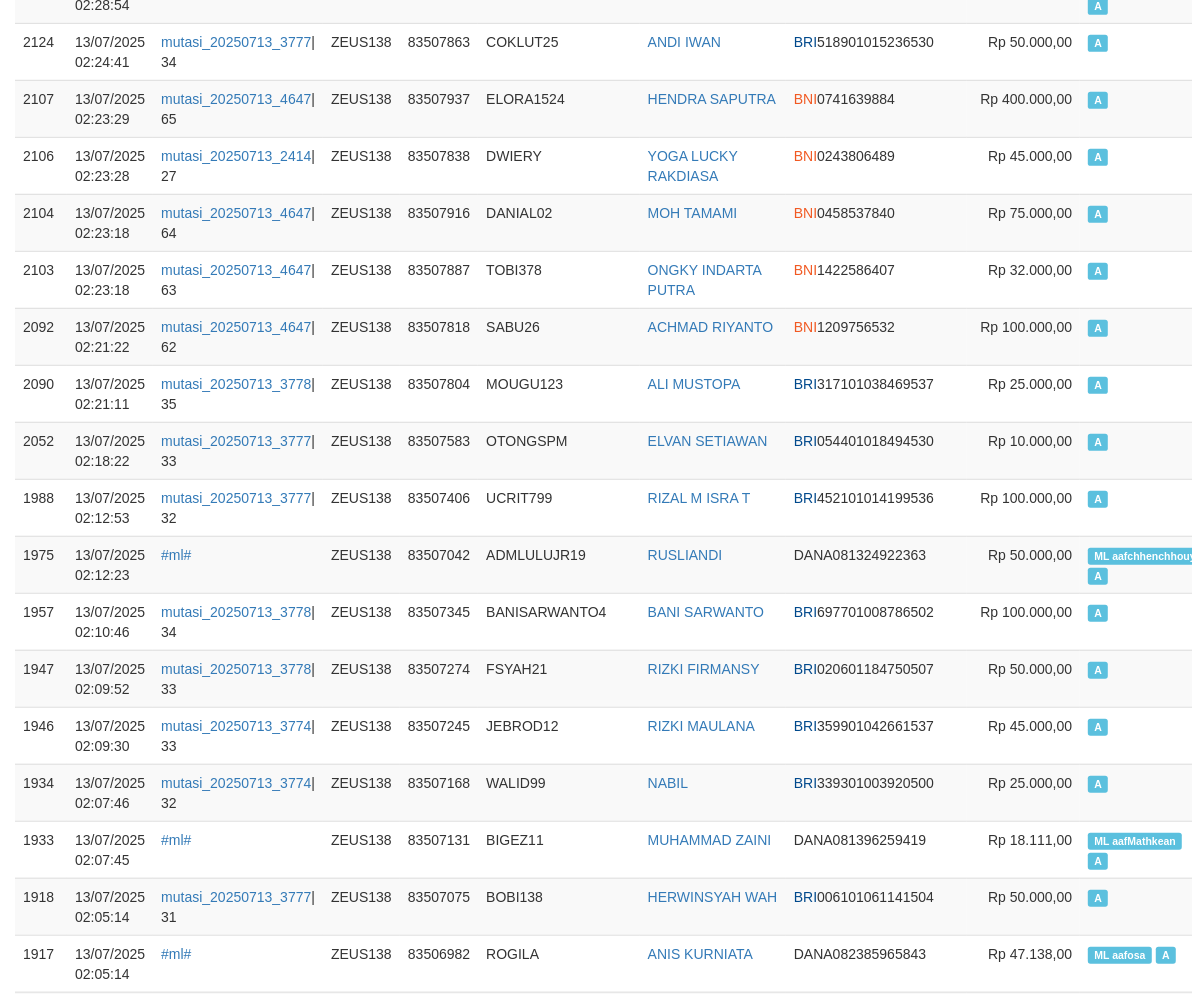 scroll, scrollTop: 633, scrollLeft: 0, axis: vertical 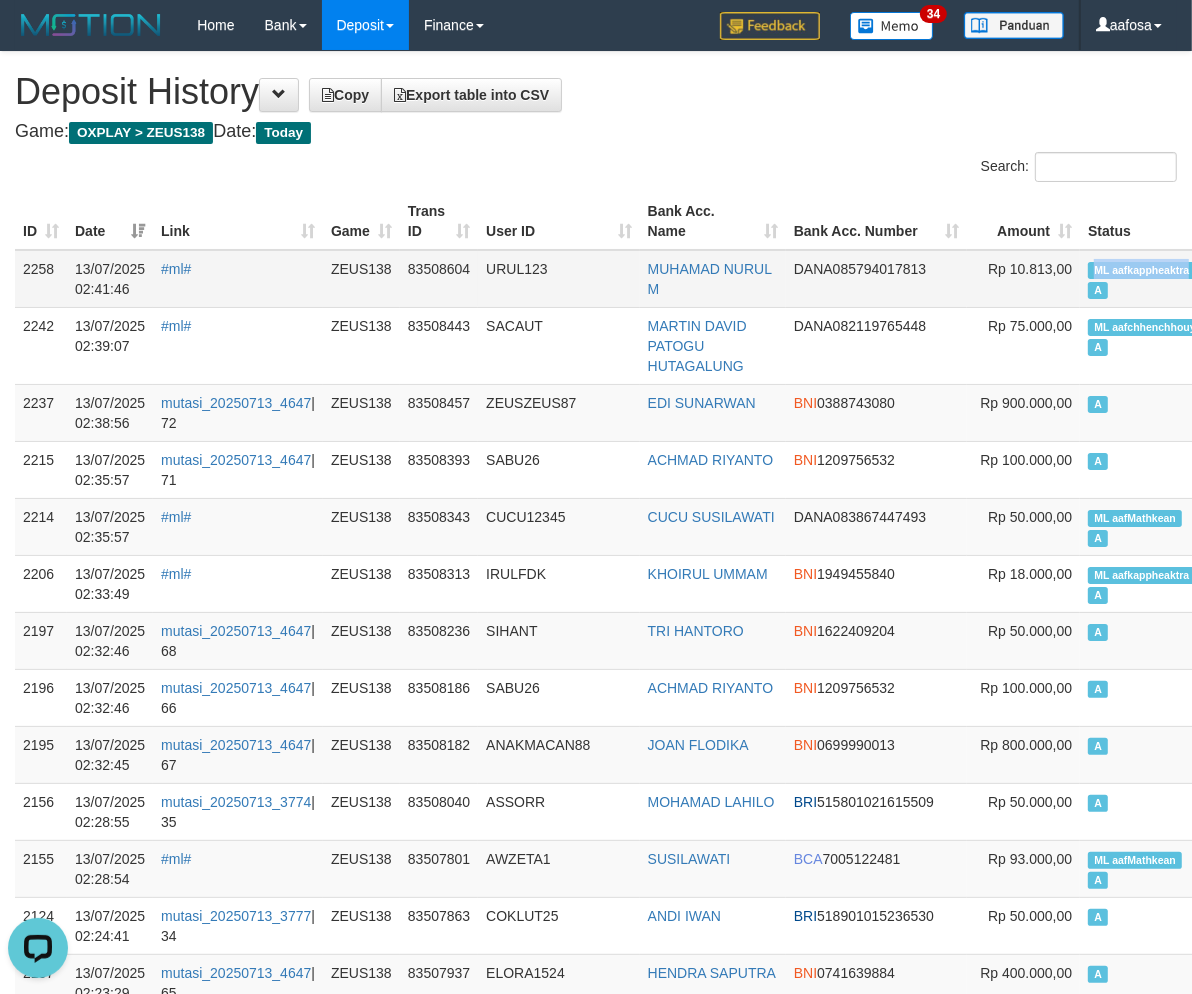 copy on "ML aafkappheaktra" 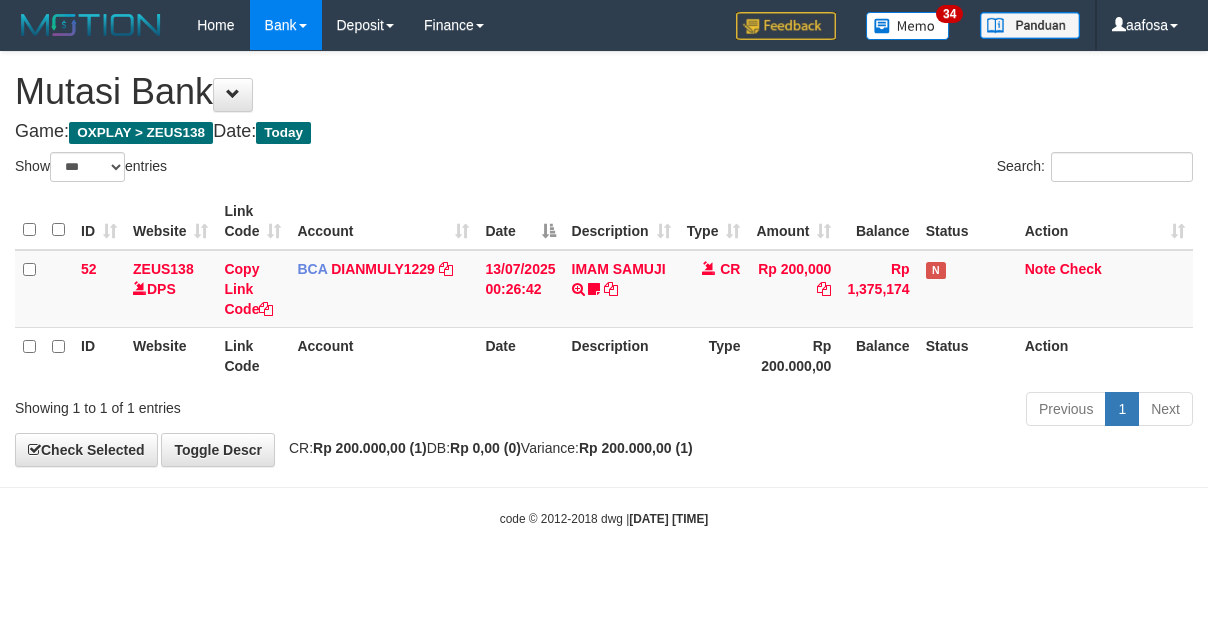select on "***" 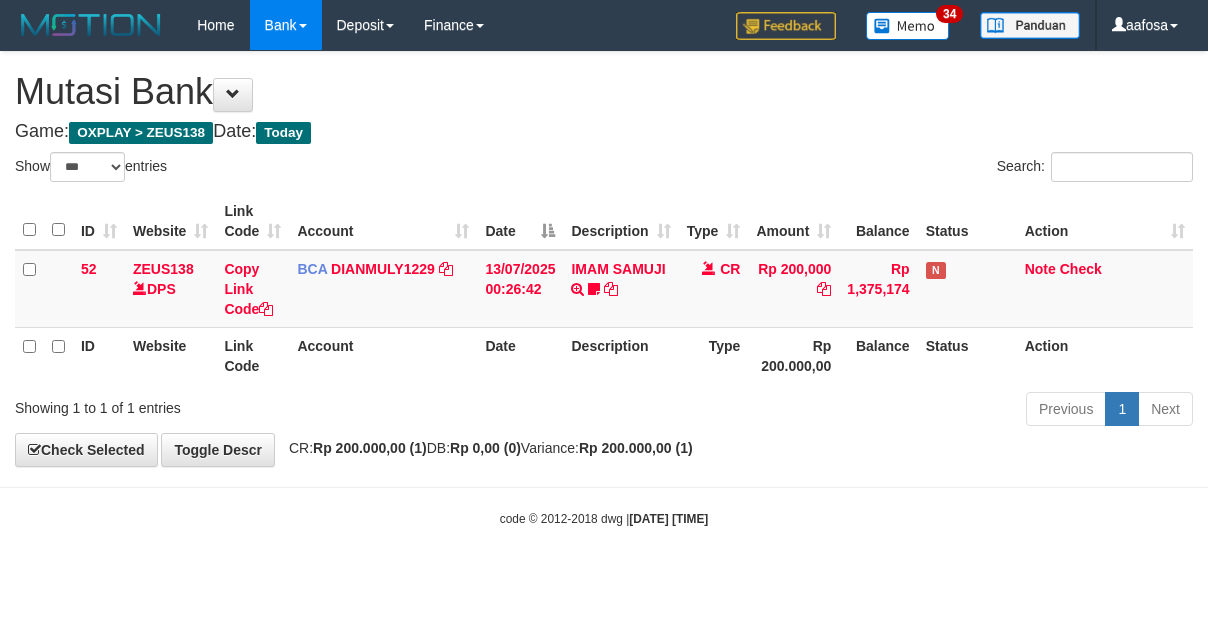 scroll, scrollTop: 0, scrollLeft: 0, axis: both 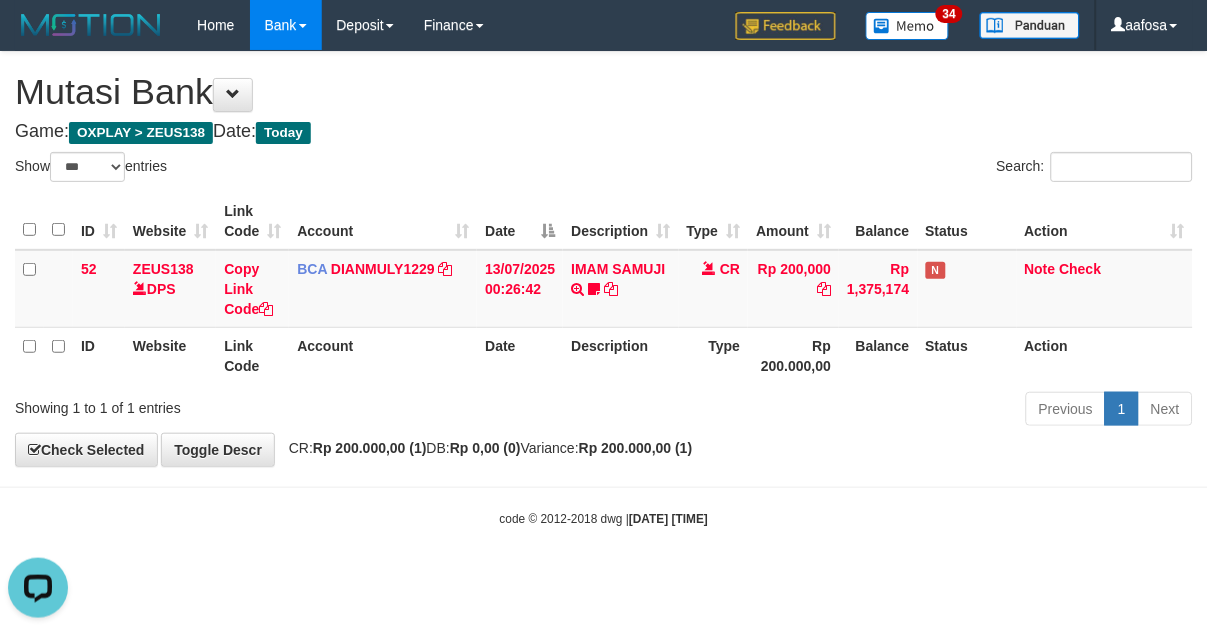 drag, startPoint x: 747, startPoint y: 165, endPoint x: 722, endPoint y: 162, distance: 25.179358 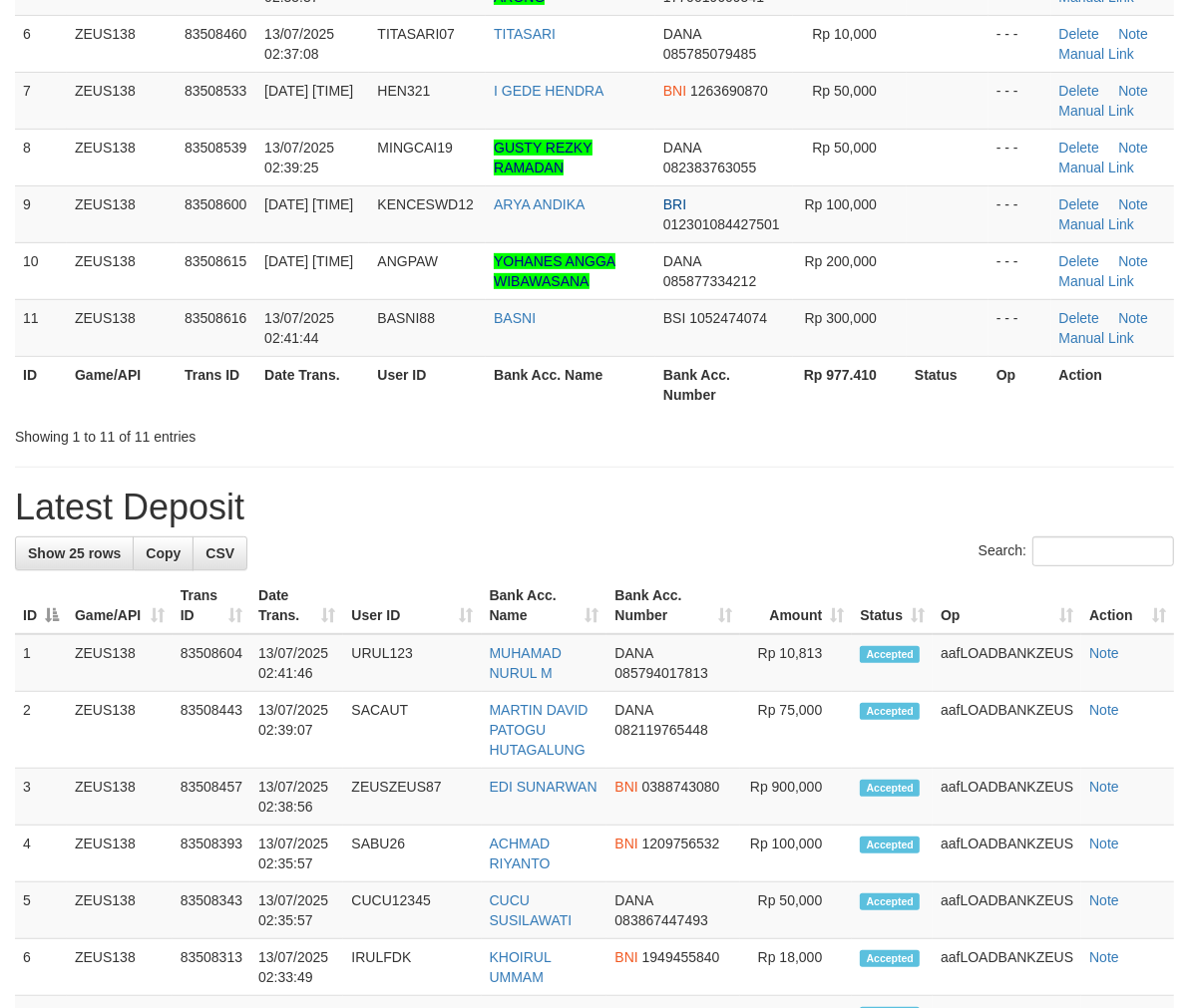 scroll, scrollTop: 443, scrollLeft: 0, axis: vertical 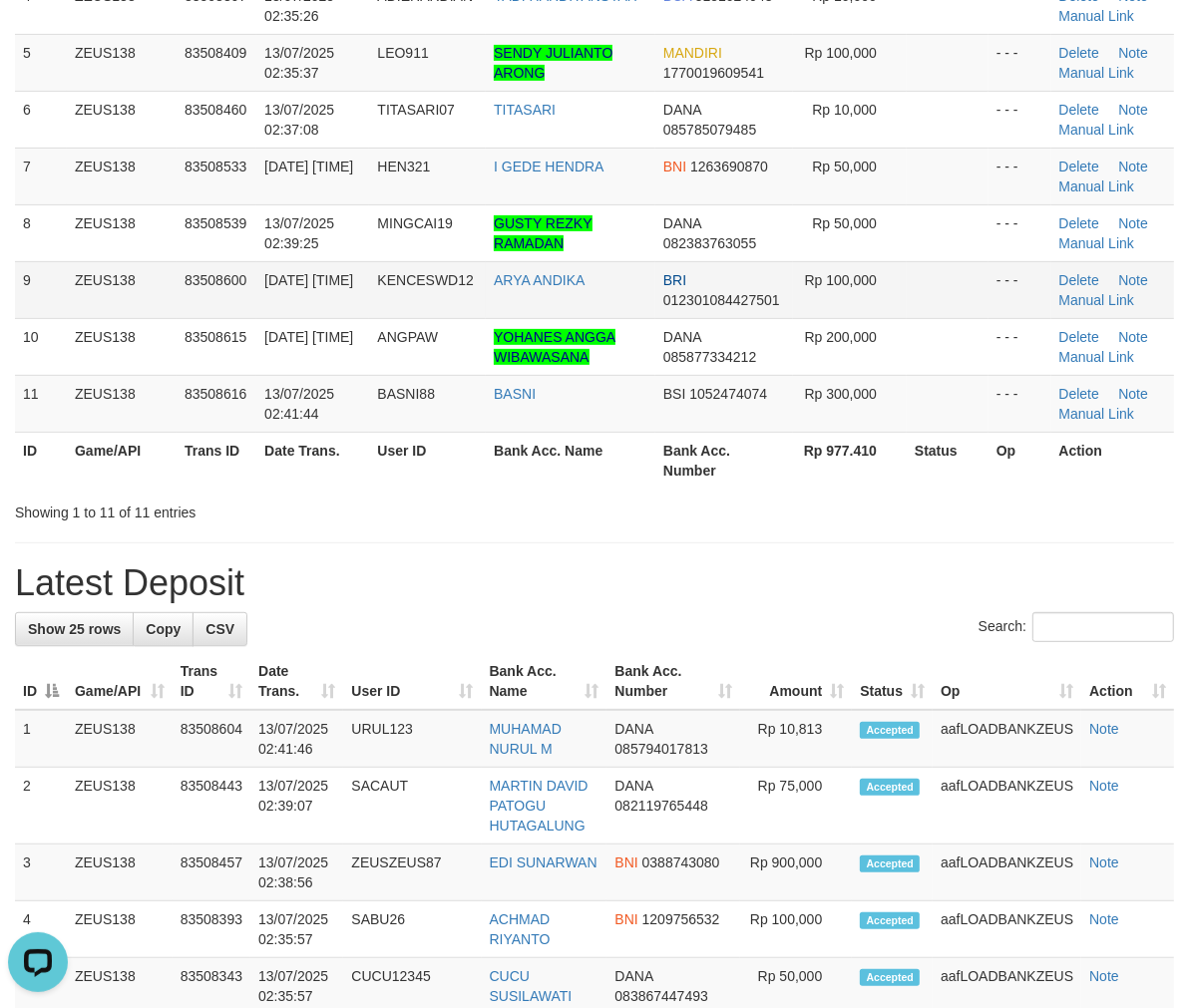 click on "ARYA ANDIKA" at bounding box center [571, 289] 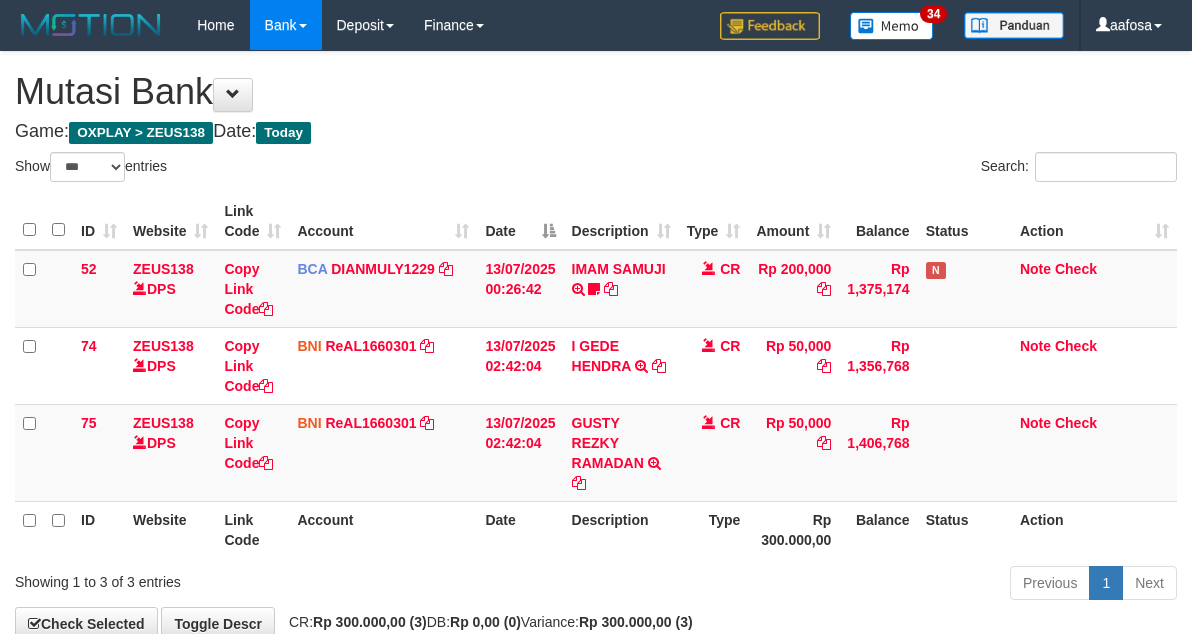 select on "***" 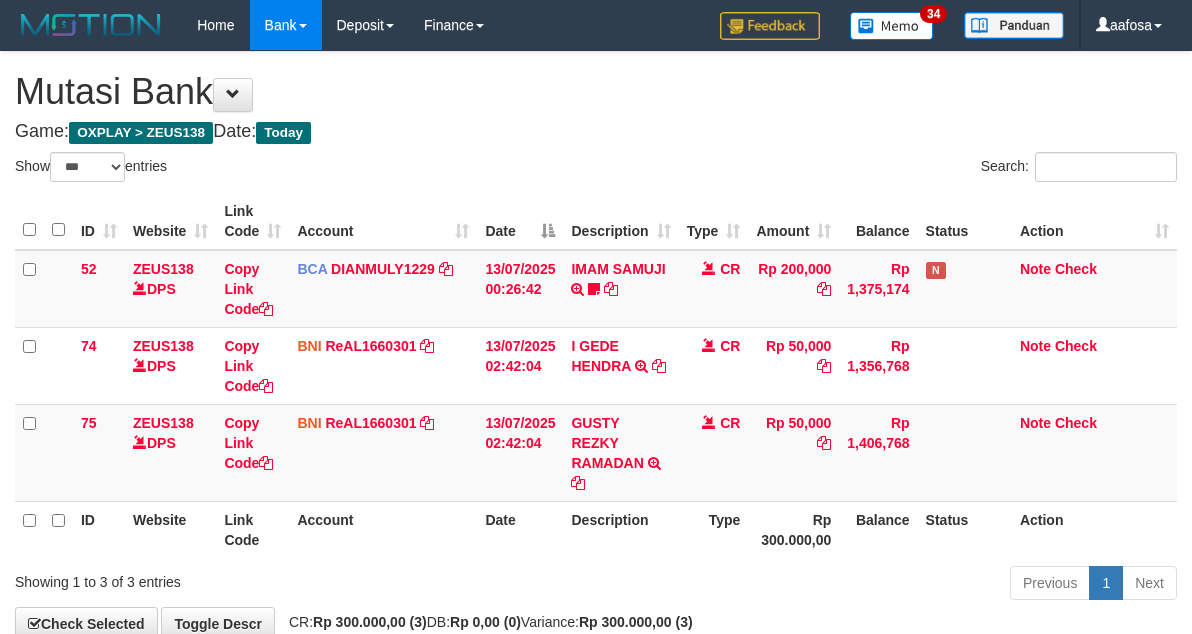 scroll, scrollTop: 0, scrollLeft: 0, axis: both 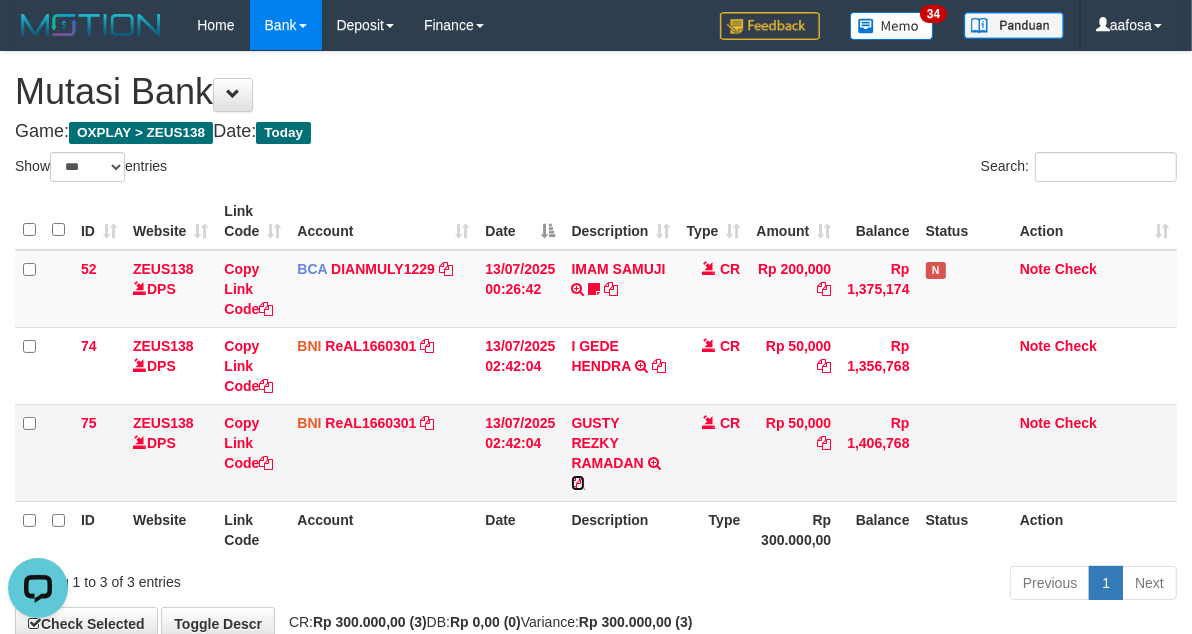 drag, startPoint x: 575, startPoint y: 481, endPoint x: 734, endPoint y: 463, distance: 160.01562 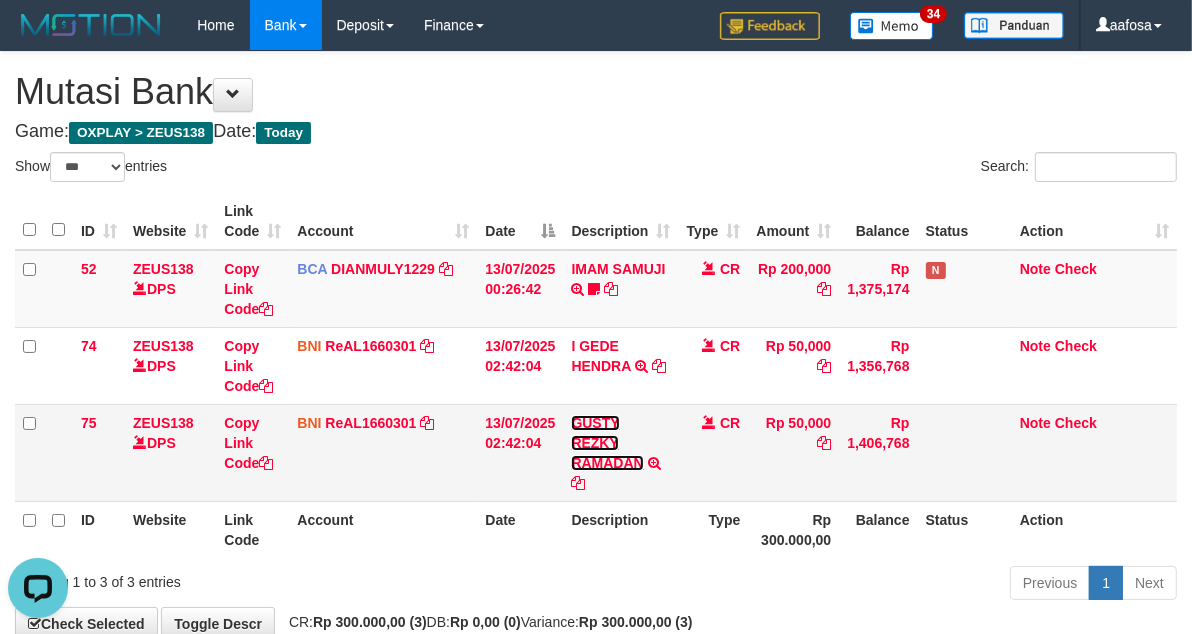 click on "GUSTY REZKY RAMADAN" at bounding box center (607, 443) 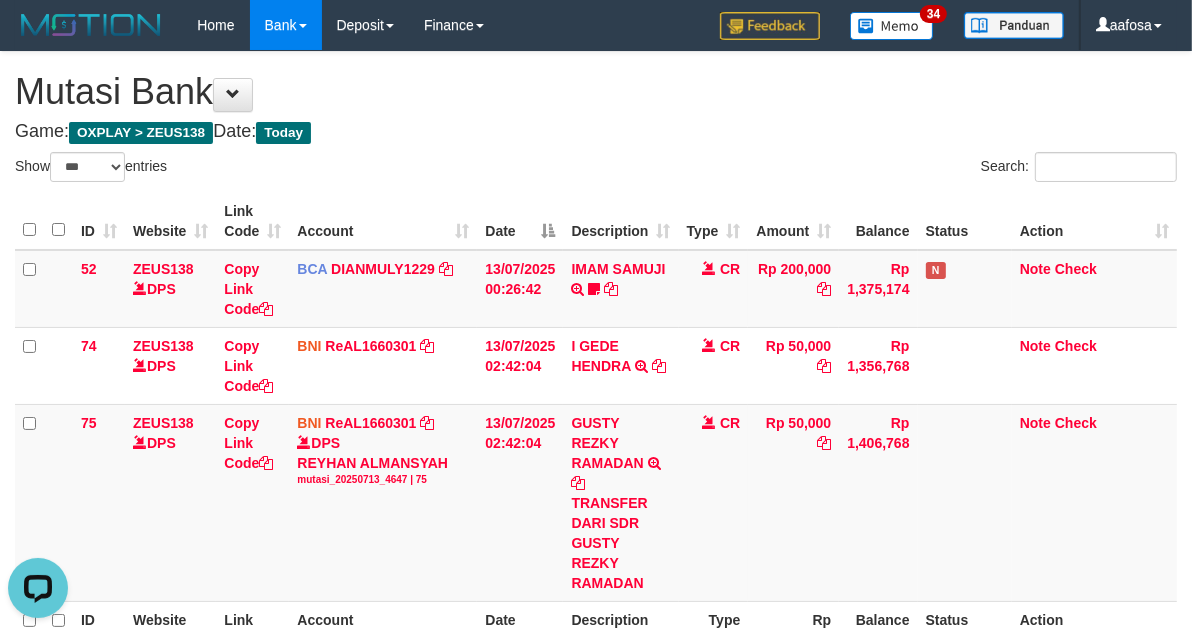 click on "Link Code" at bounding box center (252, 221) 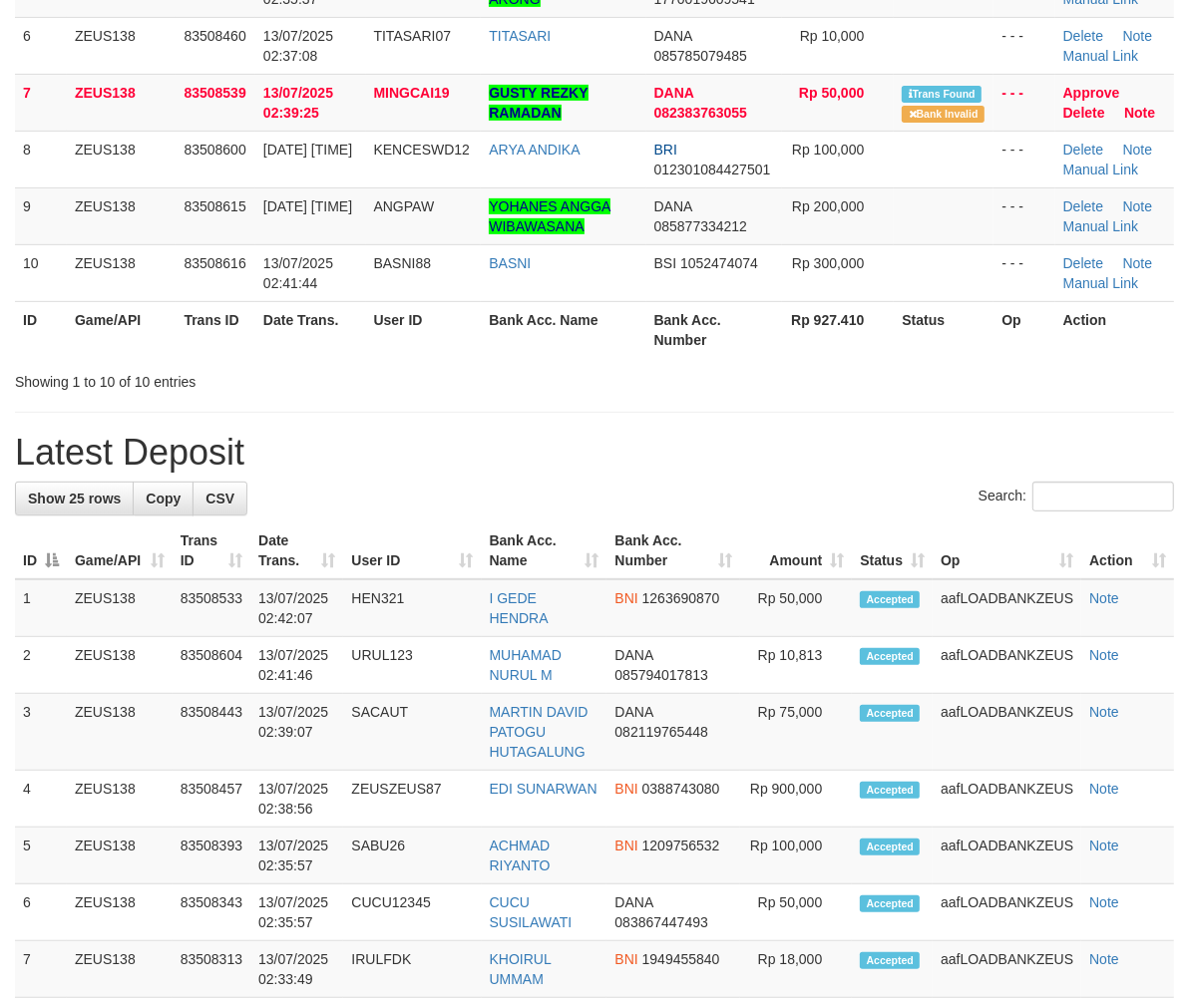 scroll, scrollTop: 443, scrollLeft: 0, axis: vertical 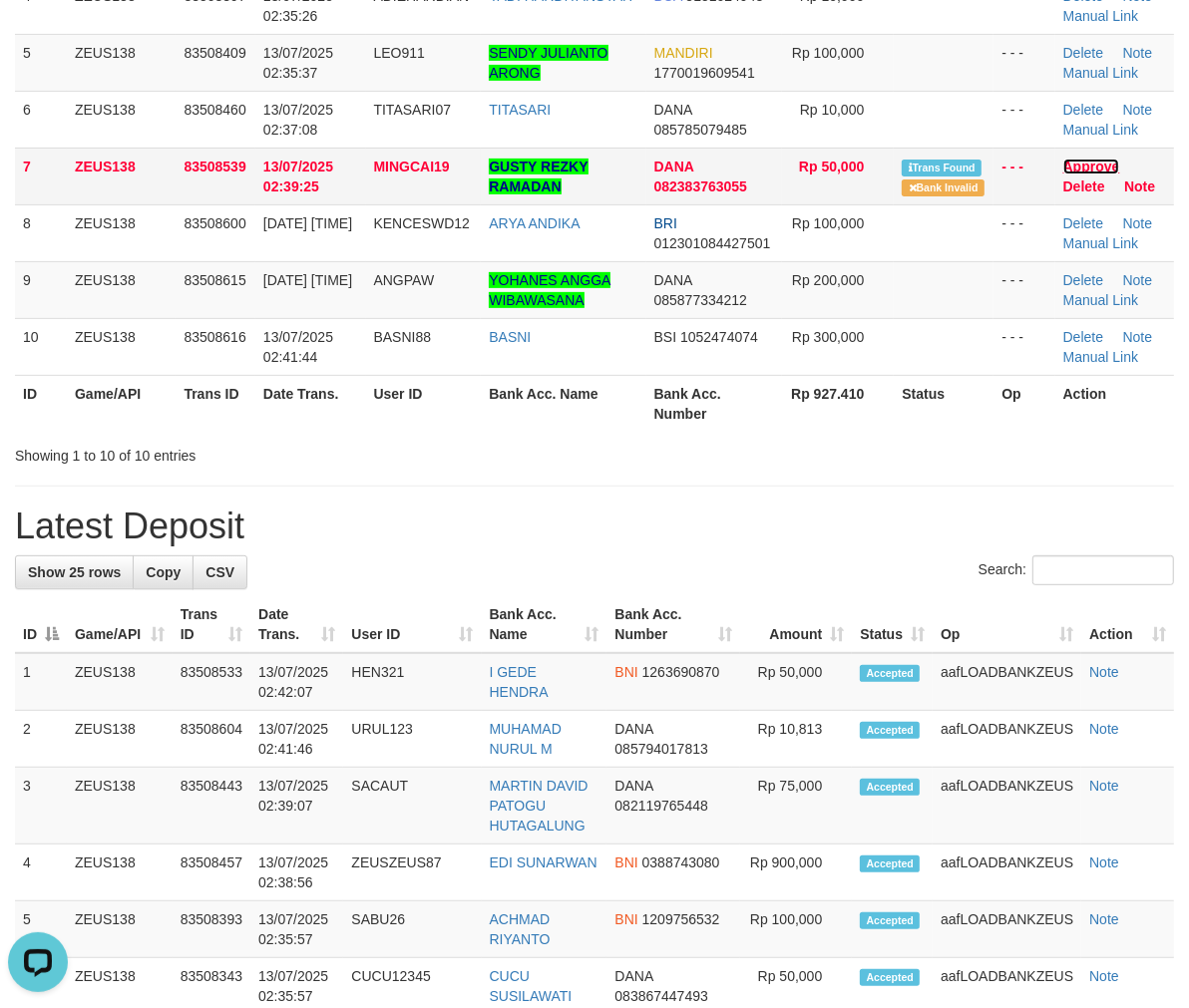 click on "Approve" at bounding box center [1091, 167] 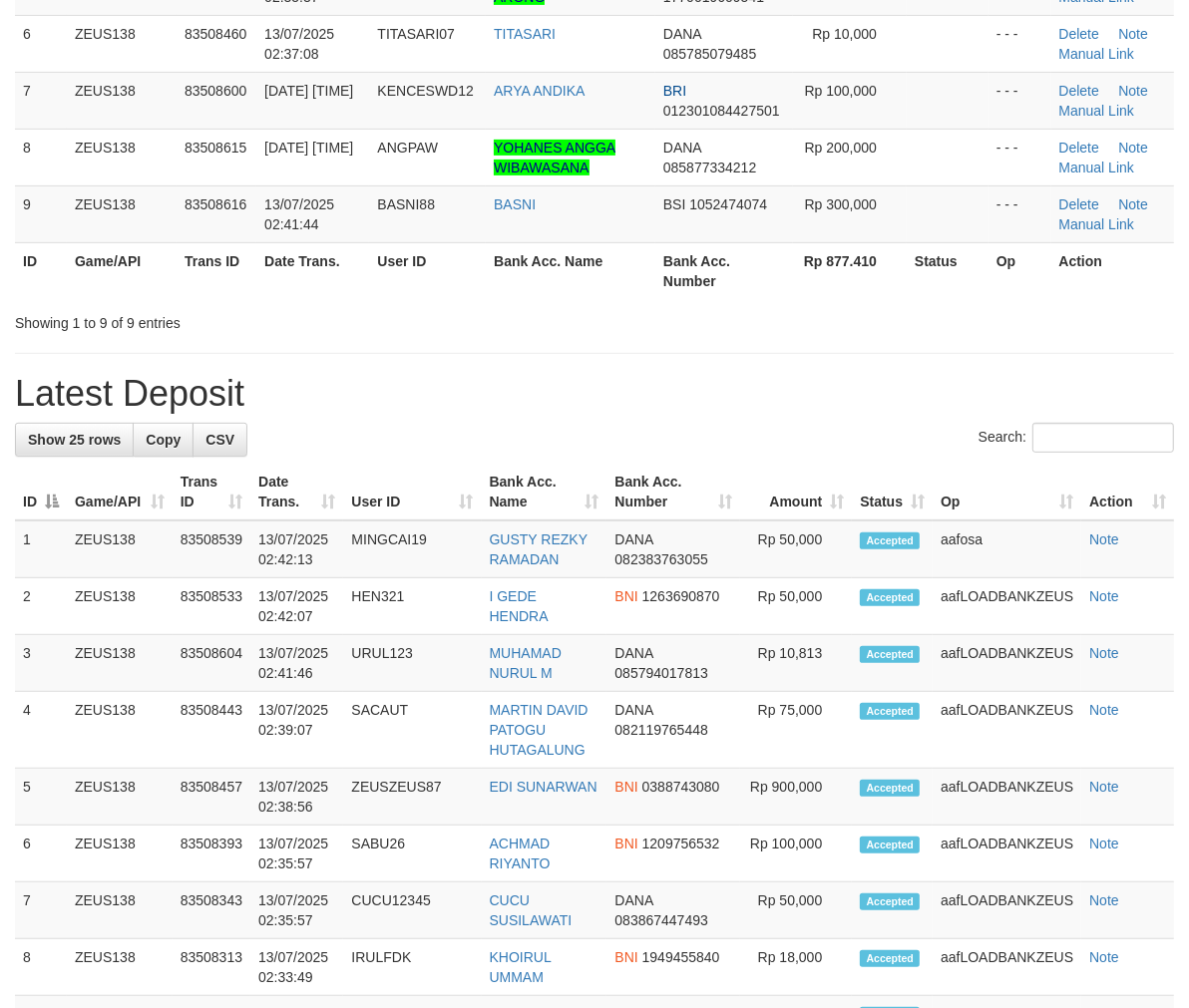 scroll, scrollTop: 443, scrollLeft: 0, axis: vertical 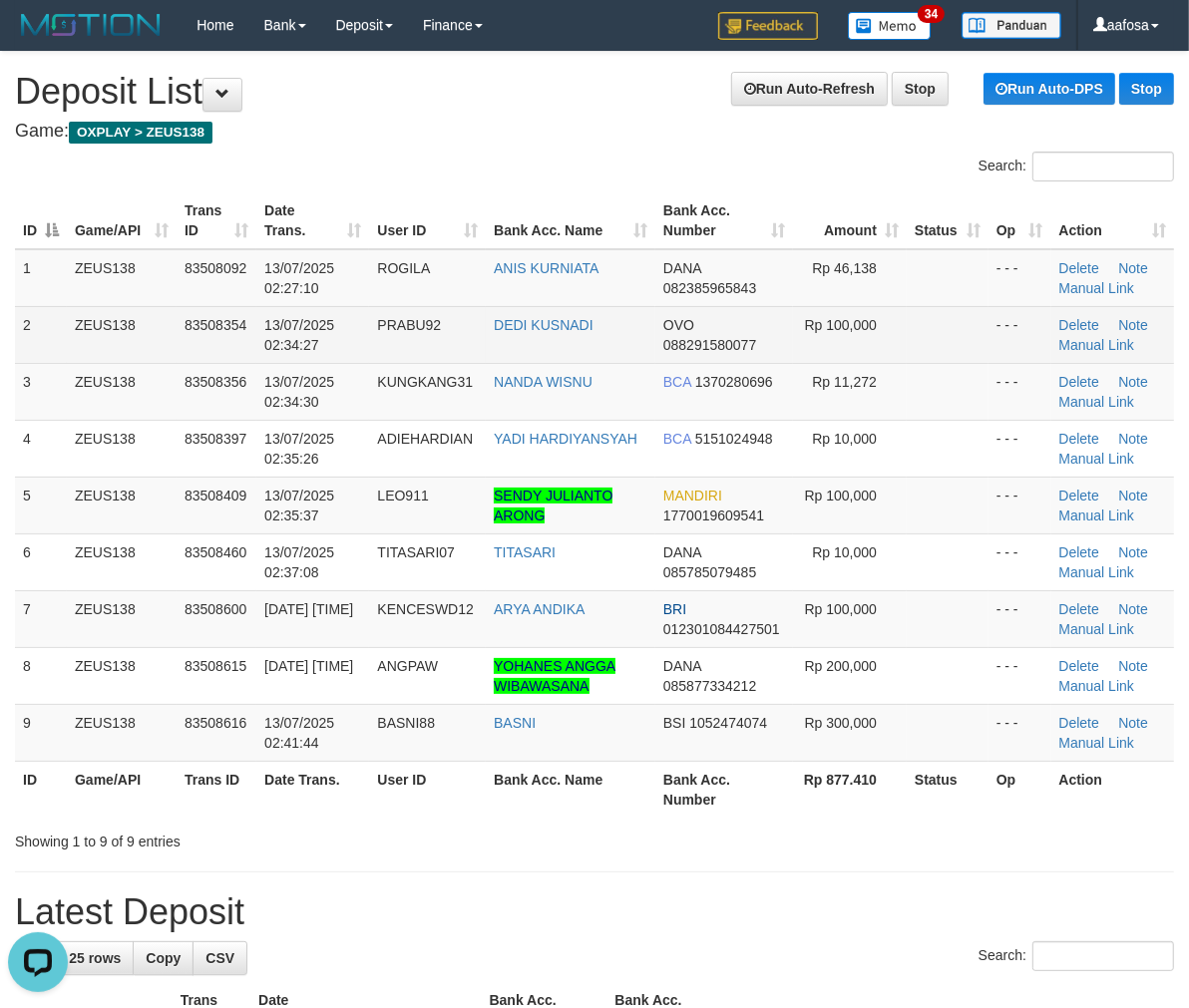 click at bounding box center (948, 334) 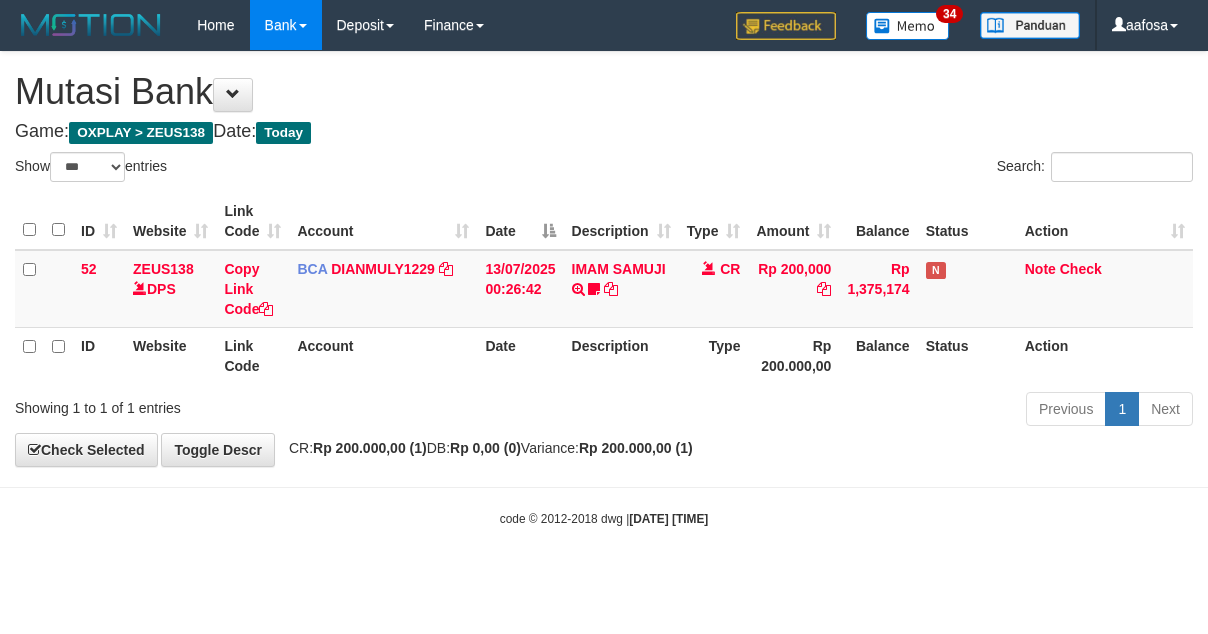 select on "***" 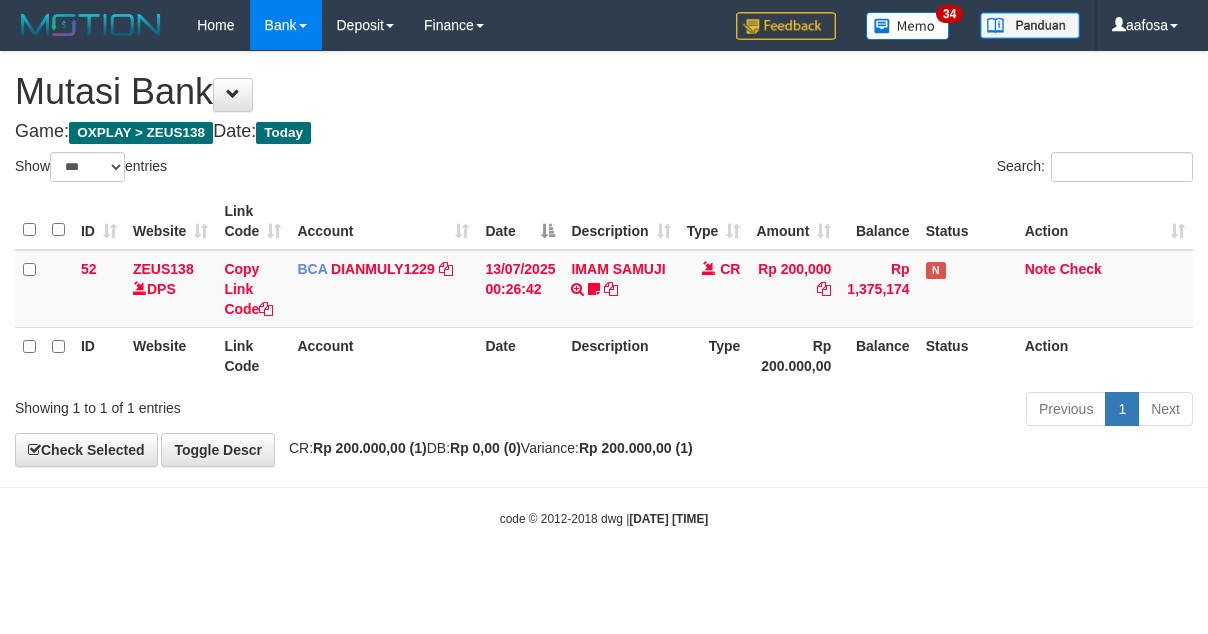 scroll, scrollTop: 0, scrollLeft: 0, axis: both 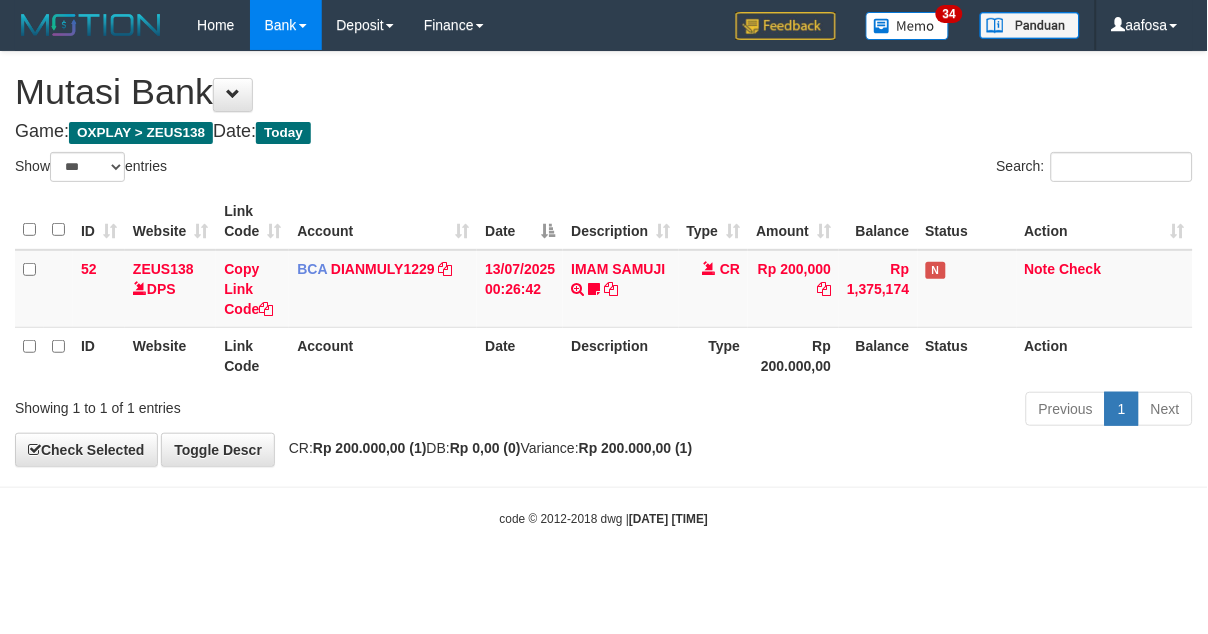 click on "Link Code" at bounding box center [252, 221] 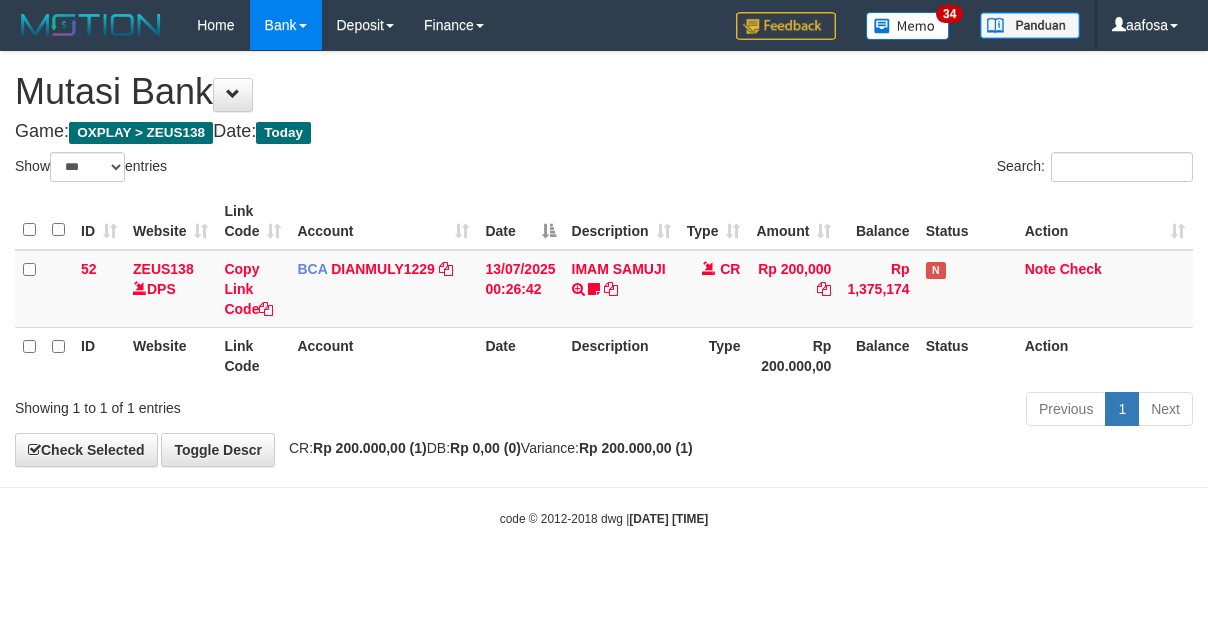 select on "***" 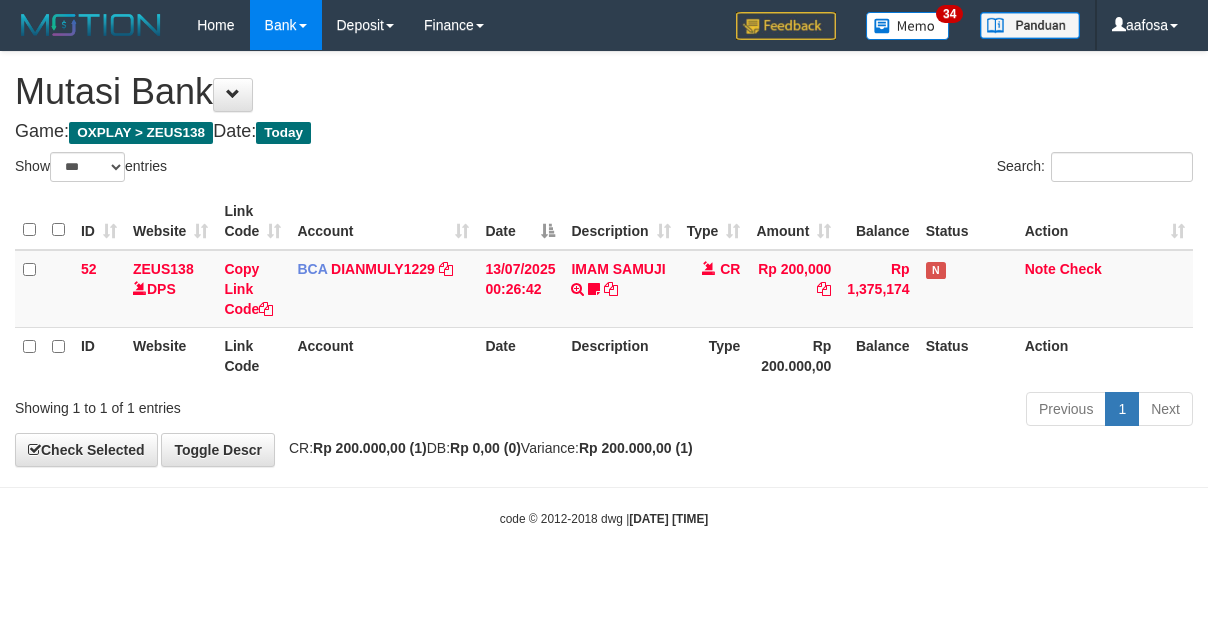 scroll, scrollTop: 0, scrollLeft: 0, axis: both 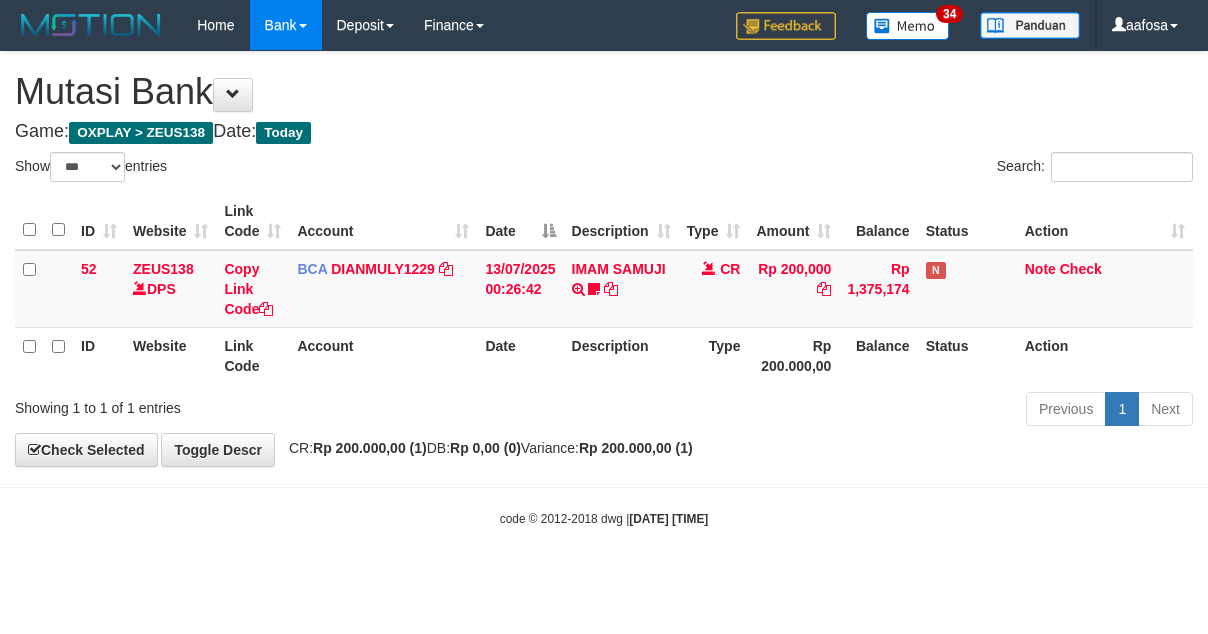 select on "***" 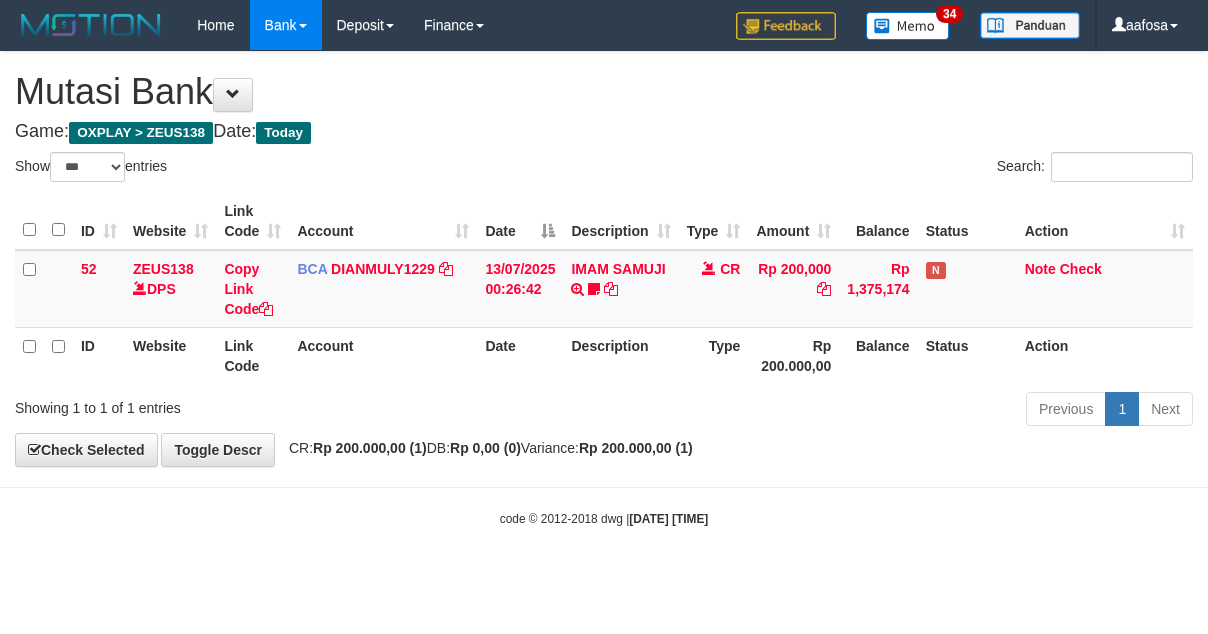 scroll, scrollTop: 0, scrollLeft: 0, axis: both 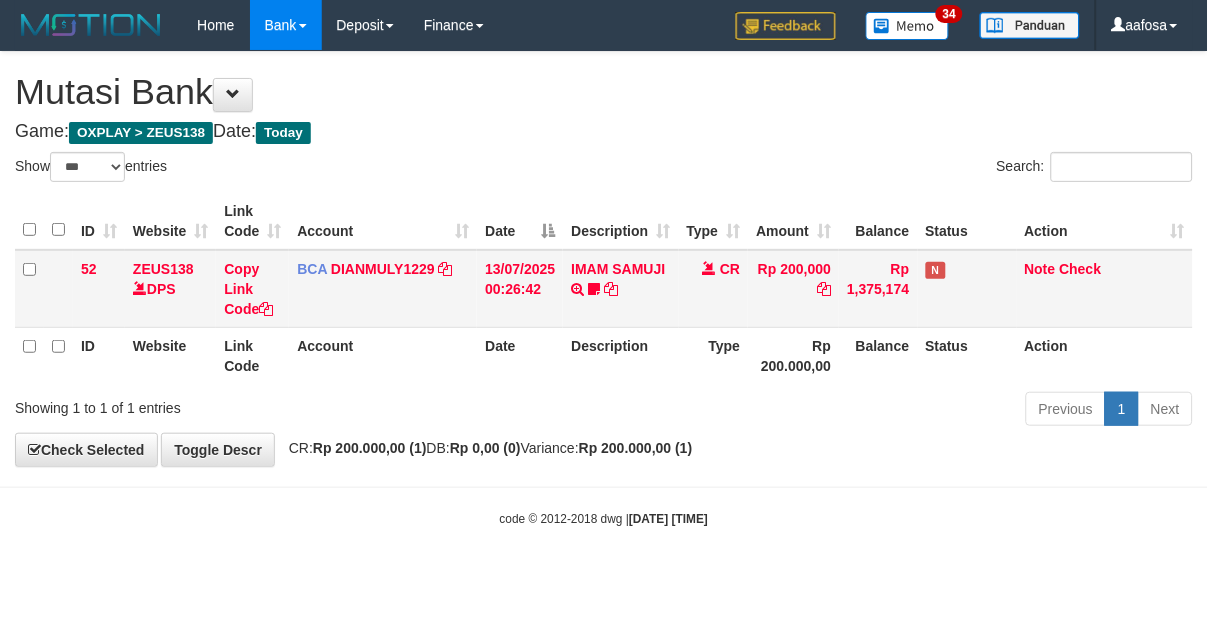 click on "IMAM SAMUJI            TRSF E-BANKING CR 1307/FTSCY/WS95031
200000.00IMAM SAMUJI    Mesbon99" at bounding box center [620, 289] 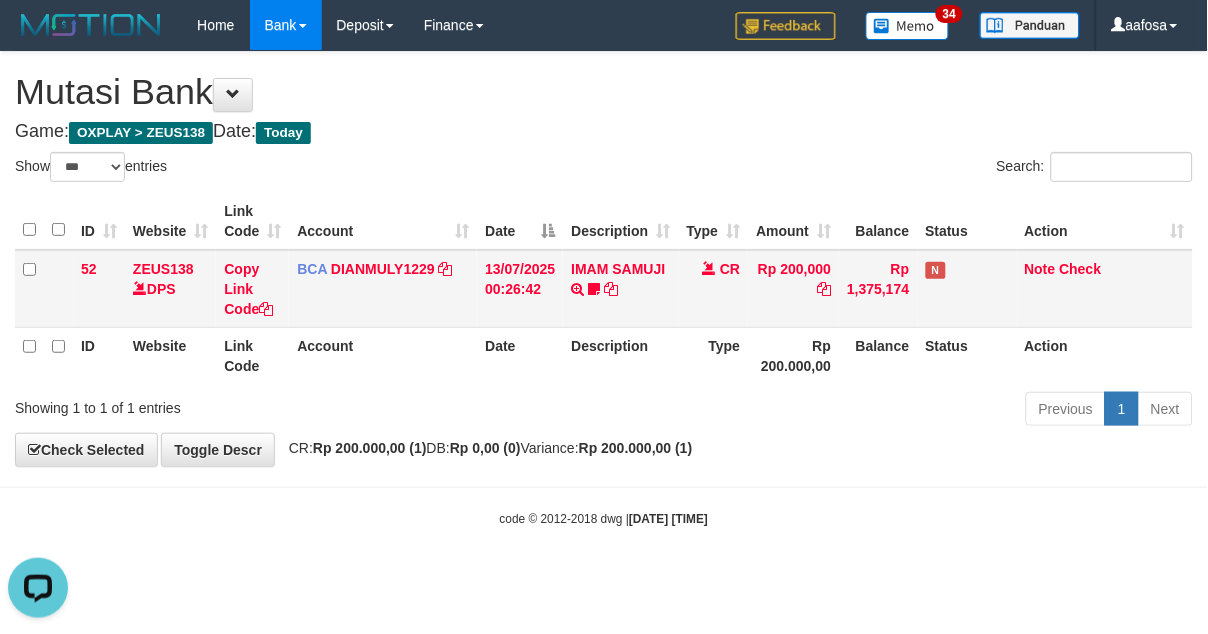 scroll, scrollTop: 0, scrollLeft: 0, axis: both 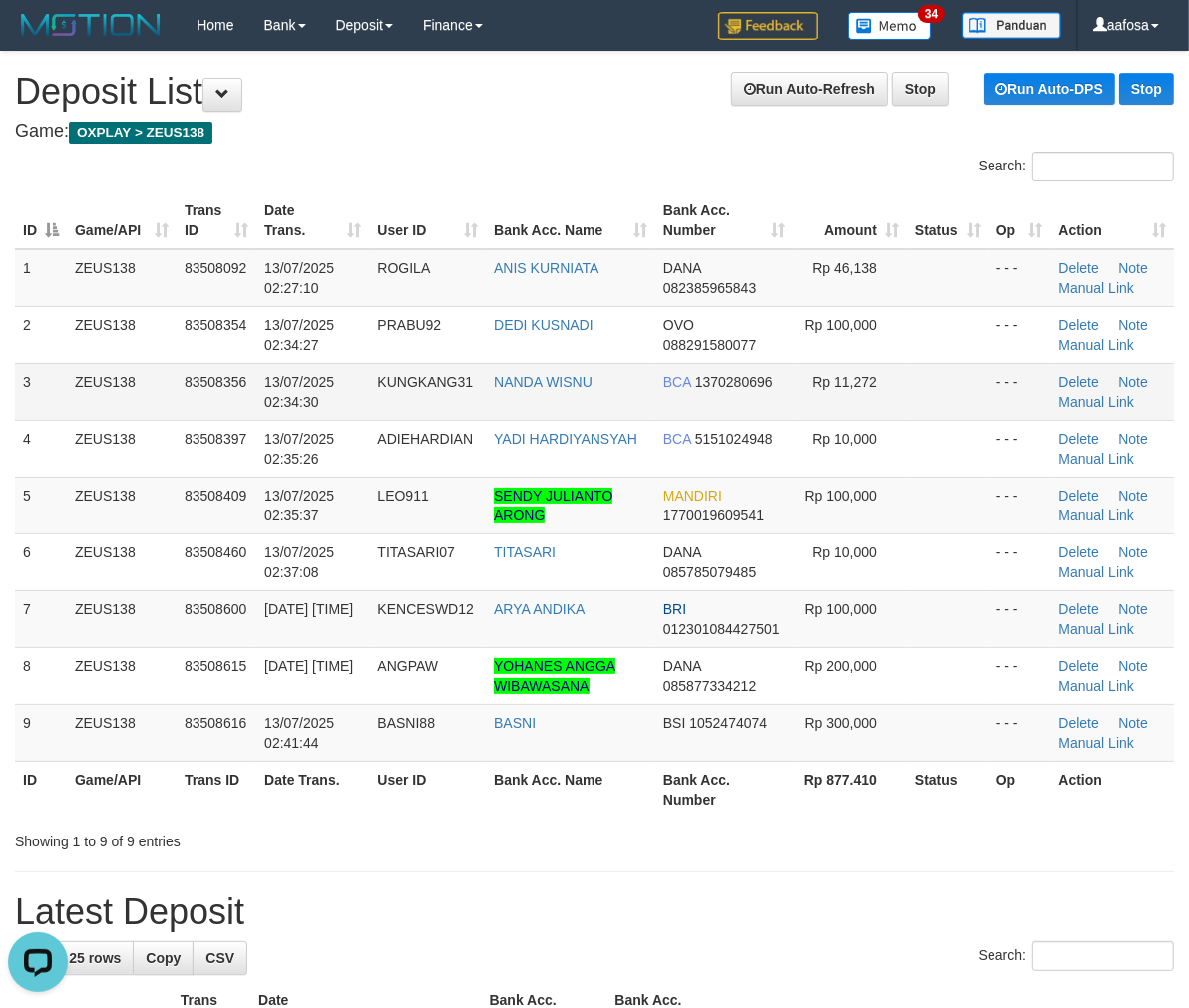 click on "13/07/2025 02:34:30" at bounding box center (312, 391) 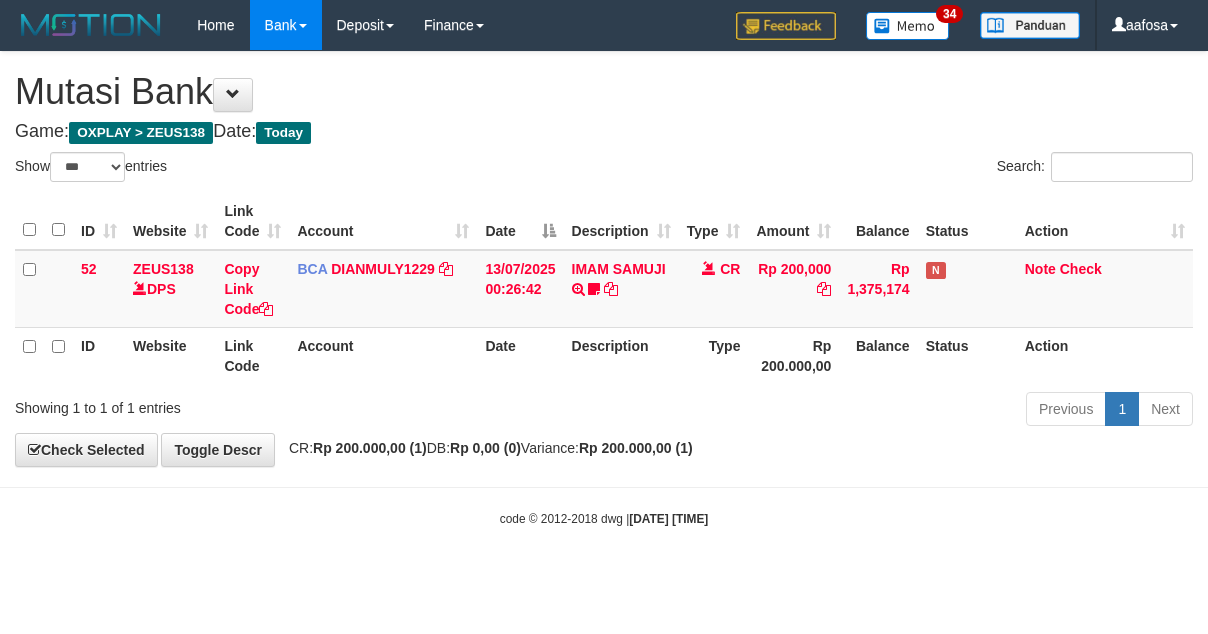 select on "***" 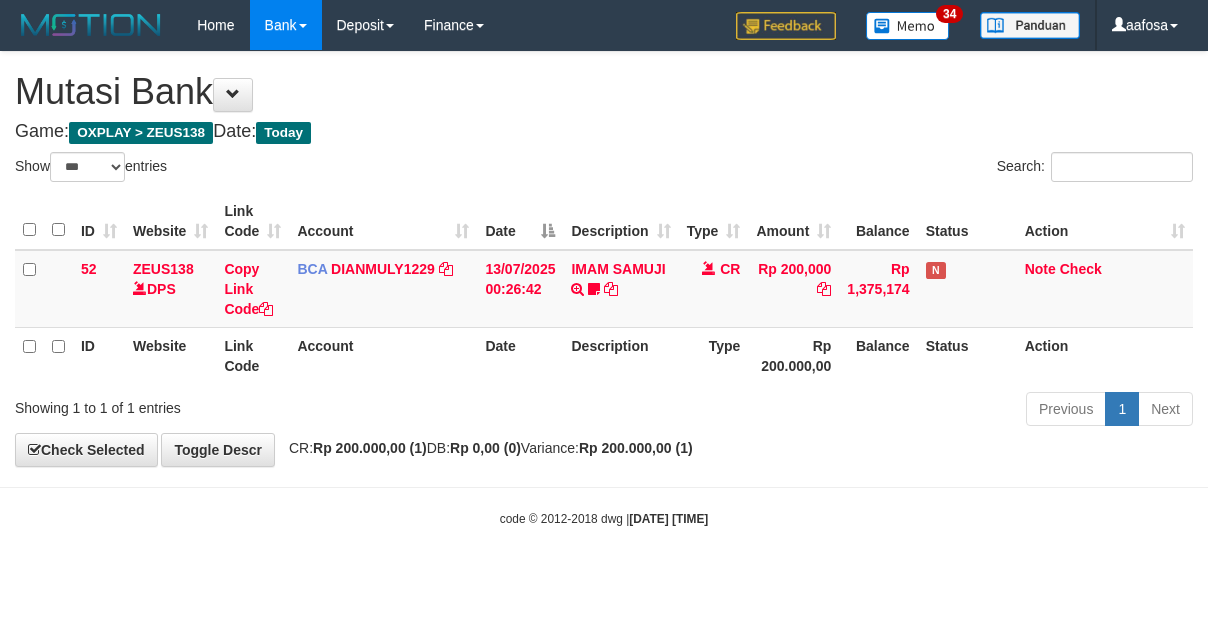 scroll, scrollTop: 0, scrollLeft: 0, axis: both 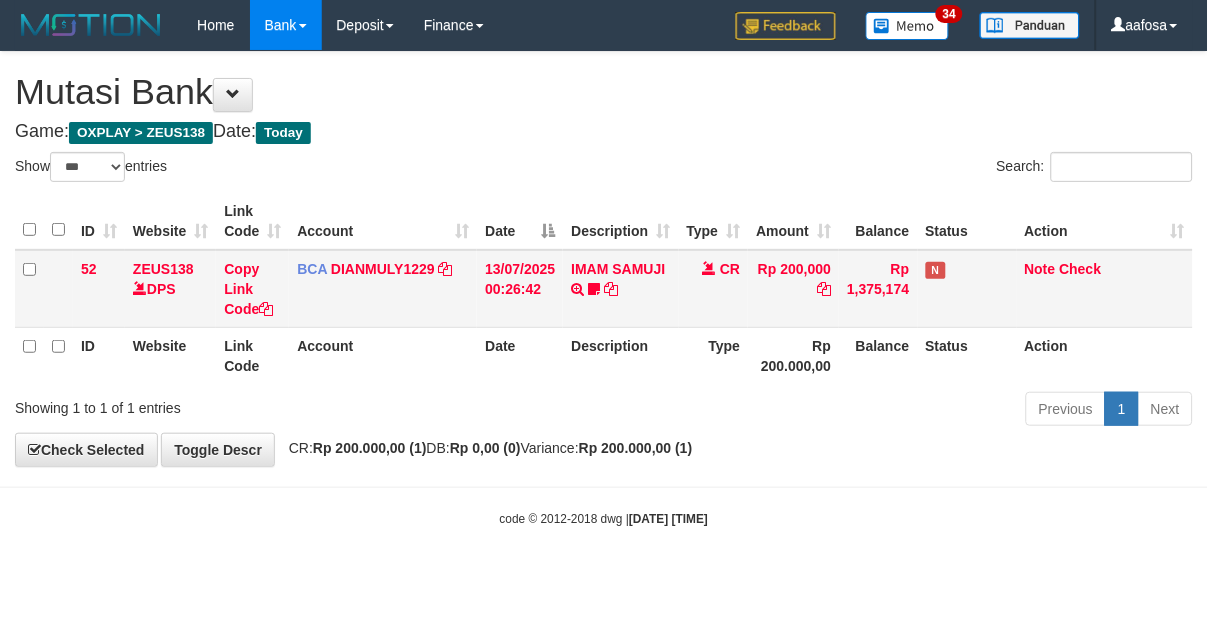 drag, startPoint x: 0, startPoint y: 0, endPoint x: 620, endPoint y: 290, distance: 684.4706 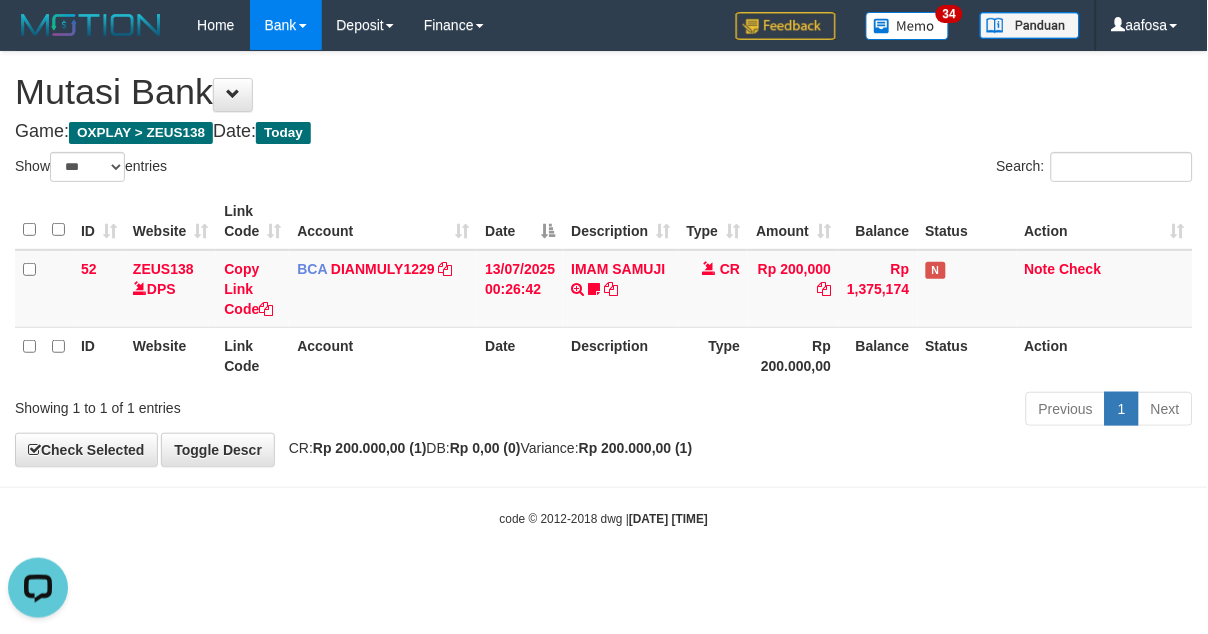scroll, scrollTop: 0, scrollLeft: 0, axis: both 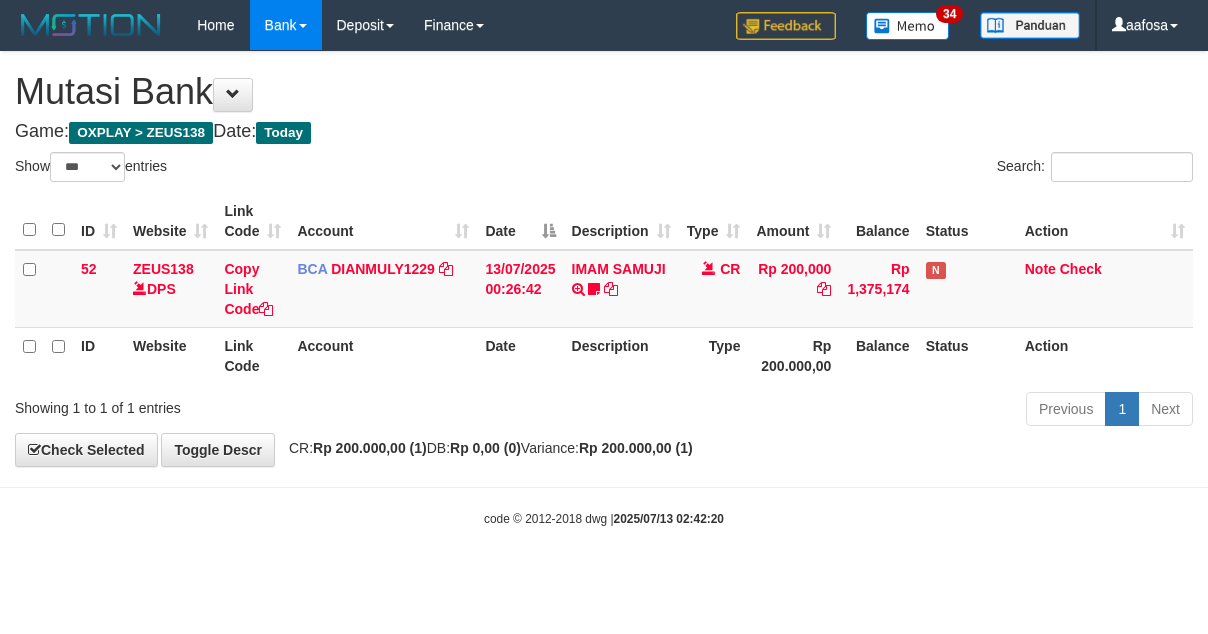 select on "***" 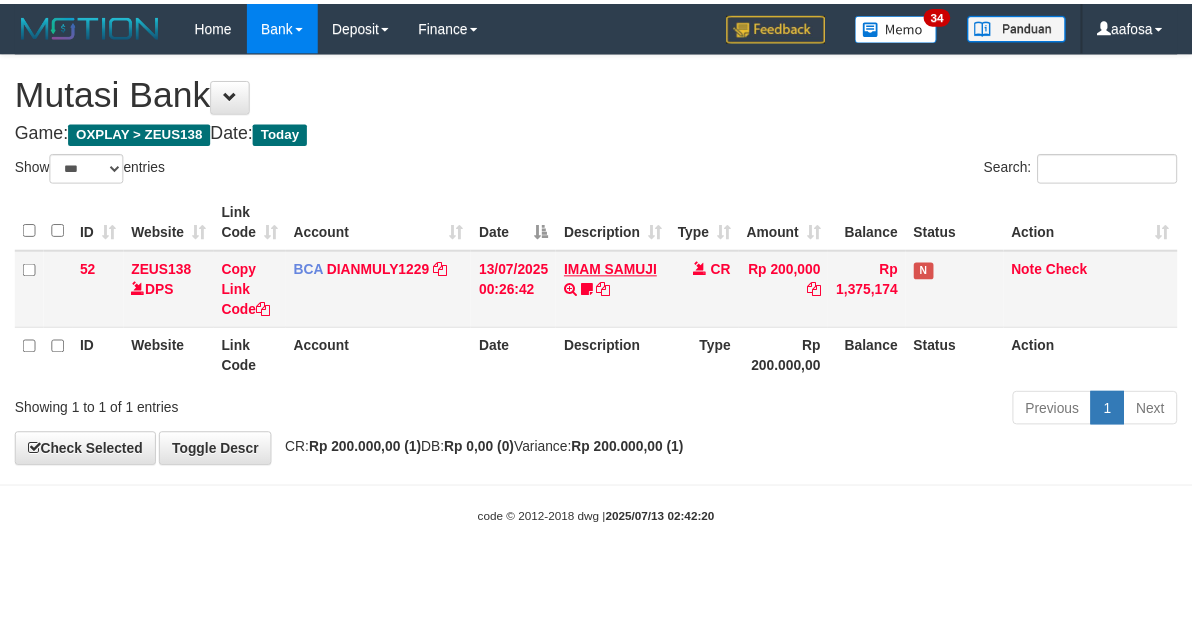 scroll, scrollTop: 0, scrollLeft: 0, axis: both 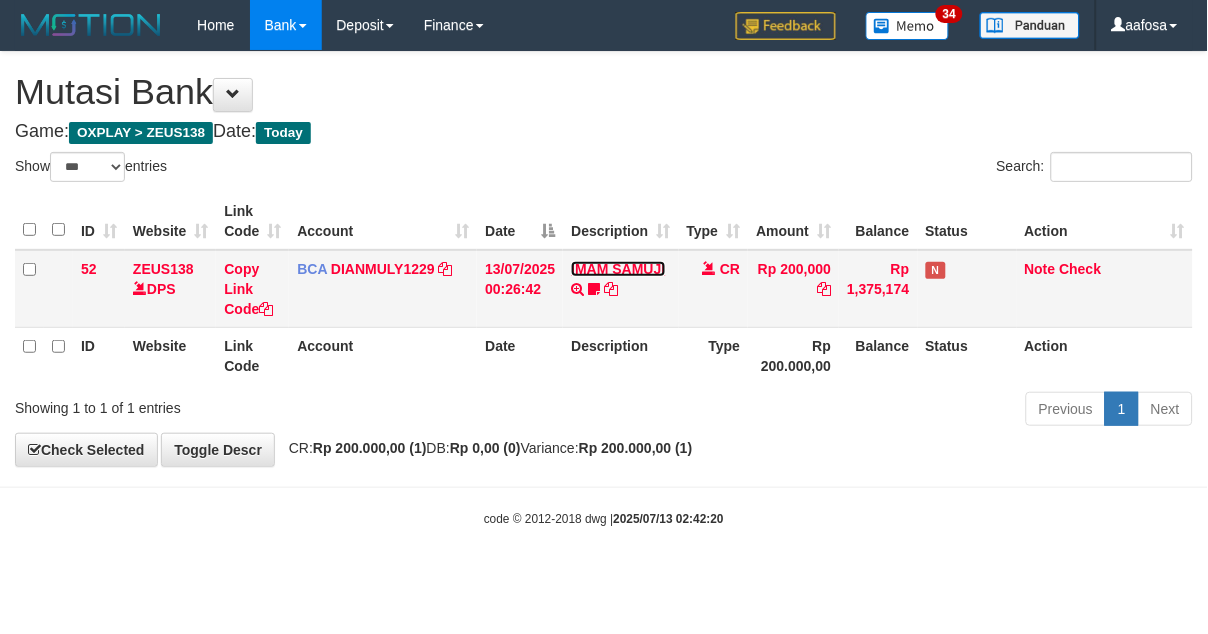 click on "IMAM SAMUJI" at bounding box center (618, 269) 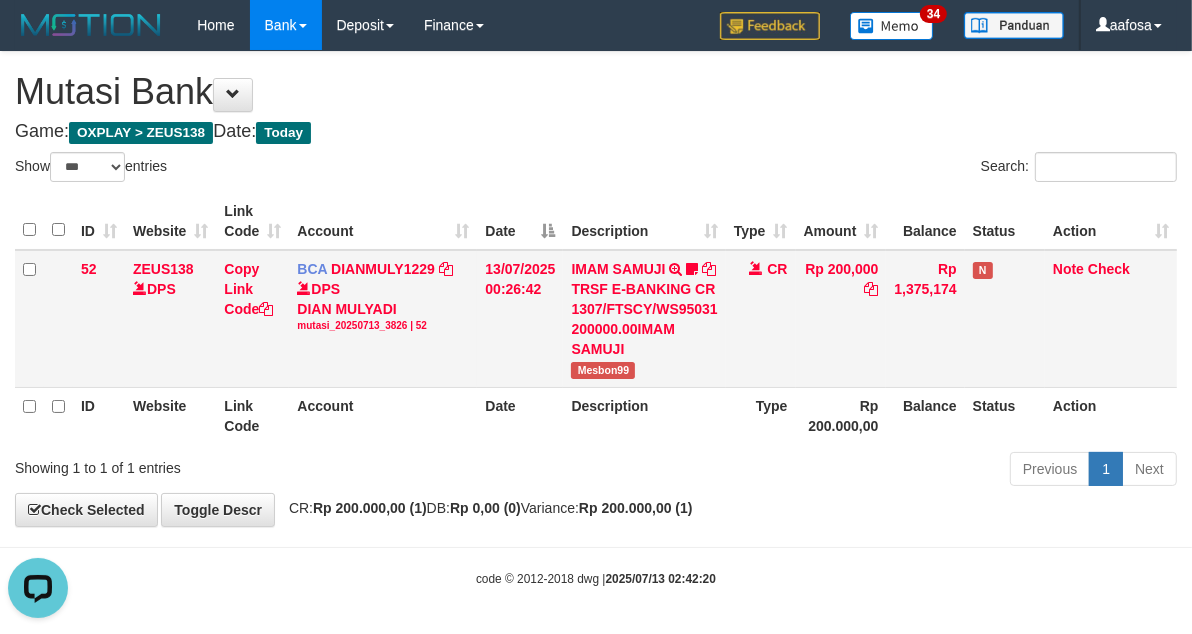 scroll, scrollTop: 0, scrollLeft: 0, axis: both 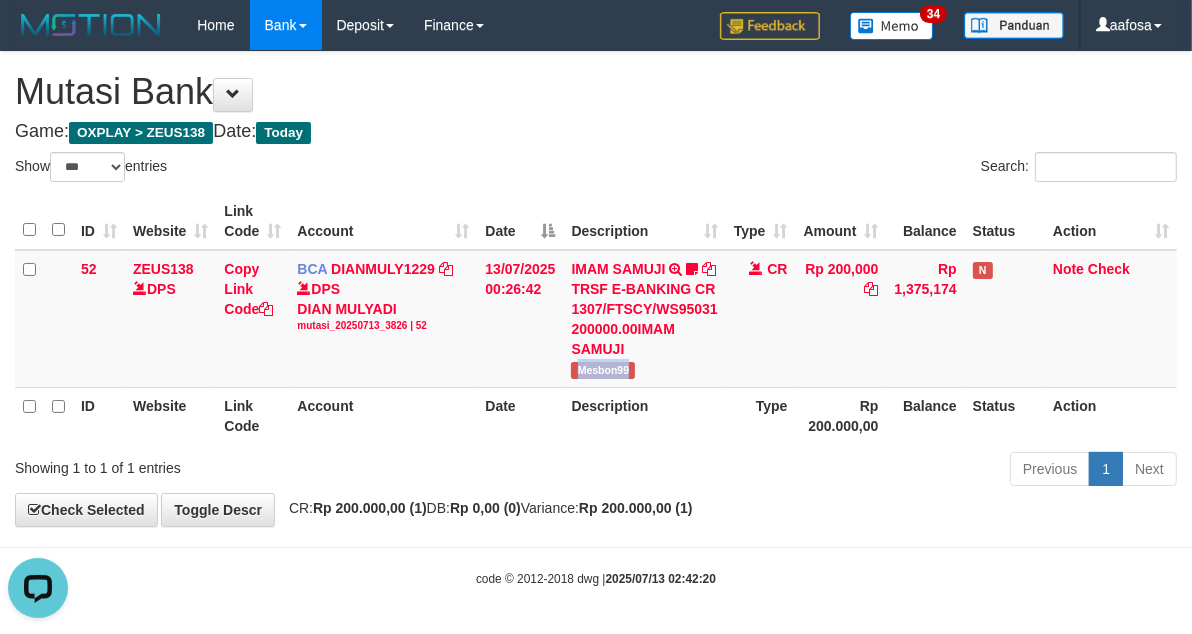 drag, startPoint x: 602, startPoint y: 365, endPoint x: 1206, endPoint y: 386, distance: 604.3649 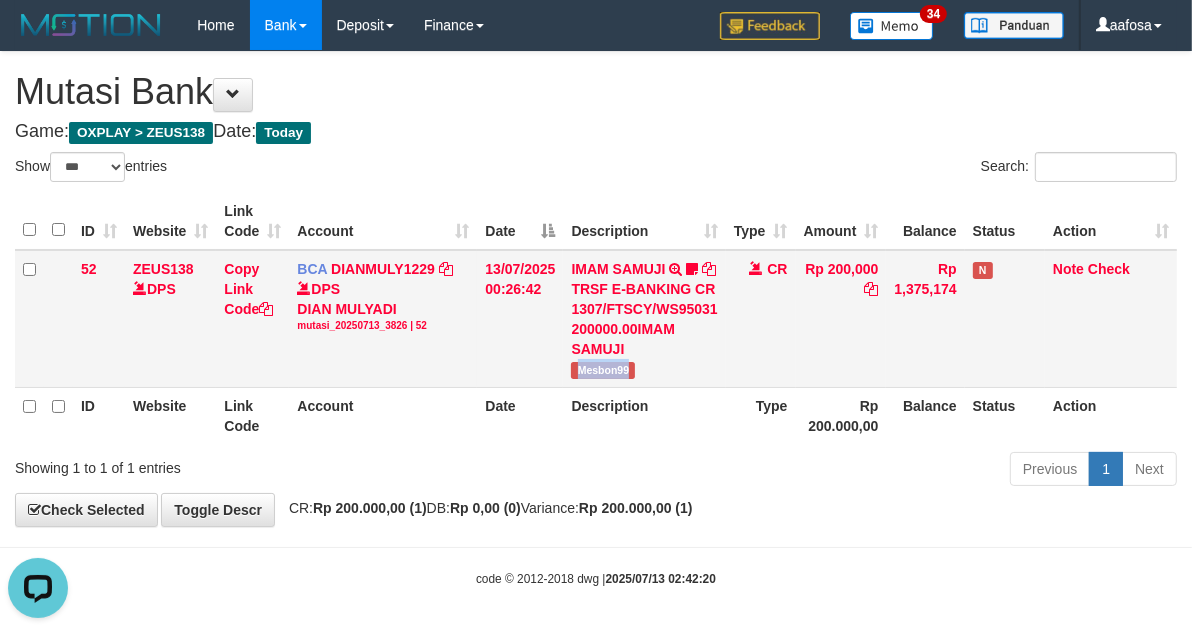 drag, startPoint x: 361, startPoint y: 316, endPoint x: 376, endPoint y: 312, distance: 15.524175 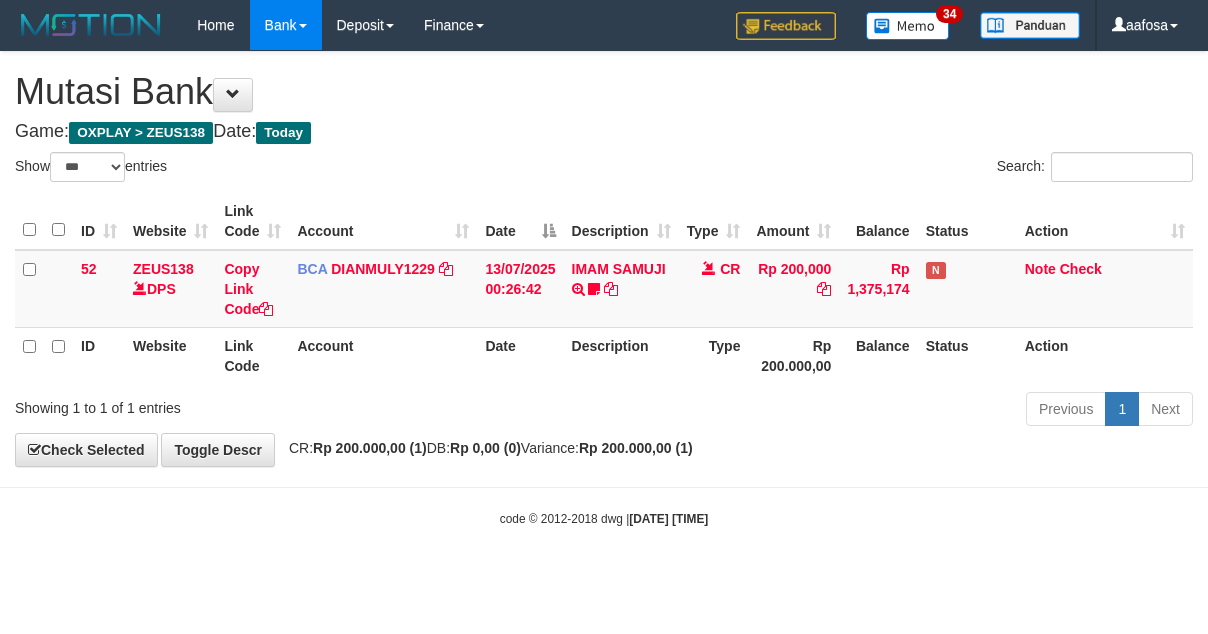 select on "***" 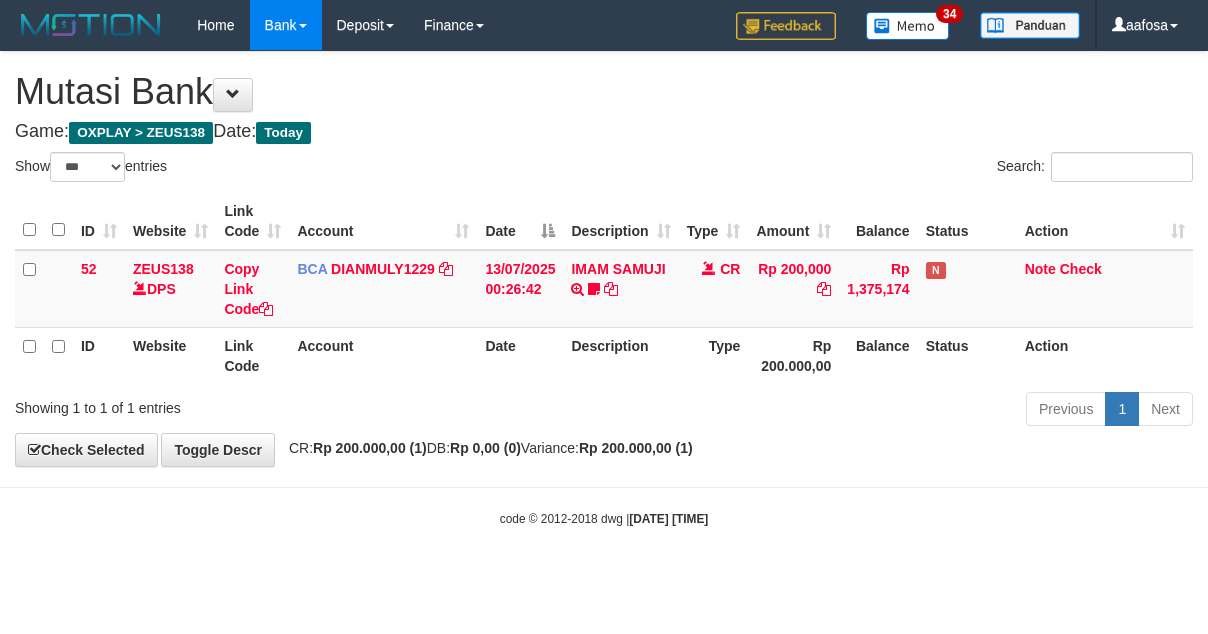 scroll, scrollTop: 0, scrollLeft: 0, axis: both 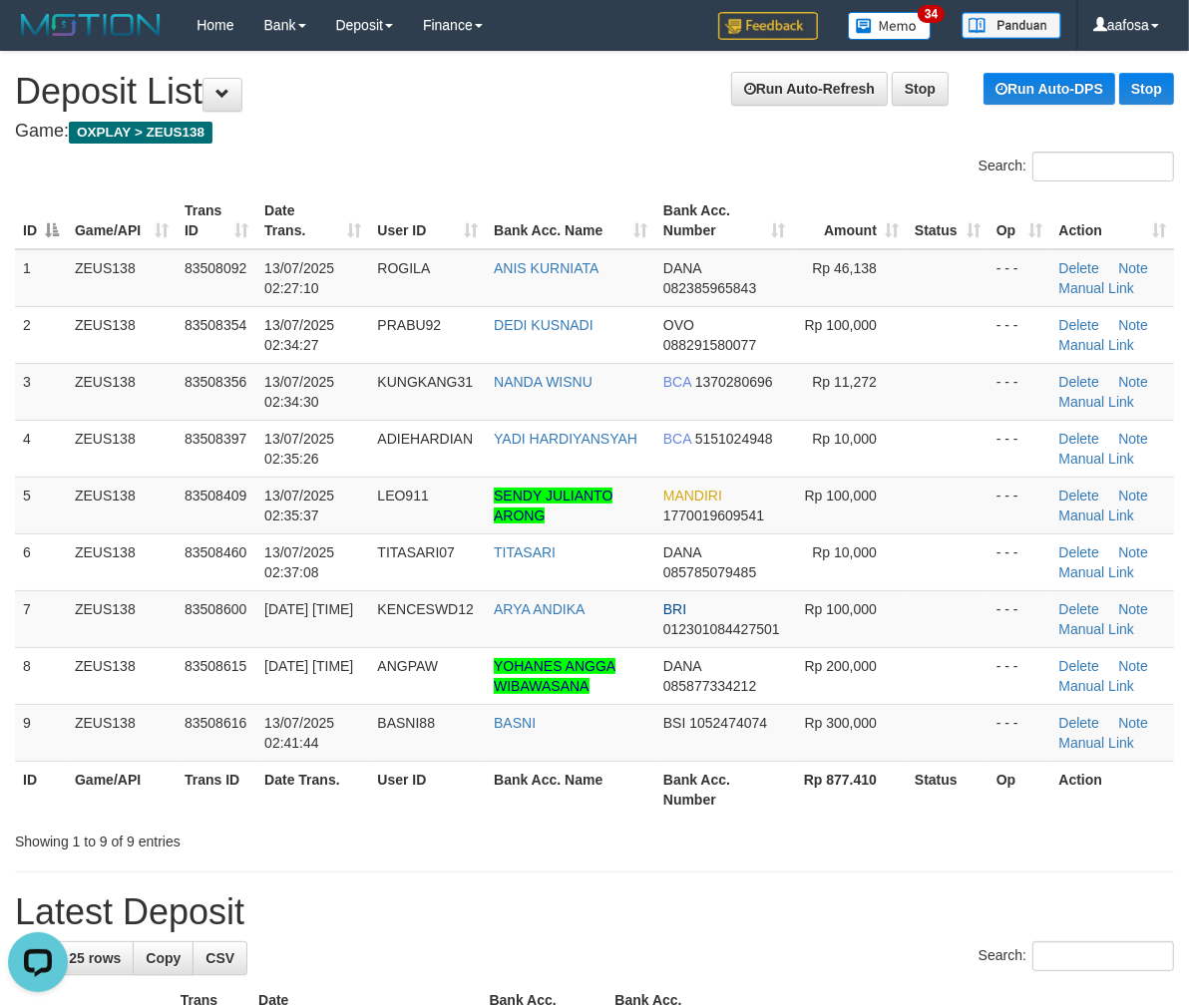 click on "Game:   OXPLAY > ZEUS138" at bounding box center (594, 132) 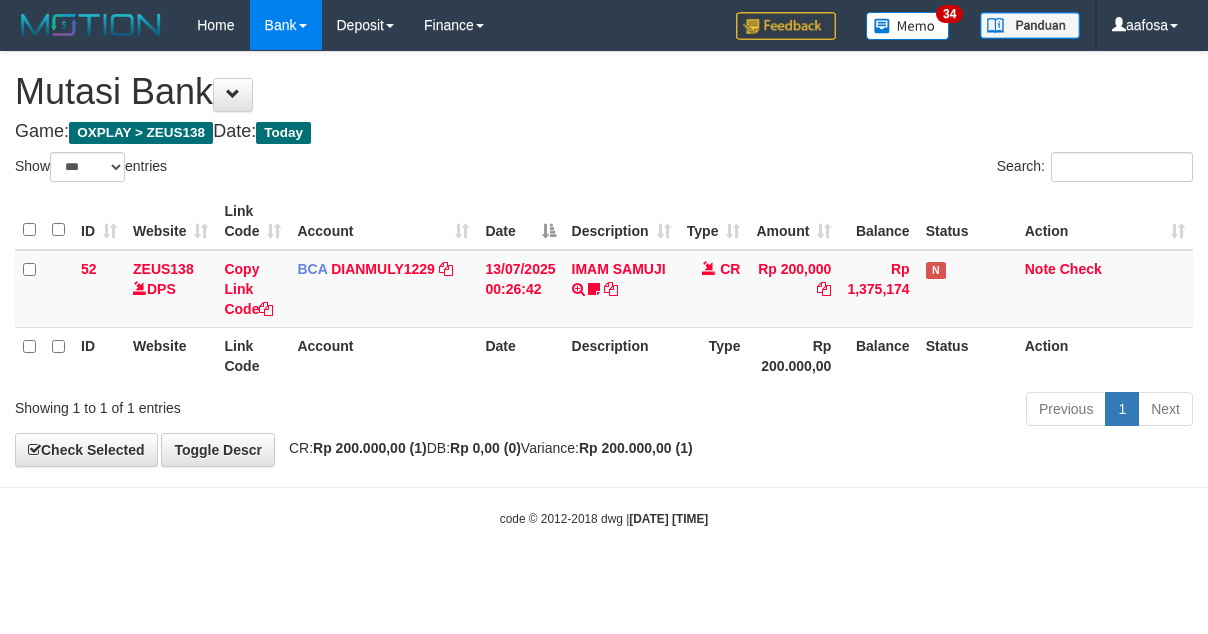select on "***" 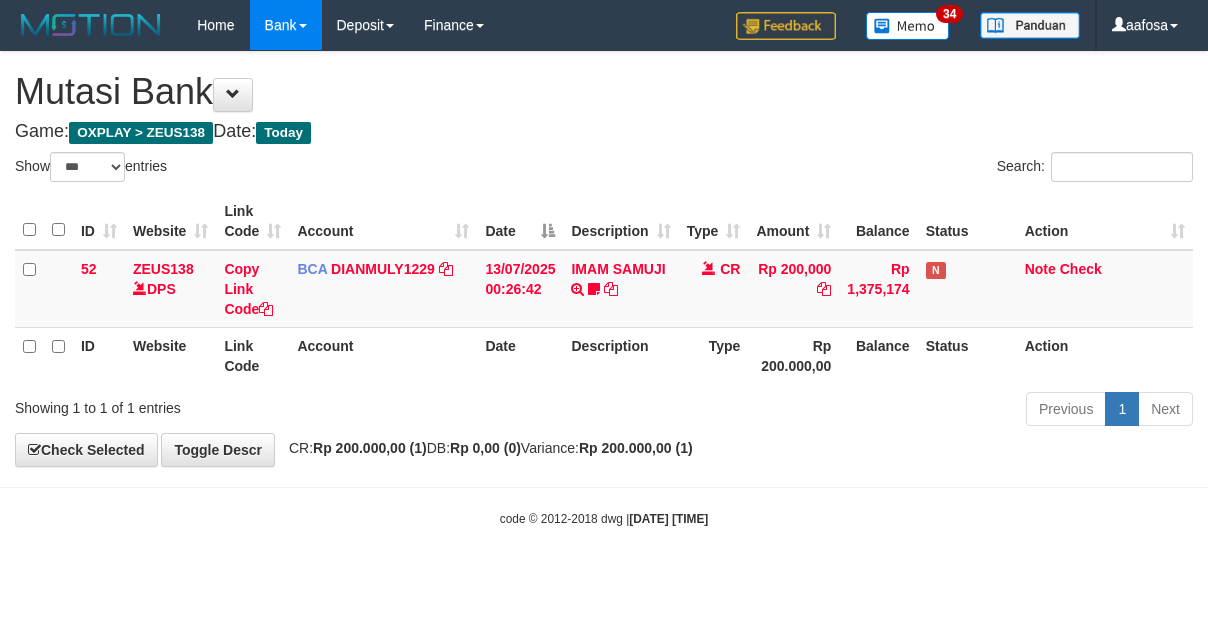 scroll, scrollTop: 0, scrollLeft: 0, axis: both 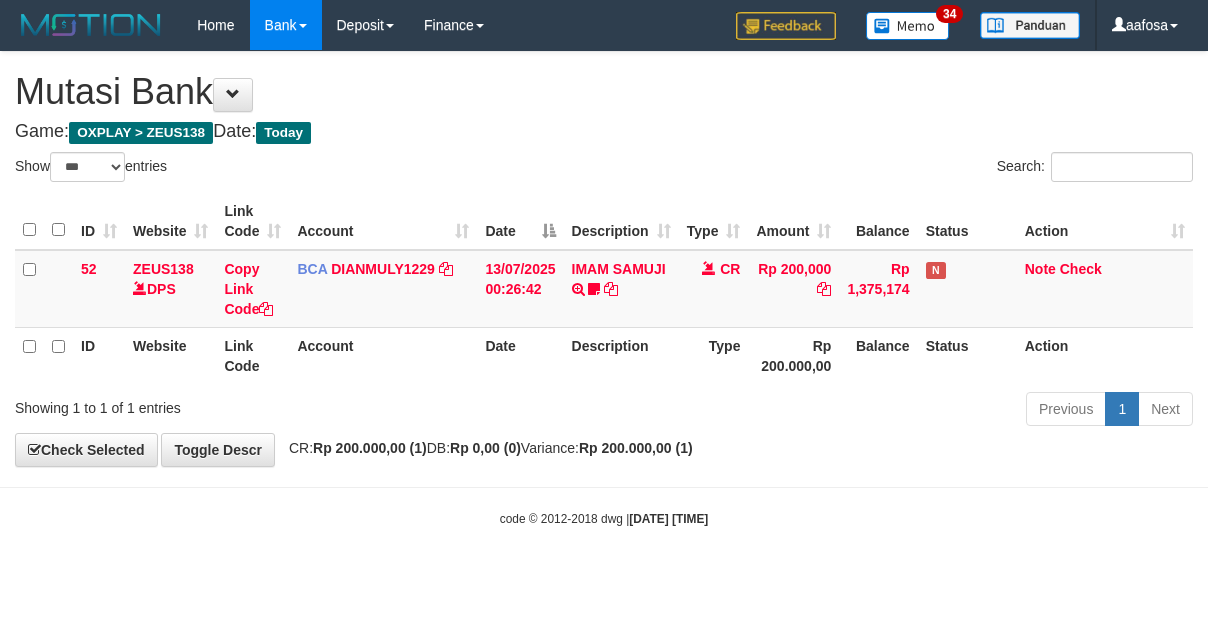 select on "***" 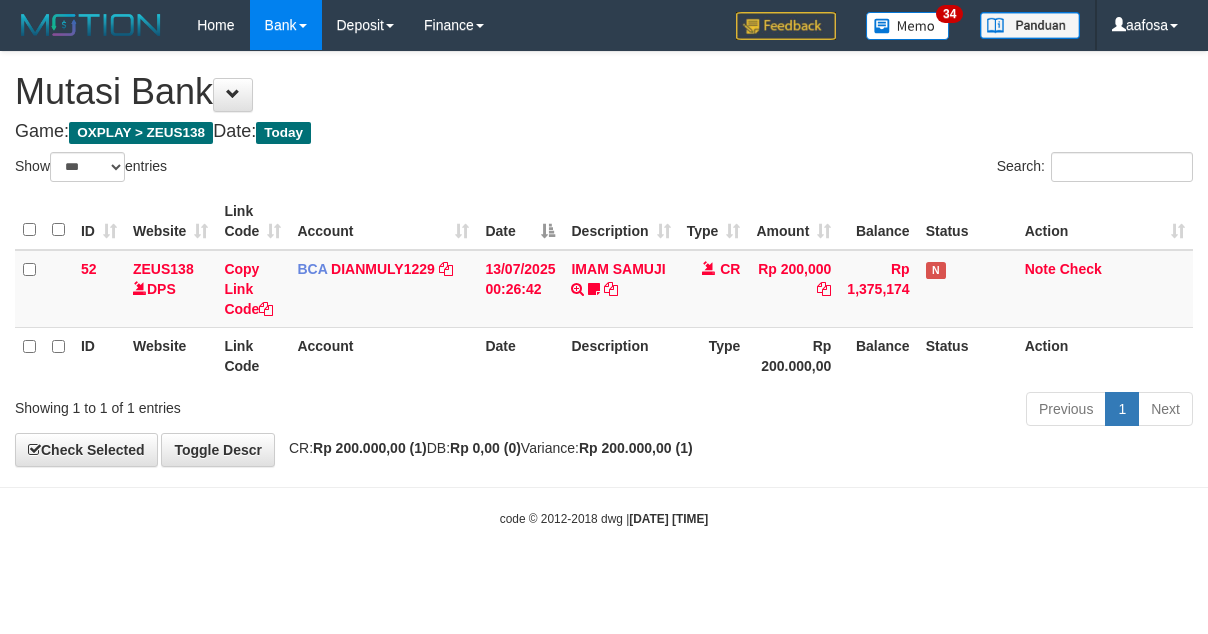 scroll, scrollTop: 0, scrollLeft: 0, axis: both 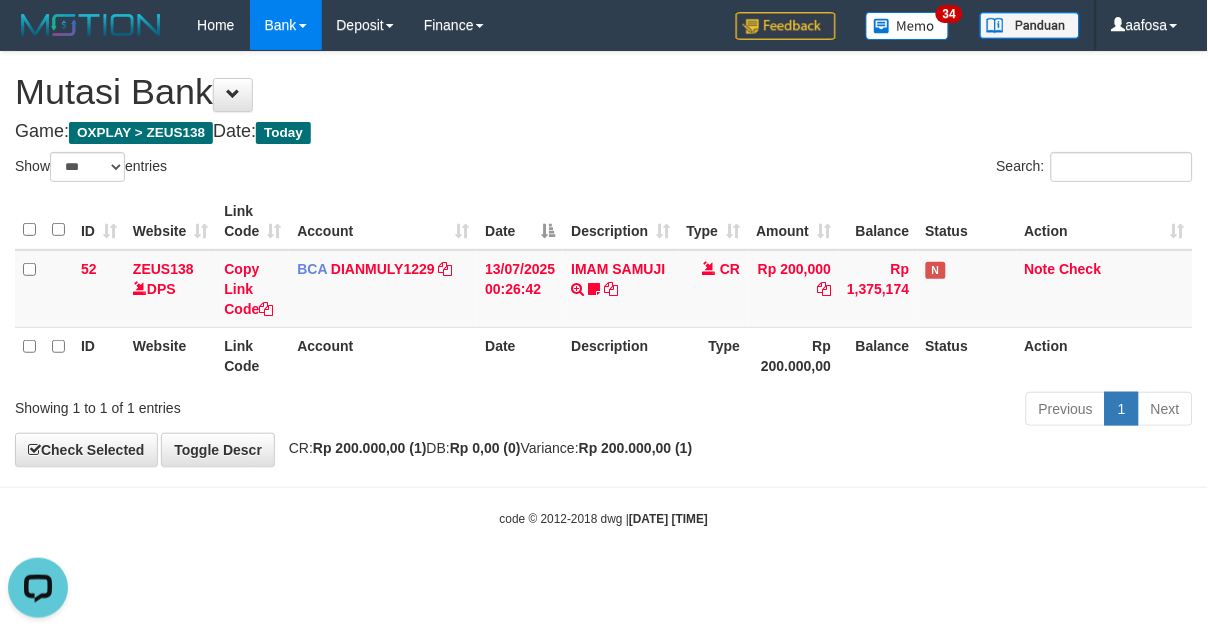 click on "Search:" at bounding box center (906, 169) 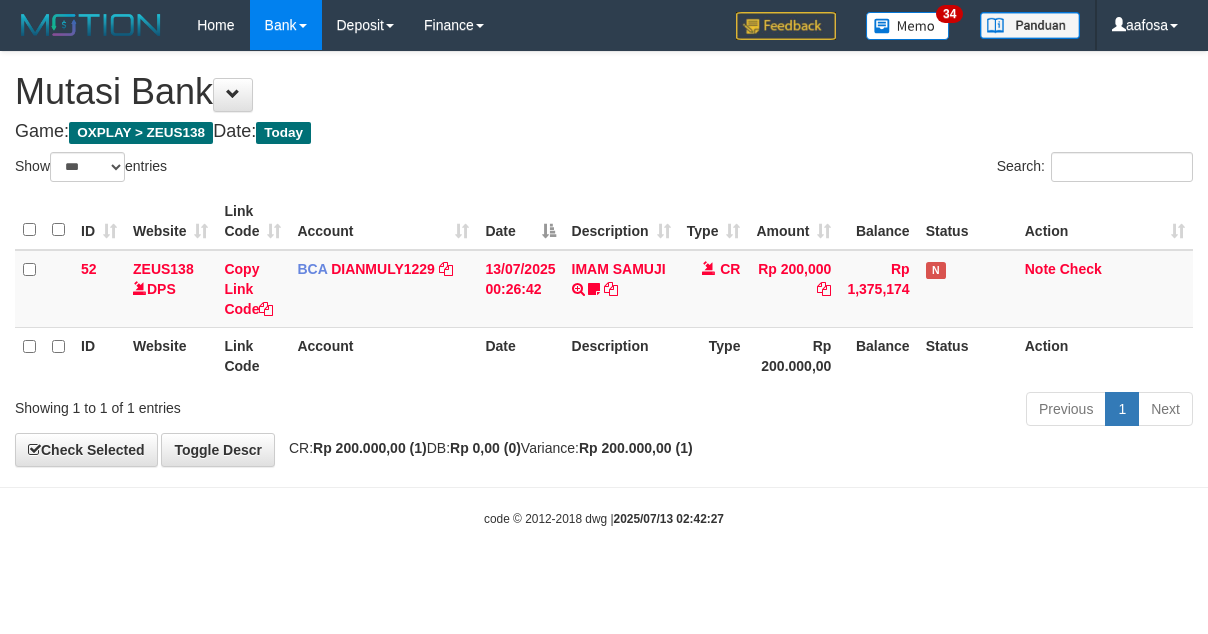 select on "***" 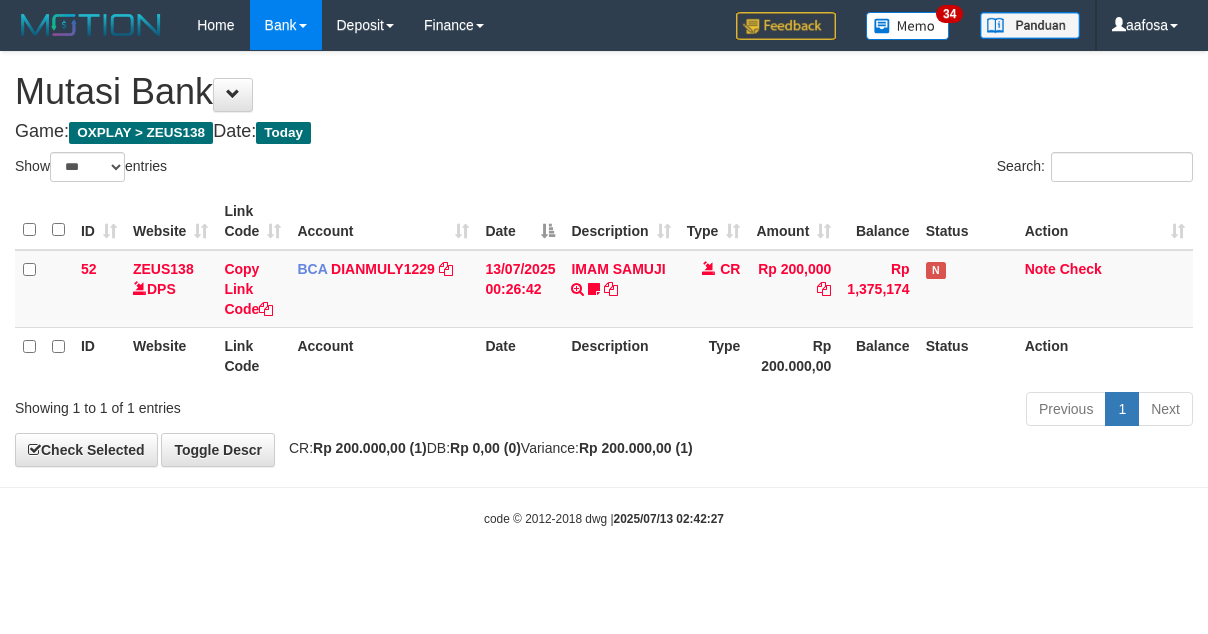 scroll, scrollTop: 0, scrollLeft: 0, axis: both 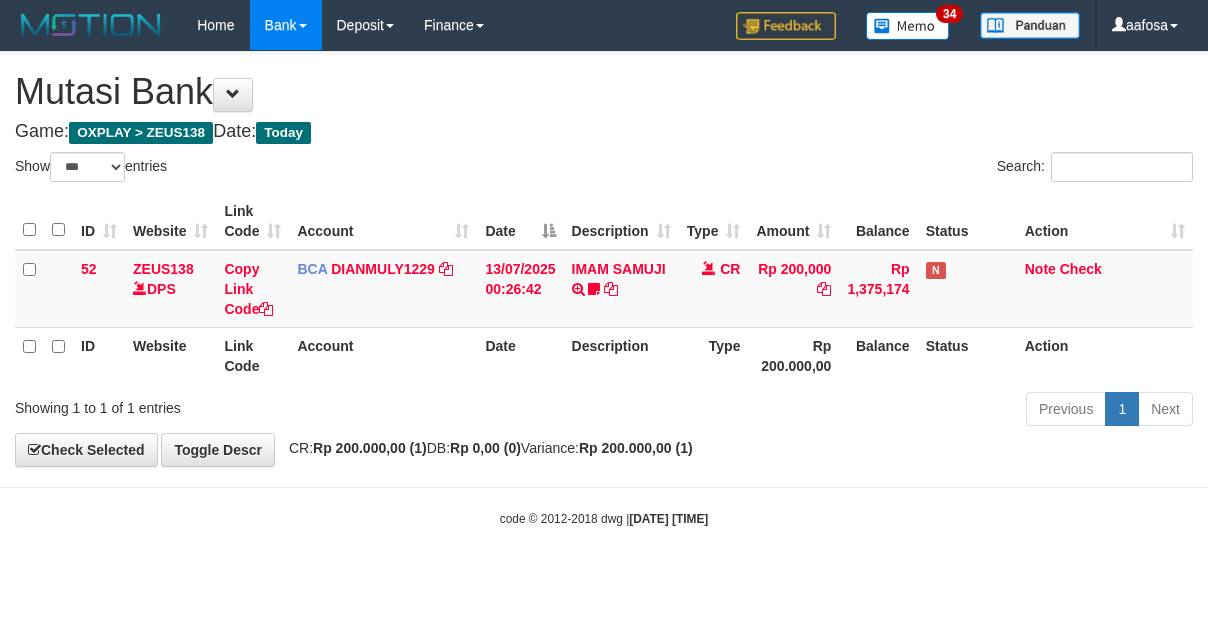 select on "***" 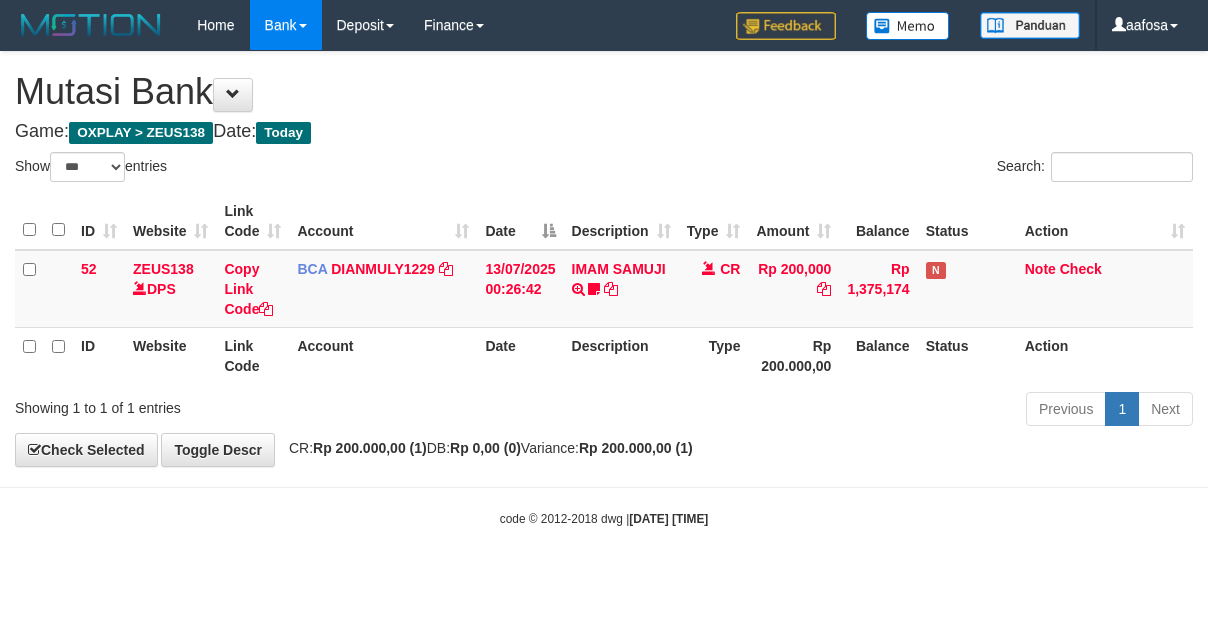 select on "***" 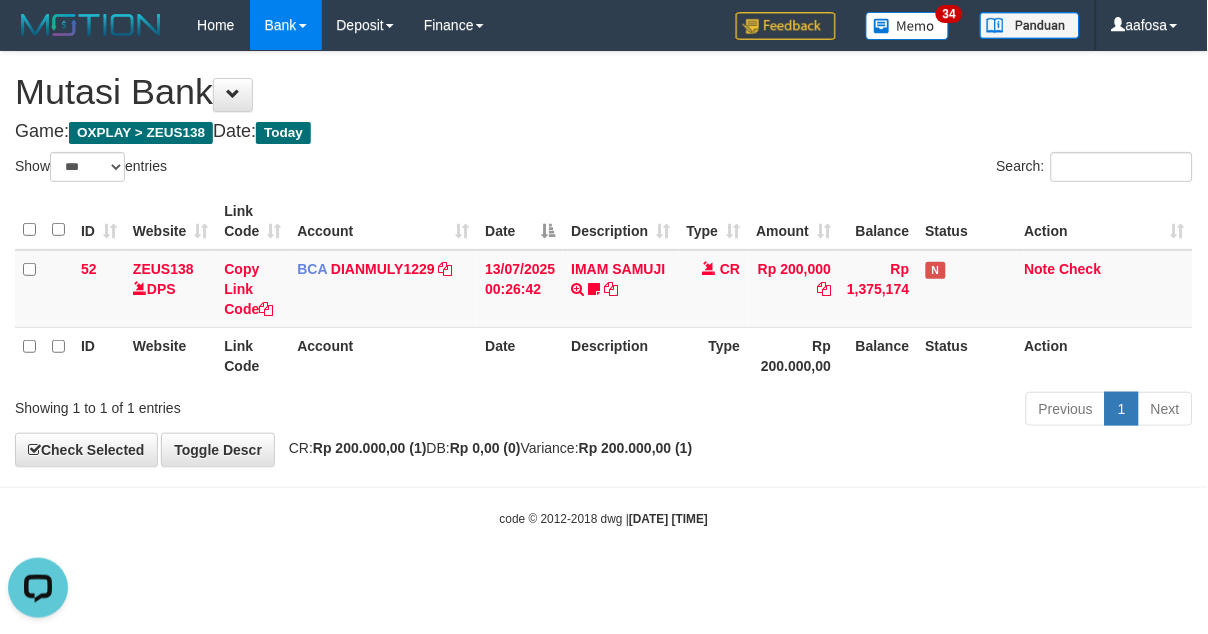 scroll, scrollTop: 0, scrollLeft: 0, axis: both 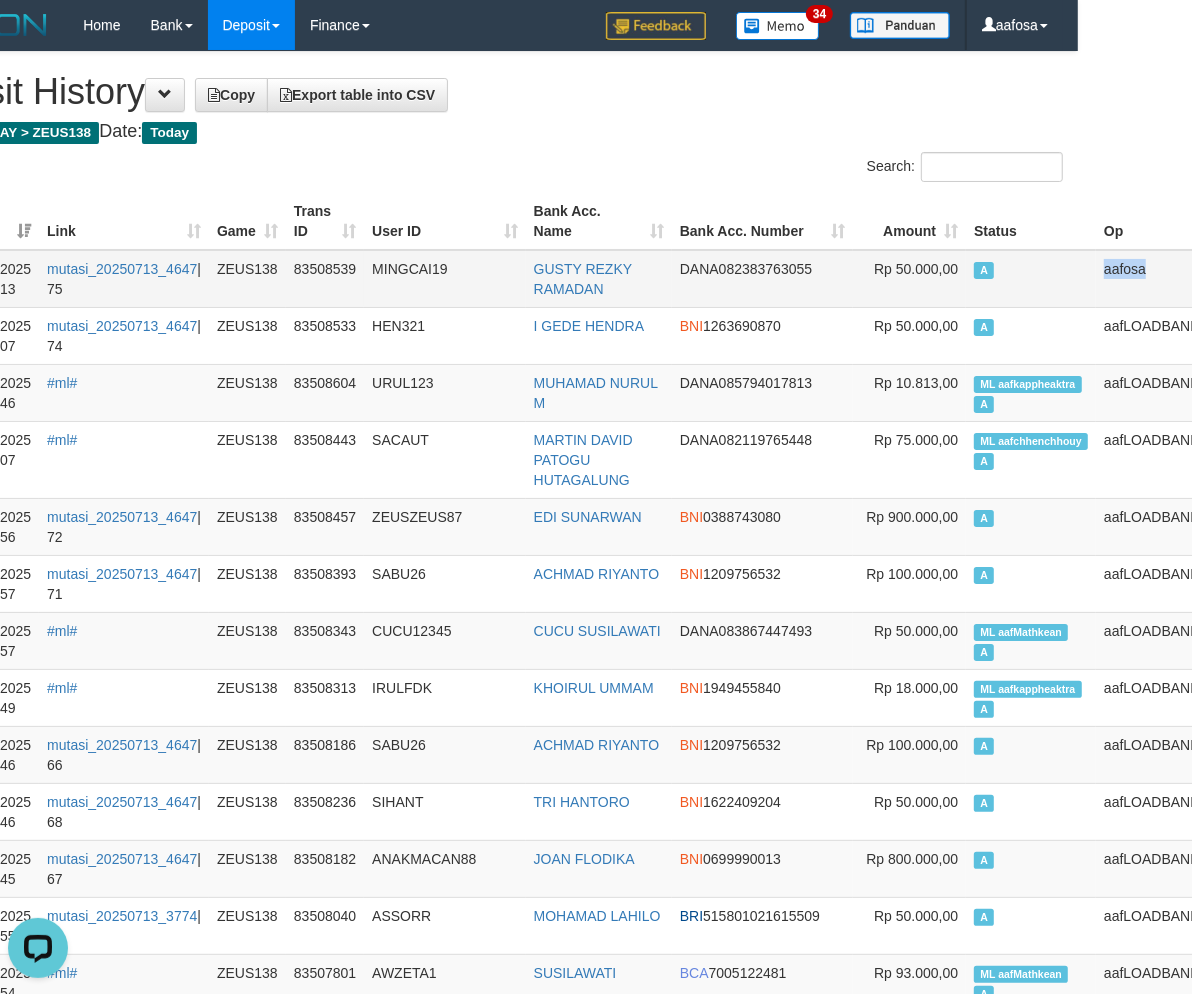 copy on "aafosa" 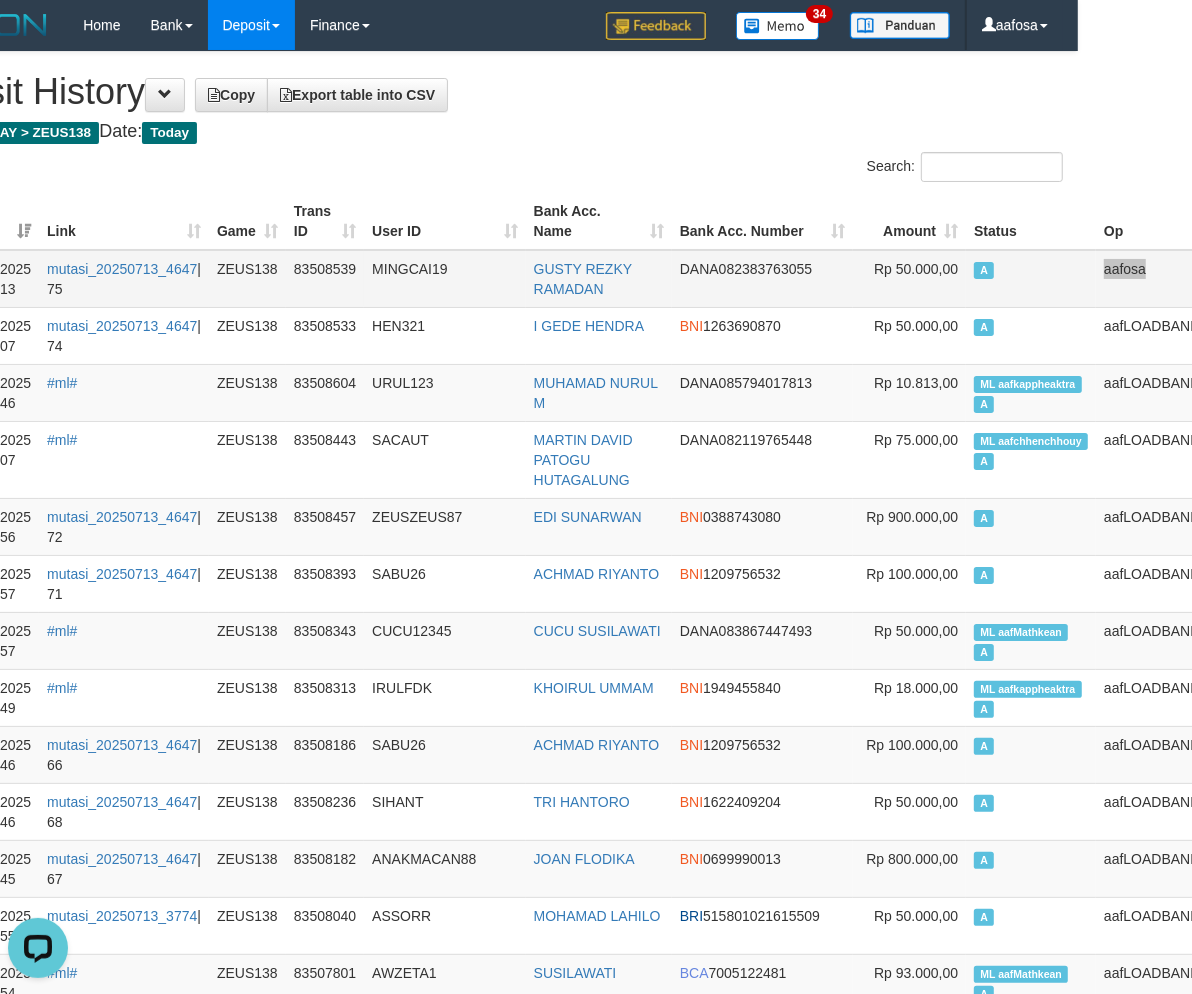 scroll, scrollTop: 1445, scrollLeft: 114, axis: both 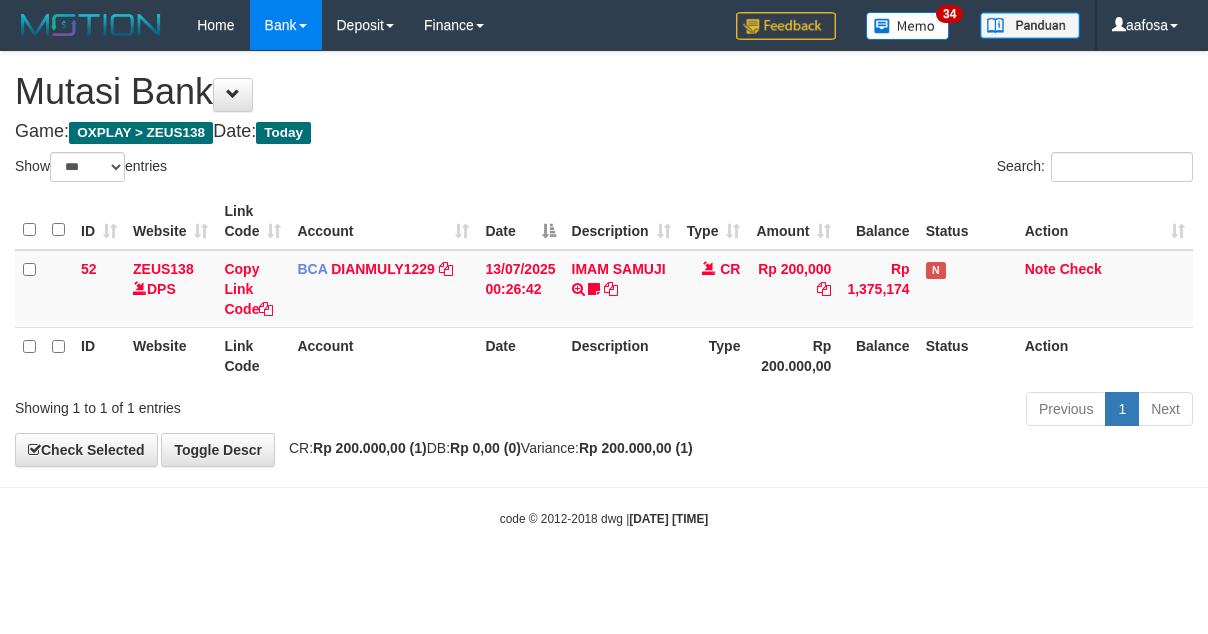 select on "***" 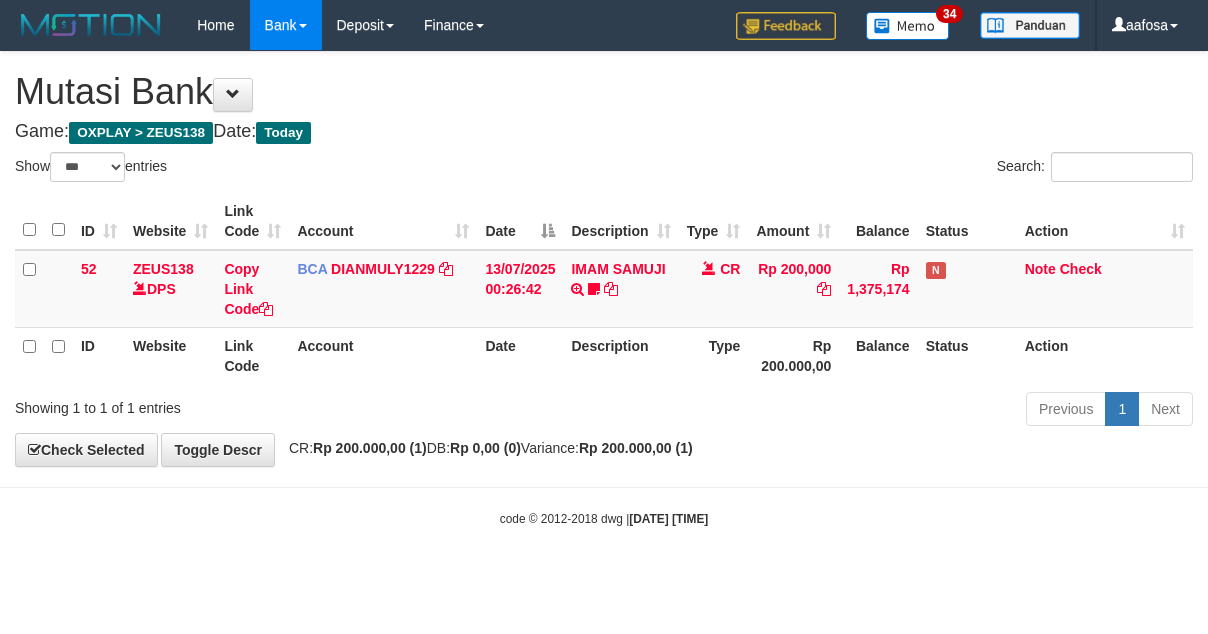 scroll, scrollTop: 0, scrollLeft: 0, axis: both 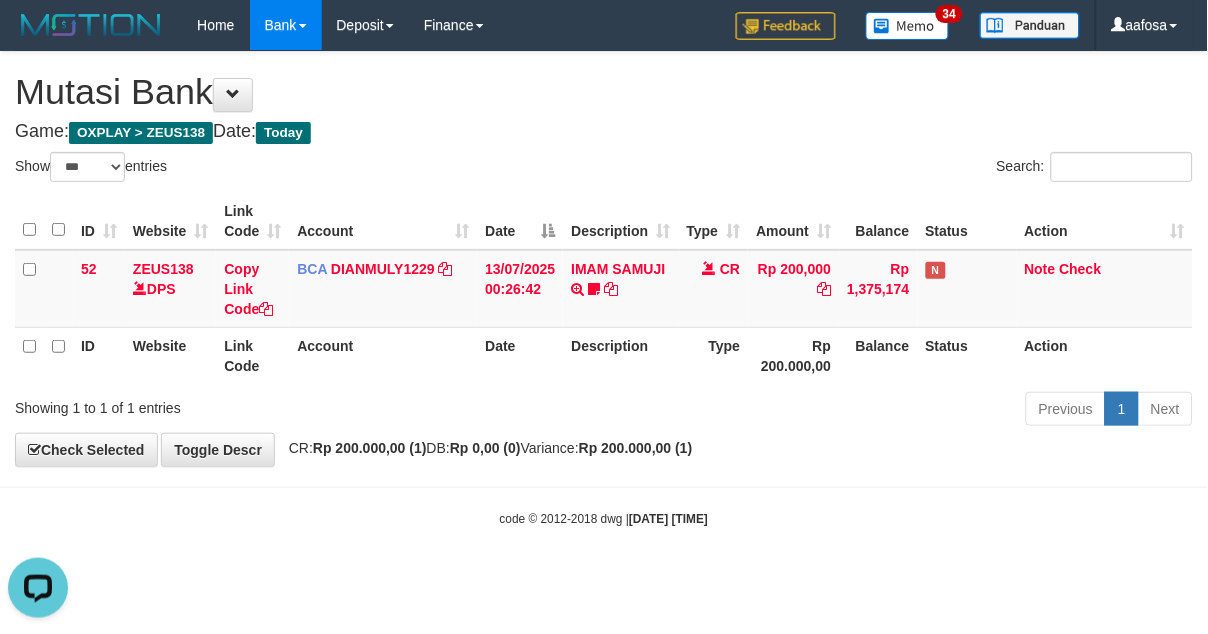 click on "Show  ** ** ** ***  entries" at bounding box center [302, 169] 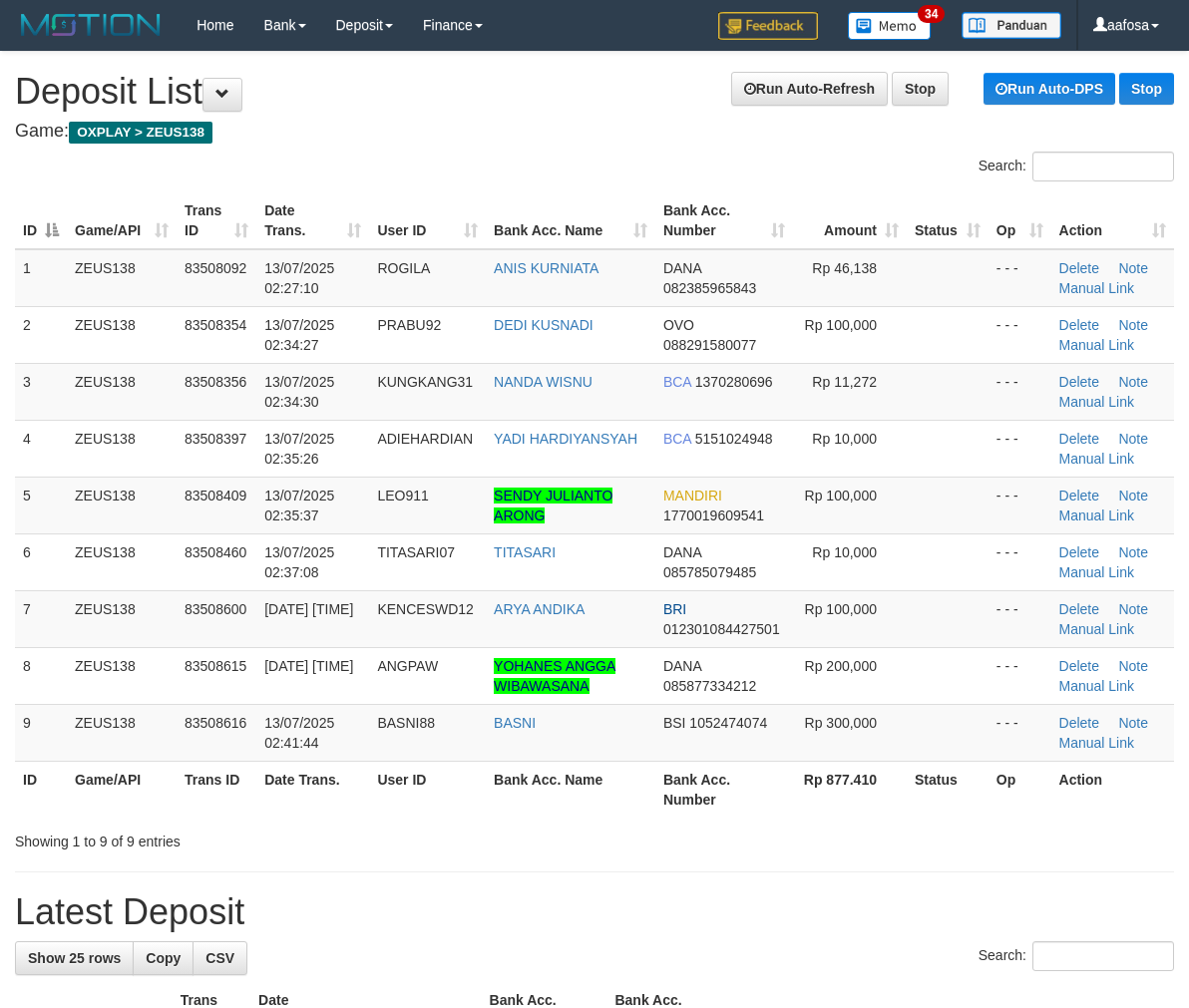 scroll, scrollTop: 0, scrollLeft: 0, axis: both 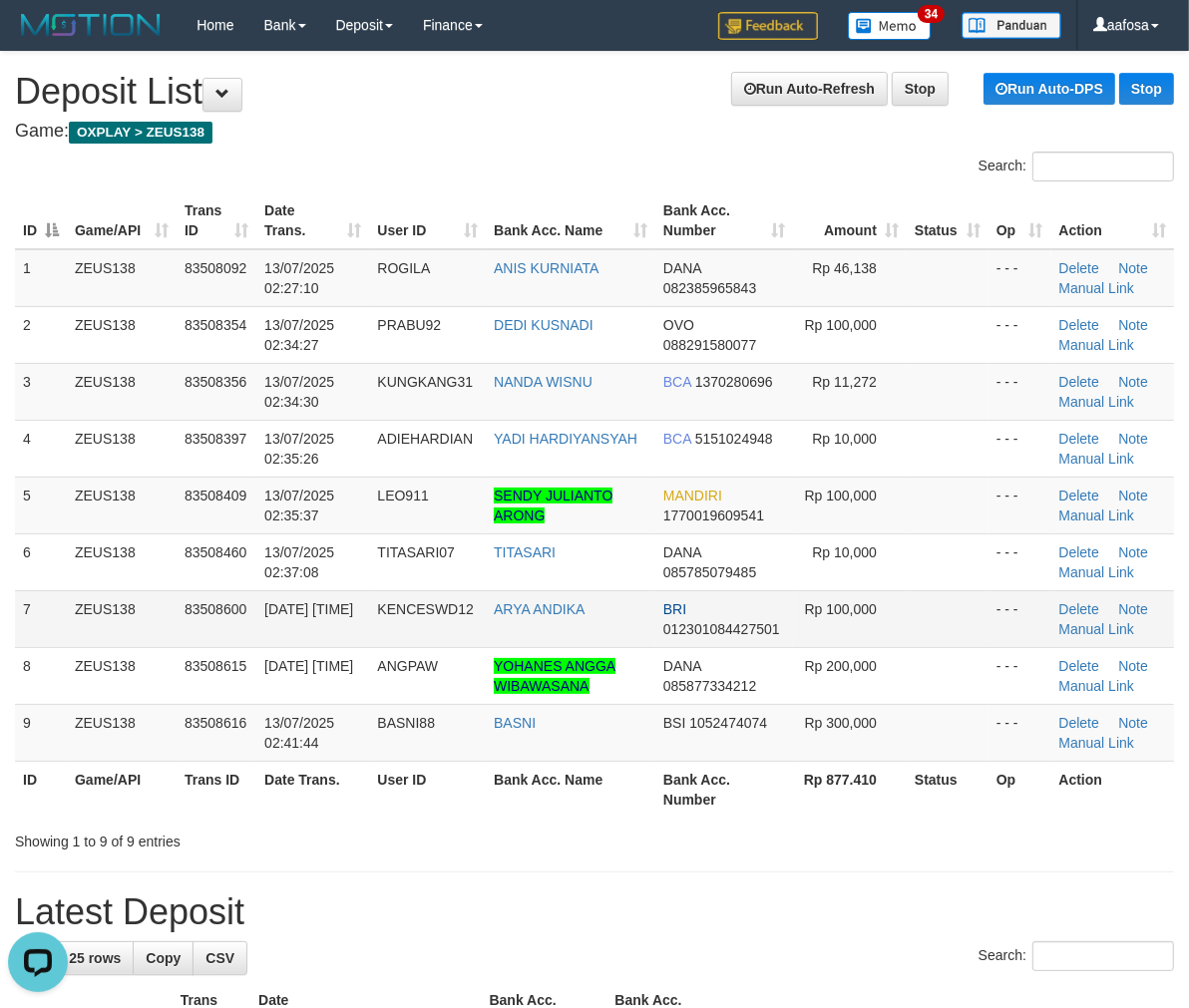 click on "- - -" at bounding box center (1019, 618) 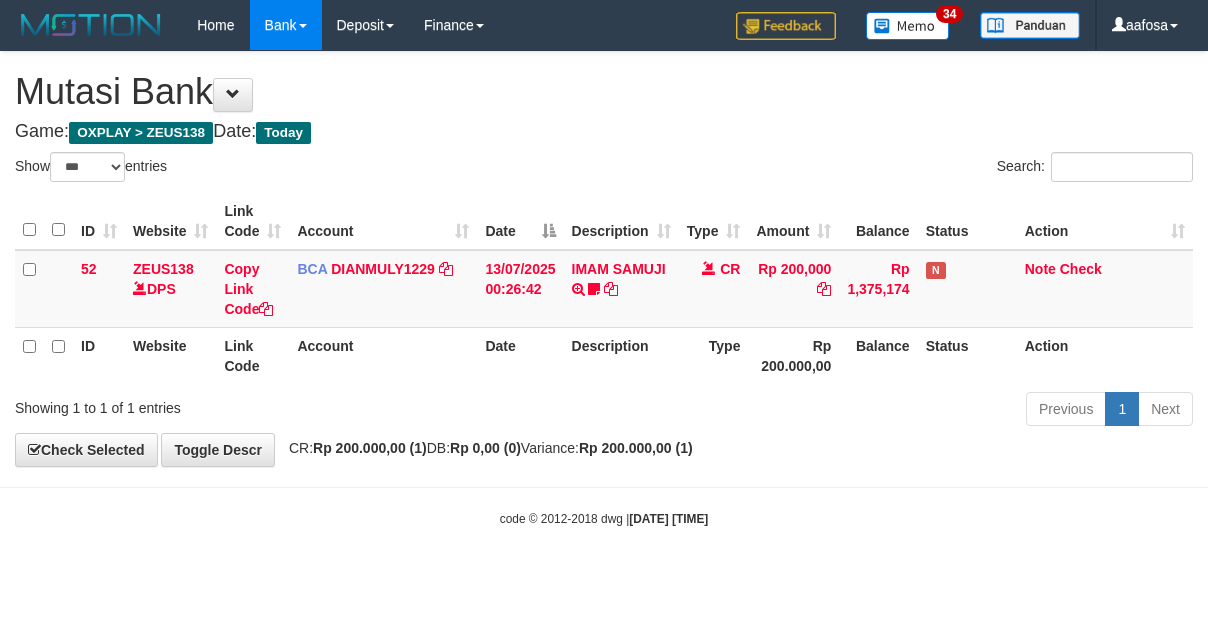select on "***" 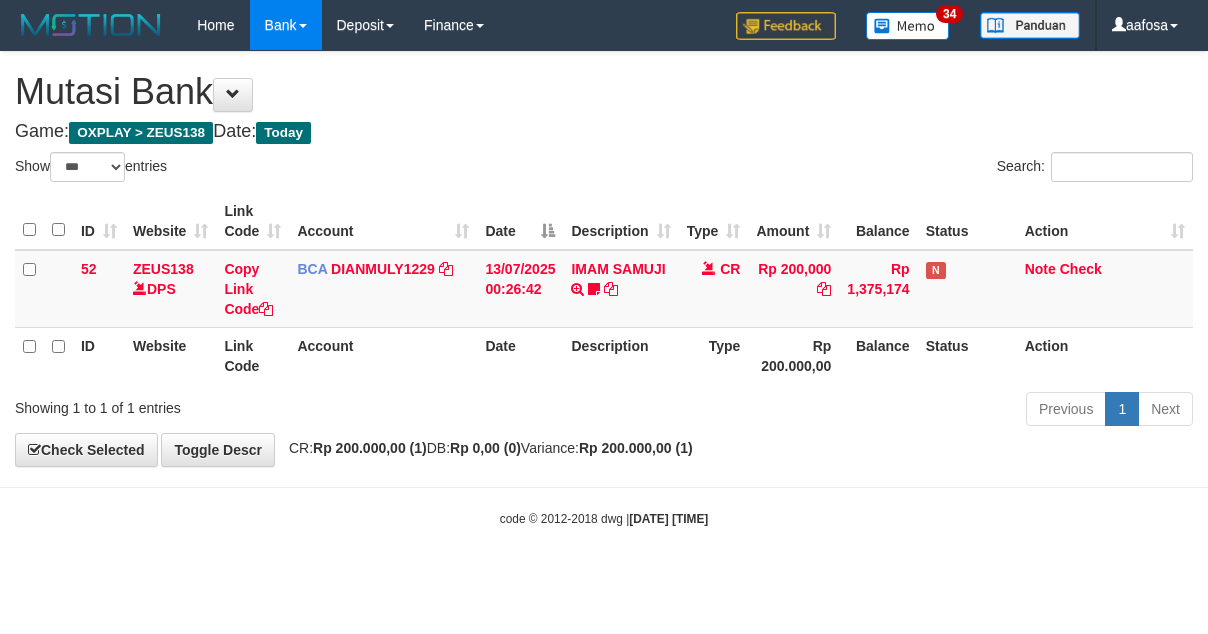 scroll, scrollTop: 0, scrollLeft: 0, axis: both 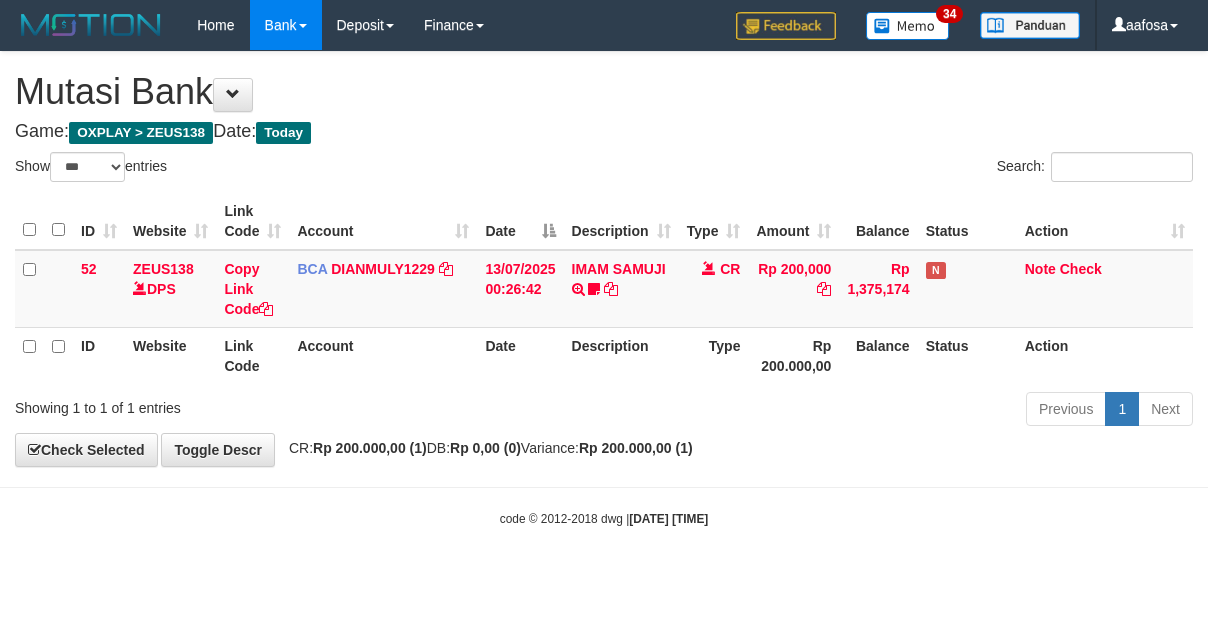 select on "***" 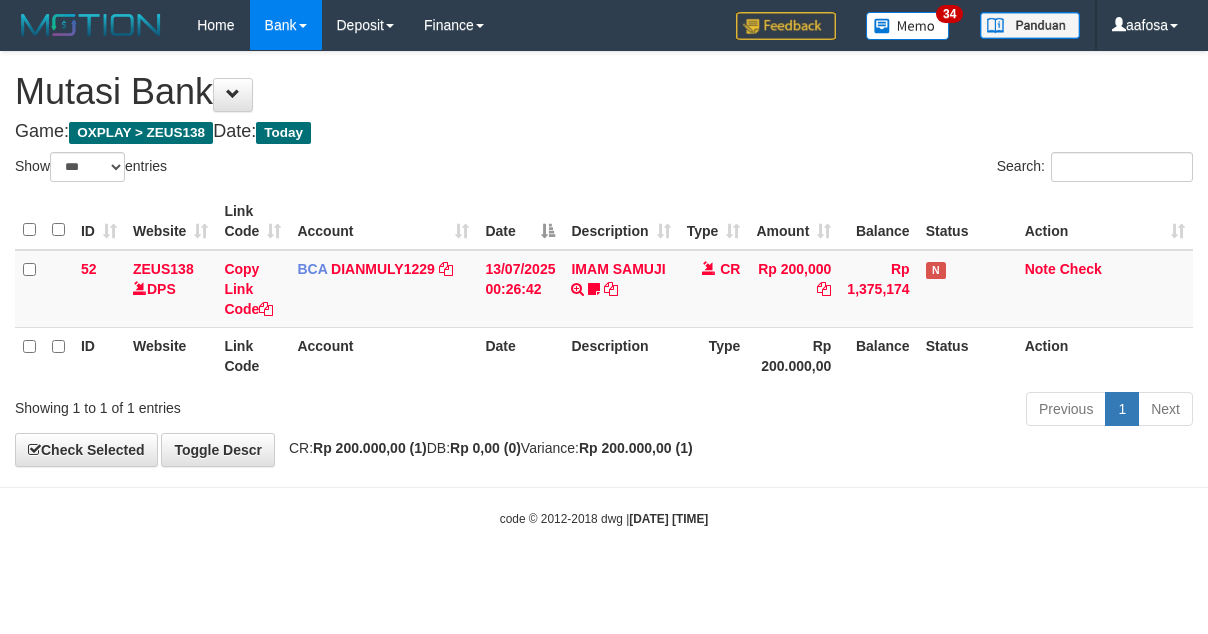 scroll, scrollTop: 0, scrollLeft: 0, axis: both 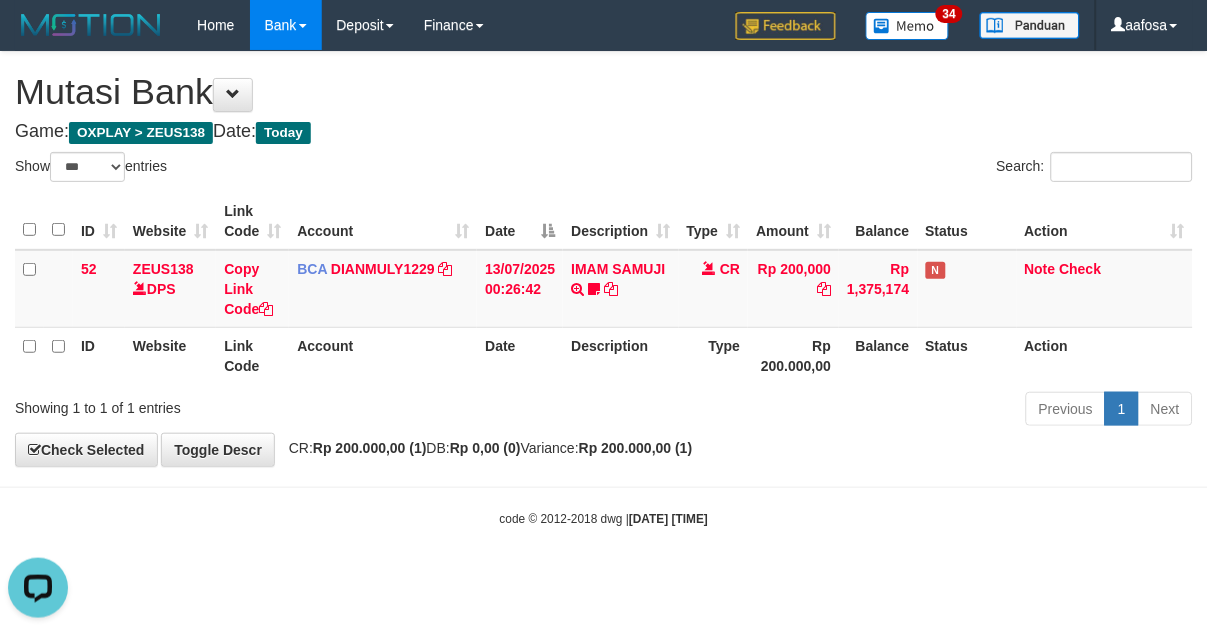 click on "Game:   OXPLAY > ZEUS138    				Date:  Today" at bounding box center [604, 132] 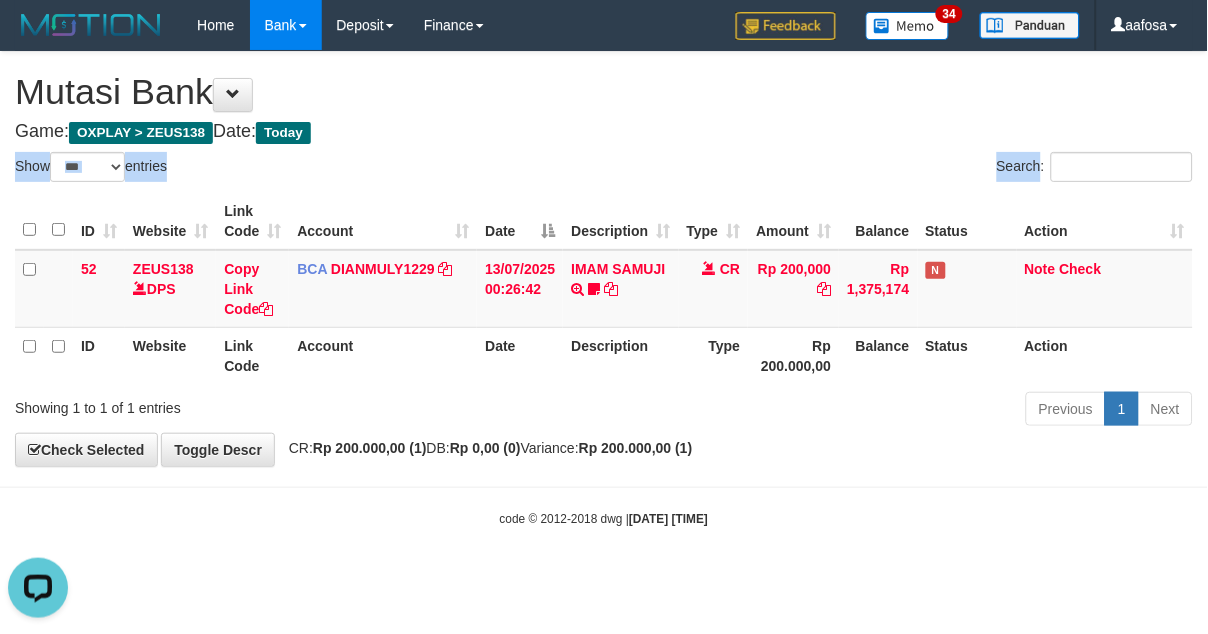 click on "**********" at bounding box center (604, 259) 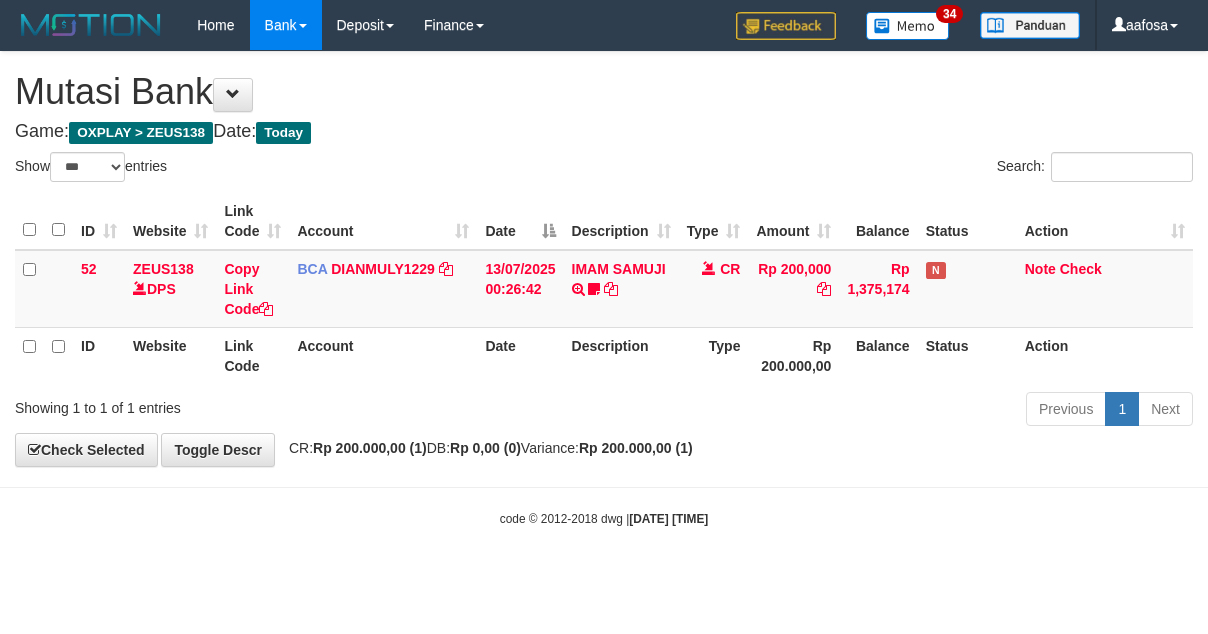 select on "***" 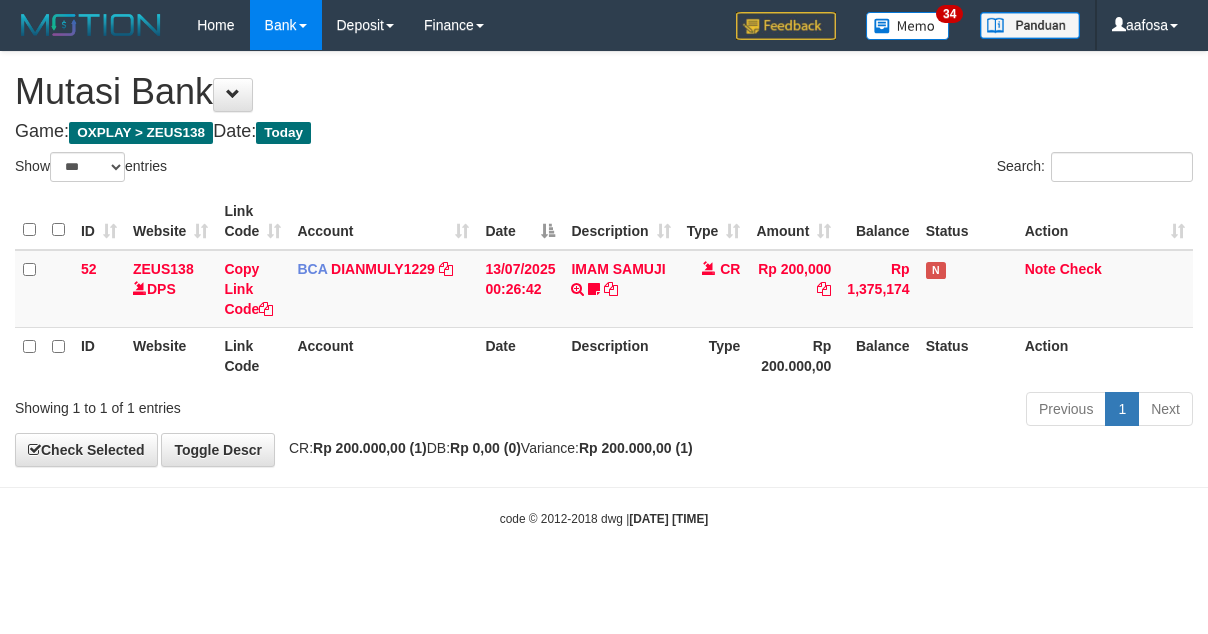 scroll, scrollTop: 0, scrollLeft: 0, axis: both 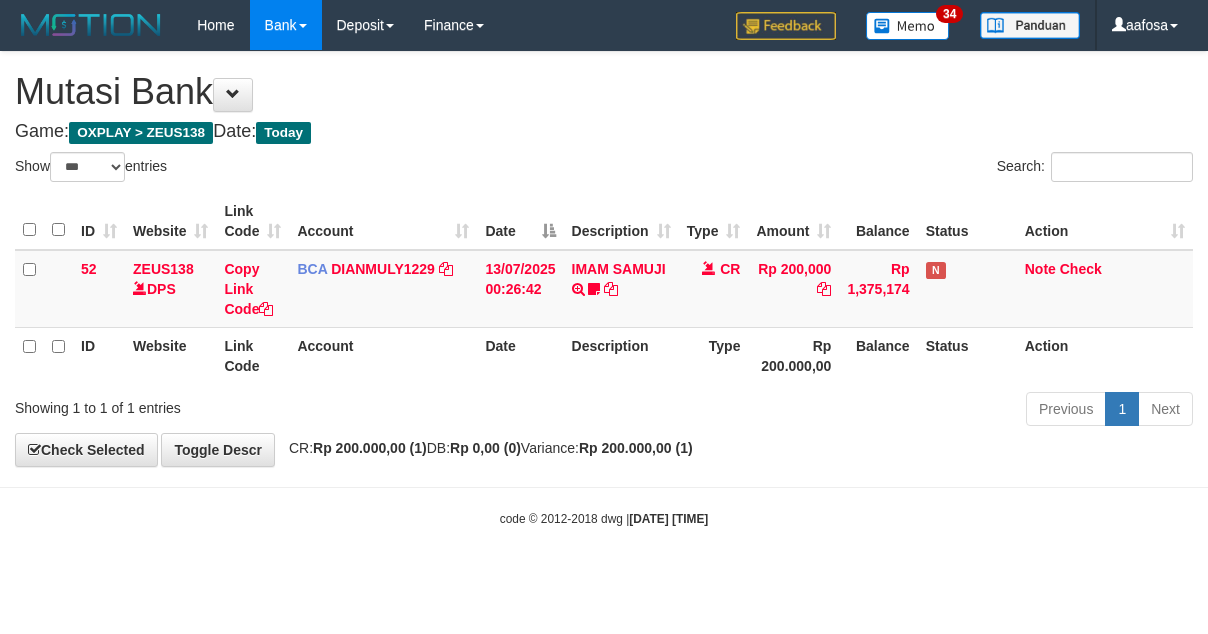select on "***" 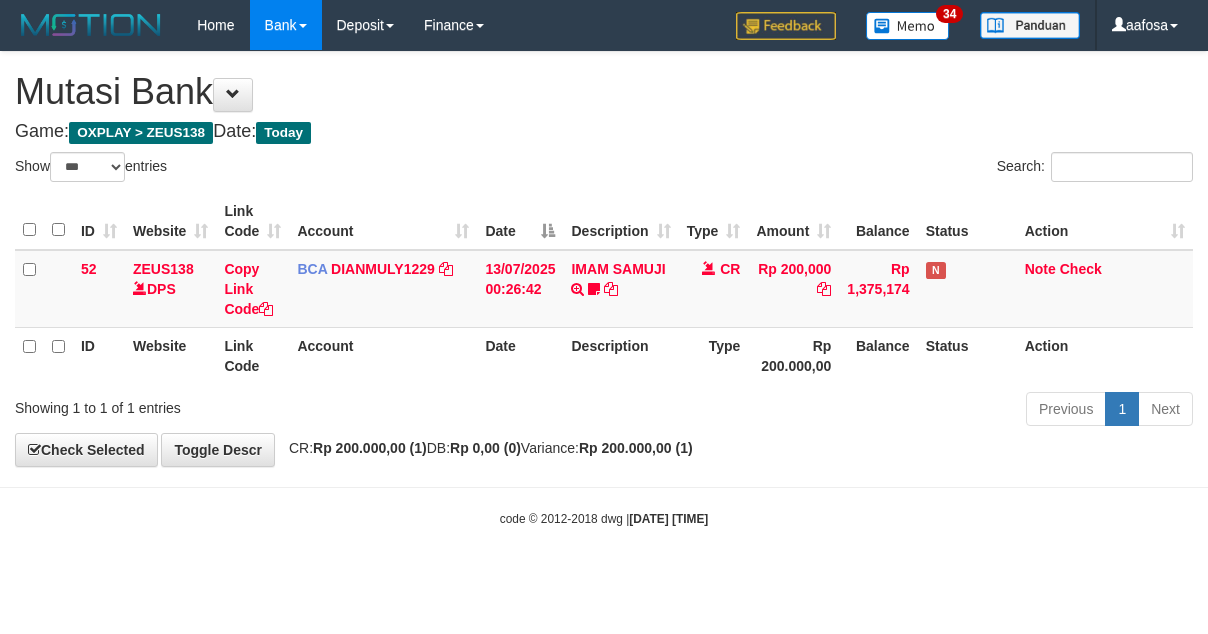 scroll, scrollTop: 0, scrollLeft: 0, axis: both 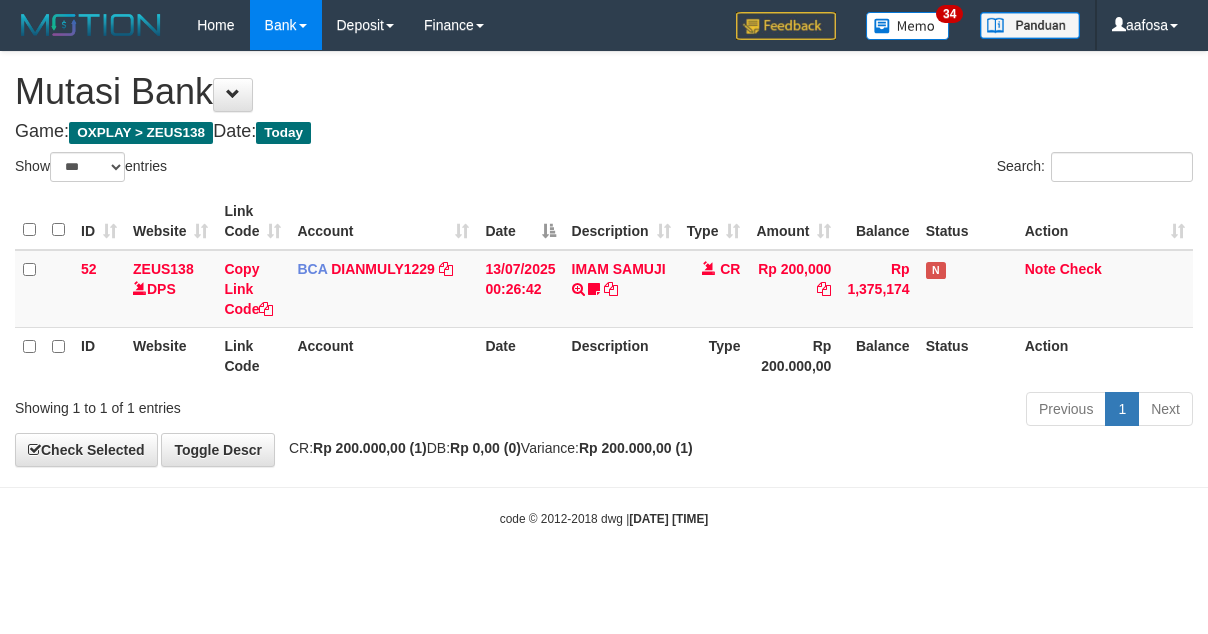 select on "***" 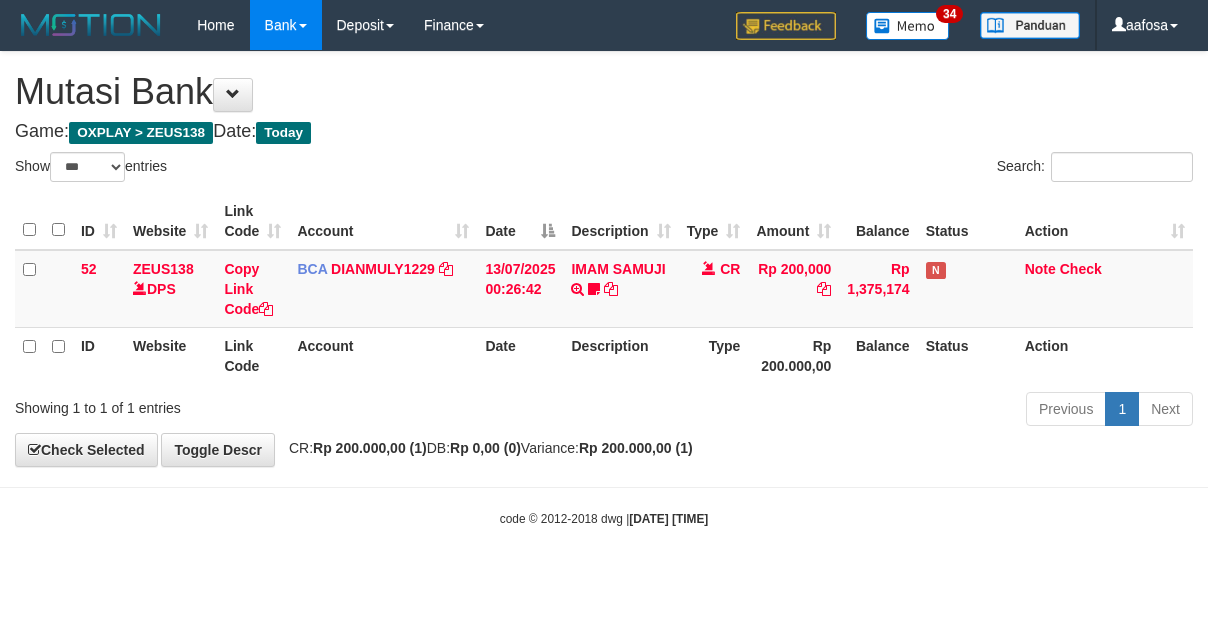 scroll, scrollTop: 0, scrollLeft: 0, axis: both 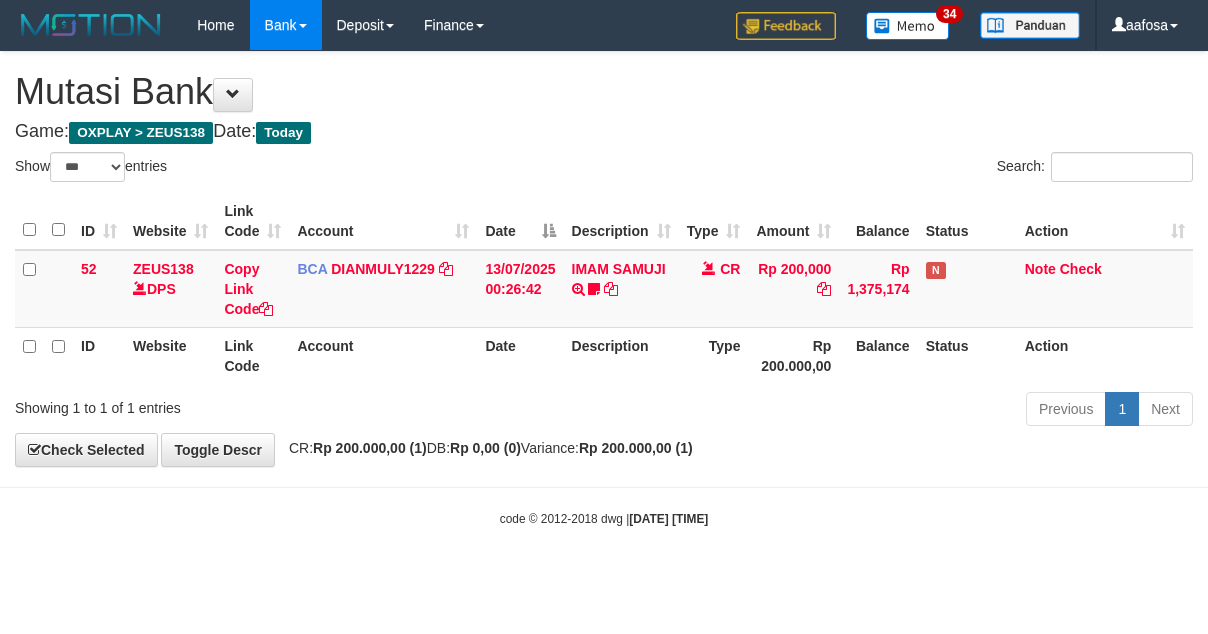 select on "***" 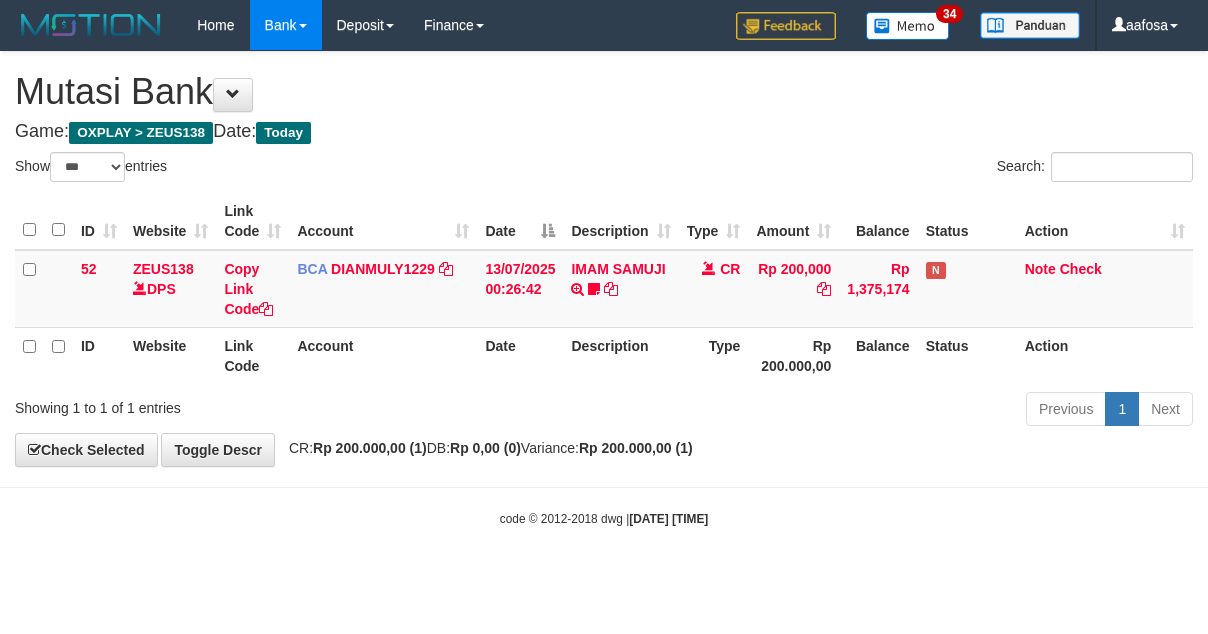 scroll, scrollTop: 0, scrollLeft: 0, axis: both 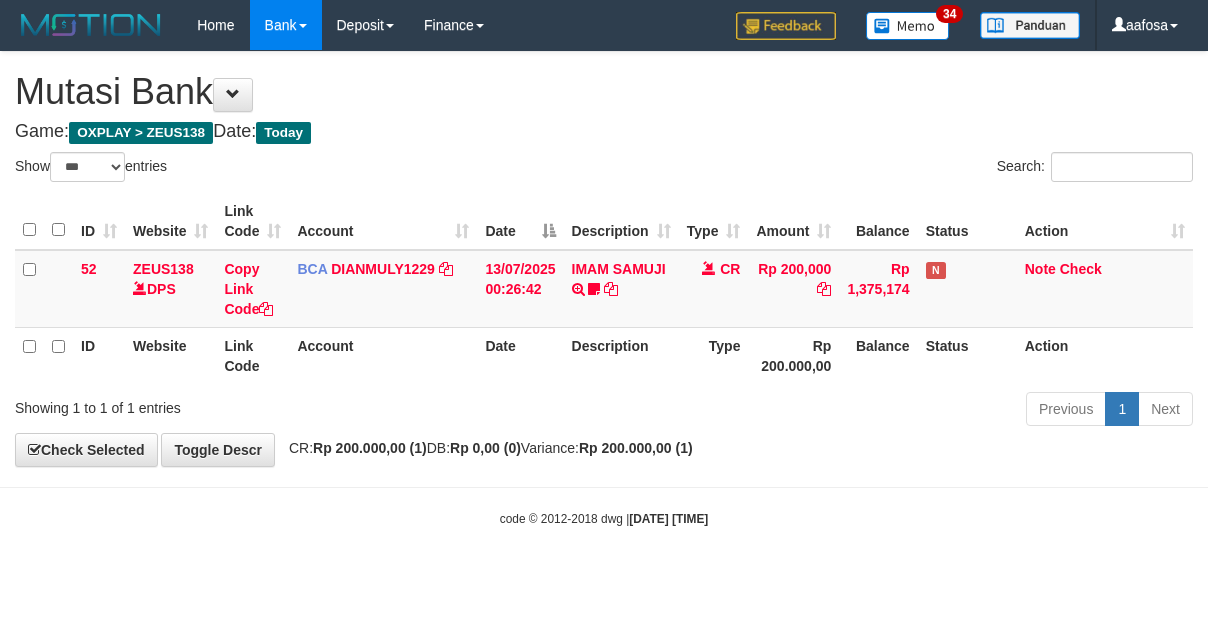 select on "***" 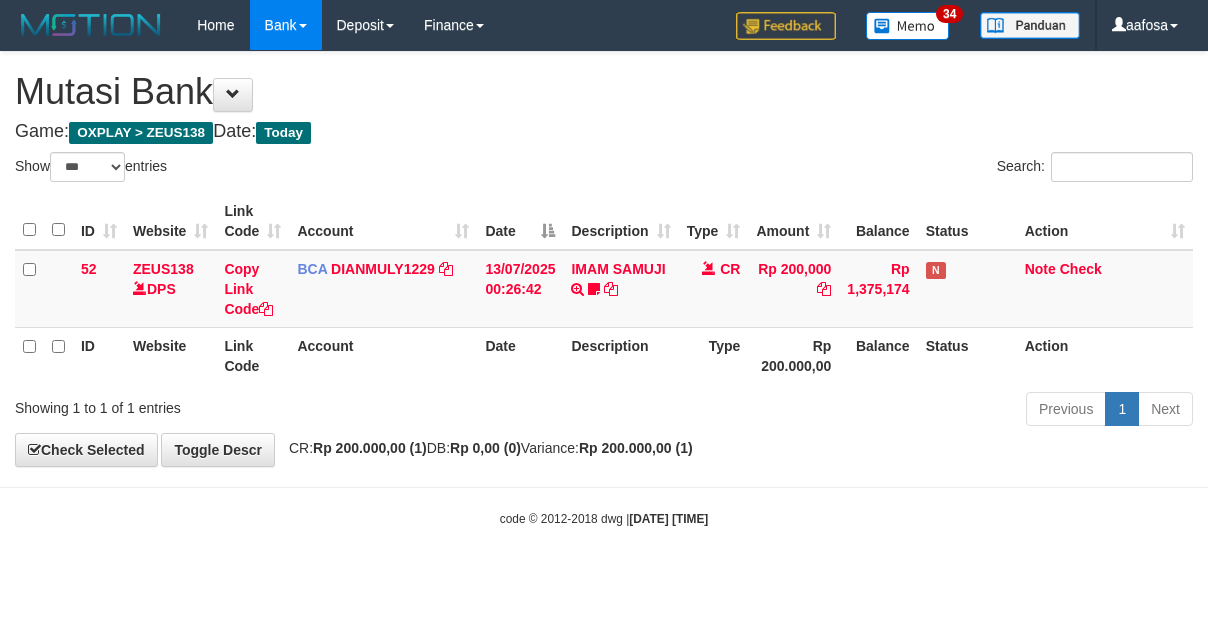 scroll, scrollTop: 0, scrollLeft: 0, axis: both 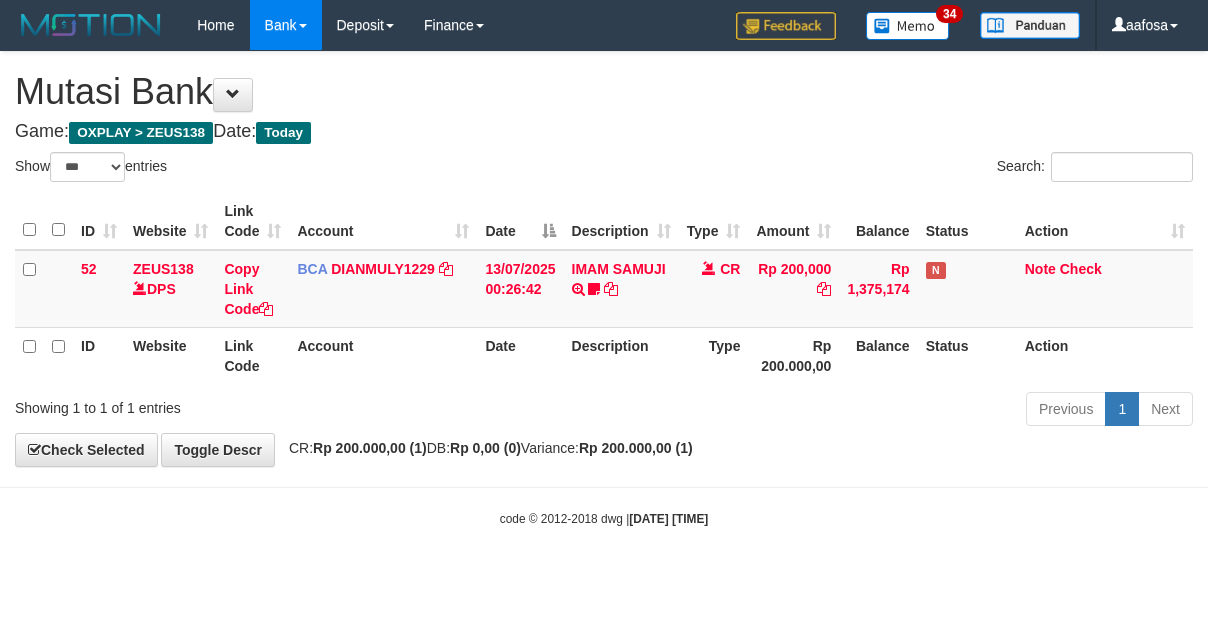 select on "***" 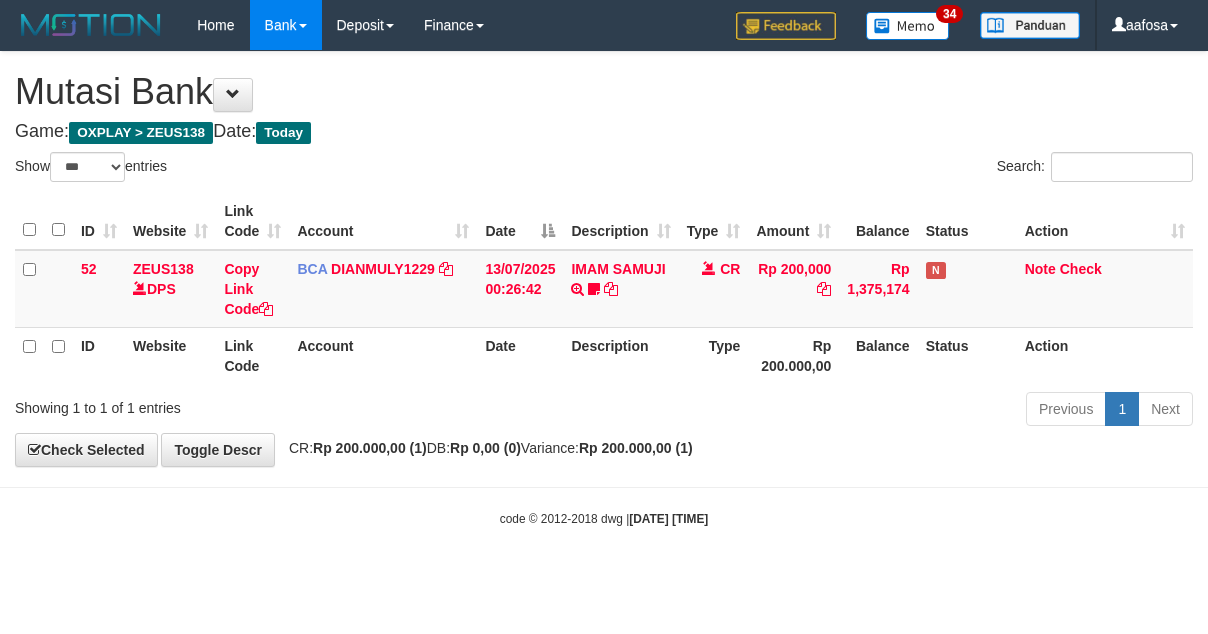 scroll, scrollTop: 0, scrollLeft: 0, axis: both 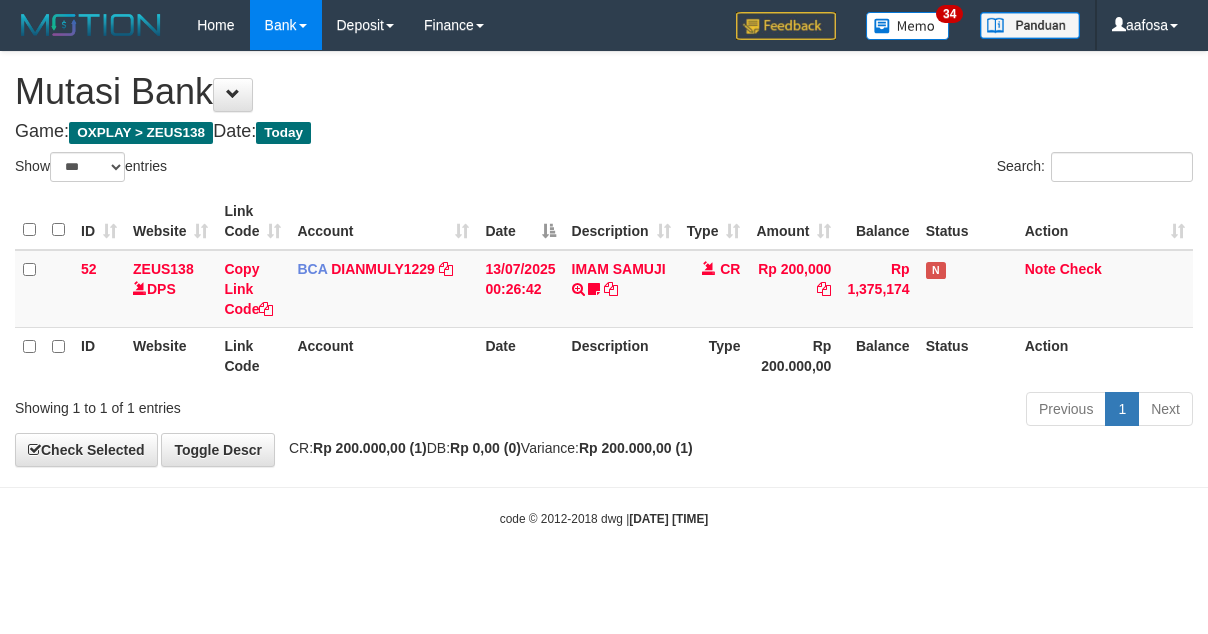 select on "***" 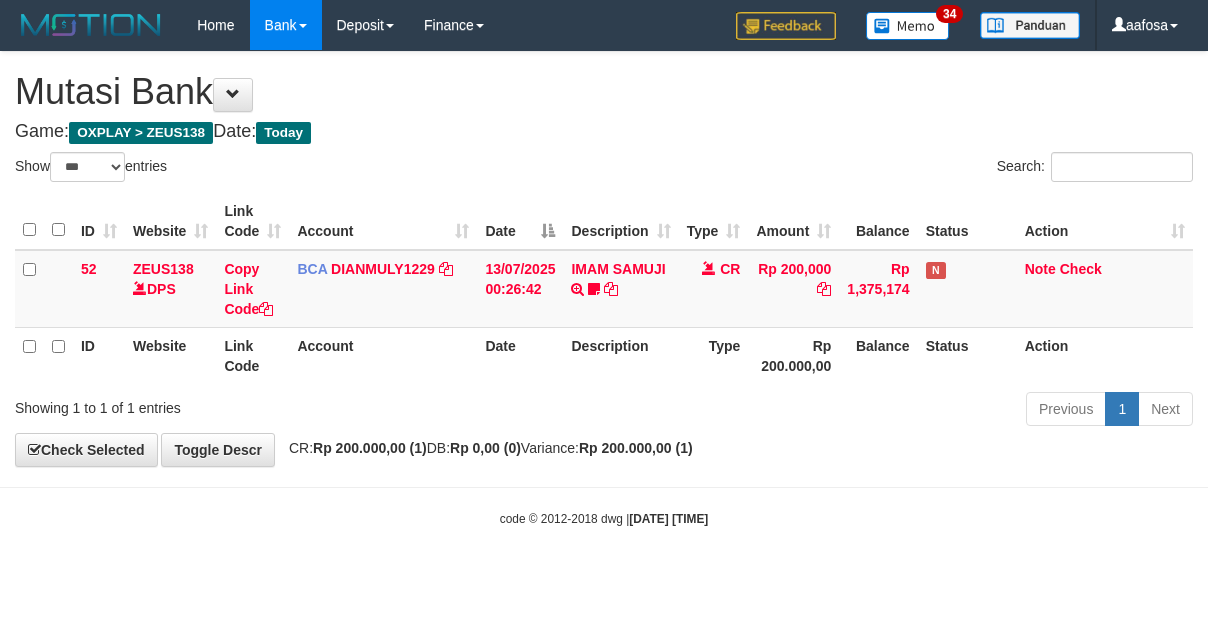 scroll, scrollTop: 0, scrollLeft: 0, axis: both 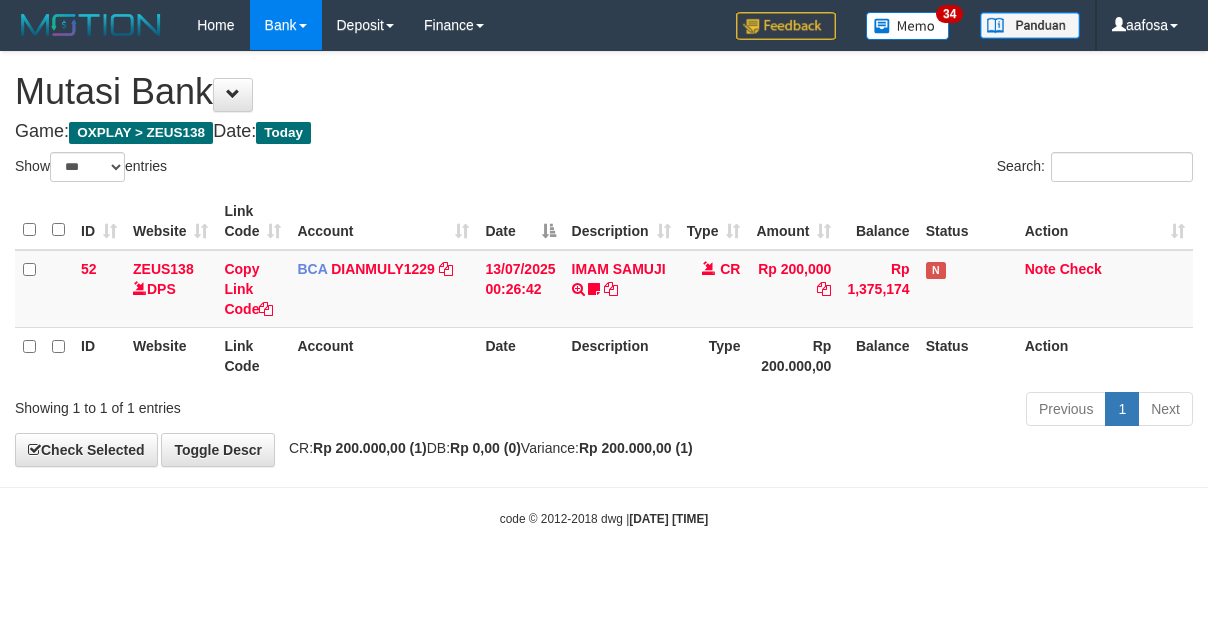 select on "***" 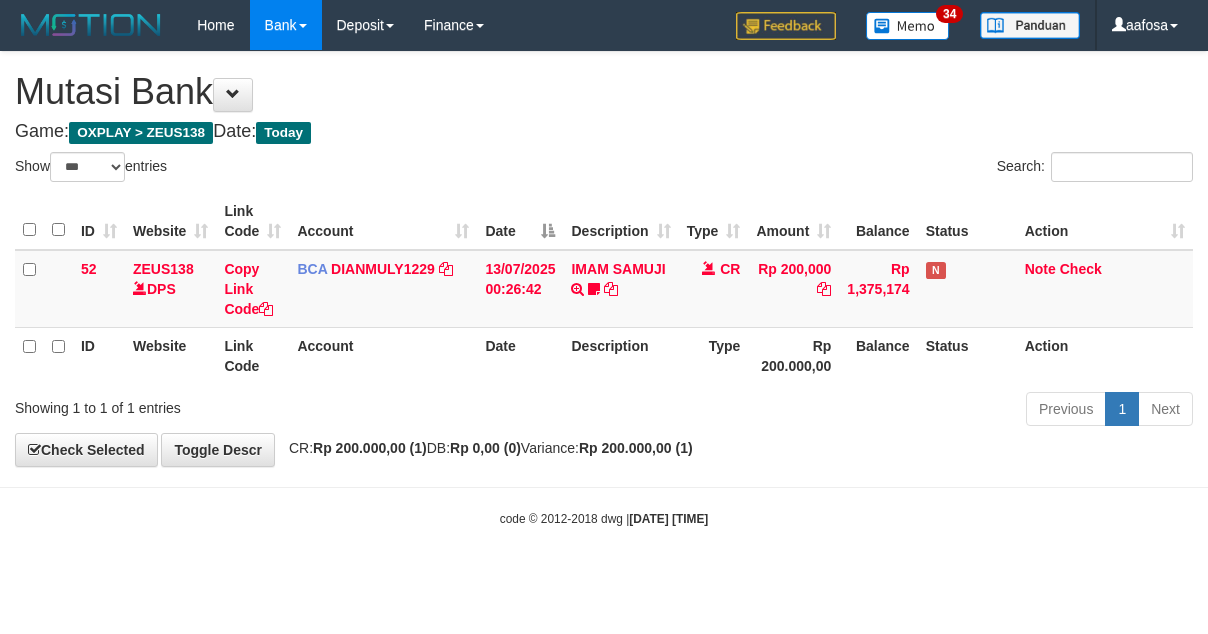 scroll, scrollTop: 0, scrollLeft: 0, axis: both 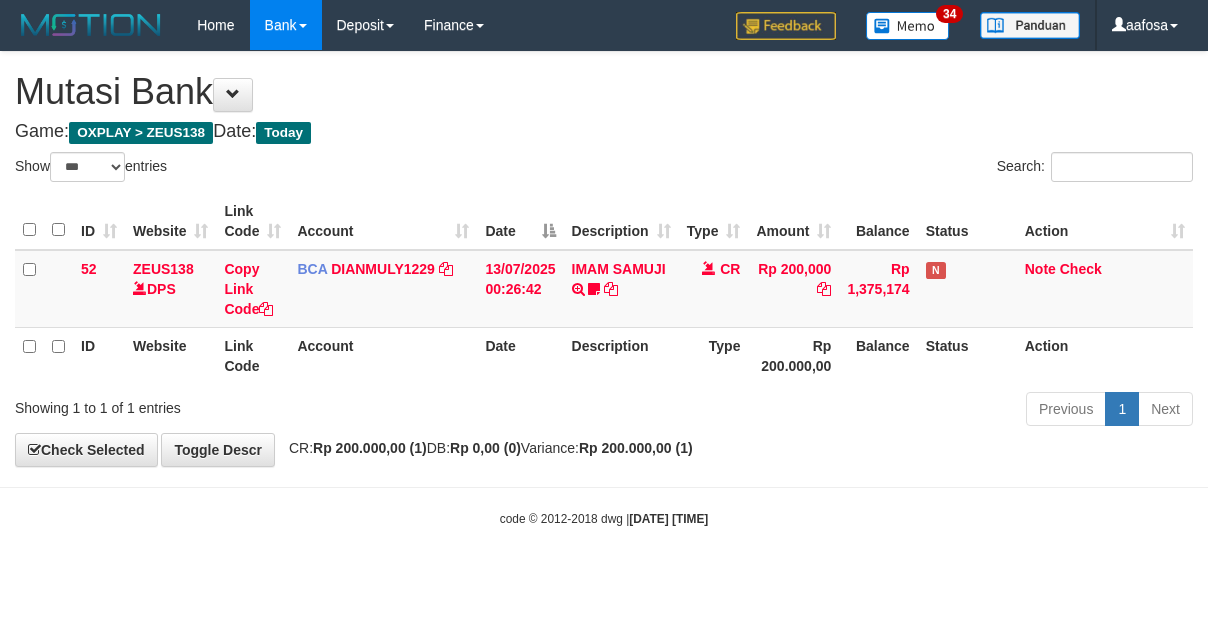 select on "***" 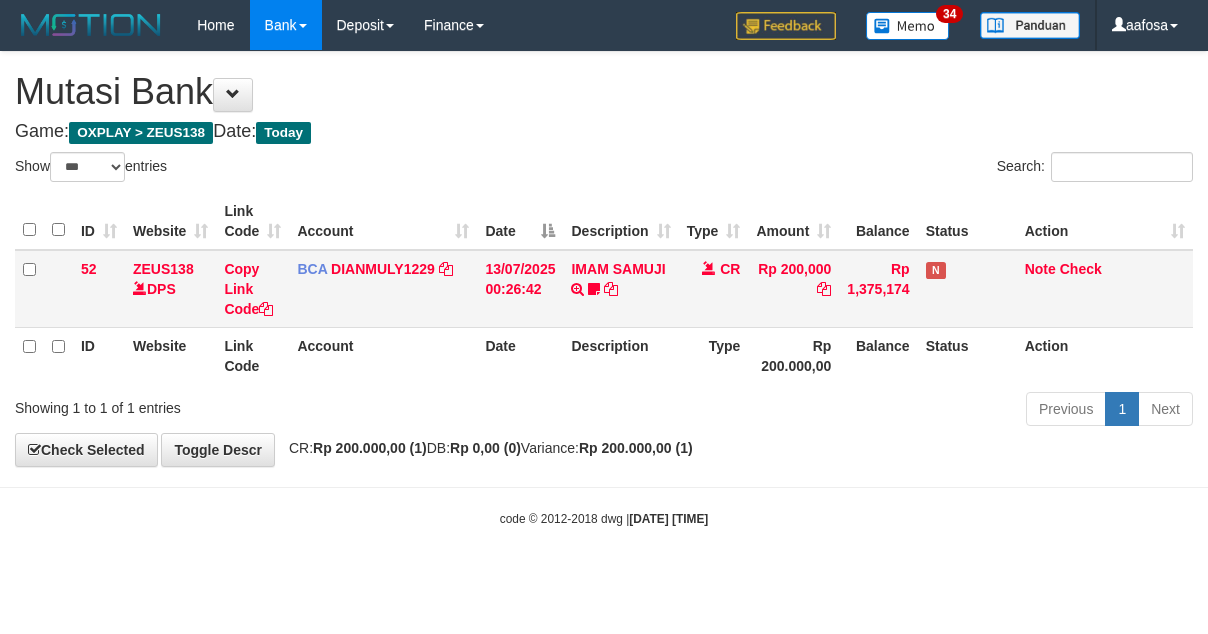 scroll, scrollTop: 0, scrollLeft: 0, axis: both 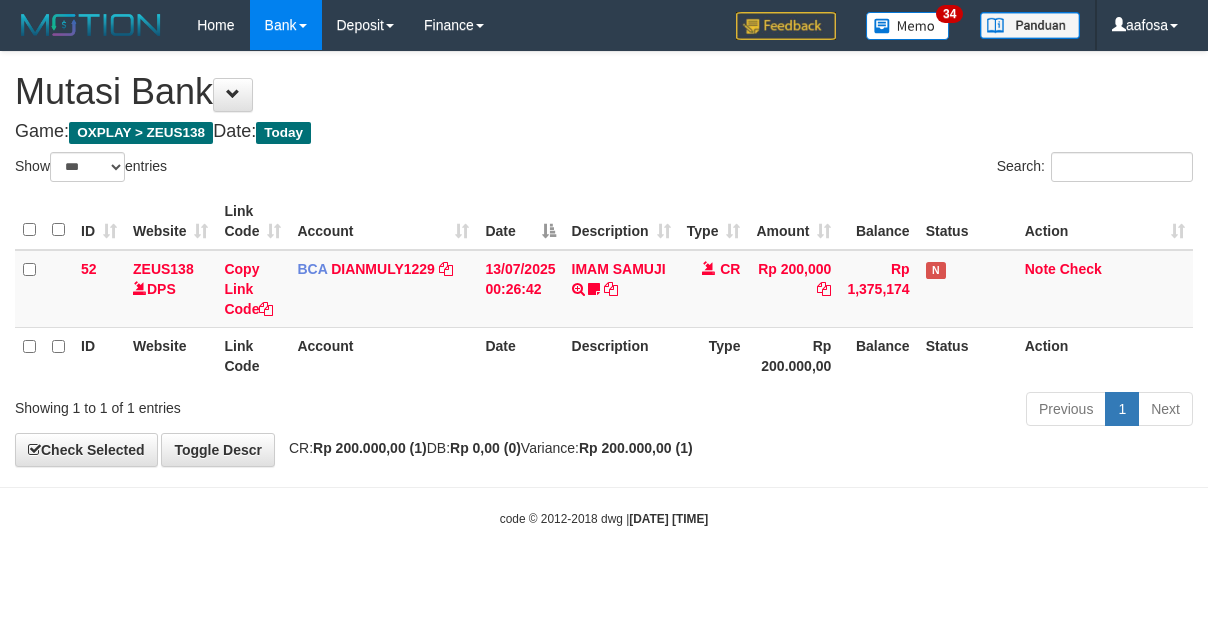 select on "***" 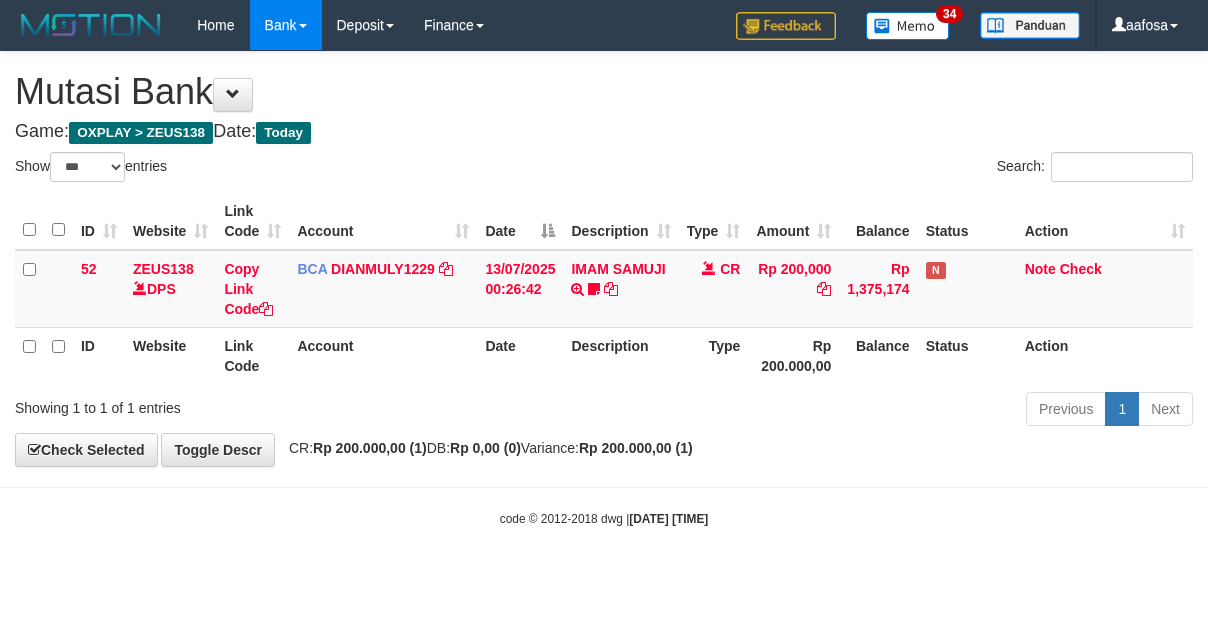 scroll, scrollTop: 0, scrollLeft: 0, axis: both 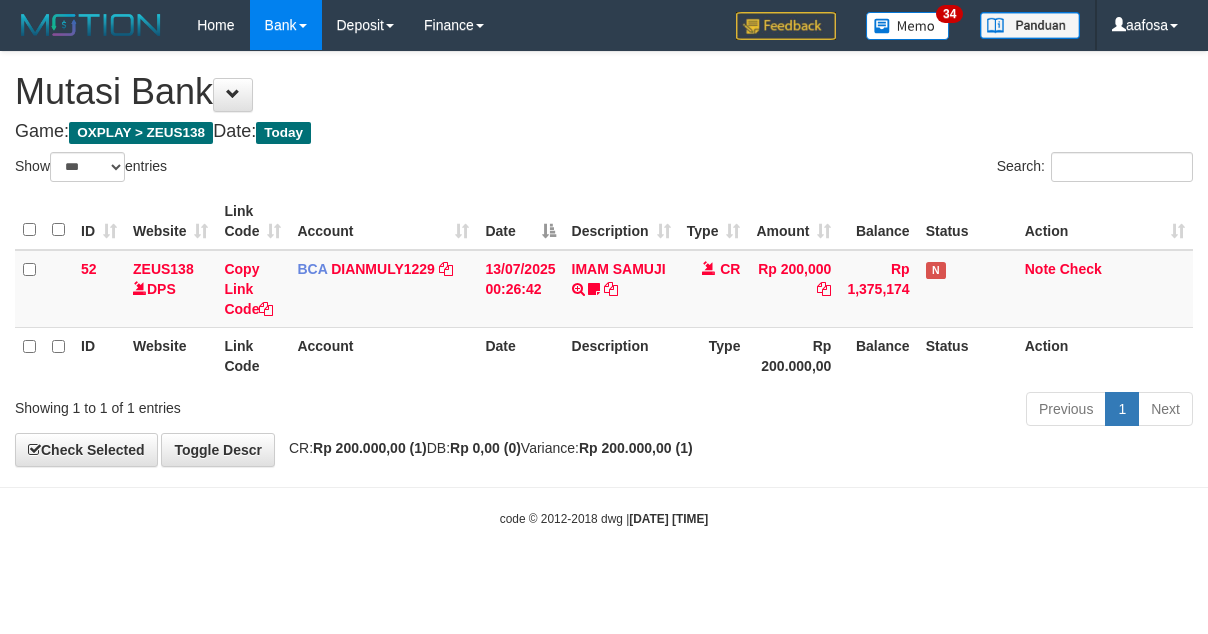 select on "***" 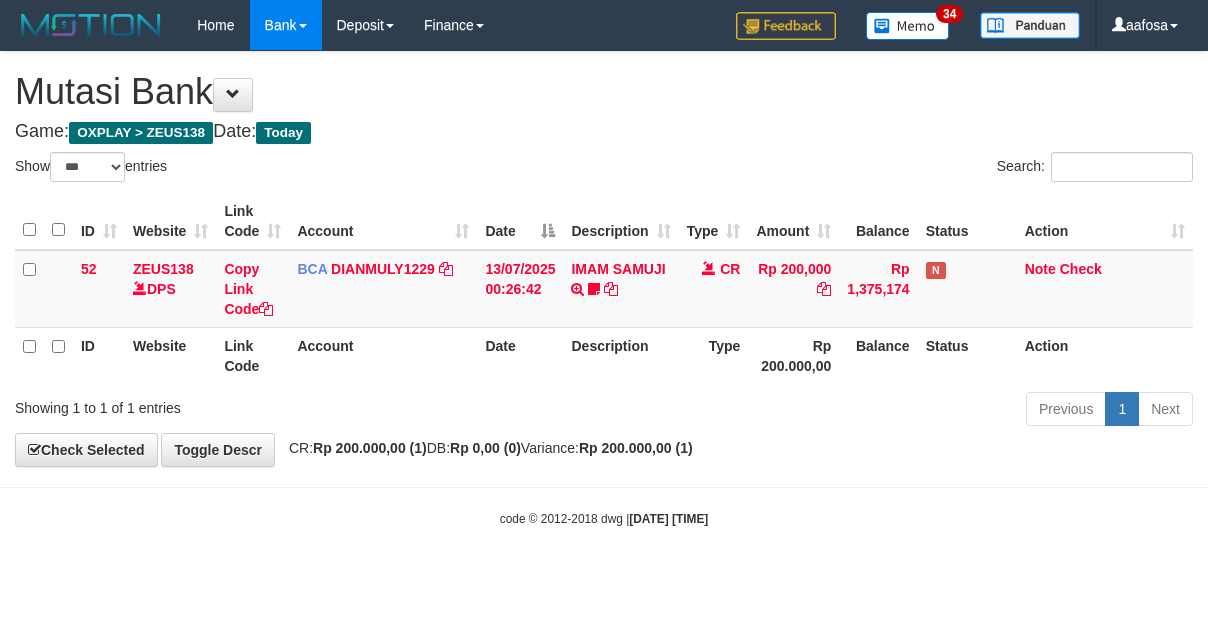 scroll, scrollTop: 0, scrollLeft: 0, axis: both 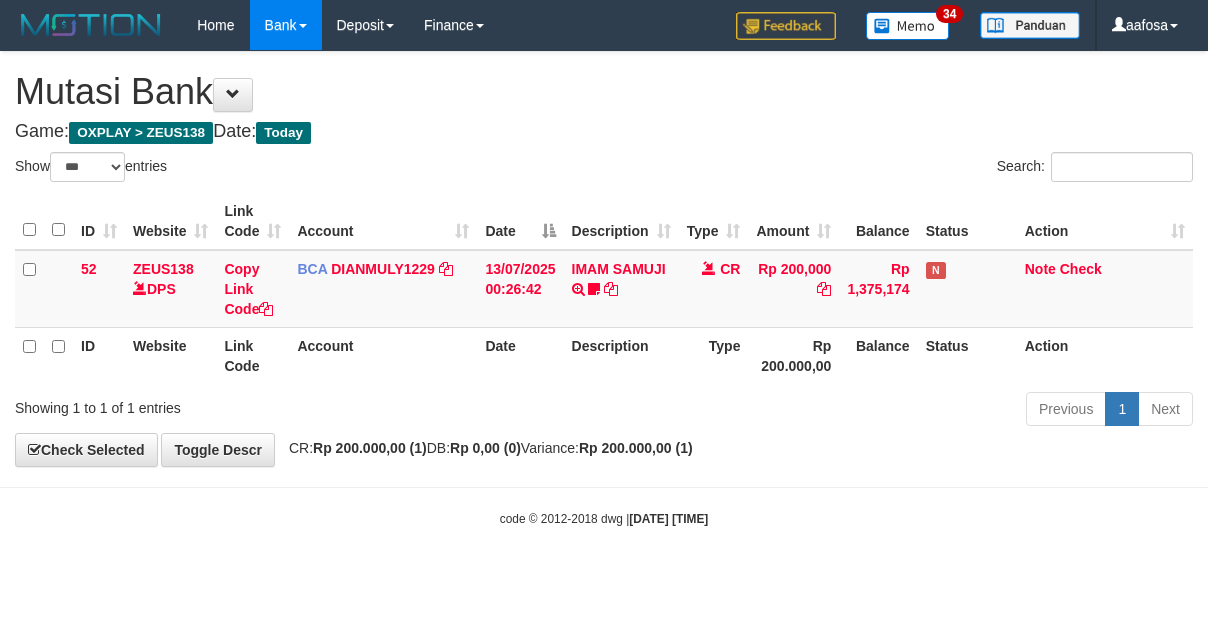 select on "***" 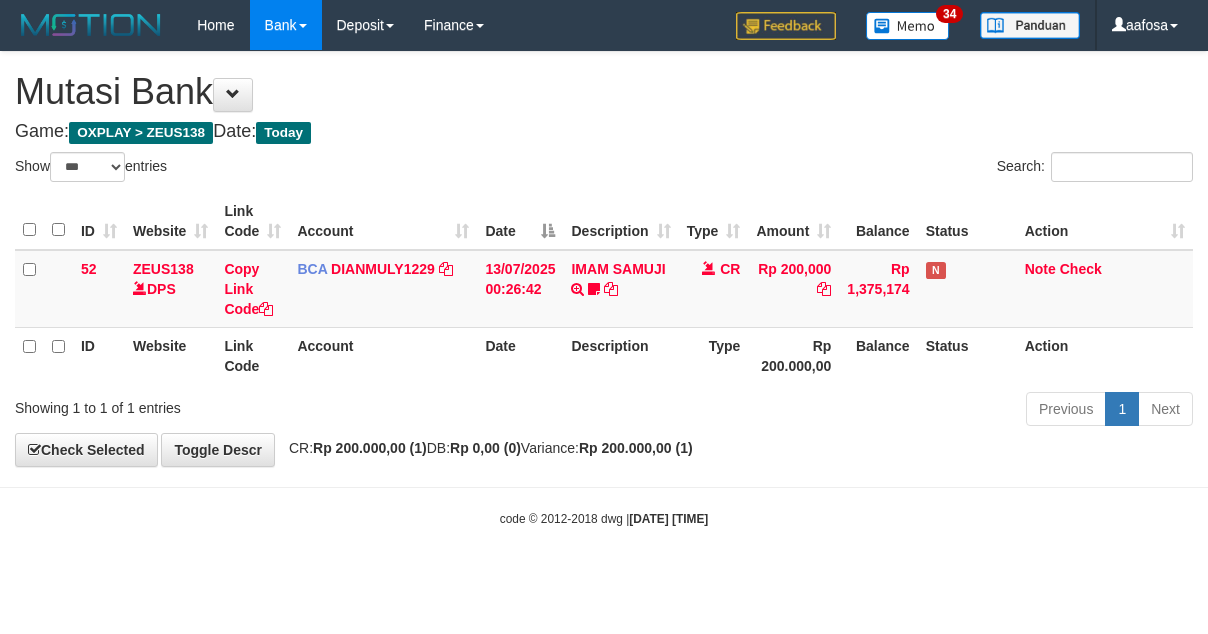 scroll, scrollTop: 0, scrollLeft: 0, axis: both 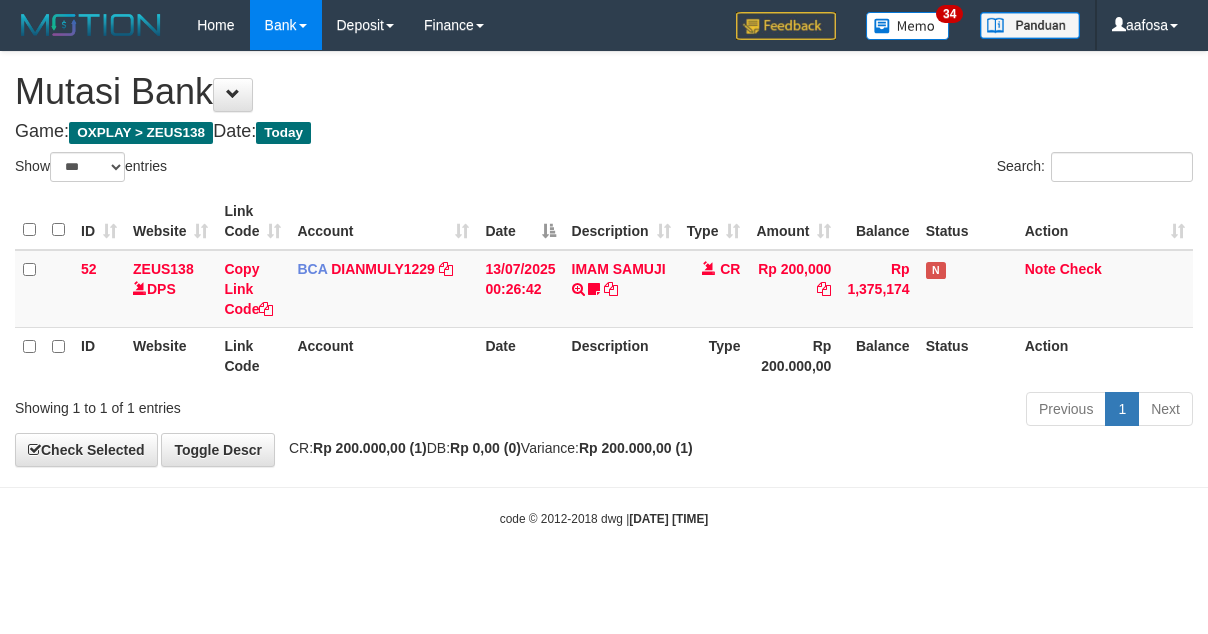 select on "***" 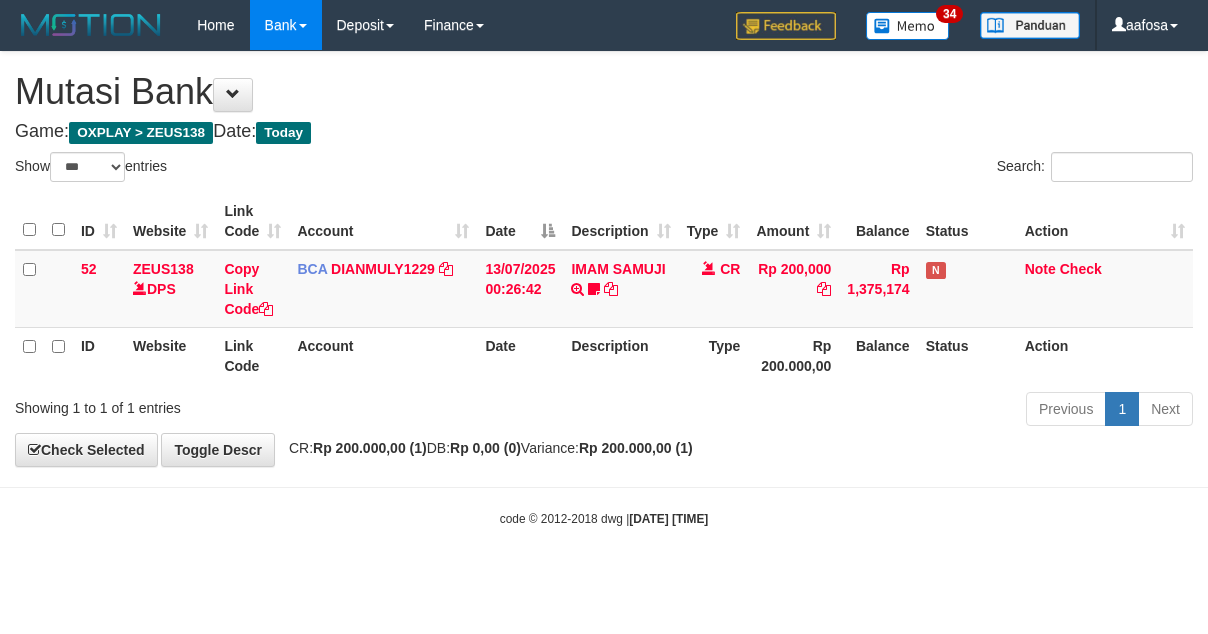 scroll, scrollTop: 0, scrollLeft: 0, axis: both 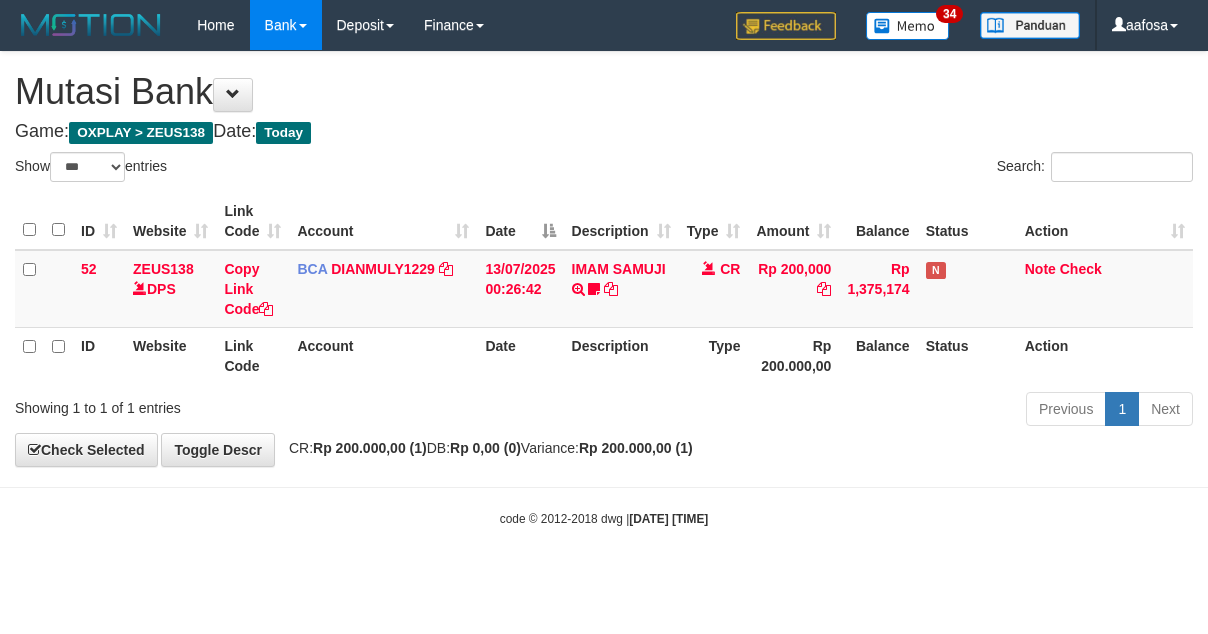 select on "***" 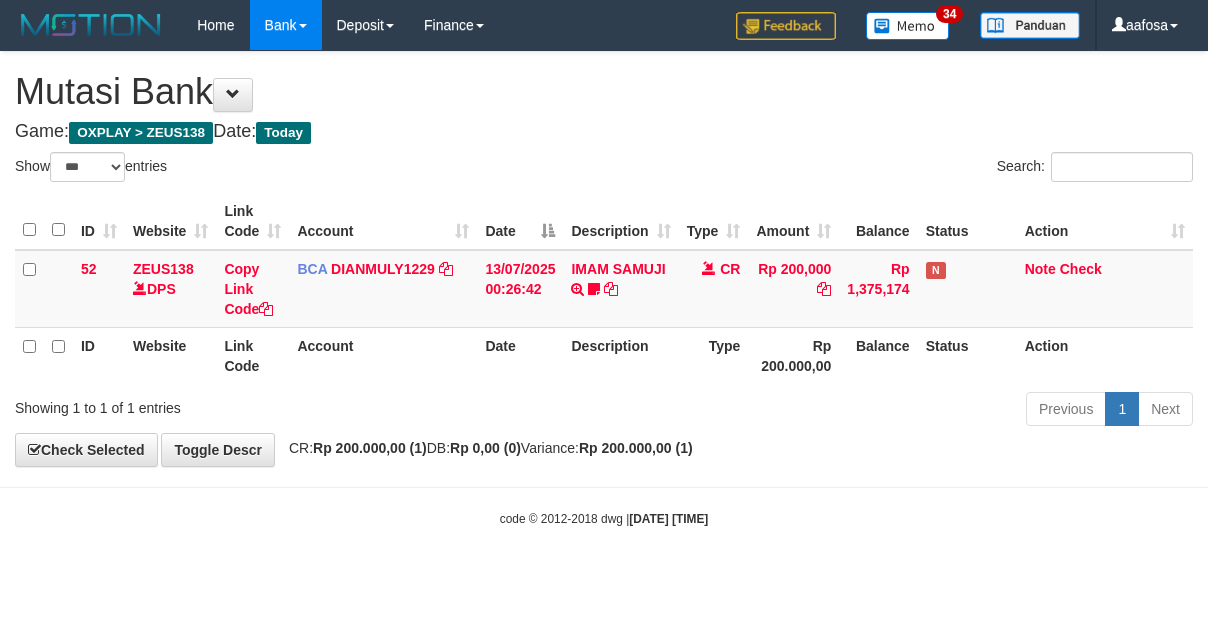 scroll, scrollTop: 0, scrollLeft: 0, axis: both 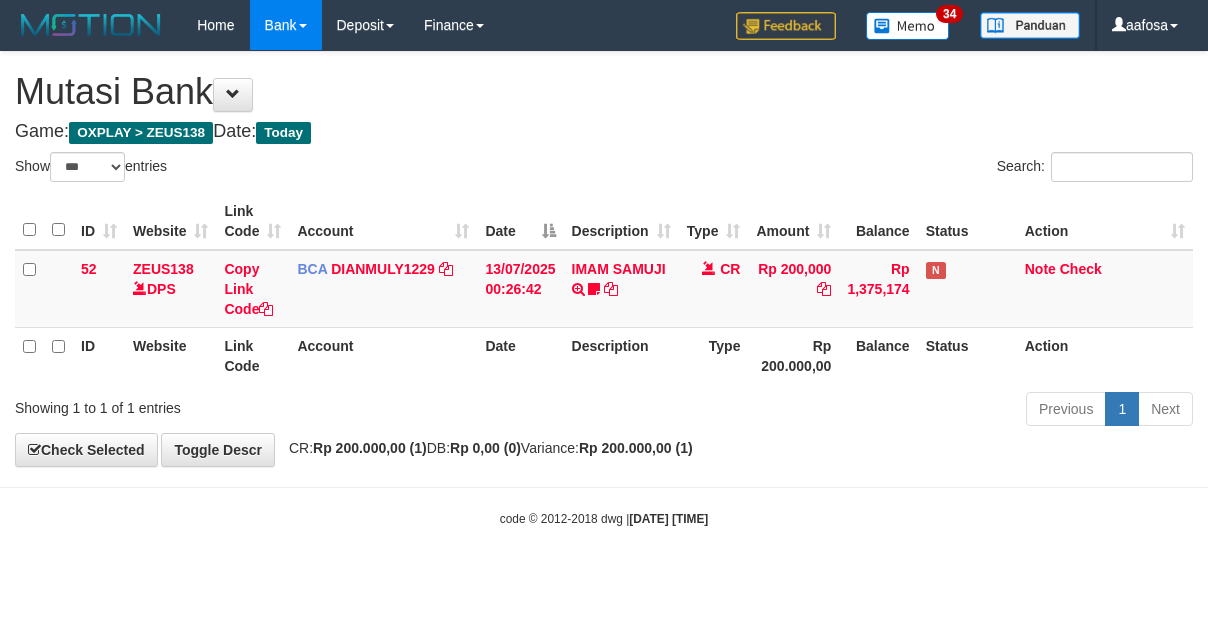 select on "***" 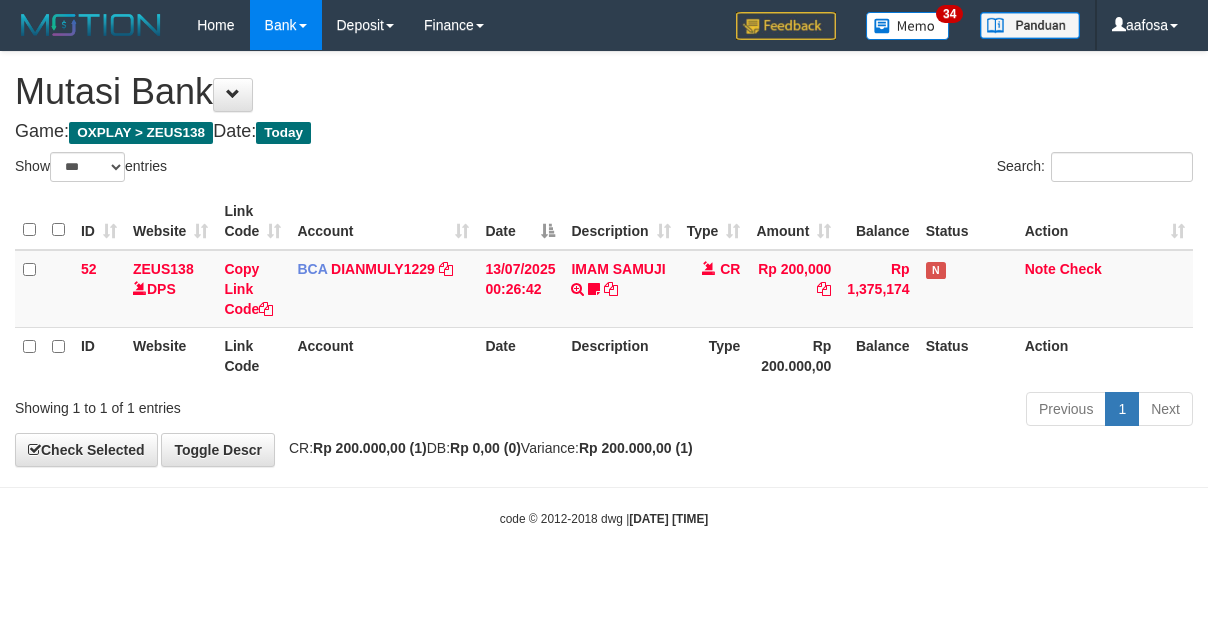 scroll, scrollTop: 0, scrollLeft: 0, axis: both 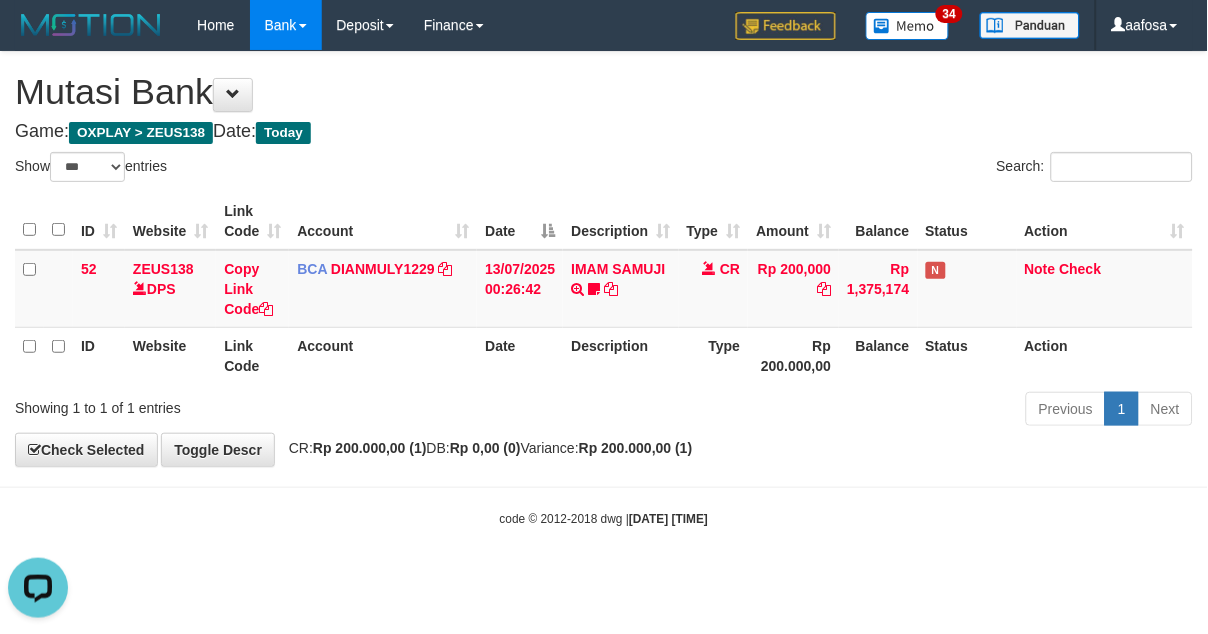 drag, startPoint x: 737, startPoint y: 165, endPoint x: 667, endPoint y: 164, distance: 70.00714 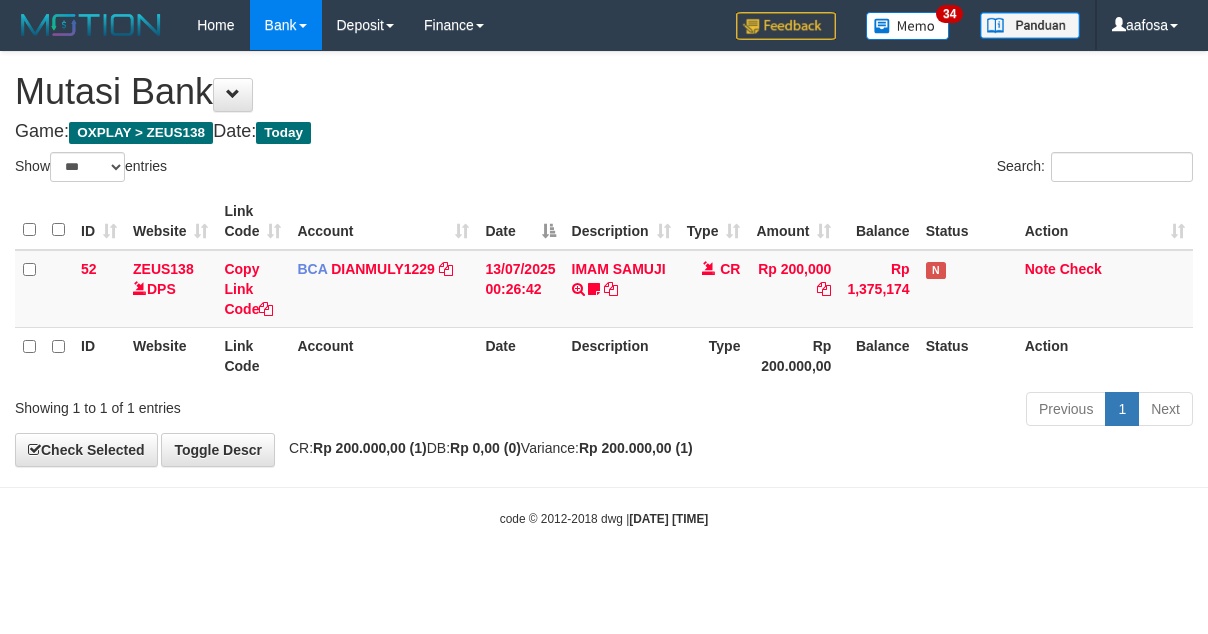 select on "***" 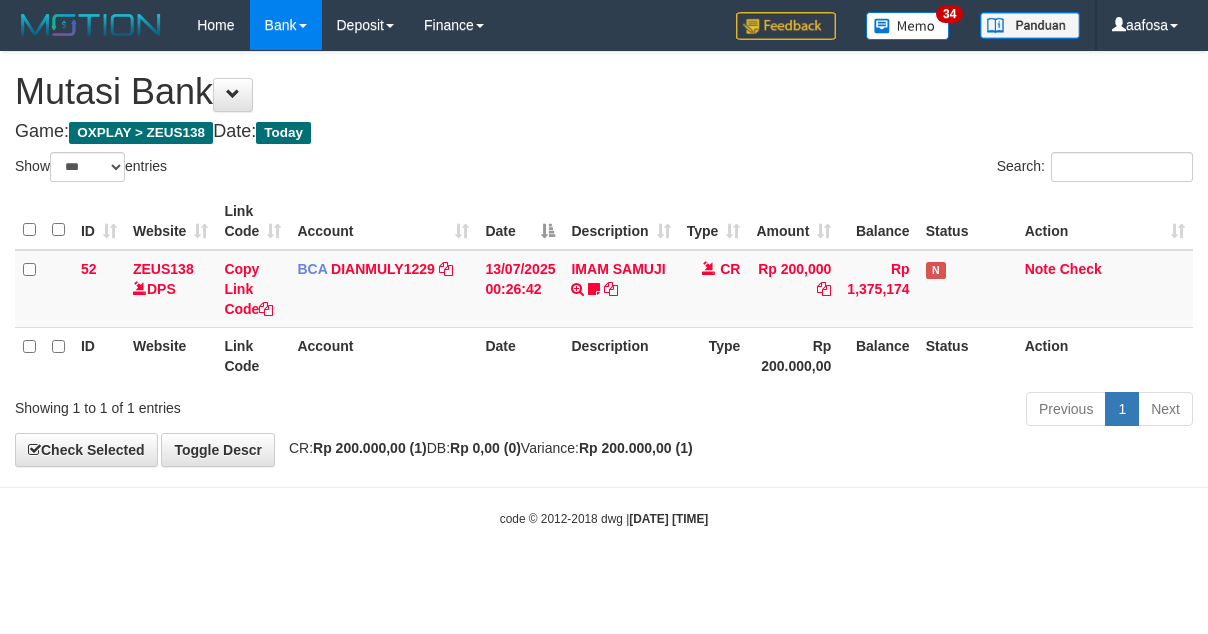 scroll, scrollTop: 0, scrollLeft: 0, axis: both 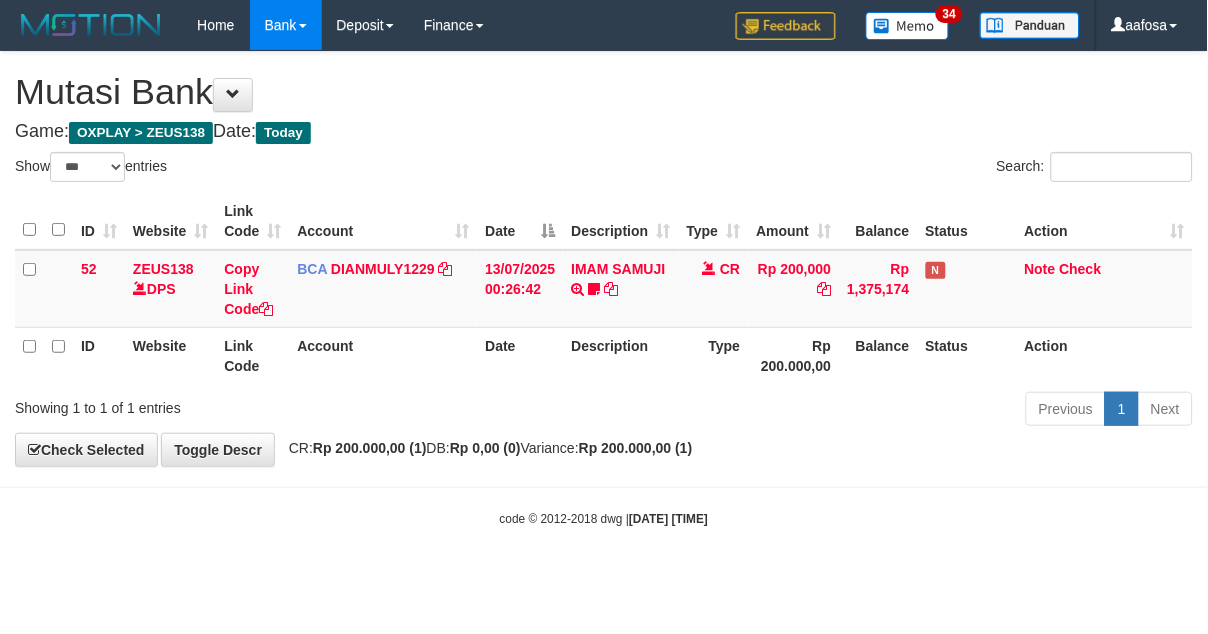 drag, startPoint x: 605, startPoint y: 180, endPoint x: 636, endPoint y: 184, distance: 31.257 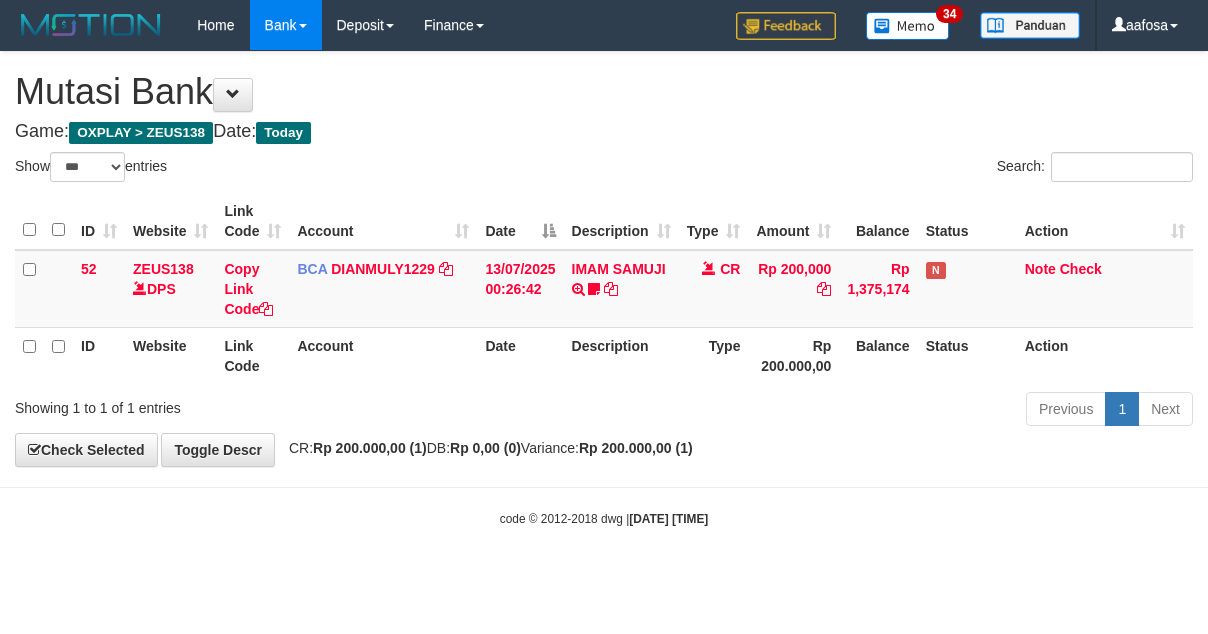 select on "***" 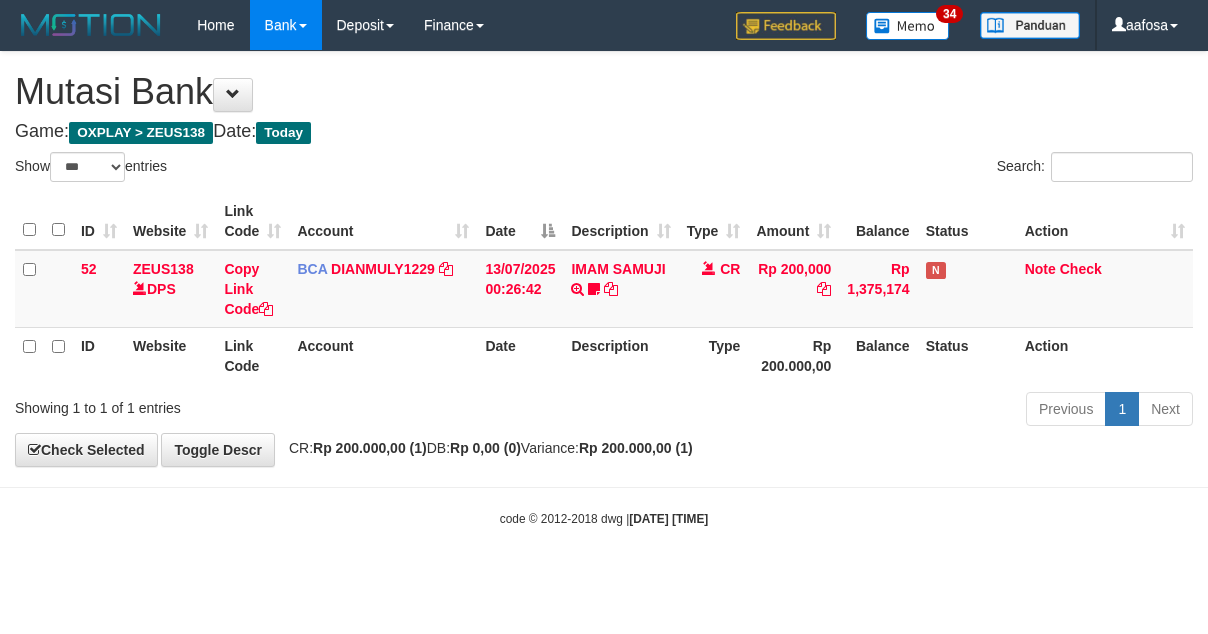 scroll, scrollTop: 0, scrollLeft: 0, axis: both 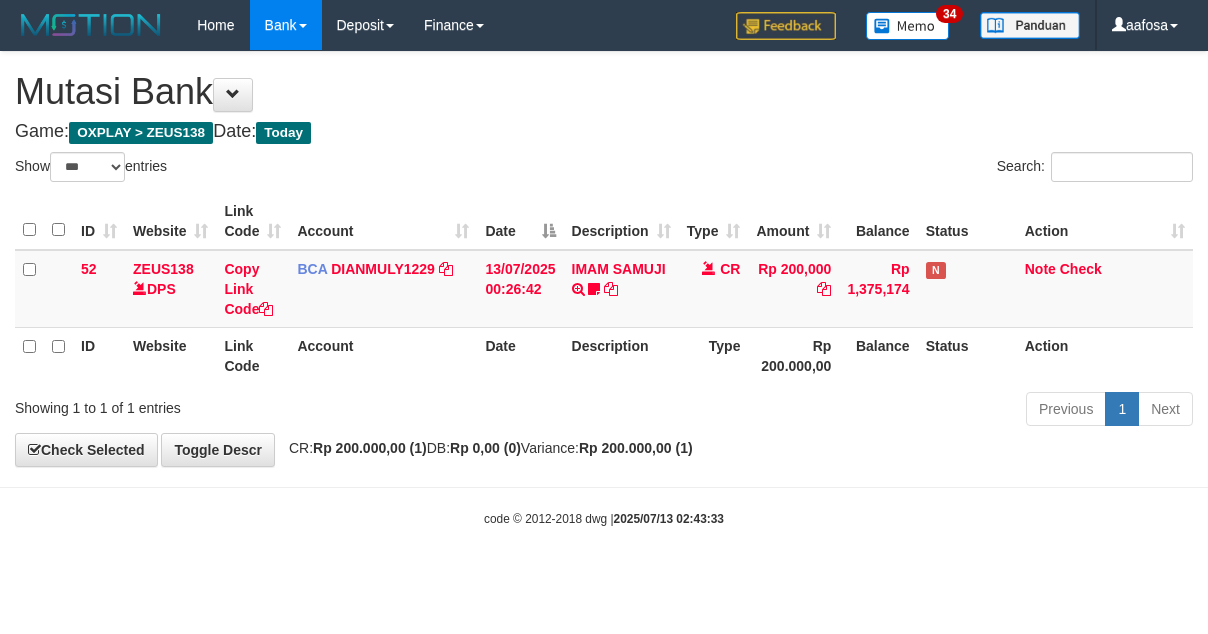 select on "***" 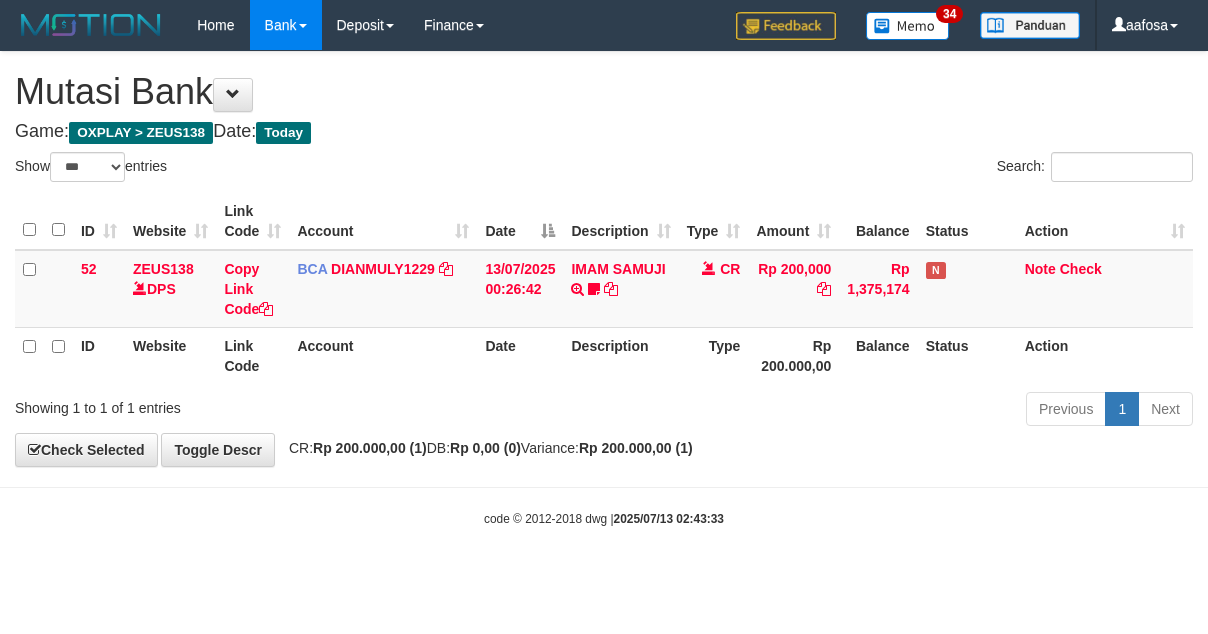 scroll, scrollTop: 0, scrollLeft: 0, axis: both 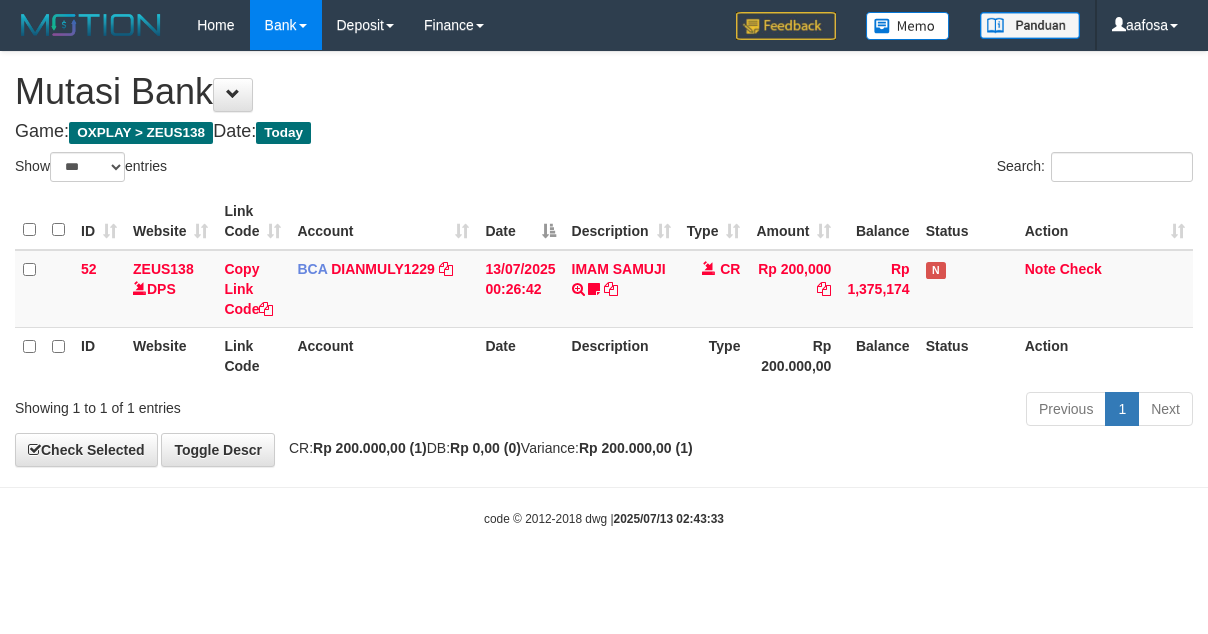 select on "***" 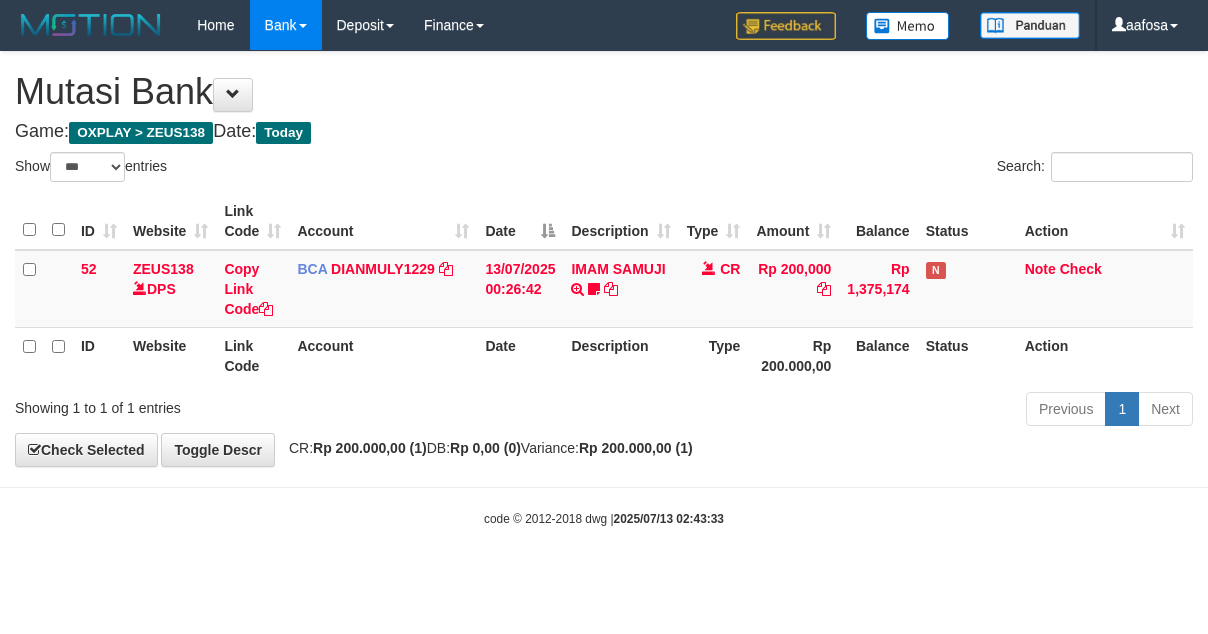 scroll, scrollTop: 0, scrollLeft: 0, axis: both 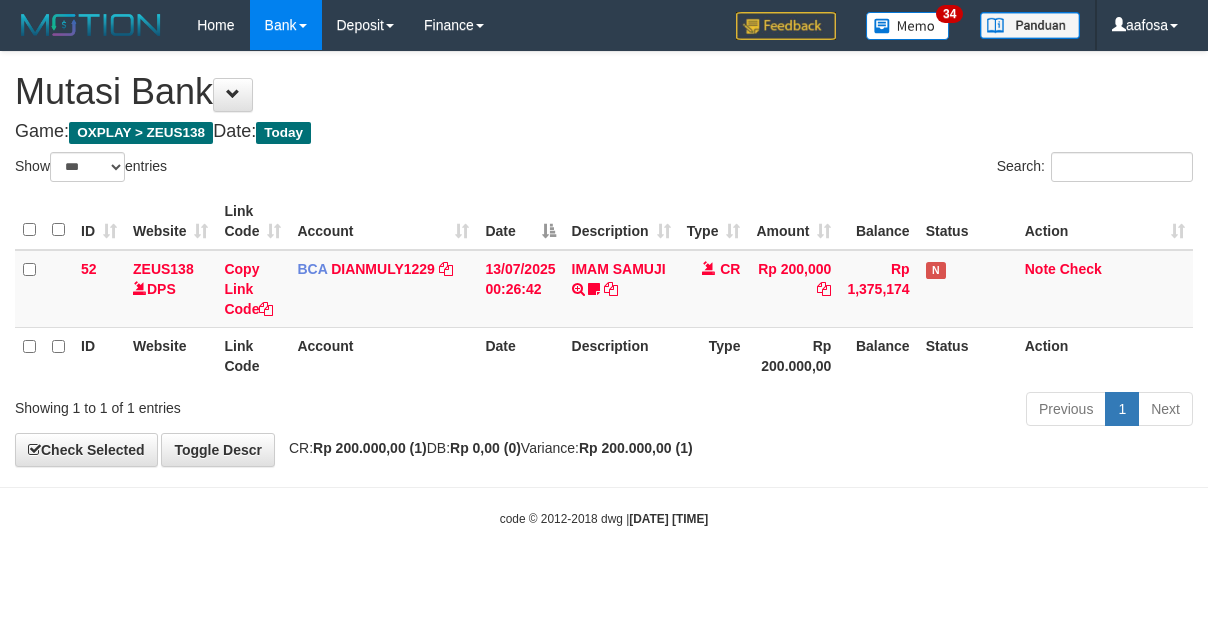 select on "***" 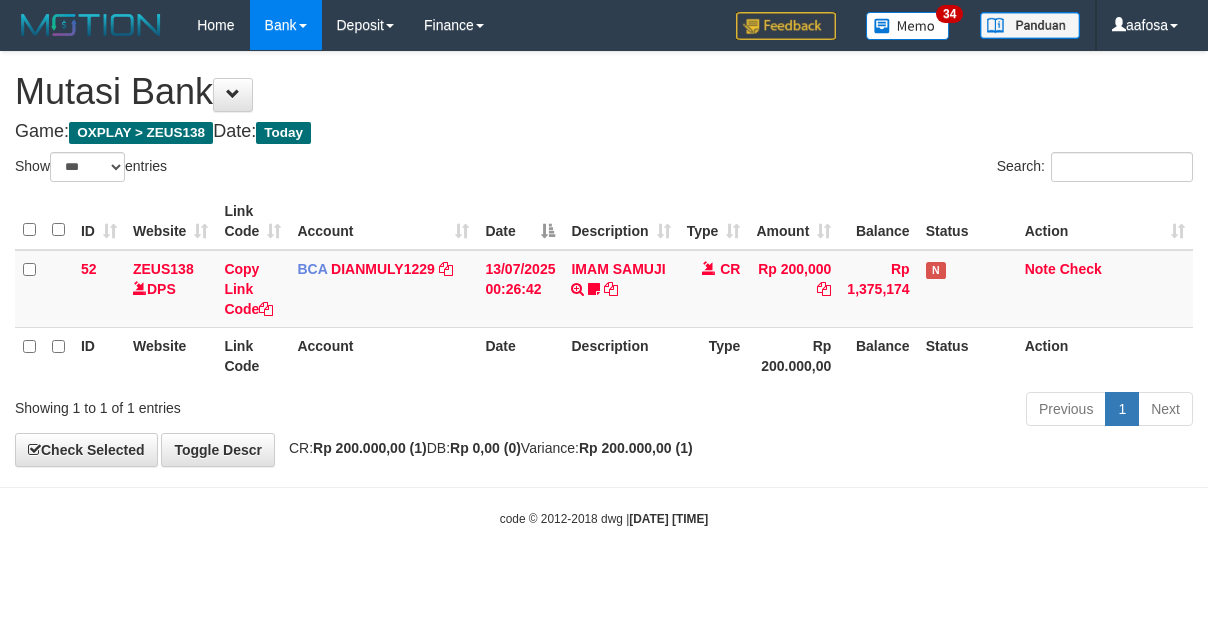 scroll, scrollTop: 0, scrollLeft: 0, axis: both 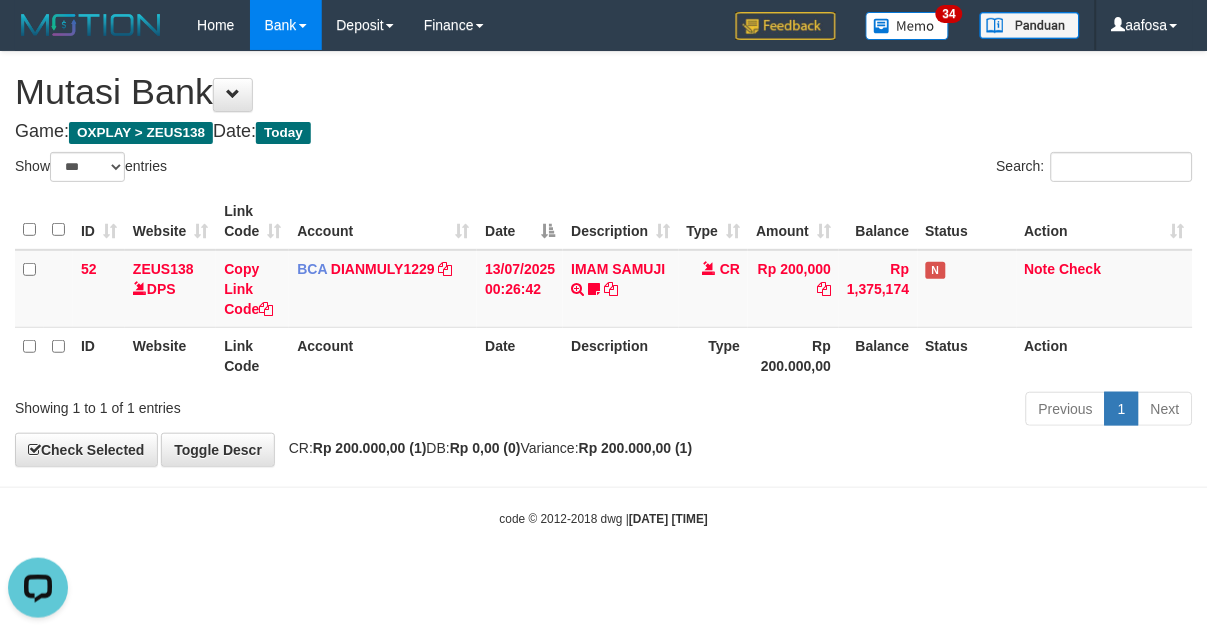 drag, startPoint x: 731, startPoint y: 161, endPoint x: 704, endPoint y: 164, distance: 27.166155 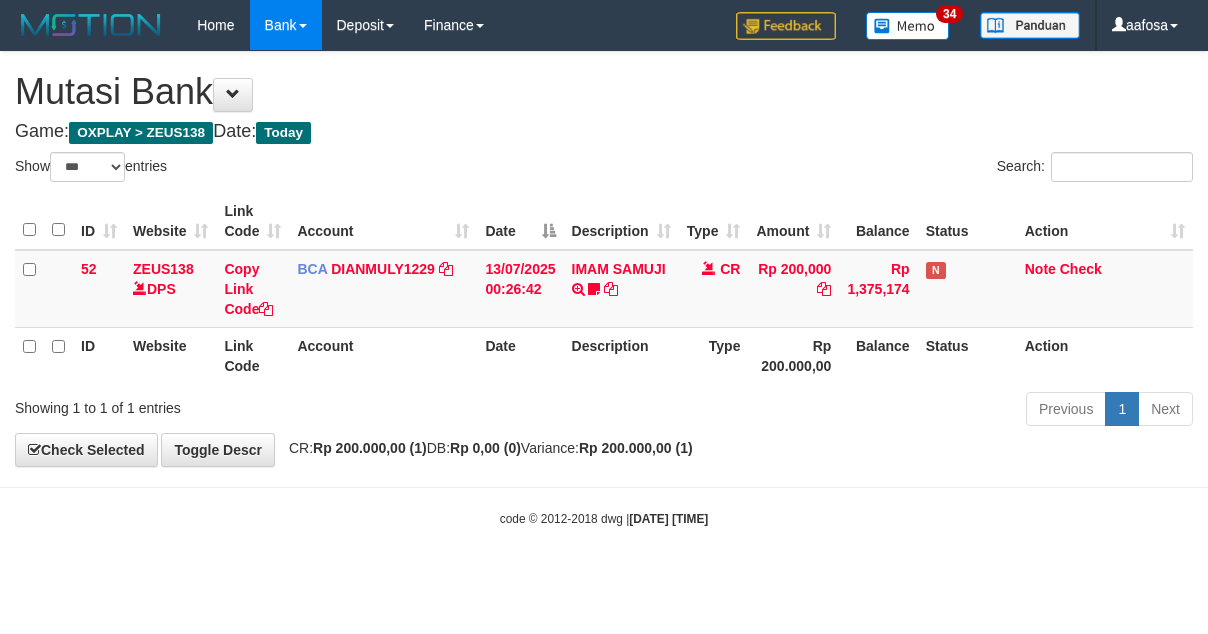 select on "***" 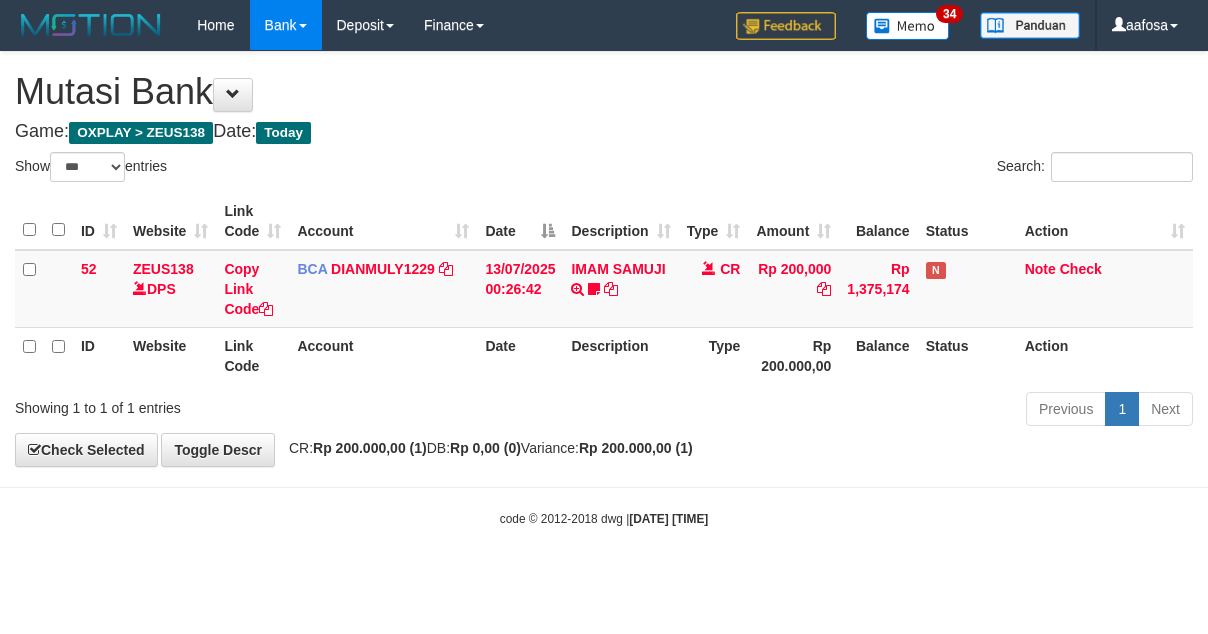 scroll, scrollTop: 0, scrollLeft: 0, axis: both 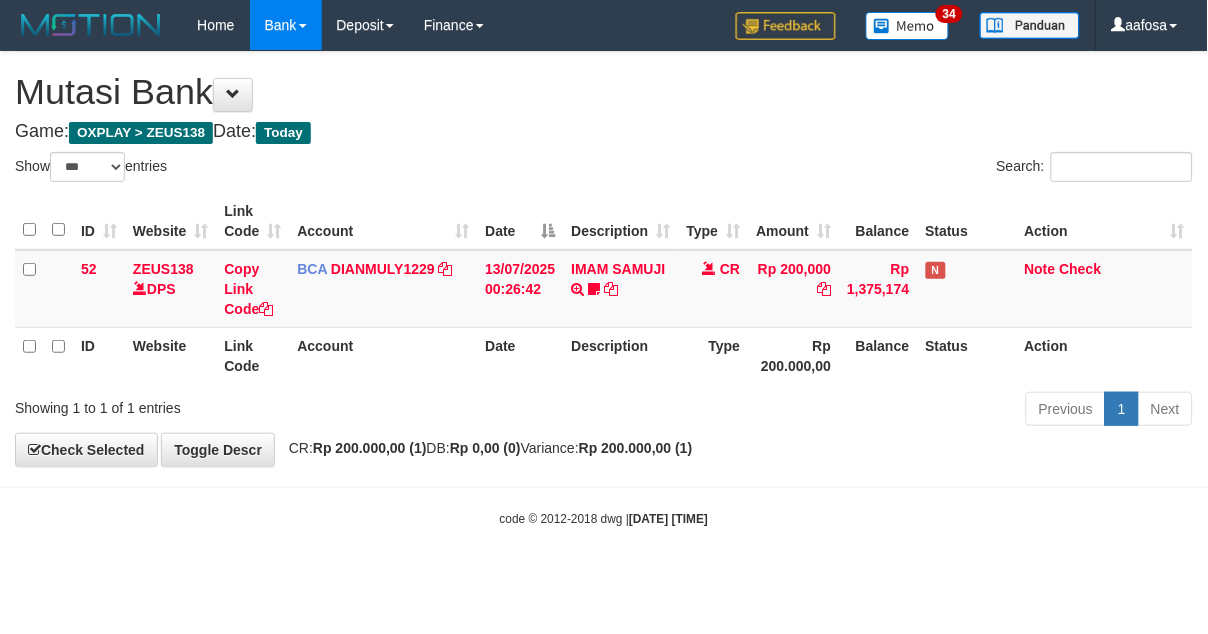click on "**********" at bounding box center [604, 259] 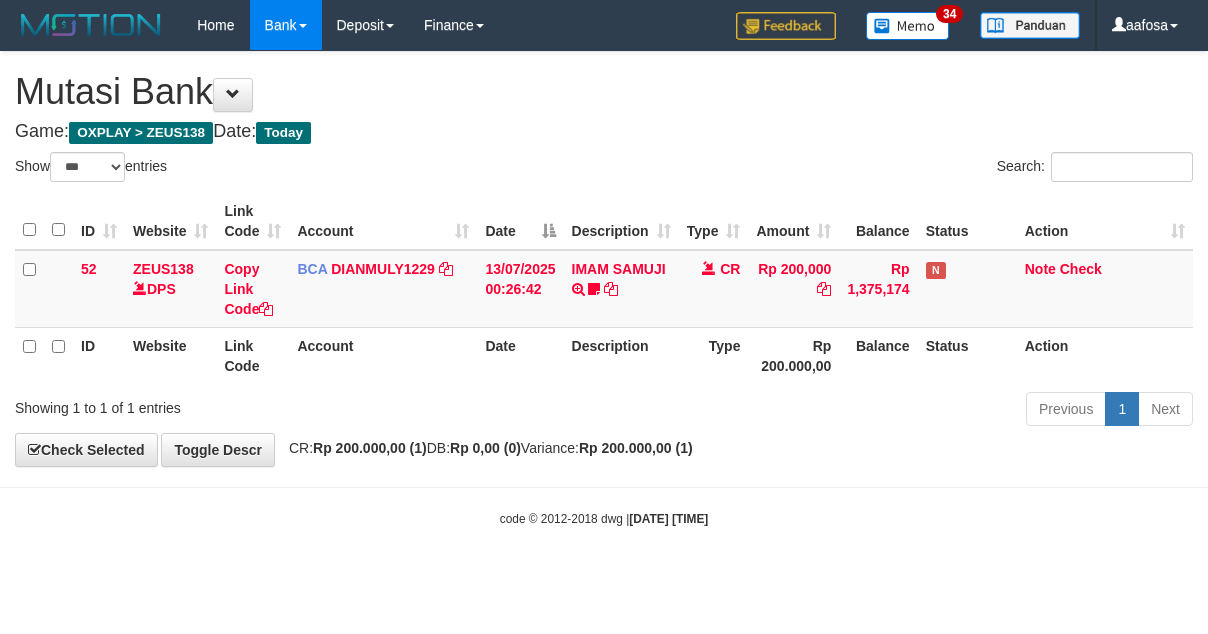 select on "***" 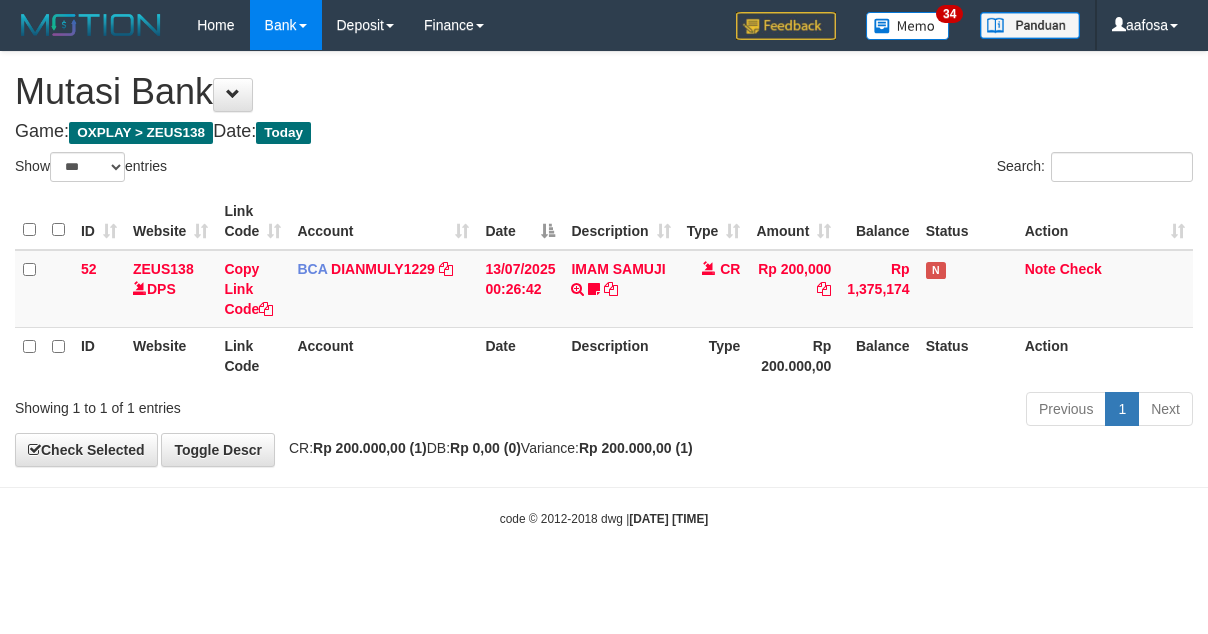 scroll, scrollTop: 0, scrollLeft: 0, axis: both 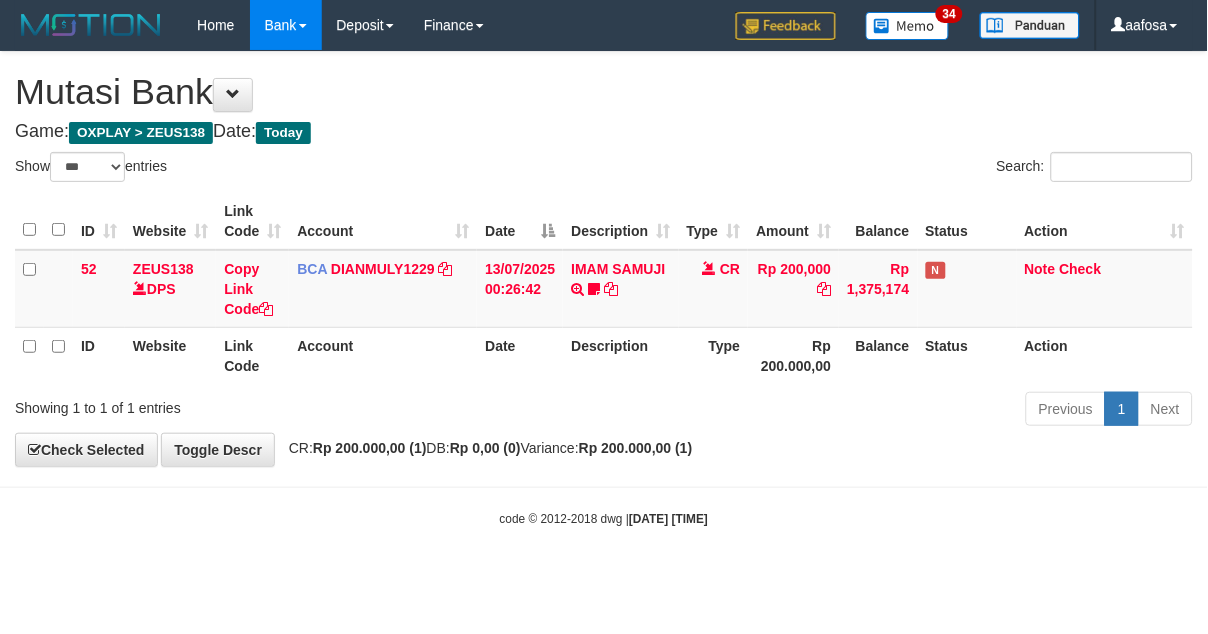 click on "**********" at bounding box center (604, 259) 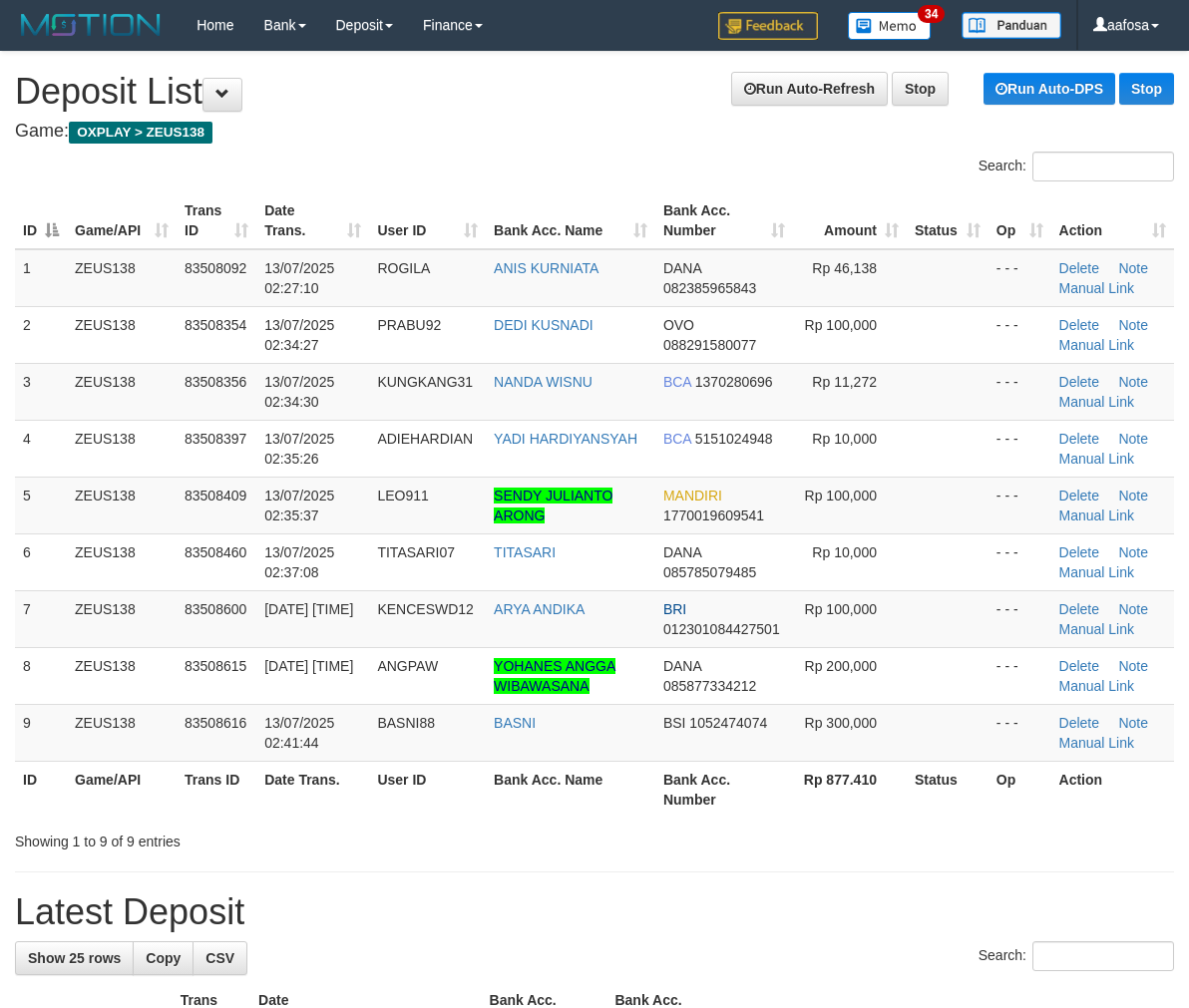 scroll, scrollTop: 0, scrollLeft: 0, axis: both 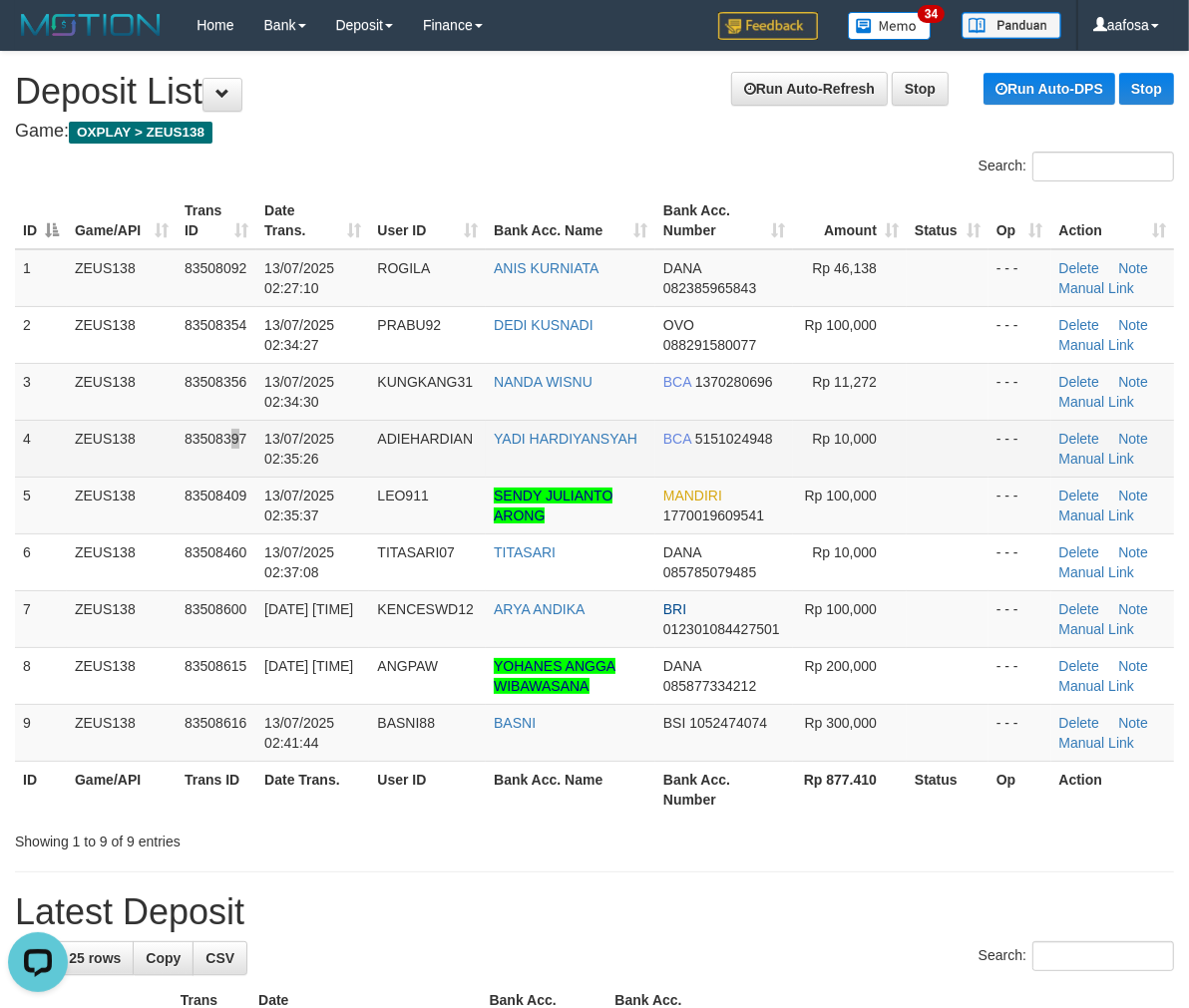 click on "83508397" at bounding box center (216, 448) 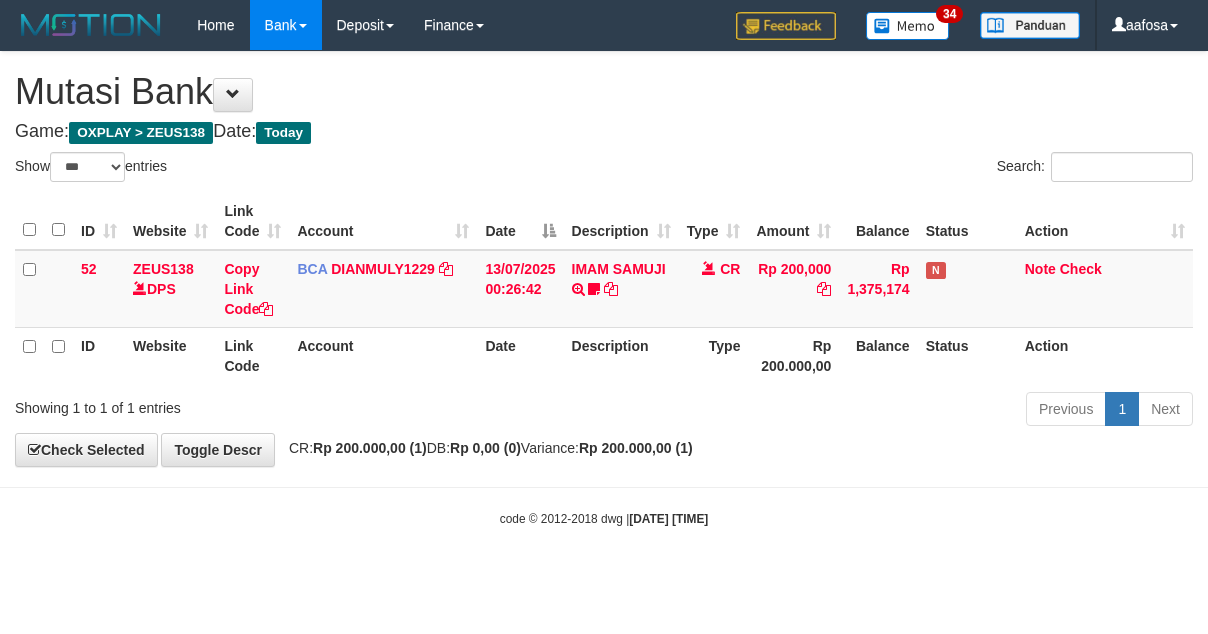 select on "***" 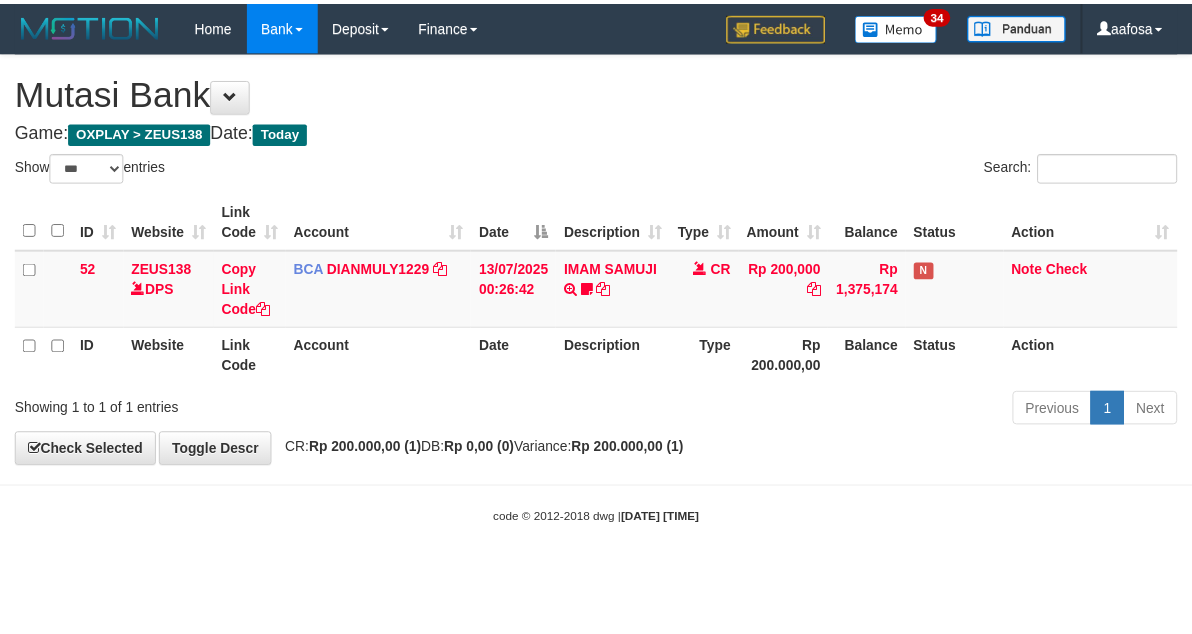 scroll, scrollTop: 0, scrollLeft: 0, axis: both 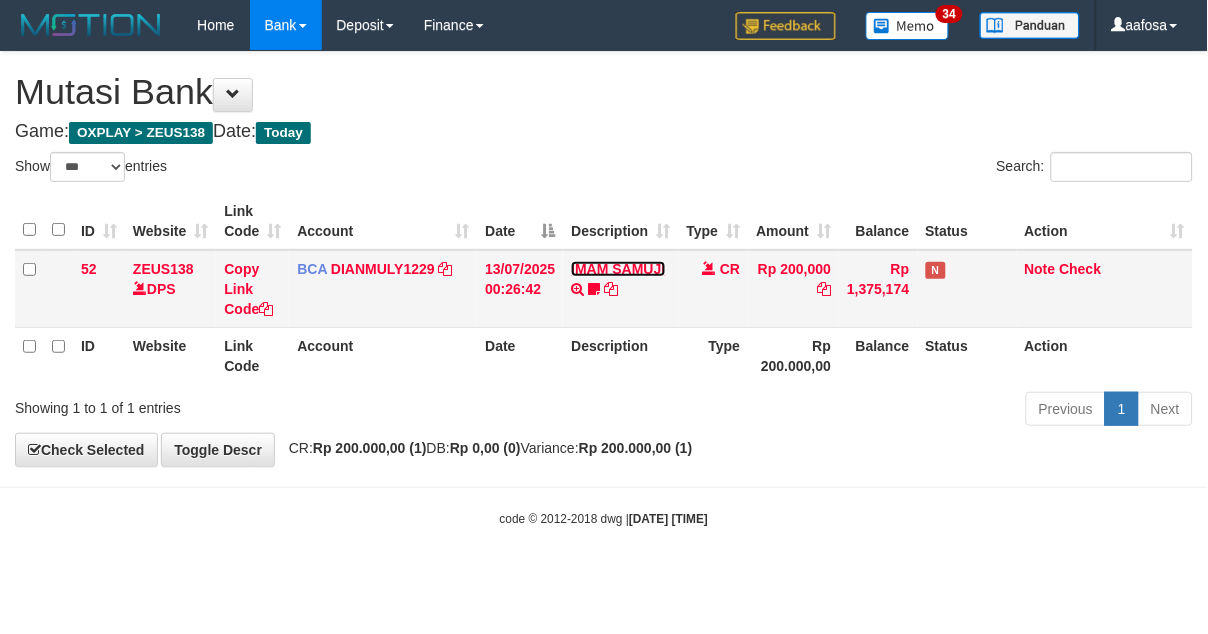 click on "IMAM SAMUJI" at bounding box center (618, 269) 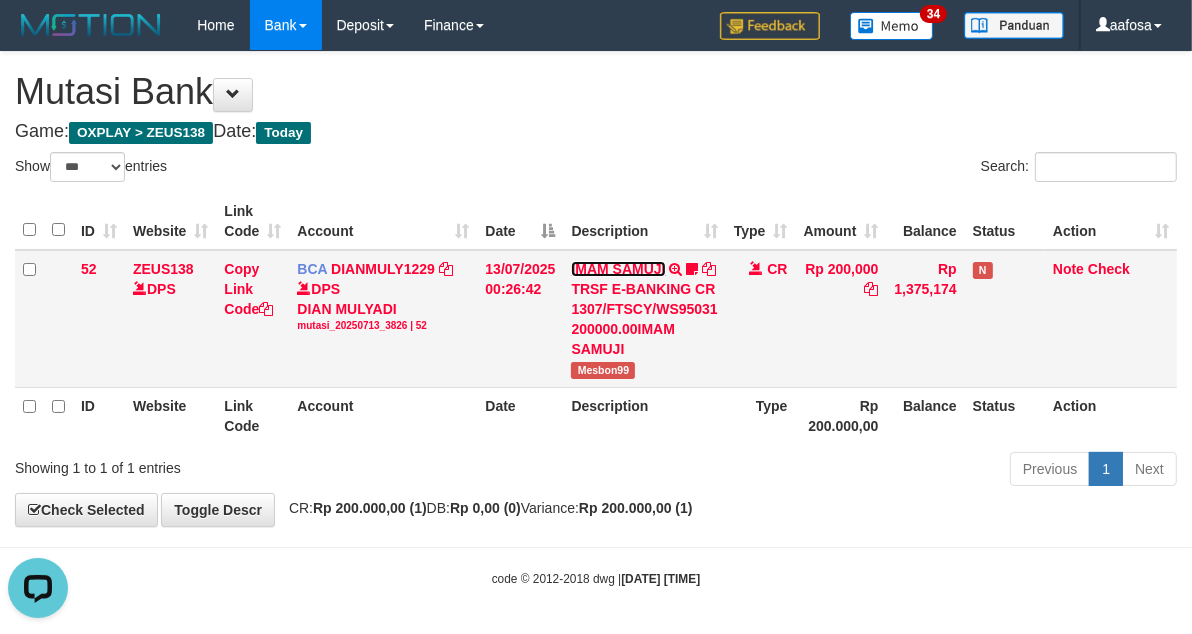 scroll, scrollTop: 0, scrollLeft: 0, axis: both 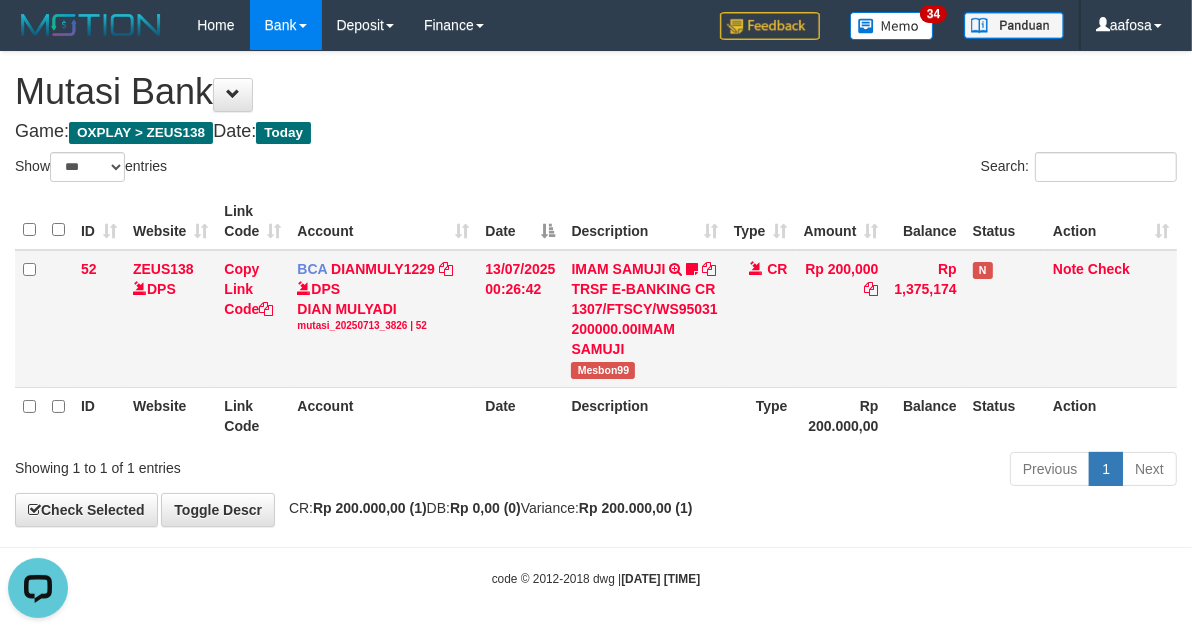 click on "Mesbon99" at bounding box center (603, 370) 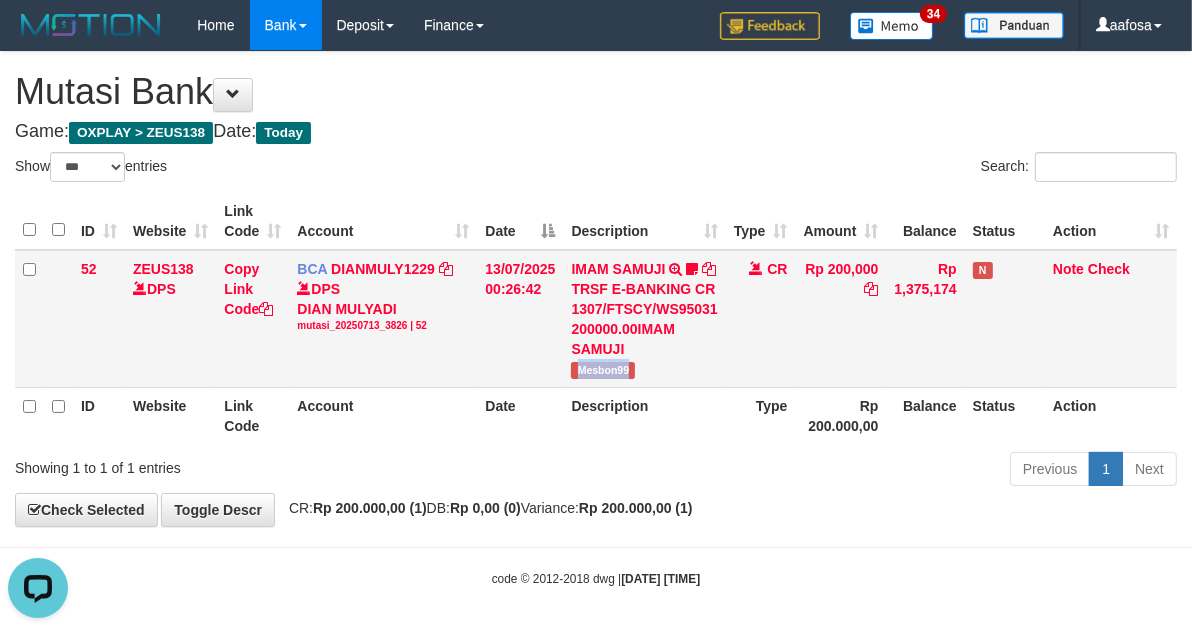 copy on "Mesbon99" 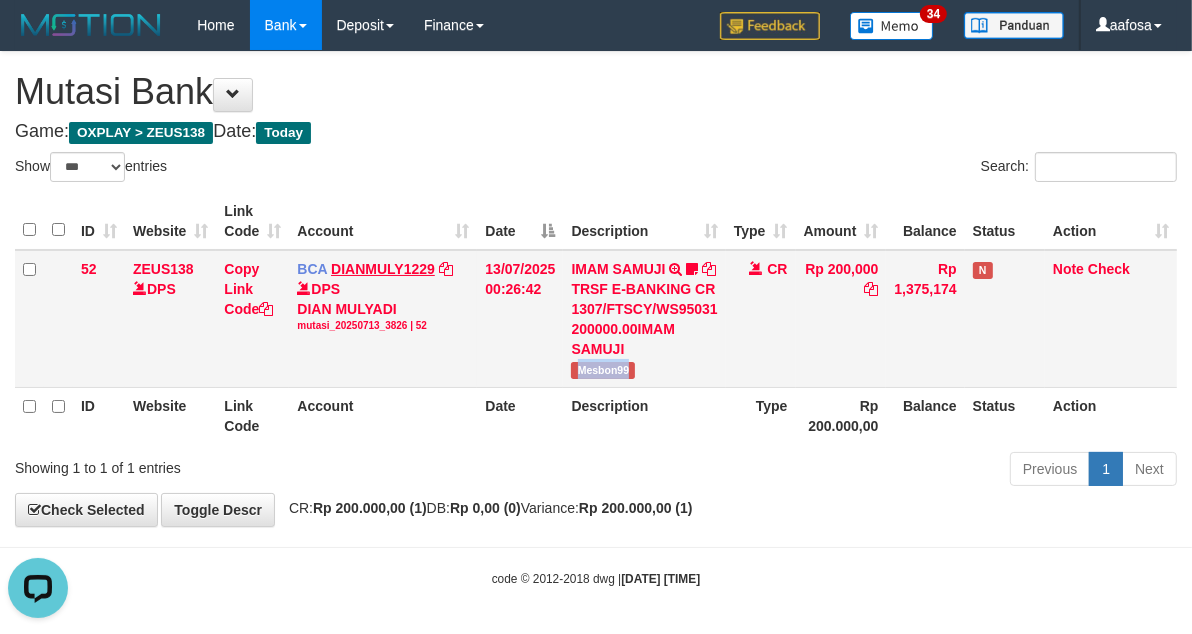 drag, startPoint x: 393, startPoint y: 278, endPoint x: 358, endPoint y: 266, distance: 37 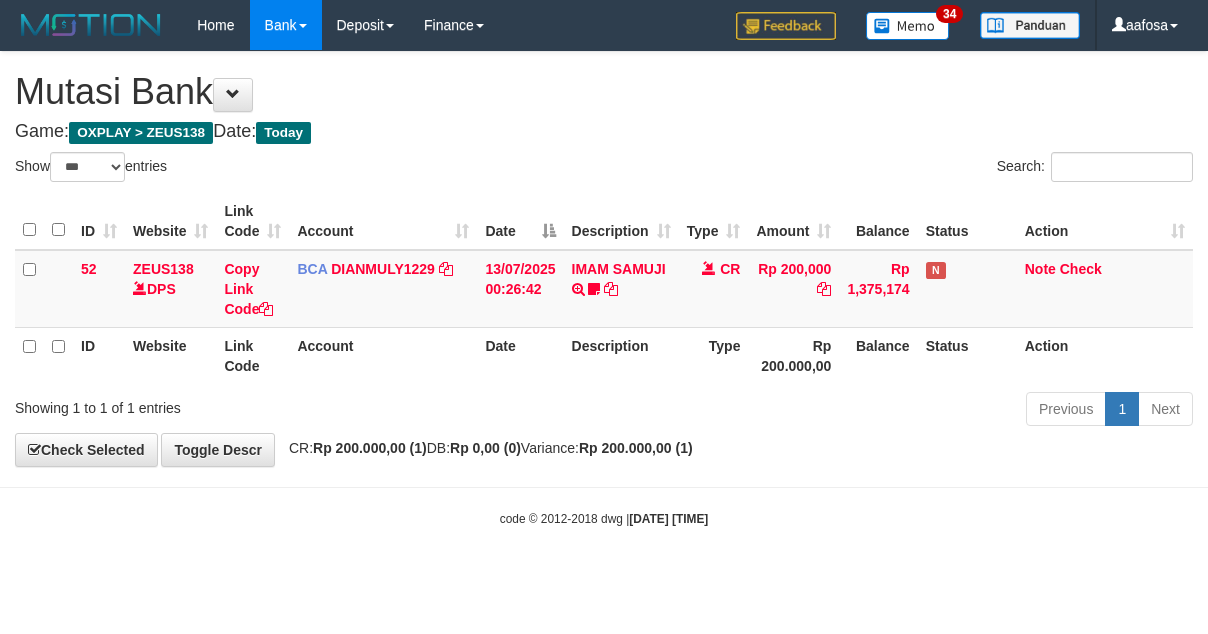 select on "***" 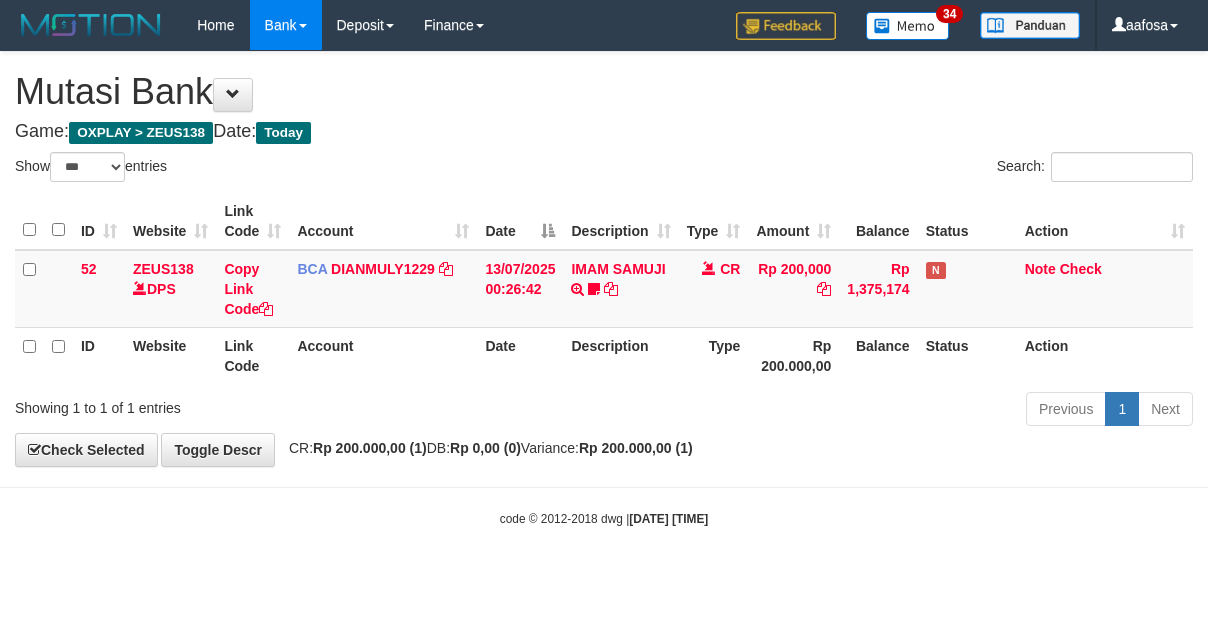 scroll, scrollTop: 0, scrollLeft: 0, axis: both 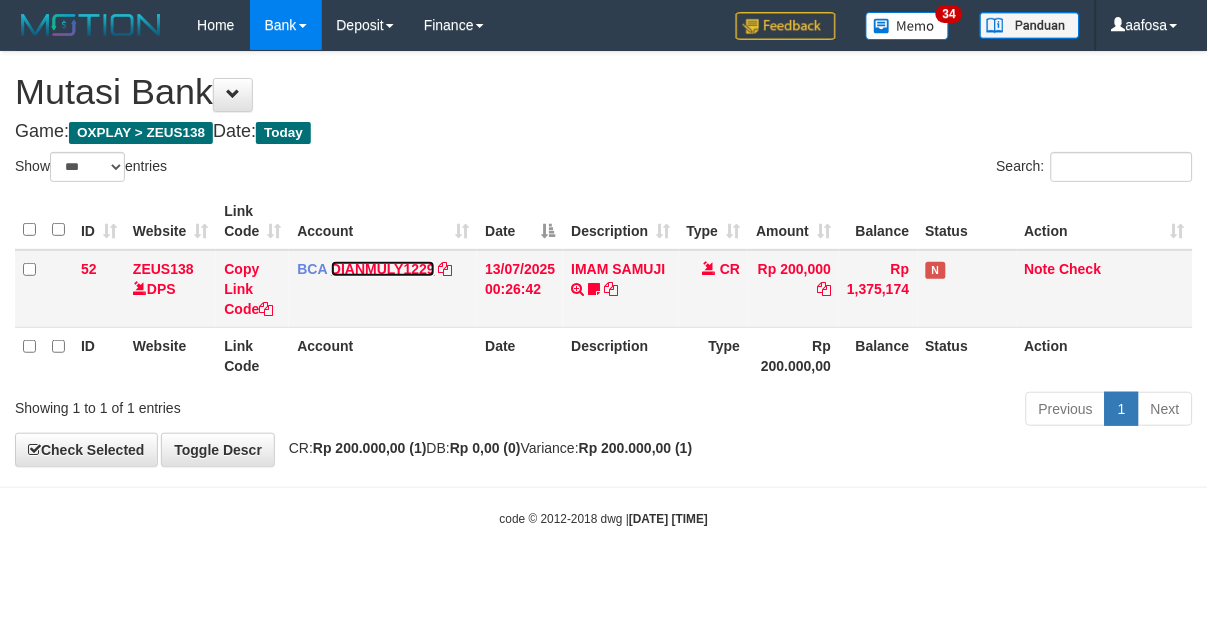 click on "BCA
DIANMULY1229
DPS
DIAN MULYADI
mutasi_20250713_3826 | 52
mutasi_20250713_3826 | 52" at bounding box center (383, 289) 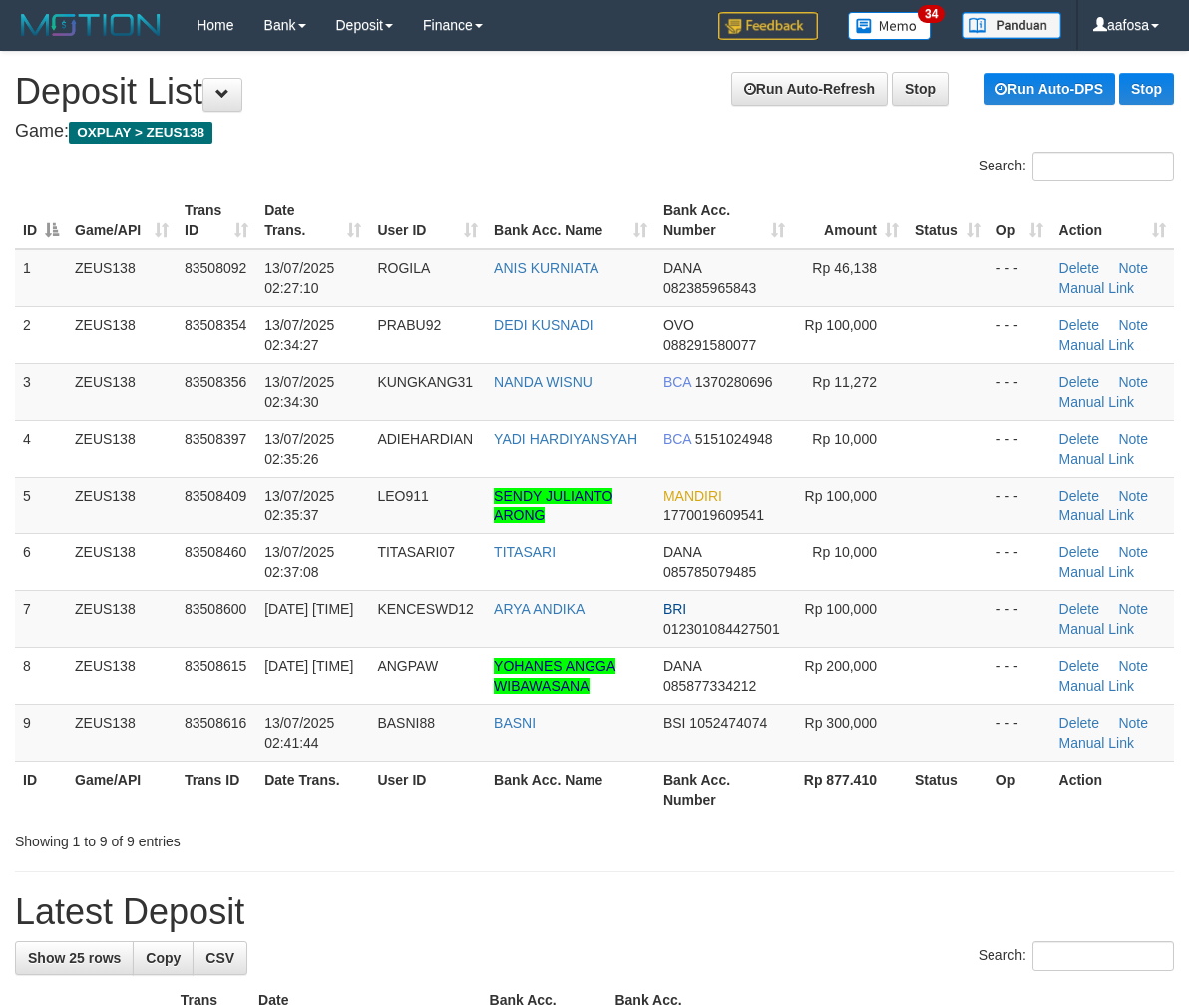 scroll, scrollTop: 0, scrollLeft: 0, axis: both 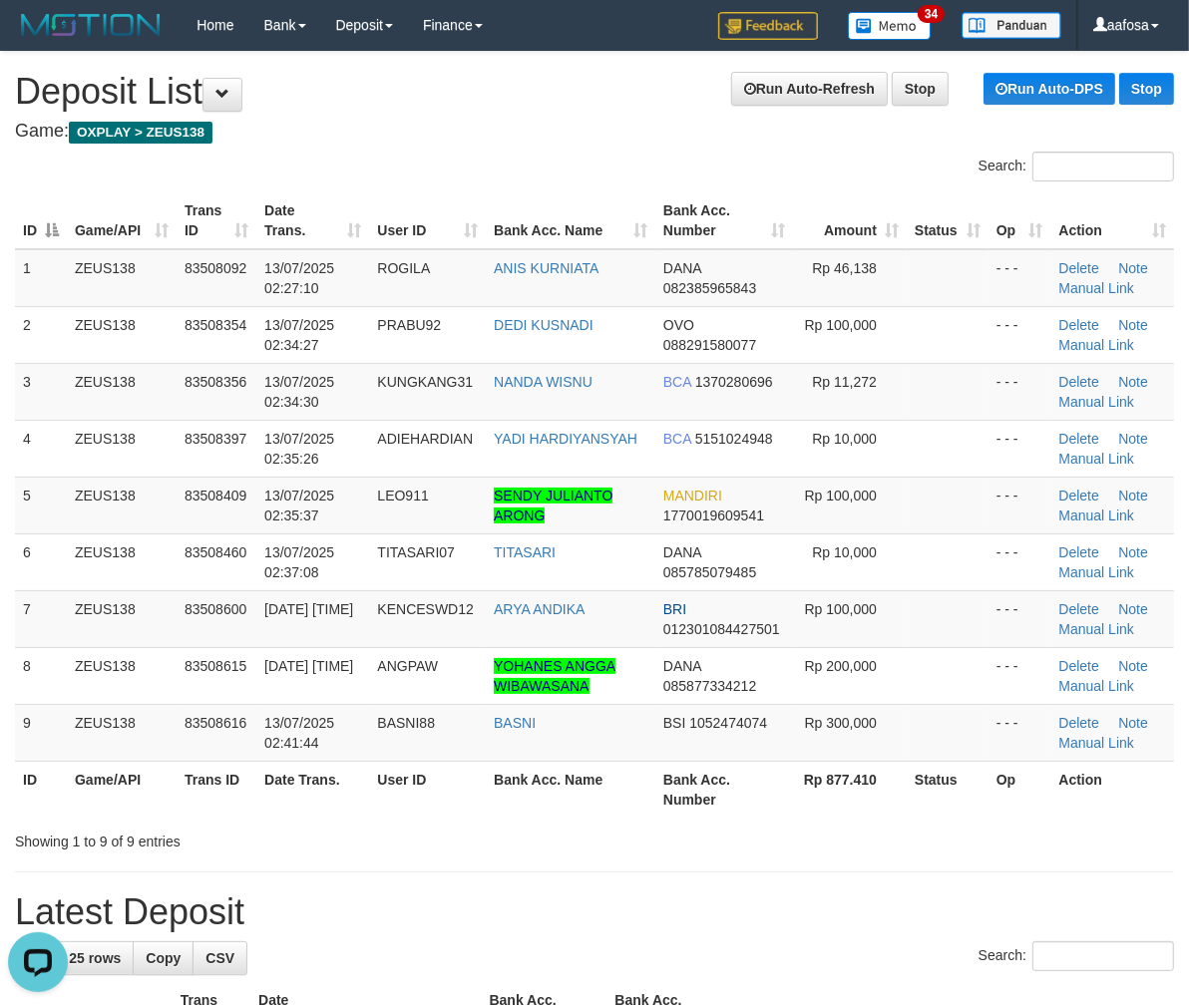 click on "**********" at bounding box center (594, 1342) 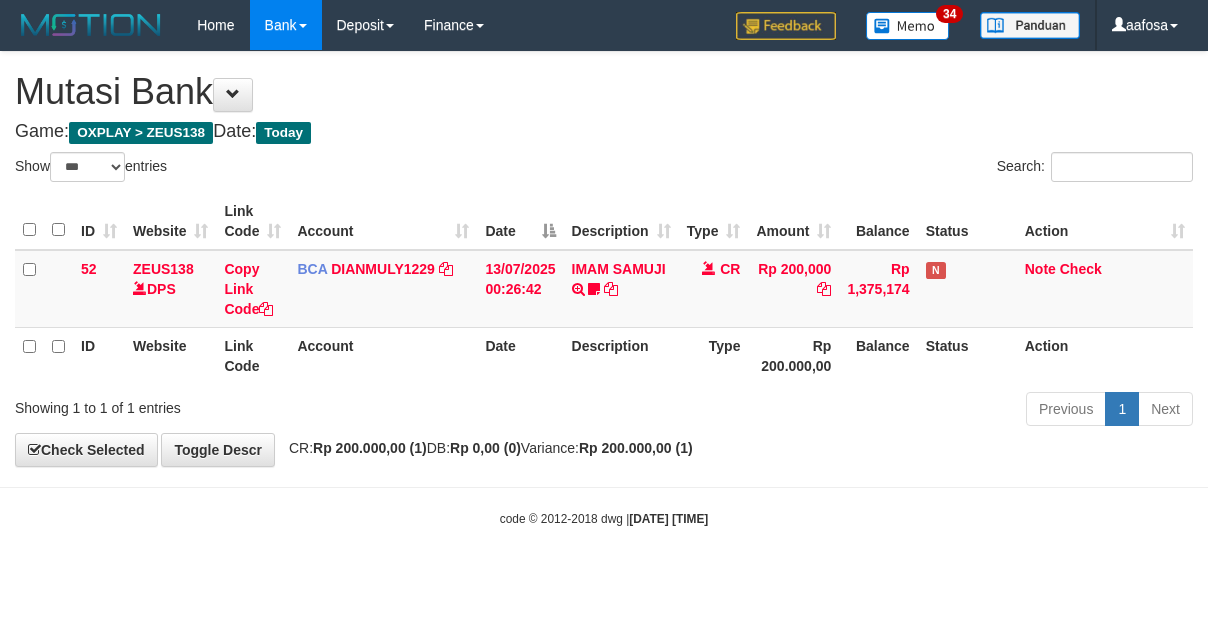 select on "***" 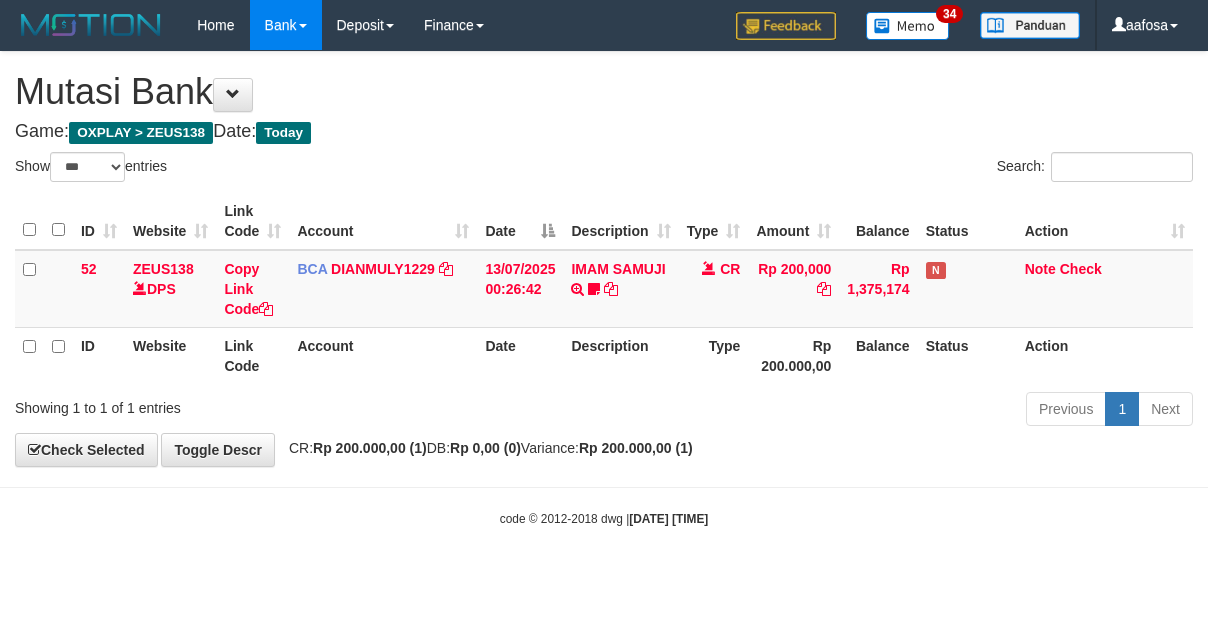 scroll, scrollTop: 0, scrollLeft: 0, axis: both 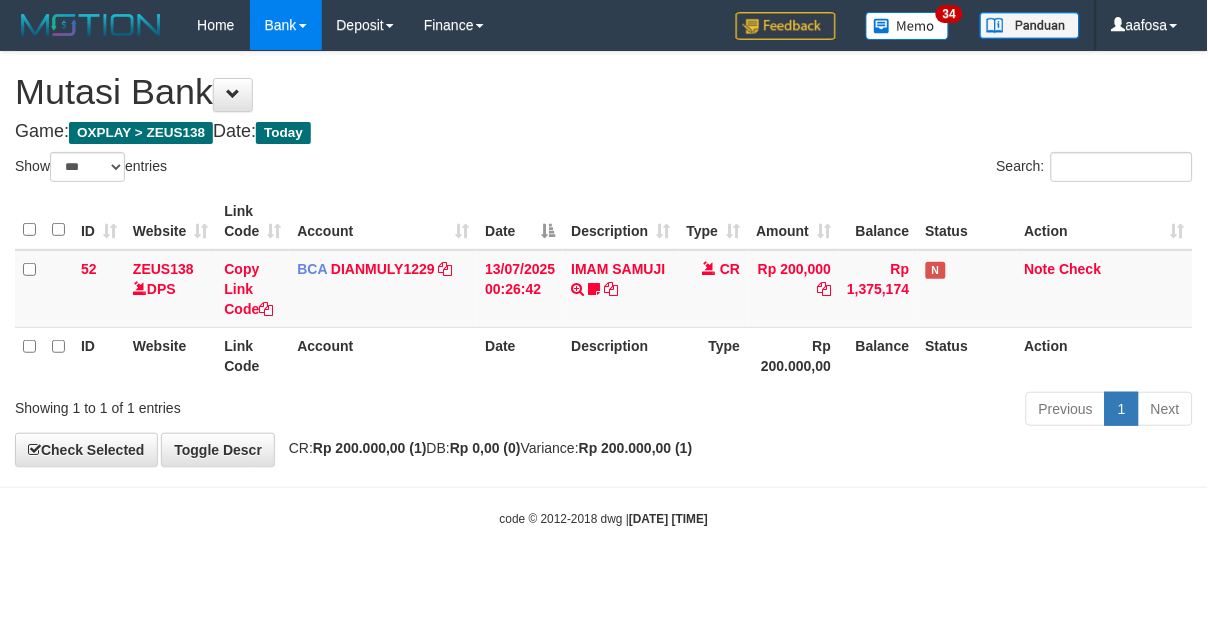 click on "**********" at bounding box center (604, 259) 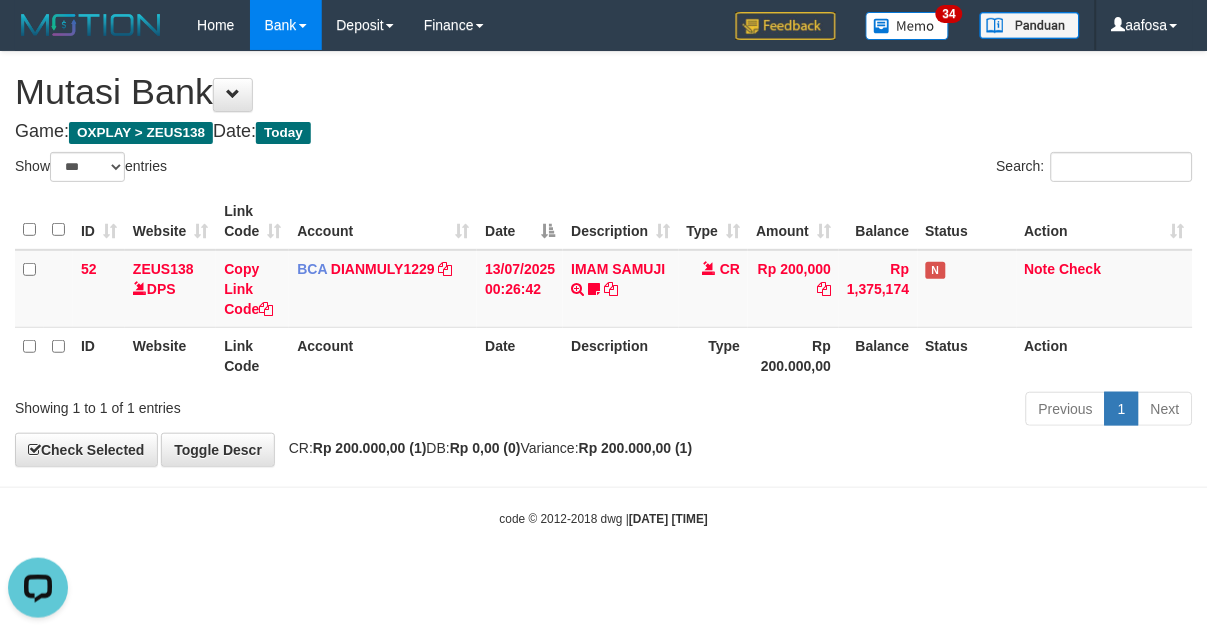 scroll, scrollTop: 0, scrollLeft: 0, axis: both 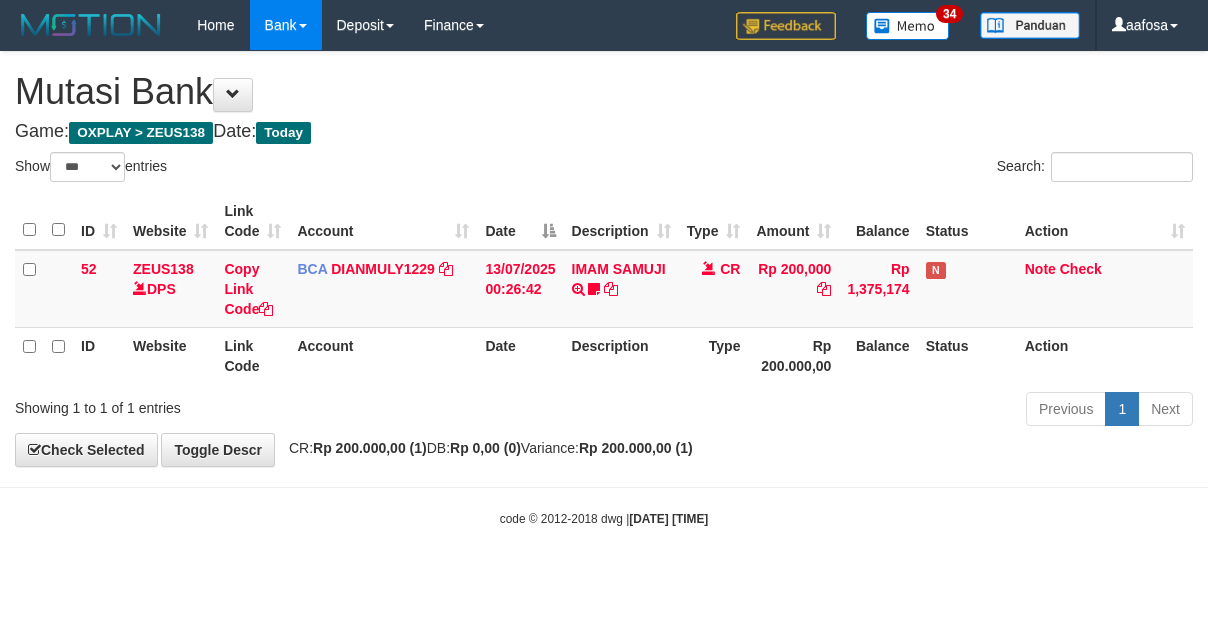 select on "***" 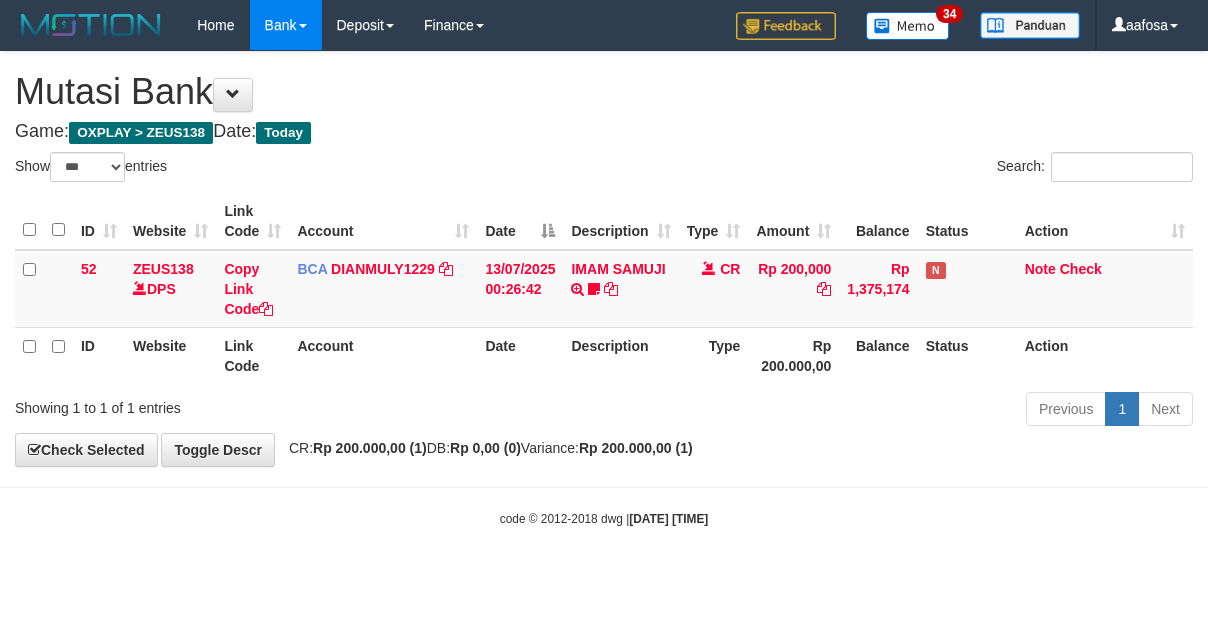scroll, scrollTop: 0, scrollLeft: 0, axis: both 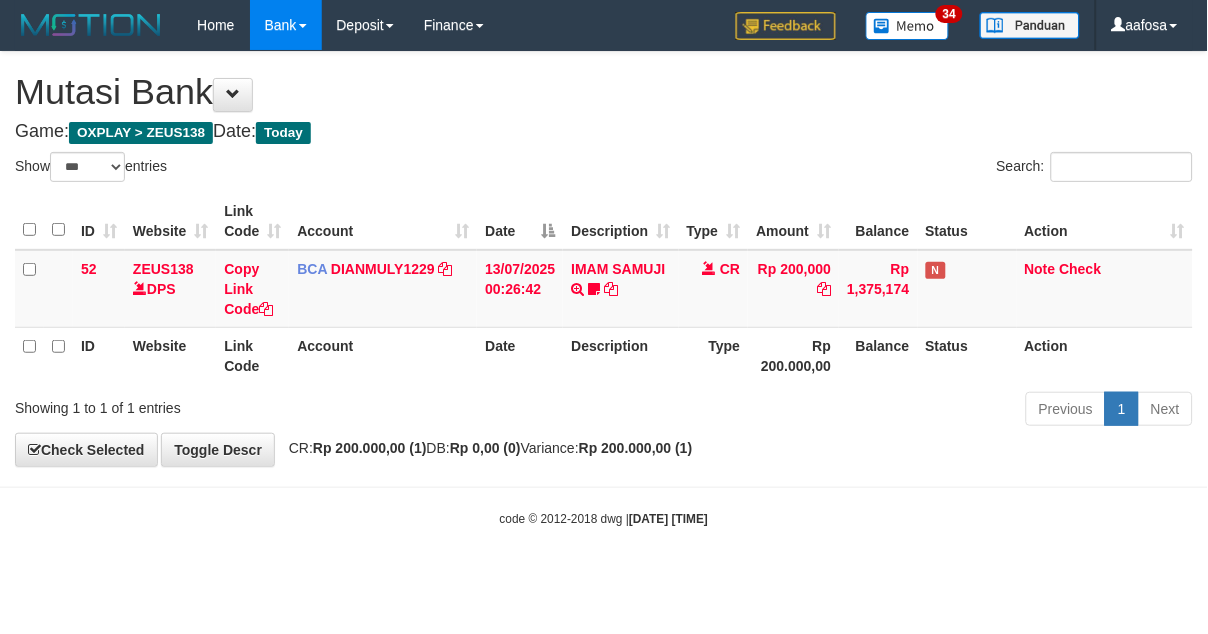 click on "Show  ** ** ** ***  entries" at bounding box center [302, 169] 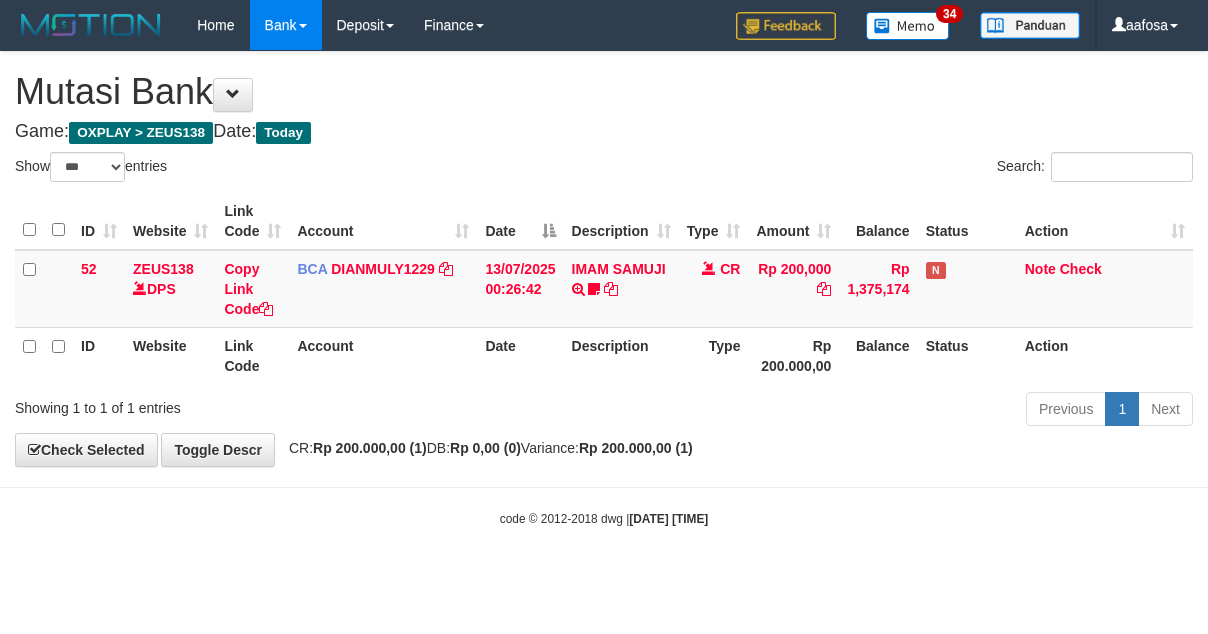 select on "***" 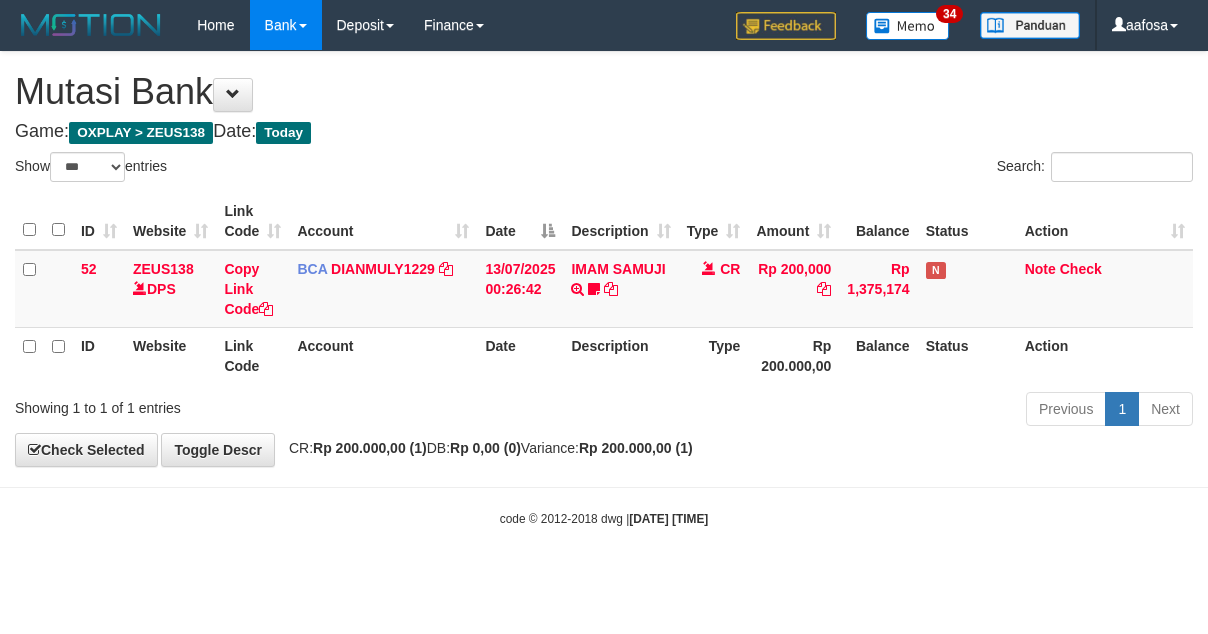 scroll, scrollTop: 0, scrollLeft: 0, axis: both 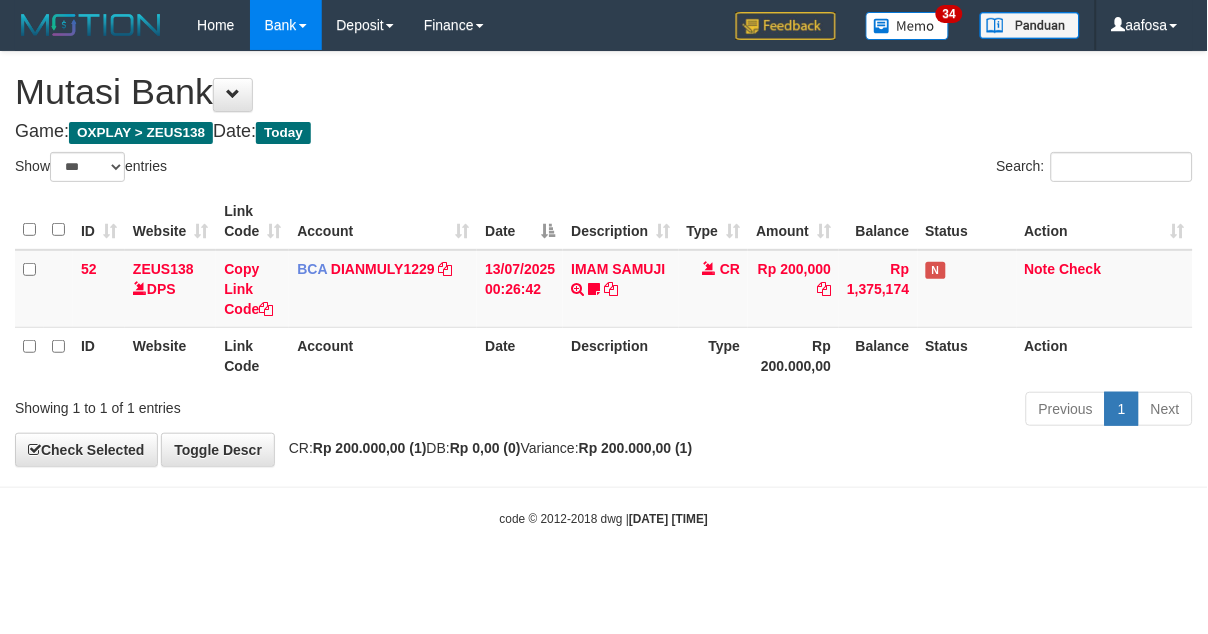 click on "Game:   OXPLAY > ZEUS138    				Date:  Today" at bounding box center (604, 132) 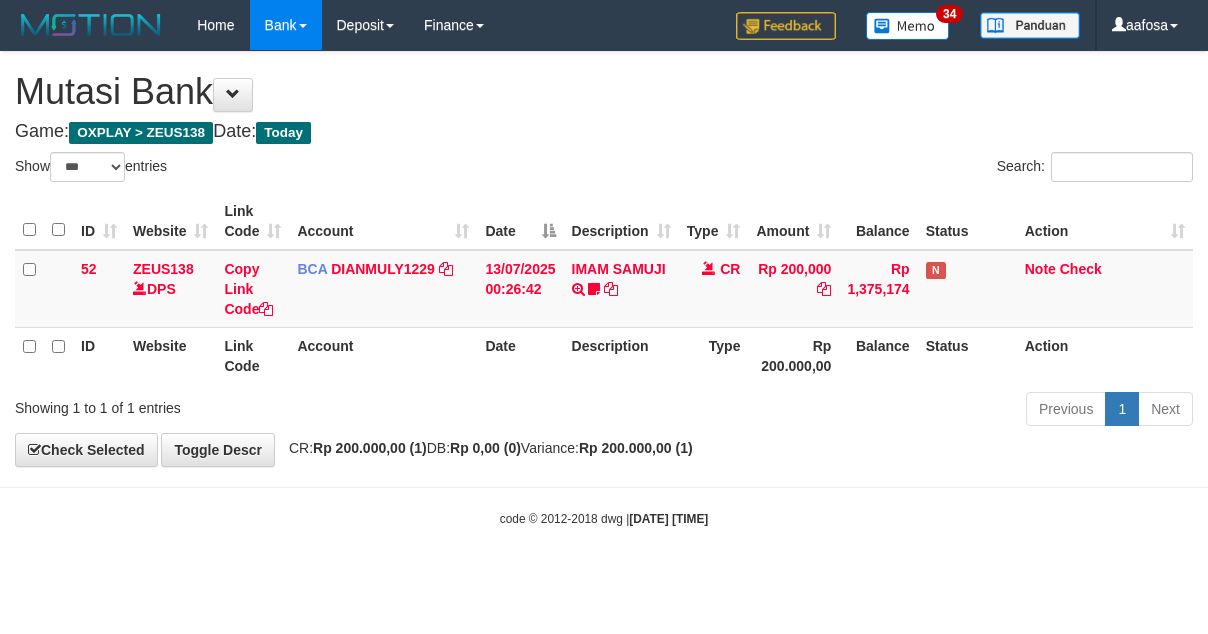 select on "***" 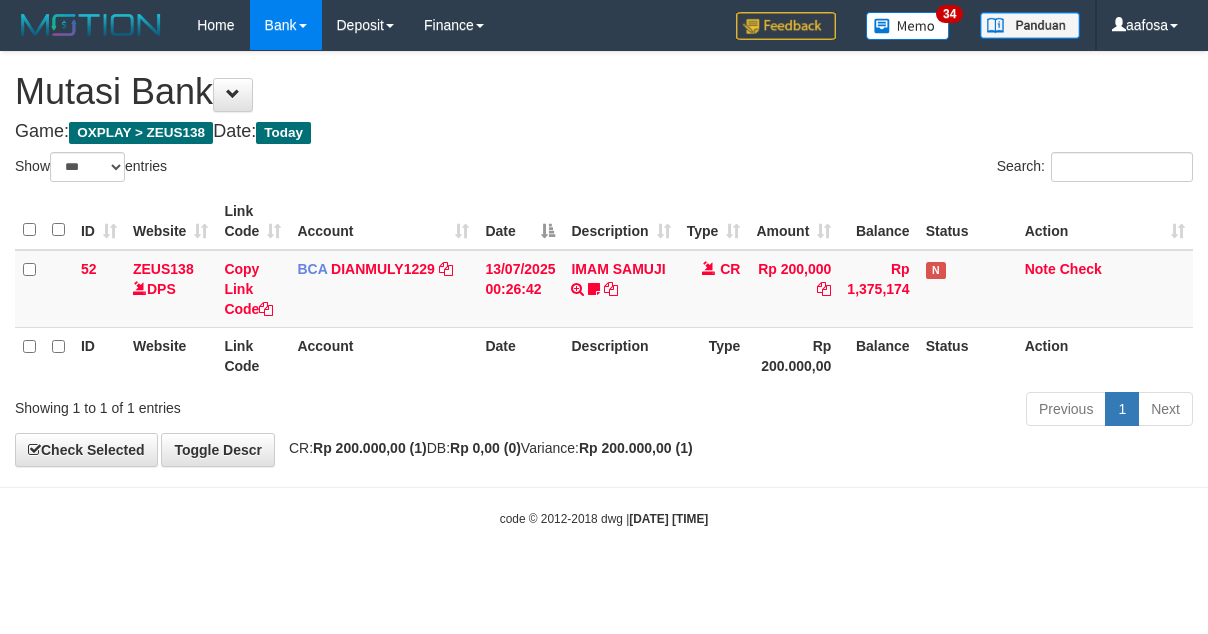 scroll, scrollTop: 0, scrollLeft: 0, axis: both 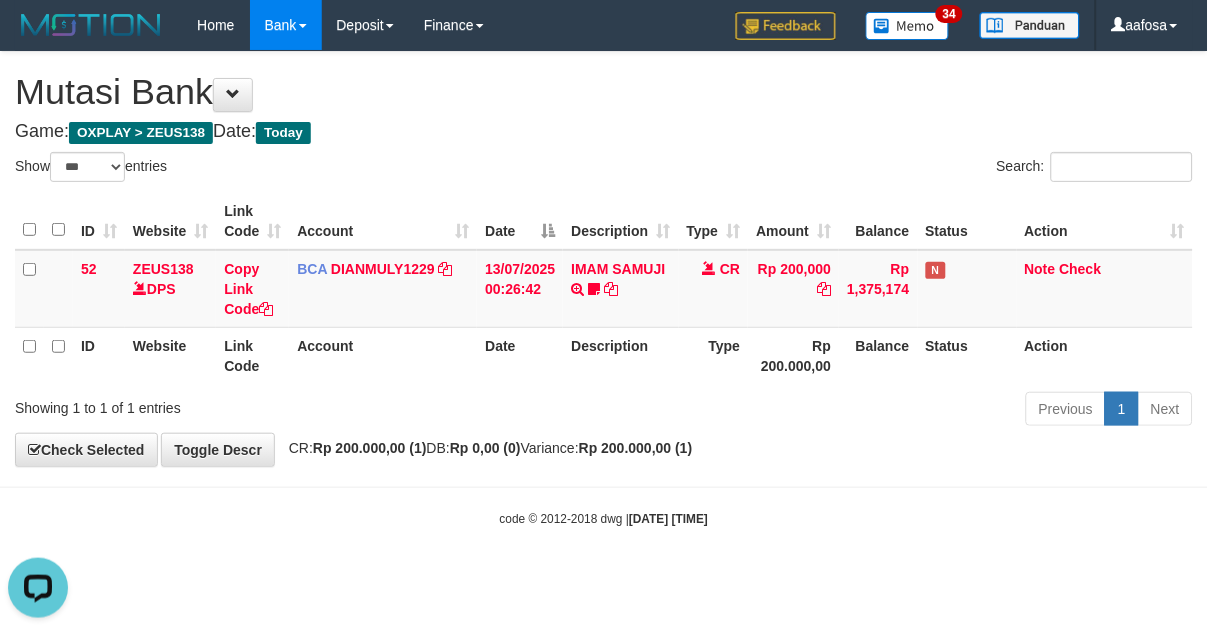 drag, startPoint x: 717, startPoint y: 121, endPoint x: 733, endPoint y: 131, distance: 18.867962 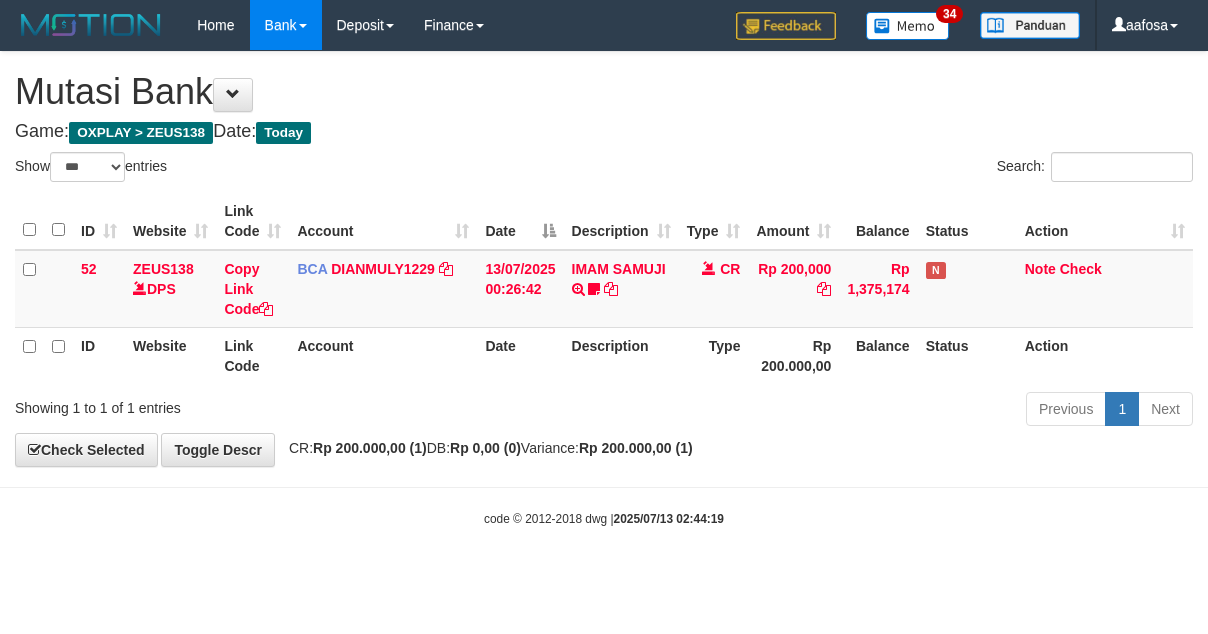 select on "***" 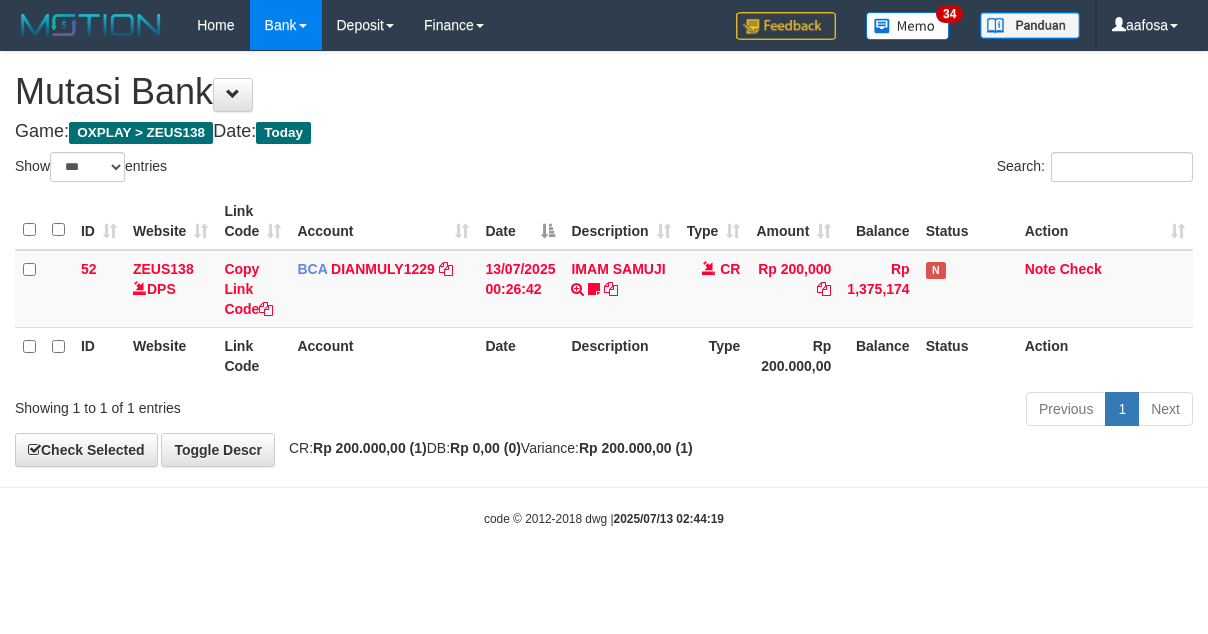scroll, scrollTop: 0, scrollLeft: 0, axis: both 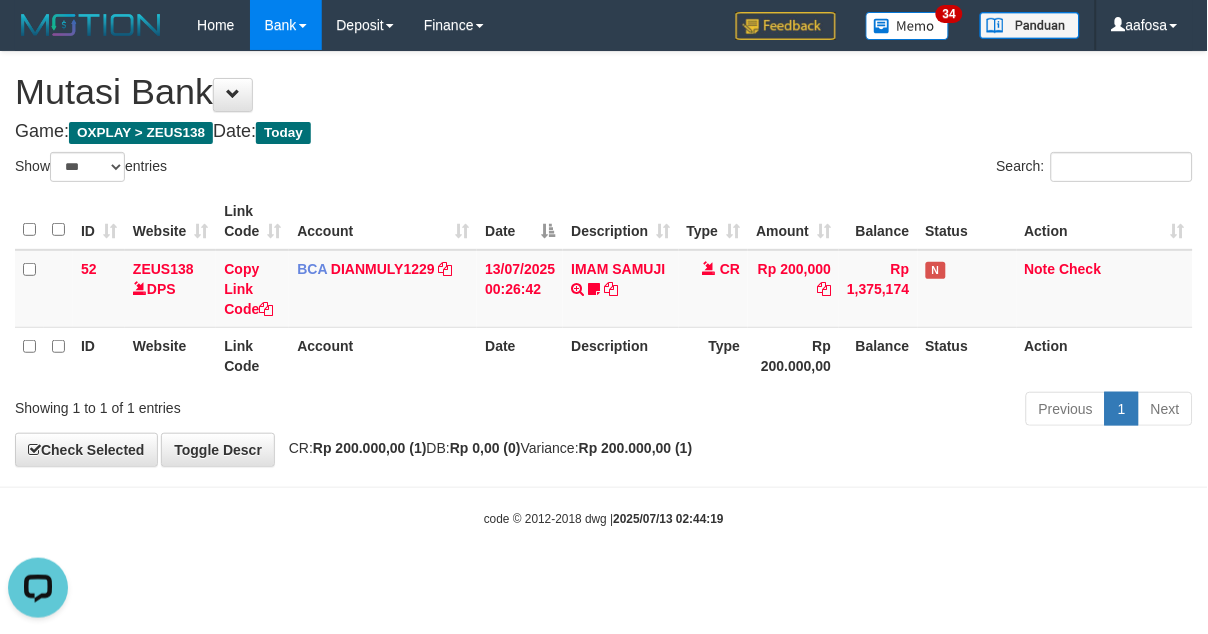 drag, startPoint x: 817, startPoint y: 105, endPoint x: 810, endPoint y: 117, distance: 13.892444 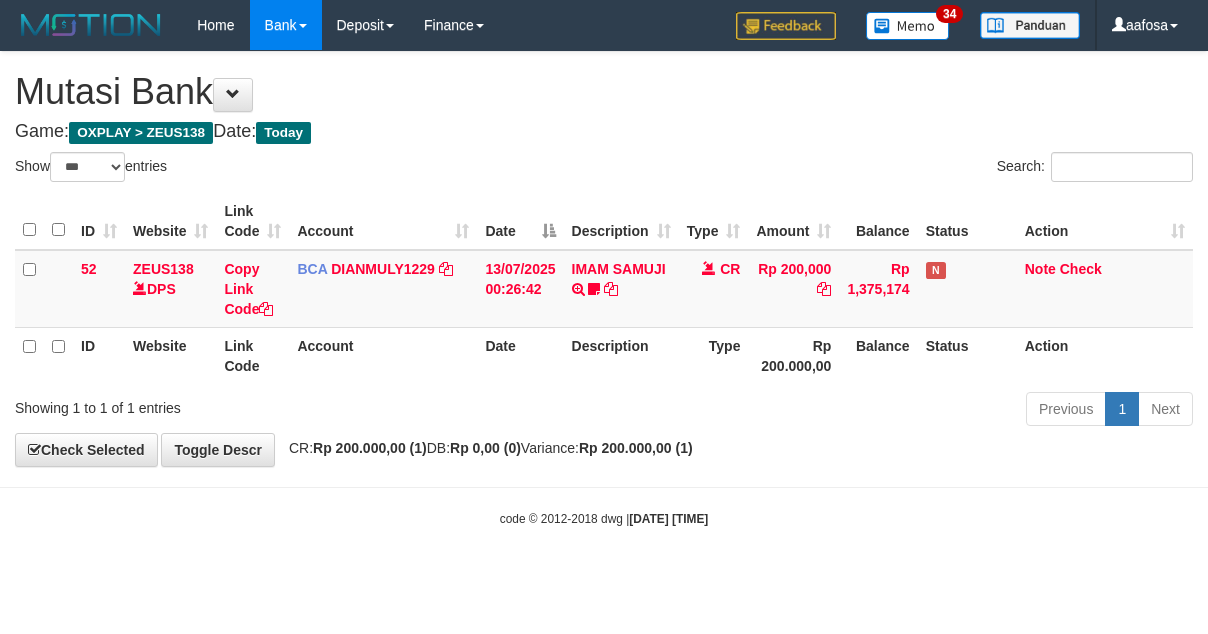 select on "***" 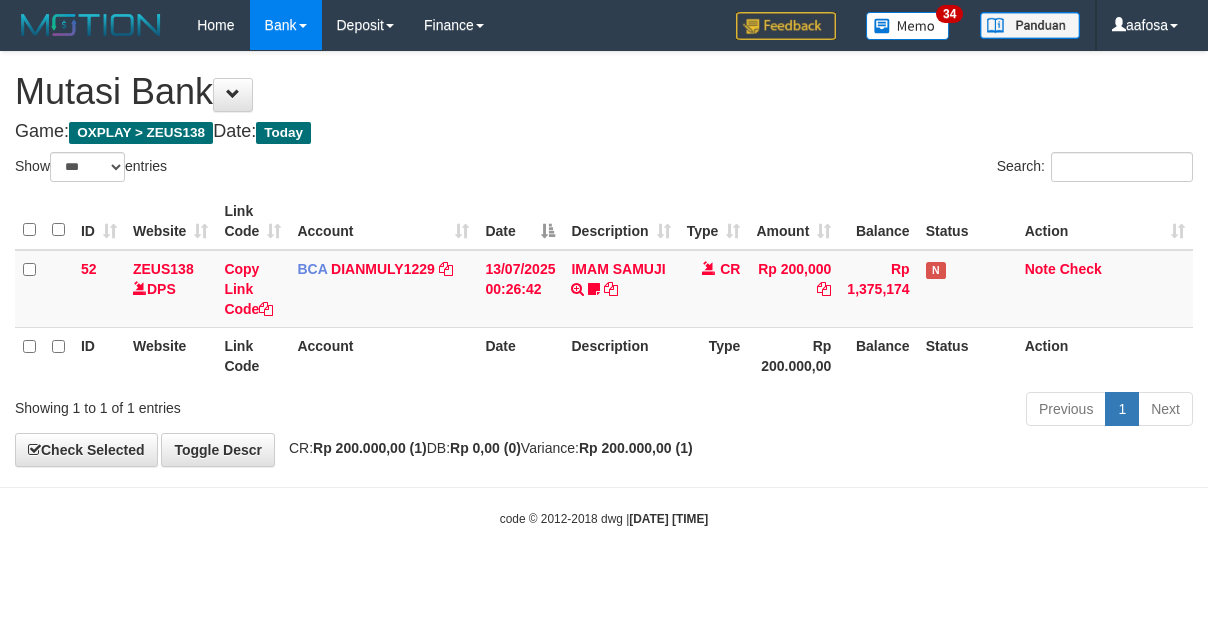 scroll, scrollTop: 0, scrollLeft: 0, axis: both 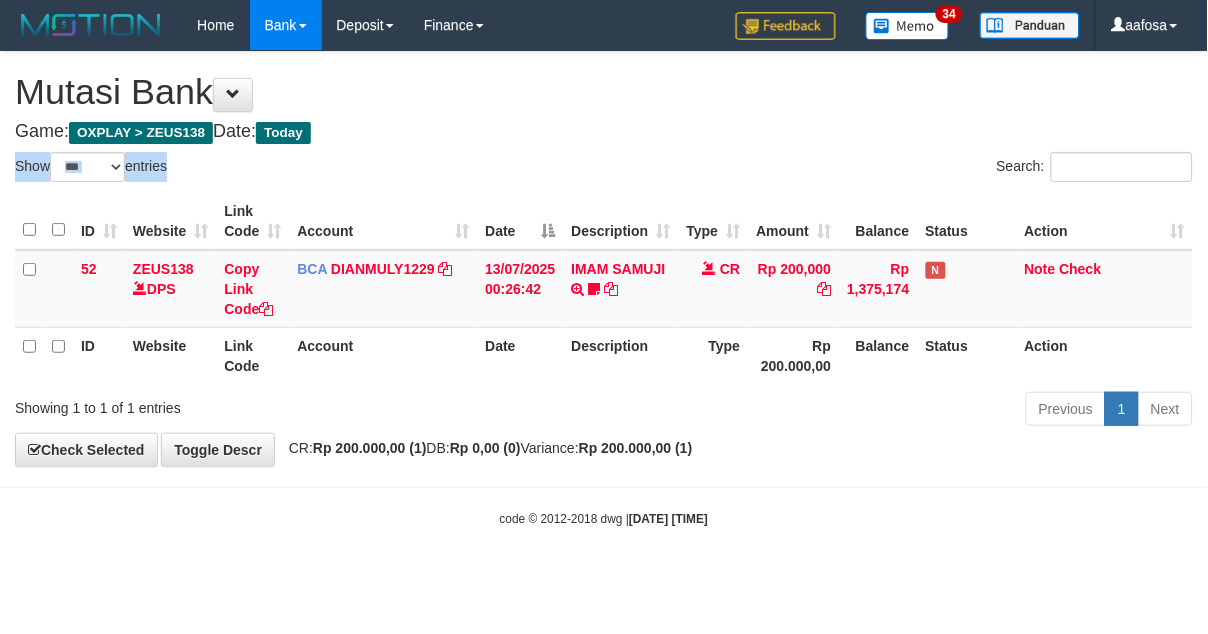 drag, startPoint x: 688, startPoint y: 147, endPoint x: 678, endPoint y: 153, distance: 11.661903 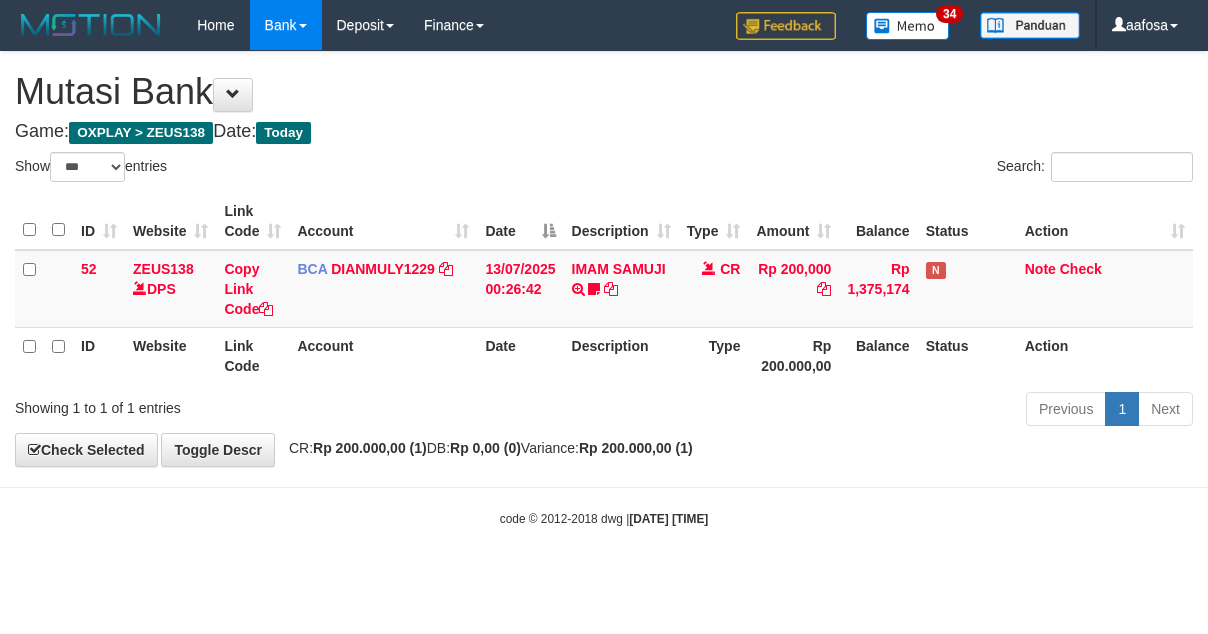 select on "***" 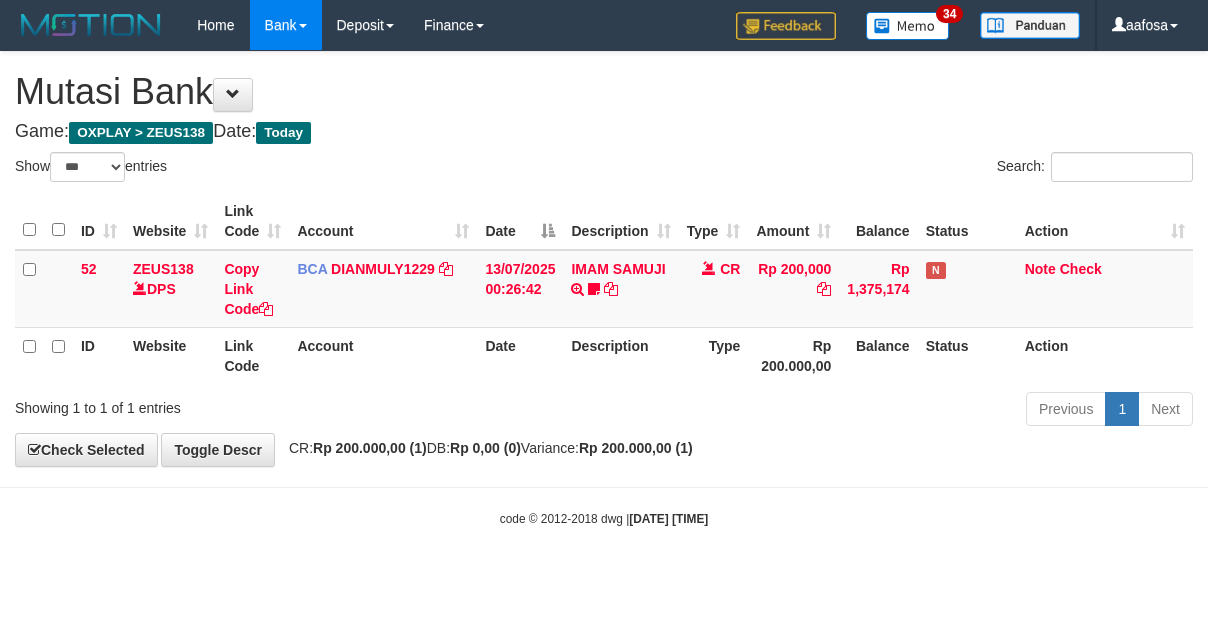 scroll, scrollTop: 0, scrollLeft: 0, axis: both 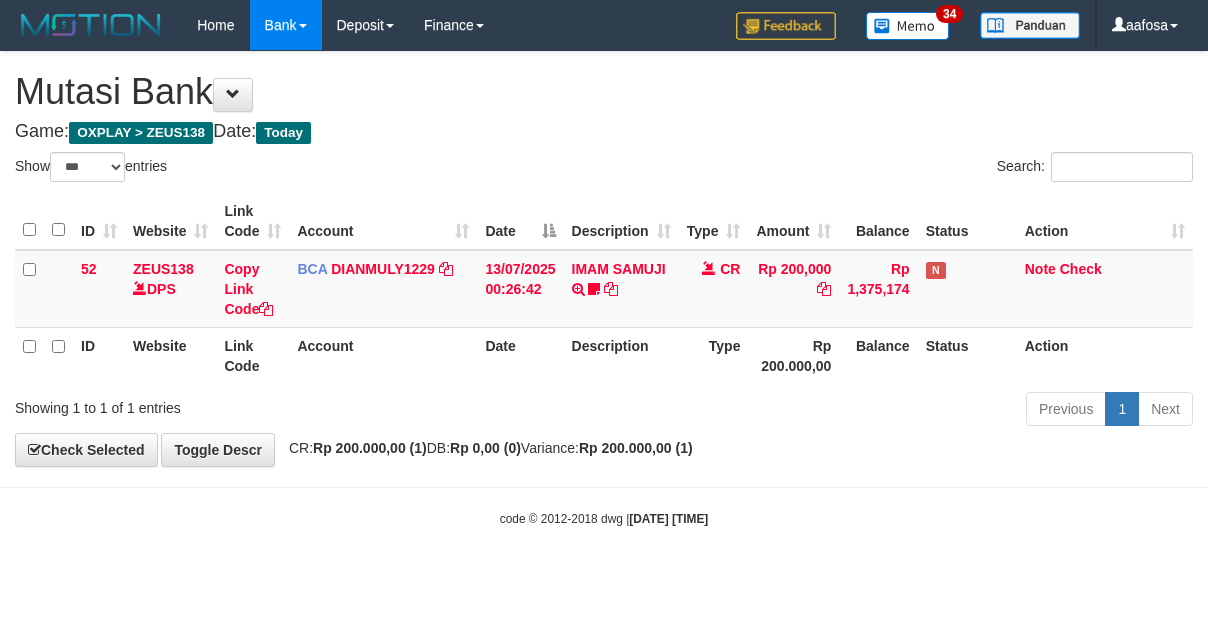 select on "***" 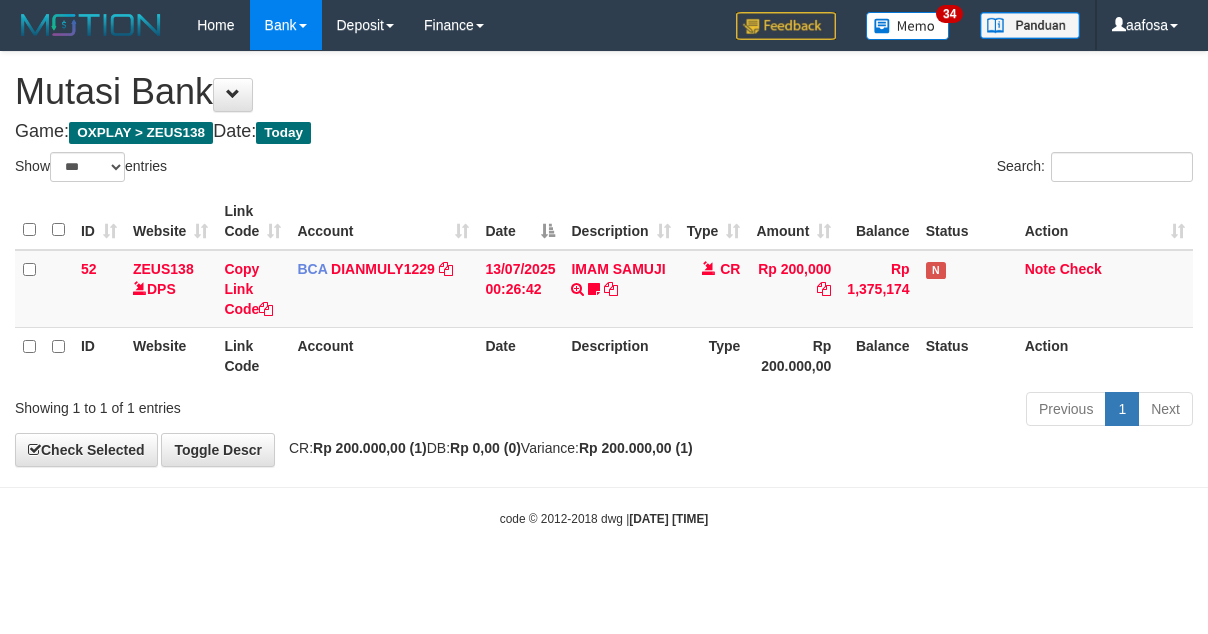 scroll, scrollTop: 0, scrollLeft: 0, axis: both 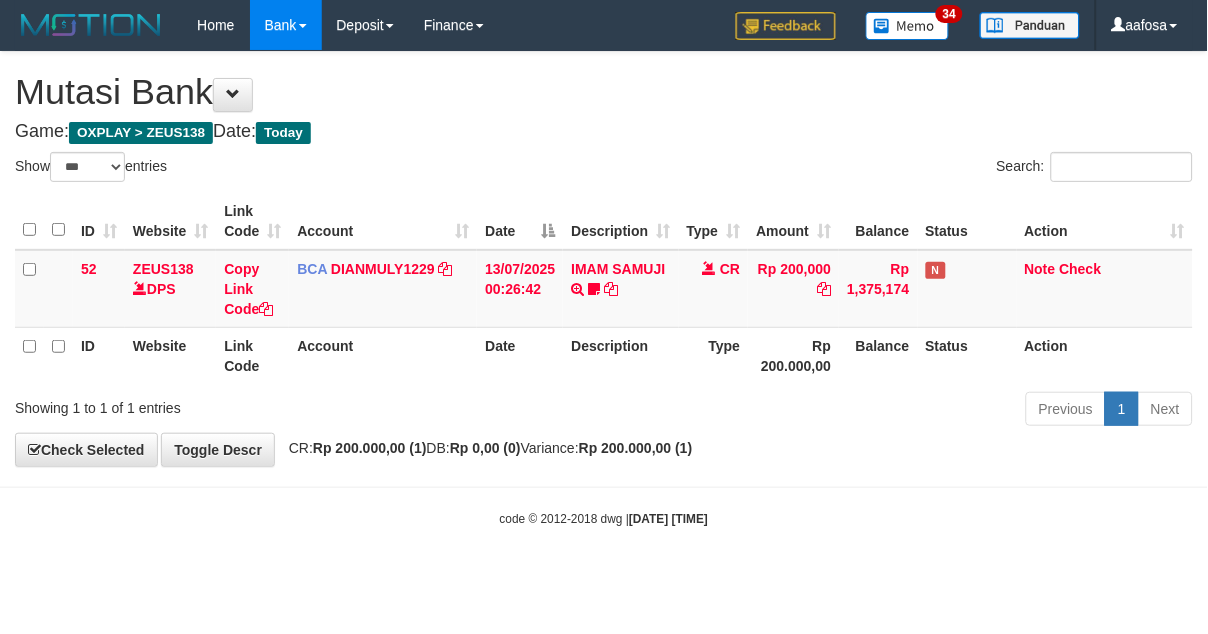click on "Search:" at bounding box center [906, 169] 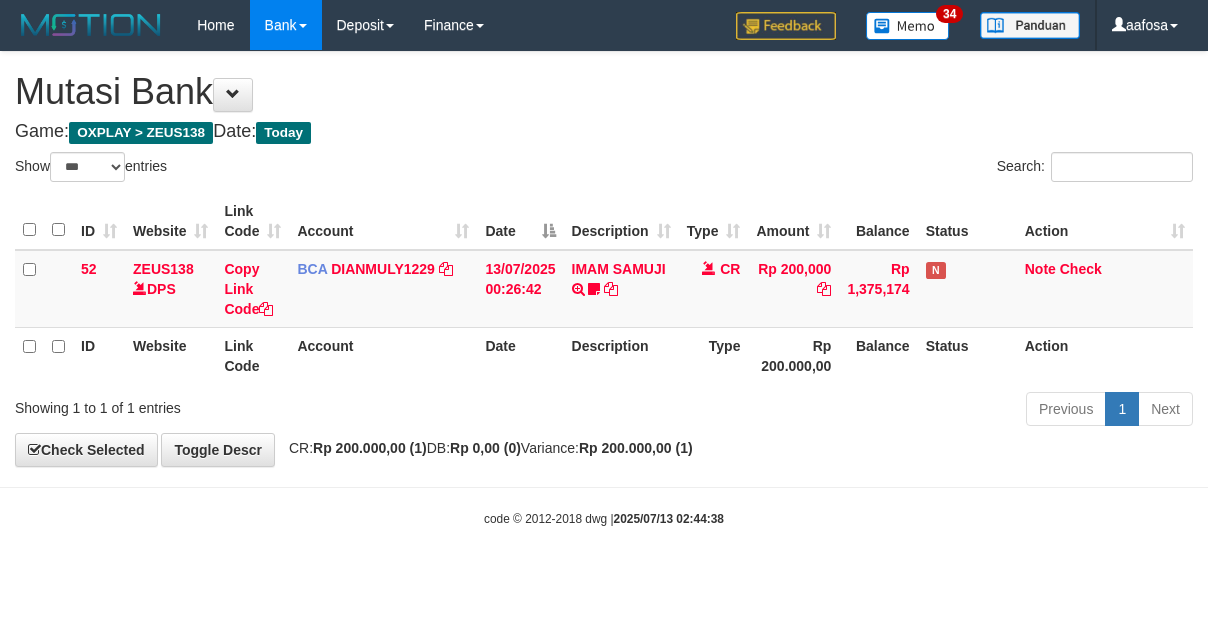 select on "***" 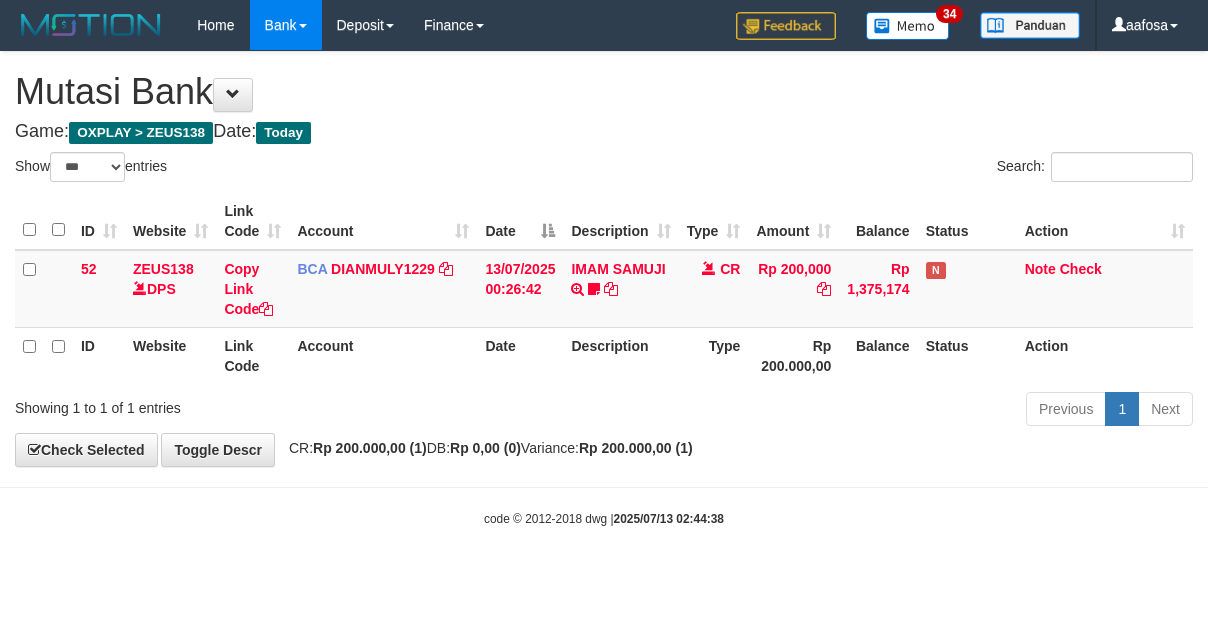scroll, scrollTop: 0, scrollLeft: 0, axis: both 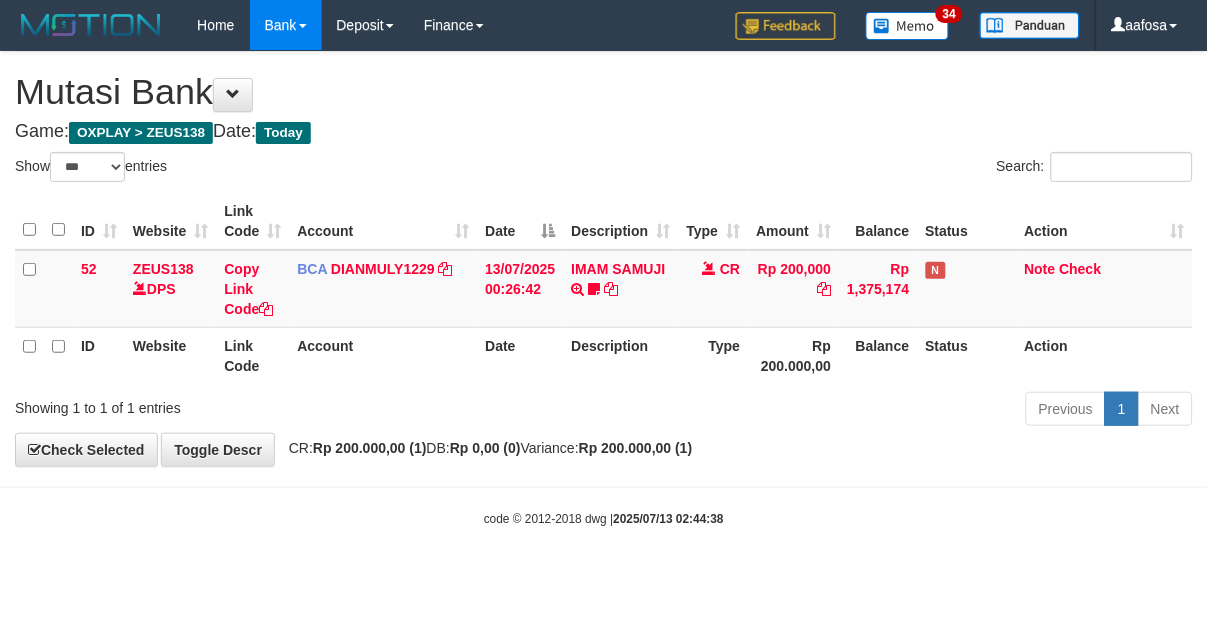 click on "**********" at bounding box center (604, 259) 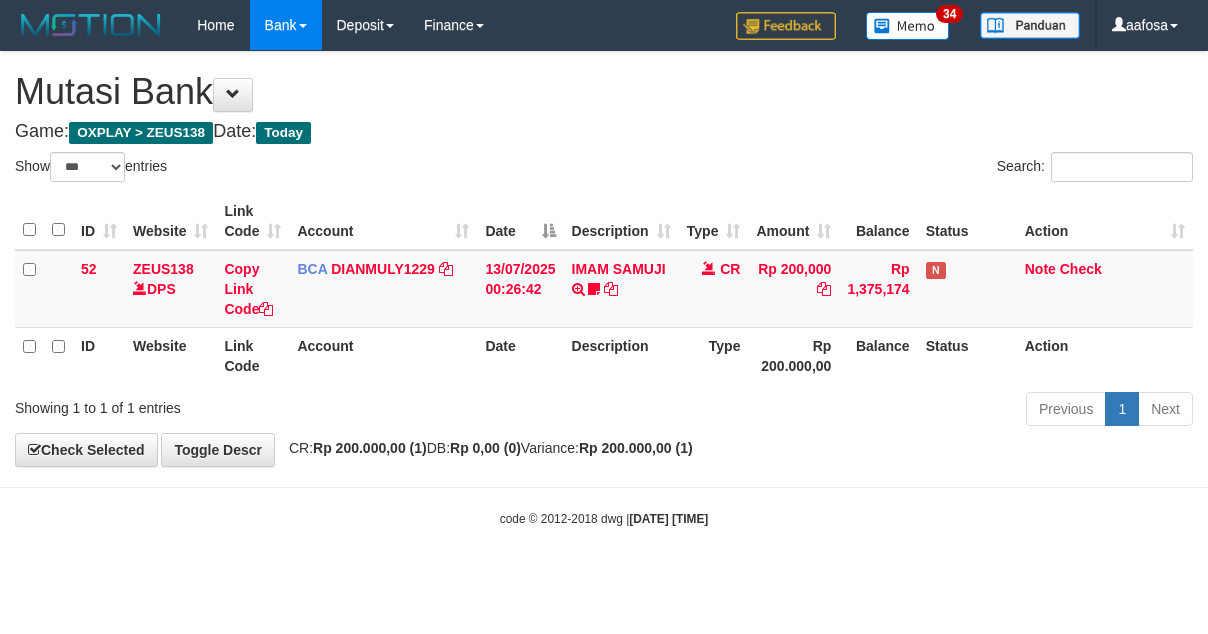 select on "***" 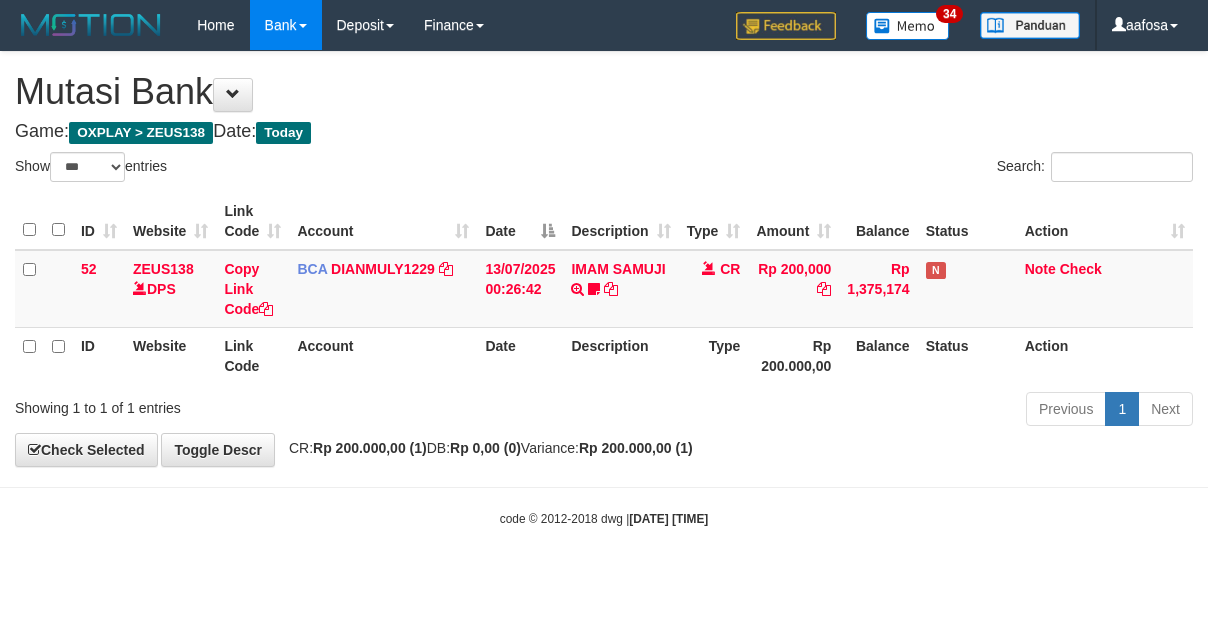 scroll, scrollTop: 0, scrollLeft: 0, axis: both 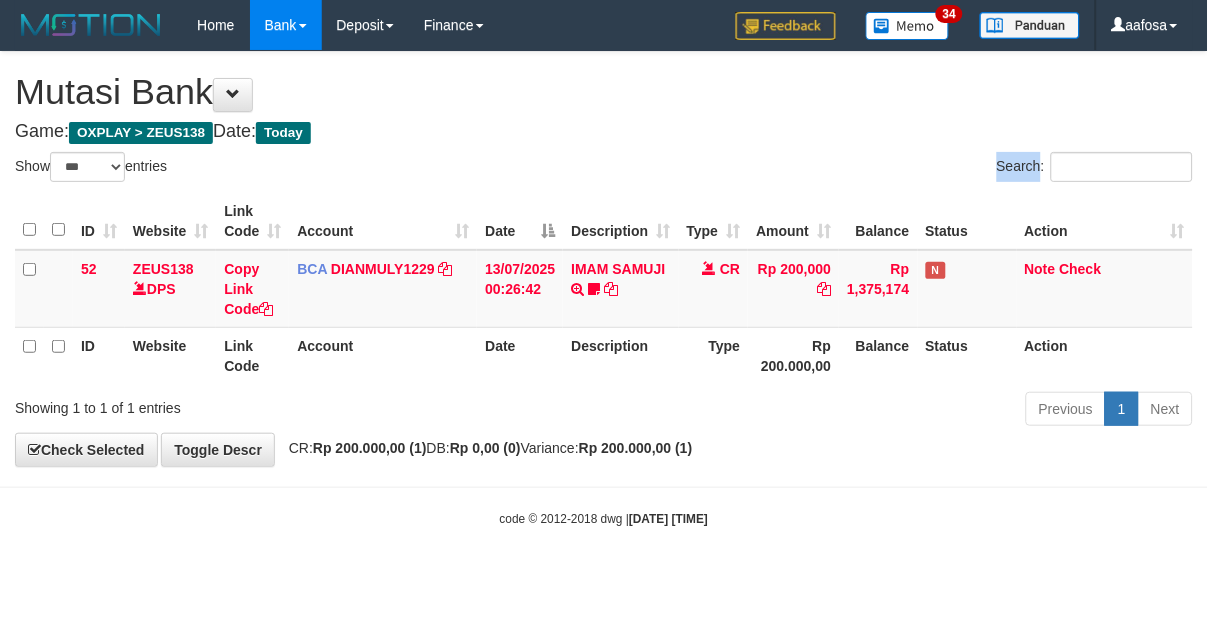 click on "Search:" at bounding box center (906, 169) 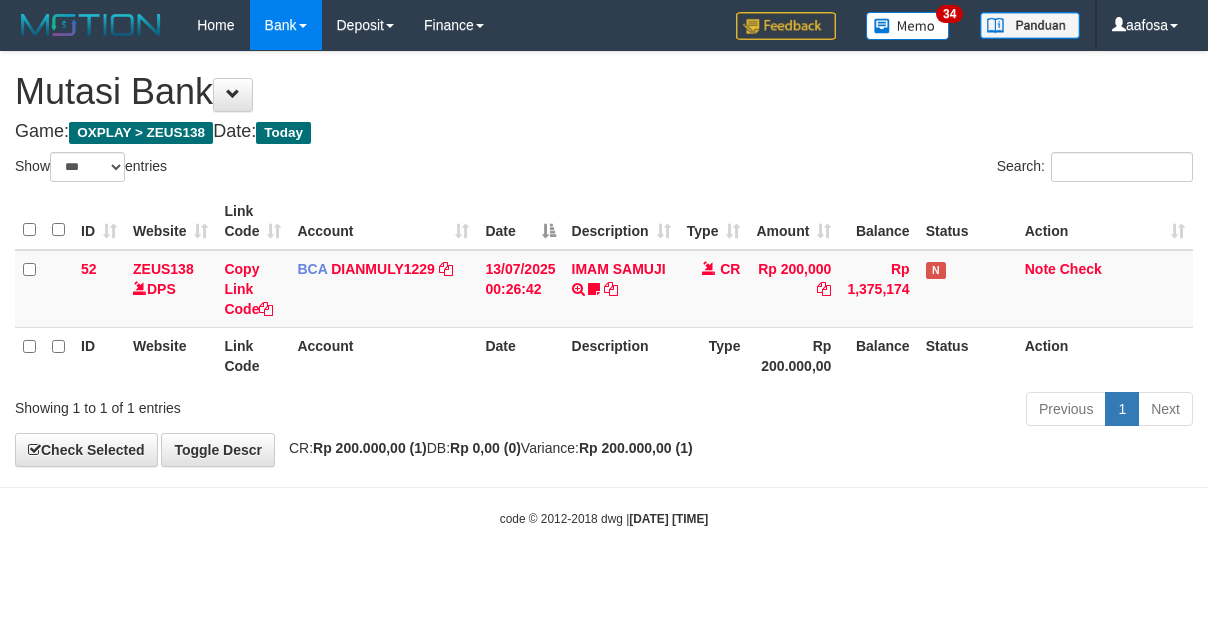select on "***" 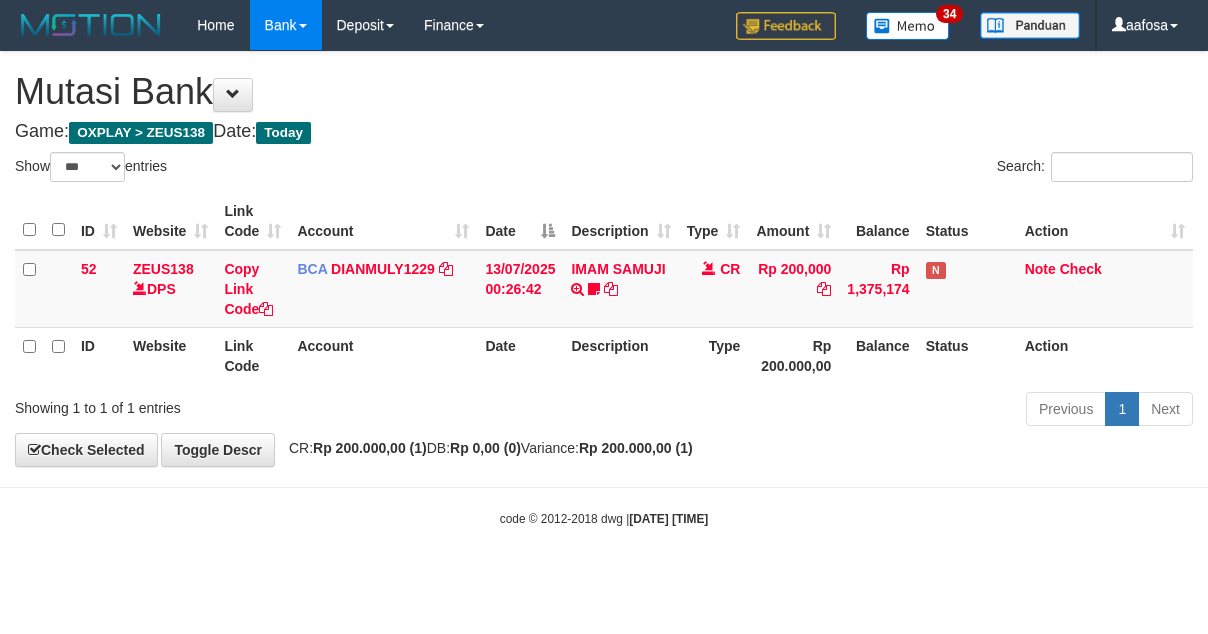scroll, scrollTop: 0, scrollLeft: 0, axis: both 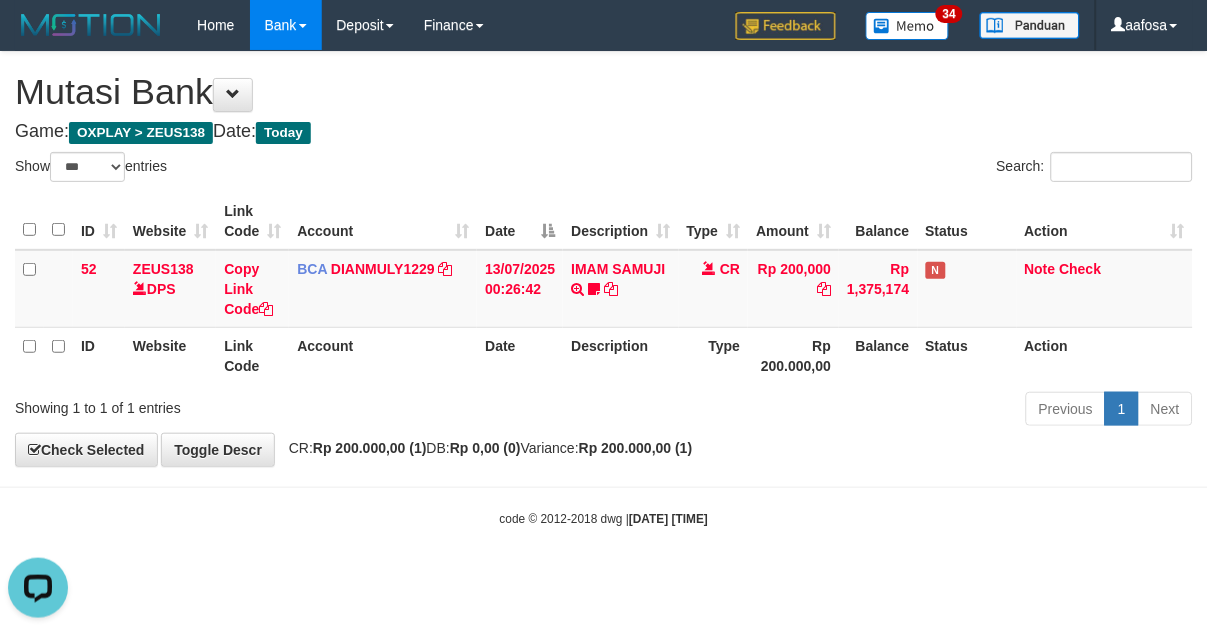 click on "Show  ** ** ** ***  entries" at bounding box center (302, 169) 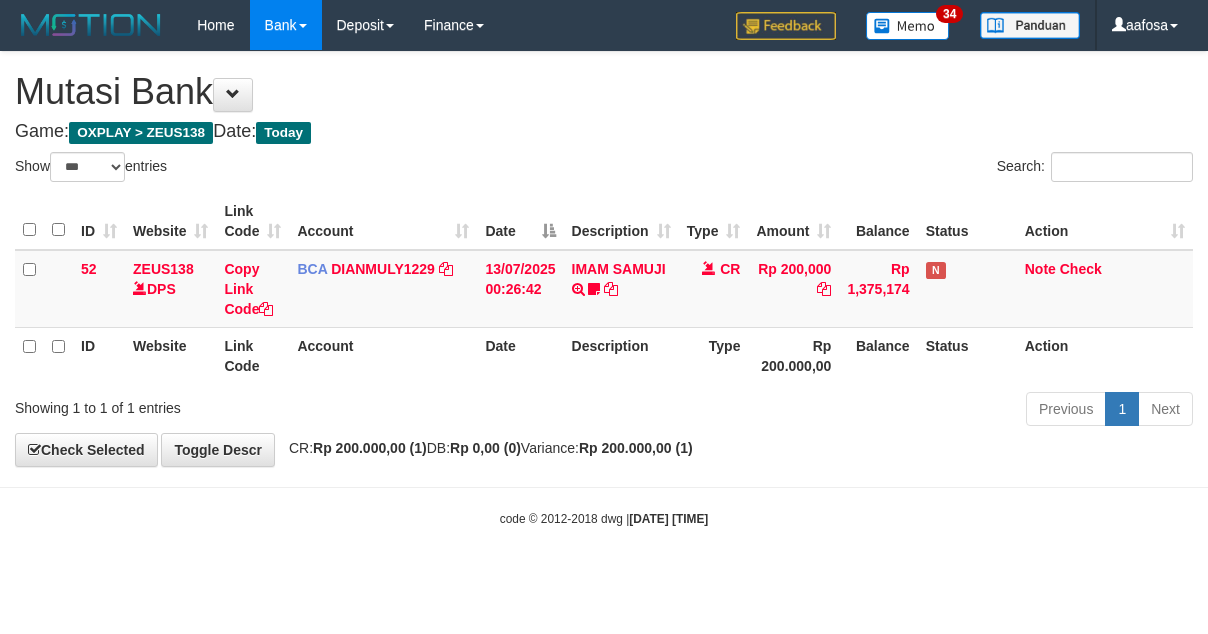 select on "***" 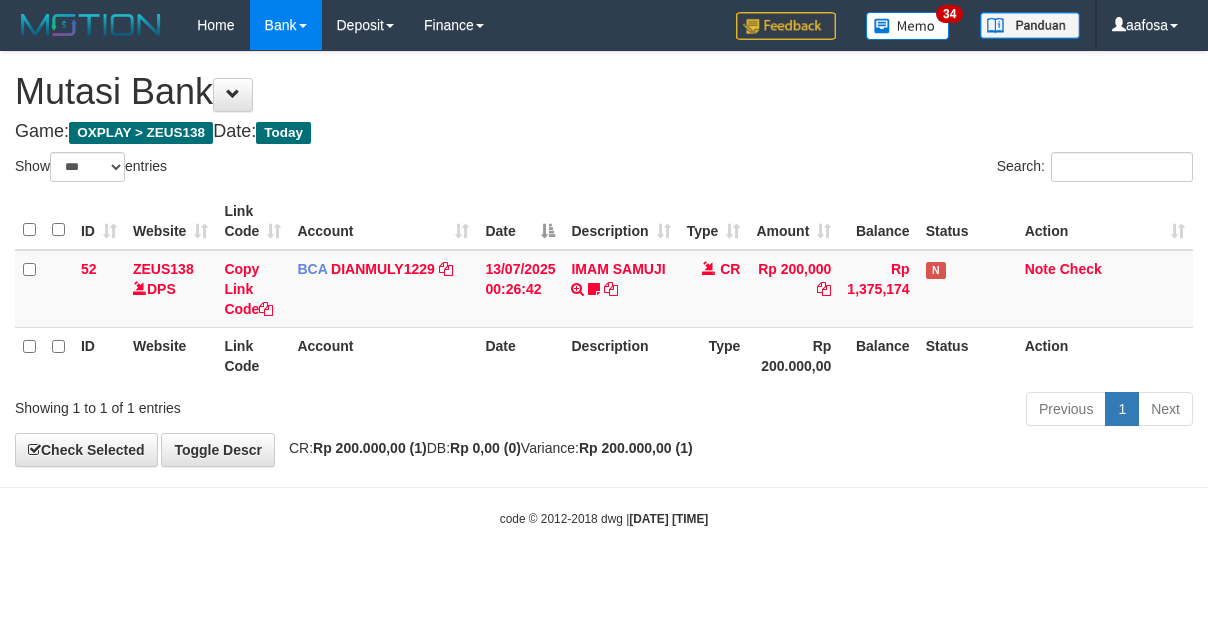 scroll, scrollTop: 0, scrollLeft: 0, axis: both 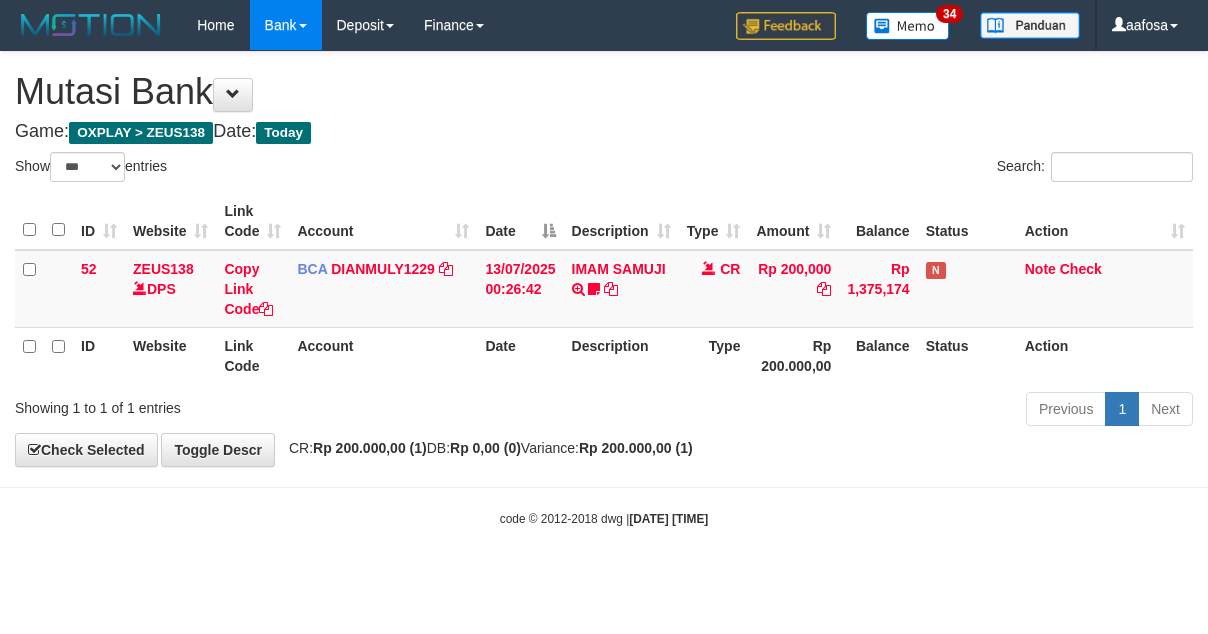 select on "***" 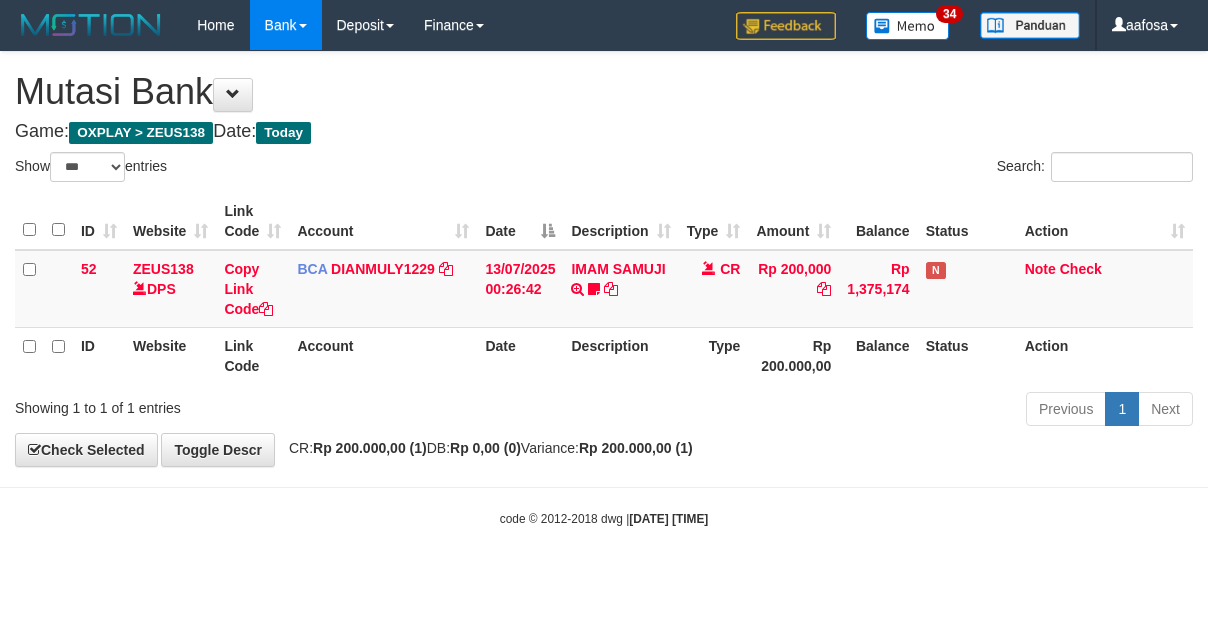 scroll, scrollTop: 0, scrollLeft: 0, axis: both 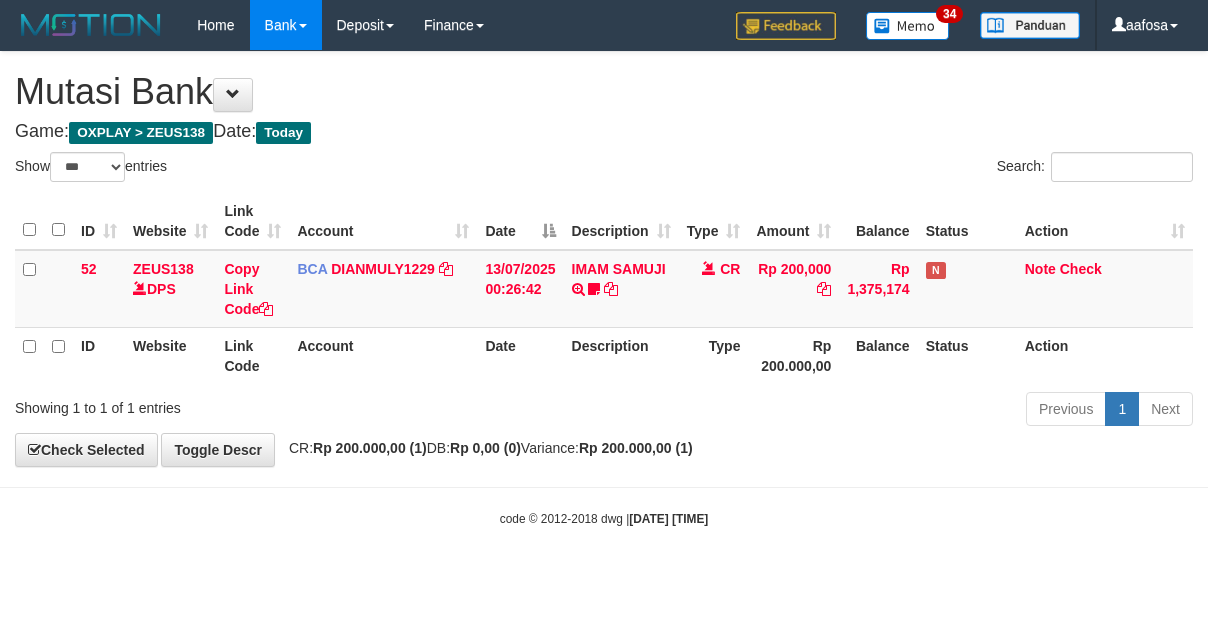 select on "***" 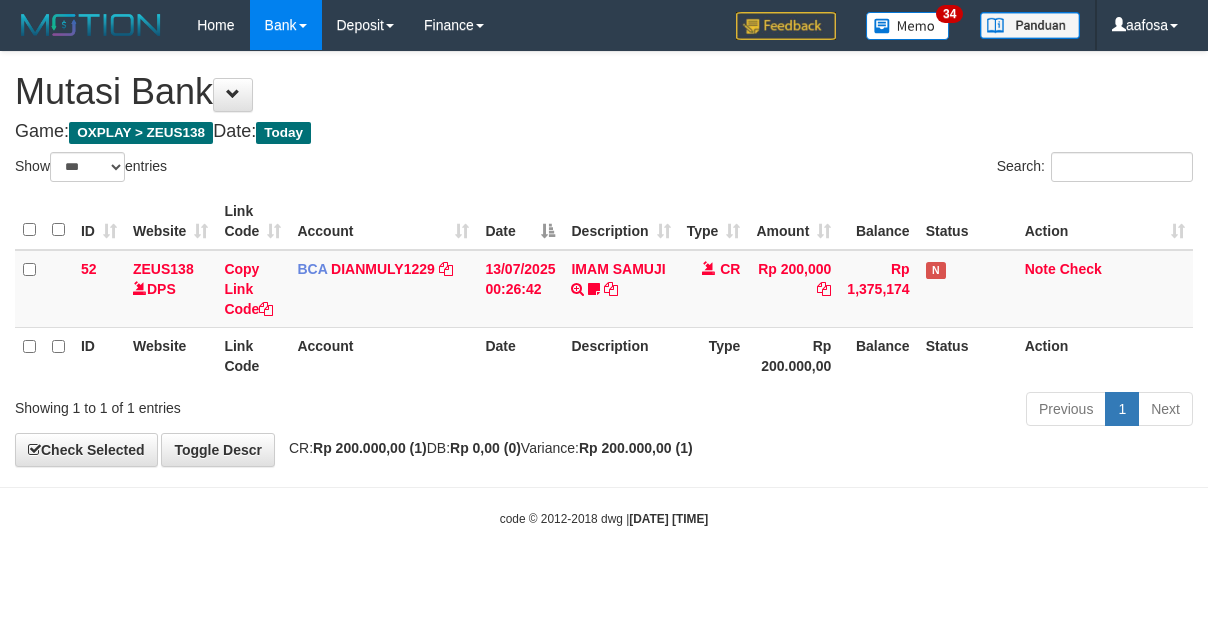 scroll, scrollTop: 0, scrollLeft: 0, axis: both 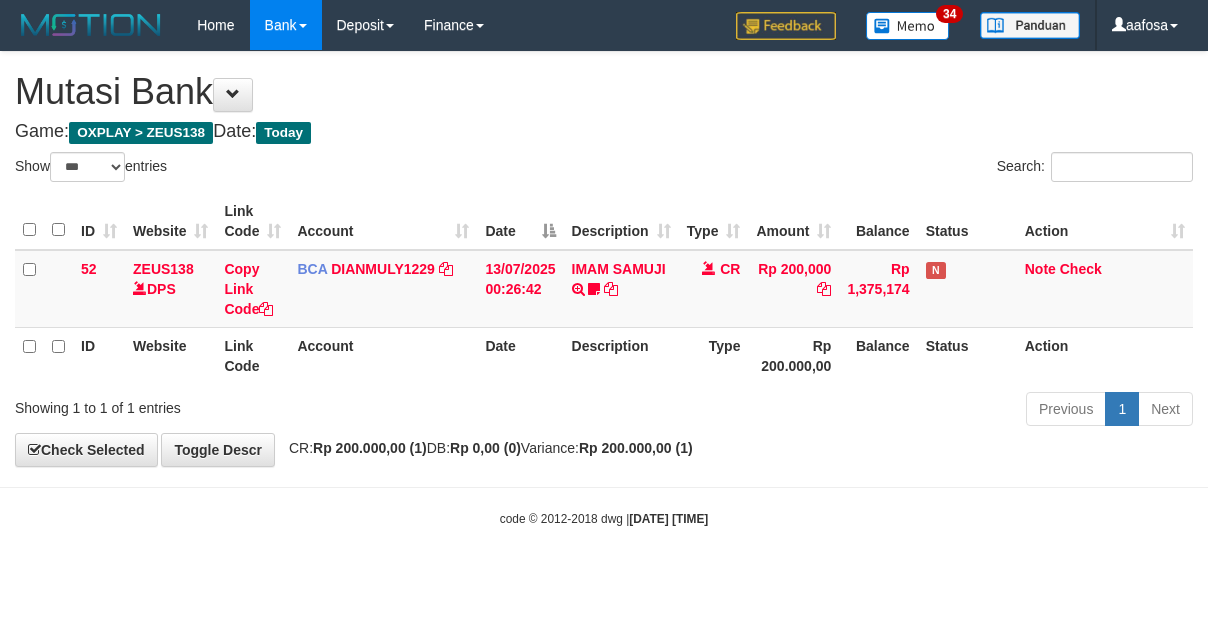 select on "***" 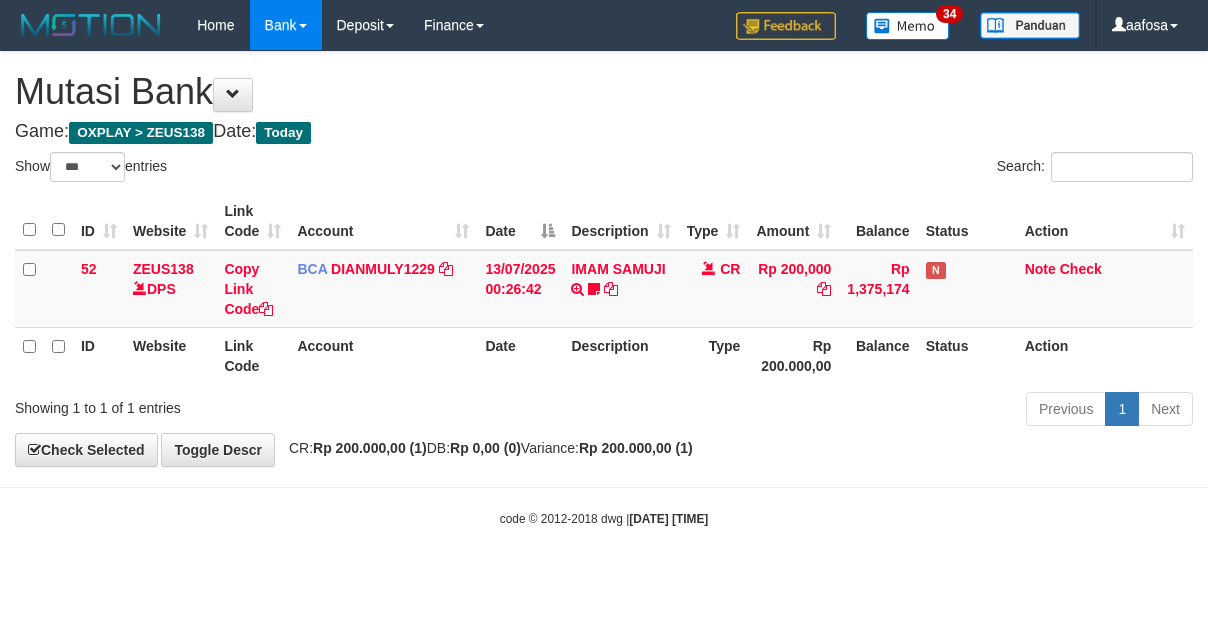 scroll, scrollTop: 0, scrollLeft: 0, axis: both 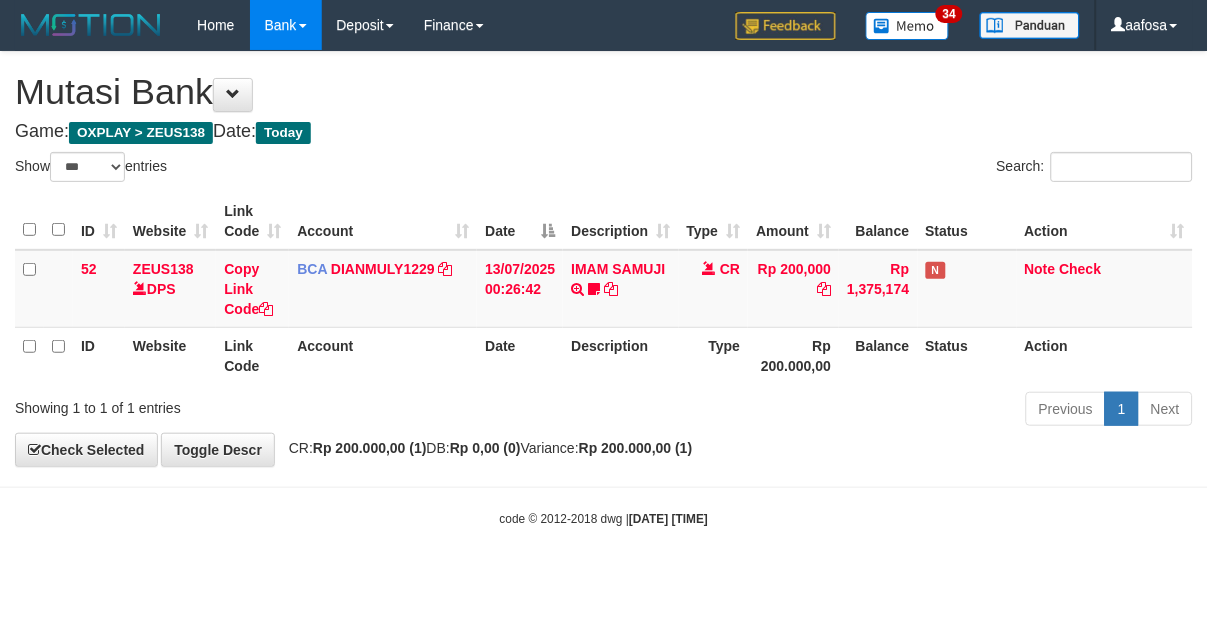 click on "Search:" at bounding box center (906, 169) 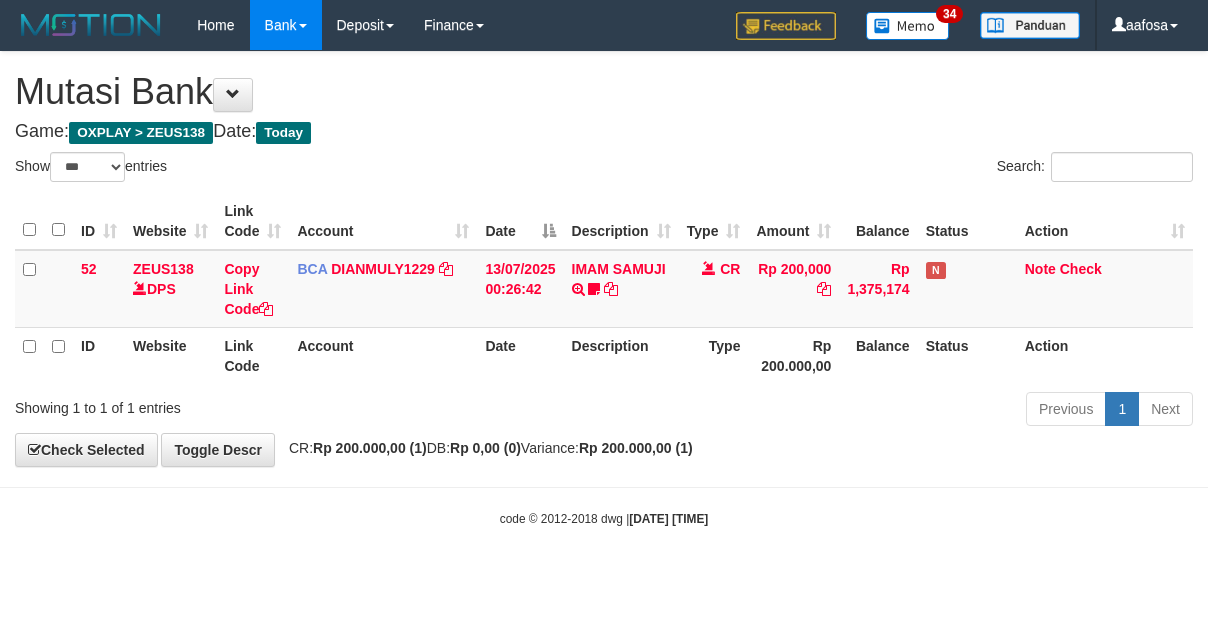 select on "***" 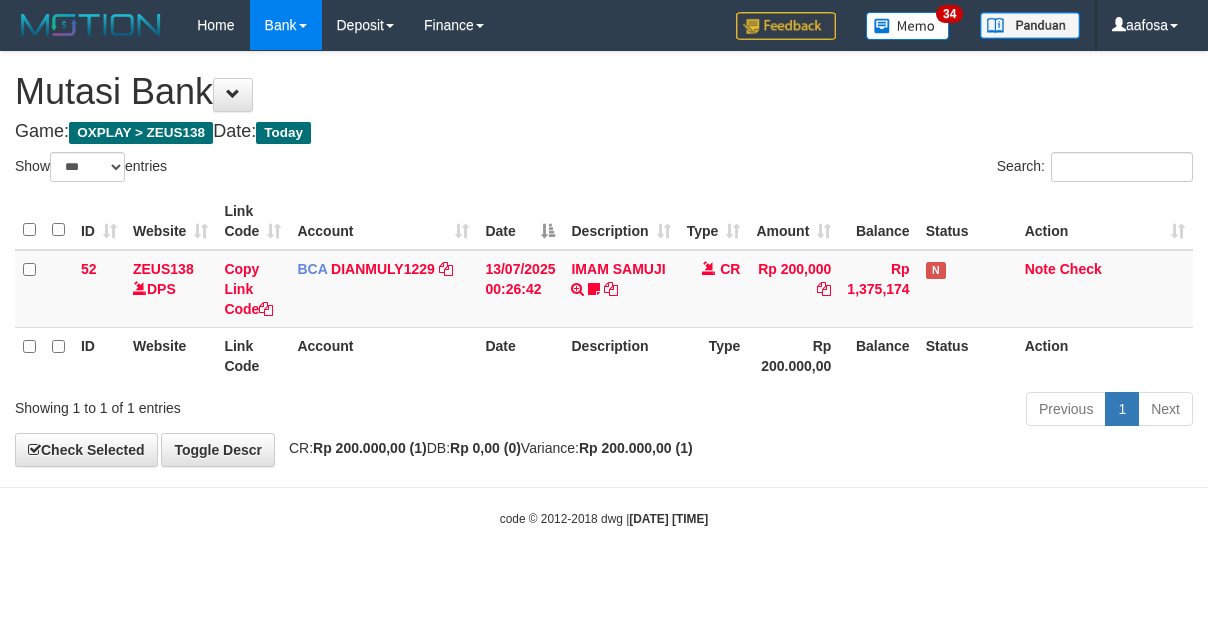 scroll, scrollTop: 0, scrollLeft: 0, axis: both 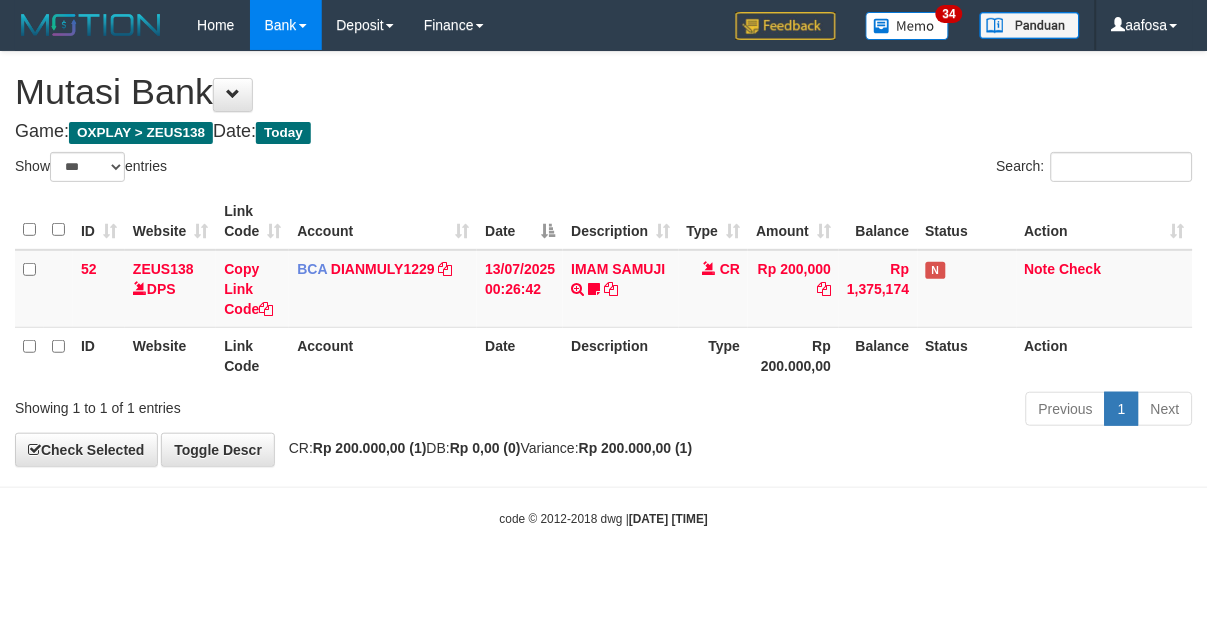 drag, startPoint x: 604, startPoint y: 177, endPoint x: 1206, endPoint y: 204, distance: 602.60516 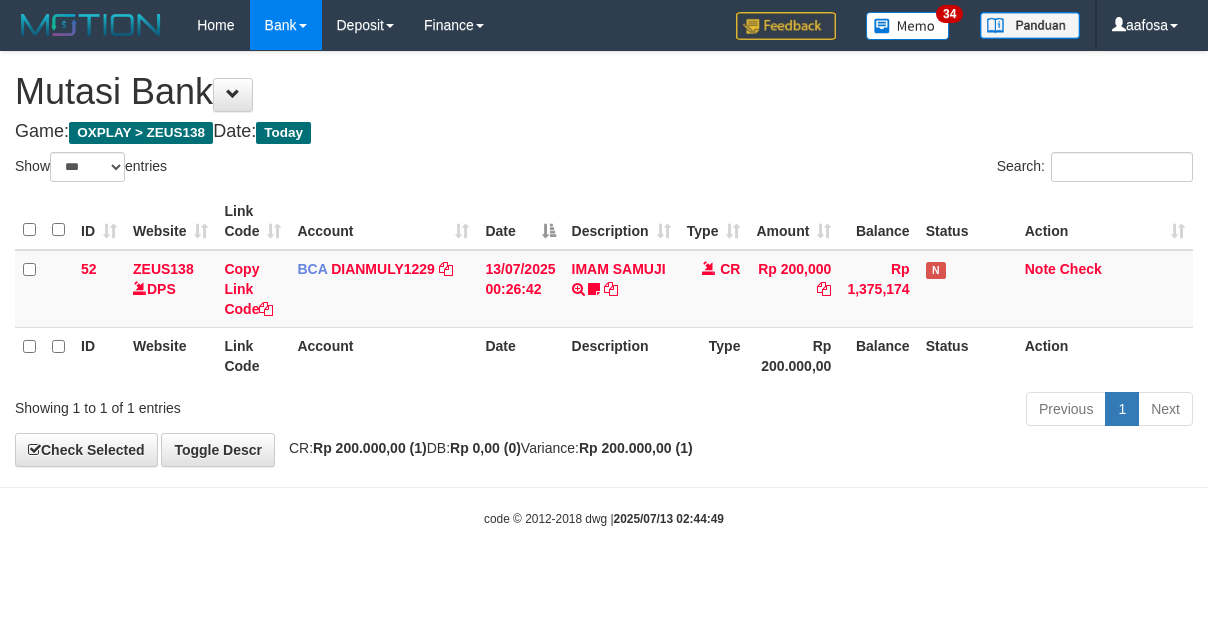 select on "***" 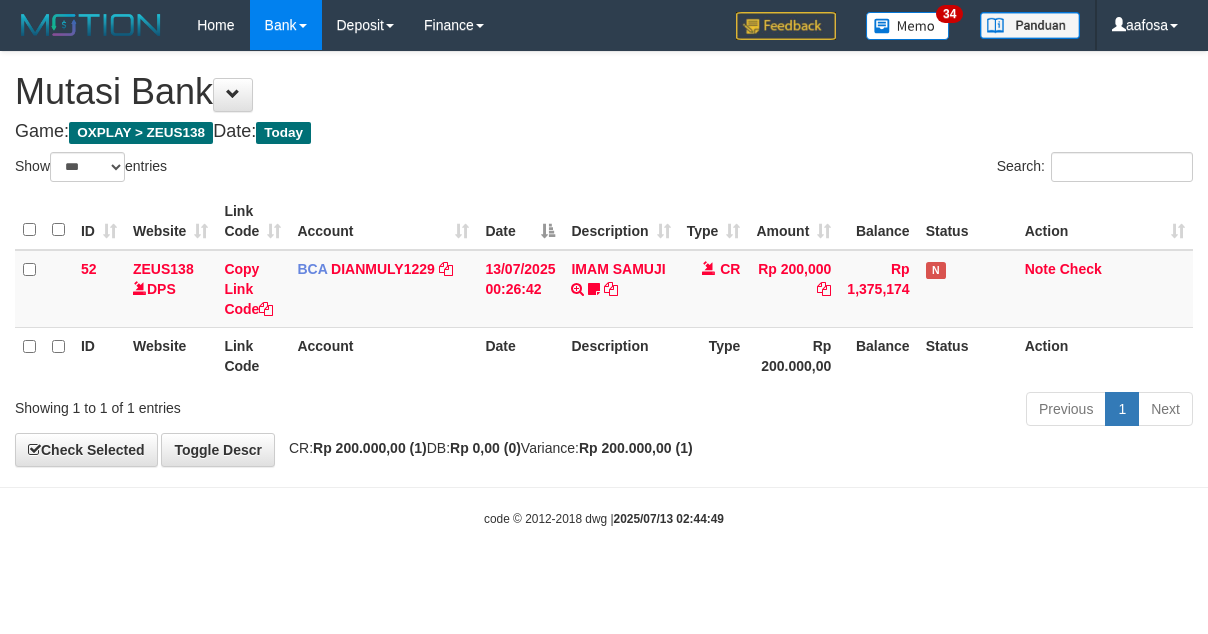 scroll, scrollTop: 0, scrollLeft: 0, axis: both 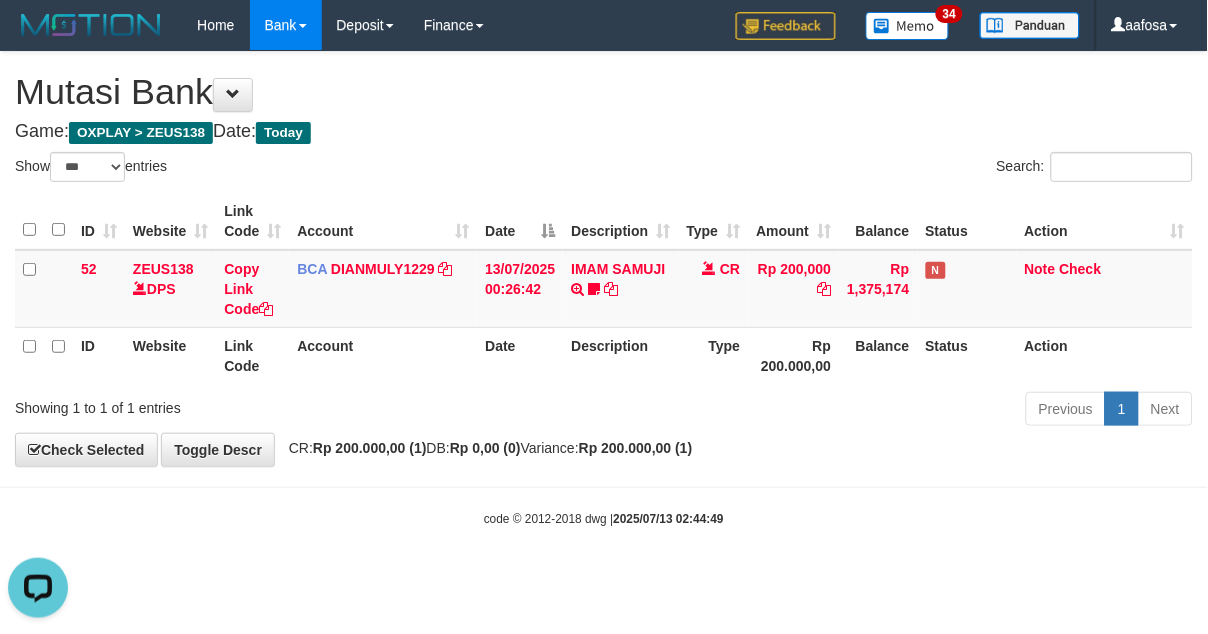 drag, startPoint x: 605, startPoint y: 147, endPoint x: 648, endPoint y: 184, distance: 56.727417 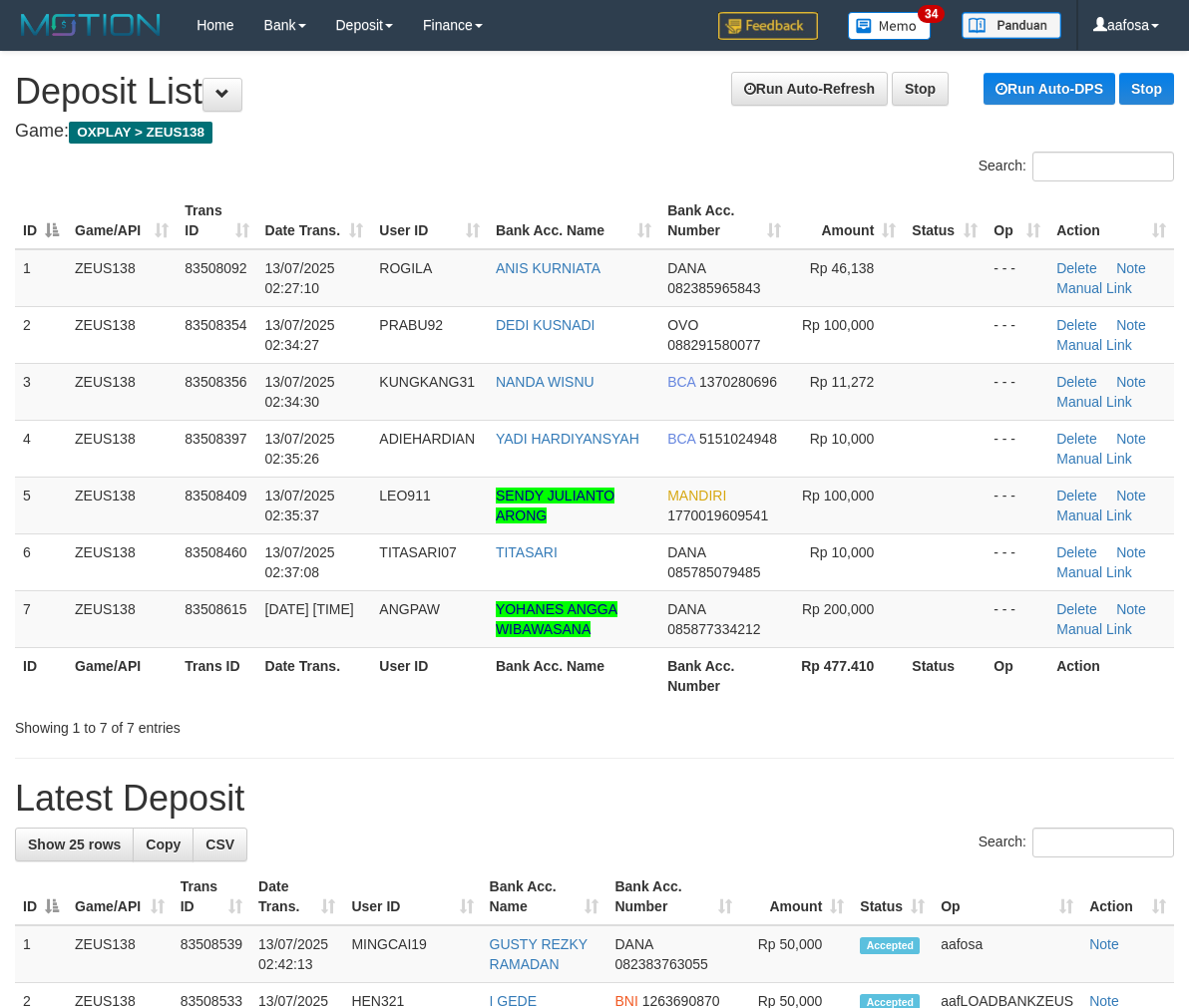 scroll, scrollTop: 0, scrollLeft: 0, axis: both 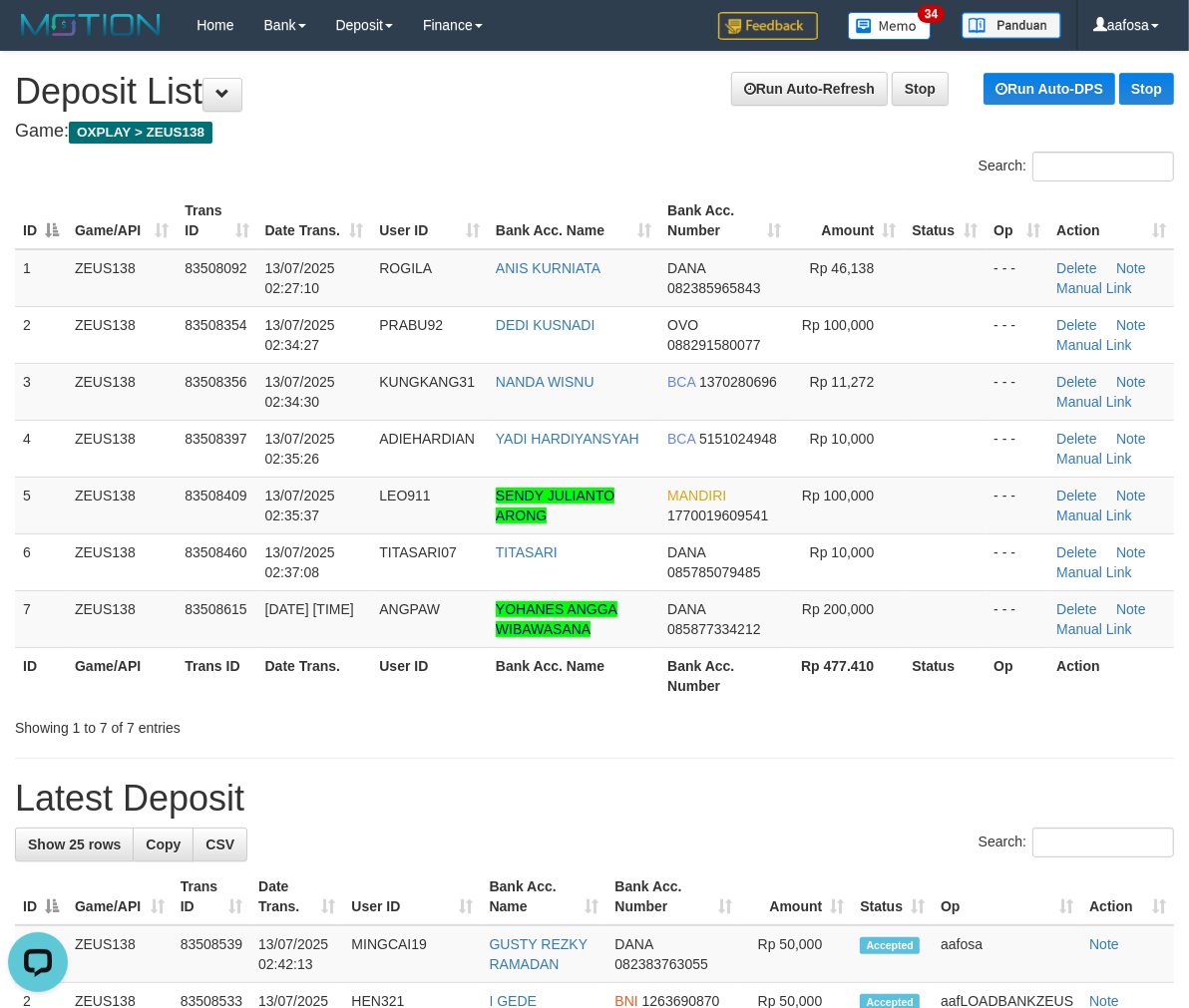 drag, startPoint x: 472, startPoint y: 127, endPoint x: 1, endPoint y: 199, distance: 476.47141 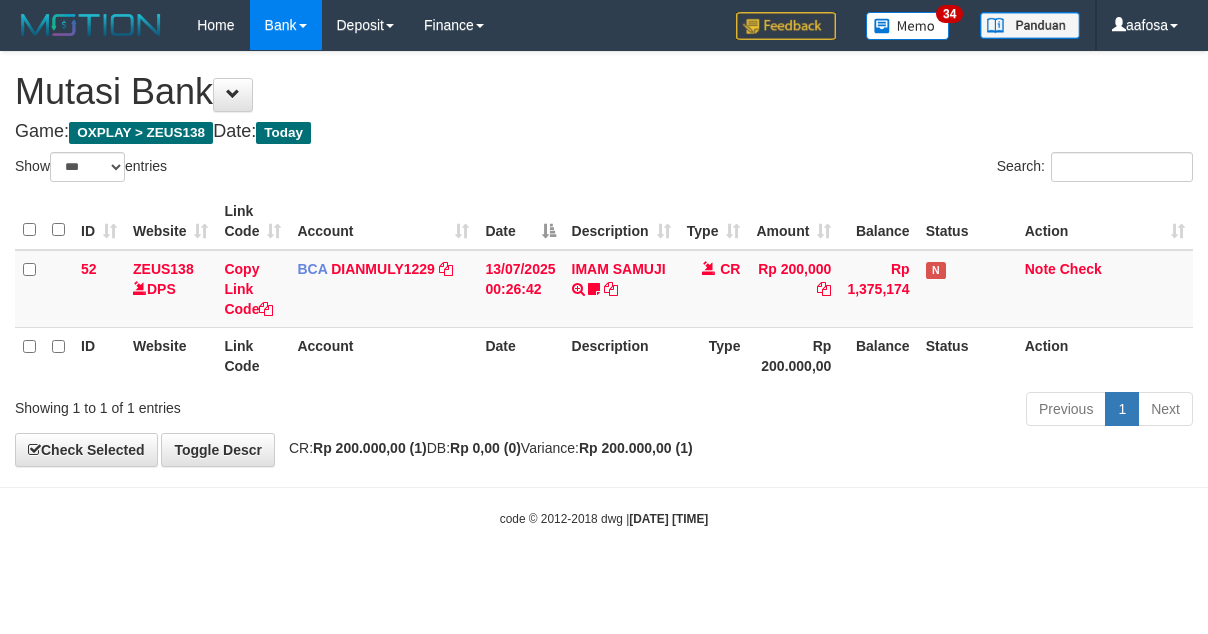 select on "***" 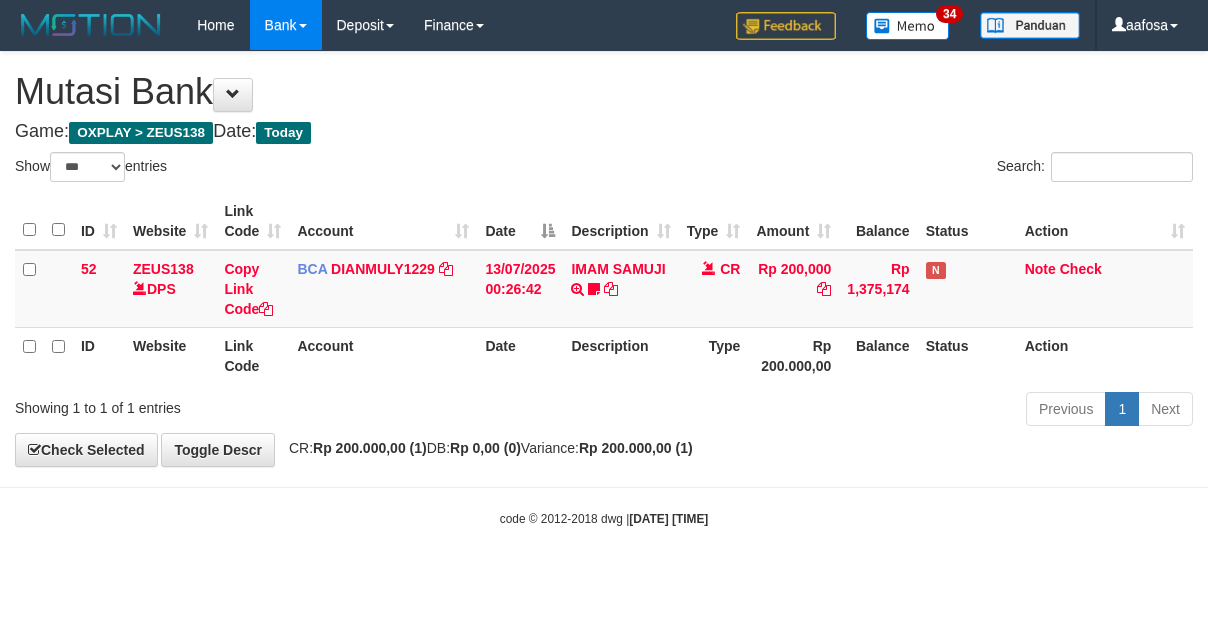 scroll, scrollTop: 0, scrollLeft: 0, axis: both 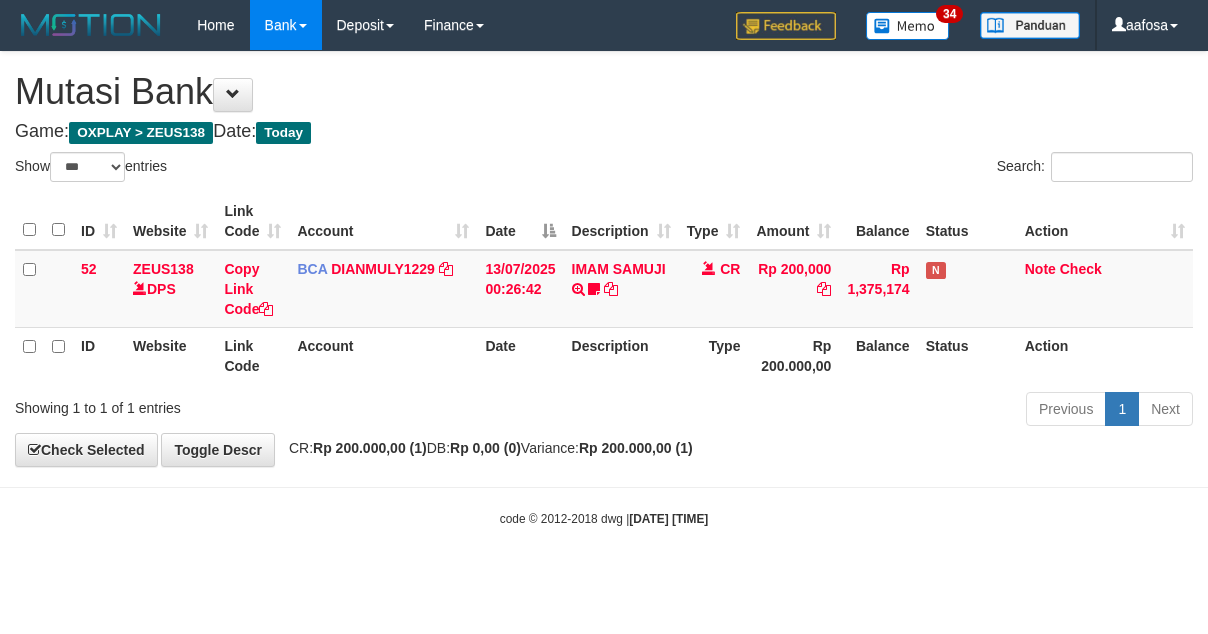 select on "***" 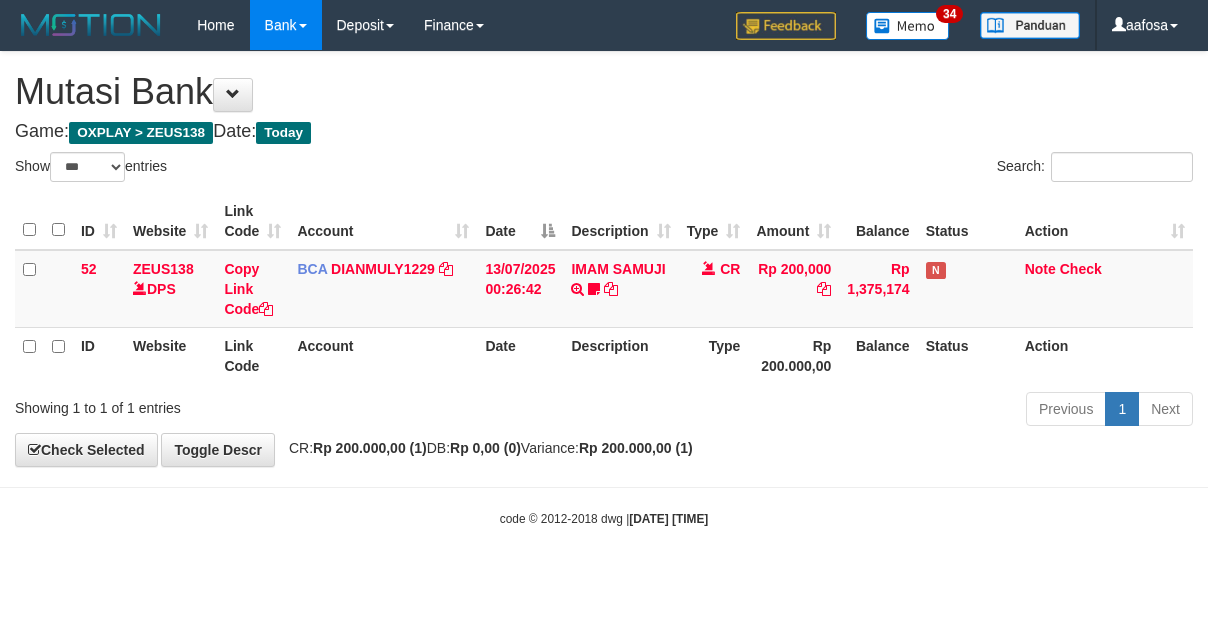 scroll, scrollTop: 0, scrollLeft: 0, axis: both 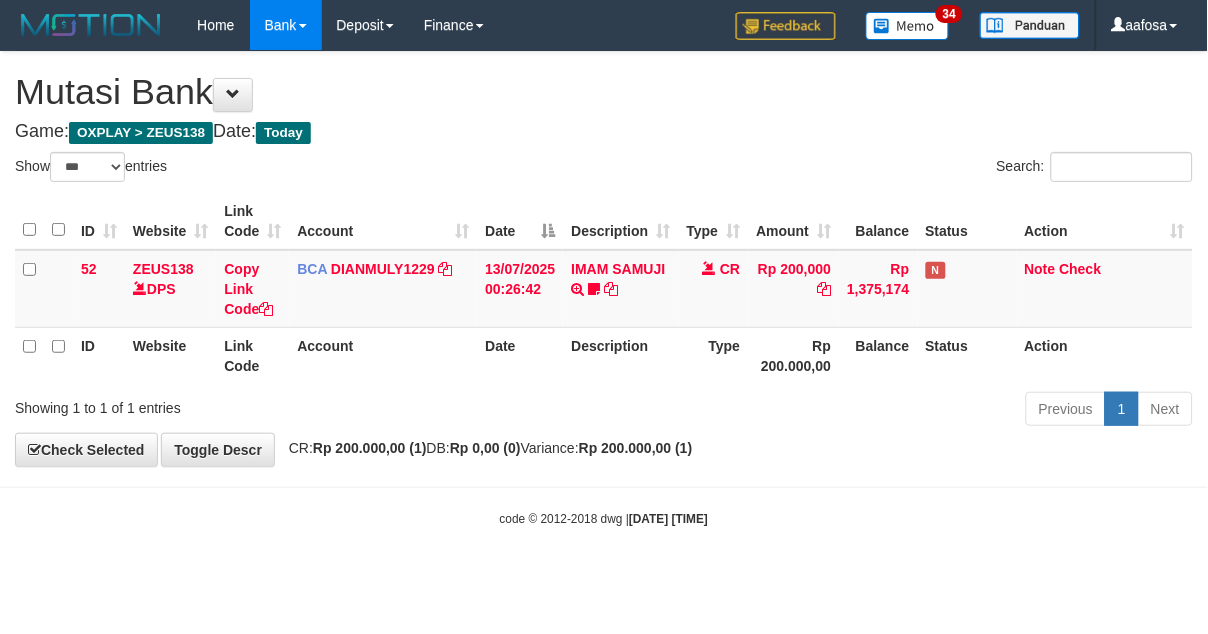click on "Game:   OXPLAY > ZEUS138    				Date:  Today" at bounding box center [604, 132] 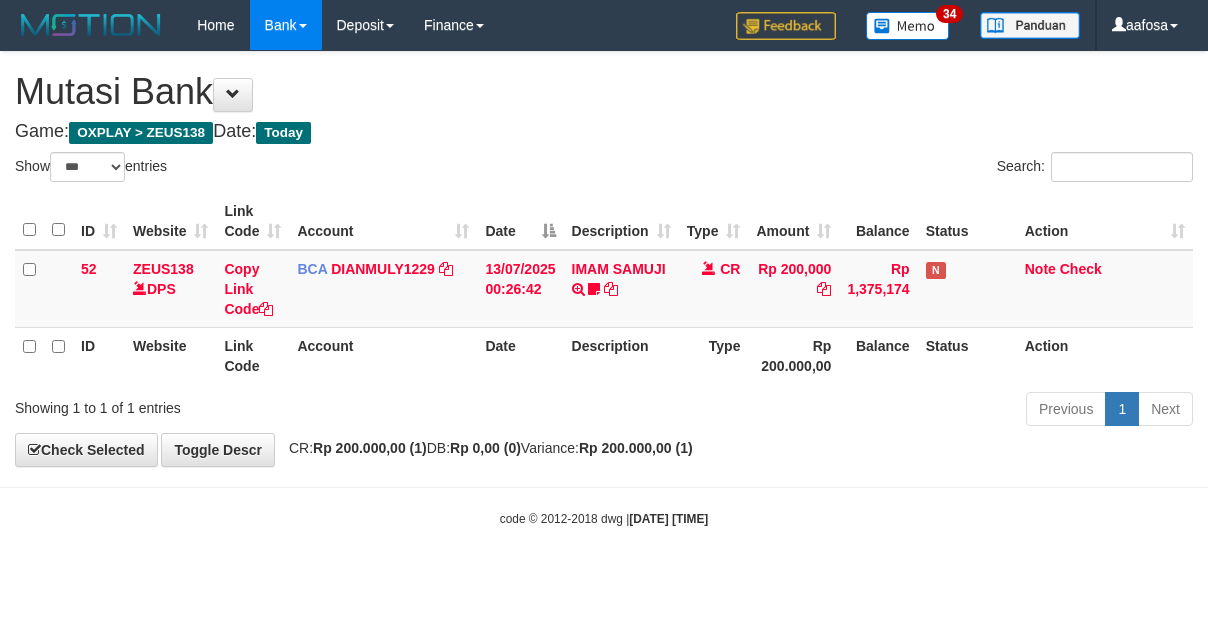 select on "***" 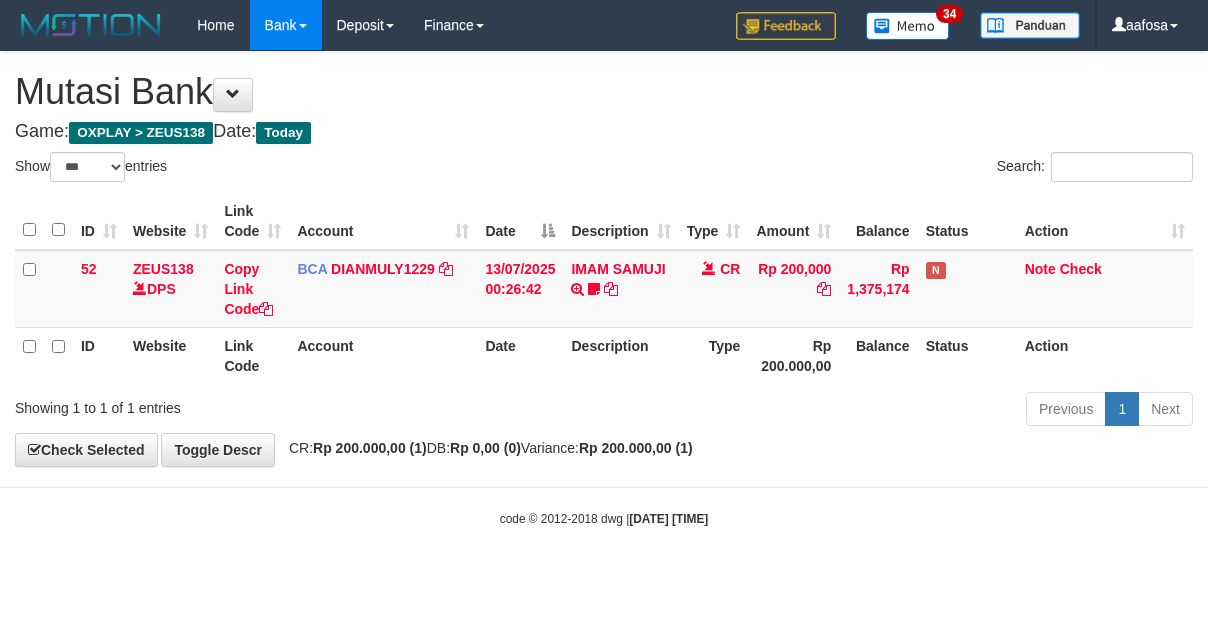 scroll, scrollTop: 0, scrollLeft: 0, axis: both 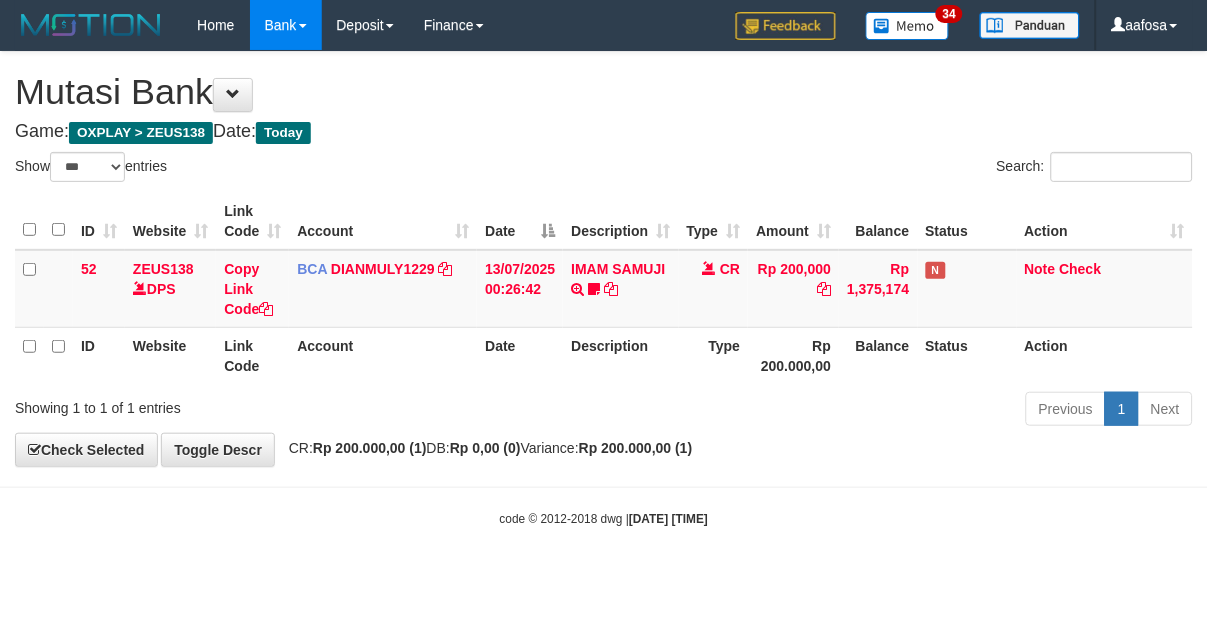 click on "Description" at bounding box center [620, 355] 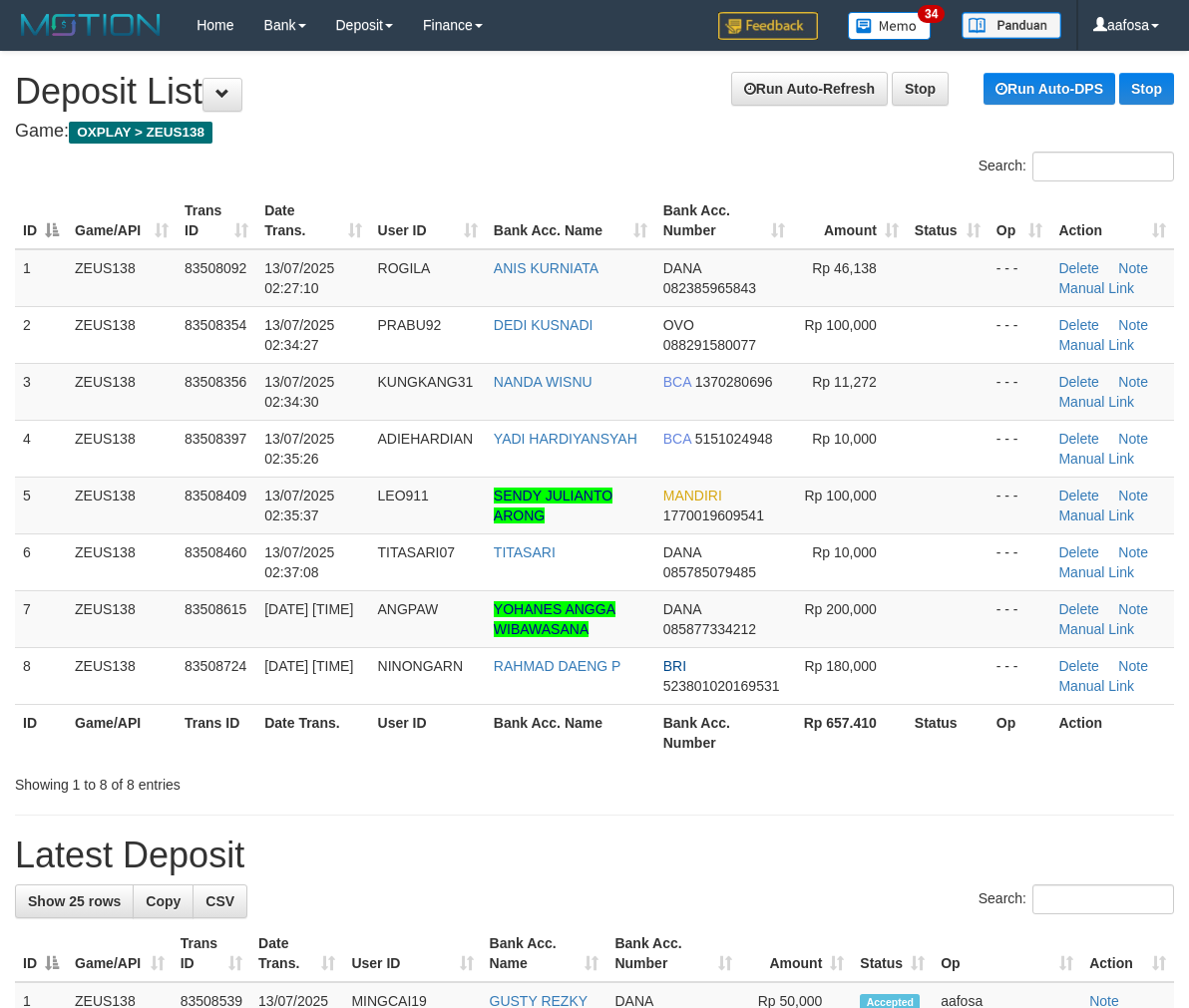 scroll, scrollTop: 0, scrollLeft: 0, axis: both 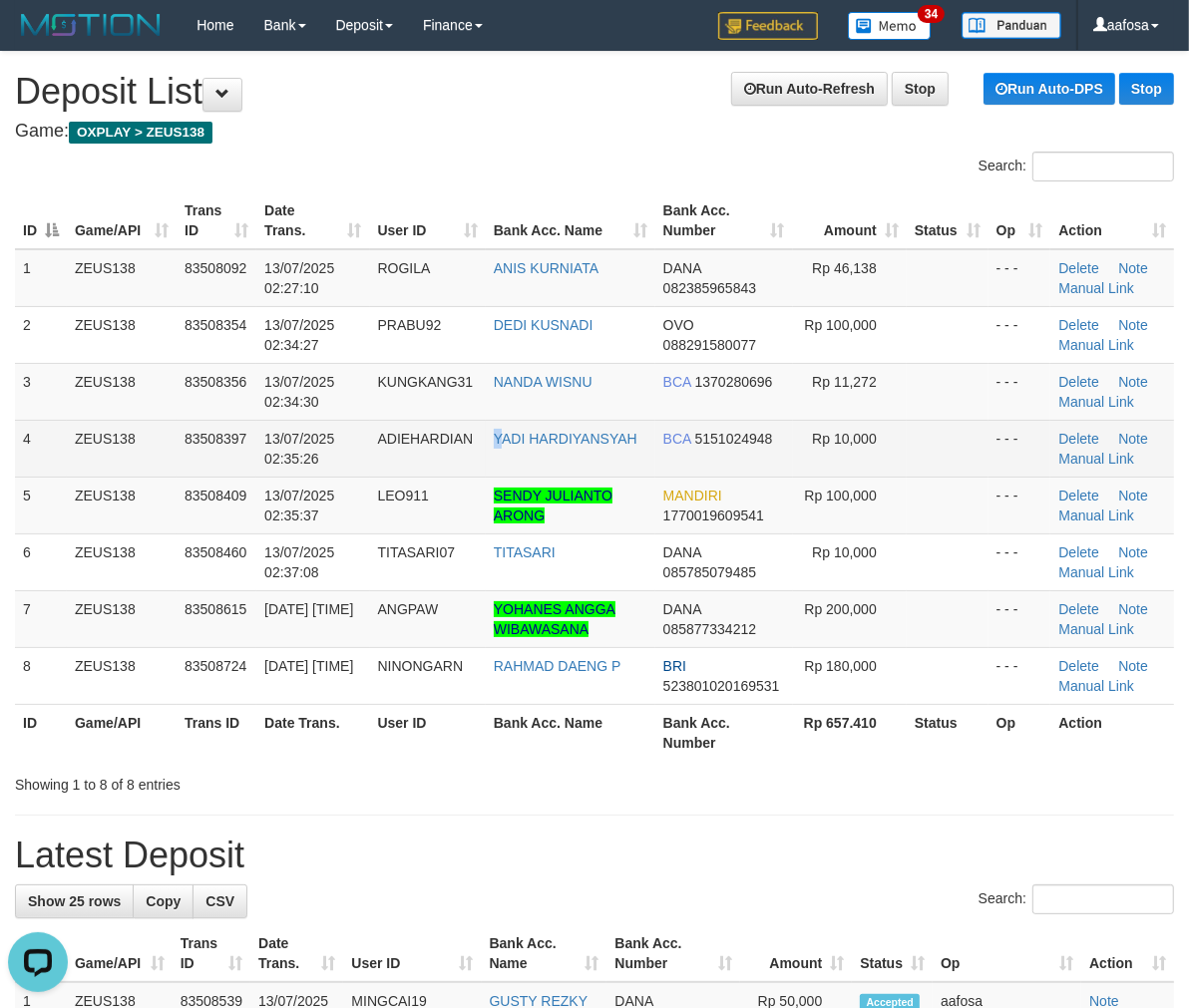 click on "YADI HARDIYANSYAH" at bounding box center (571, 448) 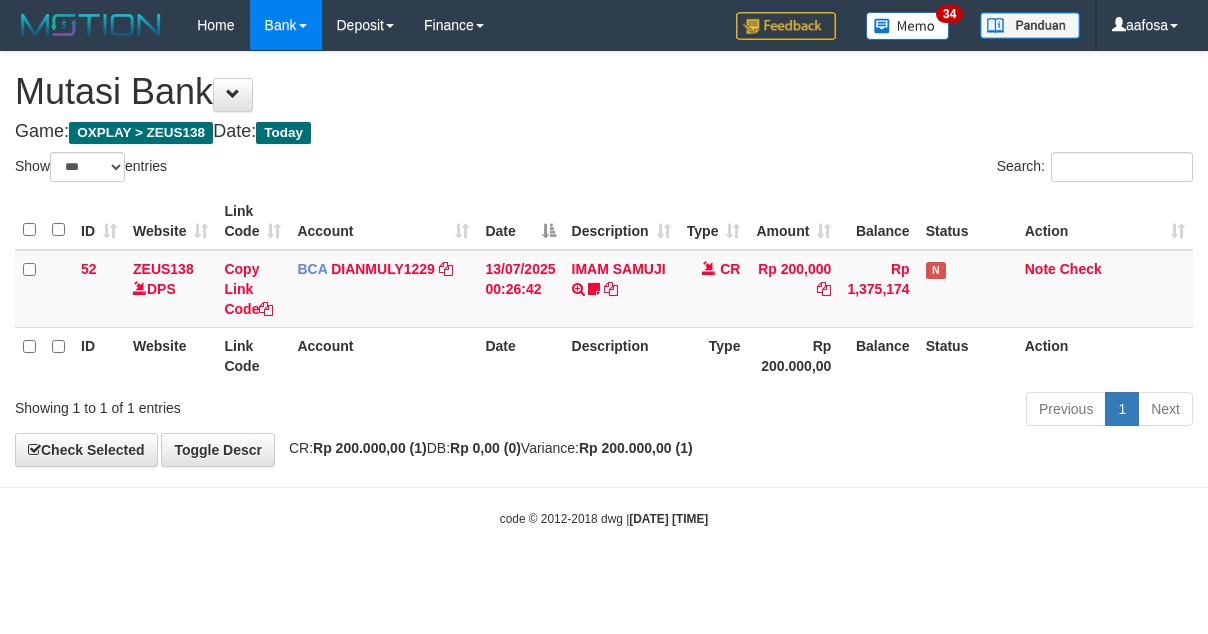 select on "***" 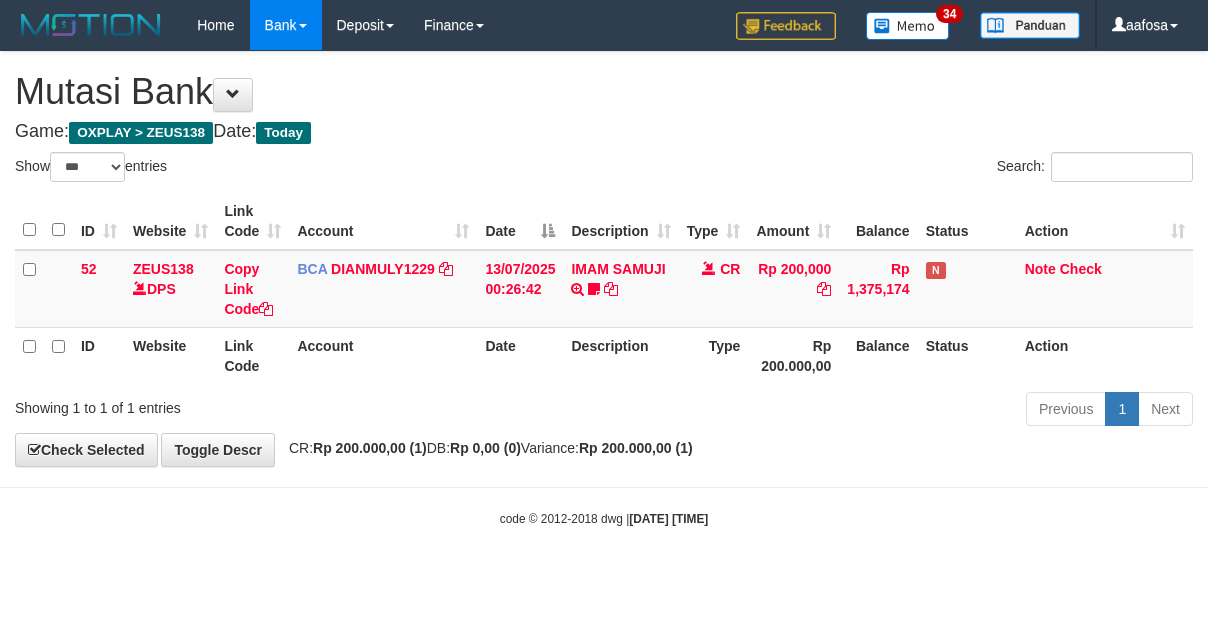 scroll, scrollTop: 0, scrollLeft: 0, axis: both 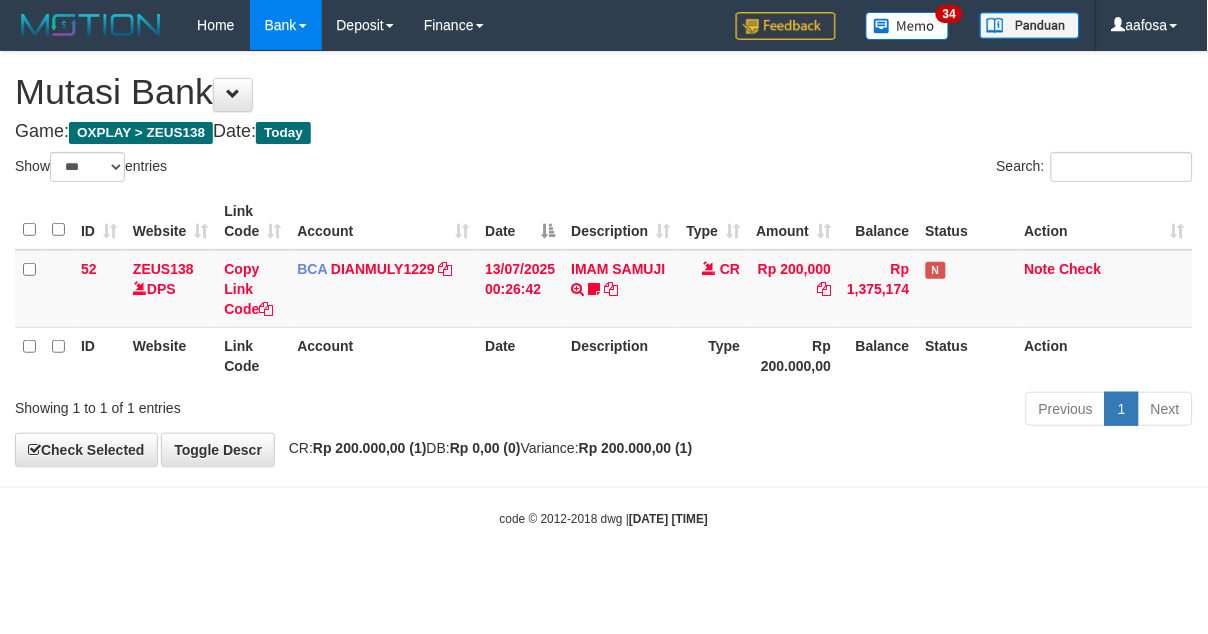 click on "Previous 1 Next" at bounding box center [855, 411] 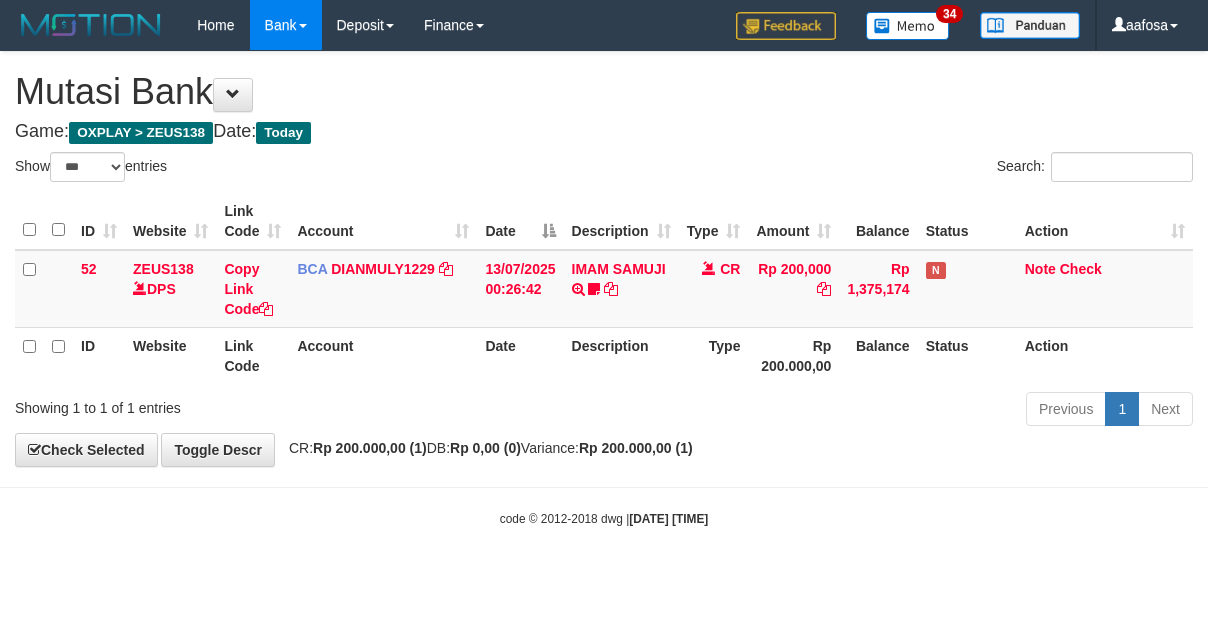 select on "***" 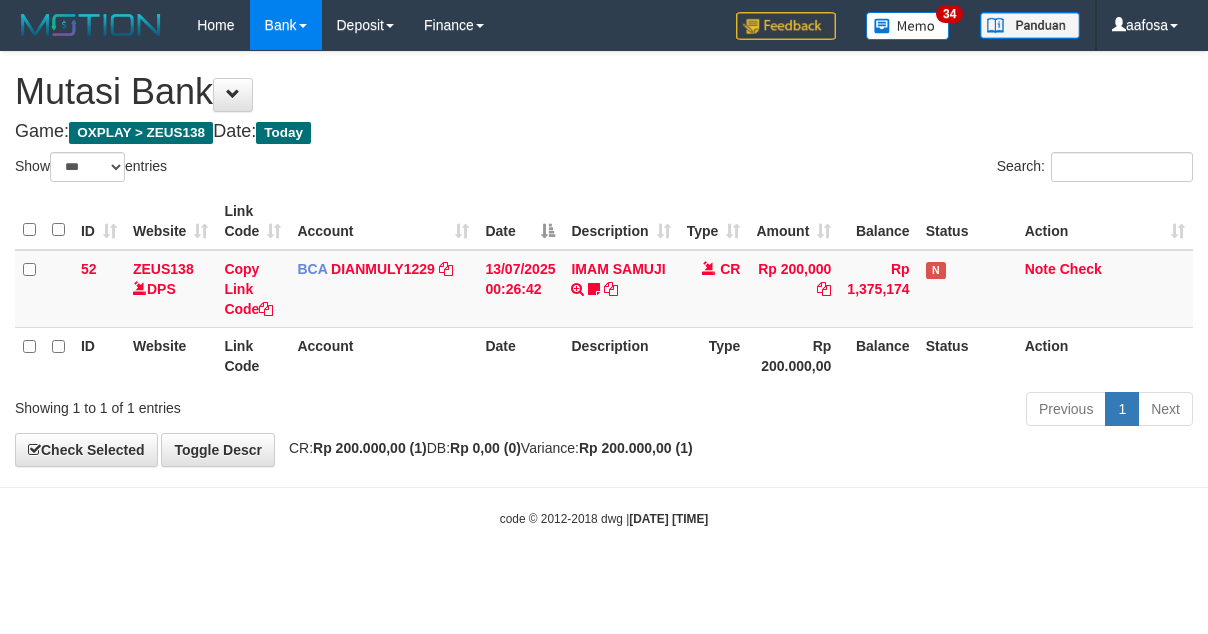 scroll, scrollTop: 0, scrollLeft: 0, axis: both 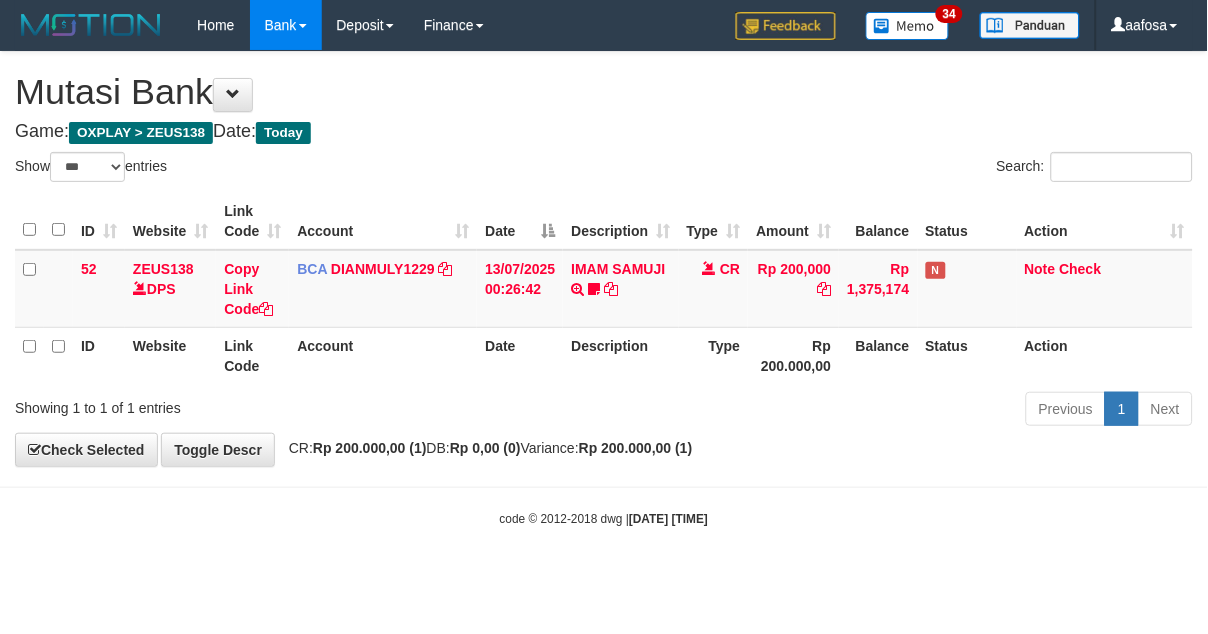click on "Previous 1 Next" at bounding box center (855, 411) 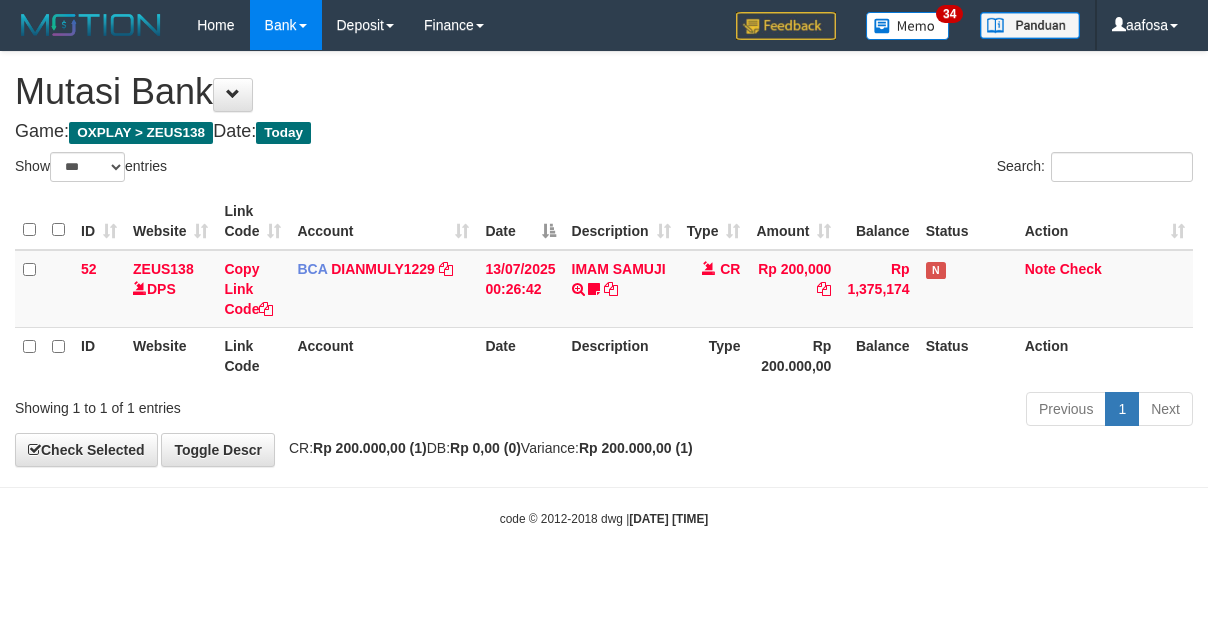 select on "***" 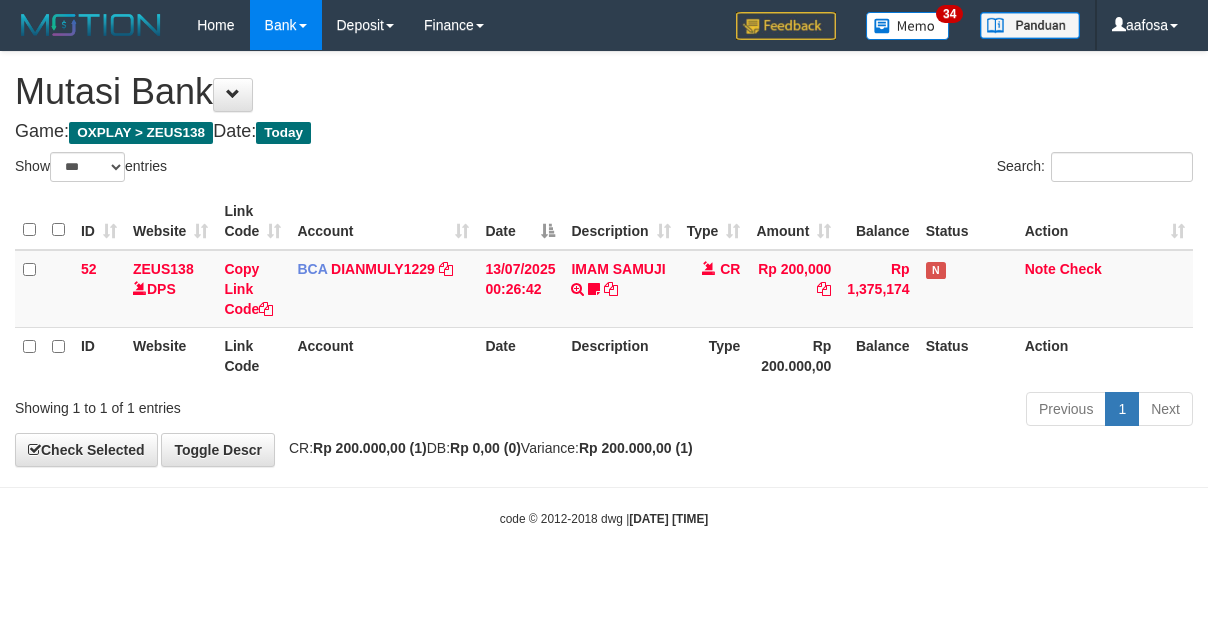 scroll, scrollTop: 0, scrollLeft: 0, axis: both 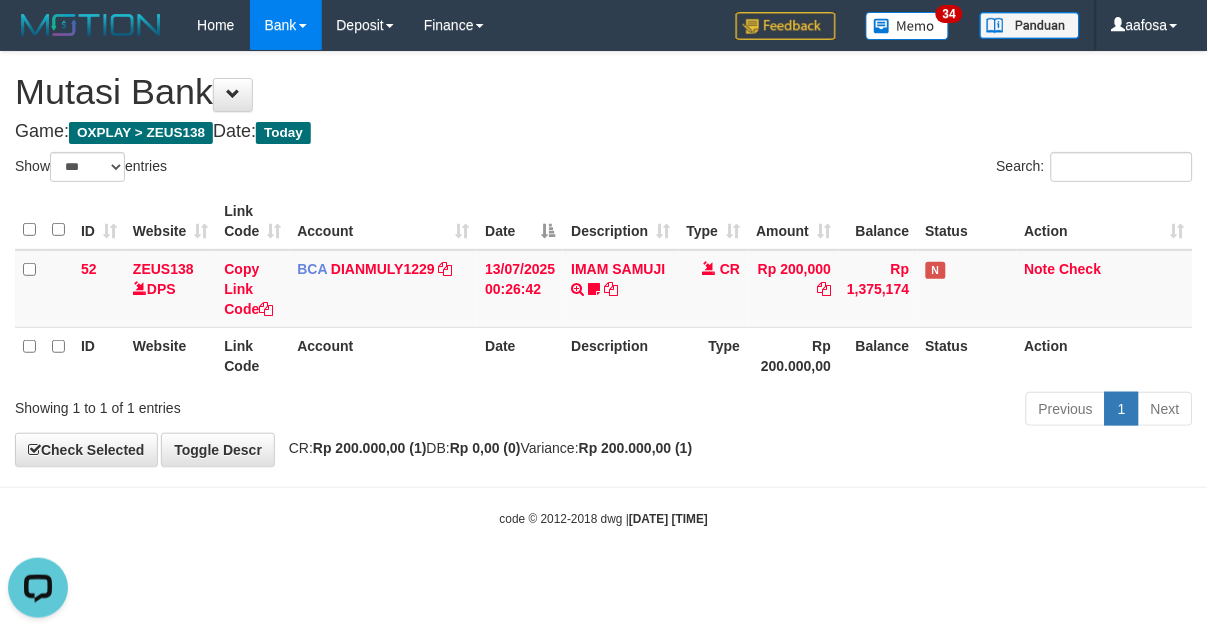 click on "ID Website Link Code Account Date Description Type Amount Balance Status Action
52
ZEUS138    DPS
Copy Link Code
BCA
DIANMULY1229
DPS
DIAN MULYADI
mutasi_20250713_3826 | 52
mutasi_20250713_3826 | 52
13/07/2025 00:26:42
IMAM SAMUJI            TRSF E-BANKING CR 1307/FTSCY/WS95031
200000.00IMAM SAMUJI    Mesbon99
CR
Rp 200,000
Rp 1,375,174
N
Note
Check
ID Website Link Code Account Date Description Type Rp 200.000,00 Balance Status Action" at bounding box center (604, 288) 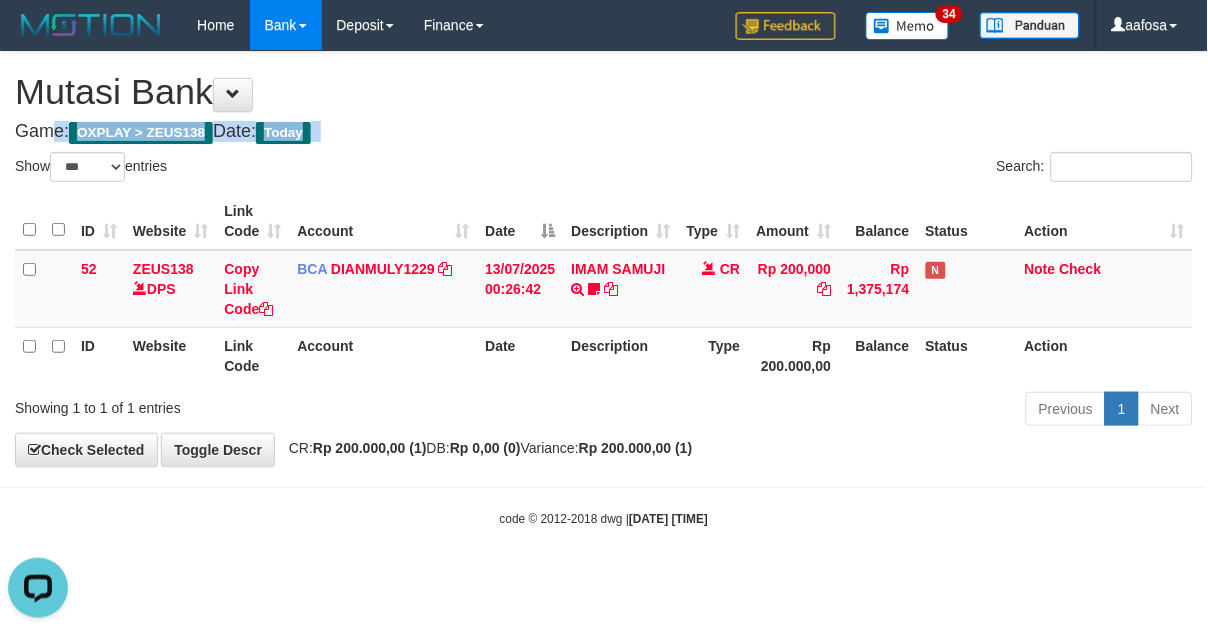 click on "**********" at bounding box center (604, 259) 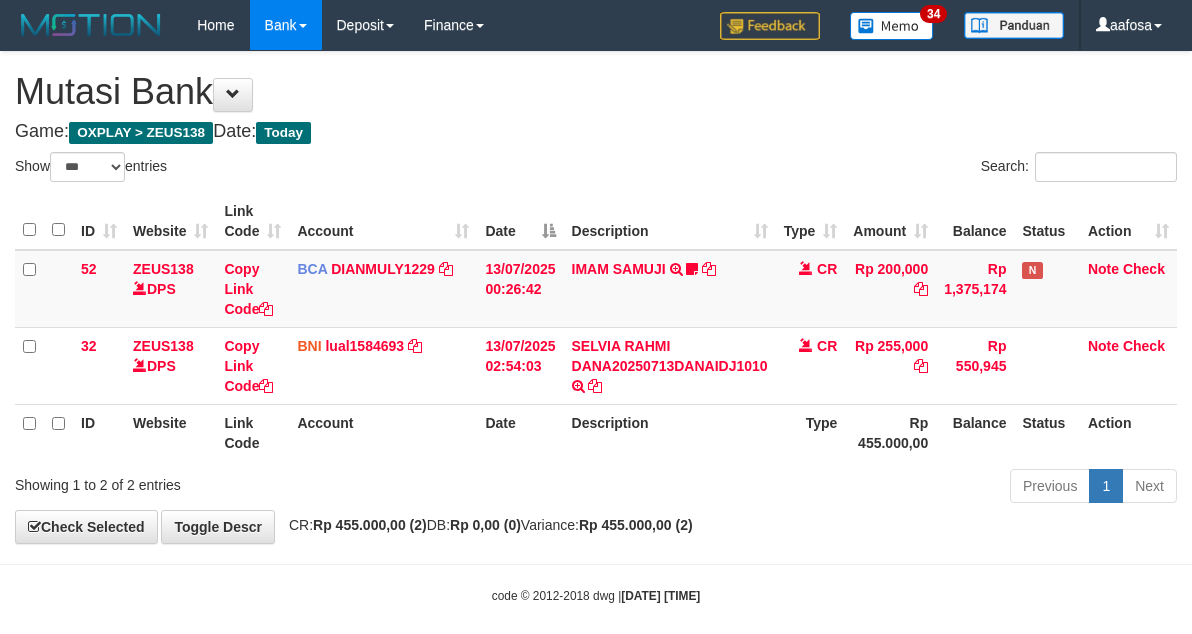 select on "***" 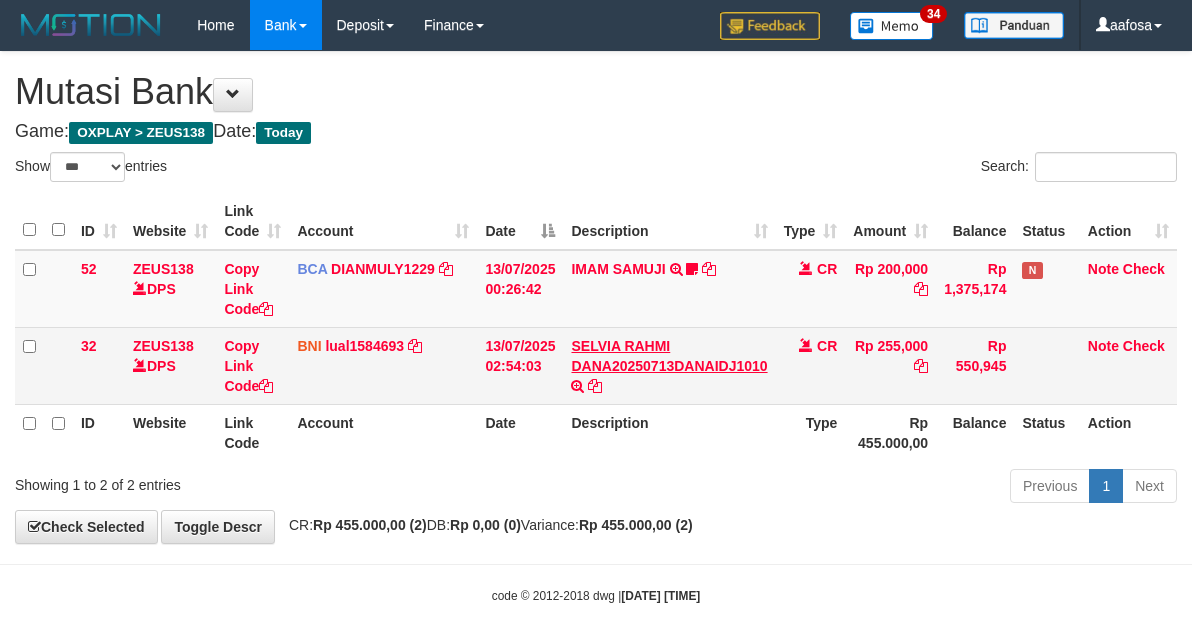 scroll, scrollTop: 0, scrollLeft: 0, axis: both 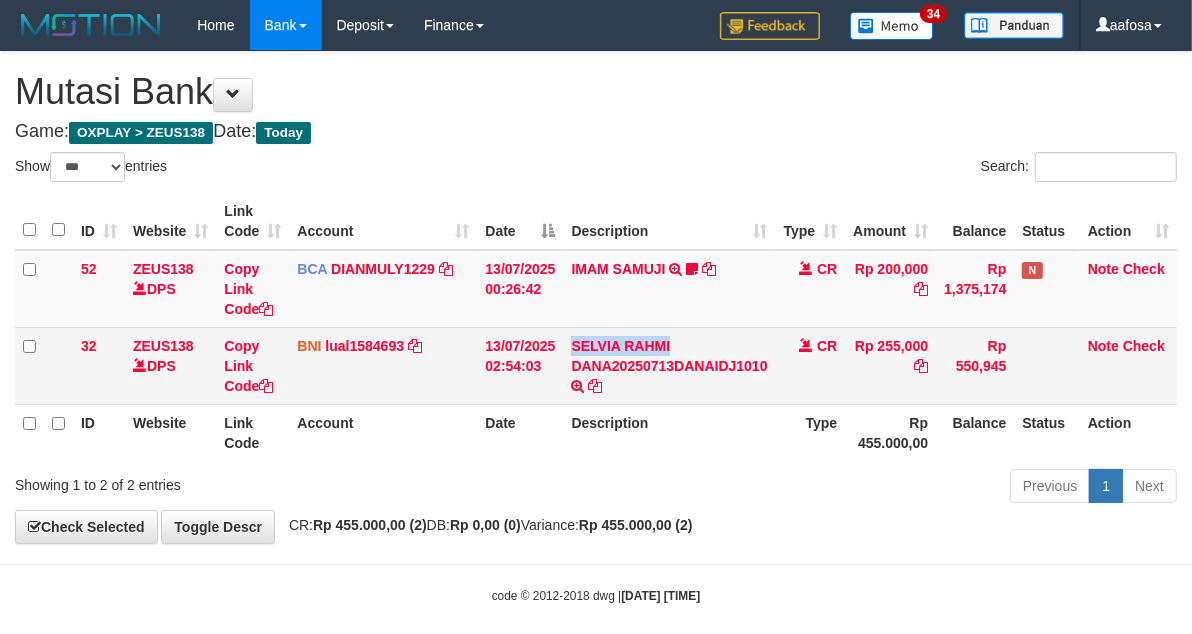 drag, startPoint x: 570, startPoint y: 326, endPoint x: 685, endPoint y: 334, distance: 115.27792 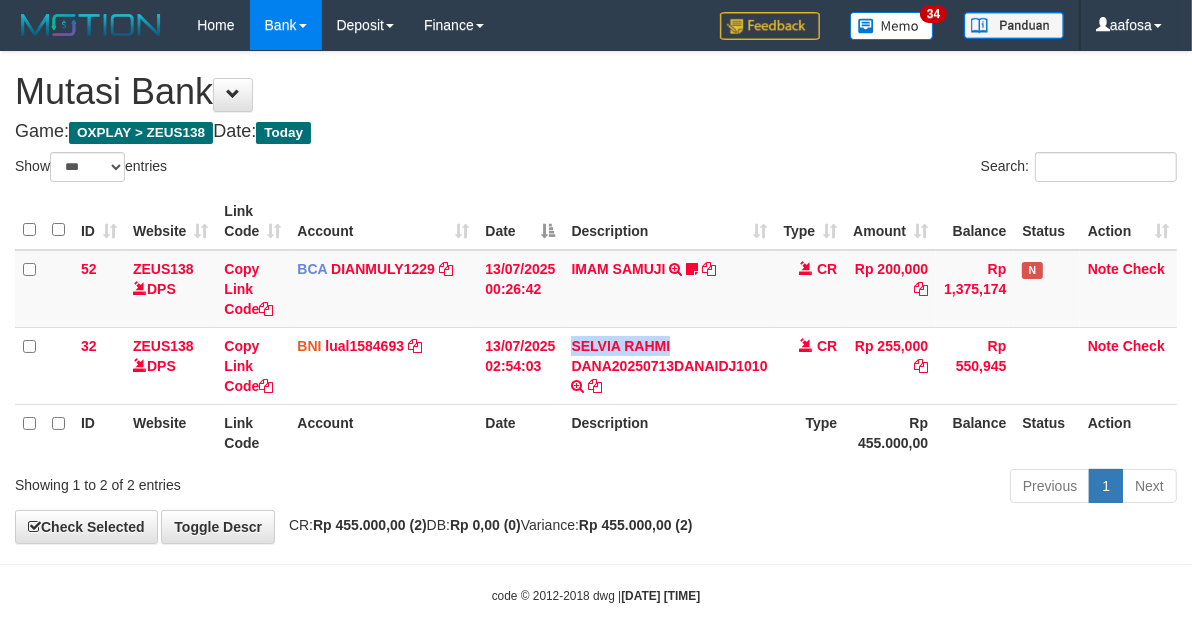 copy on "SELVIA RAHMI" 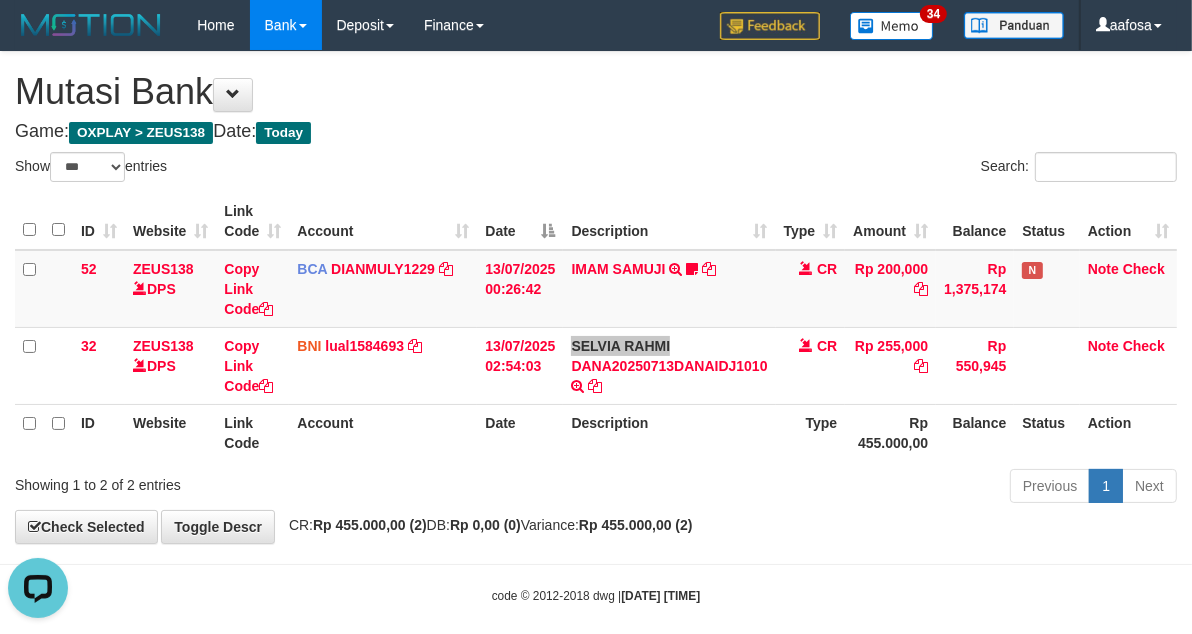 scroll, scrollTop: 0, scrollLeft: 0, axis: both 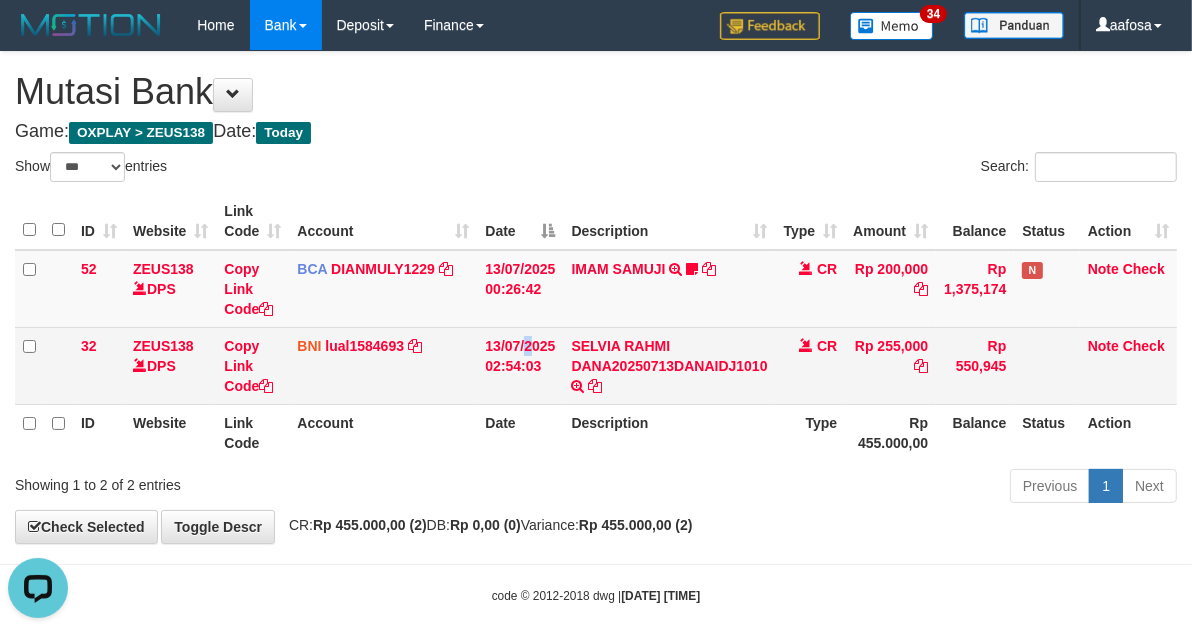 drag, startPoint x: 485, startPoint y: 337, endPoint x: 497, endPoint y: 347, distance: 15.6205 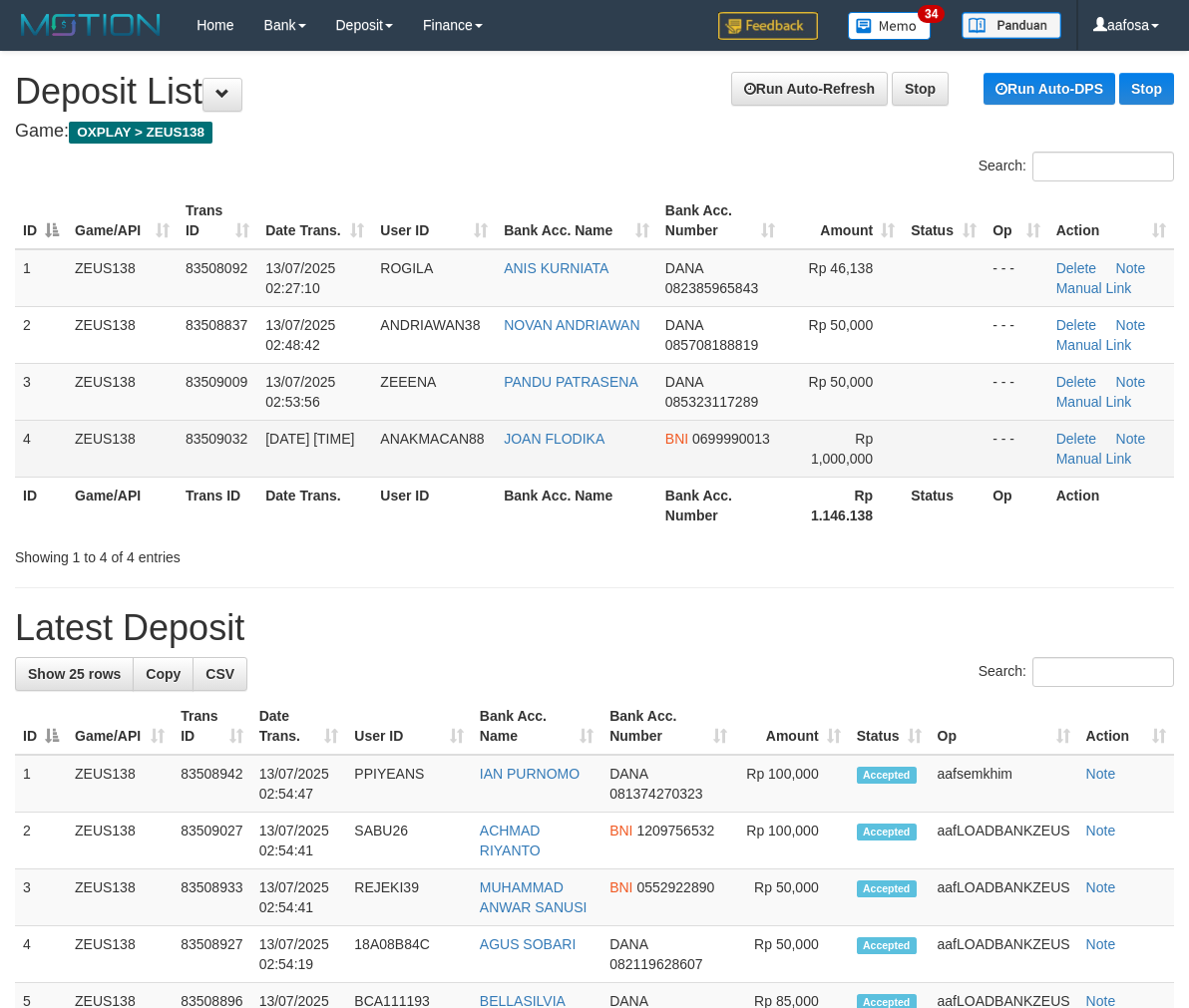scroll, scrollTop: 0, scrollLeft: 0, axis: both 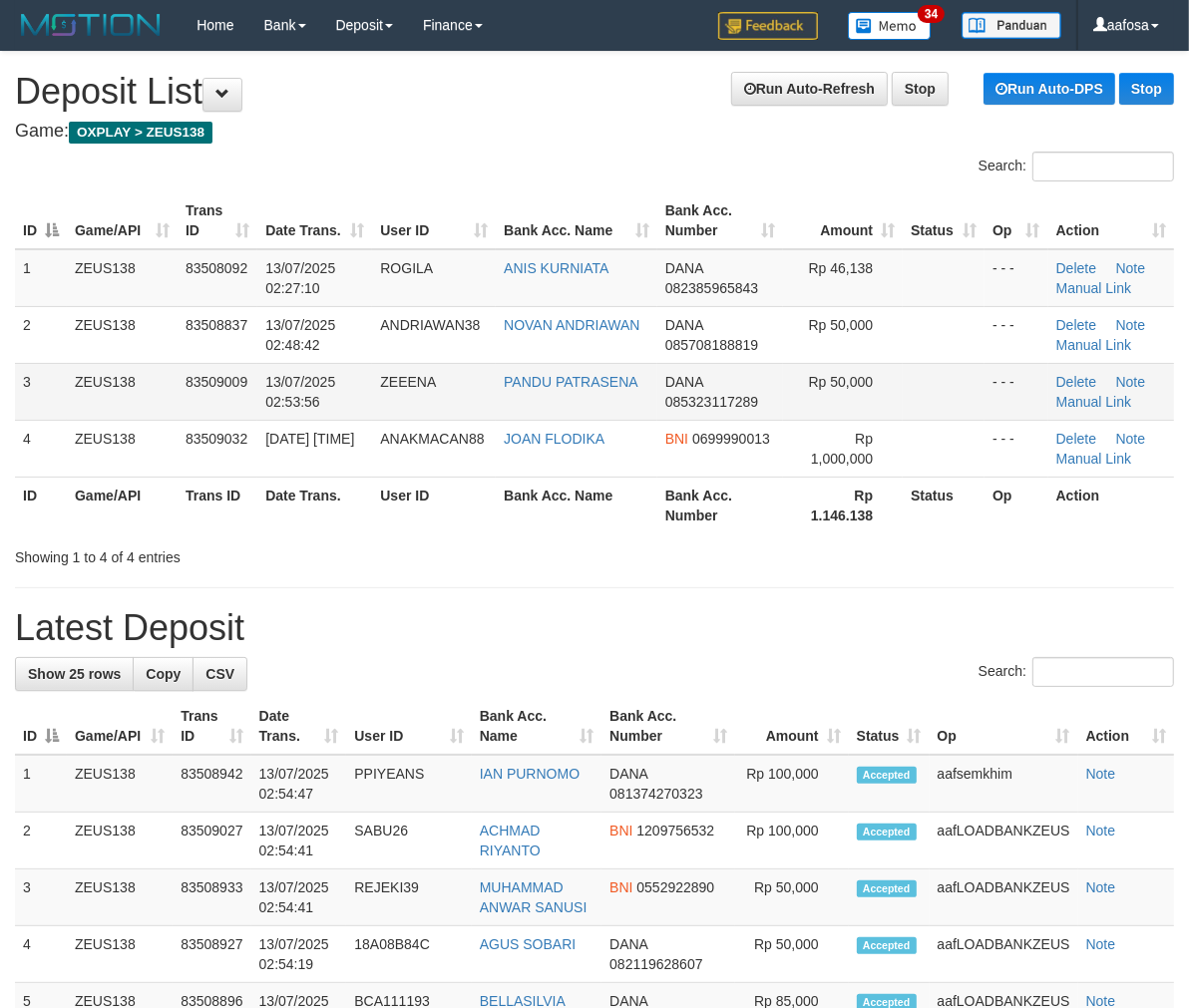 click at bounding box center (944, 391) 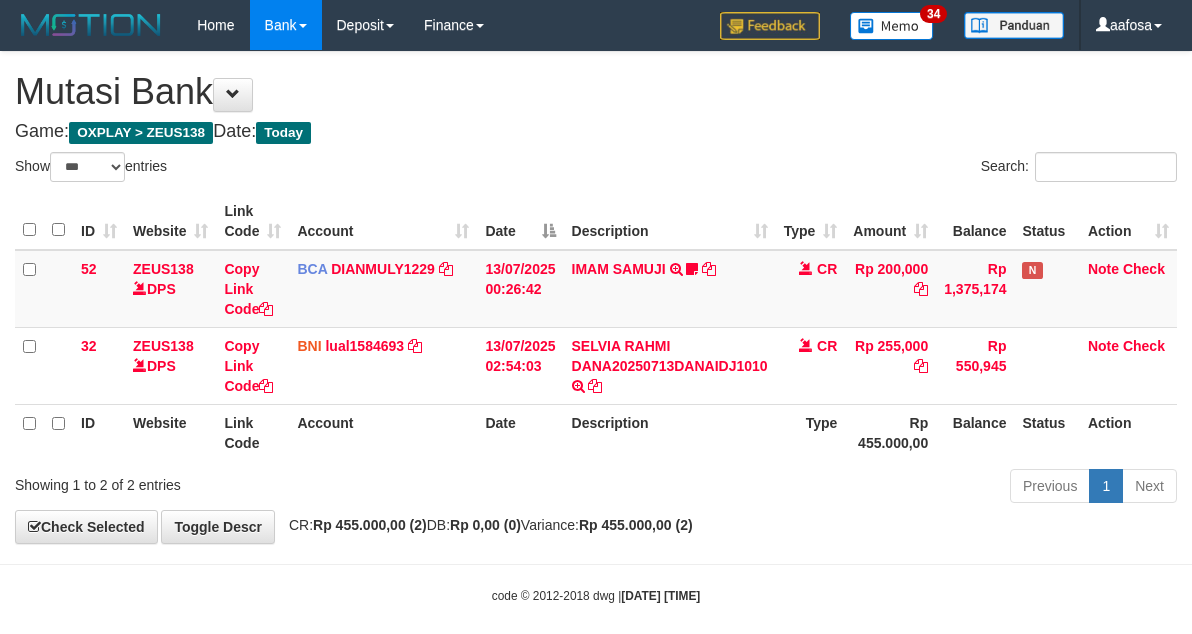 select on "***" 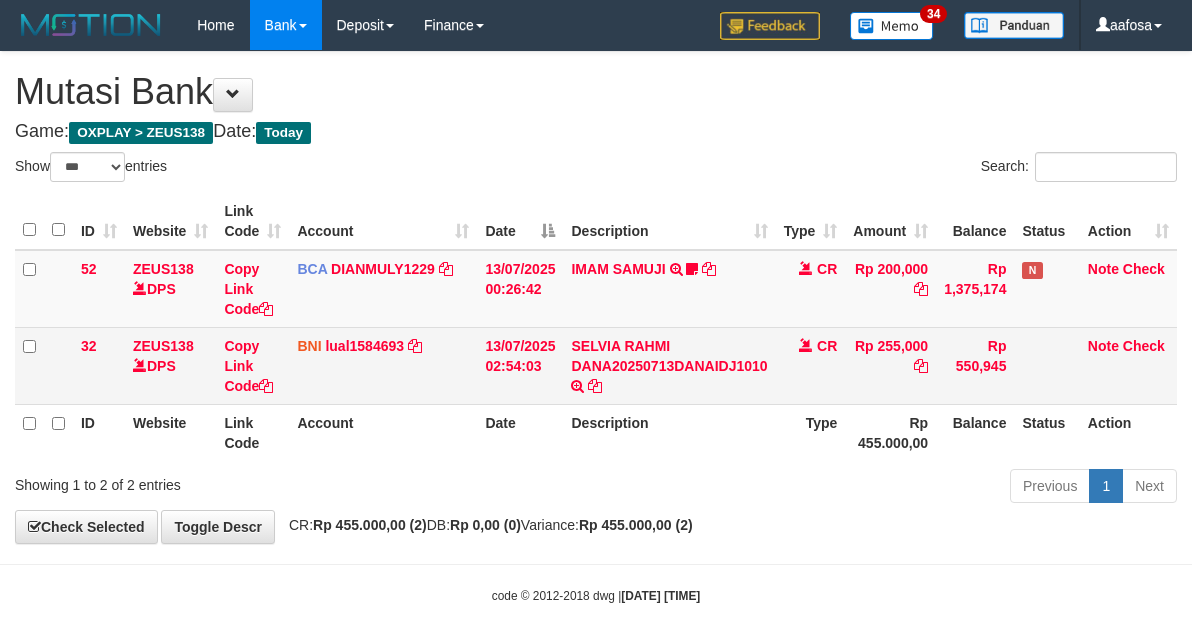 scroll, scrollTop: 0, scrollLeft: 0, axis: both 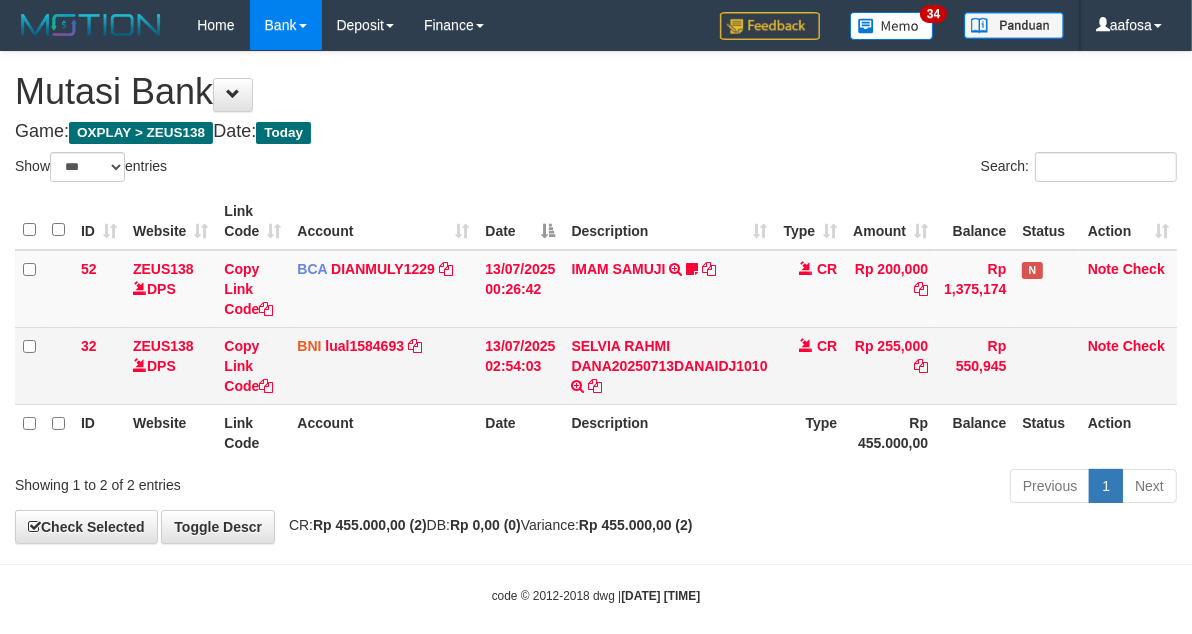 drag, startPoint x: 658, startPoint y: 382, endPoint x: 661, endPoint y: 393, distance: 11.401754 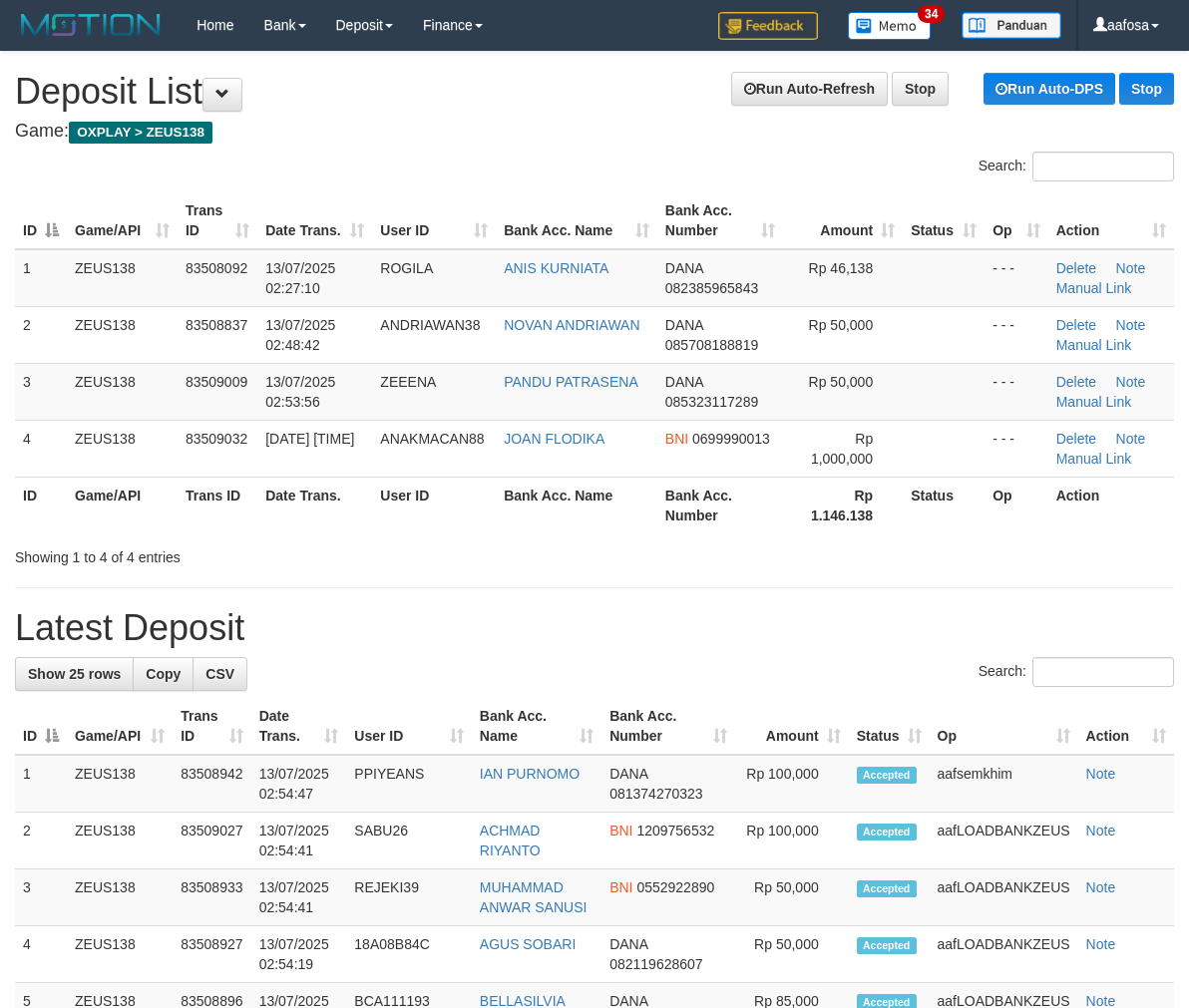 scroll, scrollTop: 0, scrollLeft: 0, axis: both 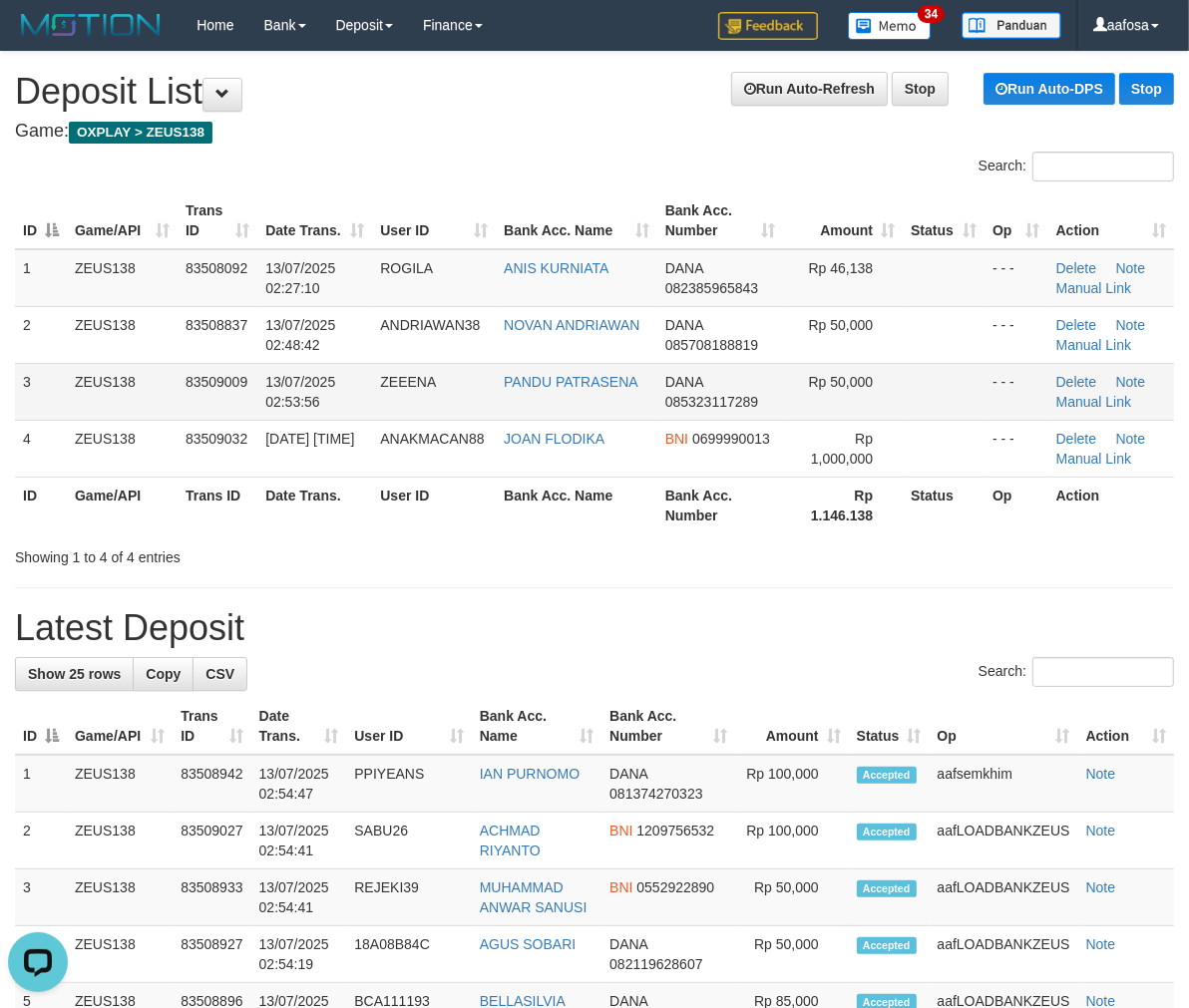 click at bounding box center (944, 391) 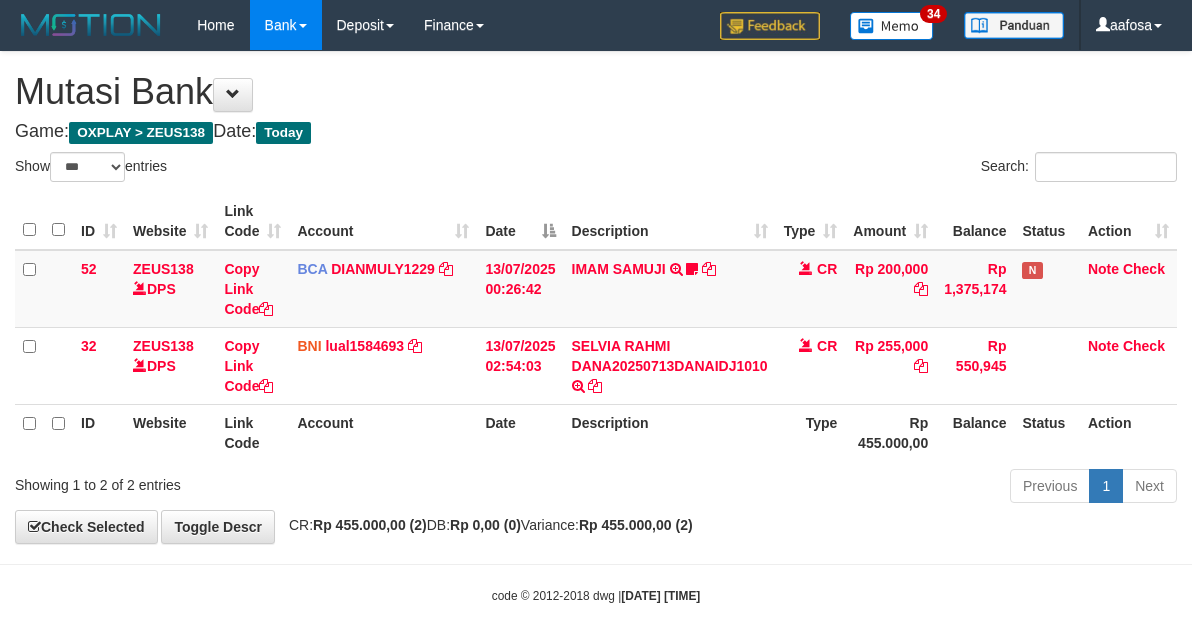 select on "***" 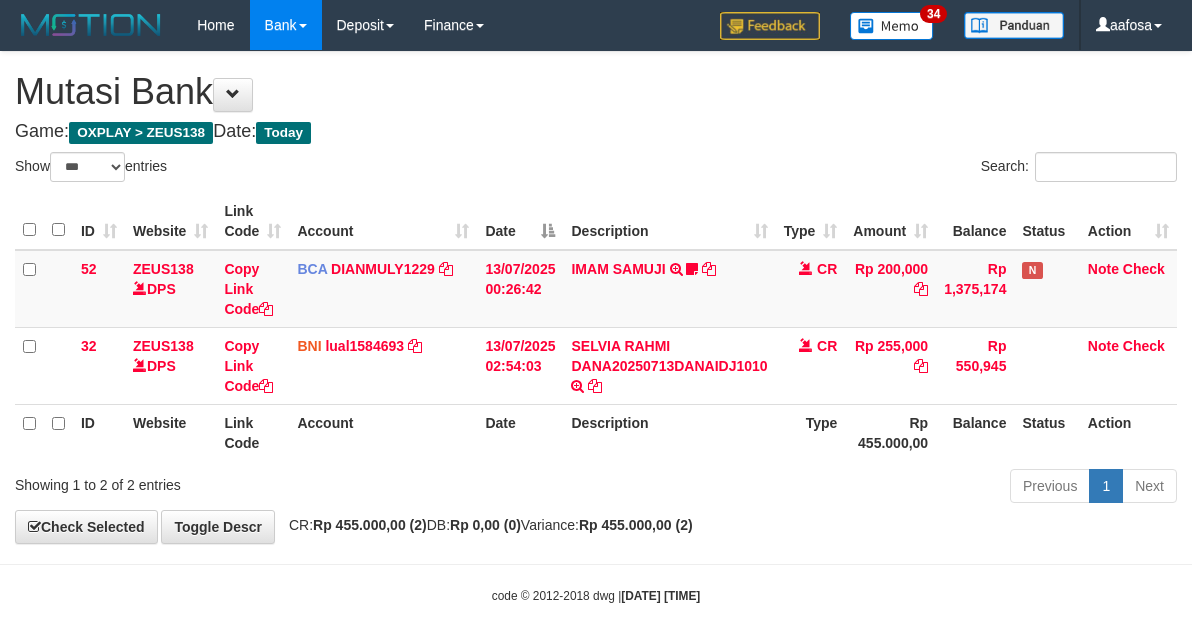 scroll, scrollTop: 0, scrollLeft: 0, axis: both 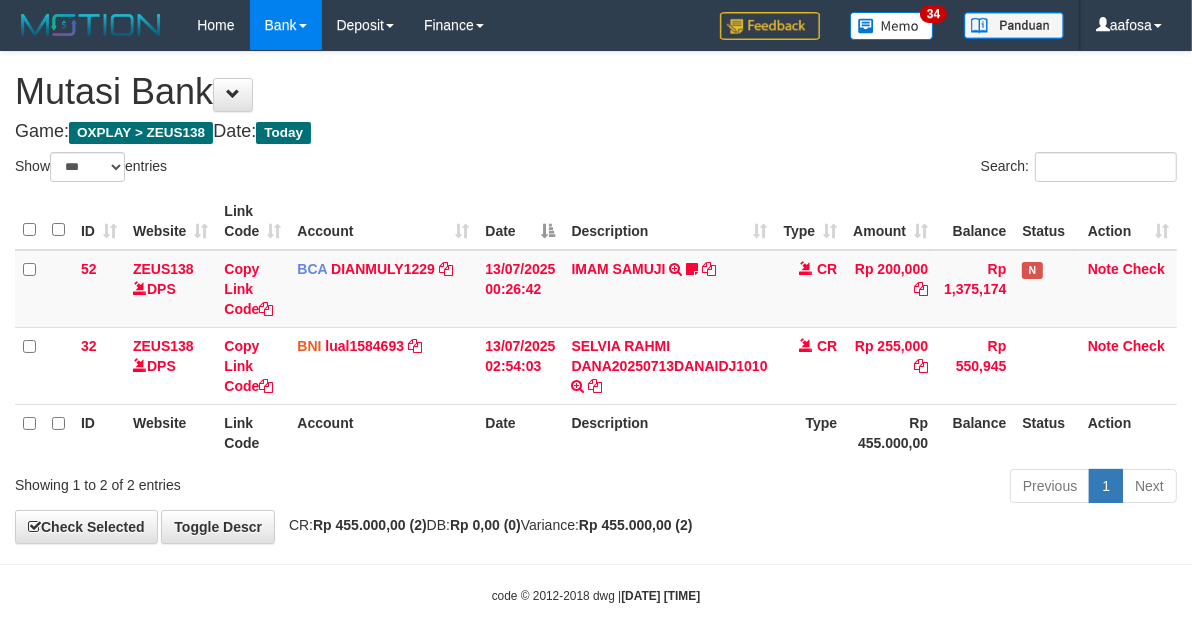 click on "Search:" at bounding box center (894, 169) 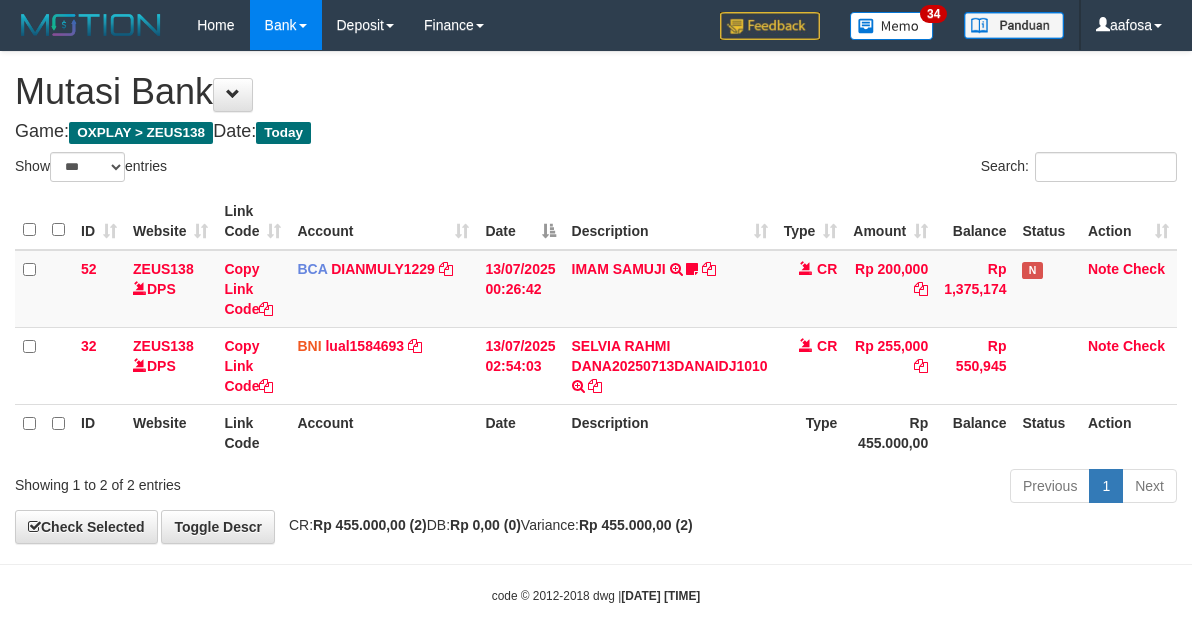 select on "***" 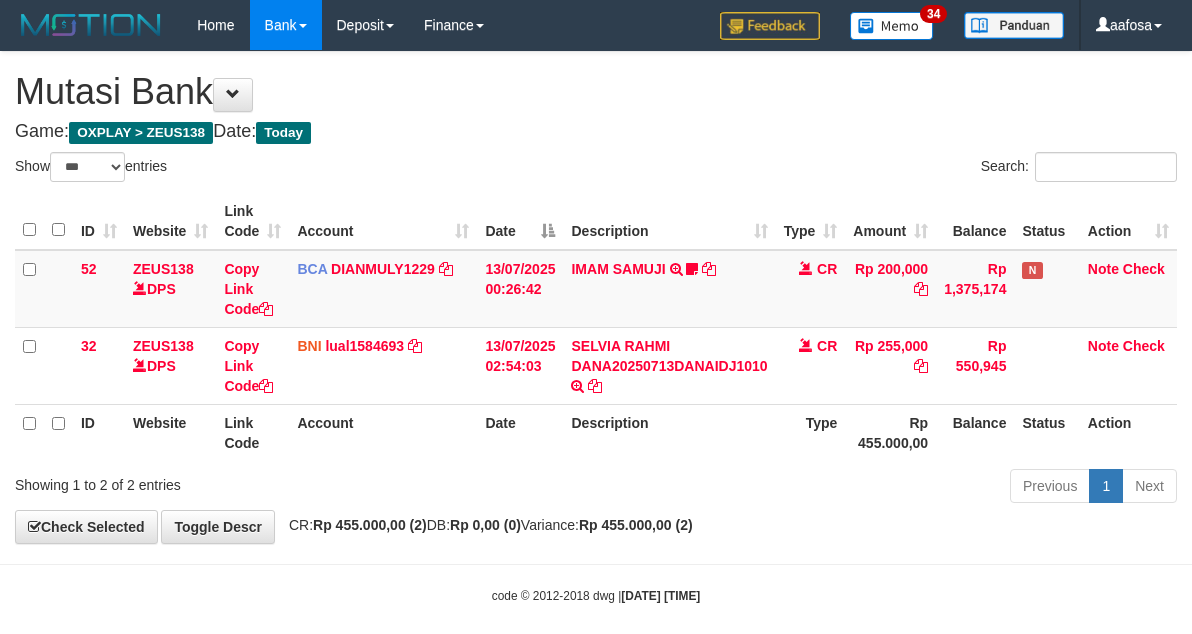 scroll, scrollTop: 0, scrollLeft: 0, axis: both 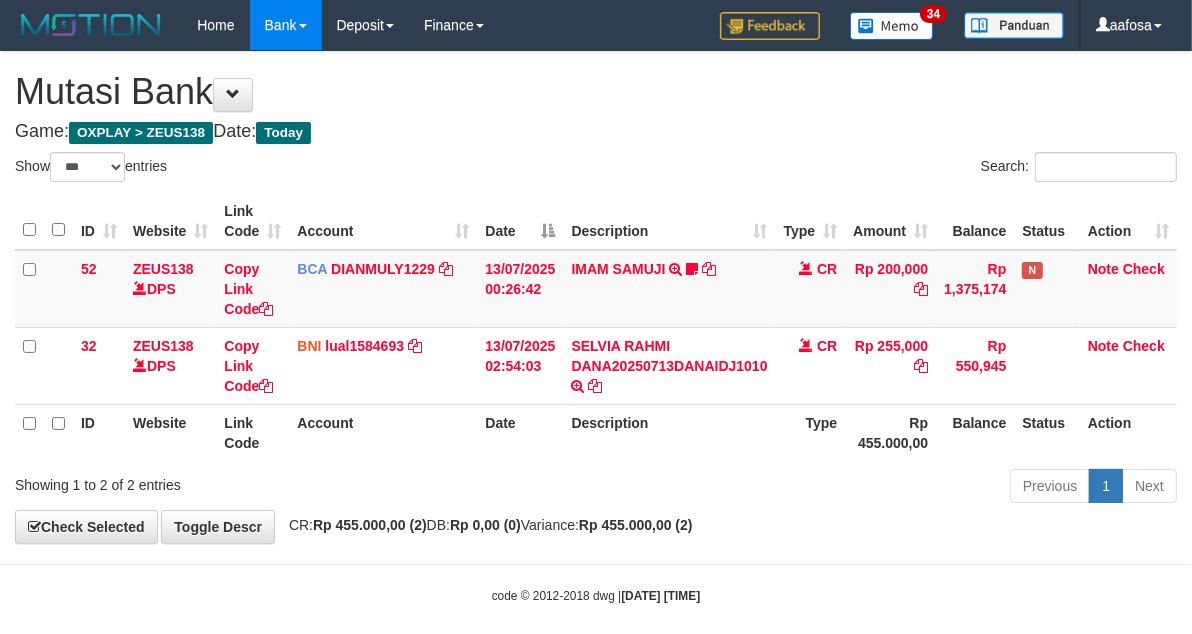 click on "Description" at bounding box center (669, 221) 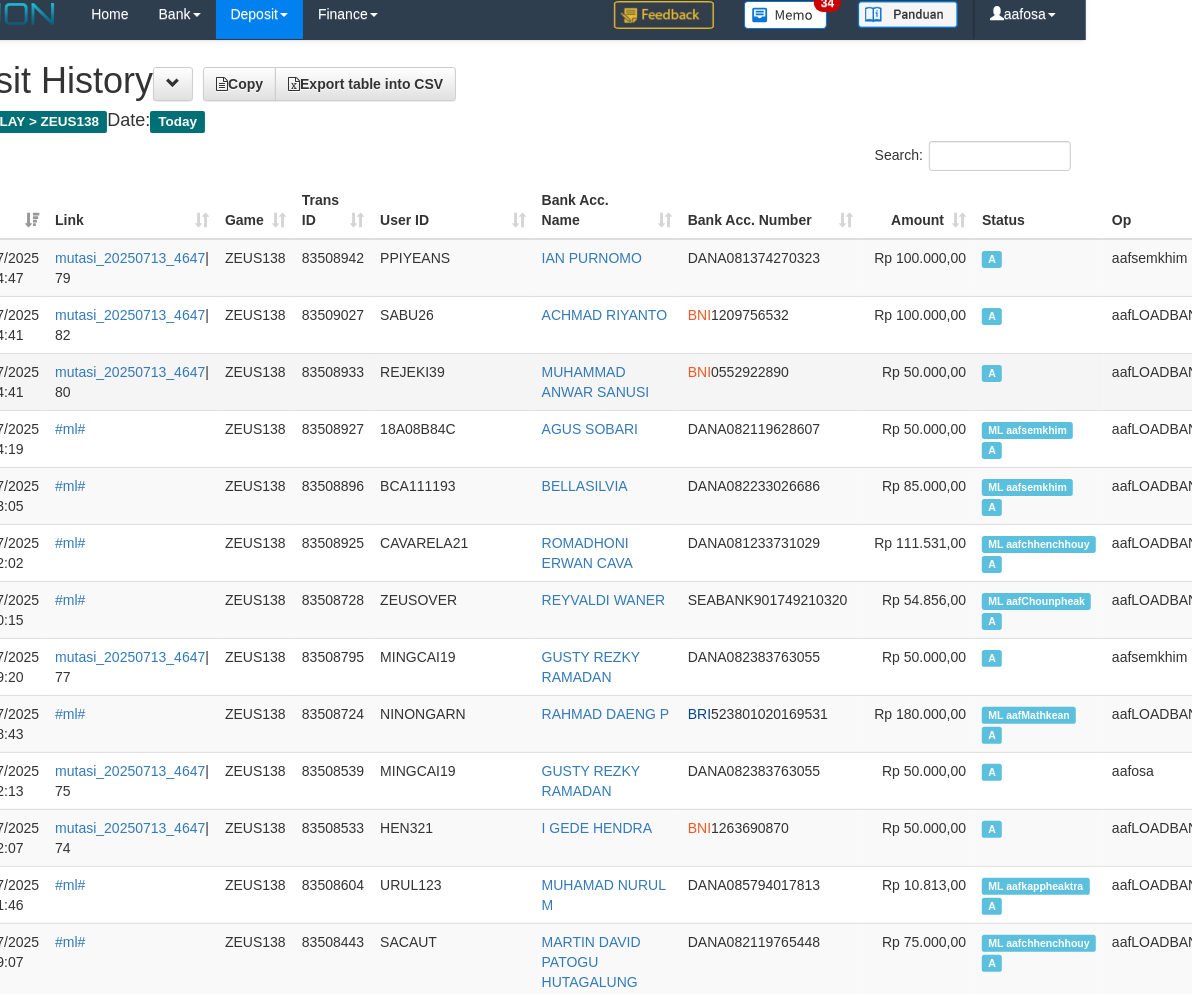 scroll, scrollTop: 0, scrollLeft: 106, axis: horizontal 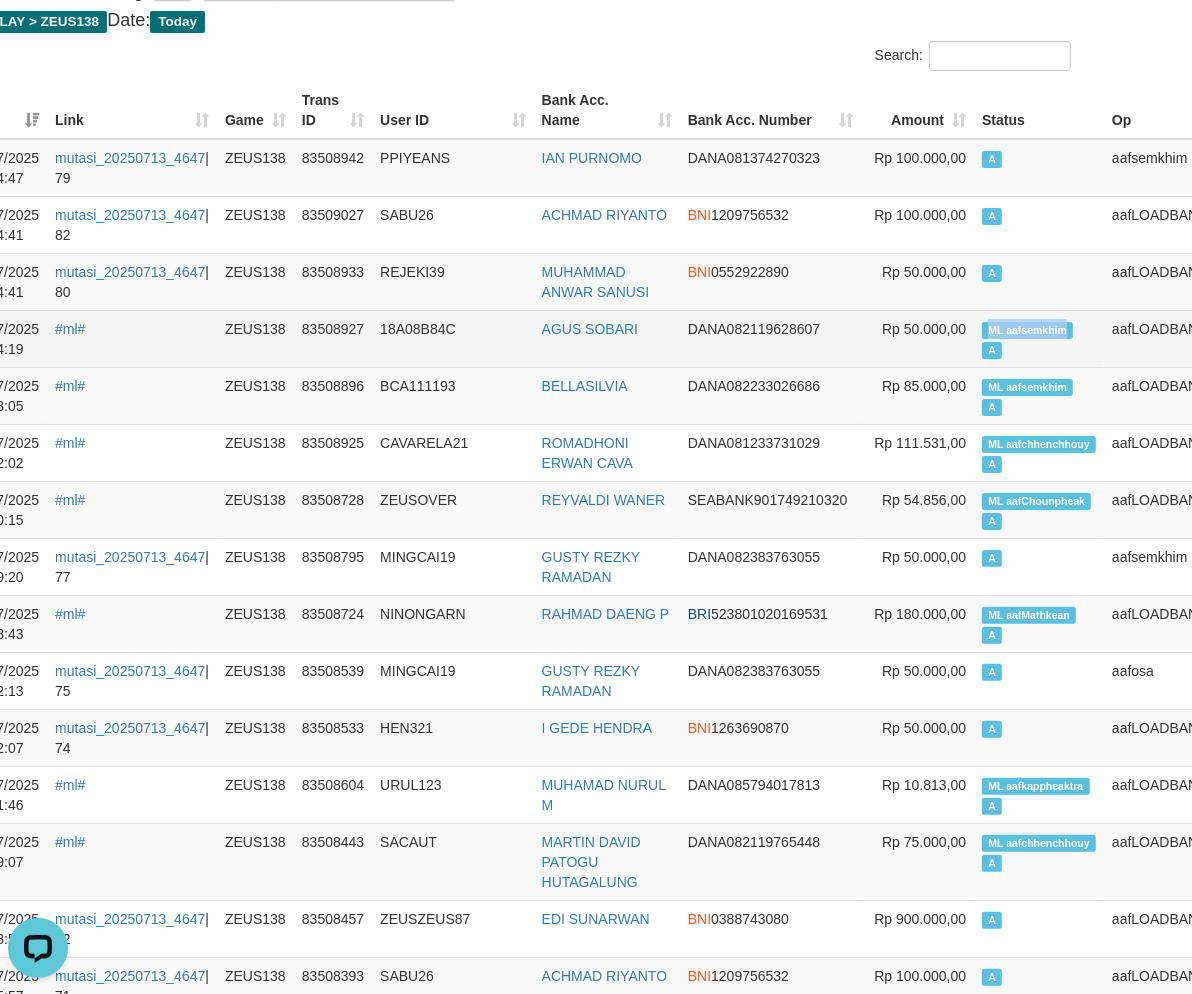 copy on "ML aafsemkhim" 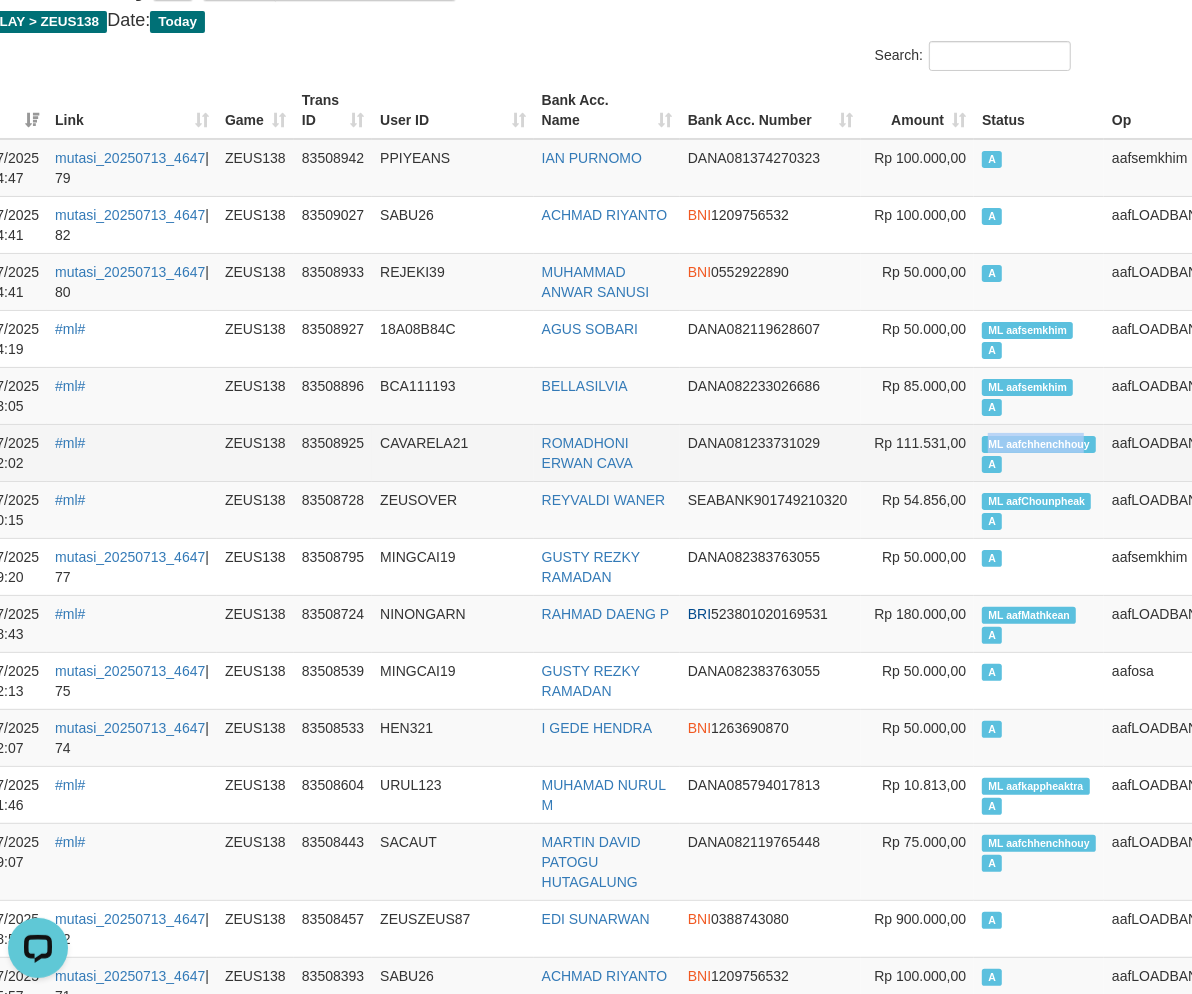 copy on "ML aafchhenchhou" 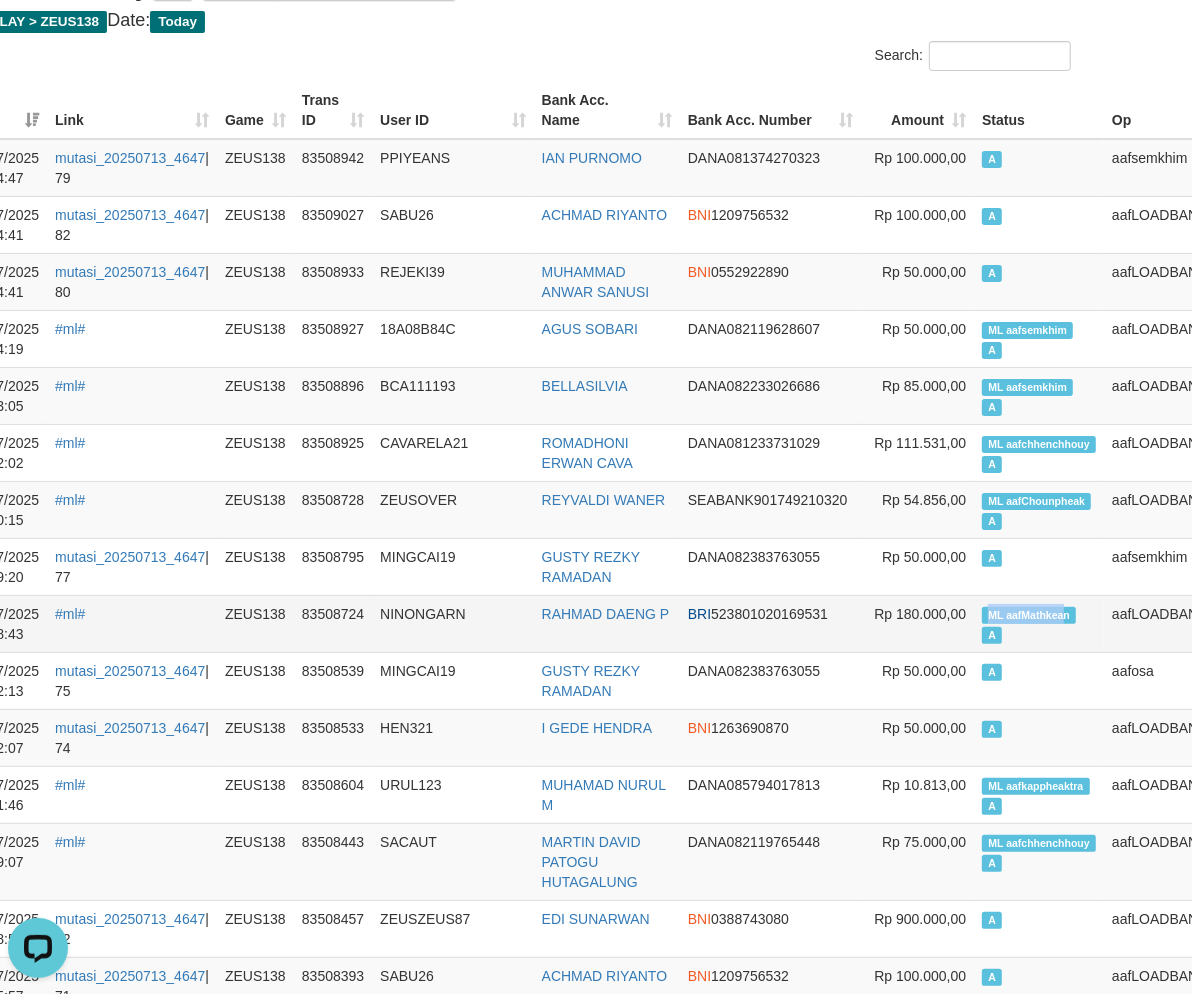 copy on "ML aafMathkea" 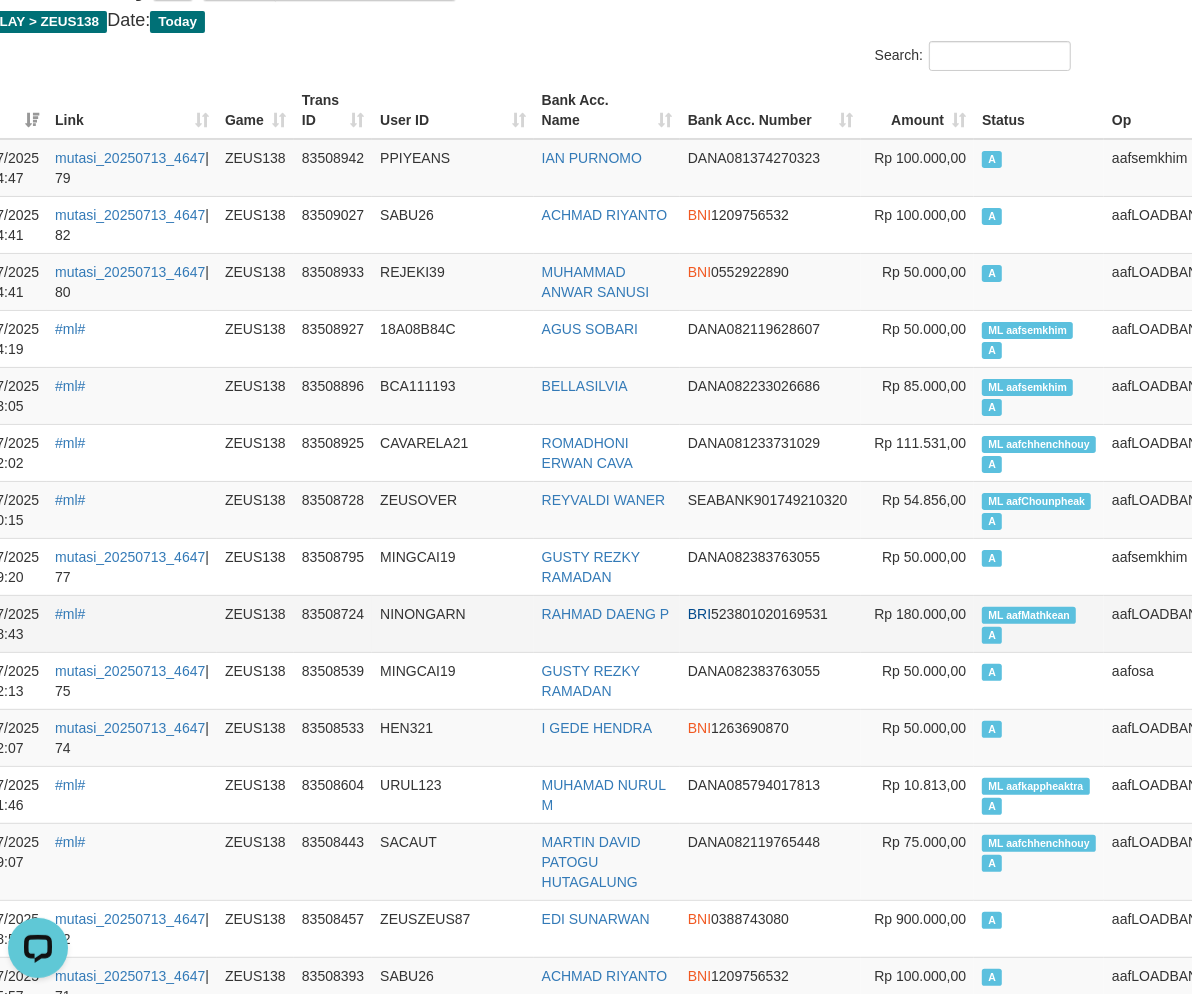 scroll, scrollTop: 646, scrollLeft: 106, axis: both 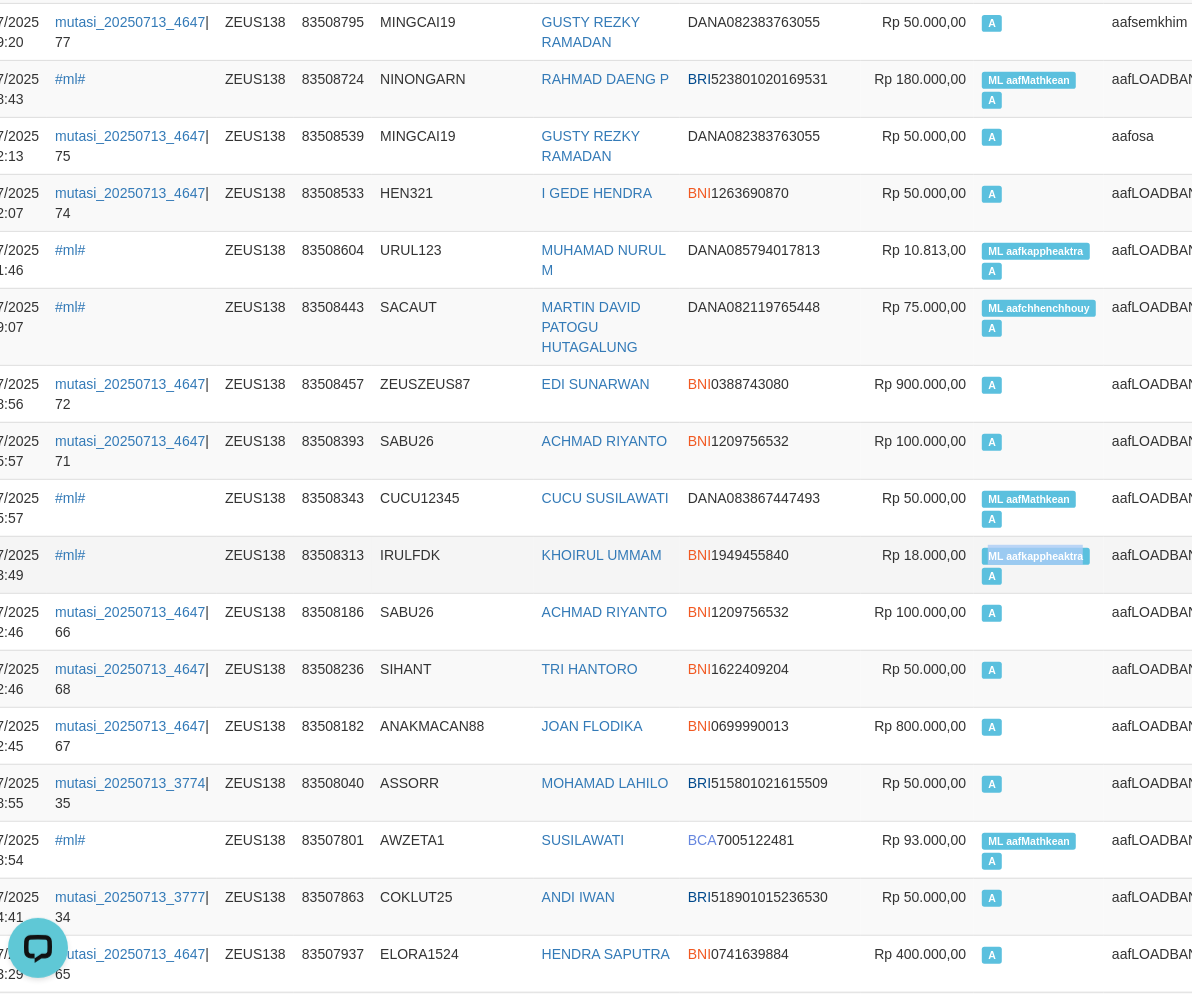 copy on "ML aafkappheaktra" 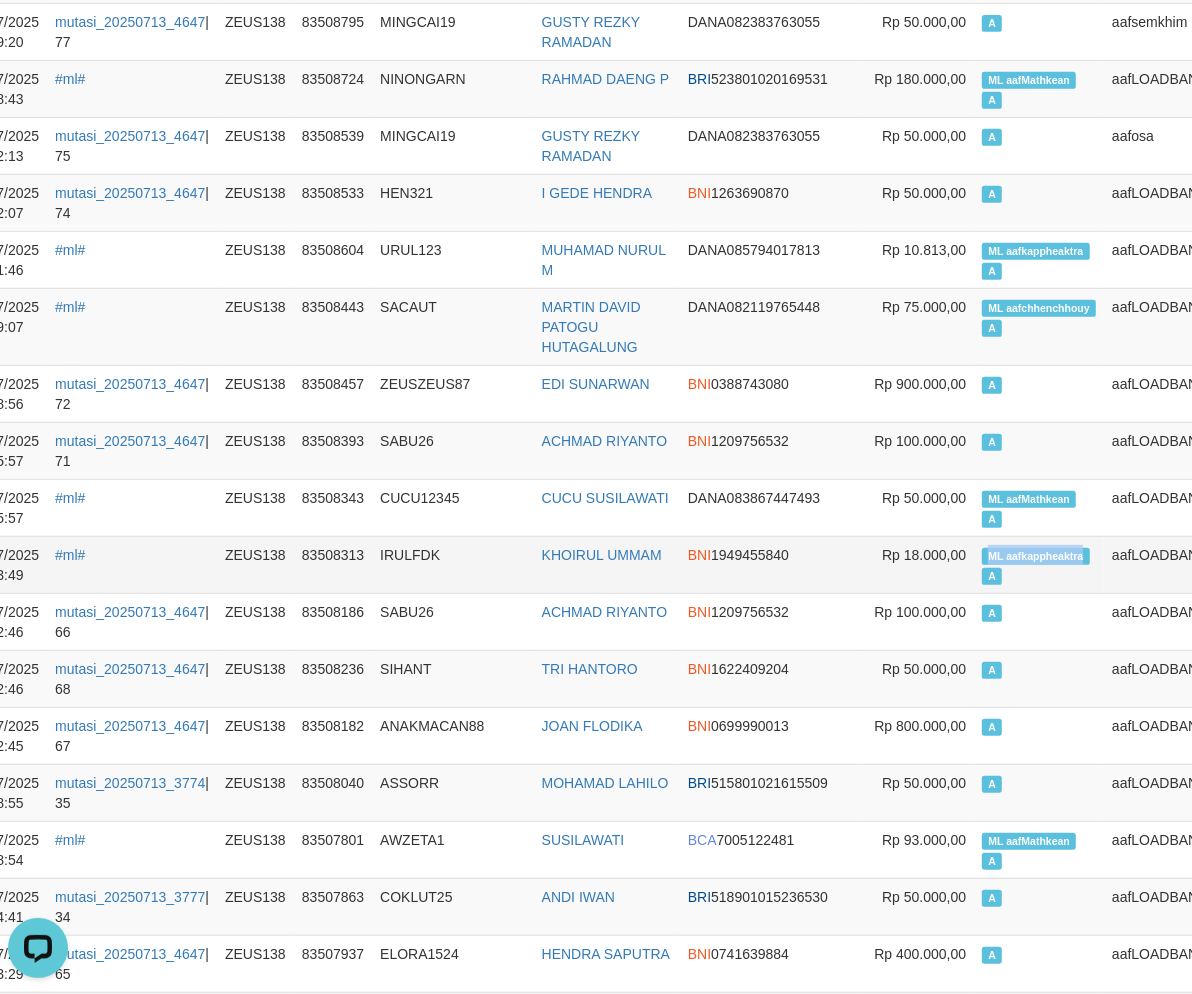 drag, startPoint x: 928, startPoint y: 546, endPoint x: 1036, endPoint y: 553, distance: 108.226616 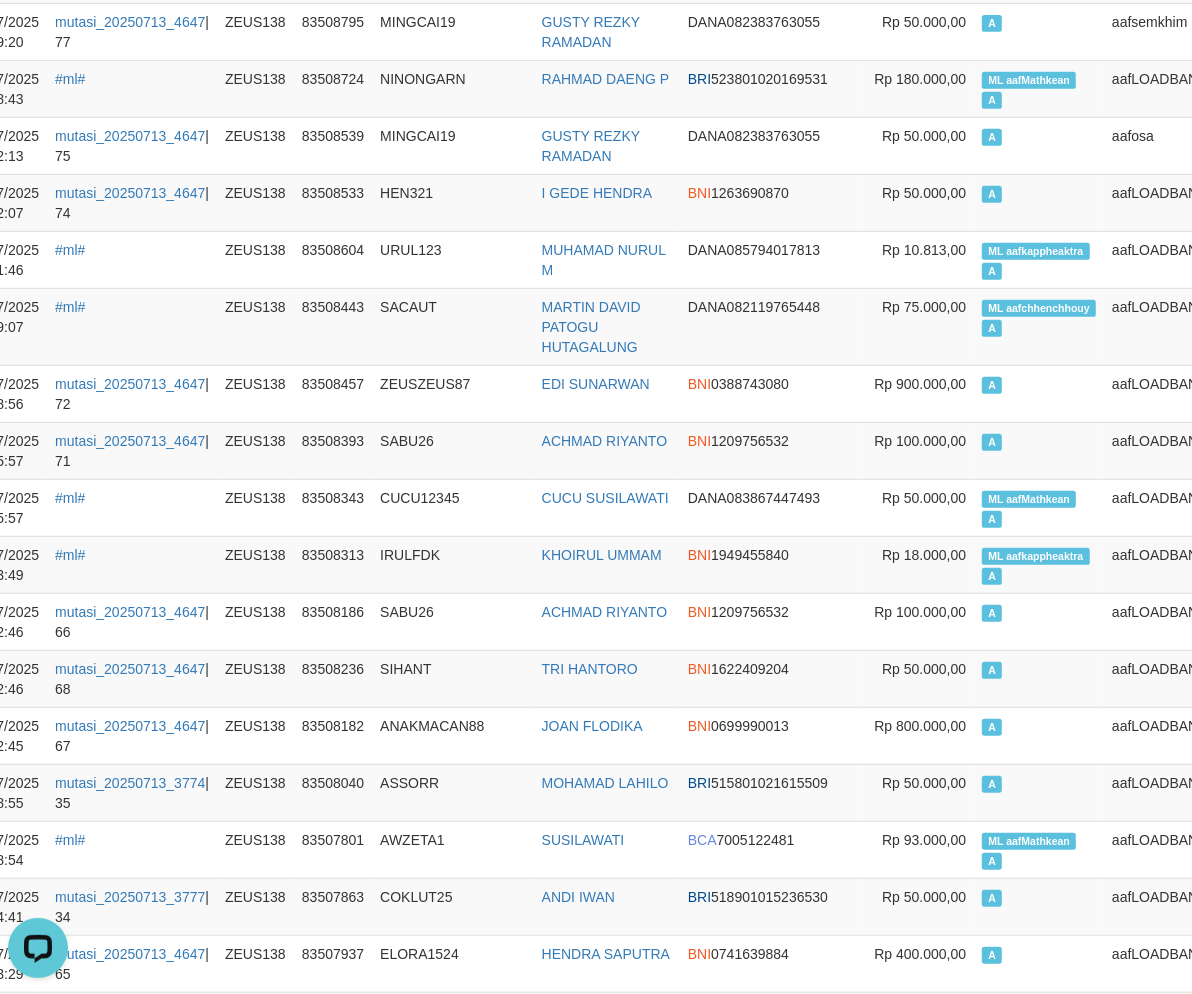 scroll, scrollTop: 2700, scrollLeft: 106, axis: both 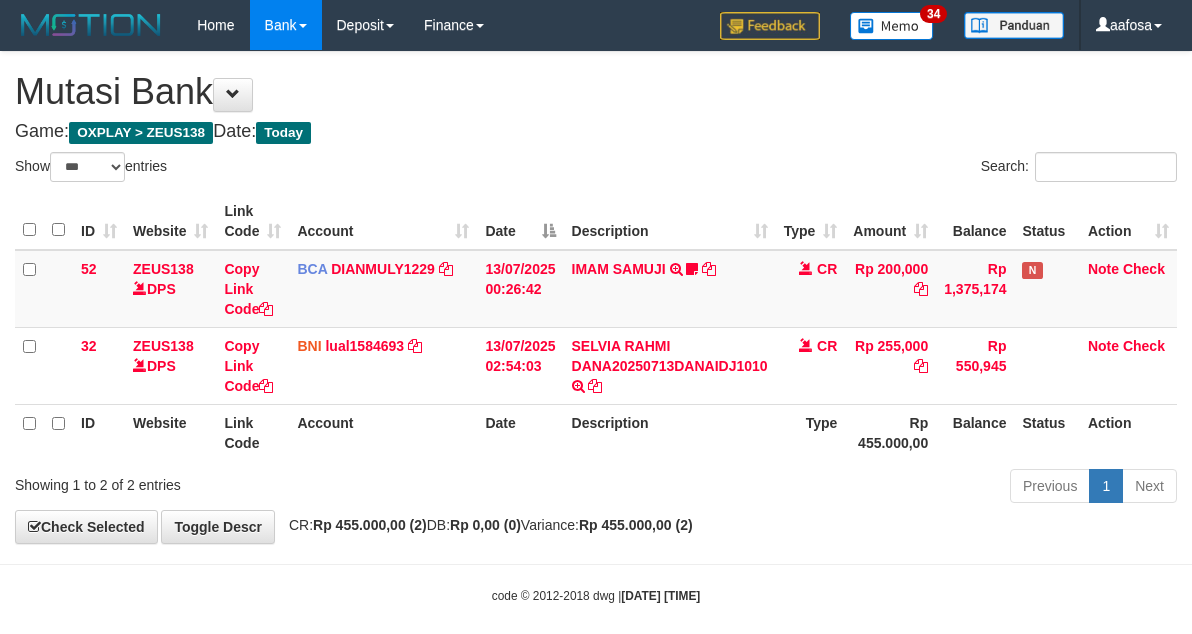 select on "***" 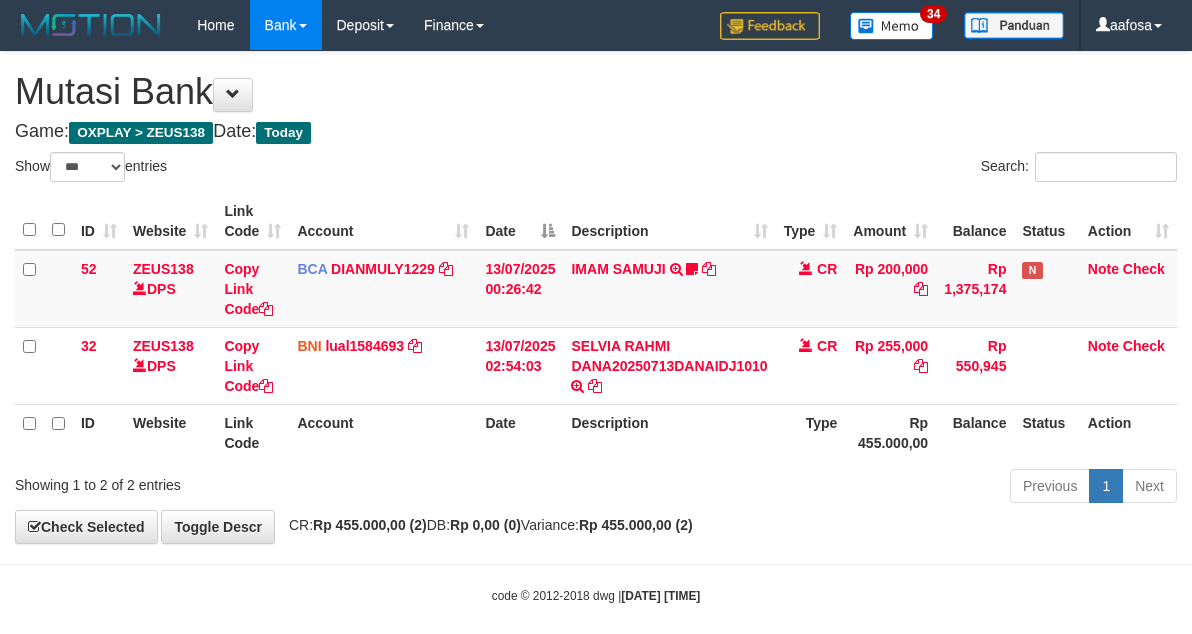 scroll, scrollTop: 0, scrollLeft: 0, axis: both 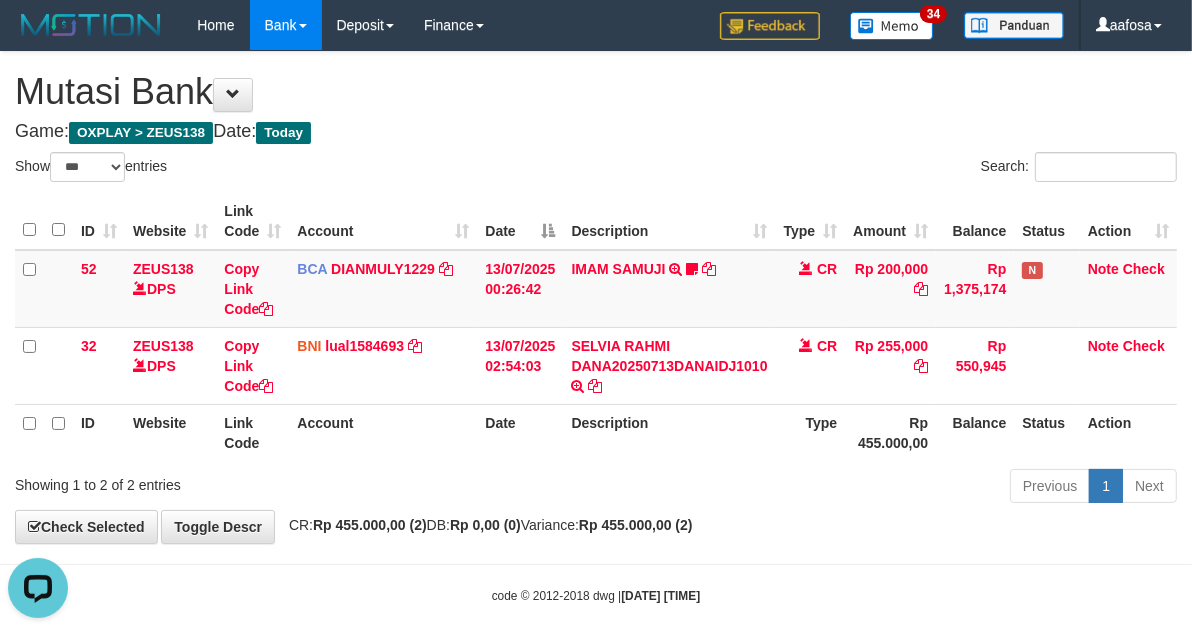 click on "Description" at bounding box center (669, 221) 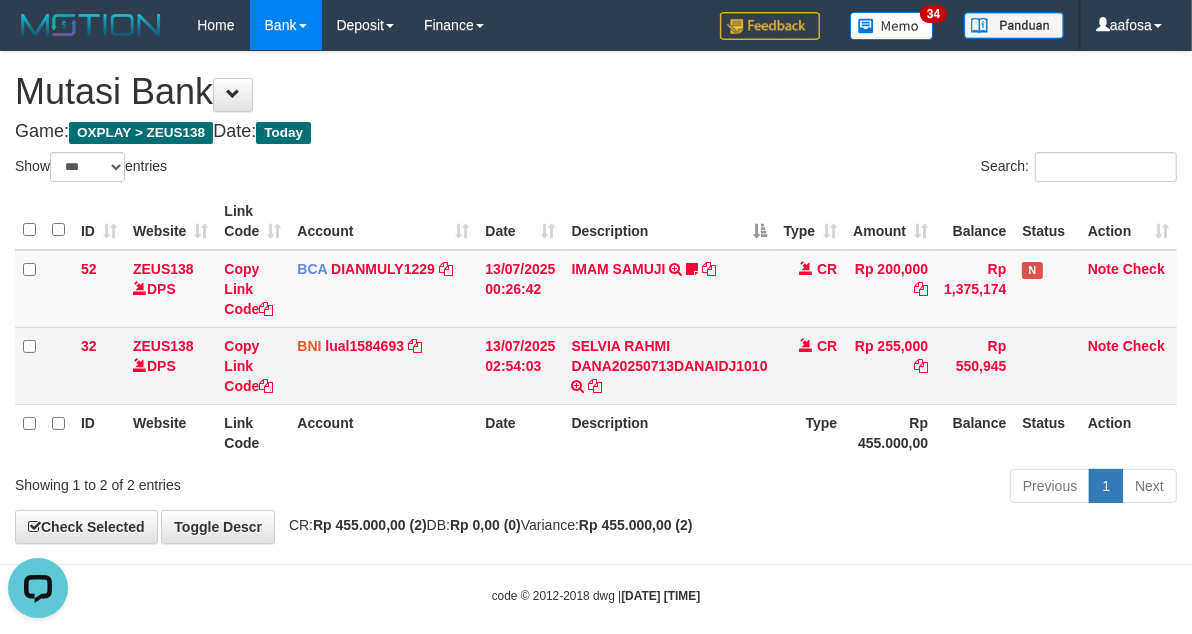 click on "SELVIA RAHMI DANA20250713DANAIDJ1010         TRF/PAY/TOP-UP ECHANNEL SELVIA RAHMI DANA20250713DANAIDJ1010" at bounding box center (669, 365) 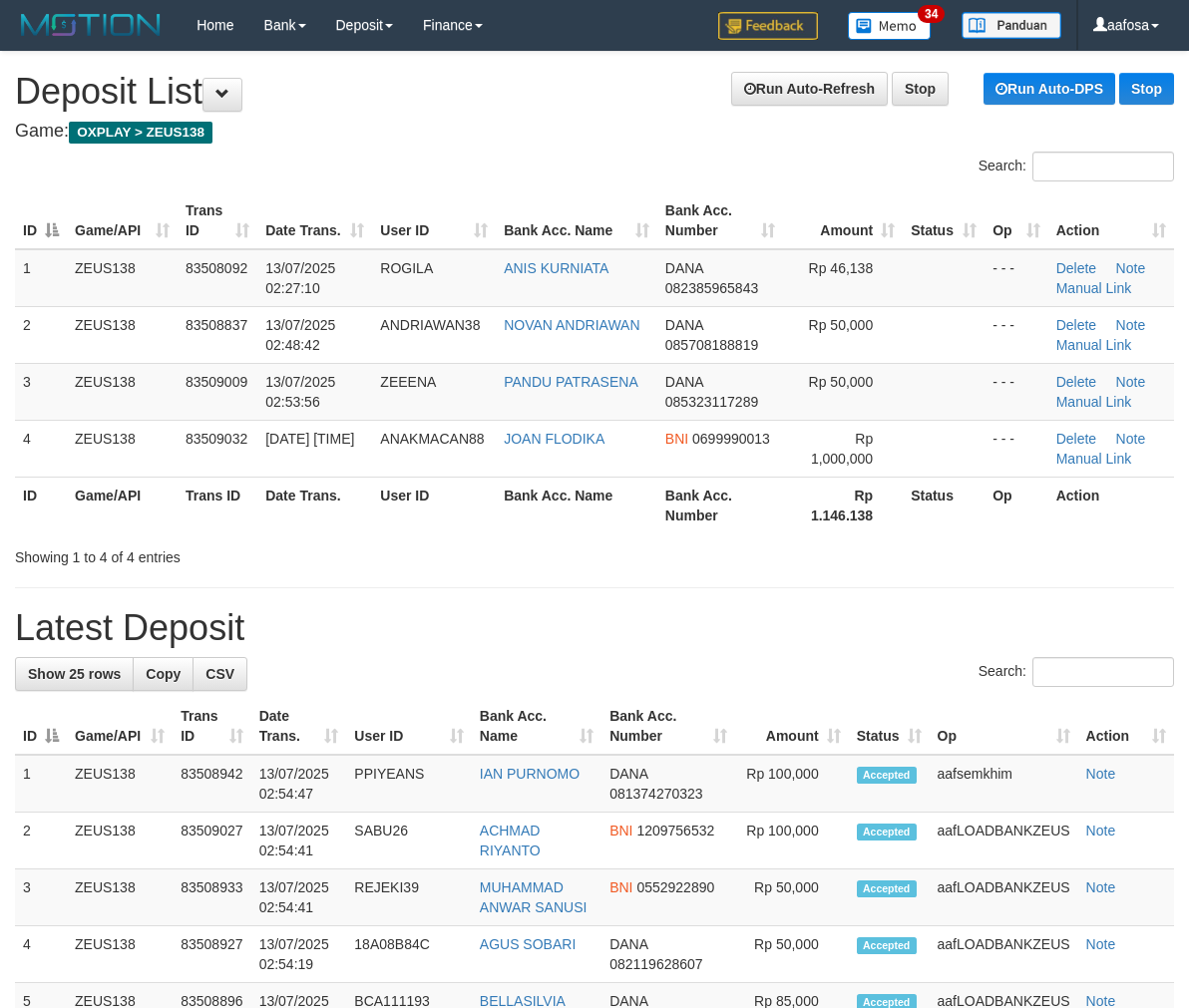 scroll, scrollTop: 0, scrollLeft: 0, axis: both 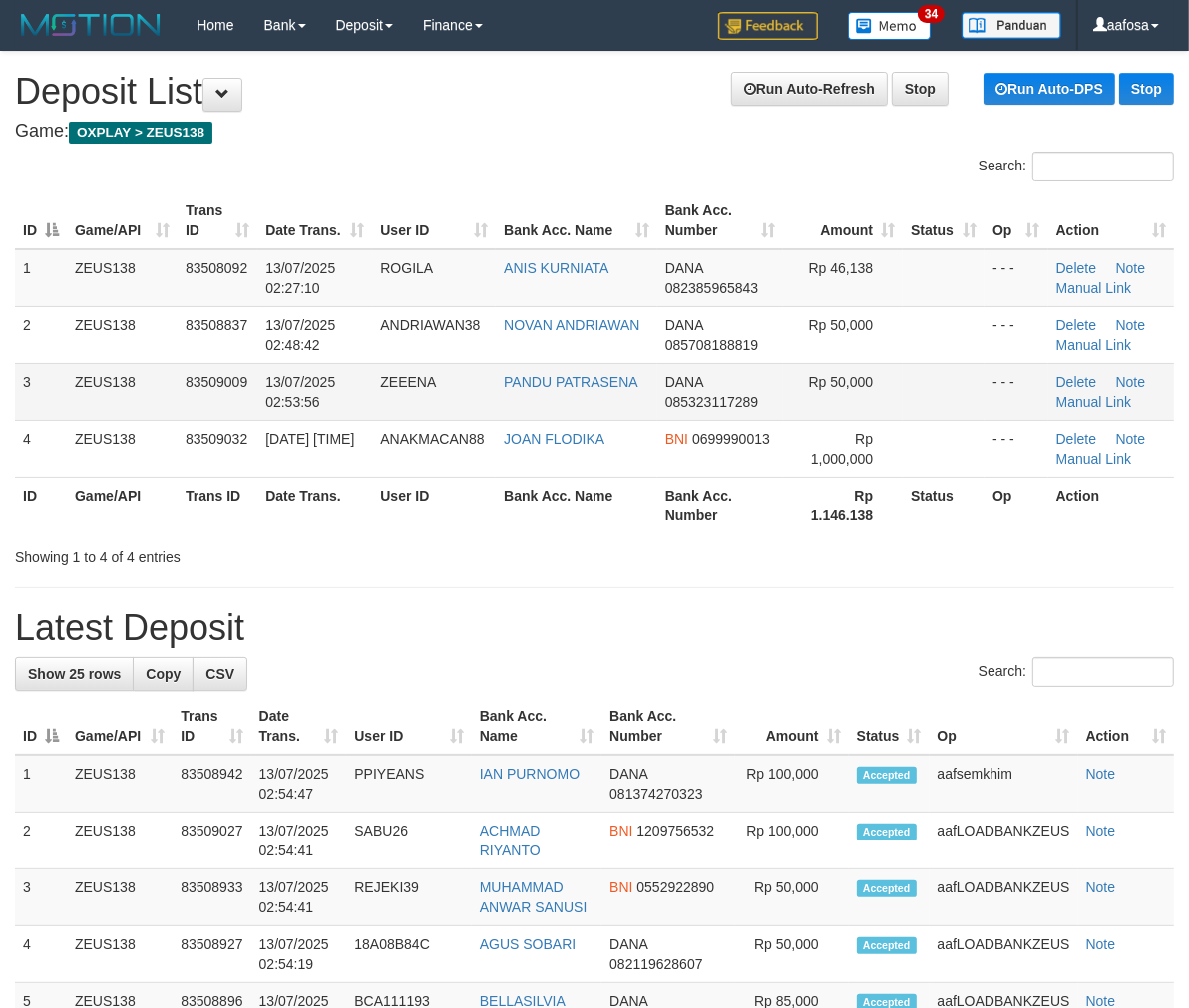 drag, startPoint x: 894, startPoint y: 404, endPoint x: 441, endPoint y: 403, distance: 453.0011 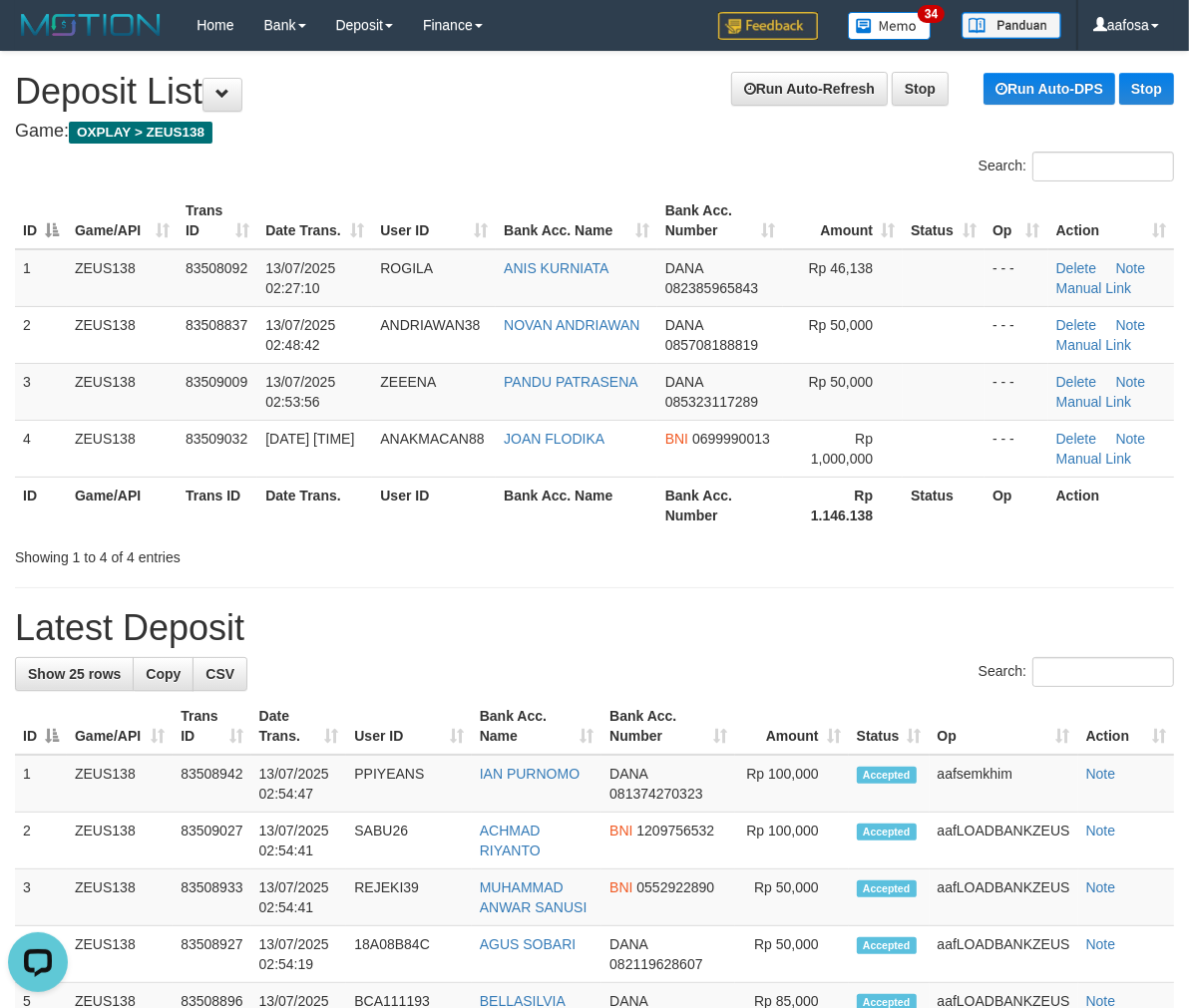 scroll, scrollTop: 0, scrollLeft: 0, axis: both 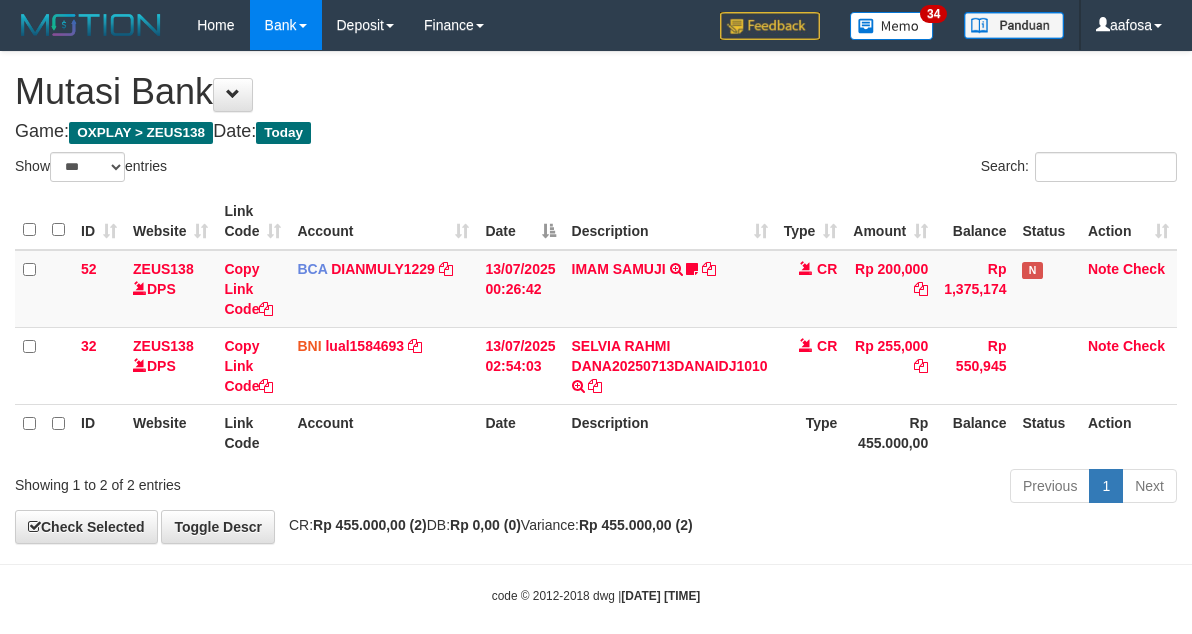select on "***" 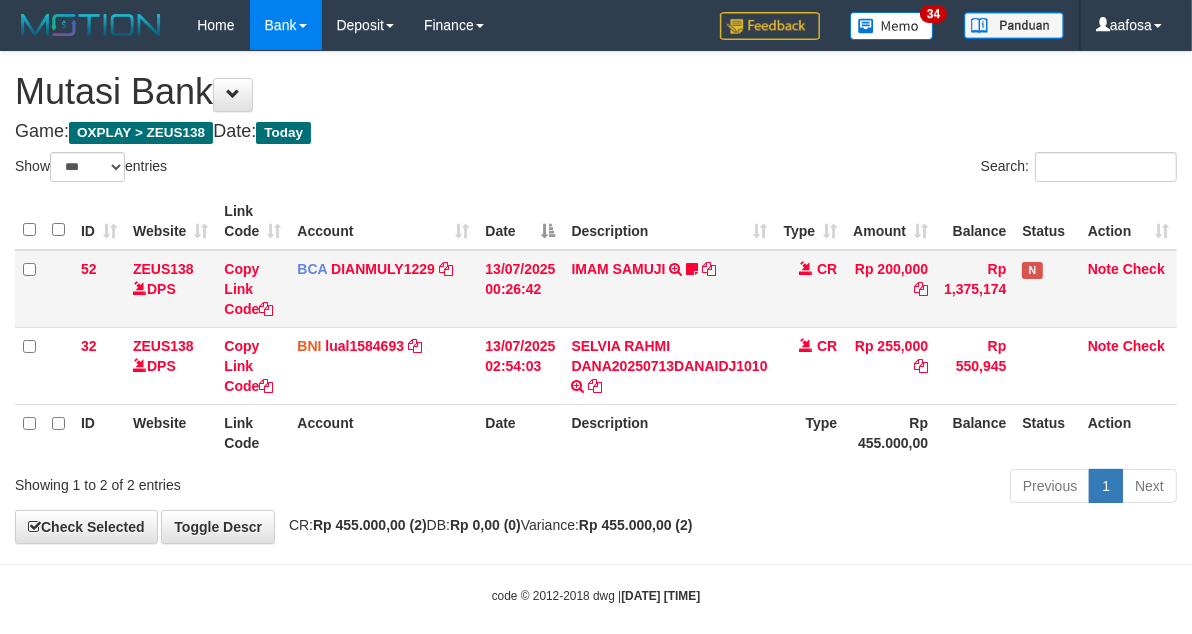 click on "IMAM SAMUJI            TRSF E-BANKING CR 1307/FTSCY/WS95031
200000.00IMAM SAMUJI    Mesbon99" at bounding box center (669, 289) 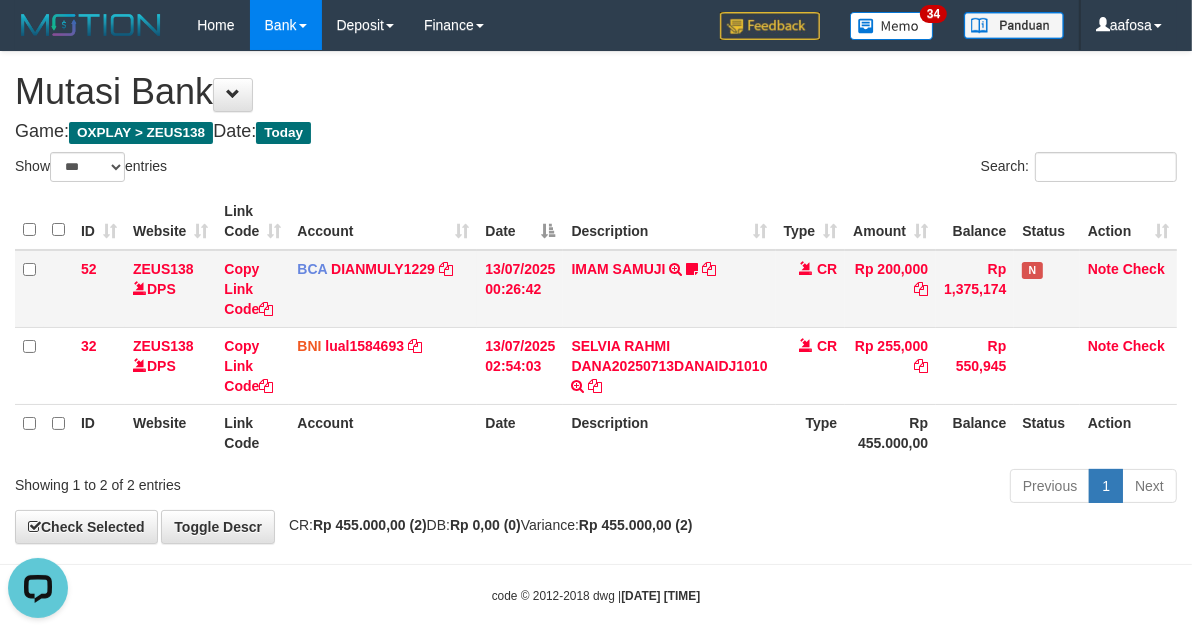 scroll, scrollTop: 0, scrollLeft: 0, axis: both 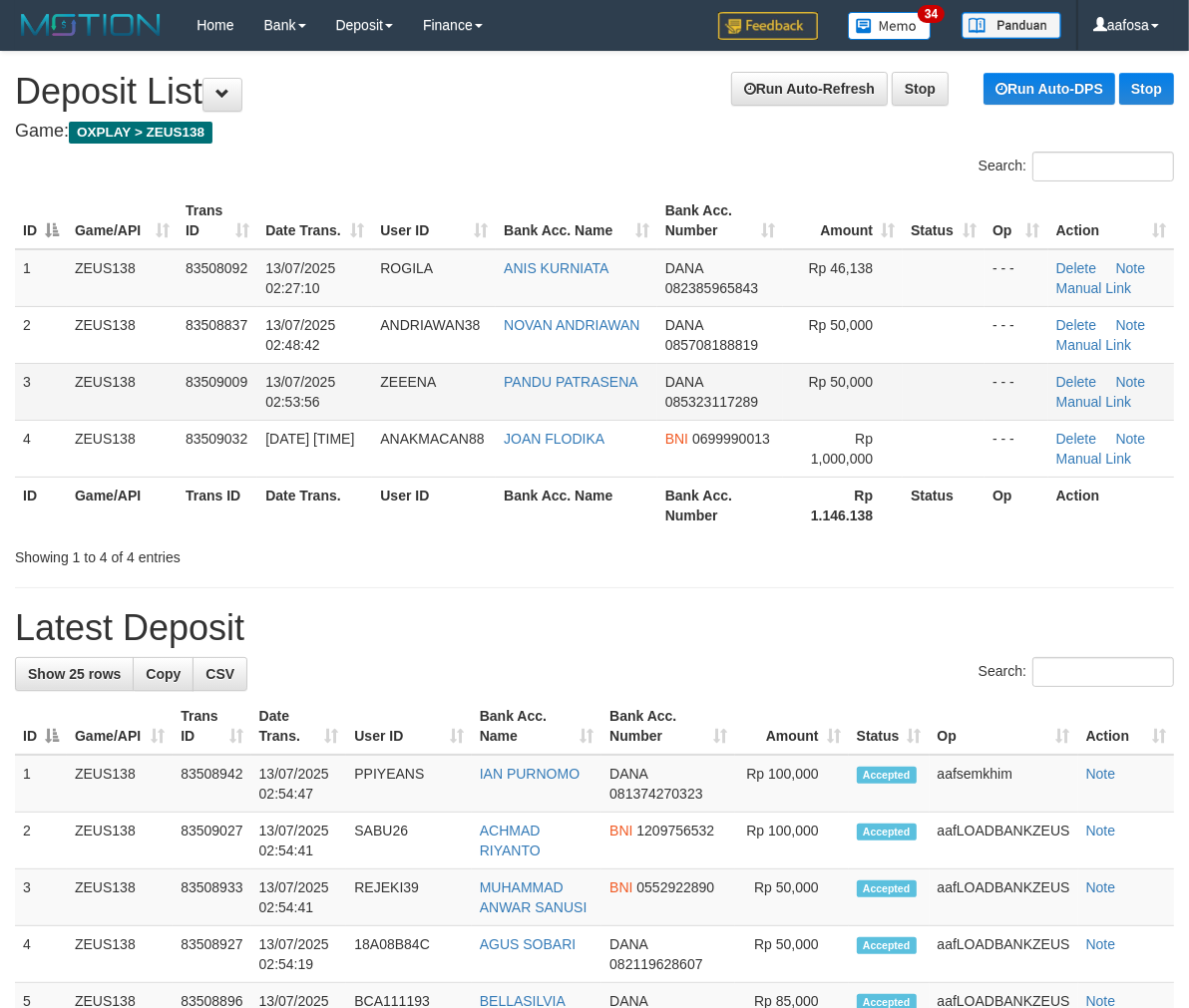 drag, startPoint x: 834, startPoint y: 366, endPoint x: 824, endPoint y: 373, distance: 12.206556 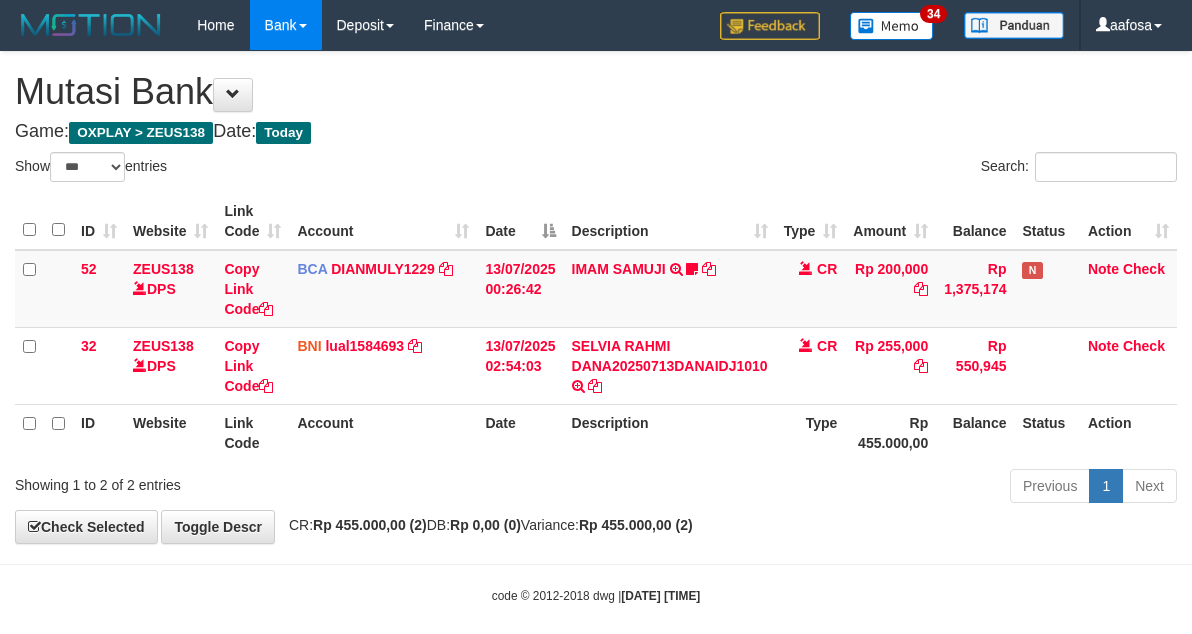 select on "***" 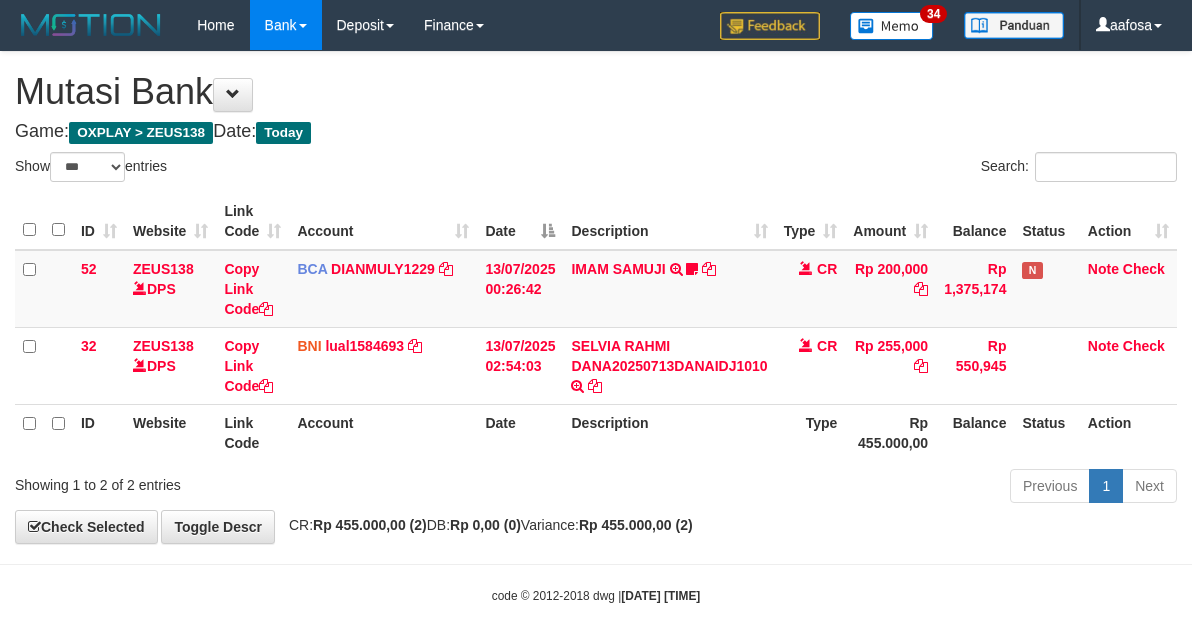 scroll, scrollTop: 0, scrollLeft: 0, axis: both 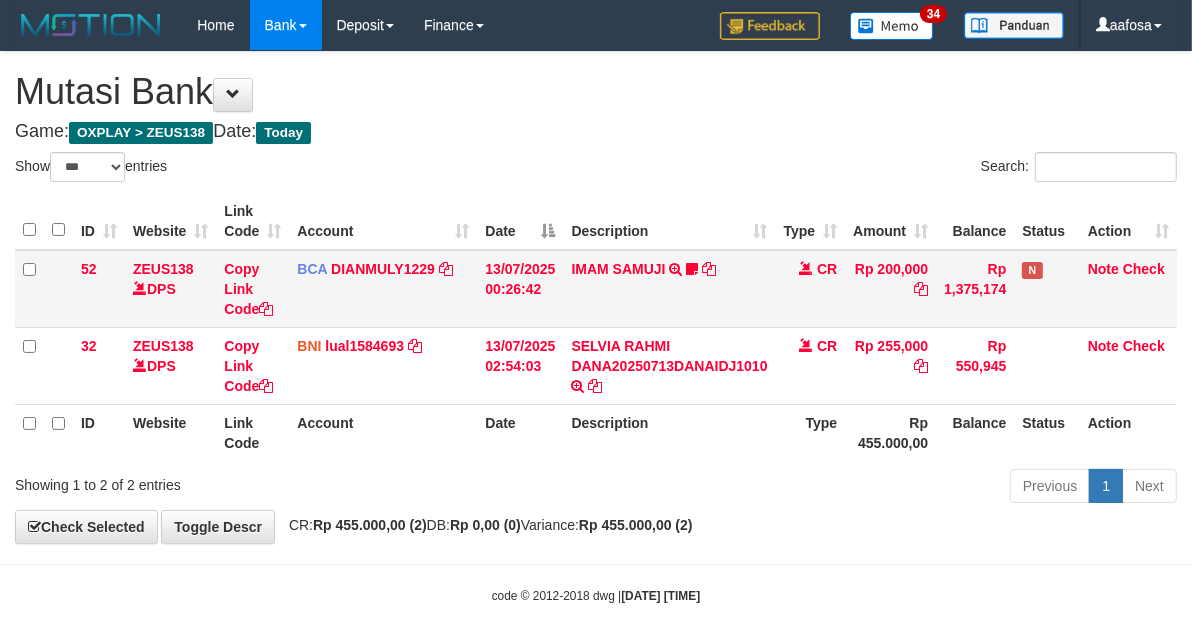 click on "IMAM SAMUJI            TRSF E-BANKING CR 1307/FTSCY/WS95031
200000.00IMAM SAMUJI    Mesbon99" at bounding box center (669, 289) 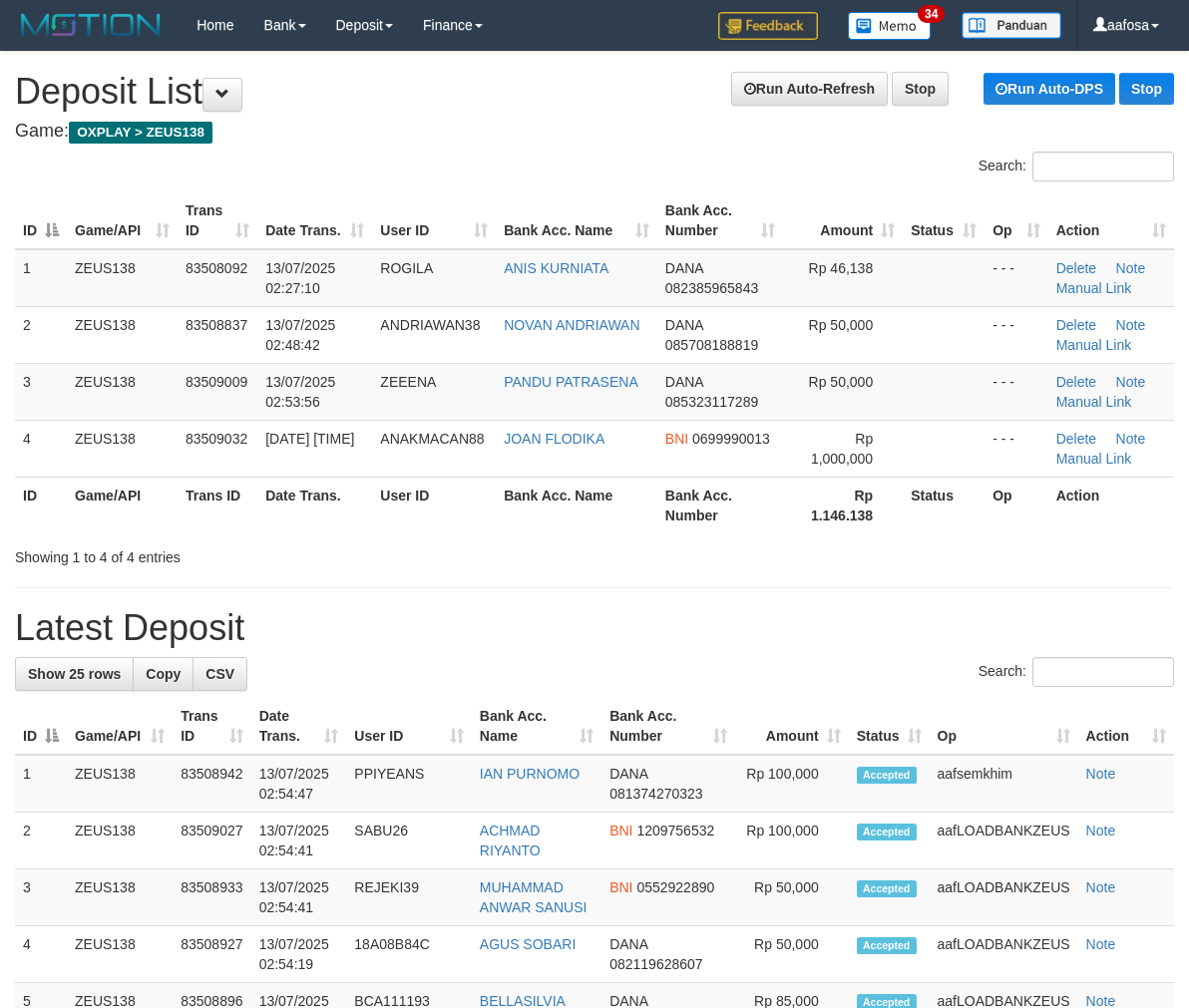 scroll, scrollTop: 0, scrollLeft: 0, axis: both 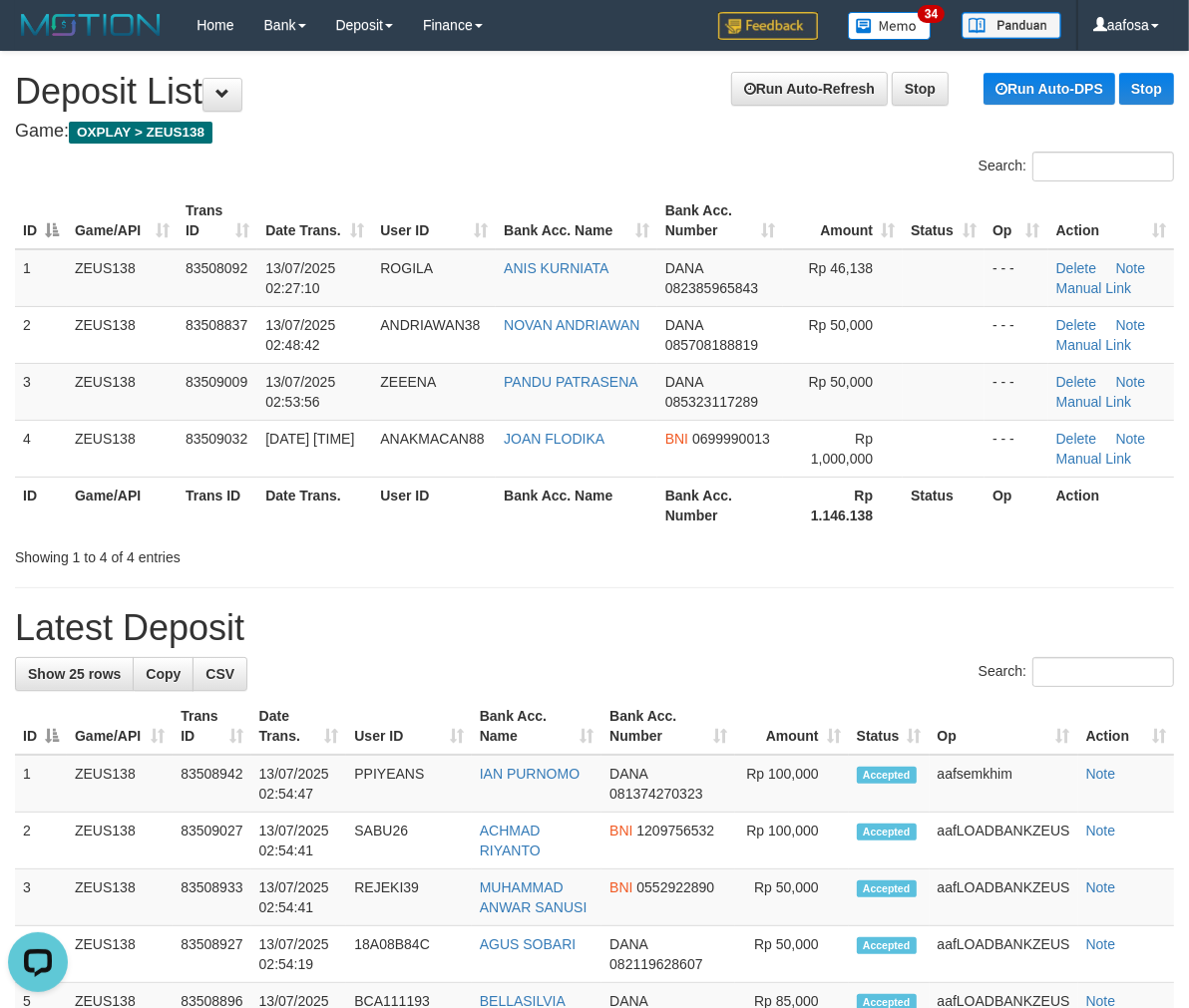 drag, startPoint x: 439, startPoint y: 145, endPoint x: 107, endPoint y: 183, distance: 334.168 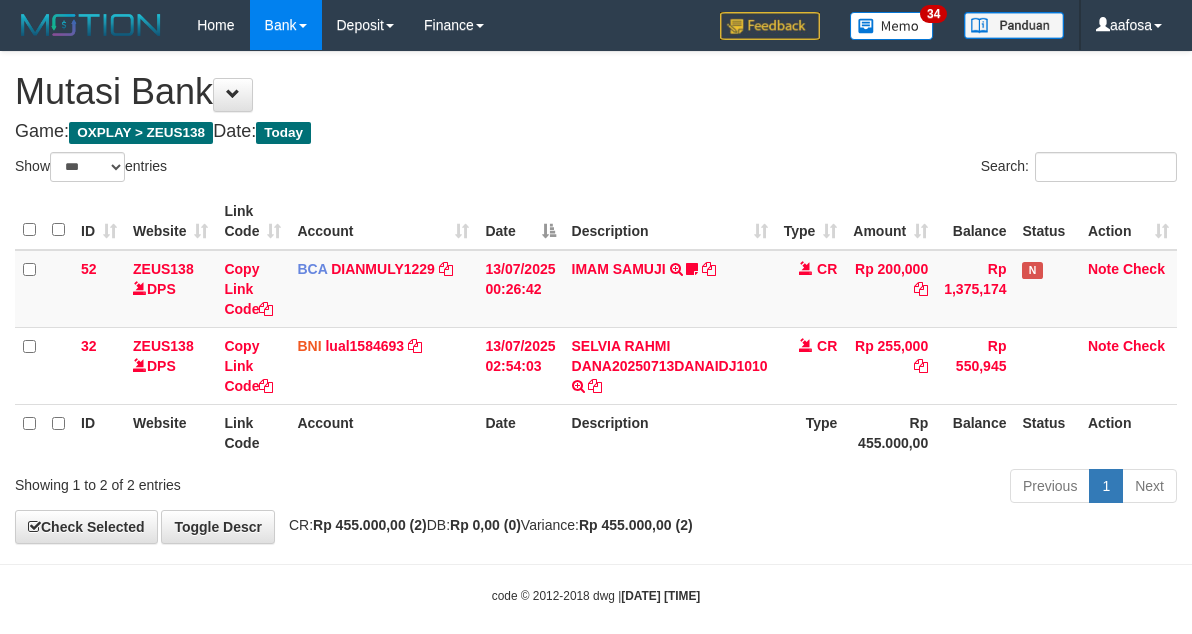 select on "***" 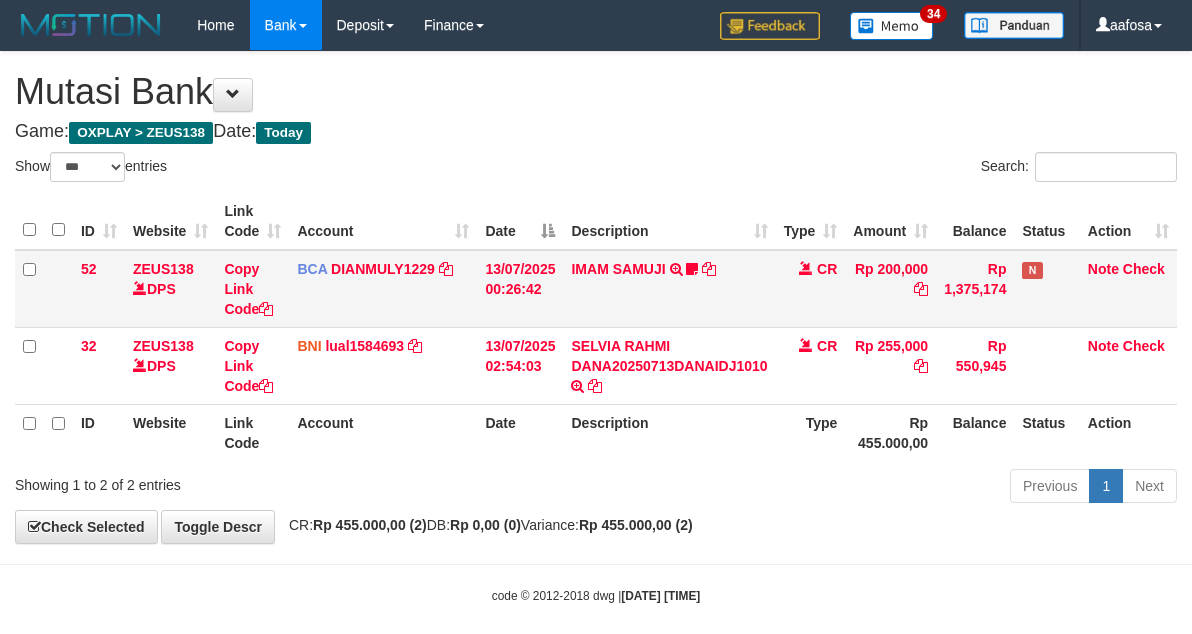 scroll, scrollTop: 0, scrollLeft: 0, axis: both 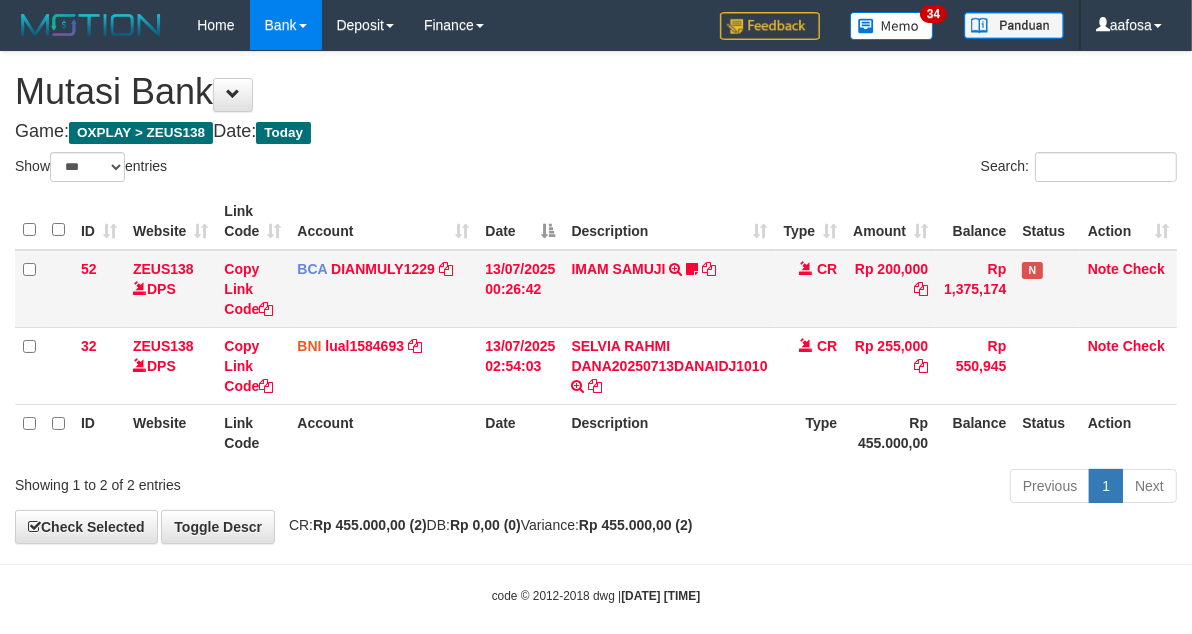 click on "IMAM SAMUJI            TRSF E-BANKING CR 1307/FTSCY/WS95031
200000.00IMAM SAMUJI    Mesbon99" at bounding box center [669, 289] 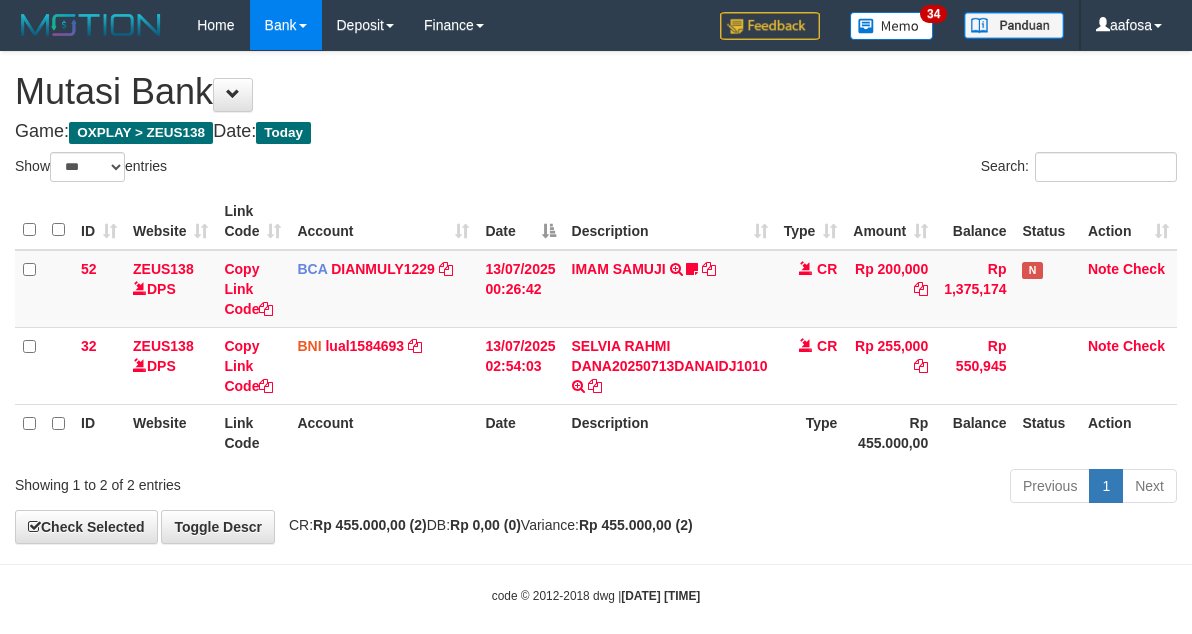select on "***" 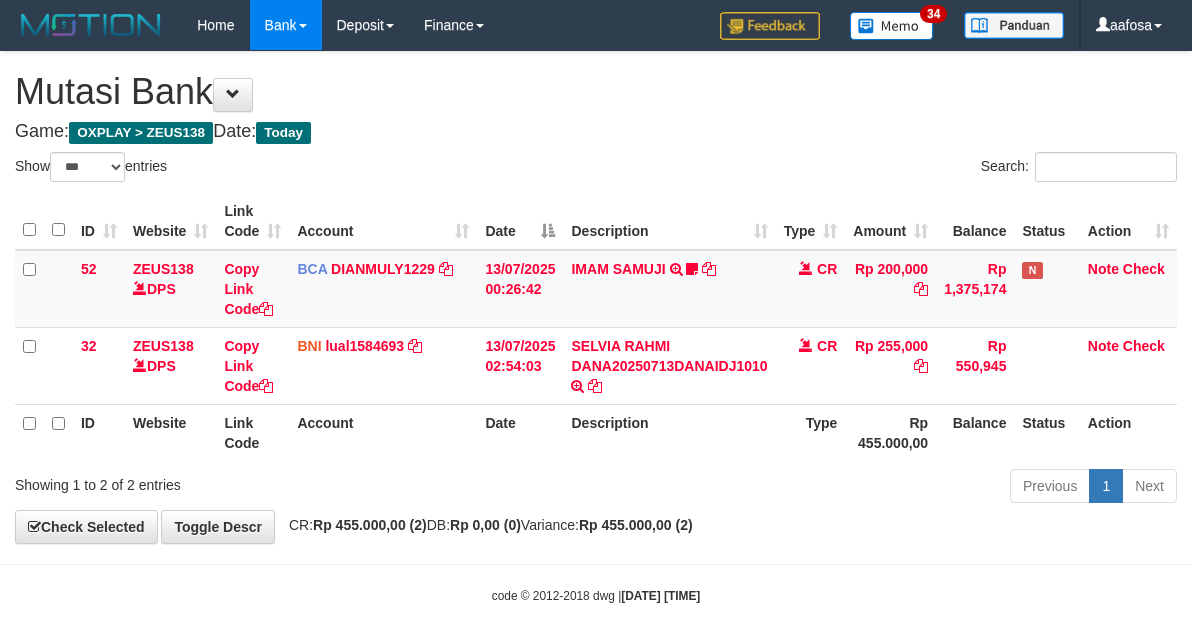 scroll, scrollTop: 0, scrollLeft: 0, axis: both 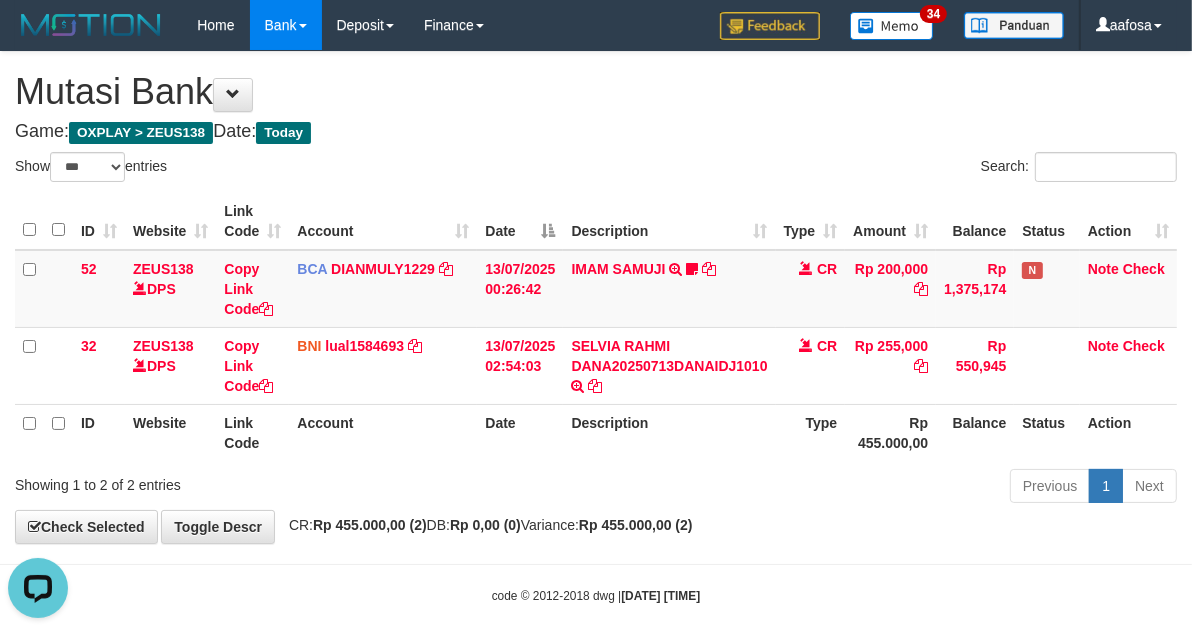click on "Search:" at bounding box center (894, 169) 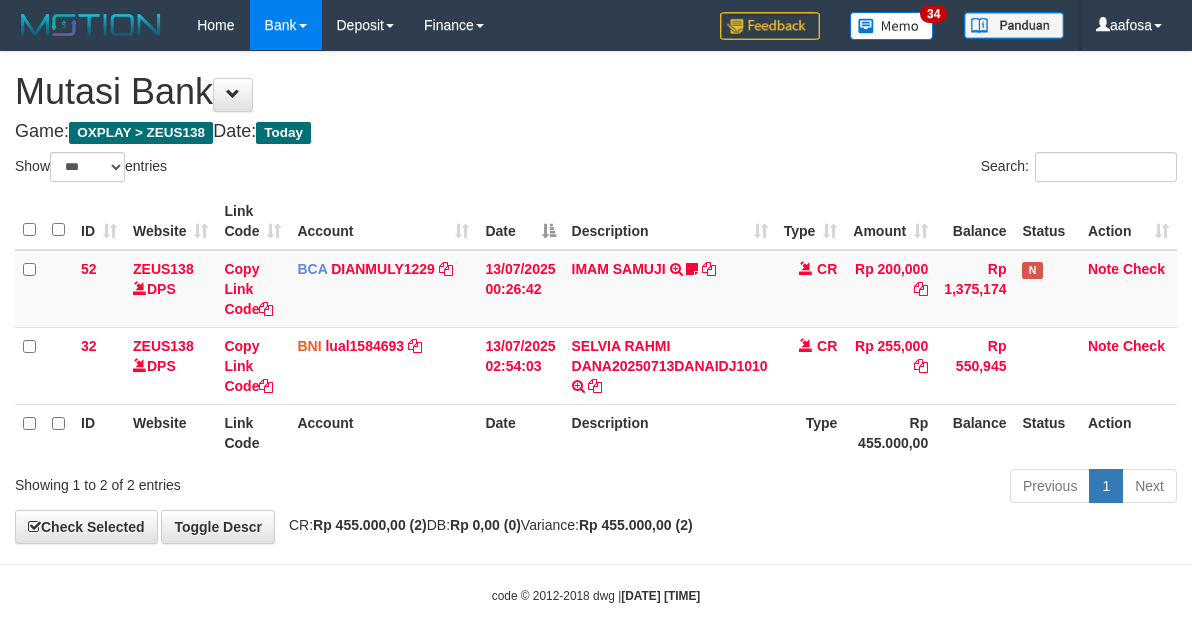 select on "***" 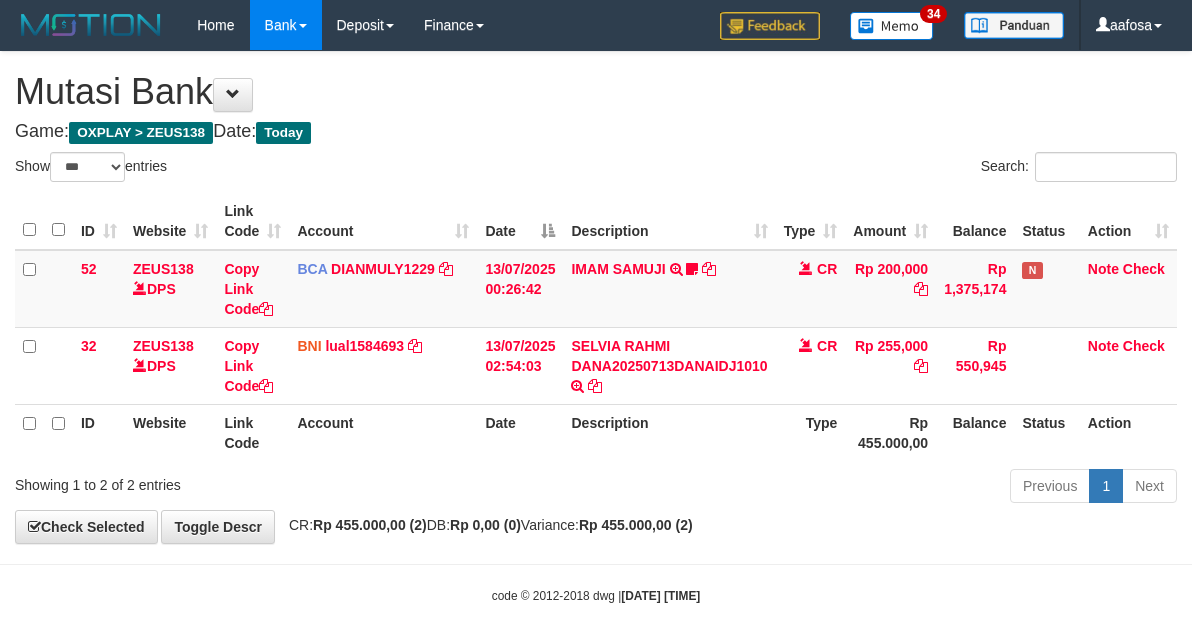 scroll, scrollTop: 0, scrollLeft: 0, axis: both 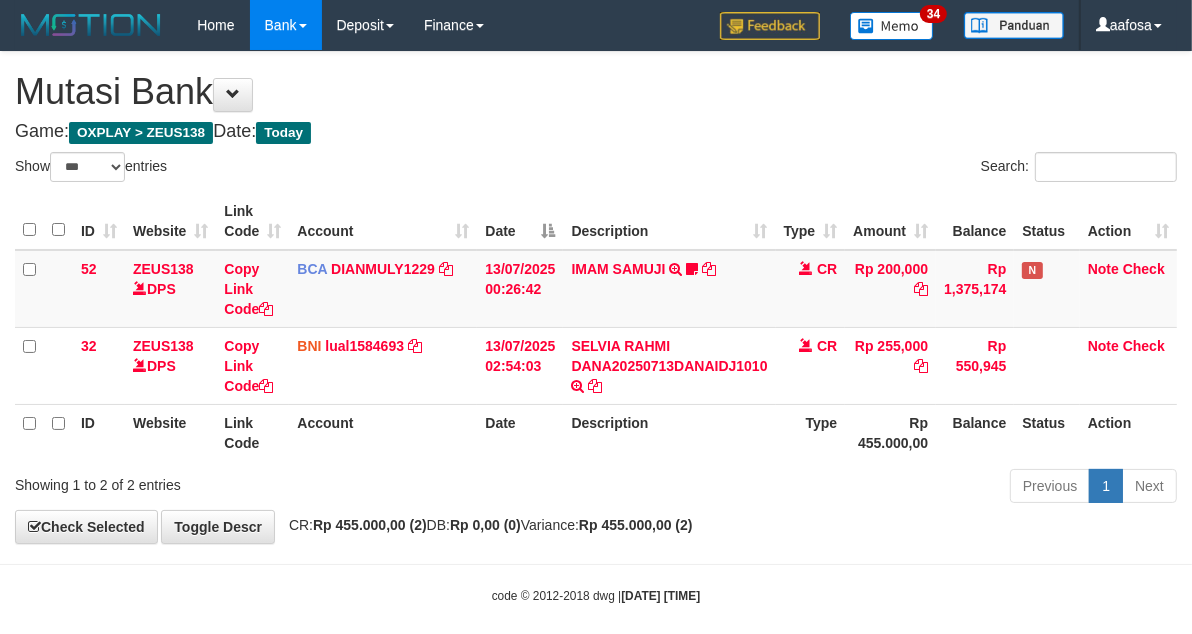 drag, startPoint x: 747, startPoint y: 230, endPoint x: 735, endPoint y: 246, distance: 20 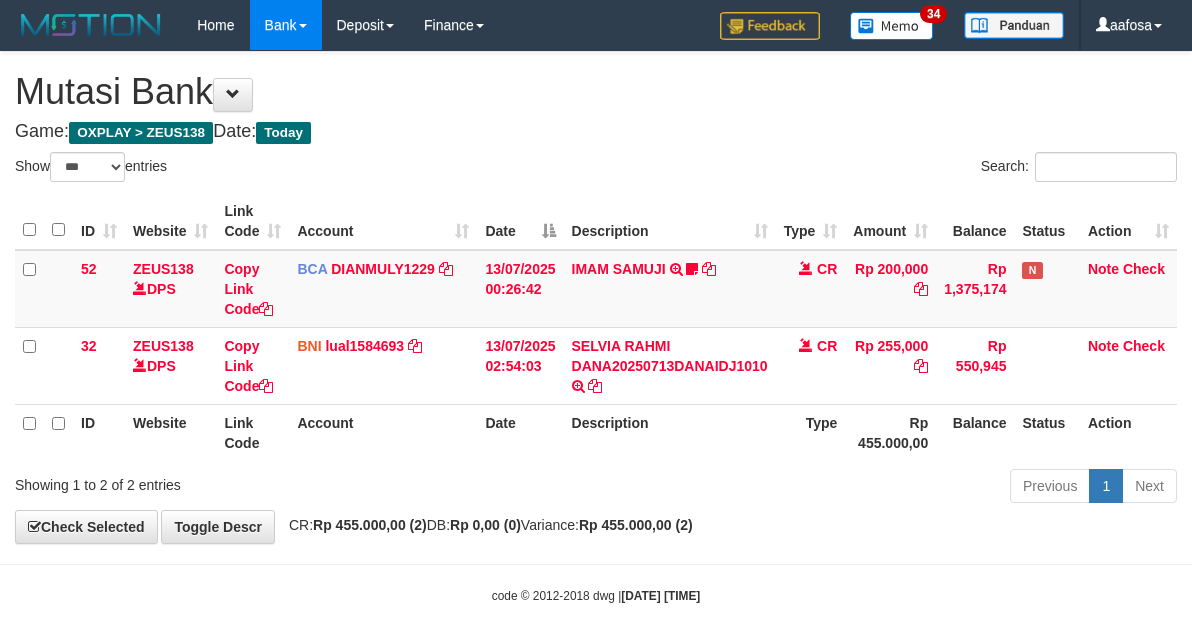select on "***" 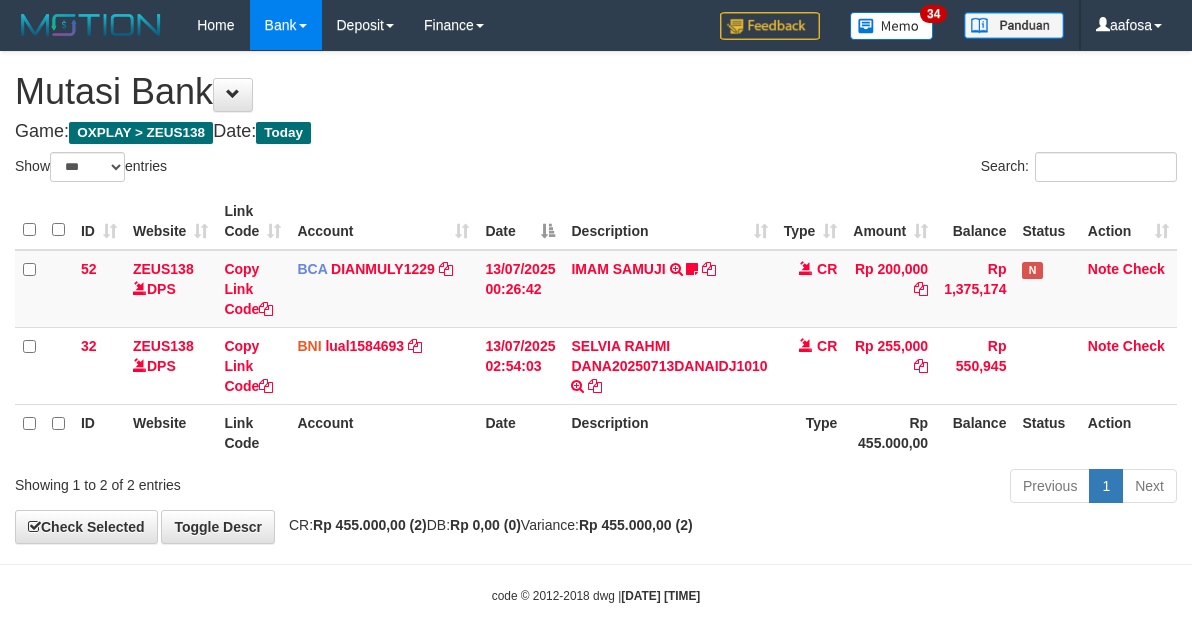 scroll, scrollTop: 0, scrollLeft: 0, axis: both 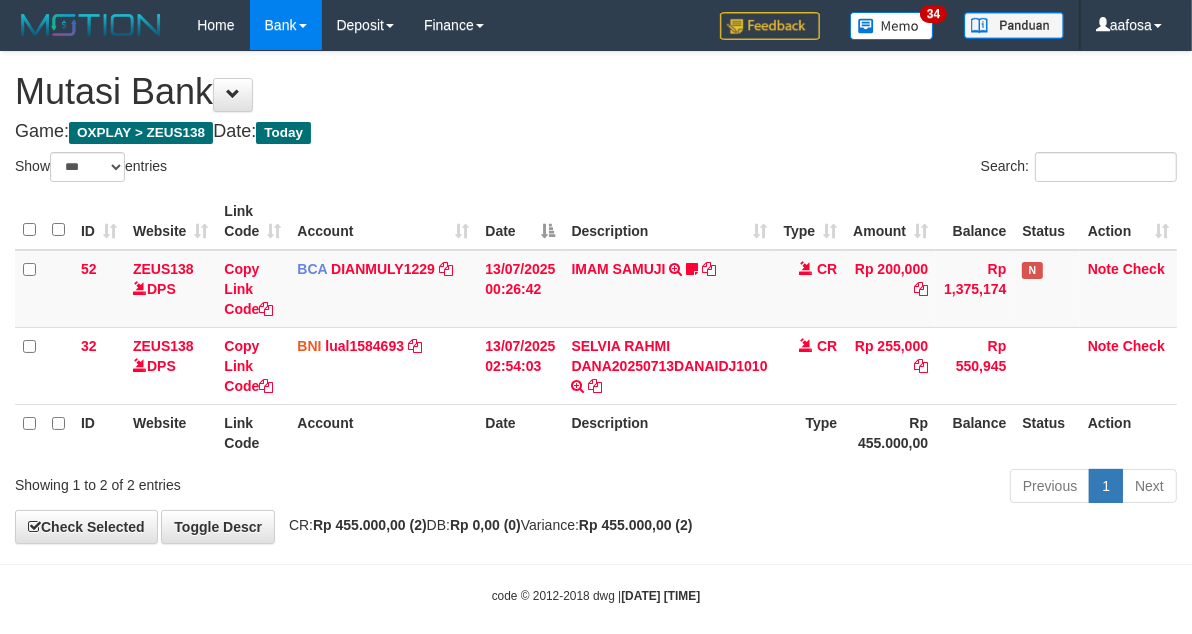 click on "Search:" at bounding box center [894, 169] 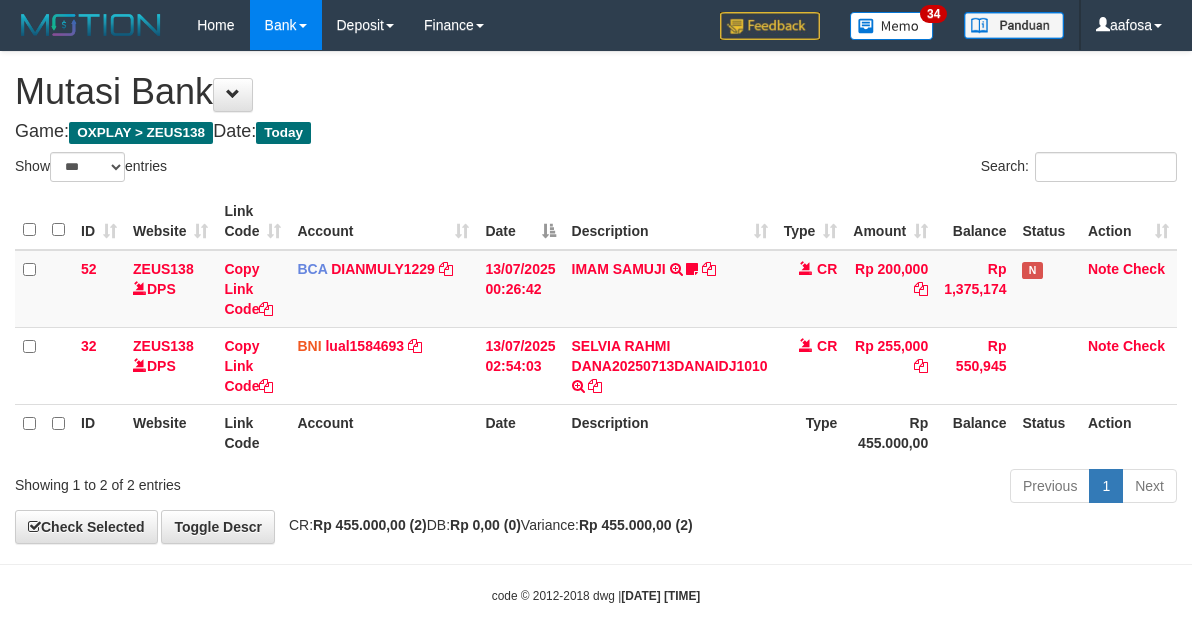 select on "***" 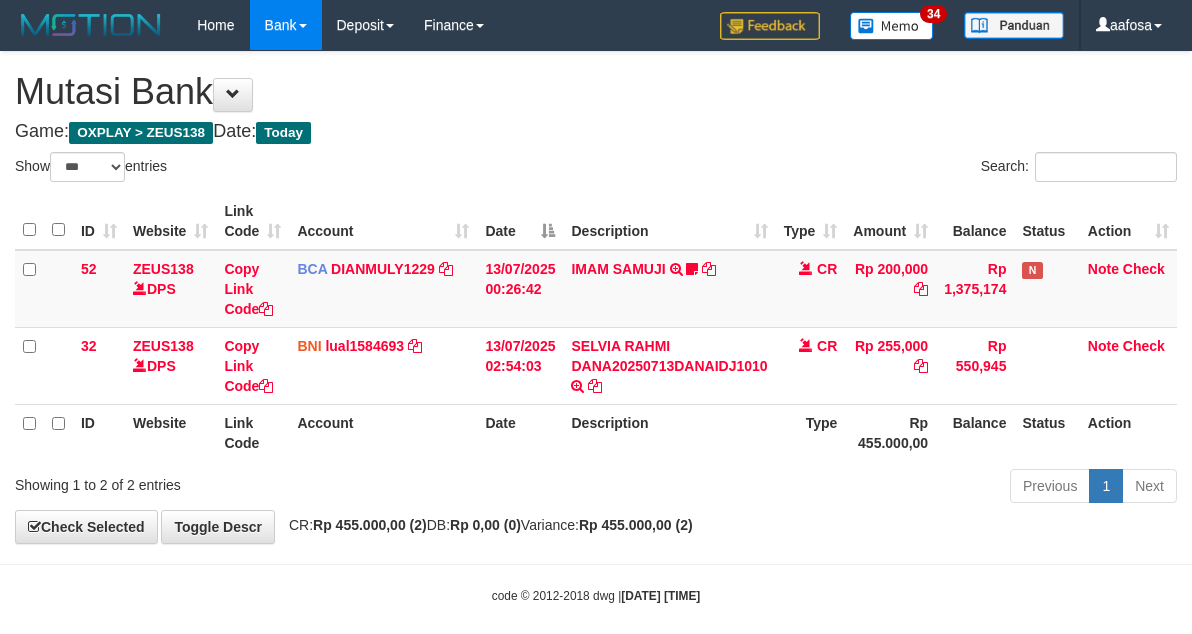 scroll, scrollTop: 0, scrollLeft: 0, axis: both 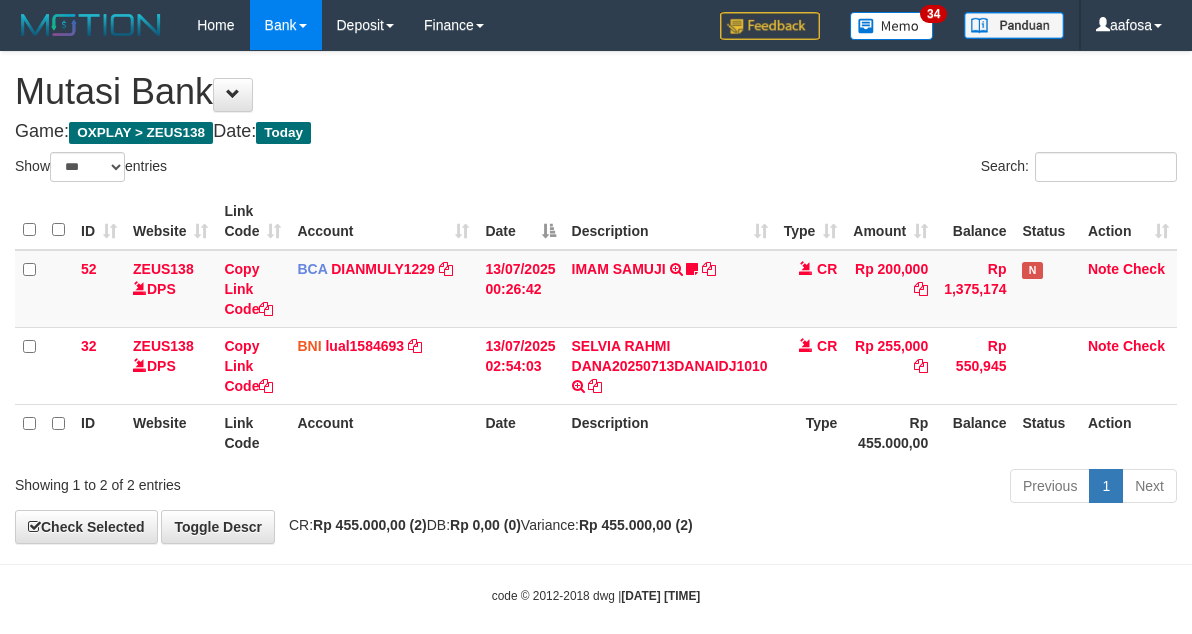 select on "***" 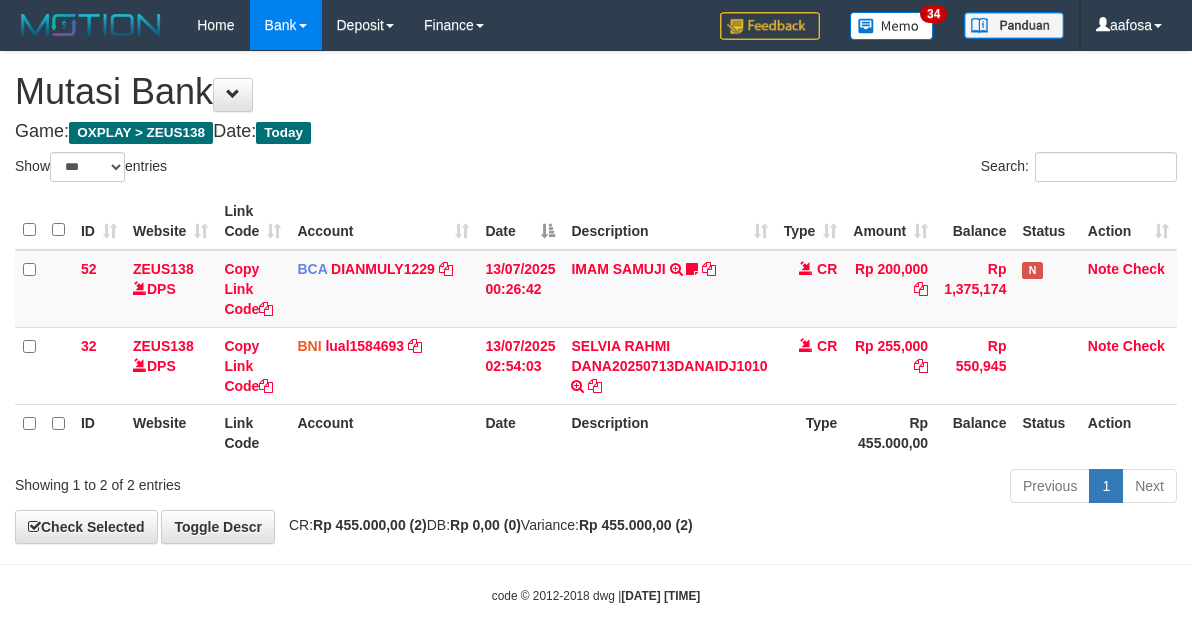 scroll, scrollTop: 0, scrollLeft: 0, axis: both 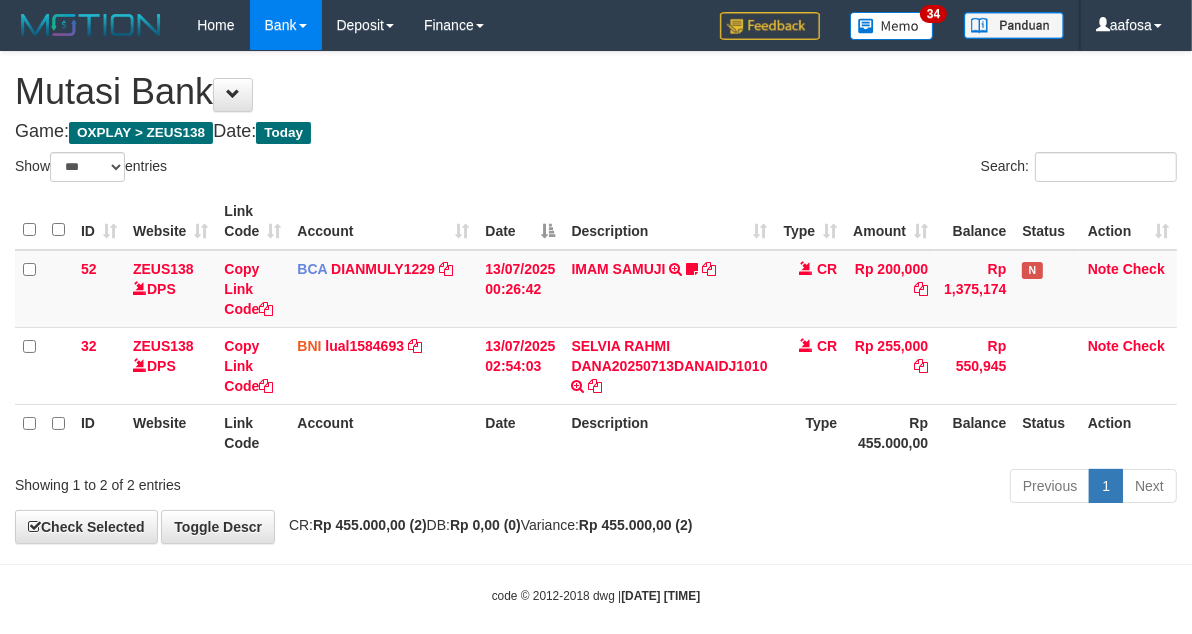 click on "Description" at bounding box center [669, 221] 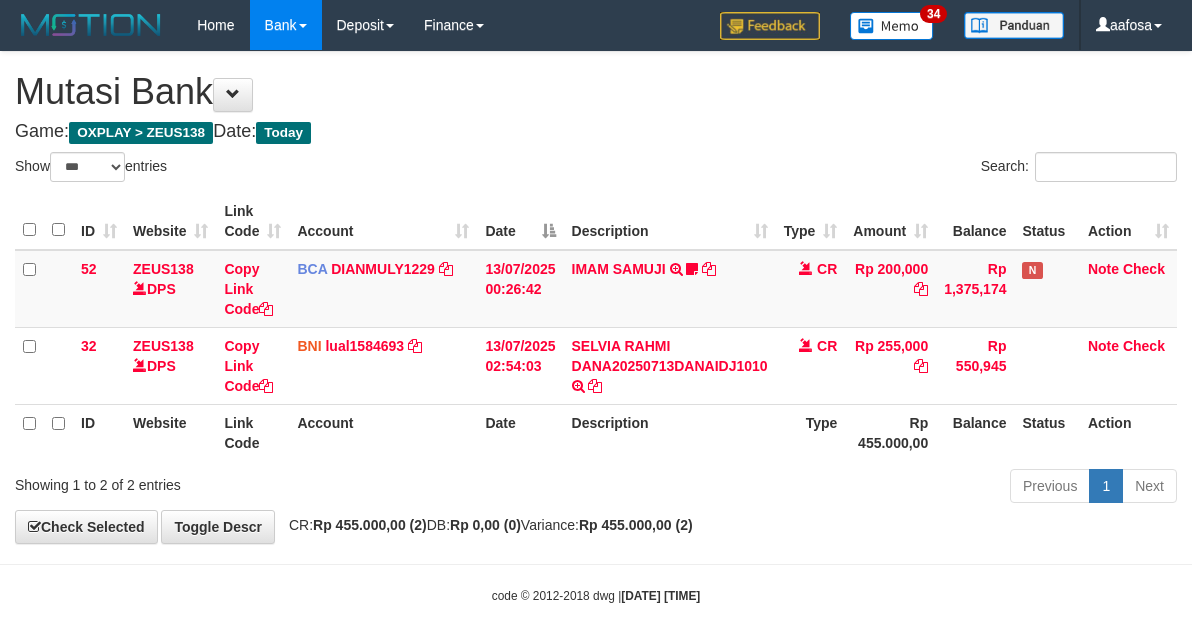 select on "***" 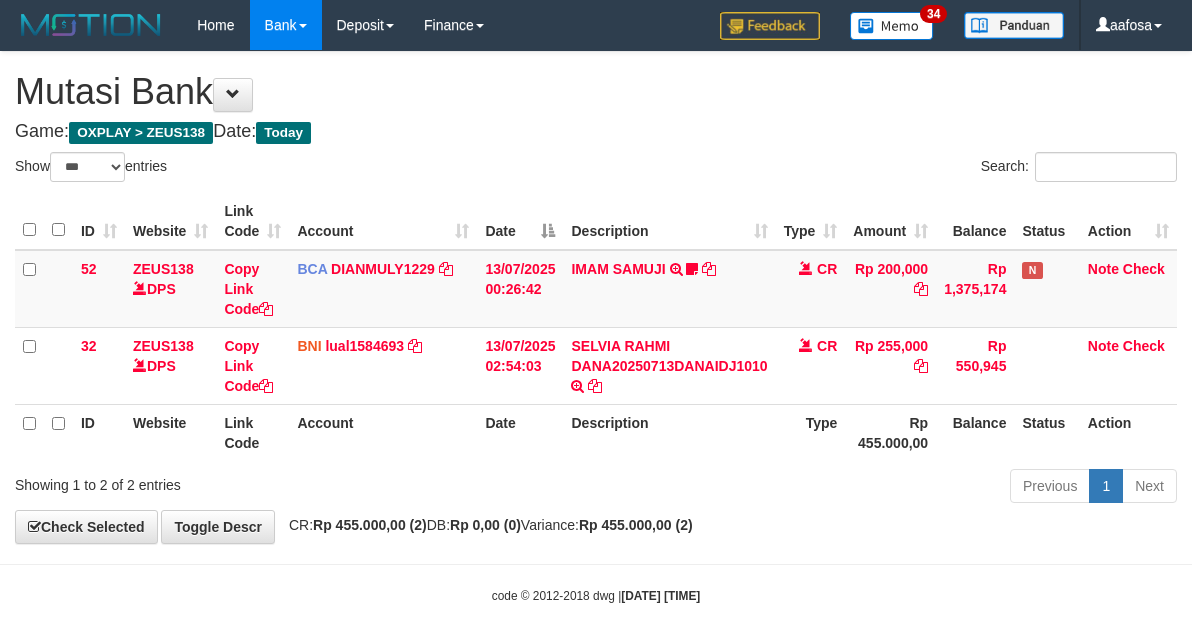 scroll, scrollTop: 0, scrollLeft: 0, axis: both 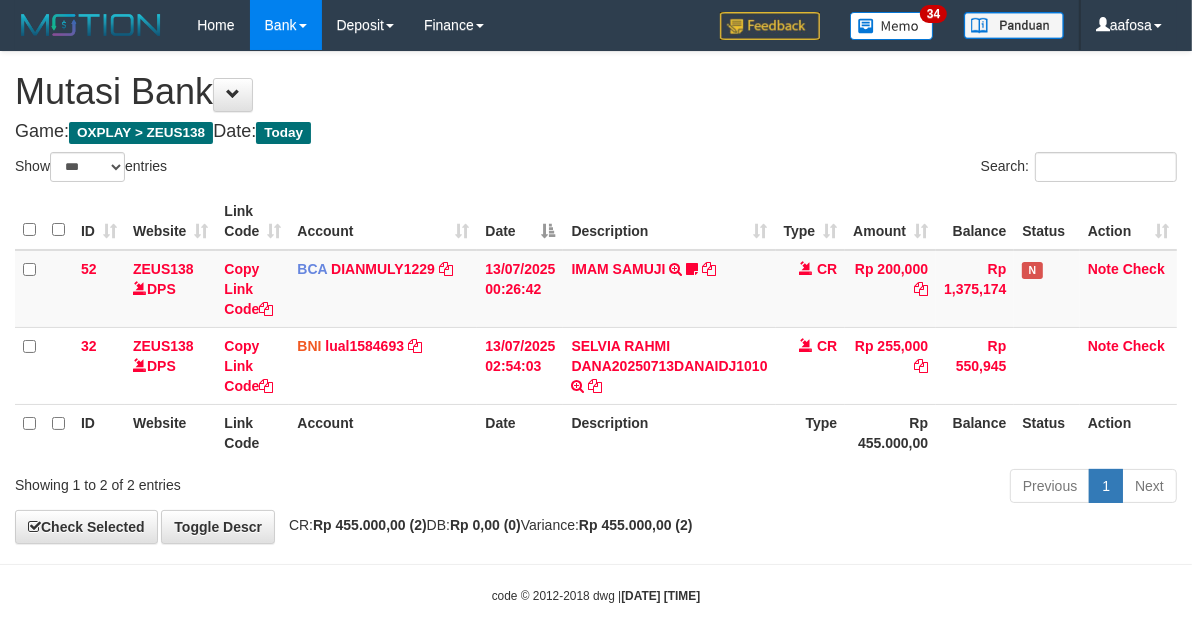 click on "Description" at bounding box center [669, 221] 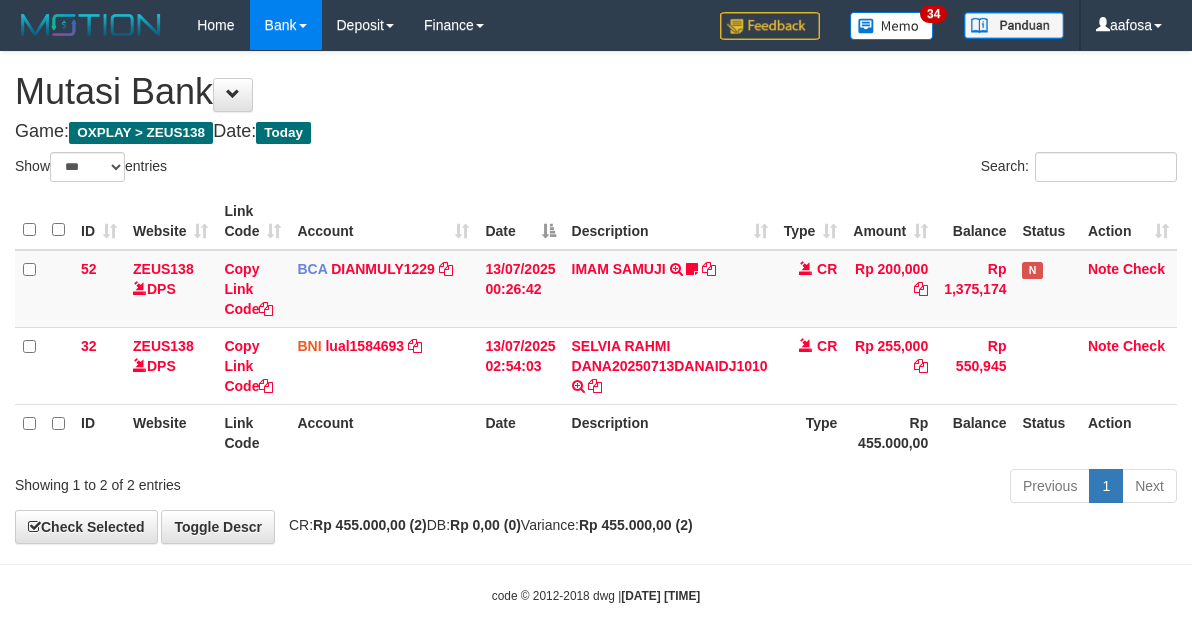 select on "***" 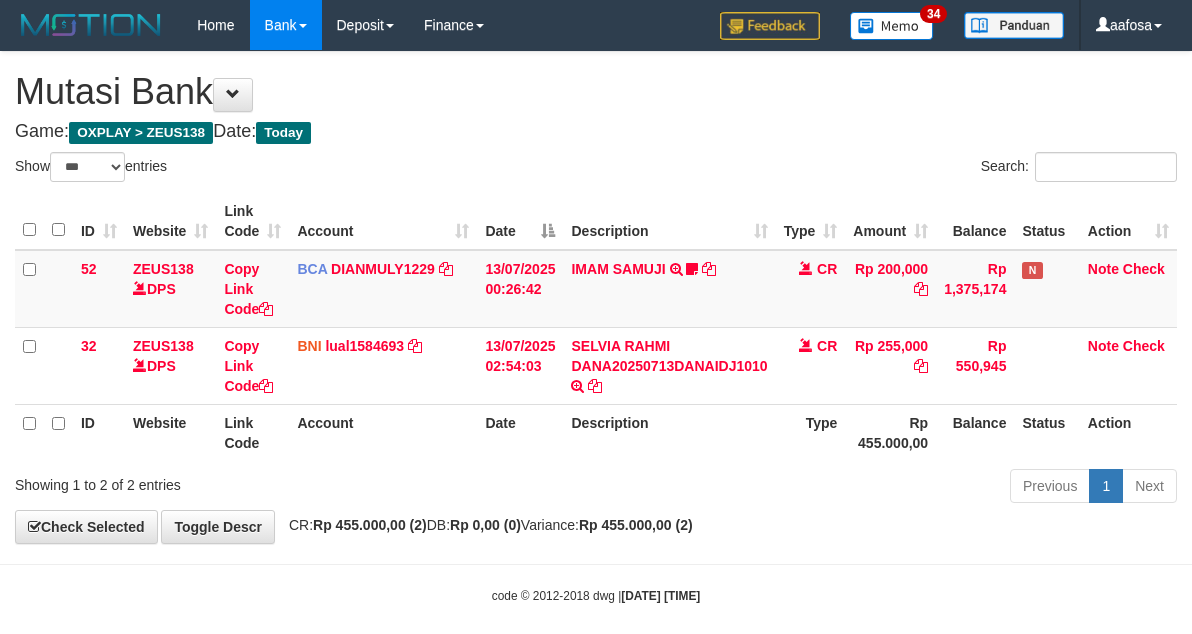 scroll, scrollTop: 0, scrollLeft: 0, axis: both 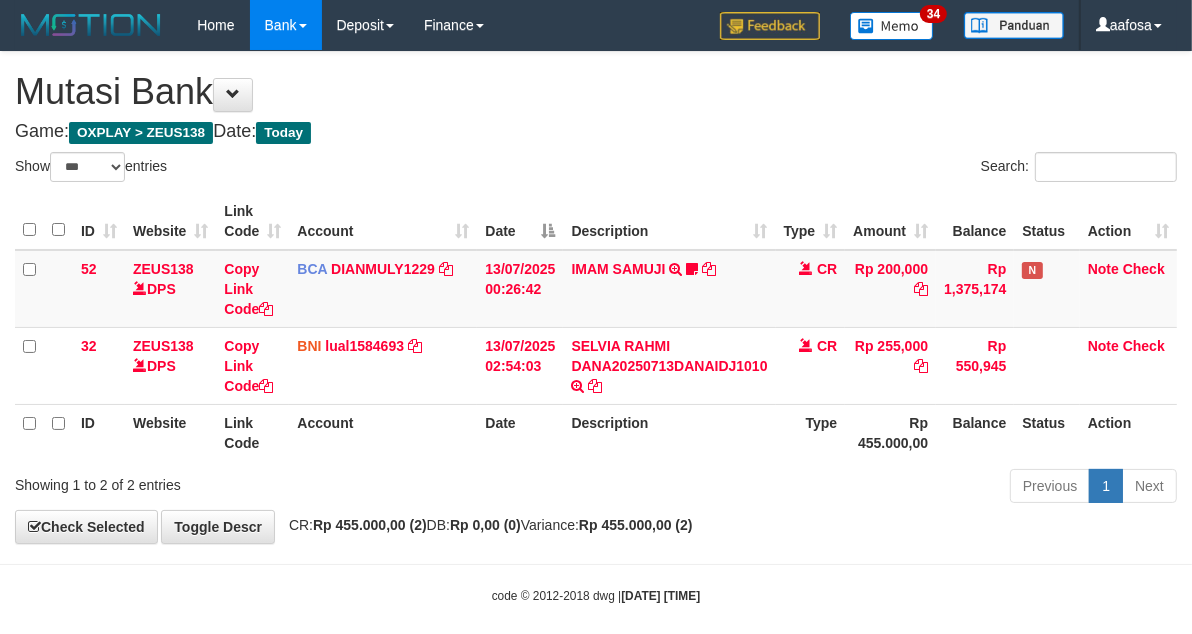 click on "IMAM SAMUJI            TRSF E-BANKING CR 1307/FTSCY/WS95031
200000.00IMAM SAMUJI    Mesbon99" at bounding box center (669, 289) 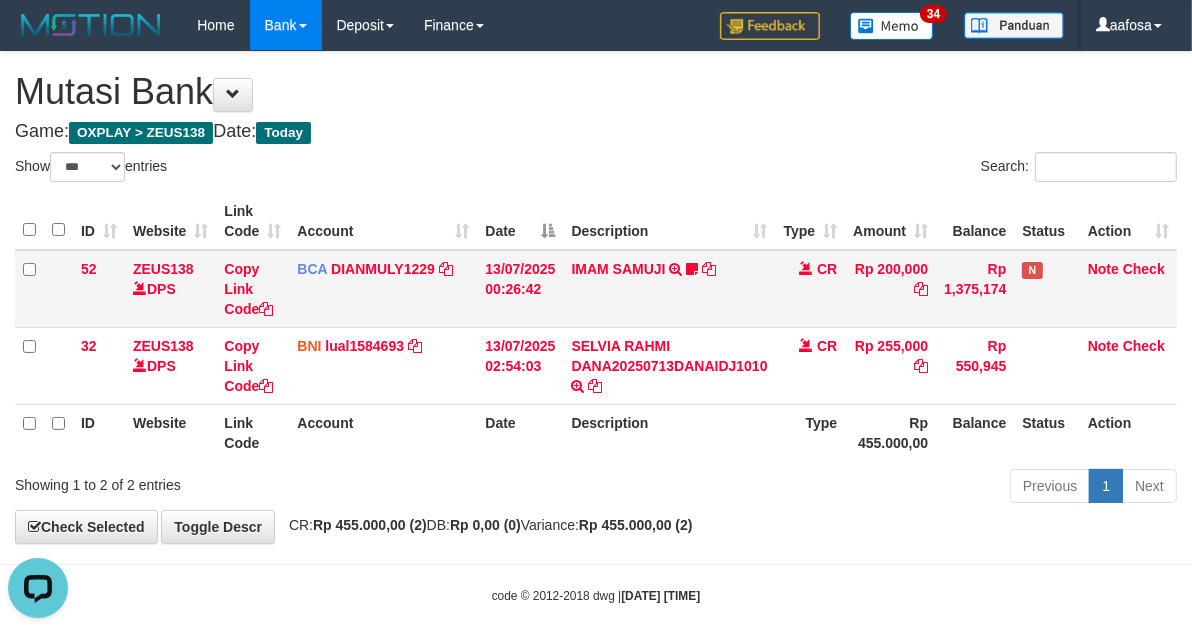 click on "IMAM SAMUJI            TRSF E-BANKING CR 1307/FTSCY/WS95031
200000.00IMAM SAMUJI    Mesbon99" at bounding box center (669, 289) 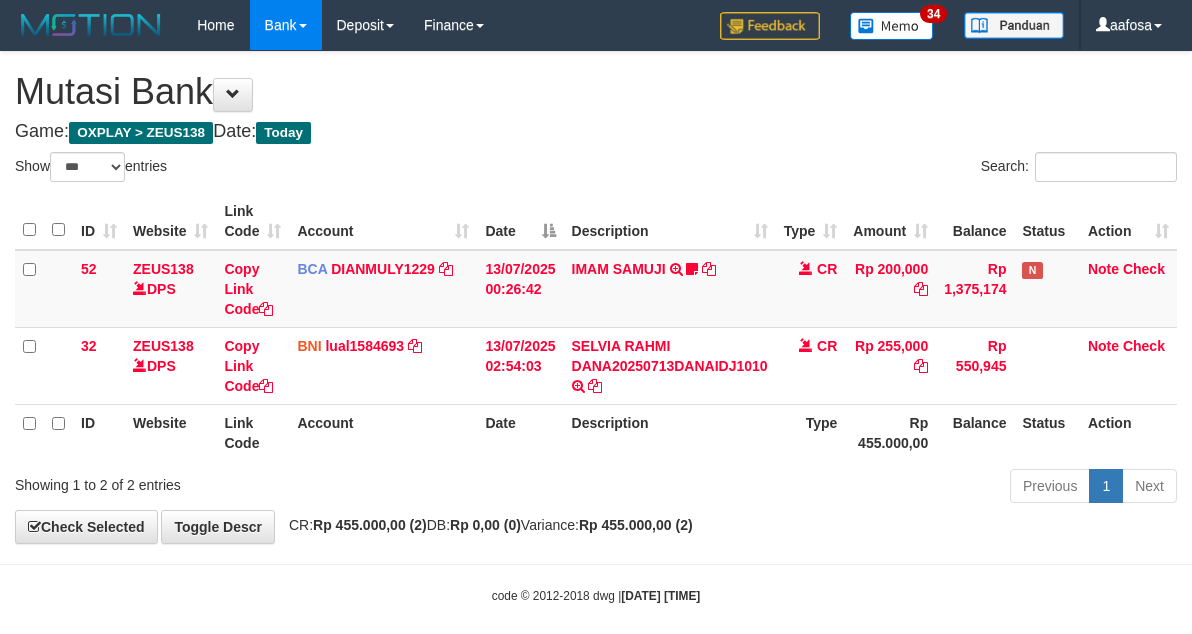 select on "***" 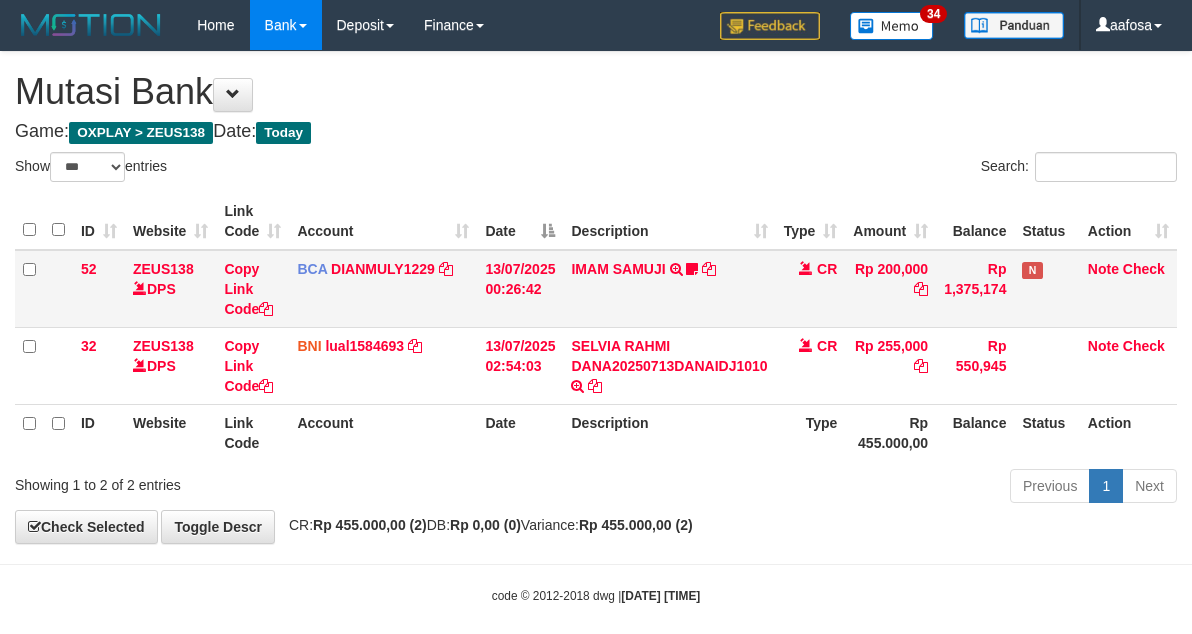 scroll, scrollTop: 0, scrollLeft: 0, axis: both 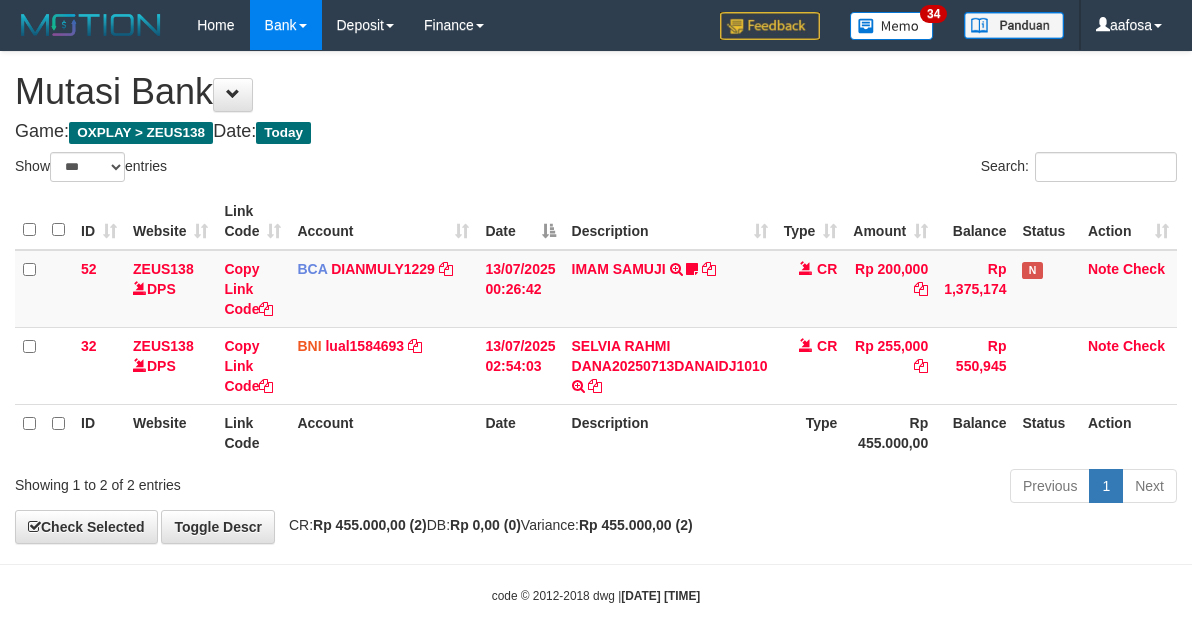 select on "***" 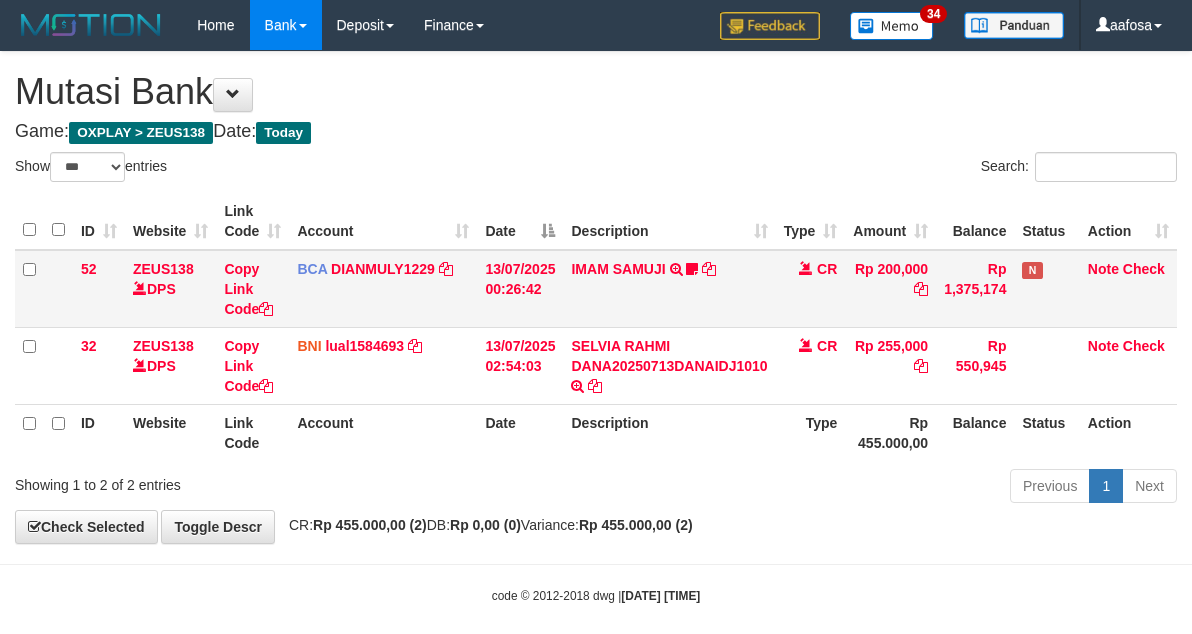 scroll, scrollTop: 0, scrollLeft: 0, axis: both 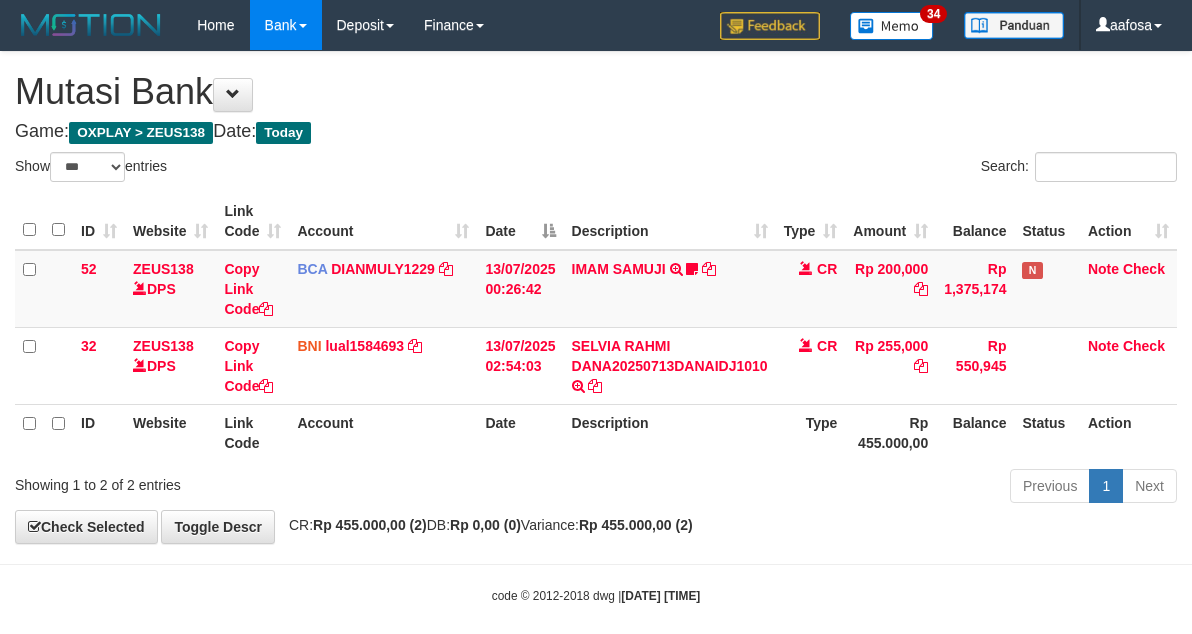 select on "***" 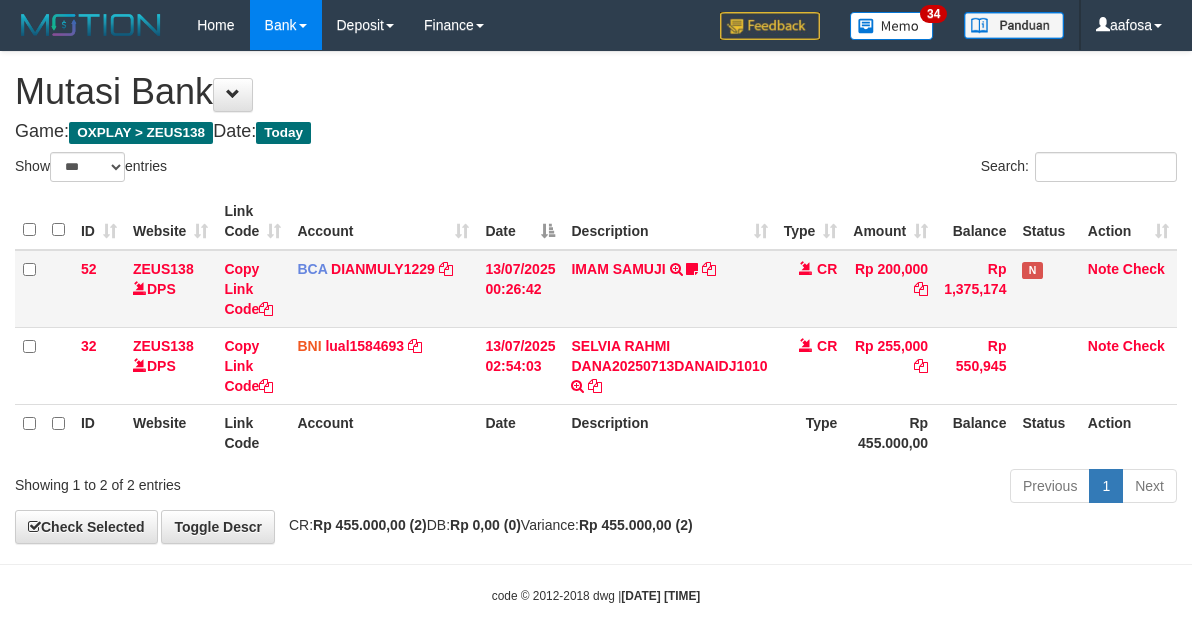 scroll, scrollTop: 0, scrollLeft: 0, axis: both 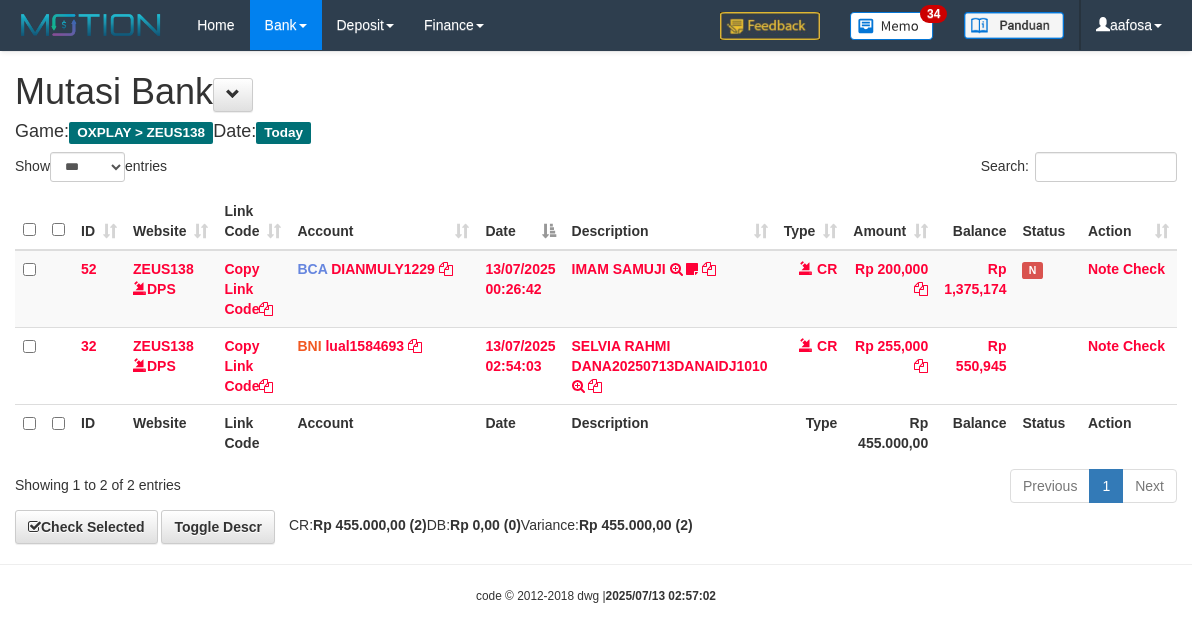 select on "***" 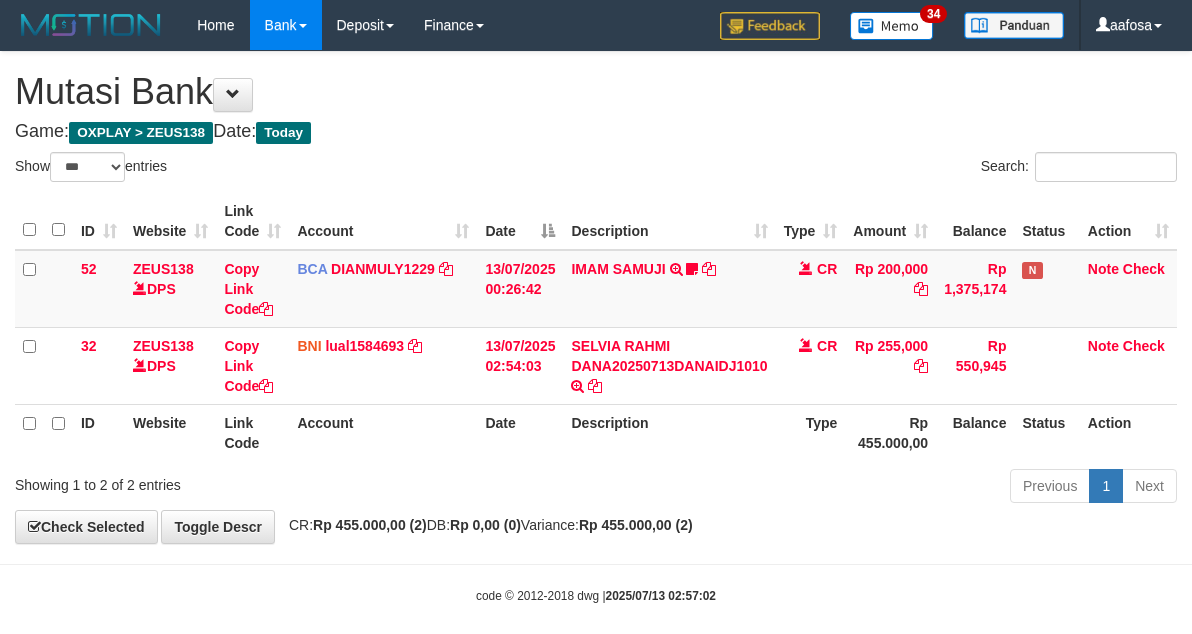 scroll, scrollTop: 0, scrollLeft: 0, axis: both 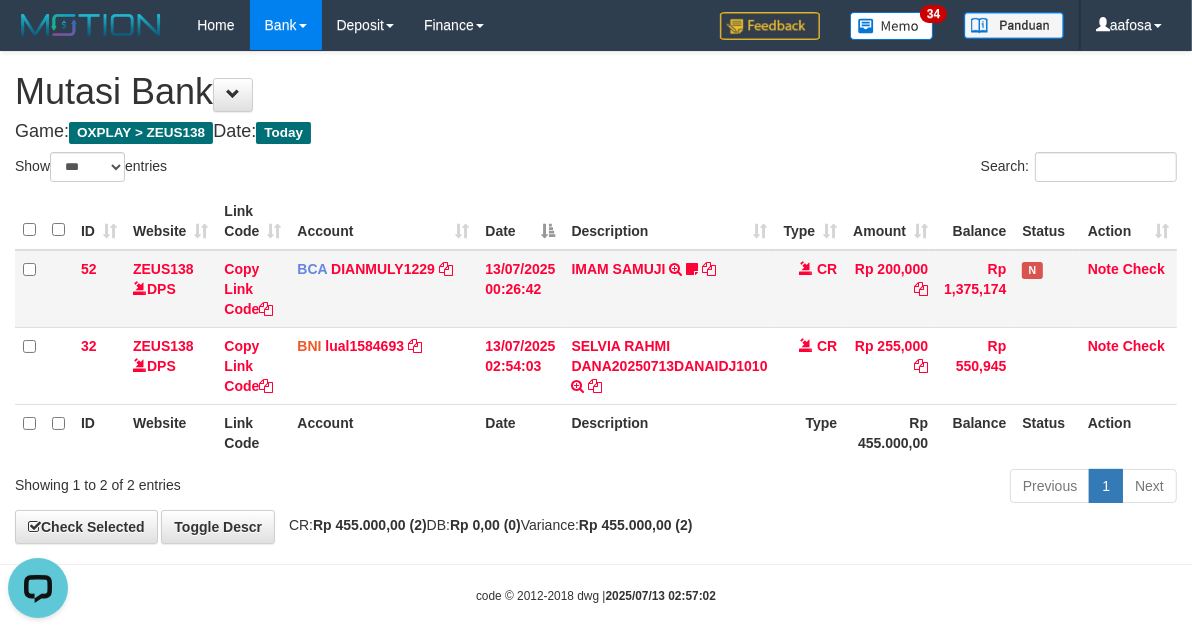 click on "IMAM SAMUJI            TRSF E-BANKING CR 1307/FTSCY/WS95031
200000.00IMAM SAMUJI    Mesbon99" at bounding box center [669, 289] 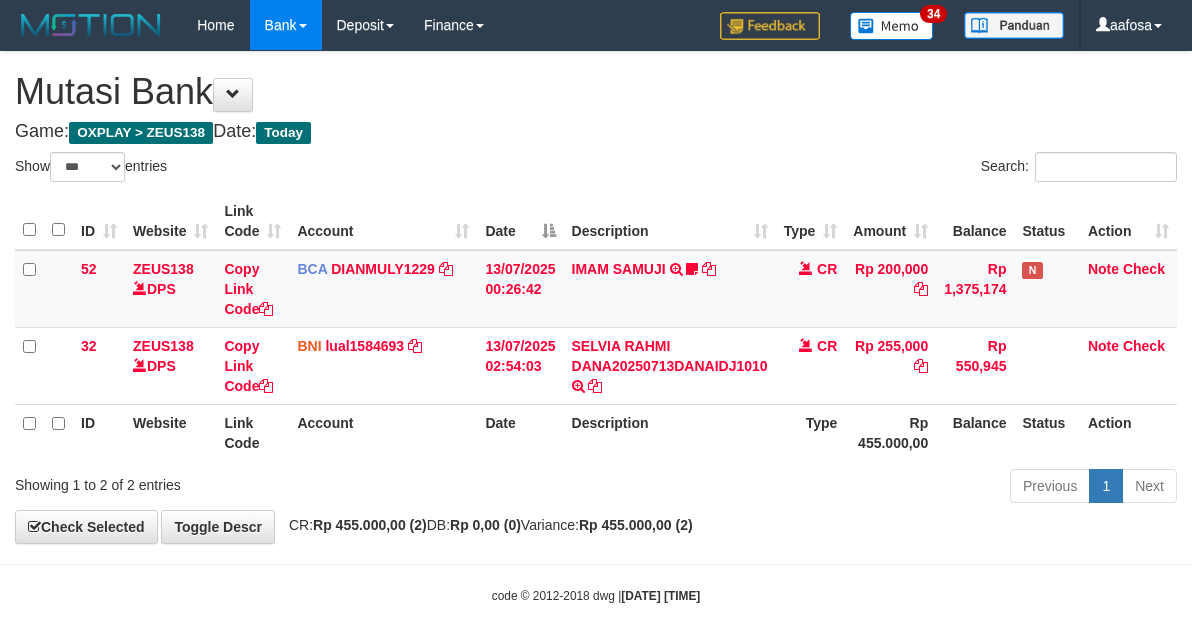 select on "***" 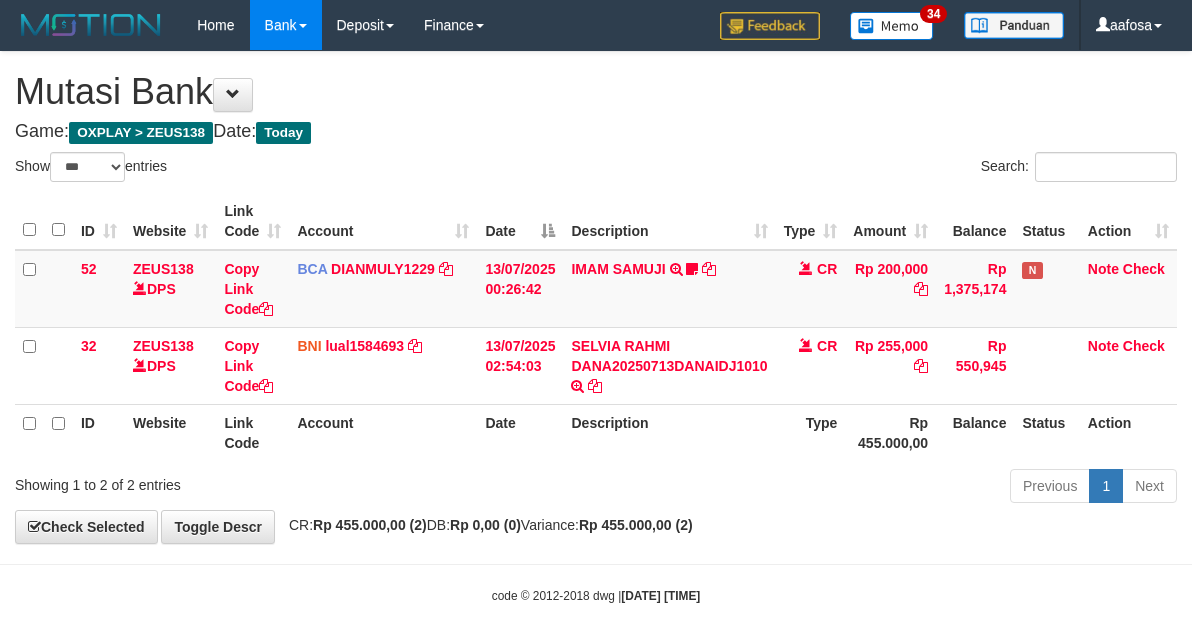 scroll, scrollTop: 0, scrollLeft: 0, axis: both 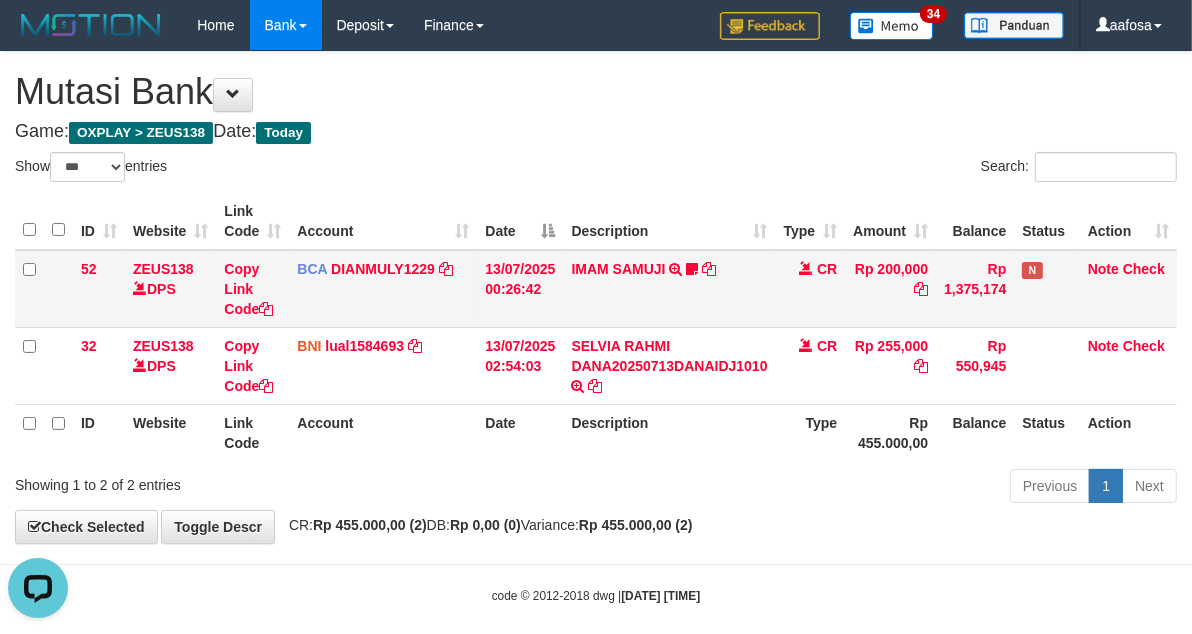 drag, startPoint x: 753, startPoint y: 252, endPoint x: 760, endPoint y: 323, distance: 71.34424 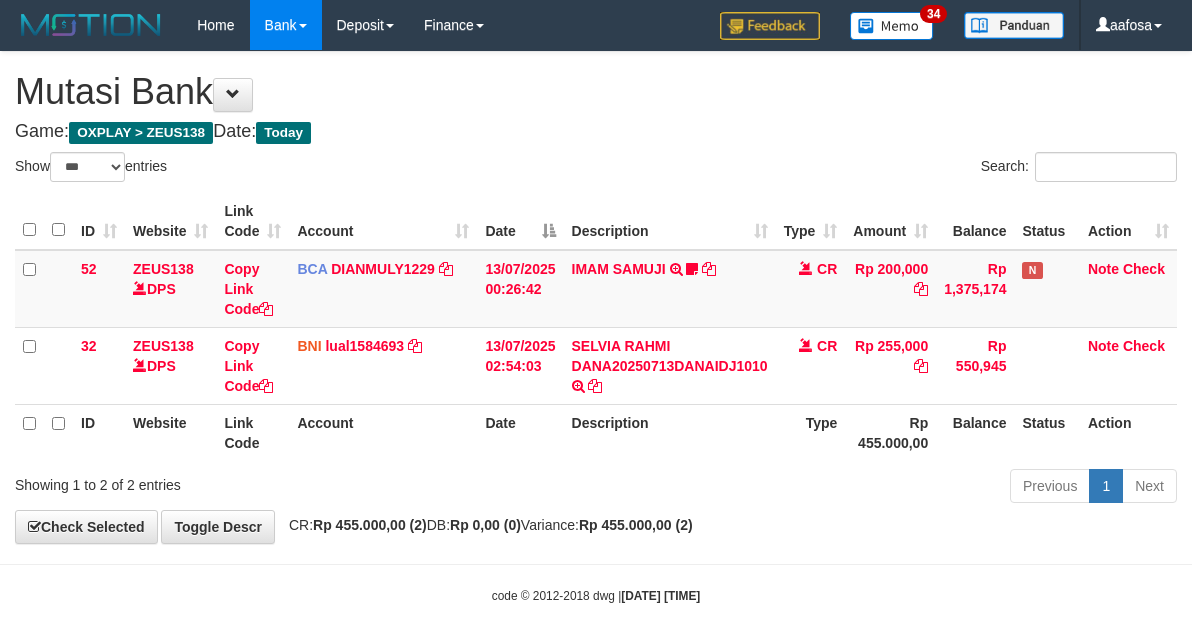 select on "***" 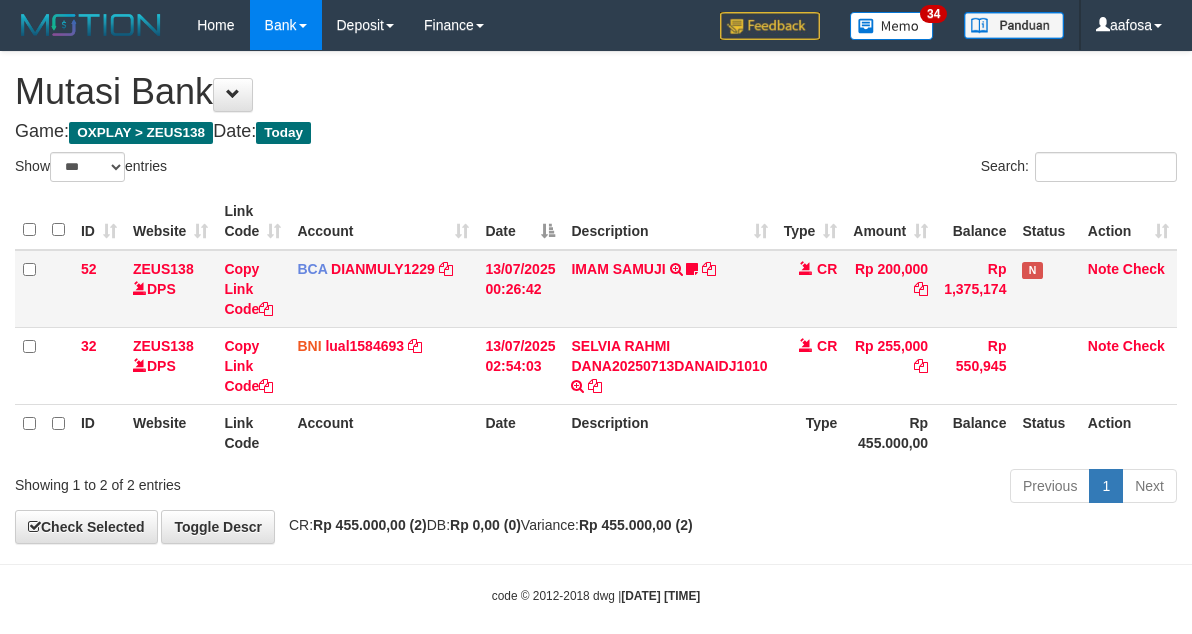 scroll, scrollTop: 0, scrollLeft: 0, axis: both 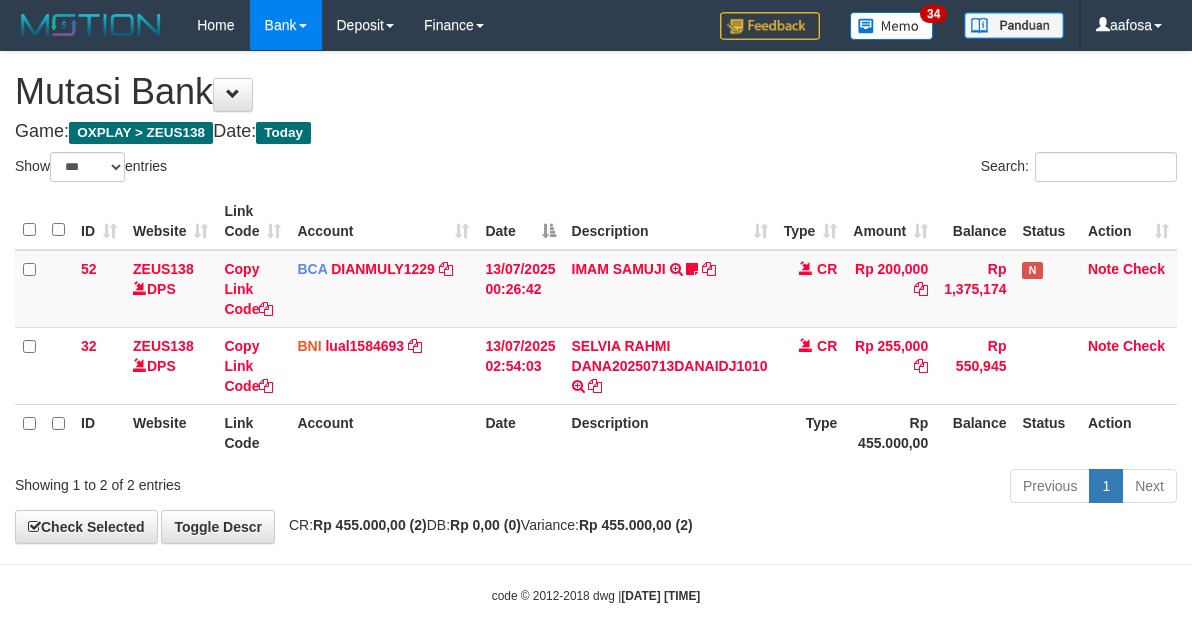 select on "***" 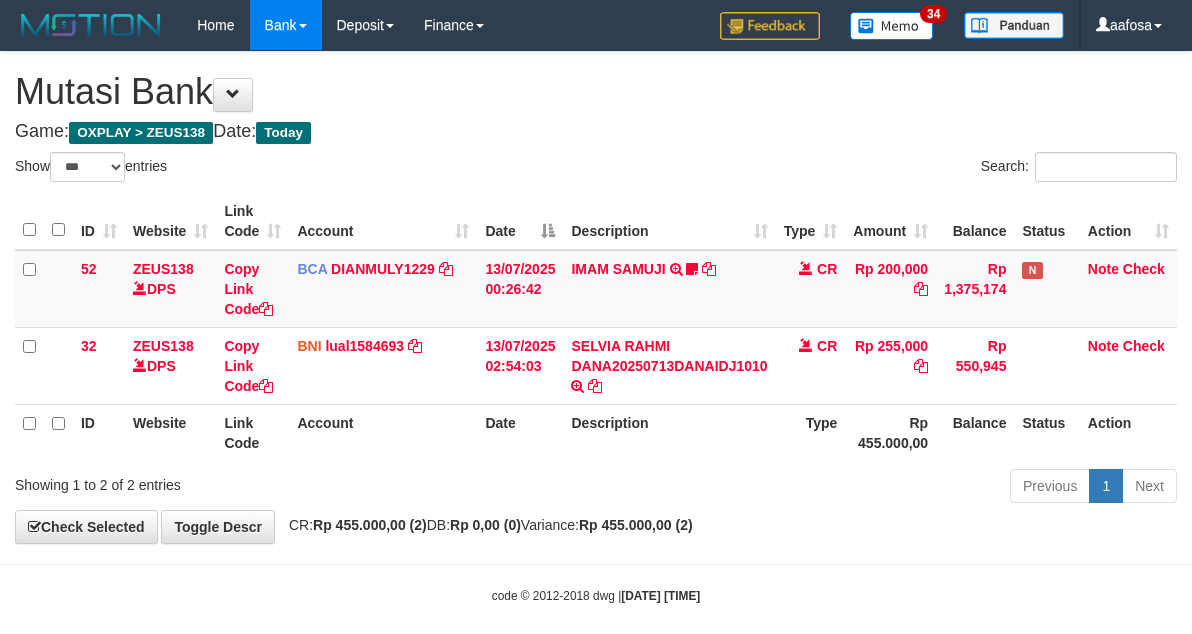 scroll, scrollTop: 0, scrollLeft: 0, axis: both 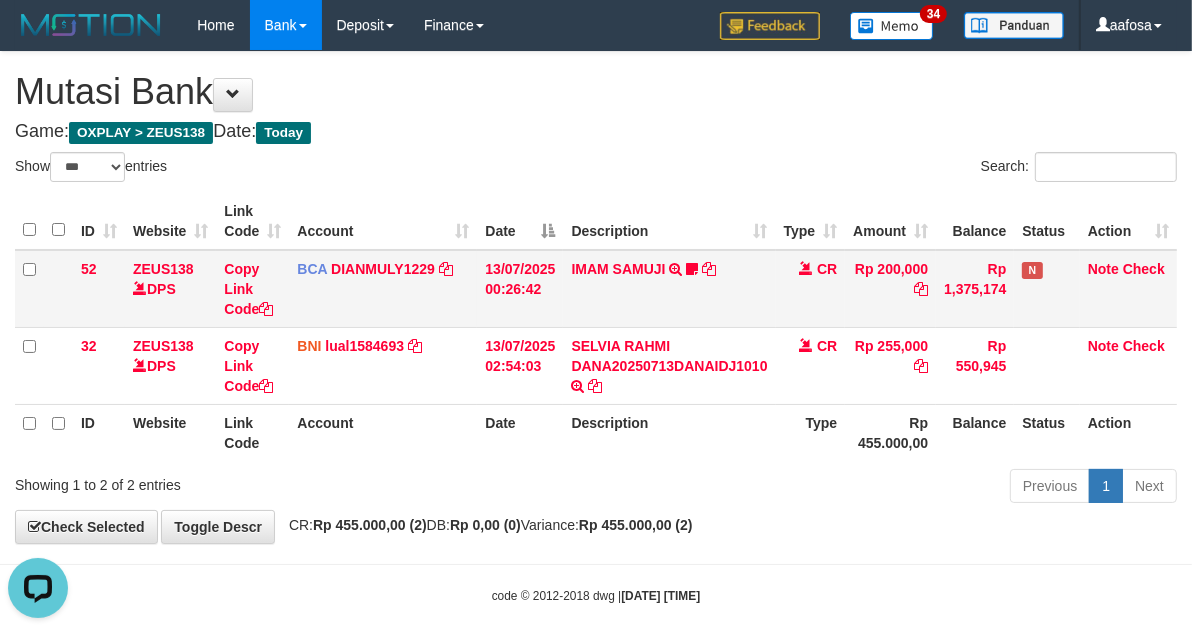 click on "IMAM SAMUJI            TRSF E-BANKING CR 1307/FTSCY/WS95031
200000.00IMAM SAMUJI    Mesbon99" at bounding box center (669, 289) 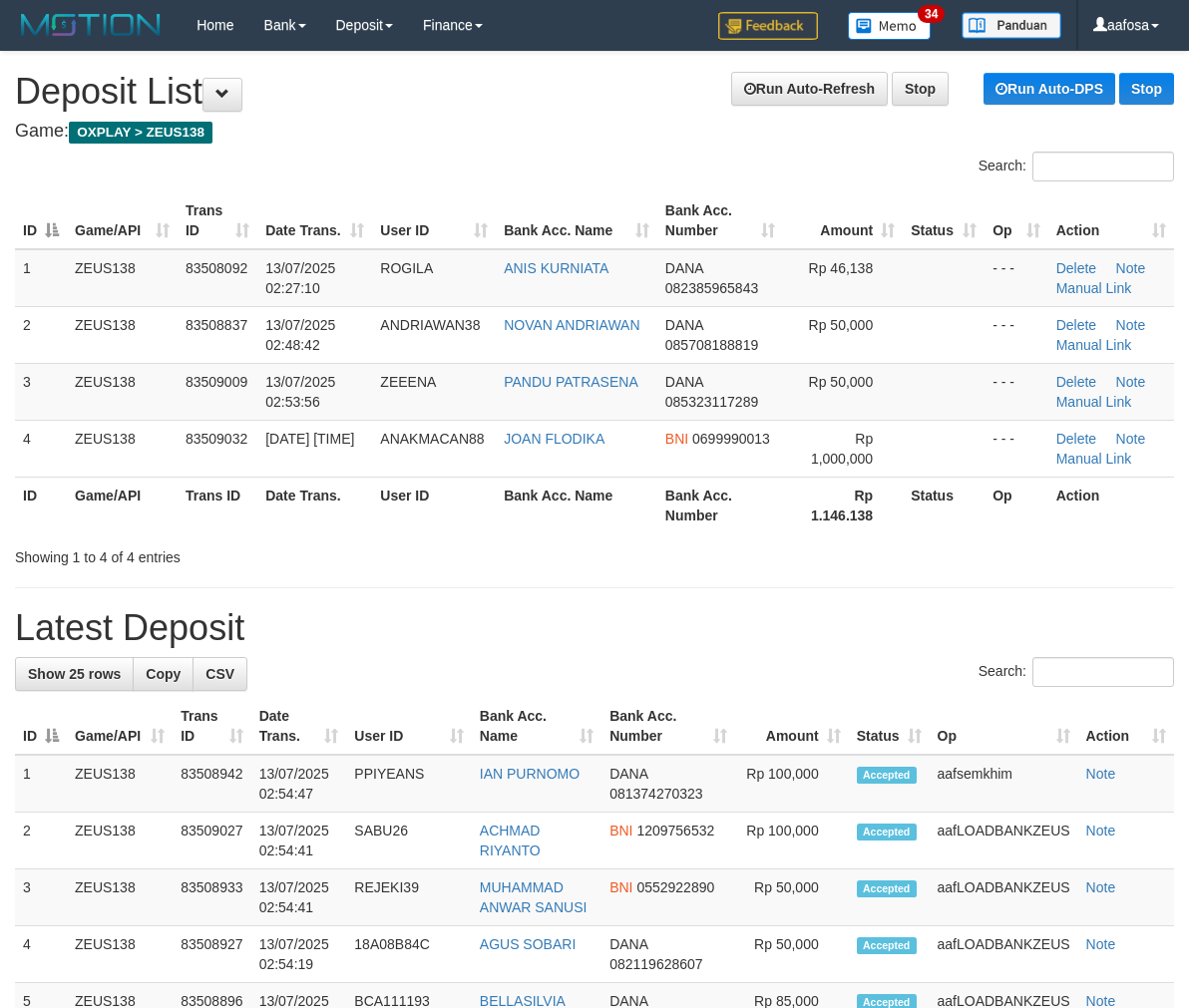 scroll, scrollTop: 0, scrollLeft: 0, axis: both 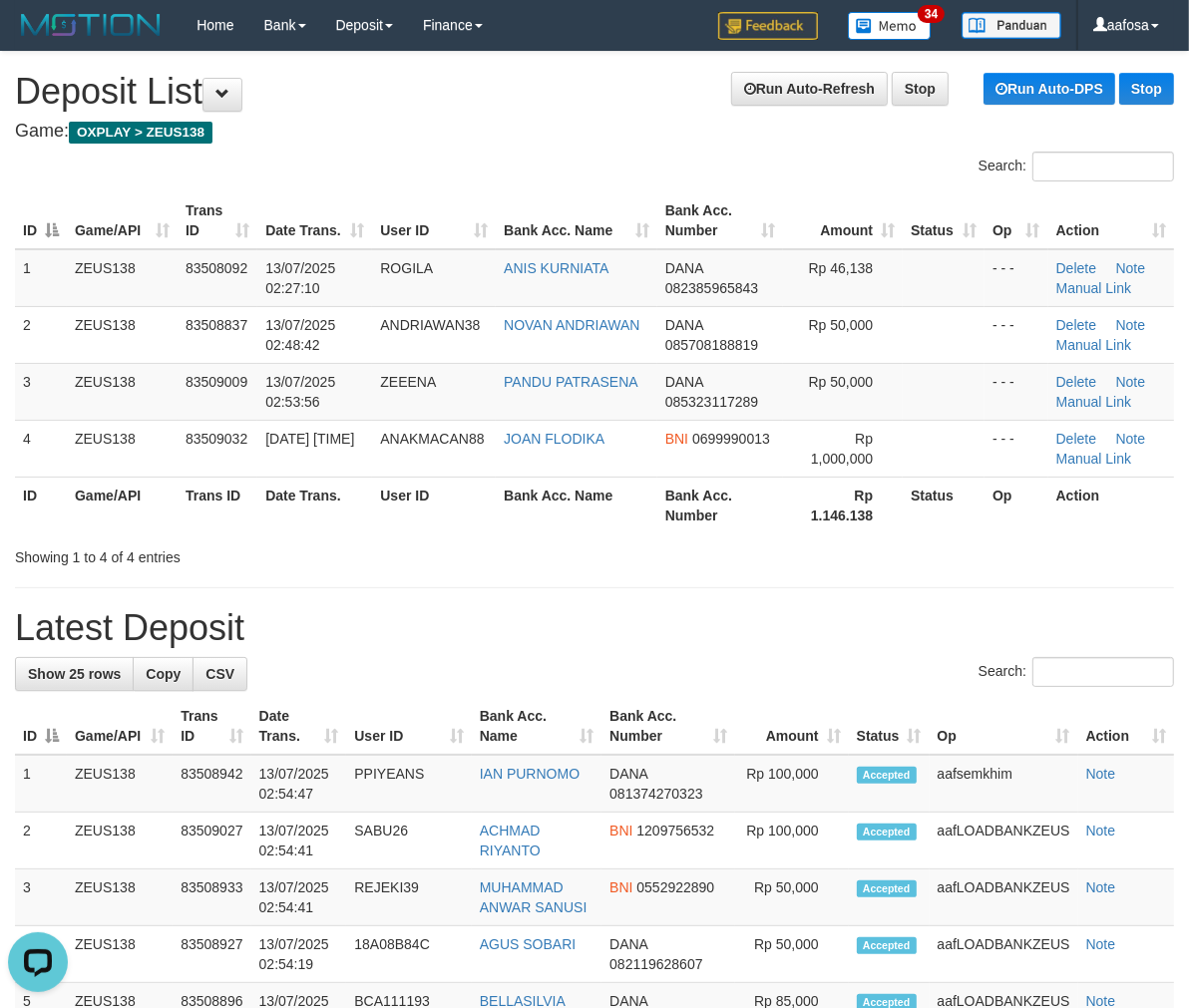 click on "Run Auto-Refresh
Stop
Run Auto-DPS
Stop
Deposit List" at bounding box center (594, 92) 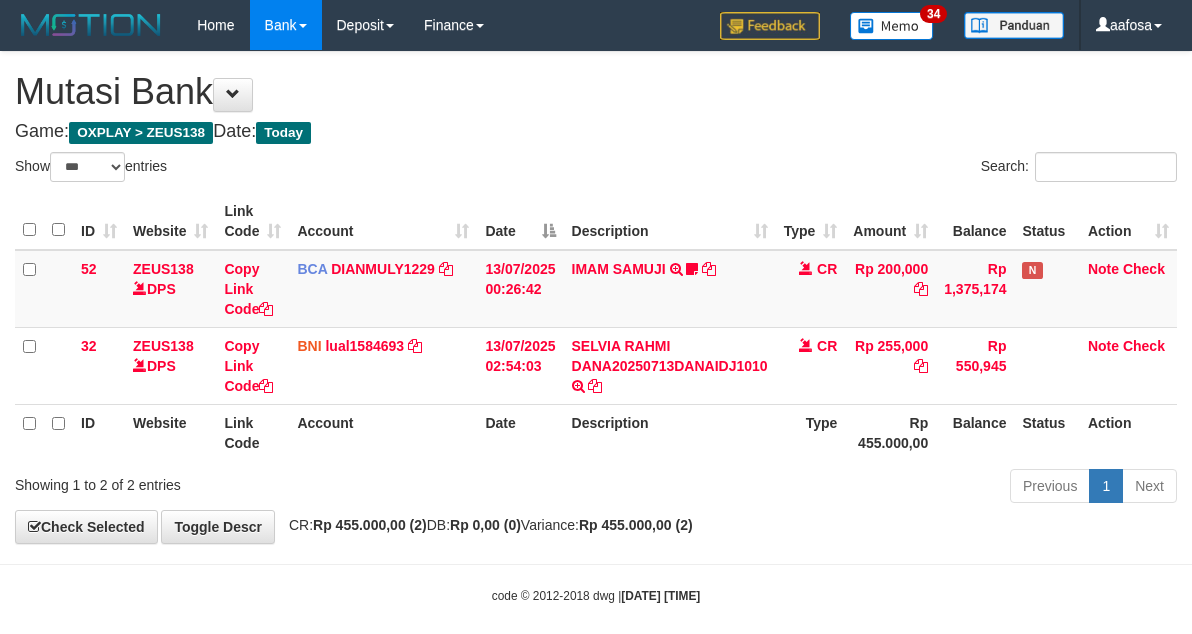 select on "***" 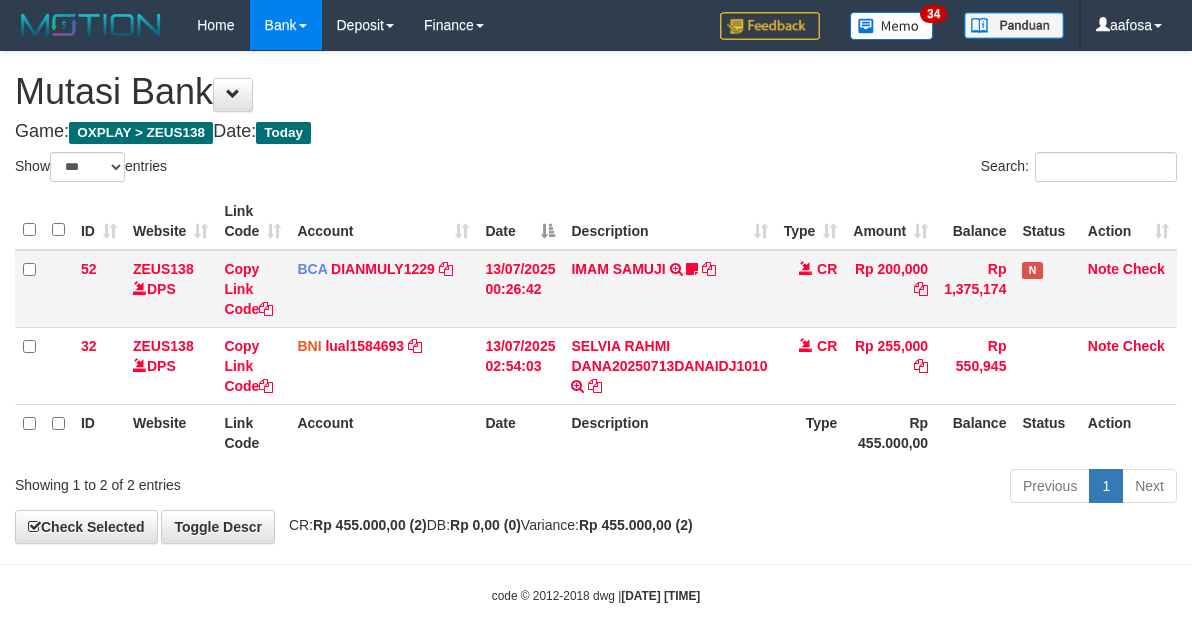 scroll, scrollTop: 0, scrollLeft: 0, axis: both 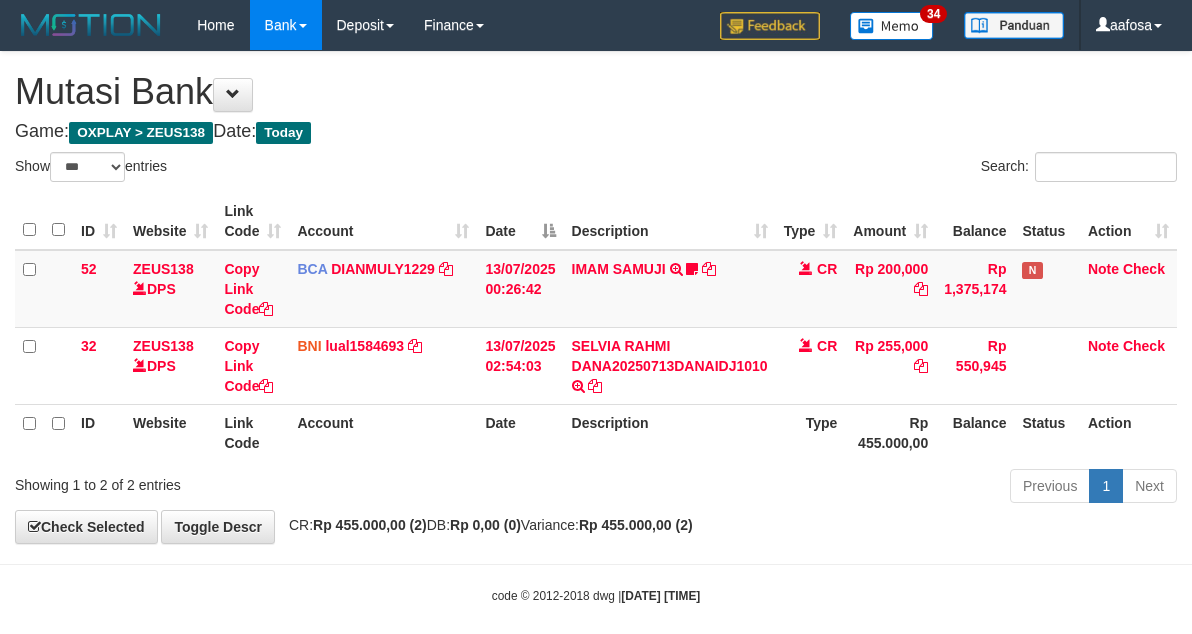 select on "***" 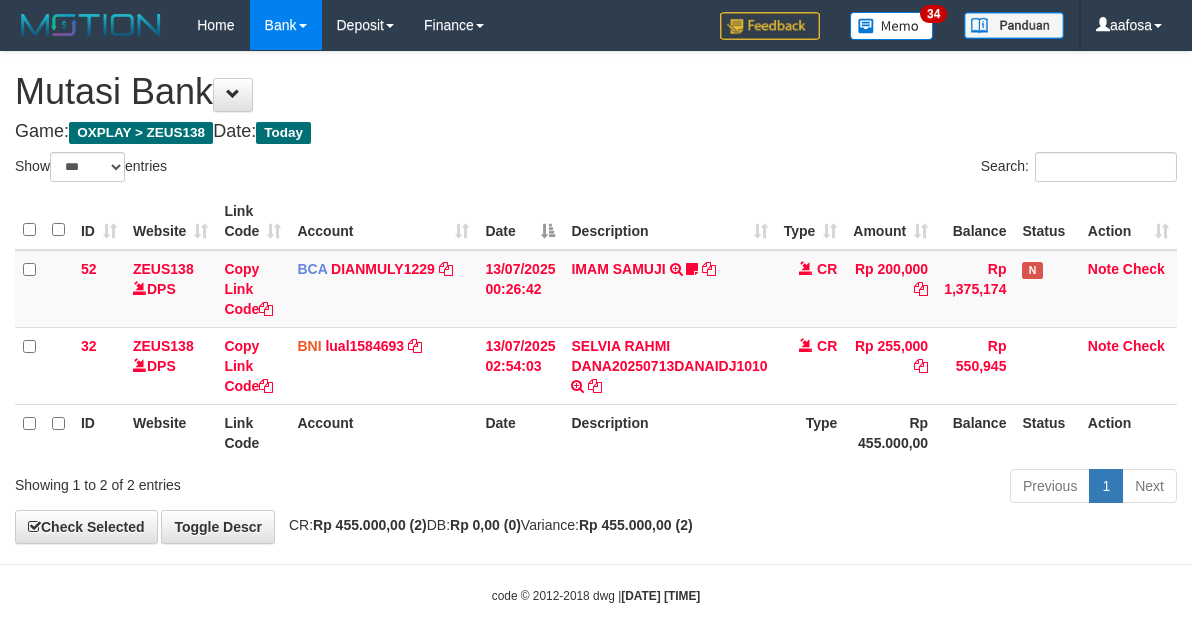 scroll, scrollTop: 0, scrollLeft: 0, axis: both 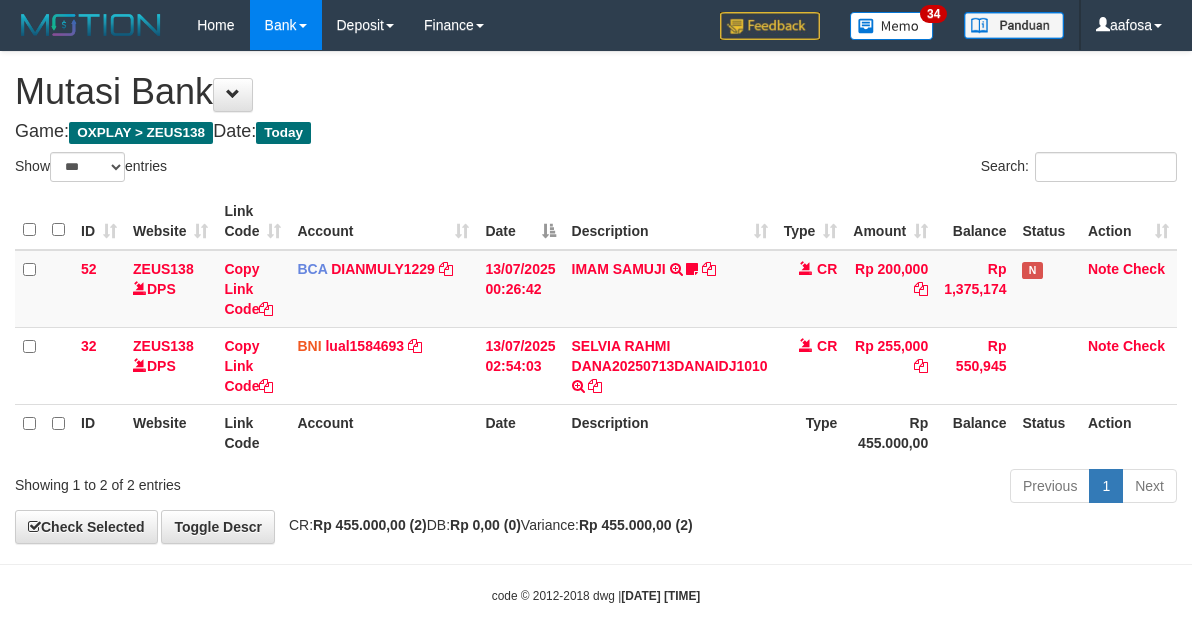 select on "***" 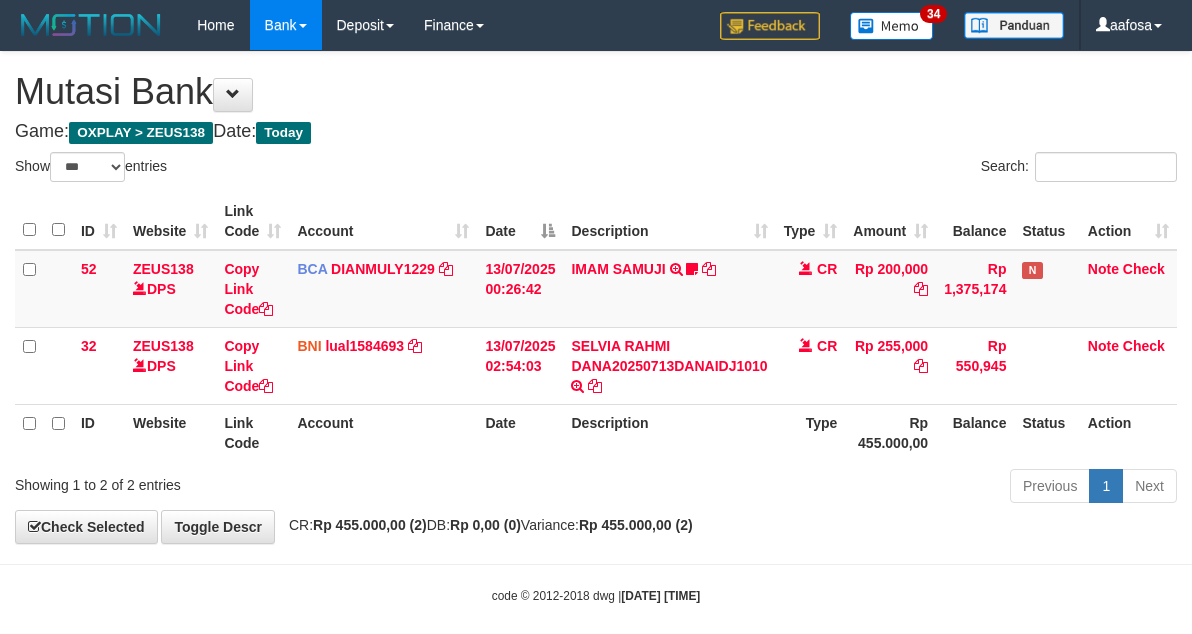 scroll, scrollTop: 0, scrollLeft: 0, axis: both 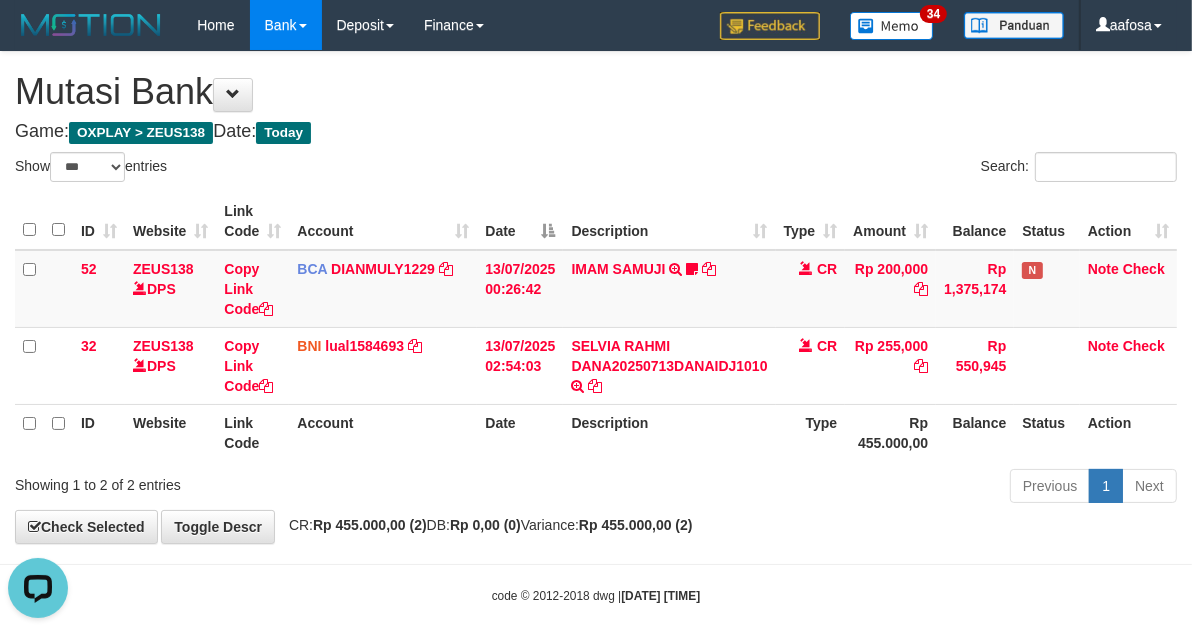 click on "Account" at bounding box center (383, 221) 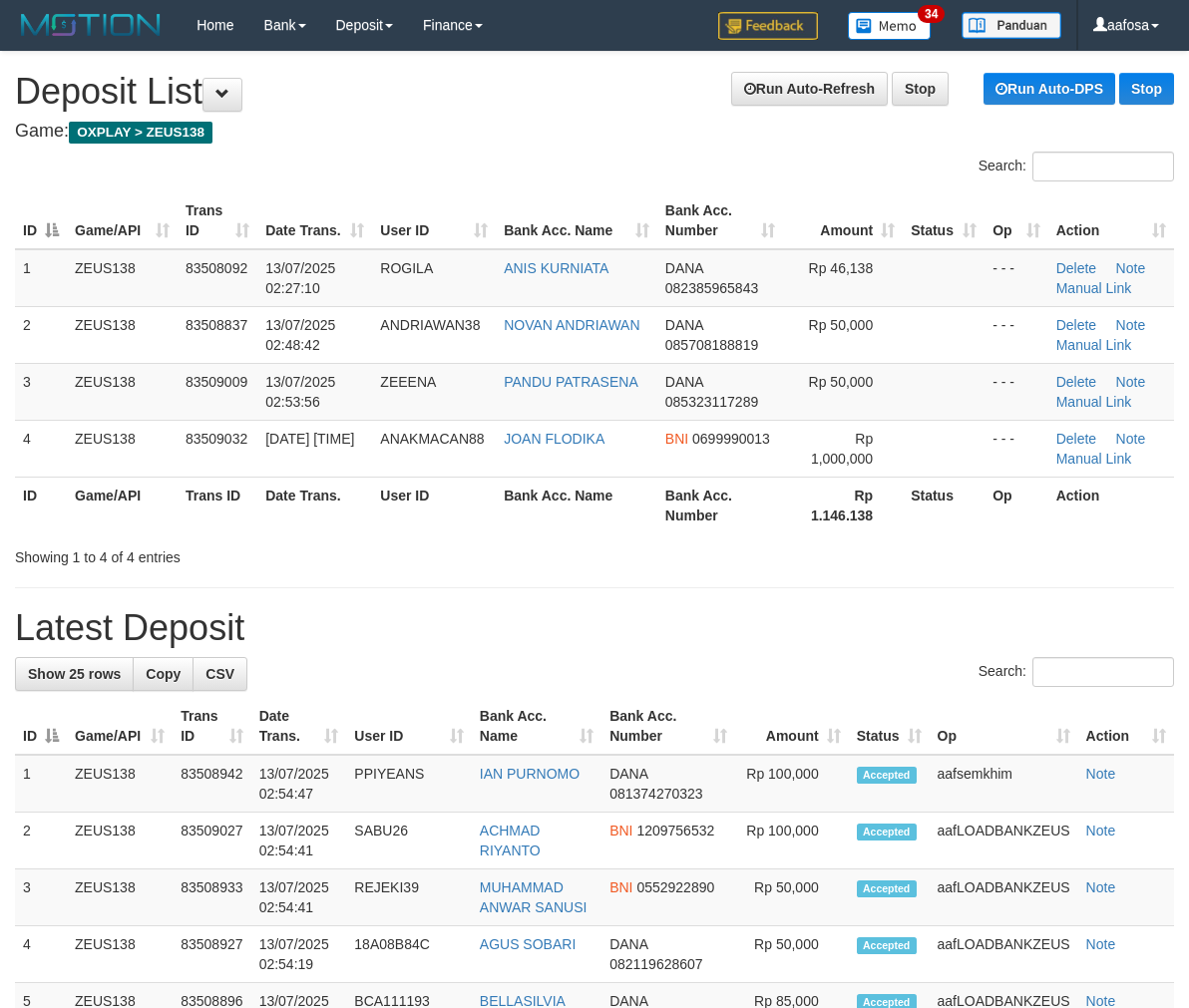 scroll, scrollTop: 0, scrollLeft: 0, axis: both 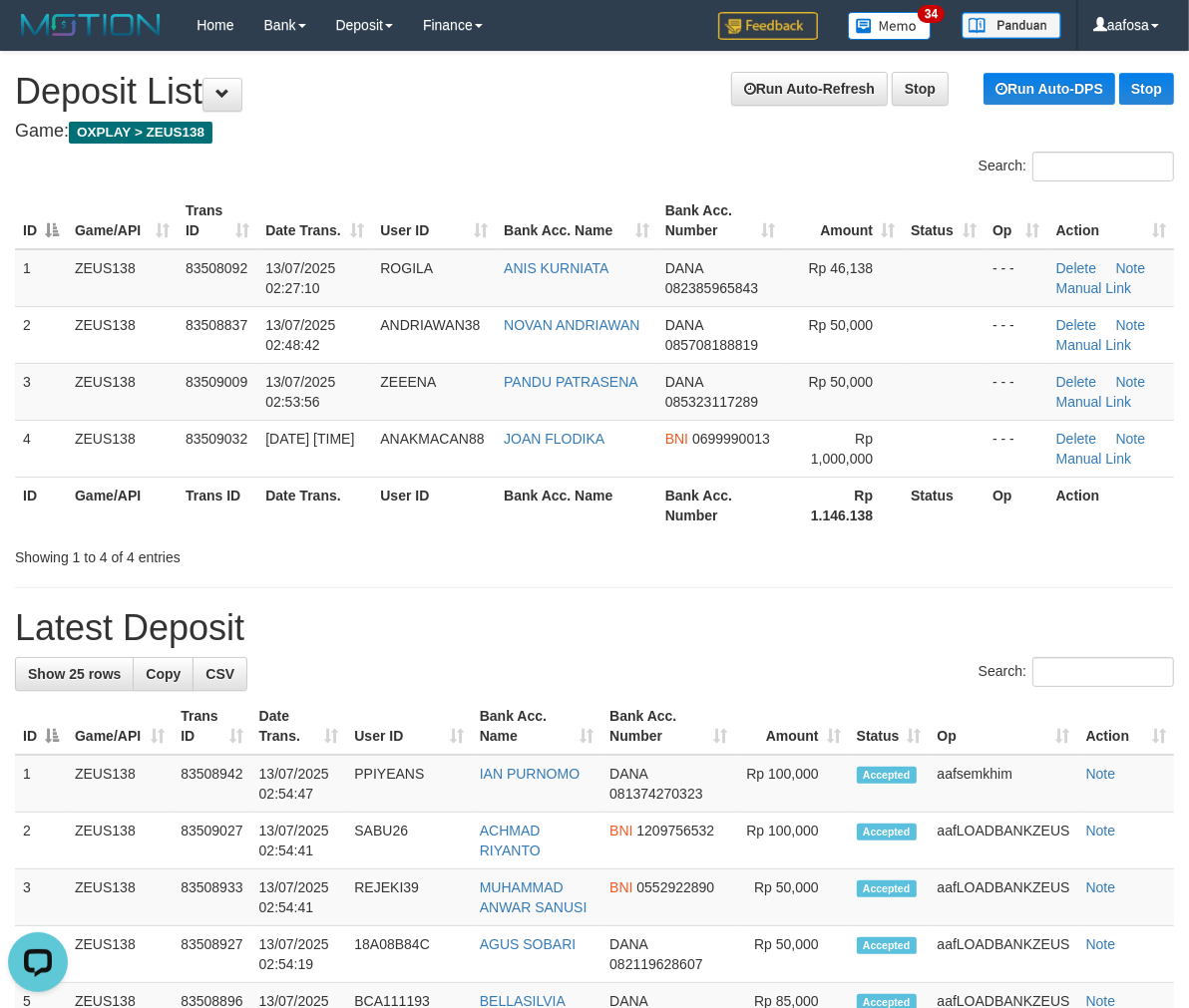 drag, startPoint x: 890, startPoint y: 343, endPoint x: 7, endPoint y: 301, distance: 883.9983 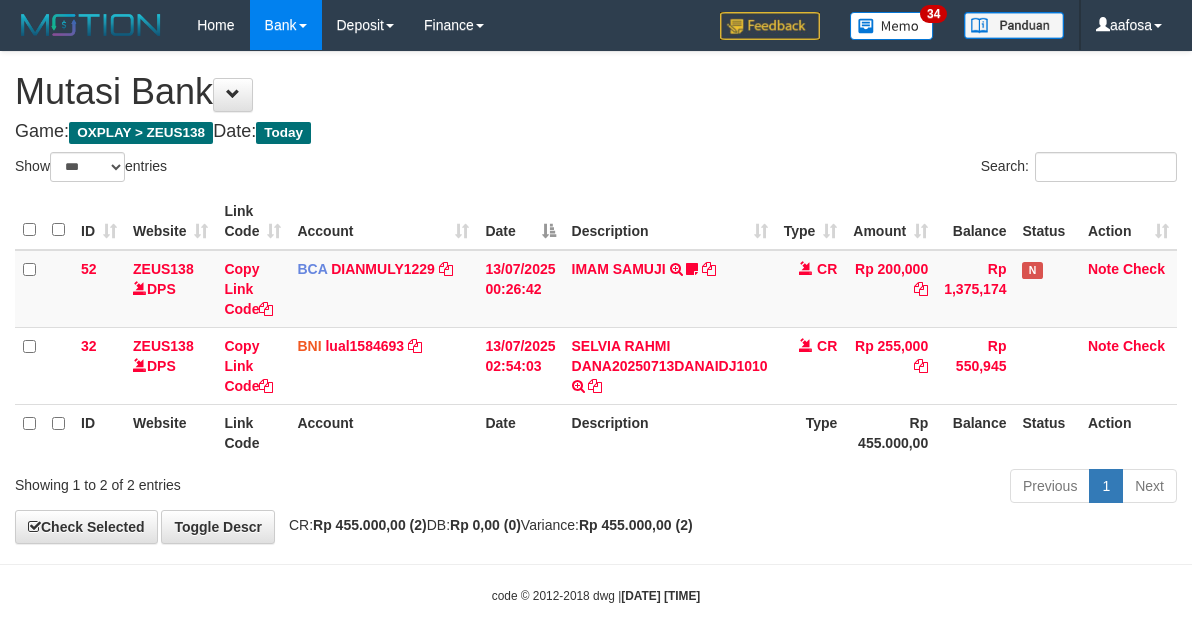 select on "***" 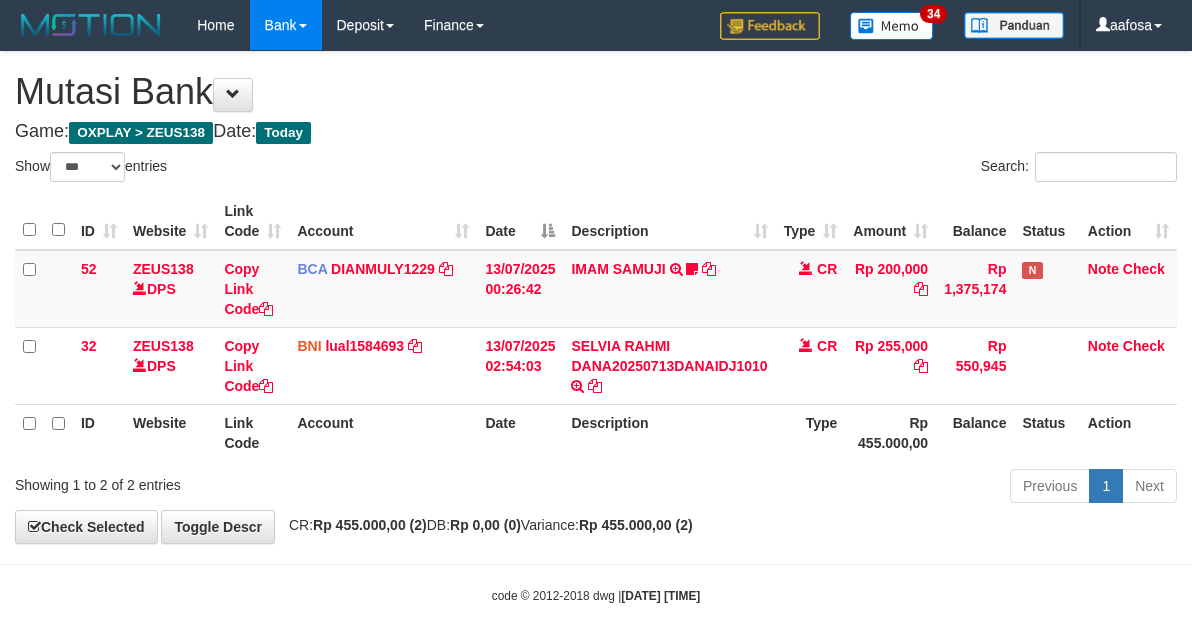 scroll, scrollTop: 0, scrollLeft: 0, axis: both 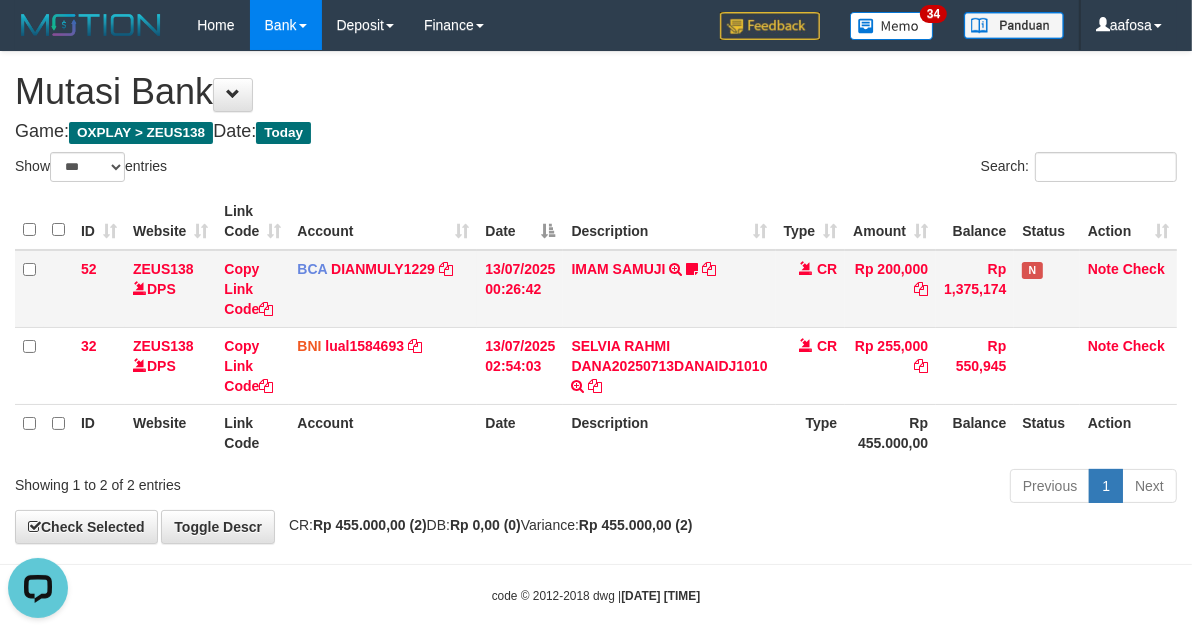 drag, startPoint x: 770, startPoint y: 313, endPoint x: 760, endPoint y: 308, distance: 11.18034 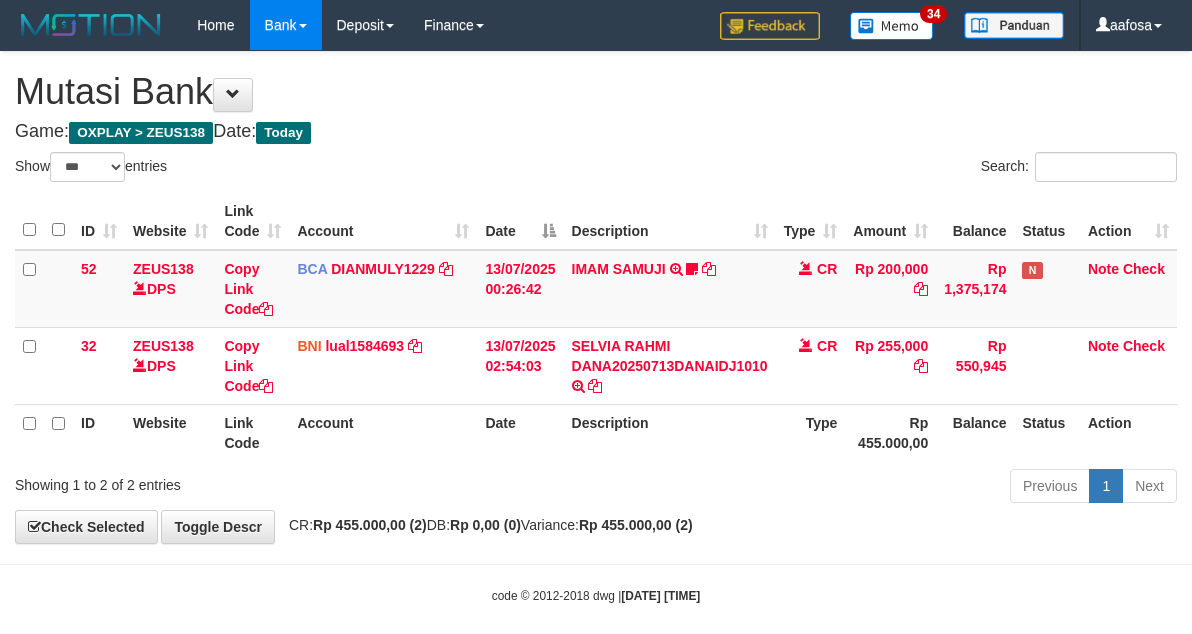 select on "***" 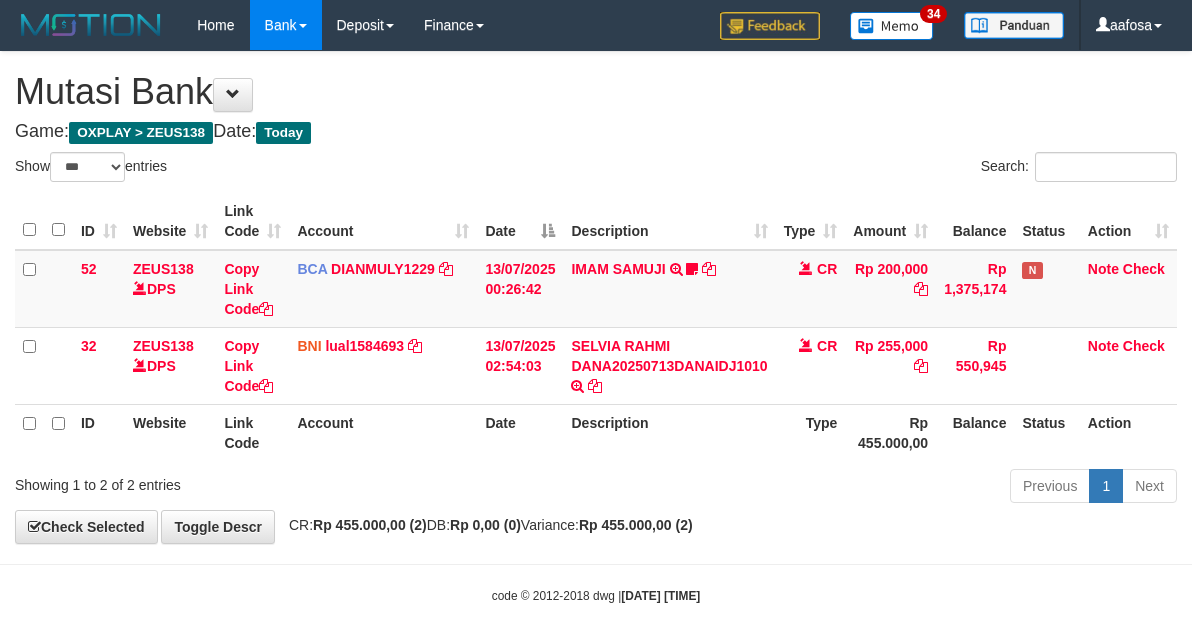 scroll, scrollTop: 0, scrollLeft: 0, axis: both 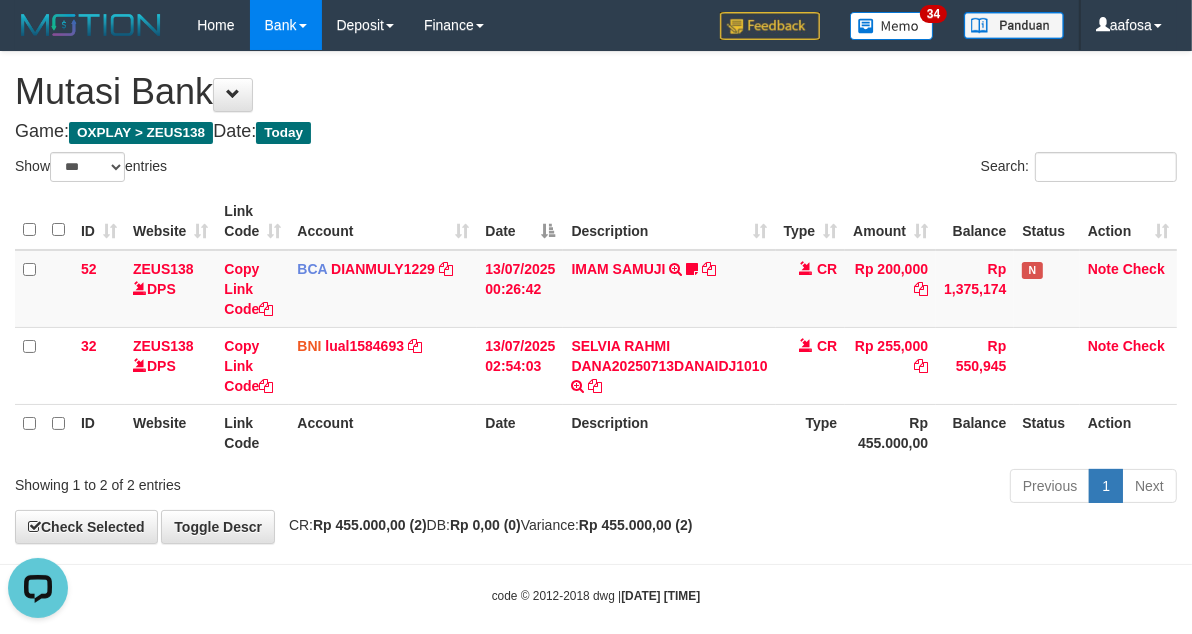 click on "Mutasi Bank" at bounding box center [596, 92] 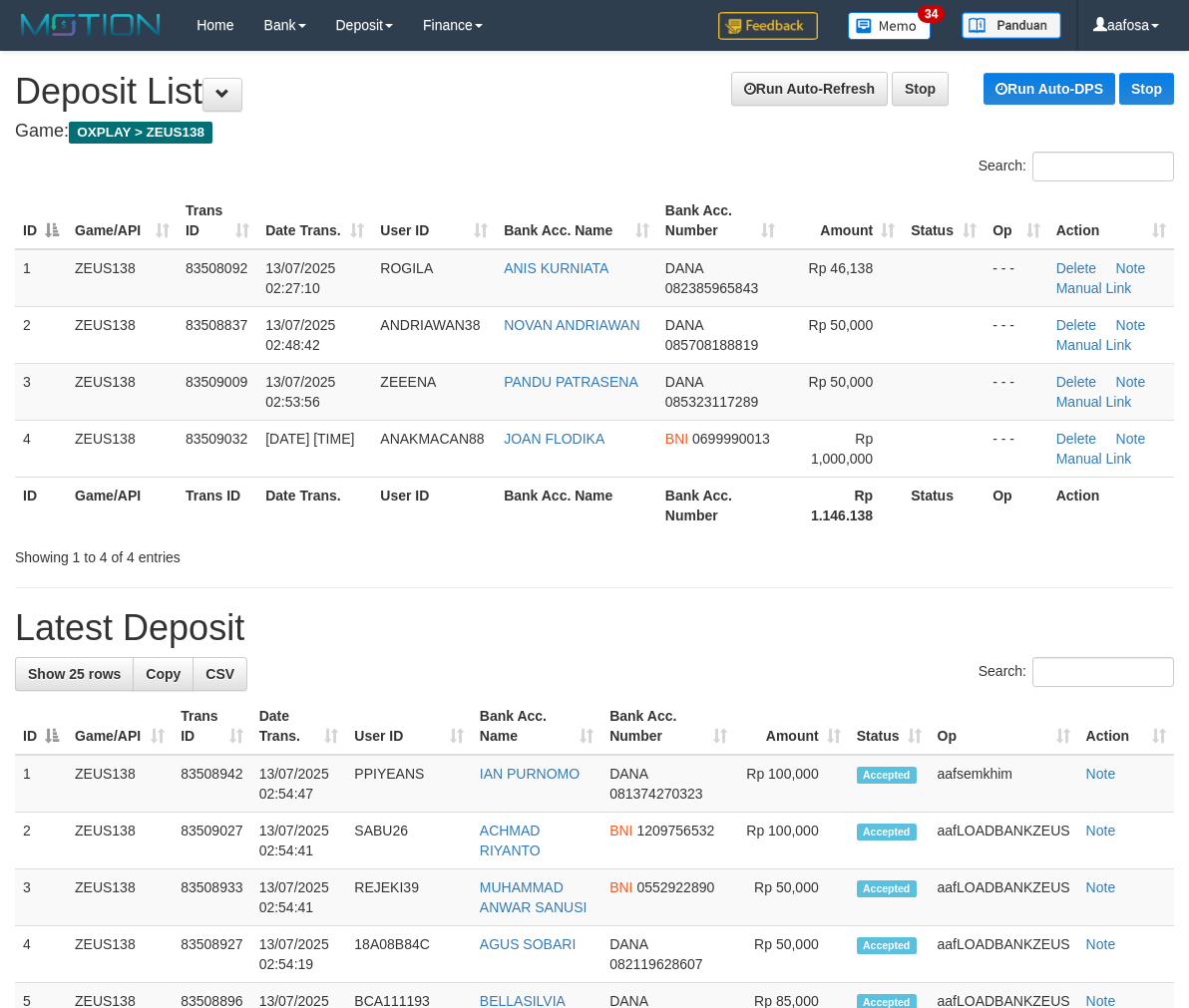 scroll, scrollTop: 0, scrollLeft: 0, axis: both 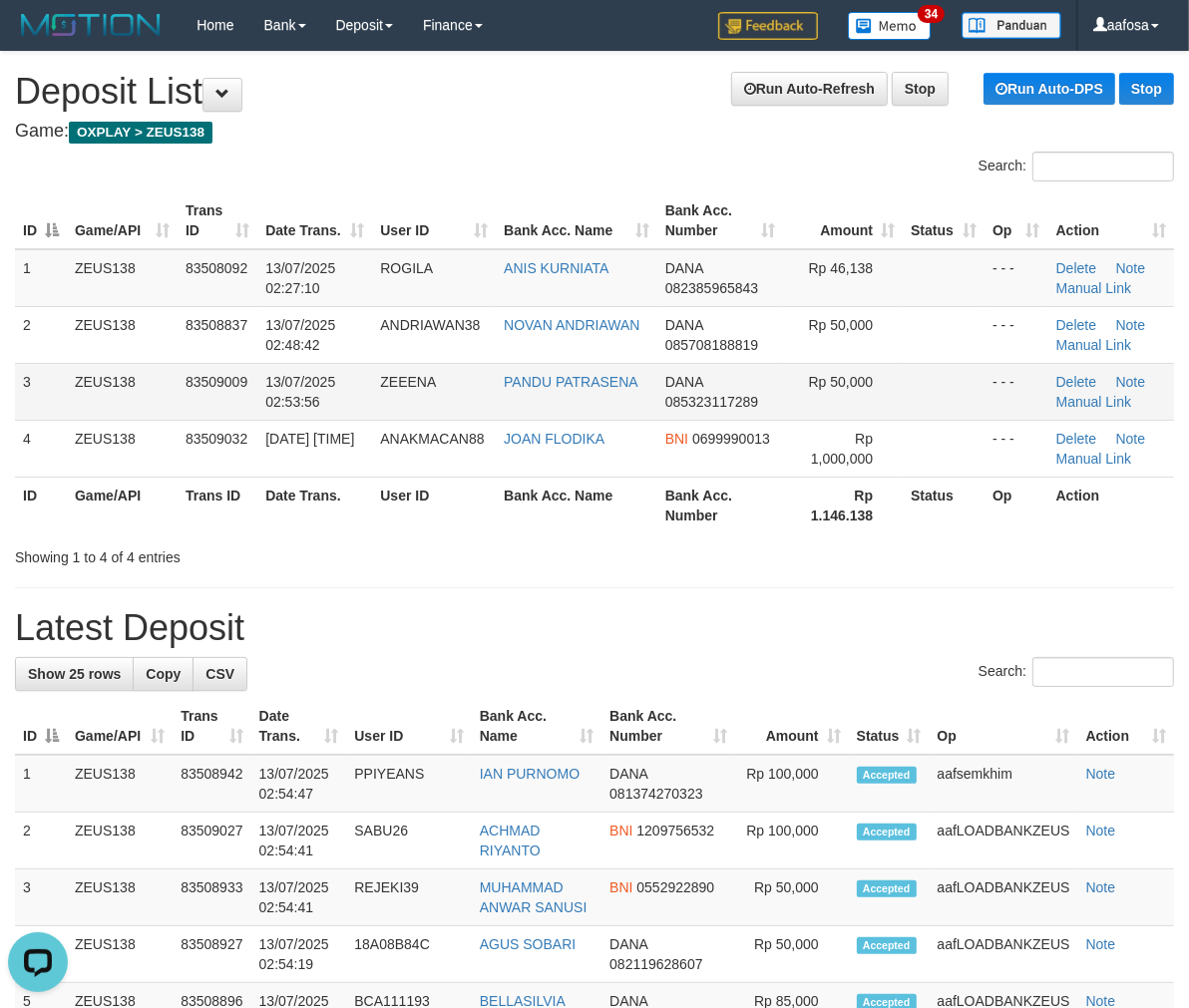 click at bounding box center (944, 391) 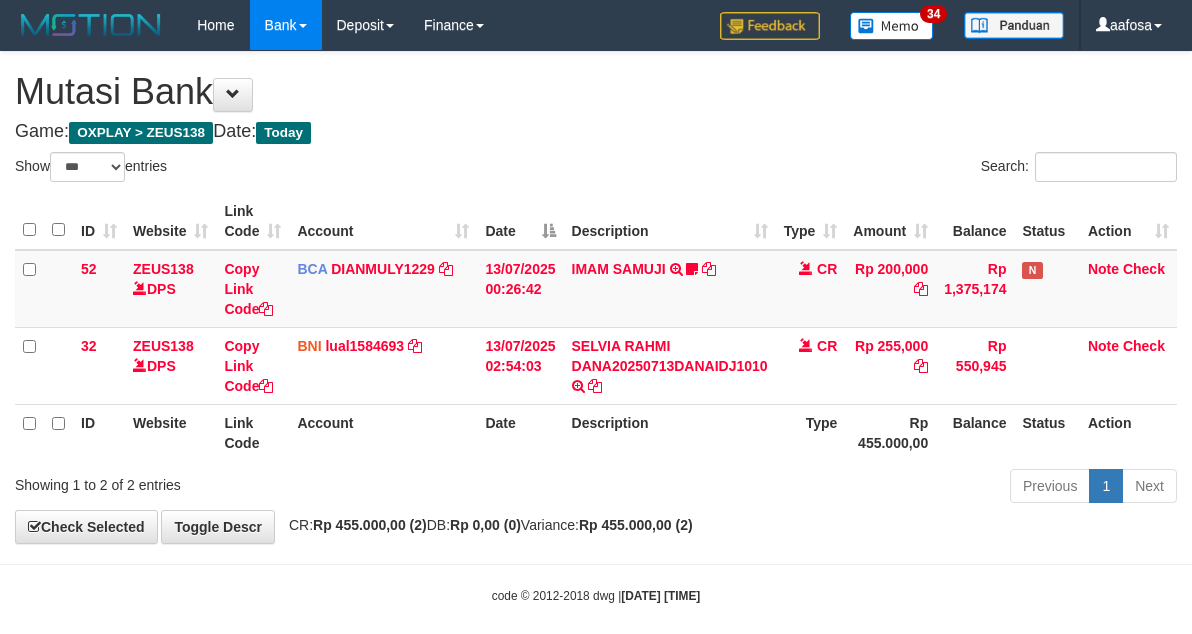 select on "***" 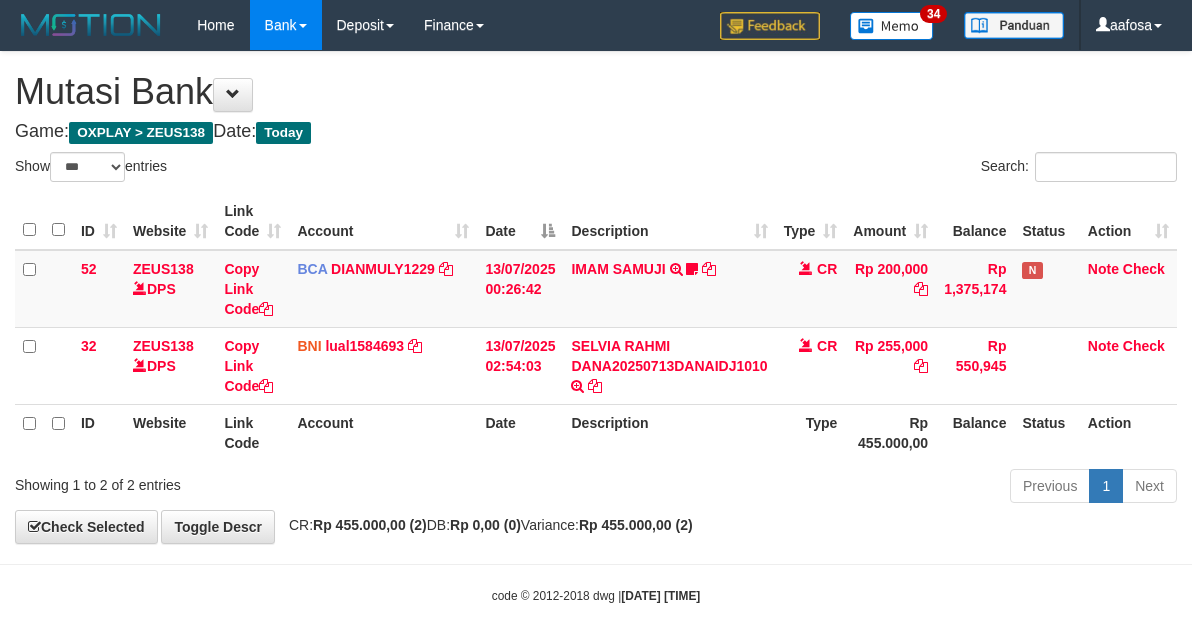 scroll, scrollTop: 0, scrollLeft: 0, axis: both 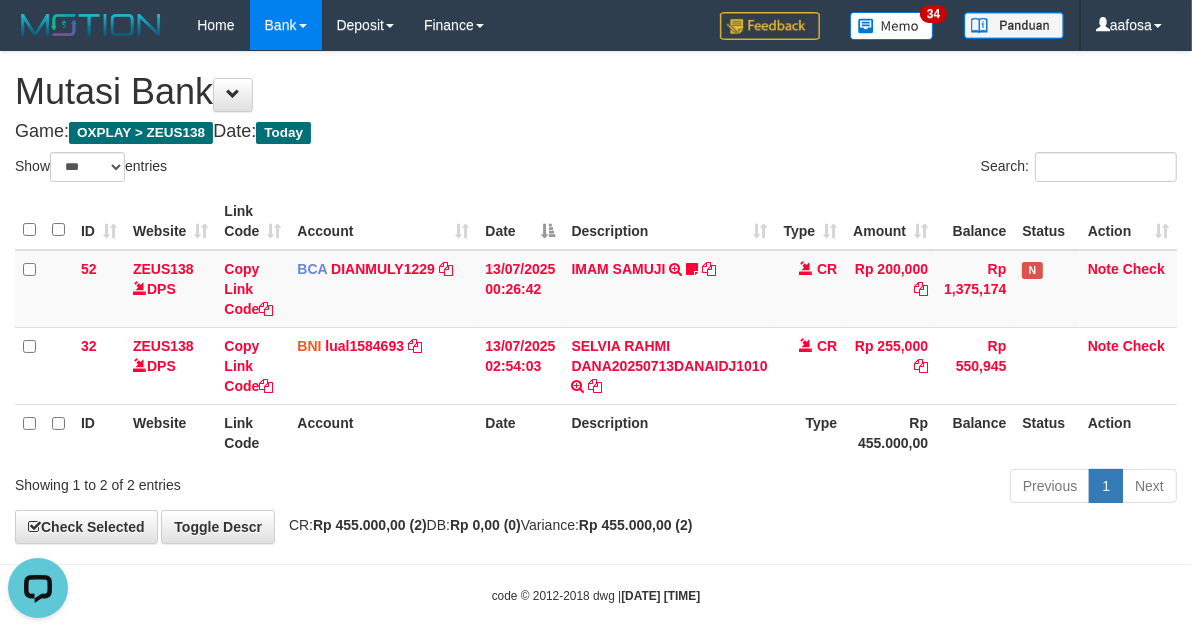 click on "Game:   OXPLAY > ZEUS138    				Date:  Today" at bounding box center (596, 132) 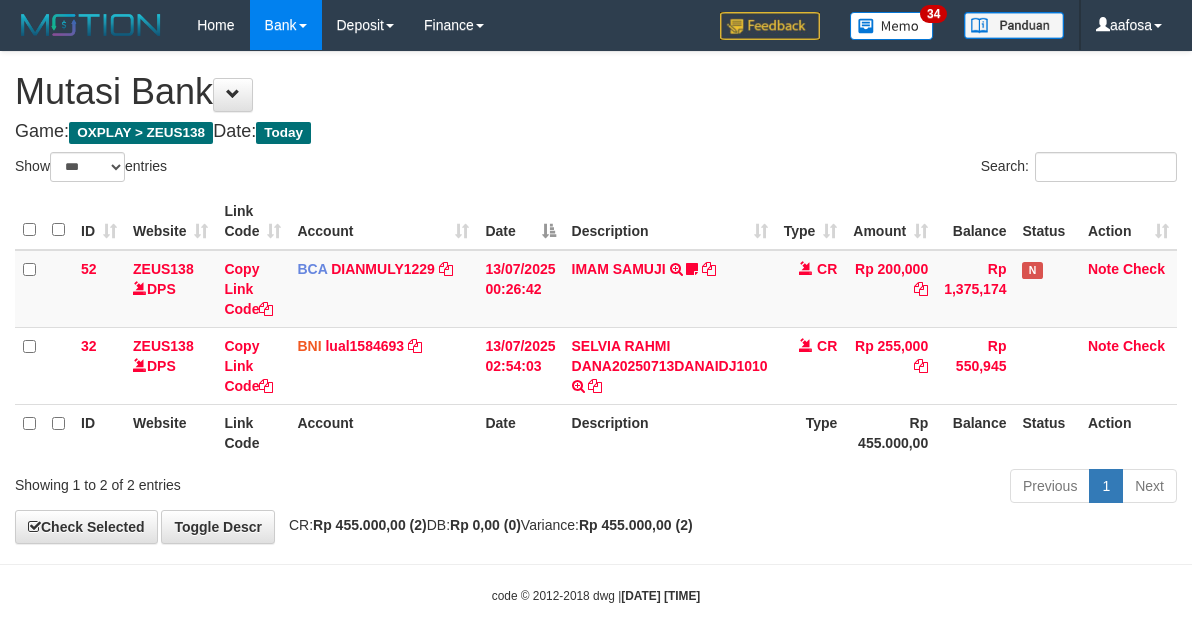 select on "***" 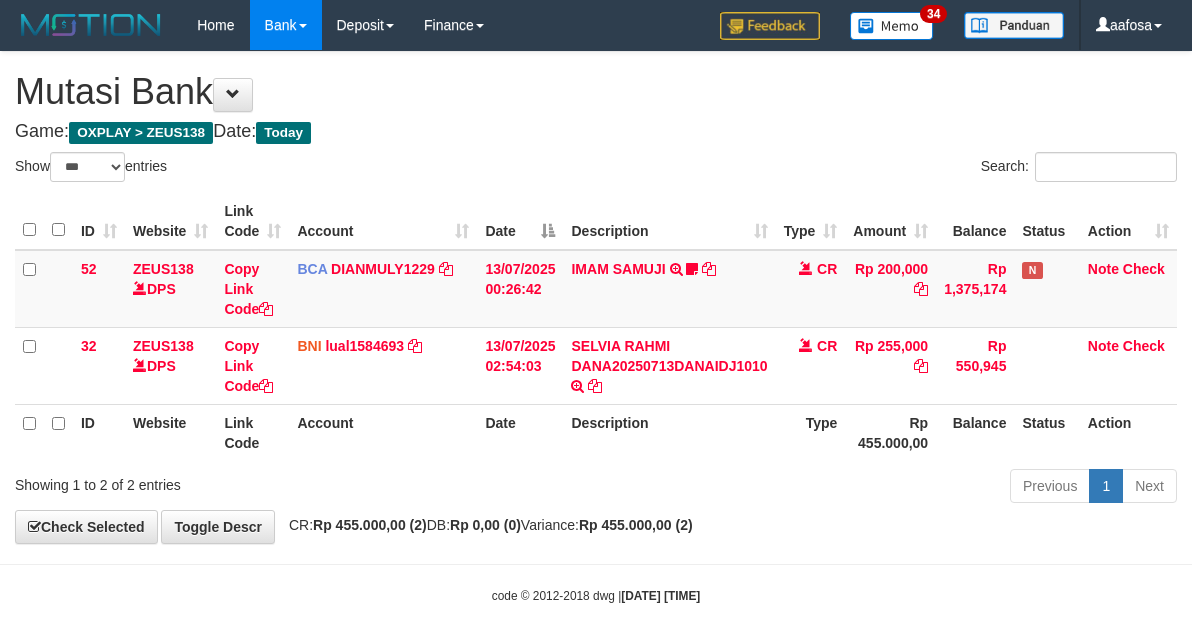 click on "Game:   OXPLAY > ZEUS138    				Date:  Today" at bounding box center (596, 132) 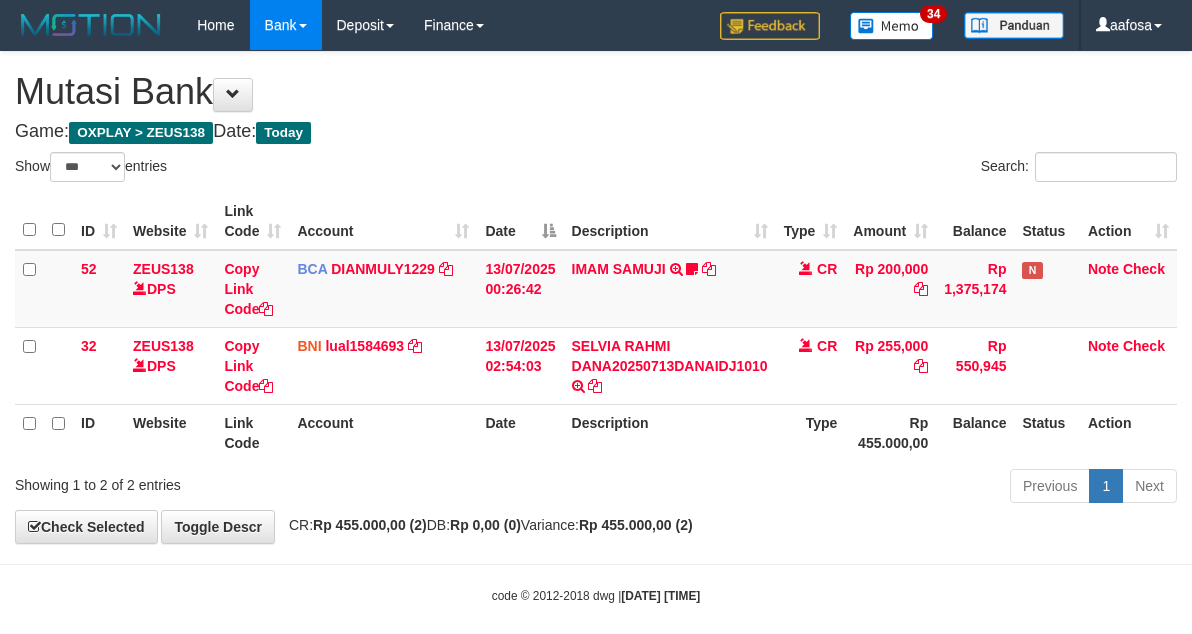 select on "***" 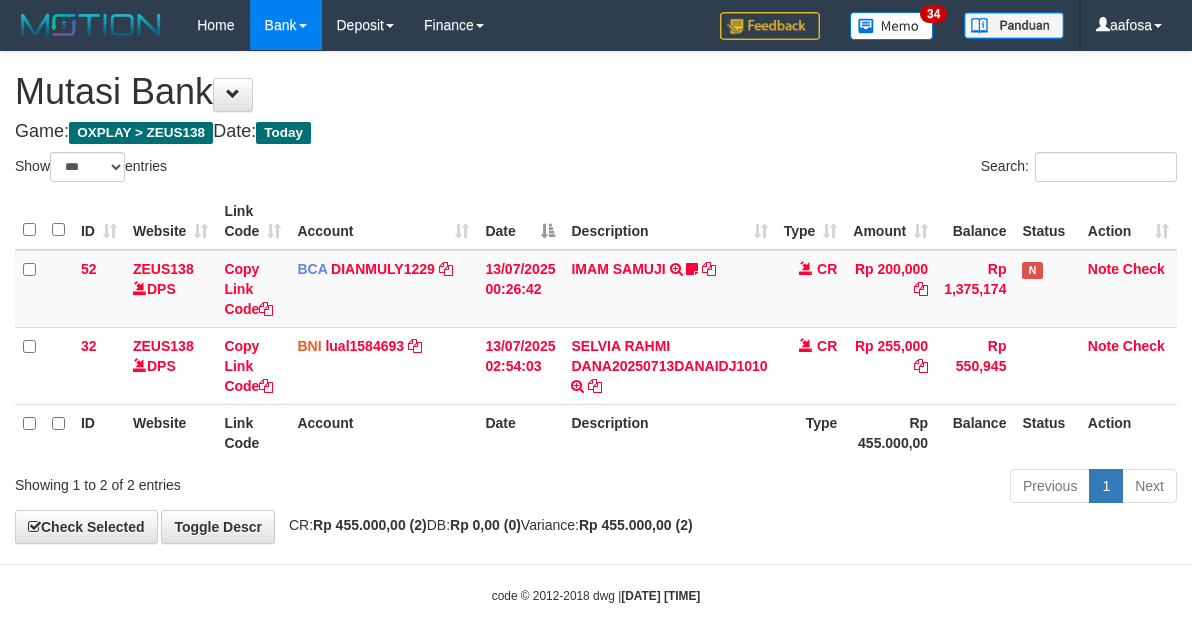 scroll, scrollTop: 0, scrollLeft: 0, axis: both 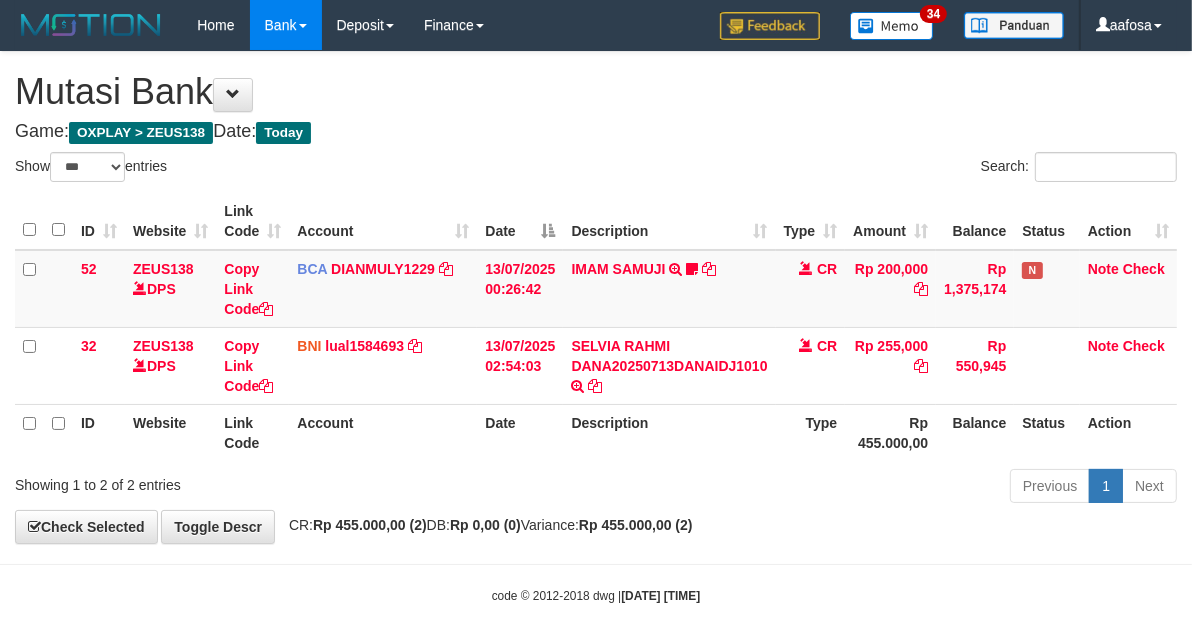 click on "Game:   OXPLAY > ZEUS138    				Date:  Today" at bounding box center (596, 132) 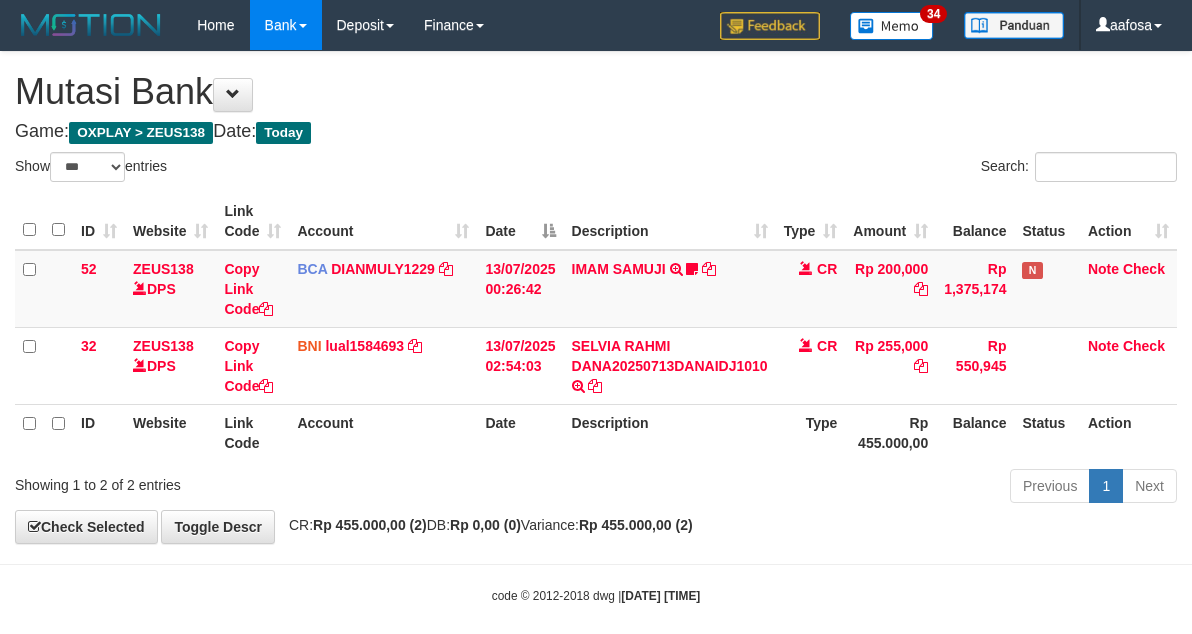 select on "***" 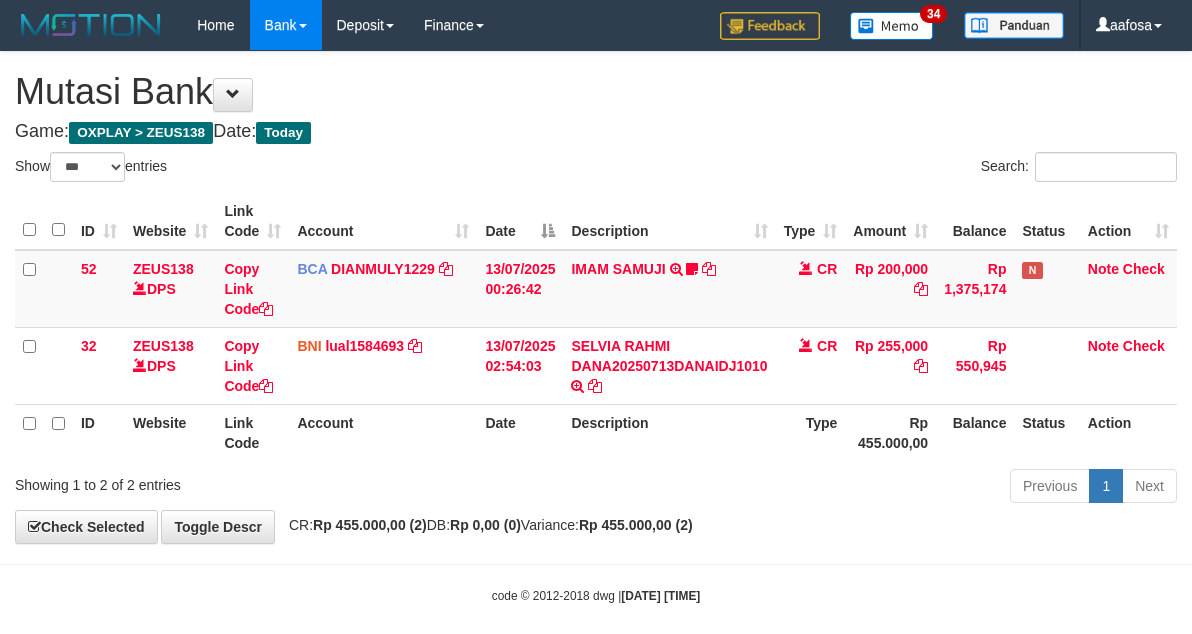 scroll, scrollTop: 0, scrollLeft: 0, axis: both 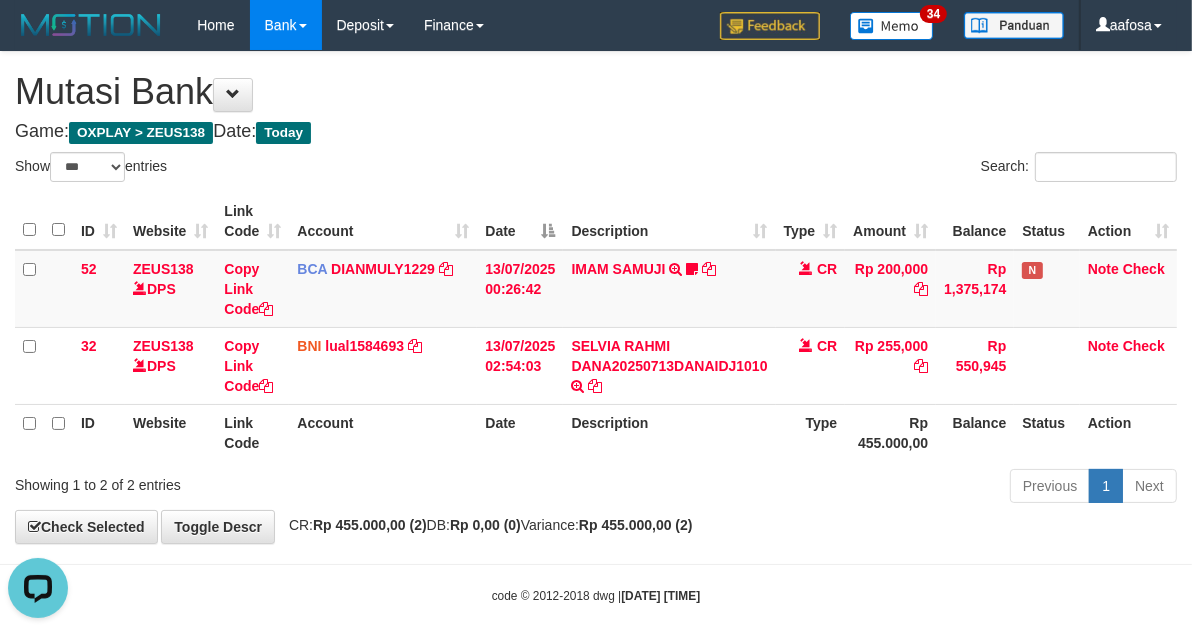 click on "Game:   OXPLAY > ZEUS138    				Date:  Today" at bounding box center (596, 132) 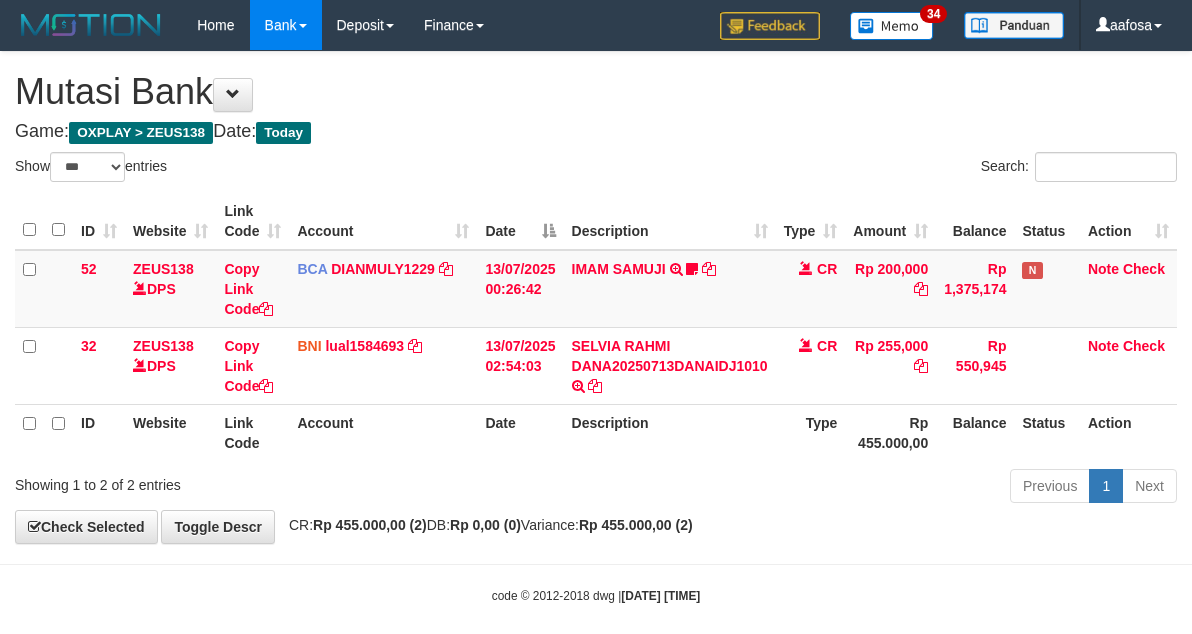 select on "***" 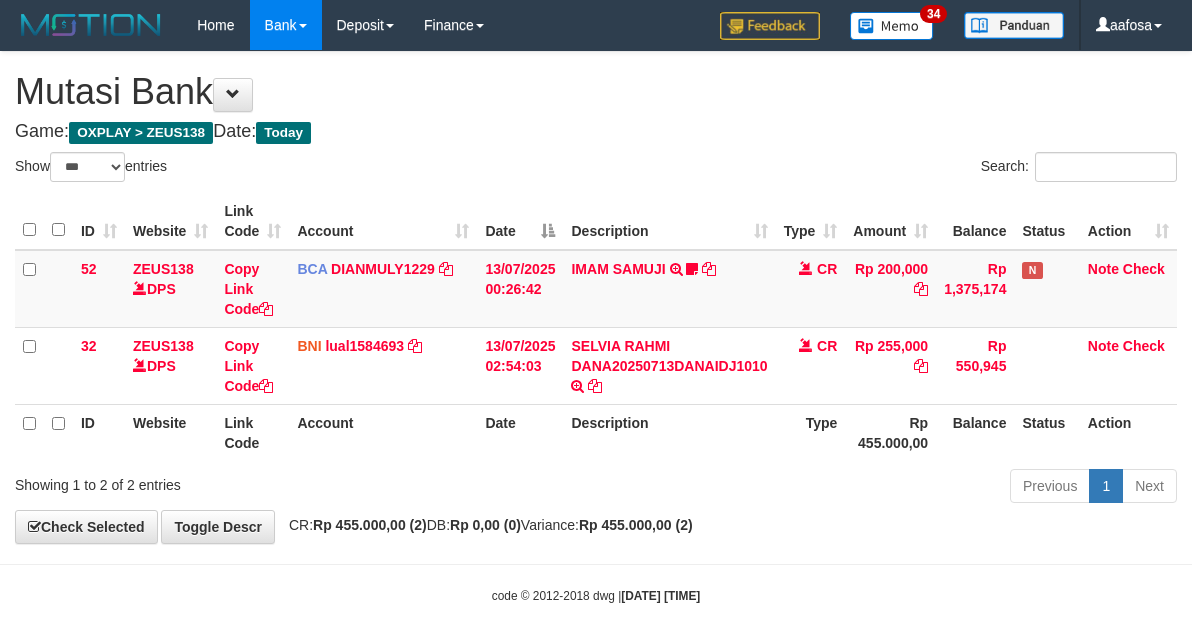 scroll, scrollTop: 0, scrollLeft: 0, axis: both 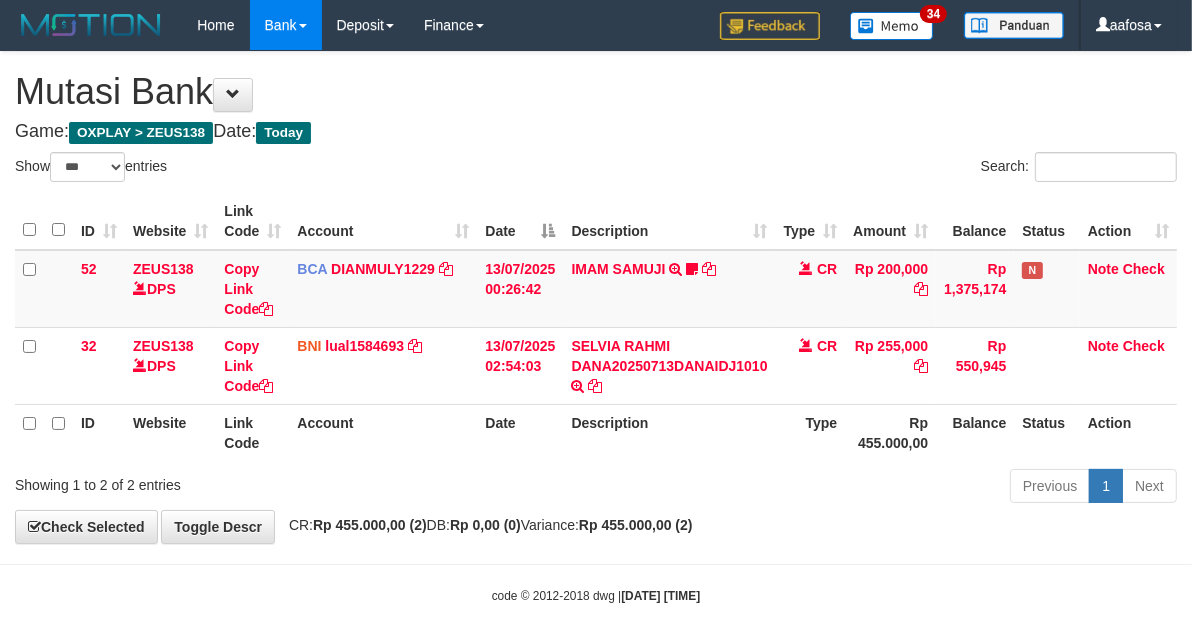 drag, startPoint x: 693, startPoint y: 162, endPoint x: 495, endPoint y: 231, distance: 209.67833 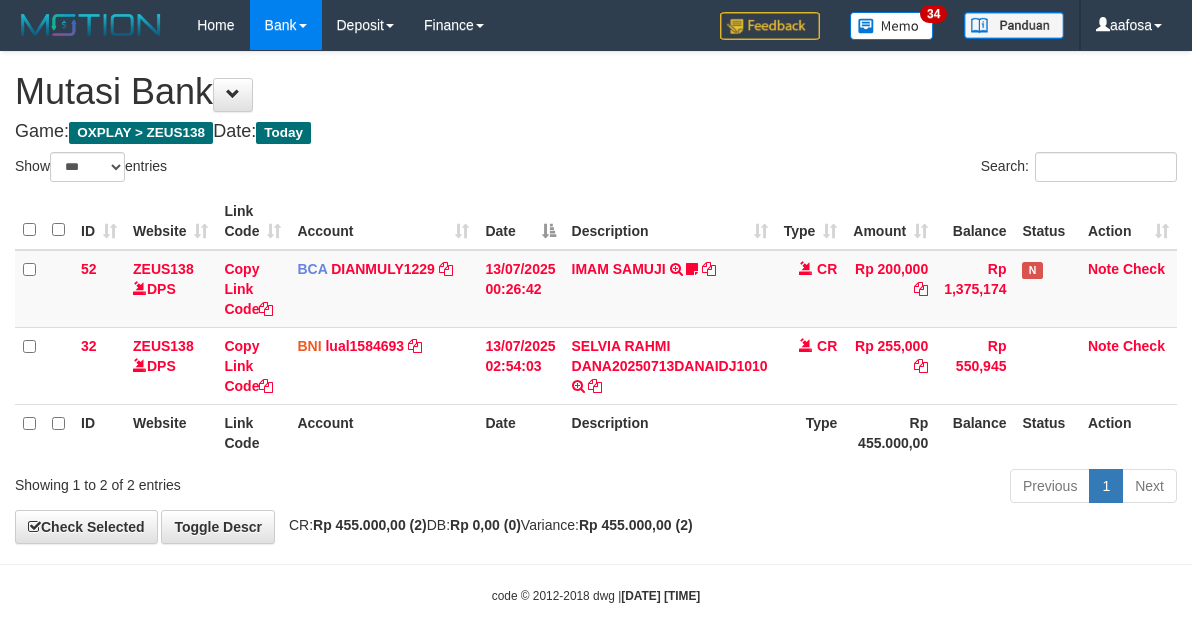 select on "***" 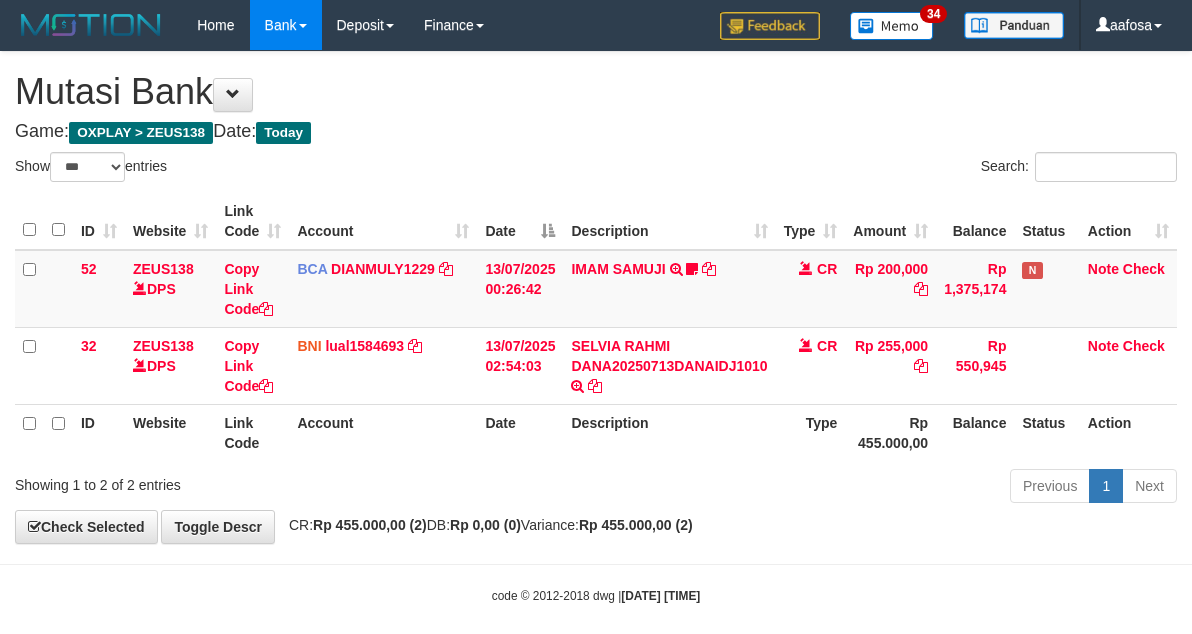 scroll, scrollTop: 0, scrollLeft: 0, axis: both 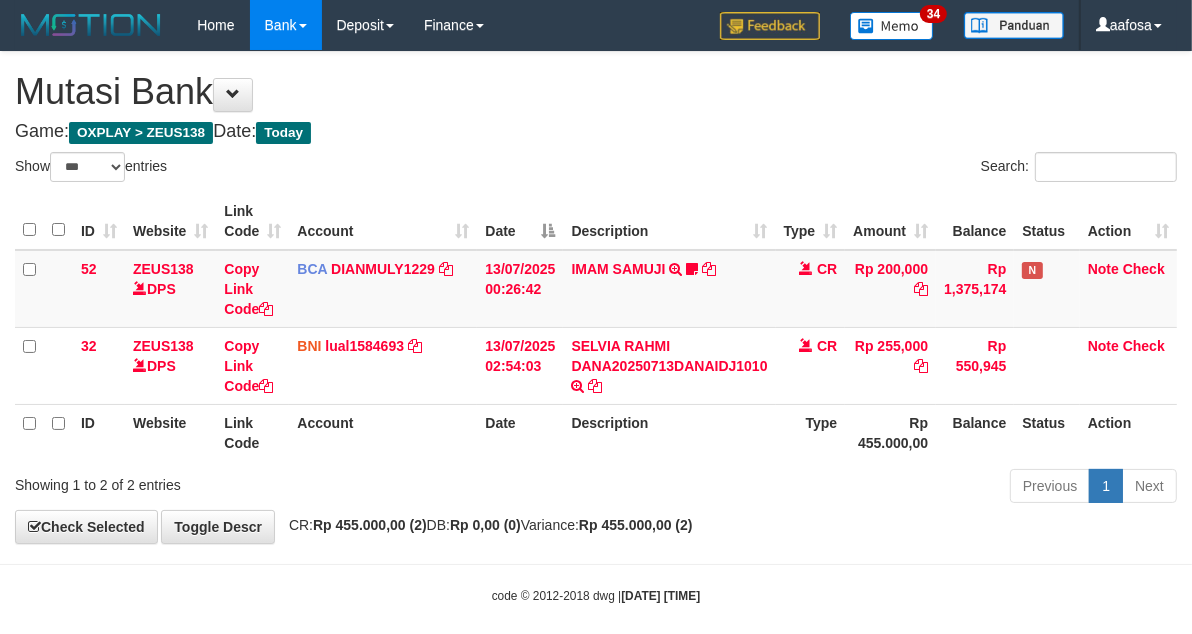 click on "**********" at bounding box center (596, 297) 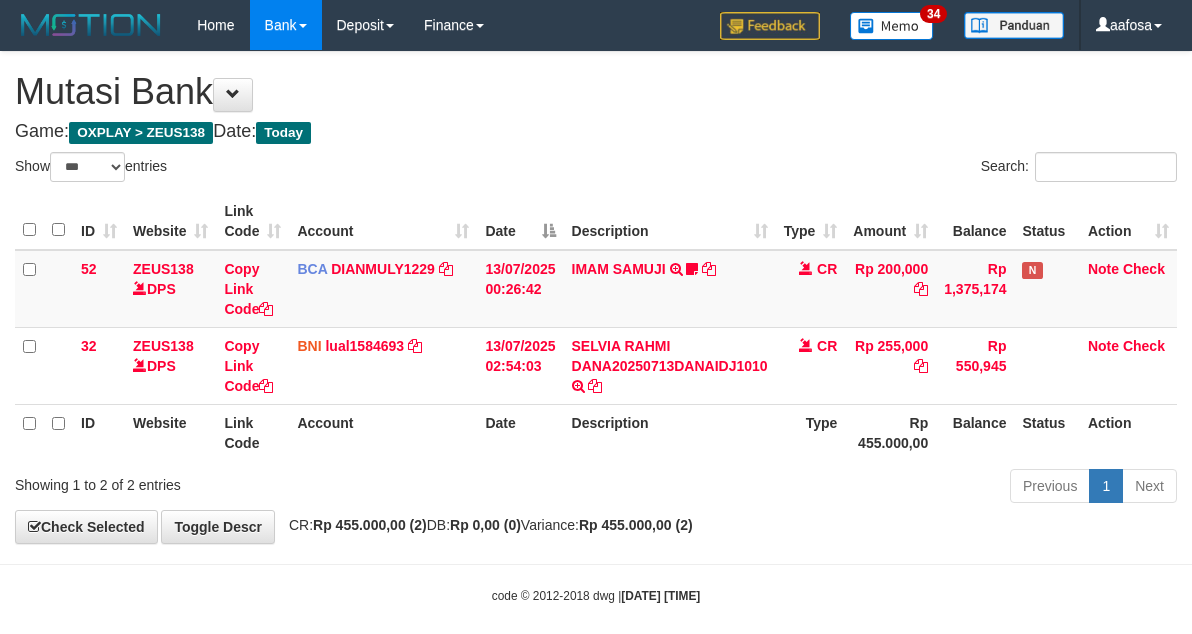 select on "***" 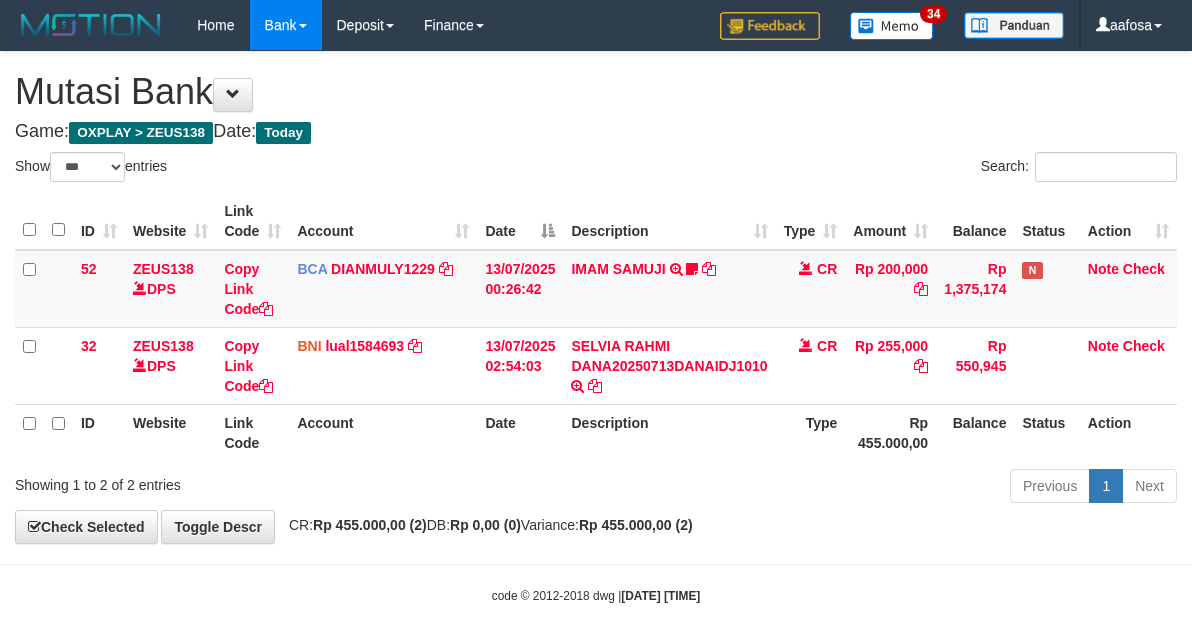 scroll, scrollTop: 0, scrollLeft: 0, axis: both 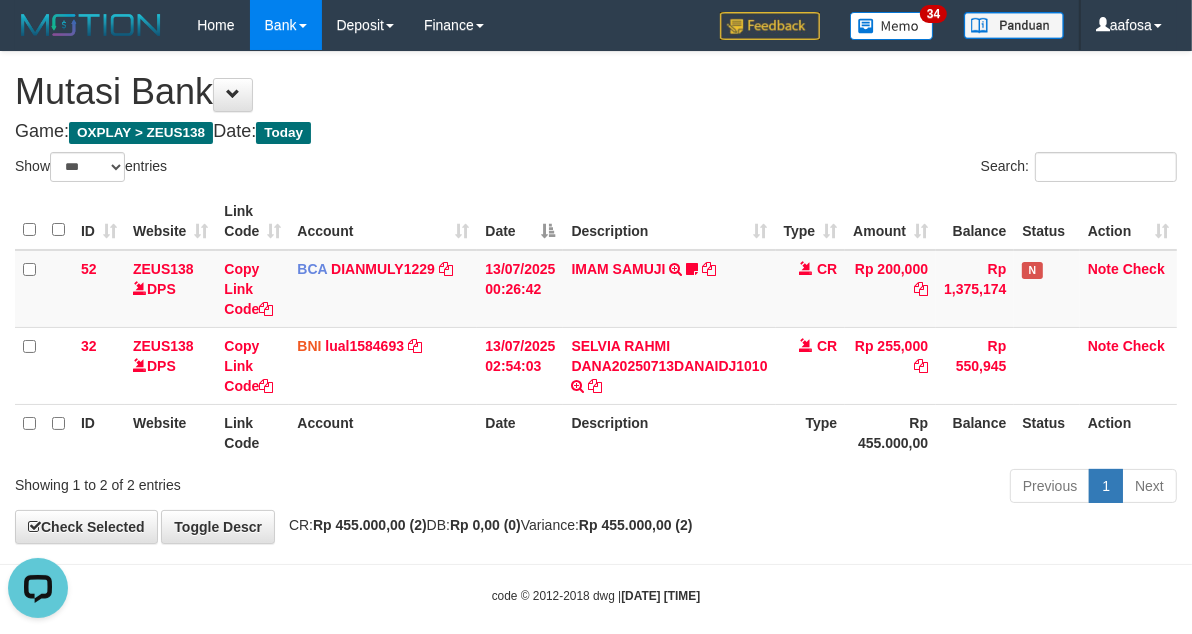 drag, startPoint x: 603, startPoint y: 155, endPoint x: 581, endPoint y: 161, distance: 22.803509 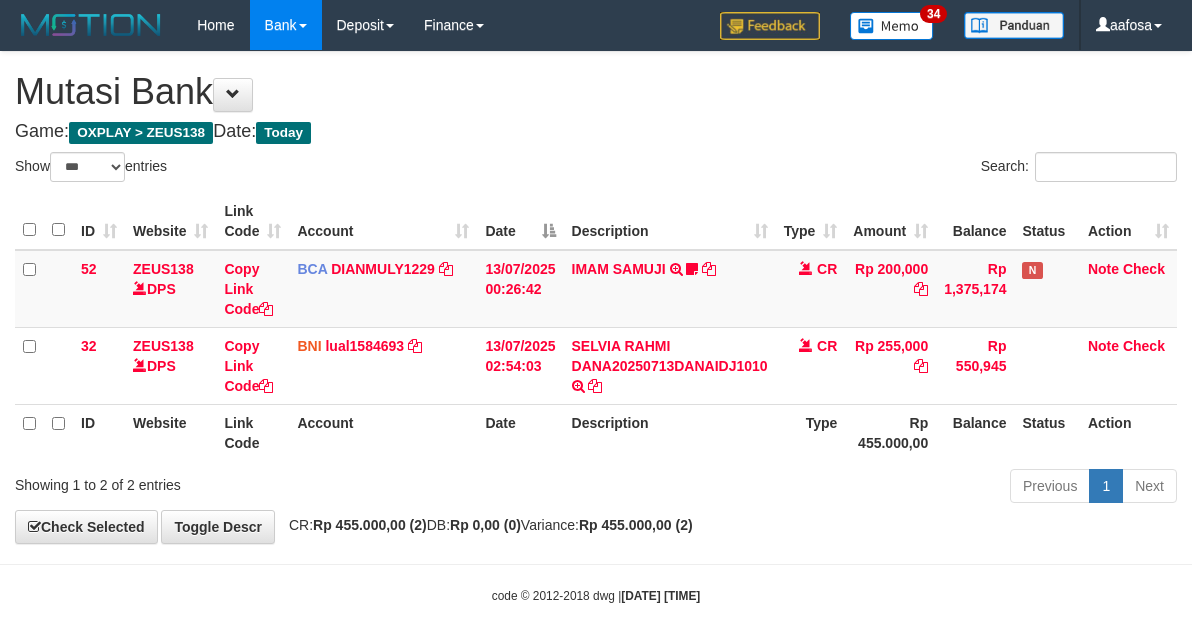 select on "***" 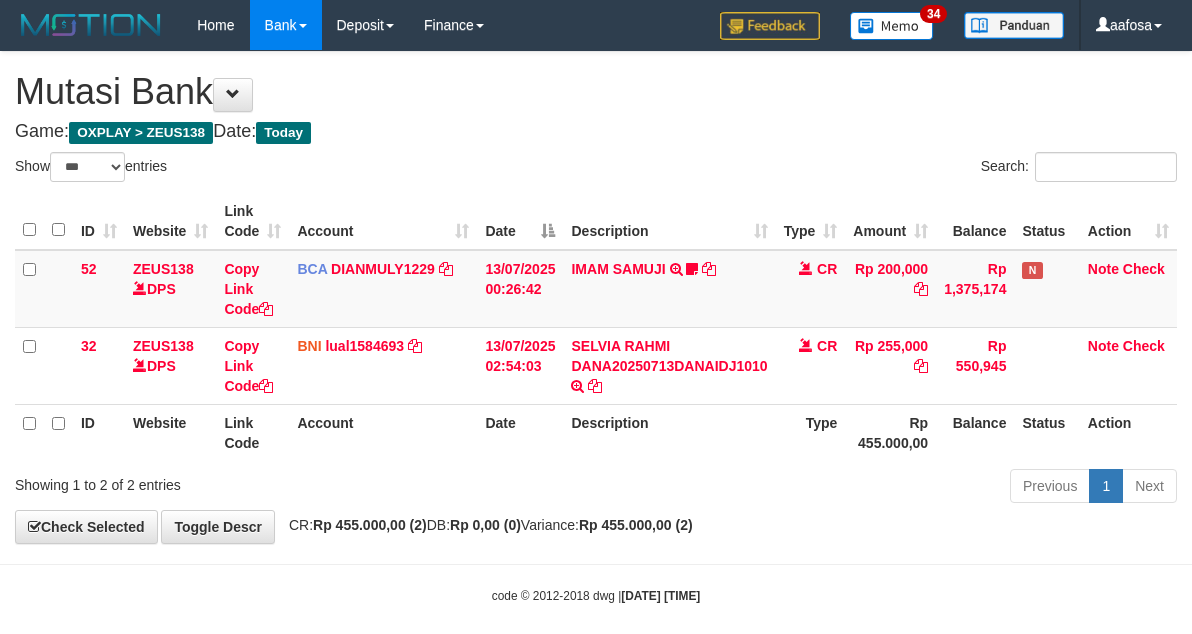 scroll, scrollTop: 0, scrollLeft: 0, axis: both 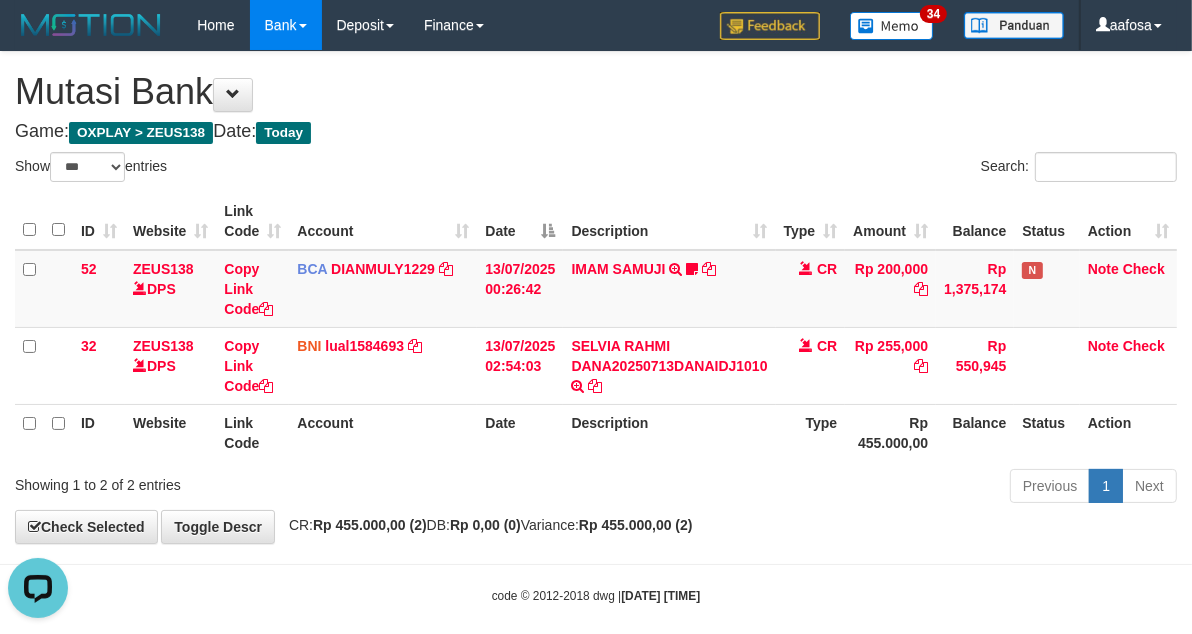 drag, startPoint x: 650, startPoint y: 131, endPoint x: 597, endPoint y: 140, distance: 53.75872 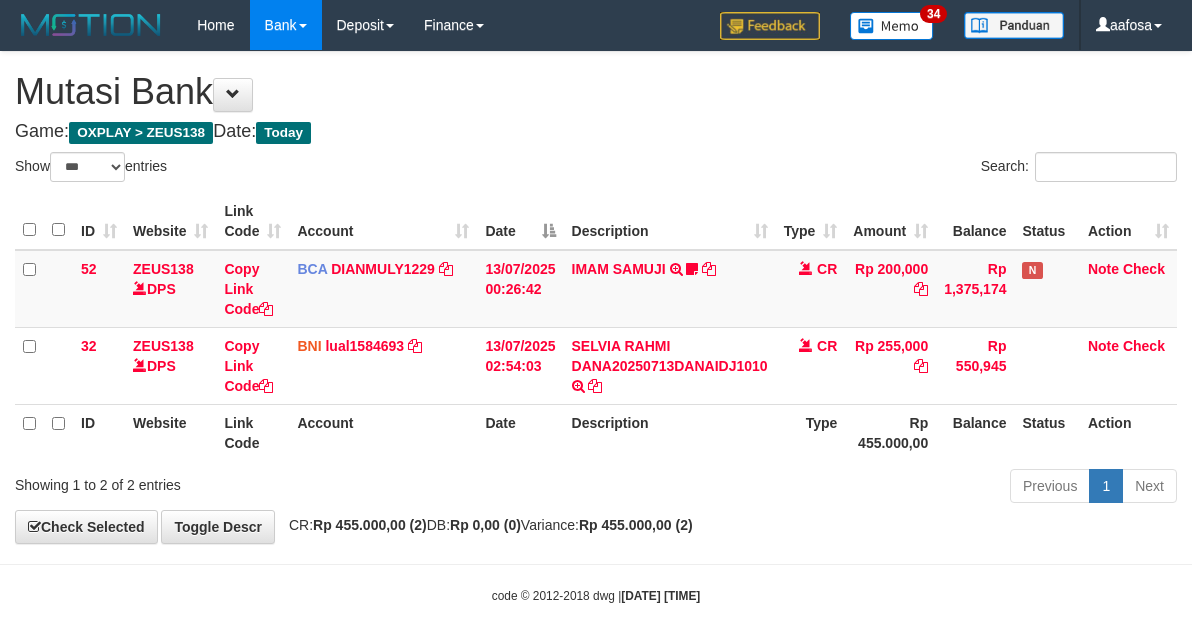 select on "***" 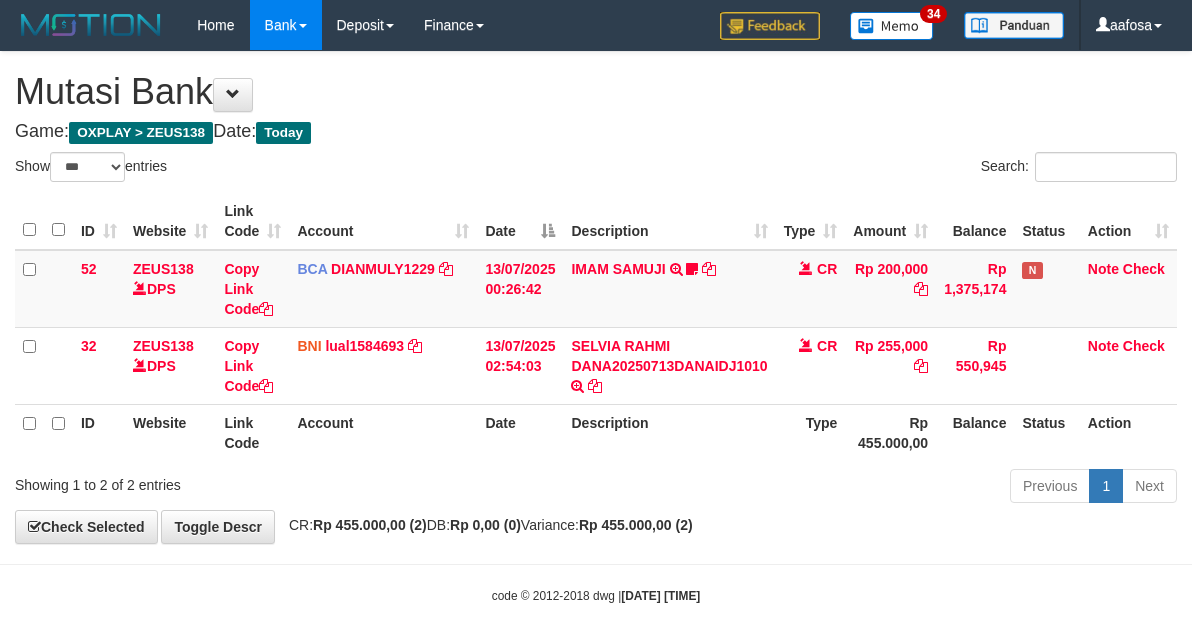 scroll, scrollTop: 0, scrollLeft: 0, axis: both 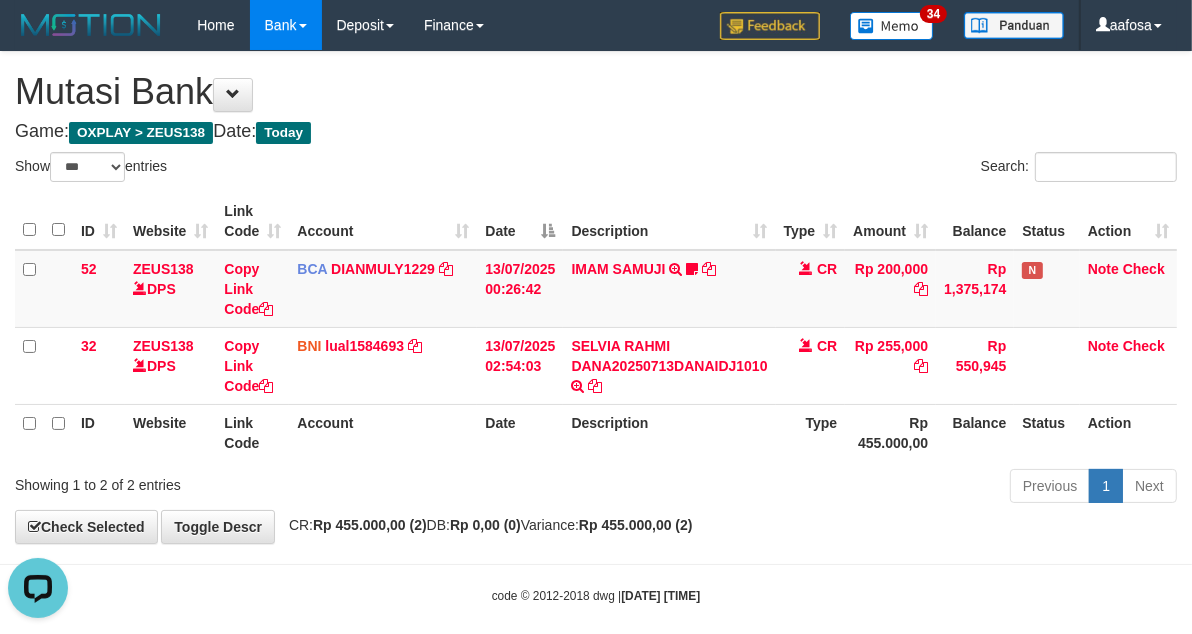 click on "Mutasi Bank" at bounding box center (596, 92) 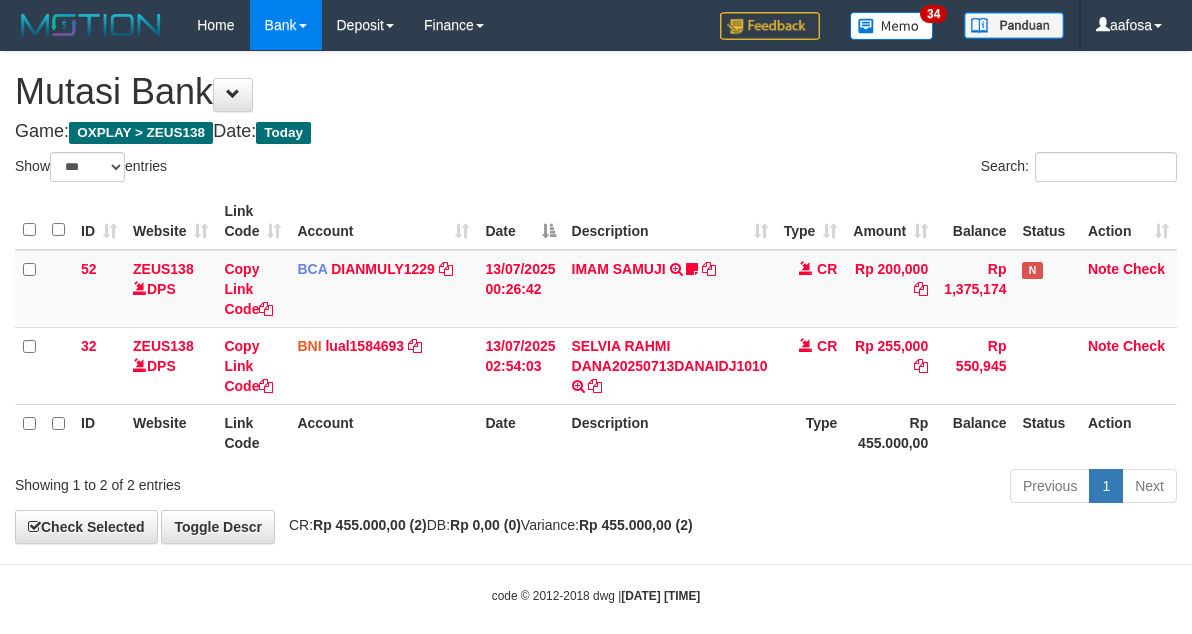 select on "***" 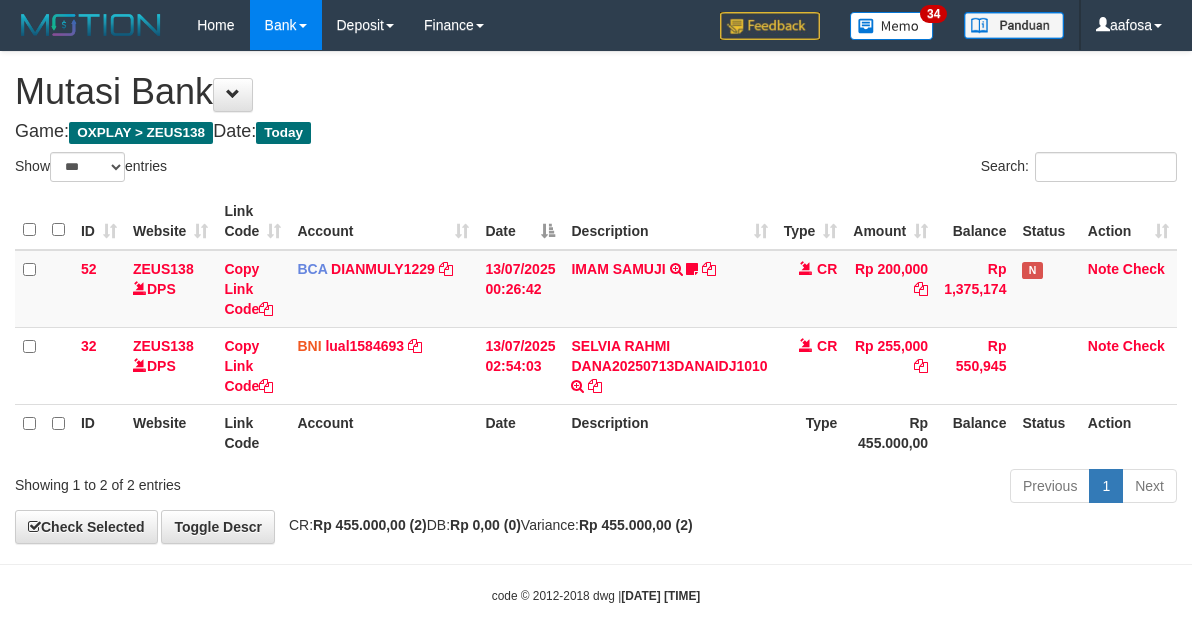 scroll, scrollTop: 0, scrollLeft: 0, axis: both 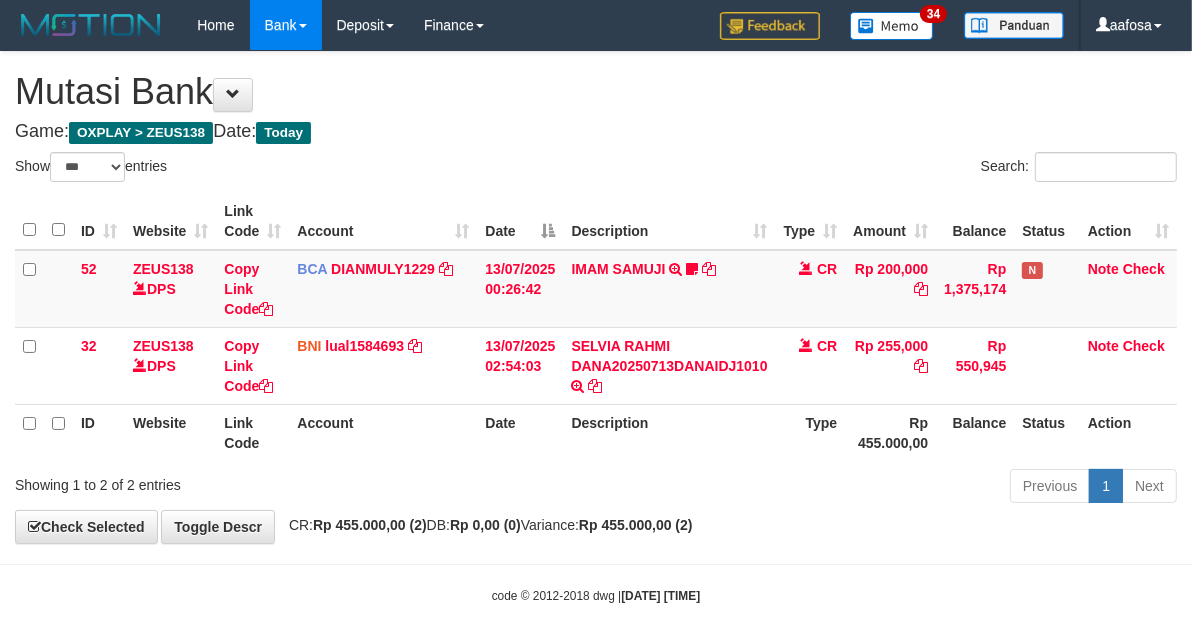 click on "**********" at bounding box center (596, 297) 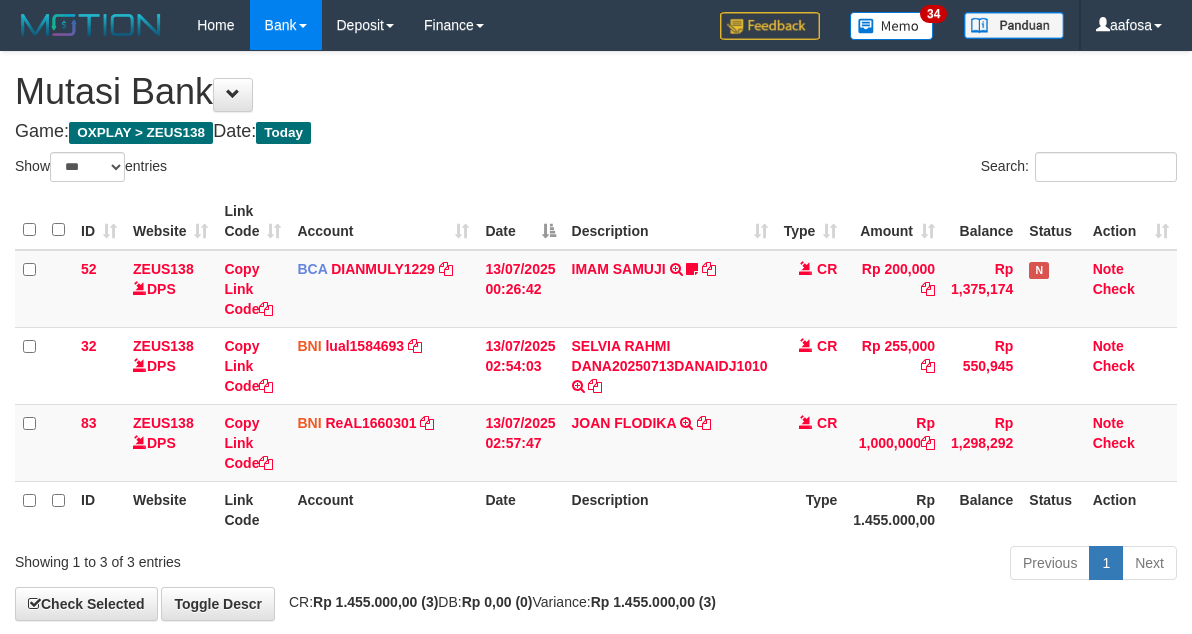 select on "***" 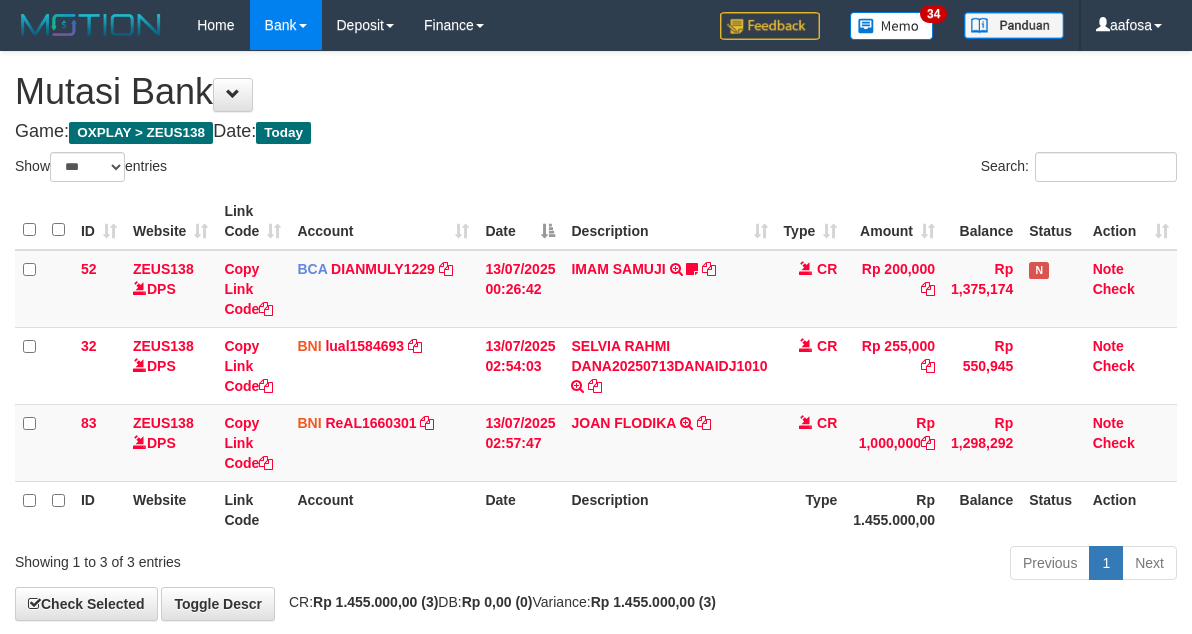 scroll, scrollTop: 0, scrollLeft: 0, axis: both 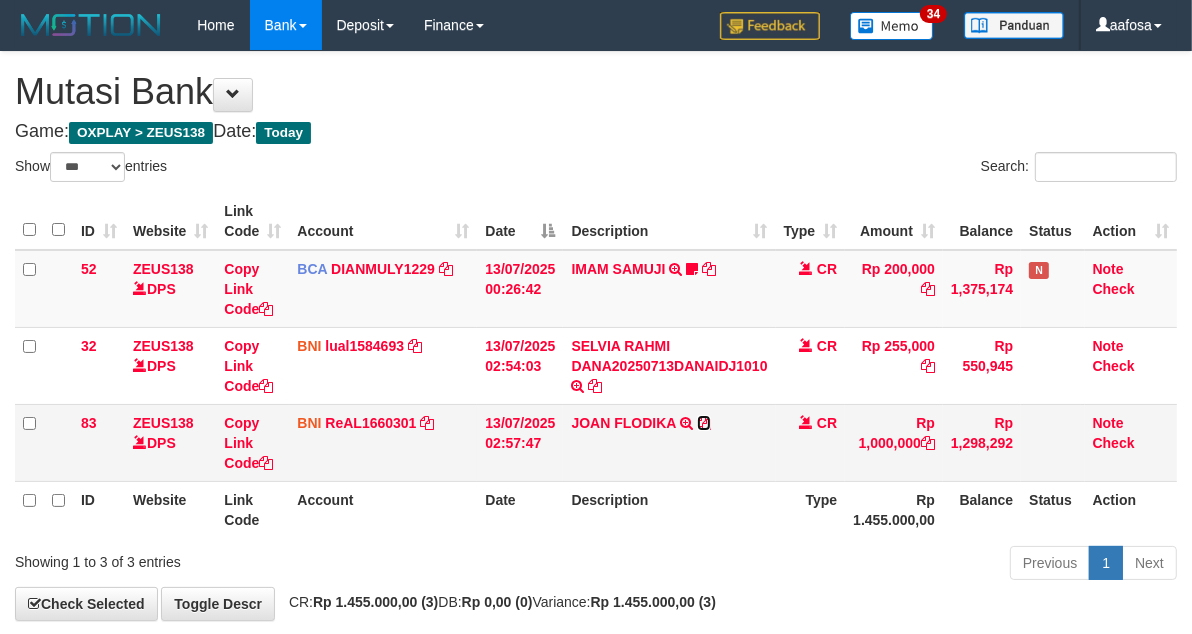 click at bounding box center (704, 423) 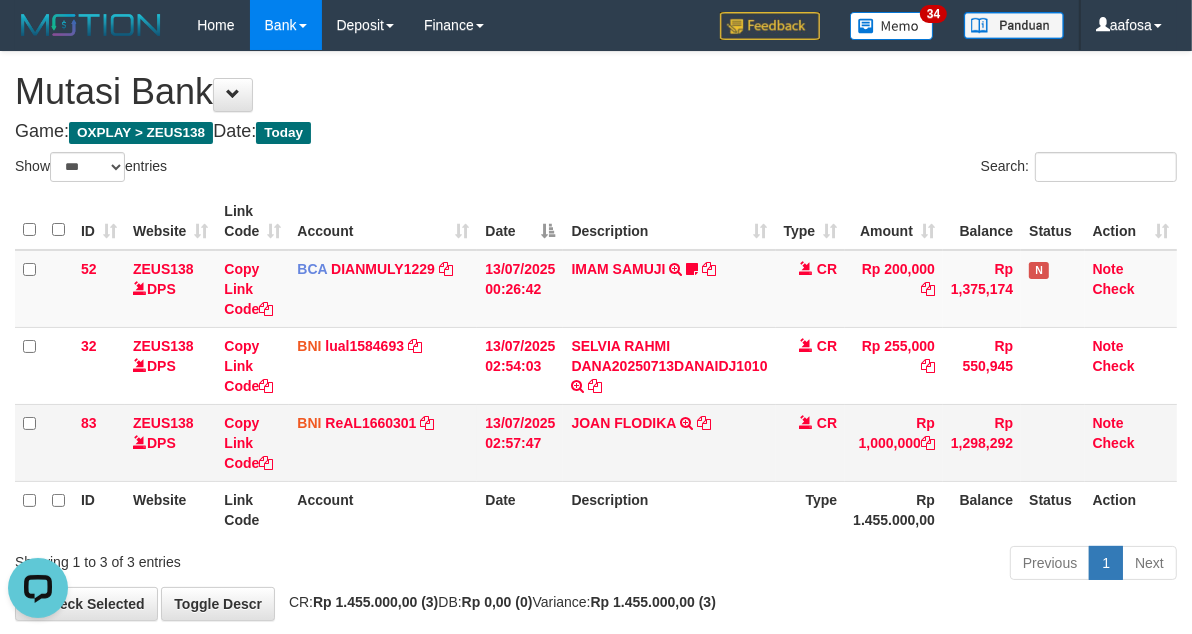 scroll, scrollTop: 0, scrollLeft: 0, axis: both 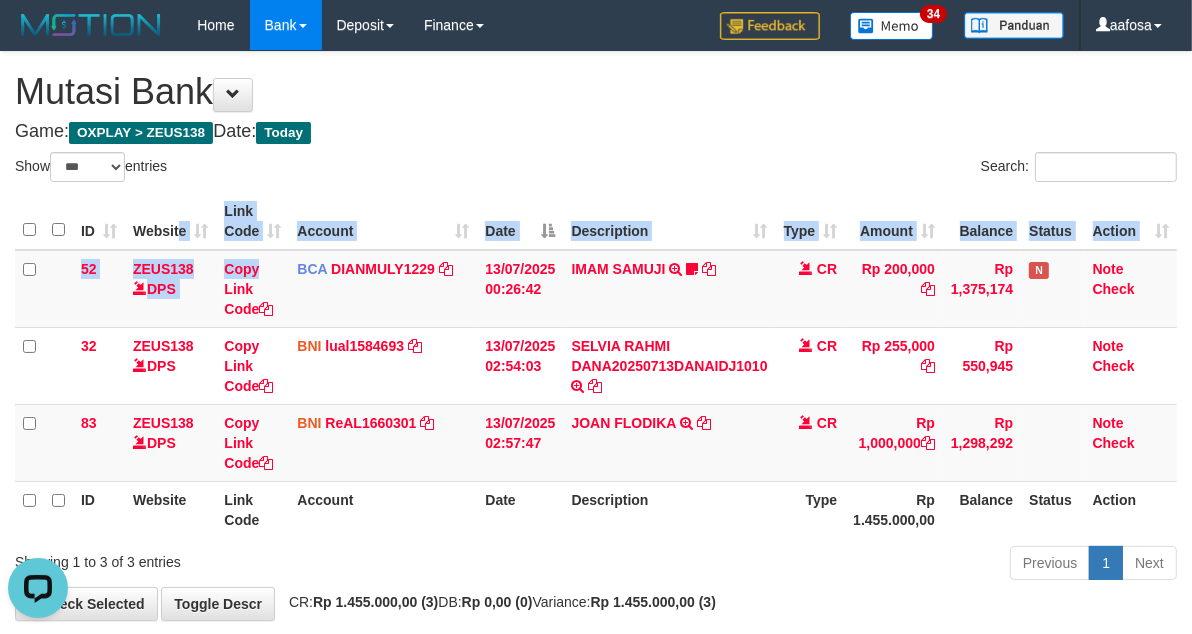 drag, startPoint x: 192, startPoint y: 246, endPoint x: 182, endPoint y: 241, distance: 11.18034 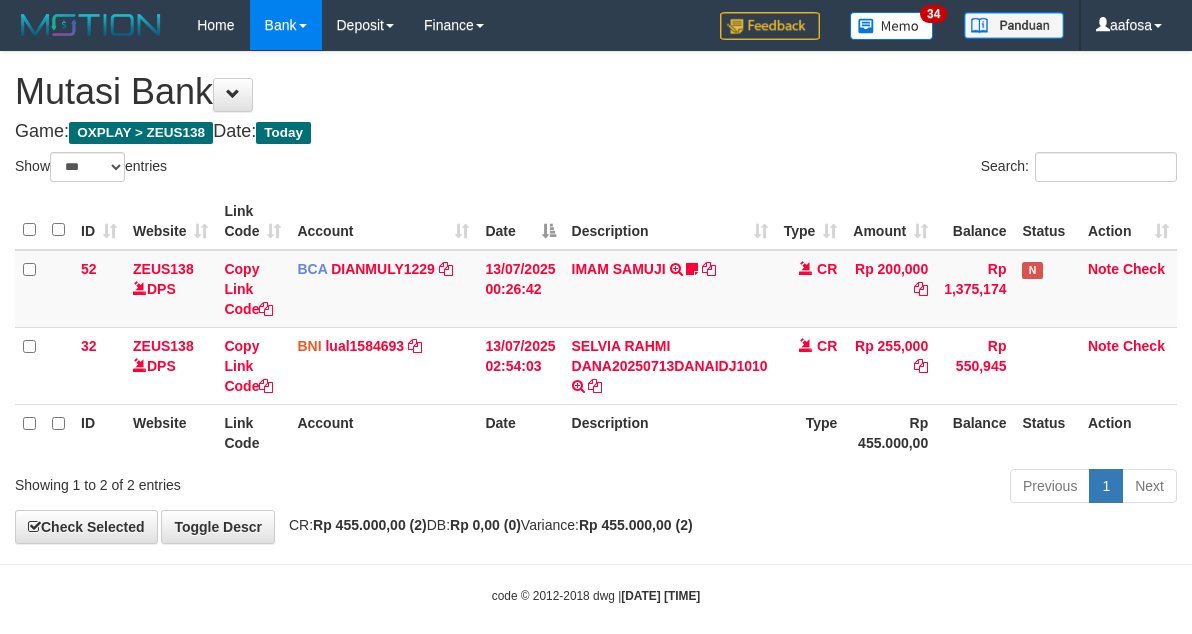 select on "***" 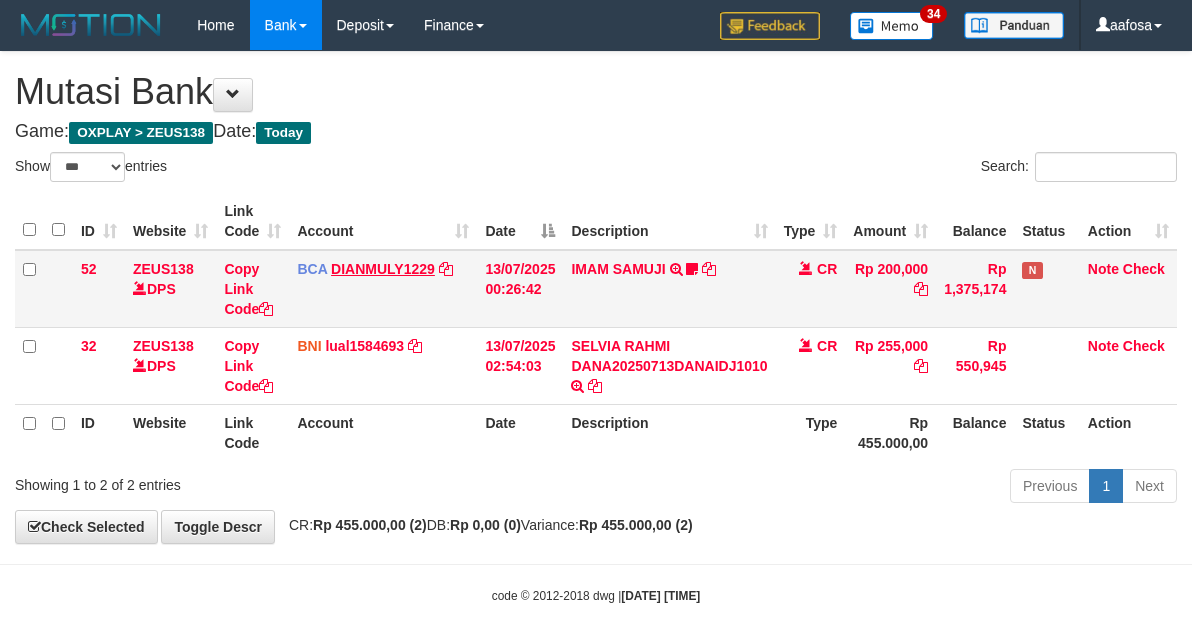 scroll, scrollTop: 0, scrollLeft: 0, axis: both 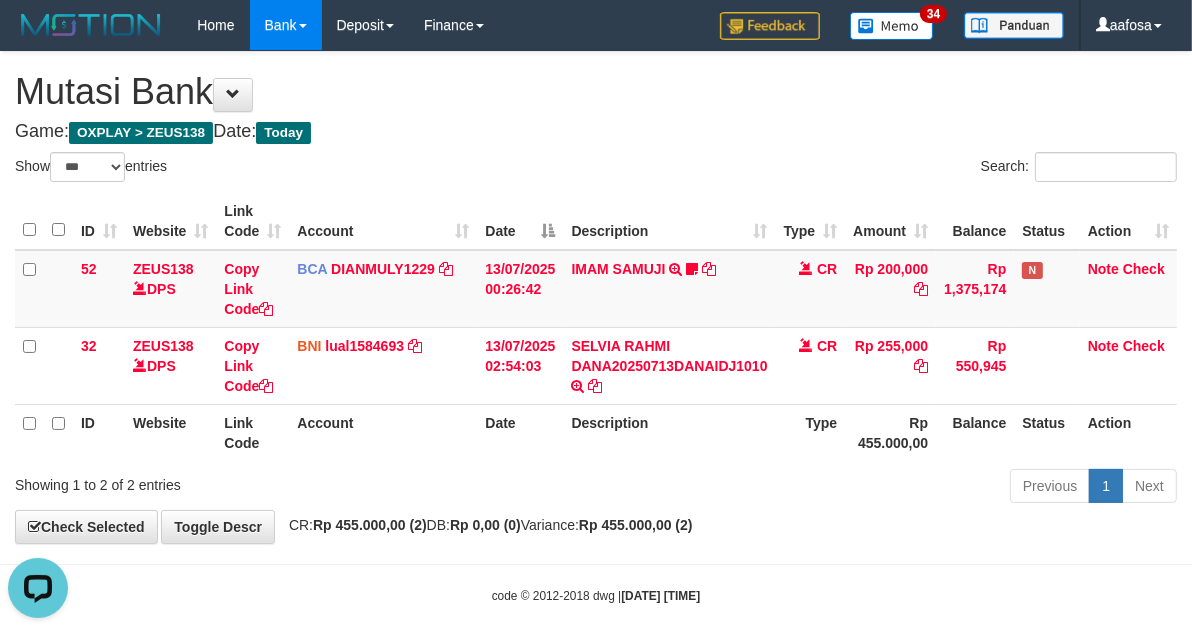 drag, startPoint x: 702, startPoint y: 166, endPoint x: 701, endPoint y: 177, distance: 11.045361 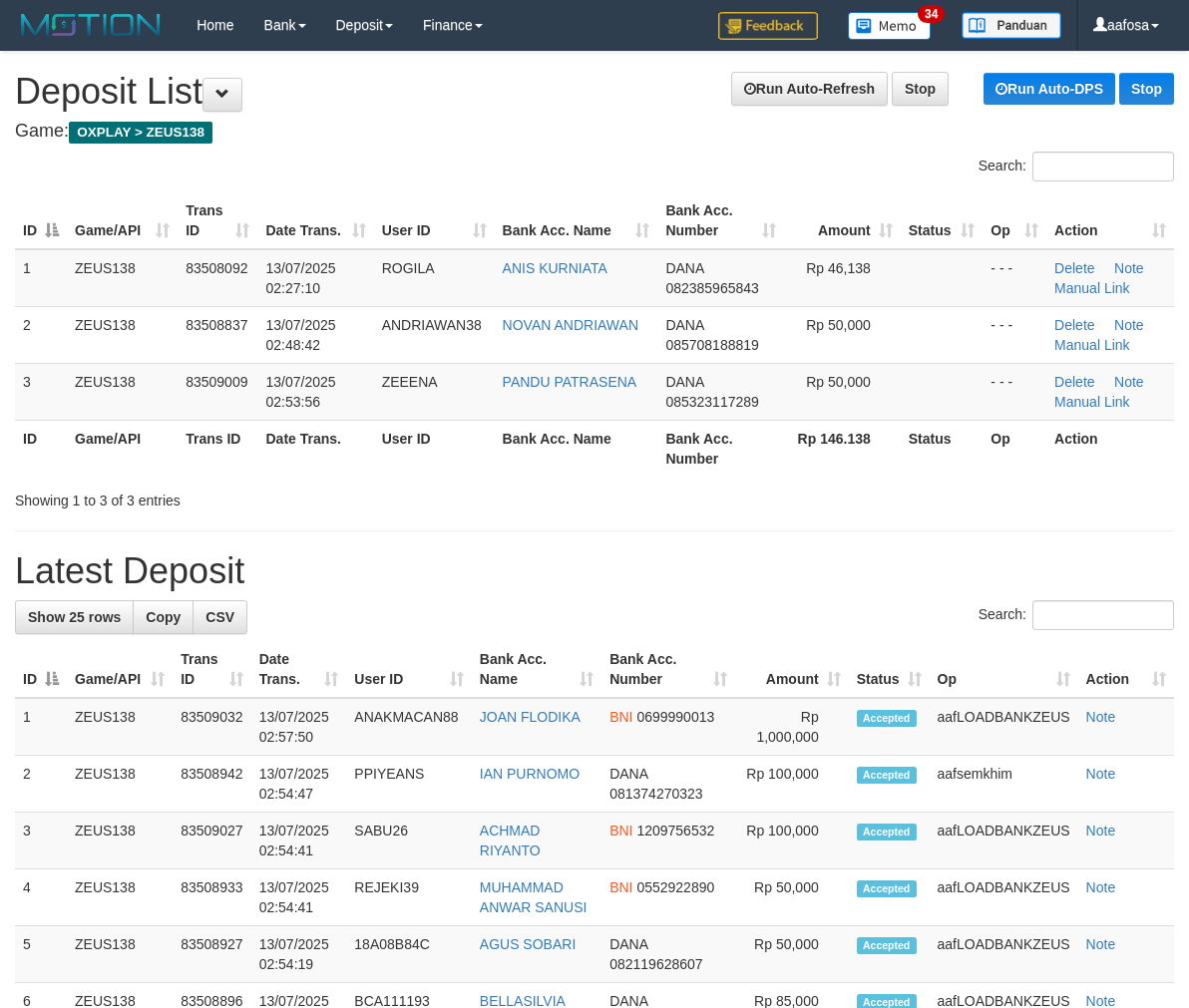 scroll, scrollTop: 0, scrollLeft: 0, axis: both 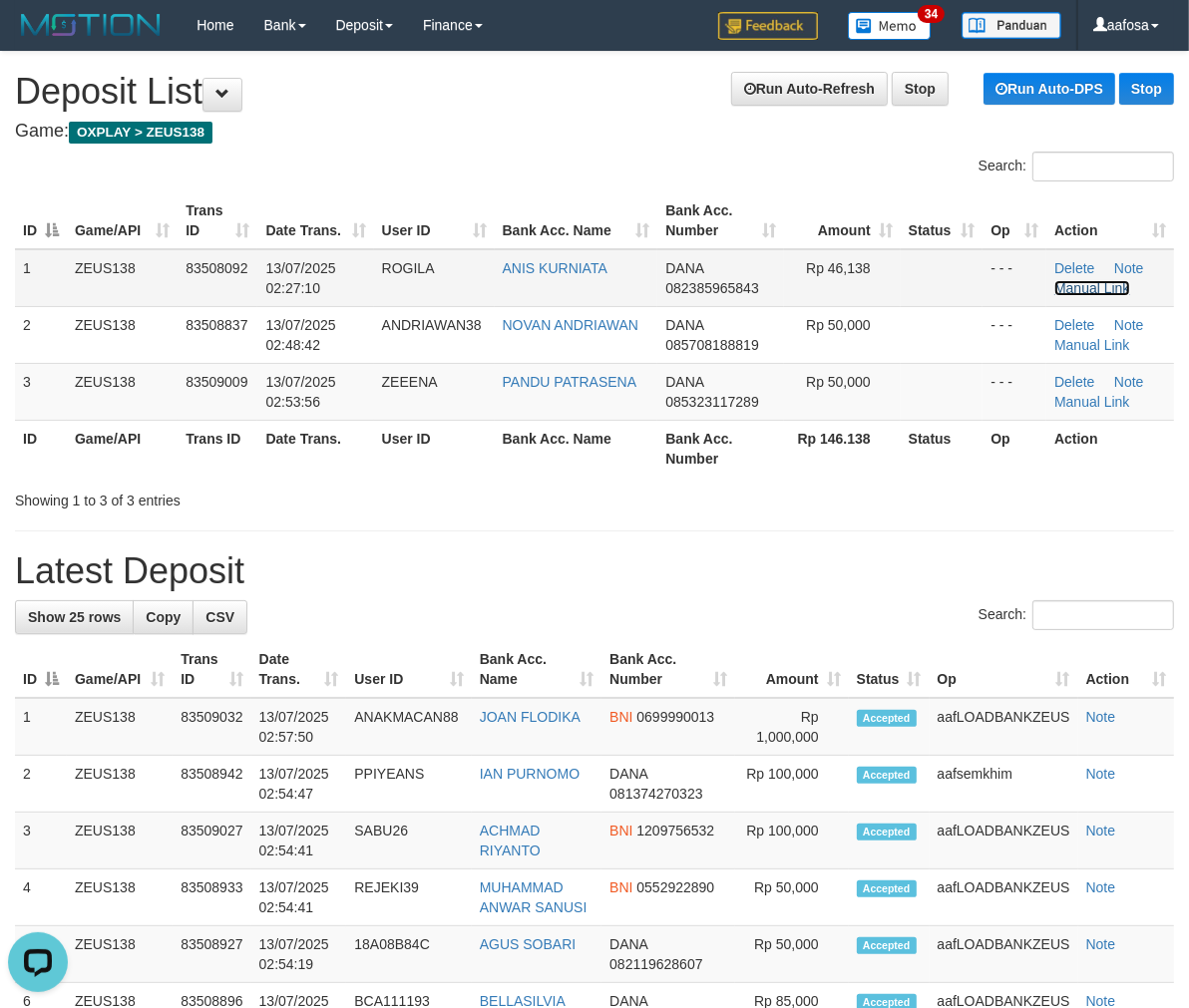 click on "Manual Link" at bounding box center [1092, 288] 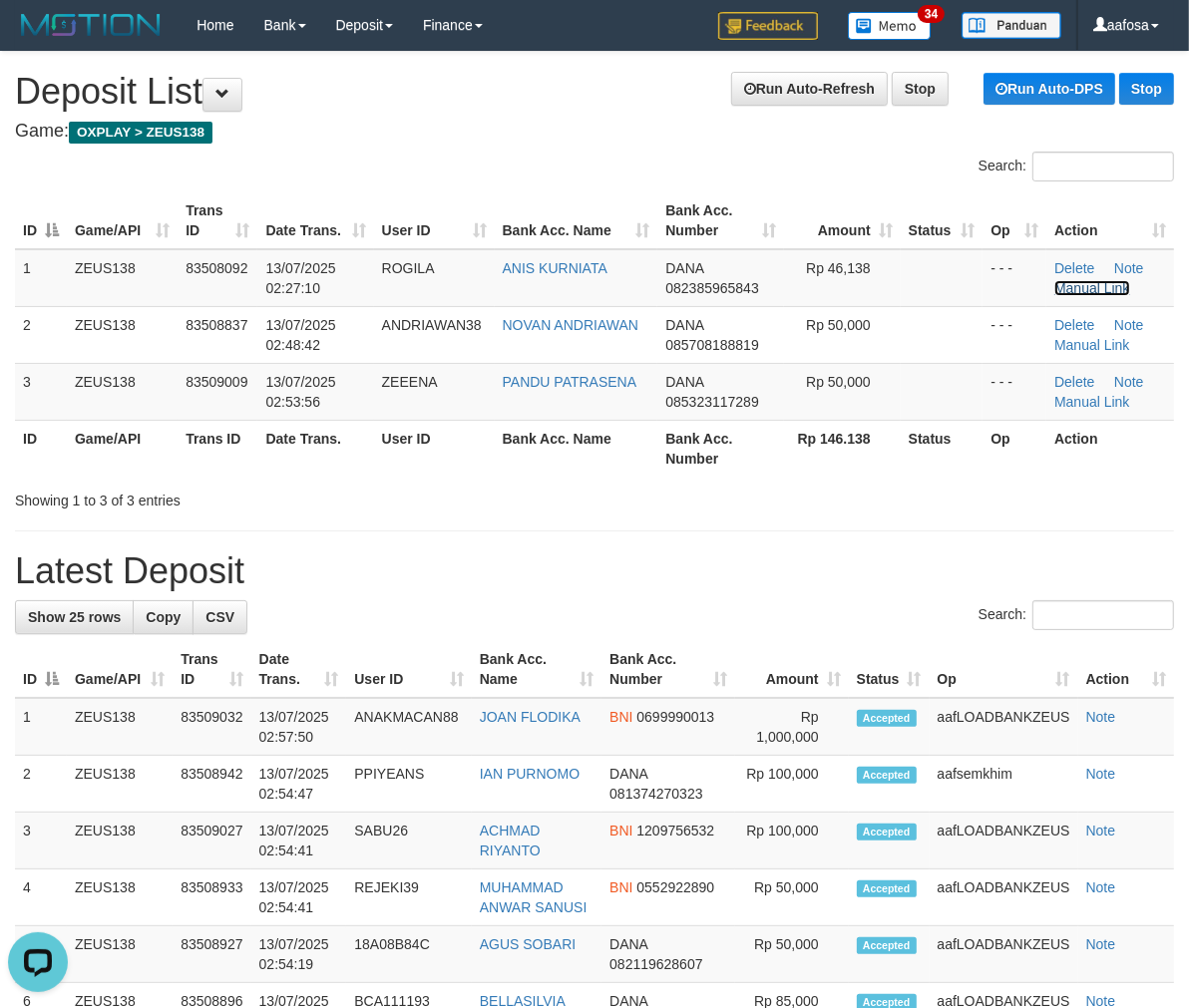 click on "Manual Link" at bounding box center [1092, 288] 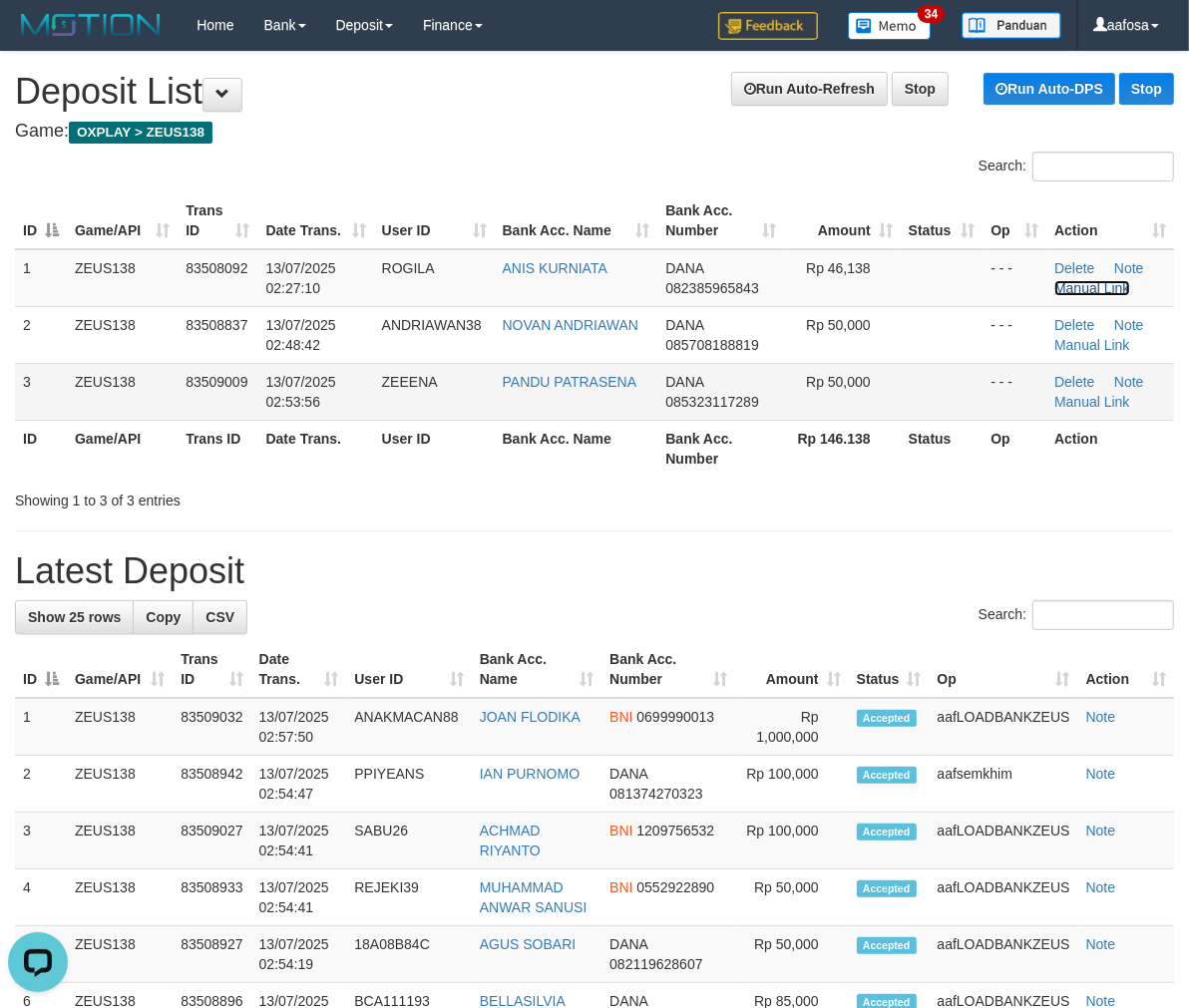 click on "Manual Link" 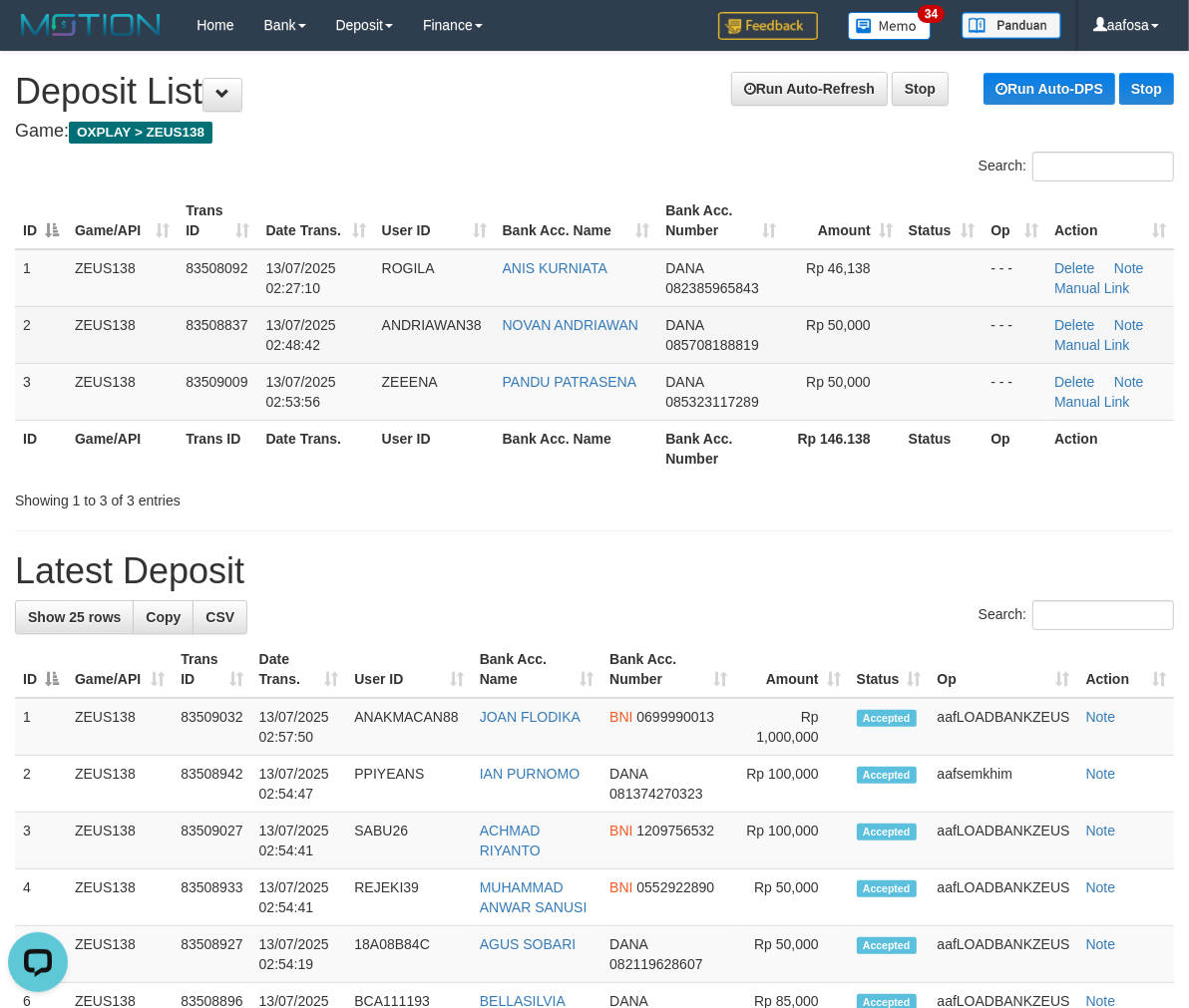 click 